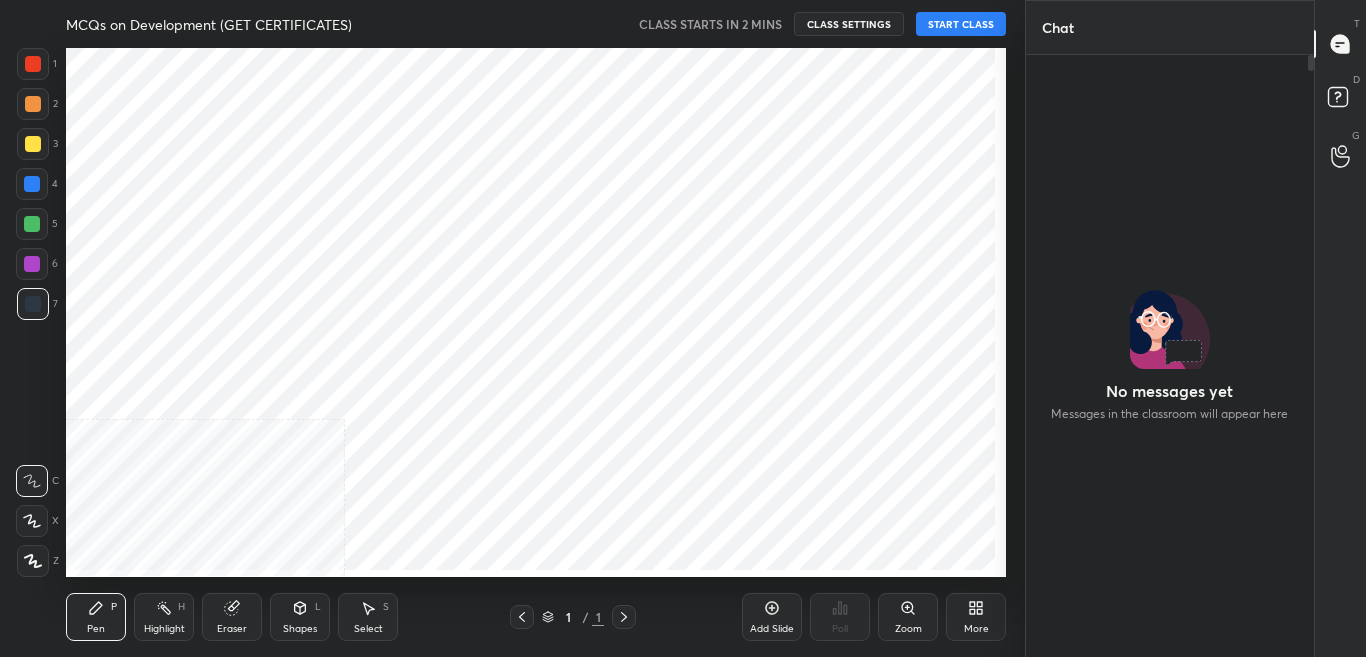 scroll, scrollTop: 0, scrollLeft: 0, axis: both 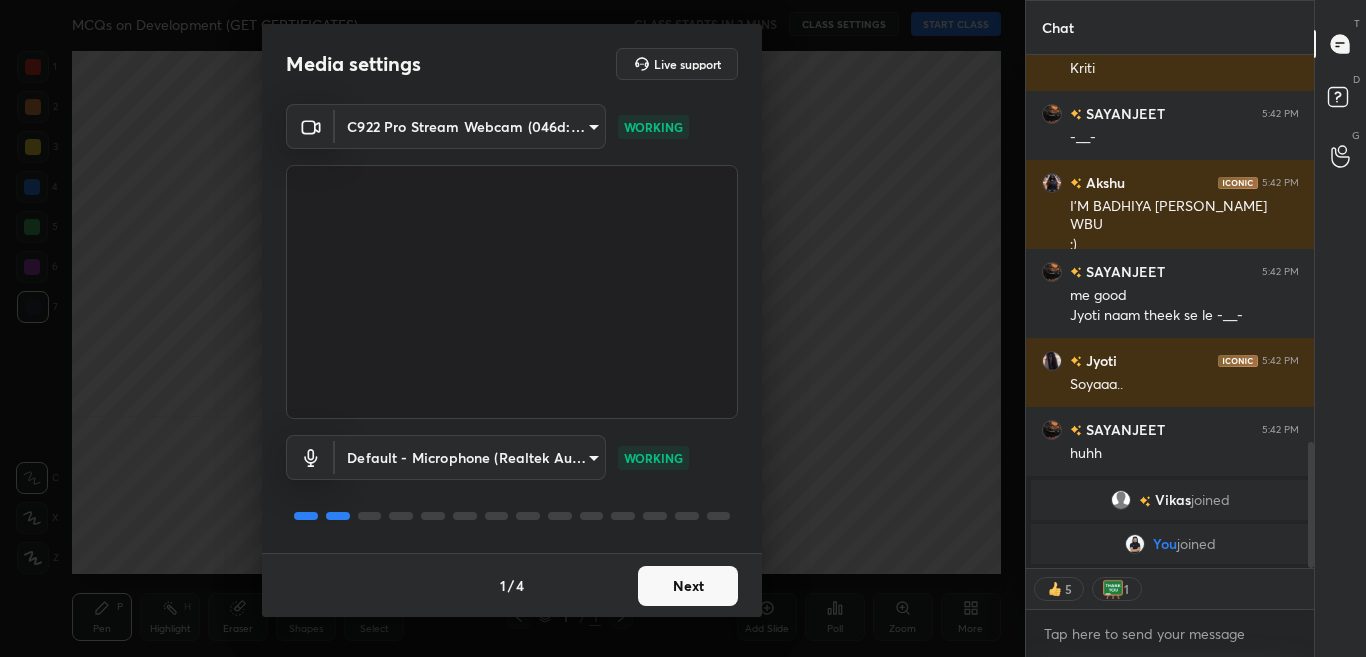 click on "Next" at bounding box center (688, 586) 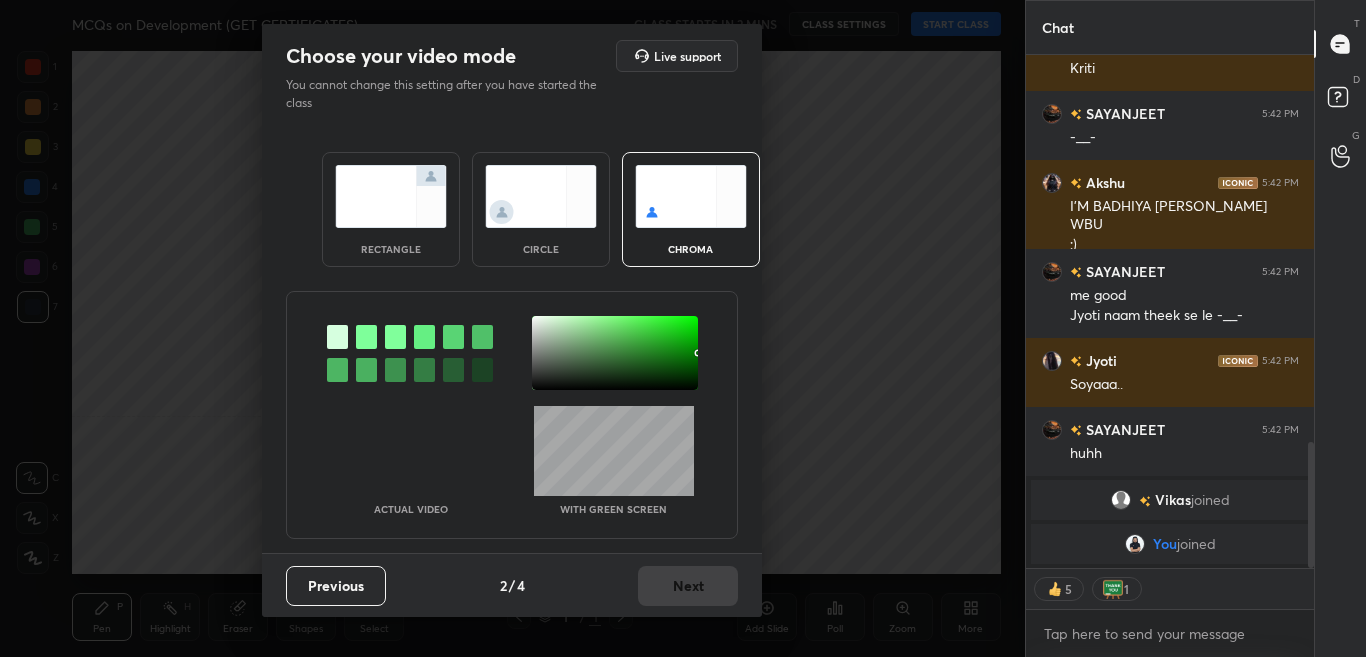 click at bounding box center (366, 337) 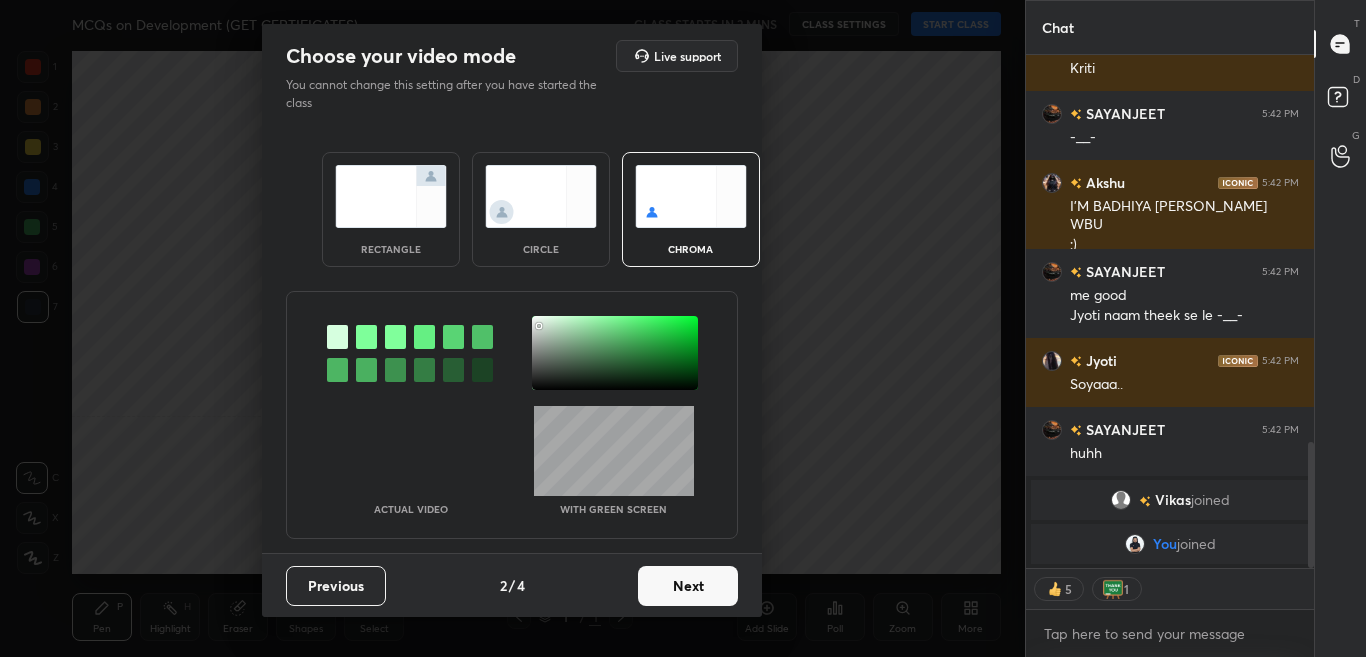 click at bounding box center [615, 353] 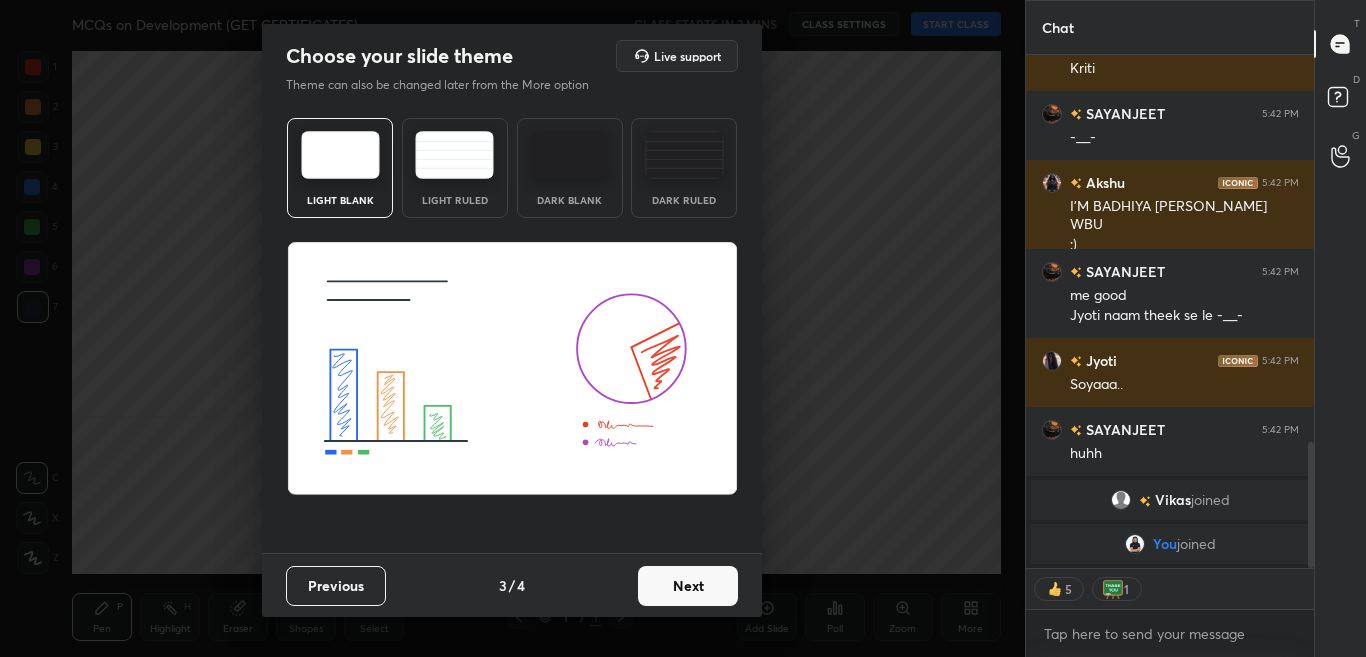 click on "Next" at bounding box center (688, 586) 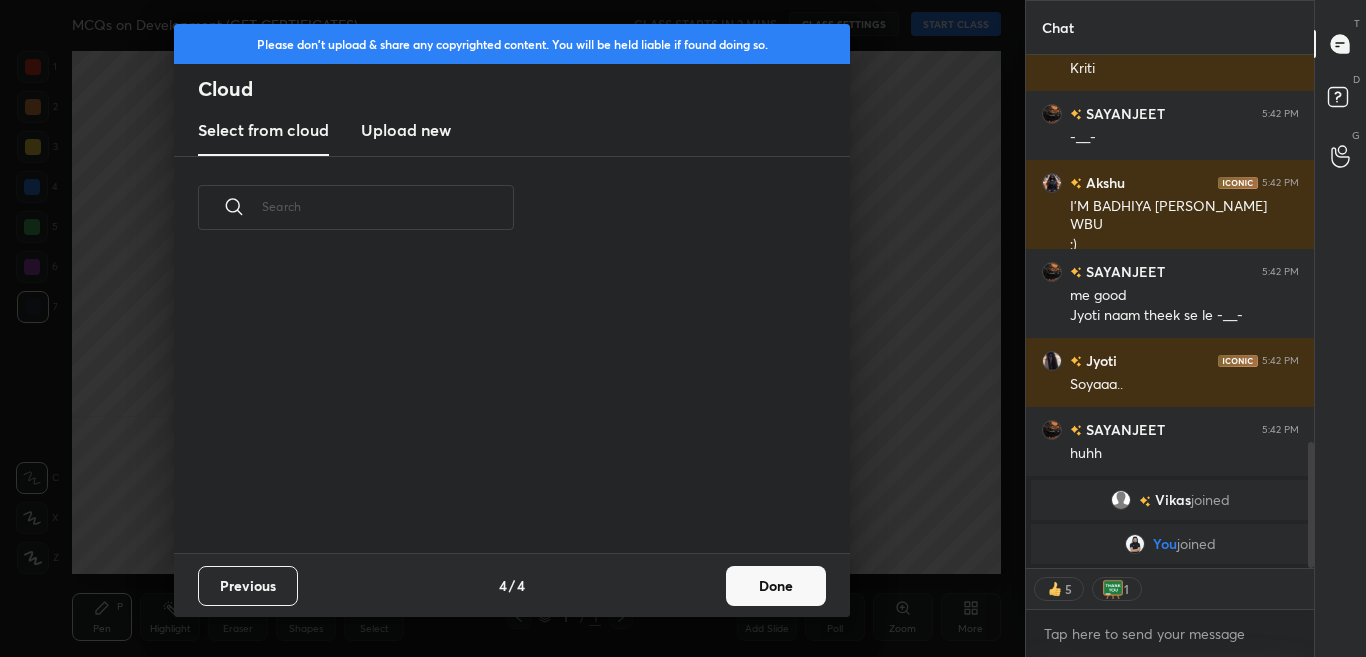 click on "Previous 4 / 4 Done" at bounding box center [512, 585] 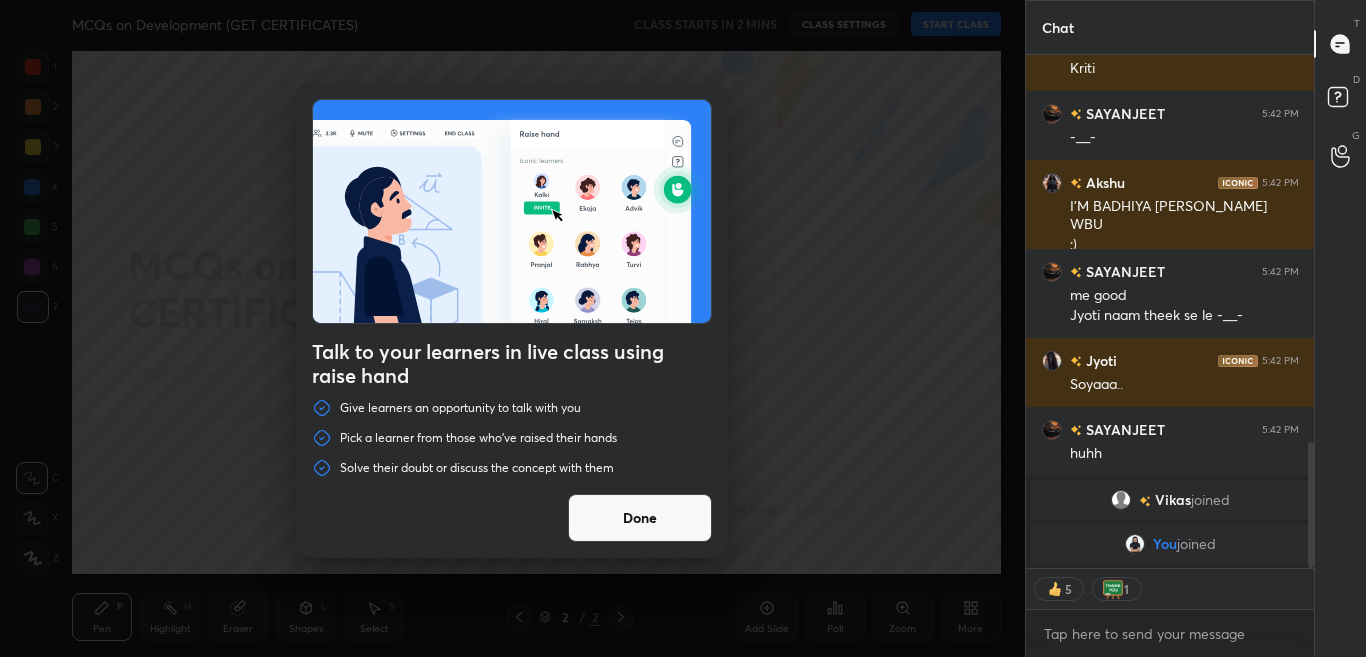 click on "Done" at bounding box center [640, 518] 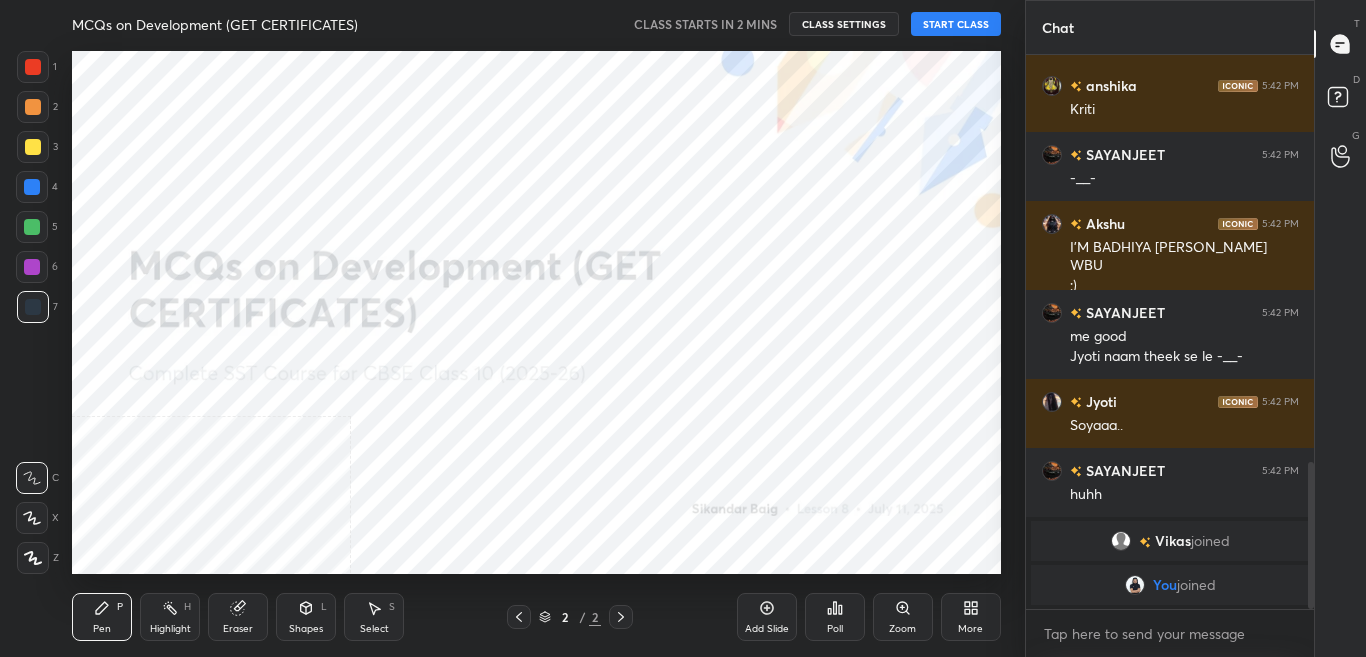 scroll, scrollTop: 7, scrollLeft: 7, axis: both 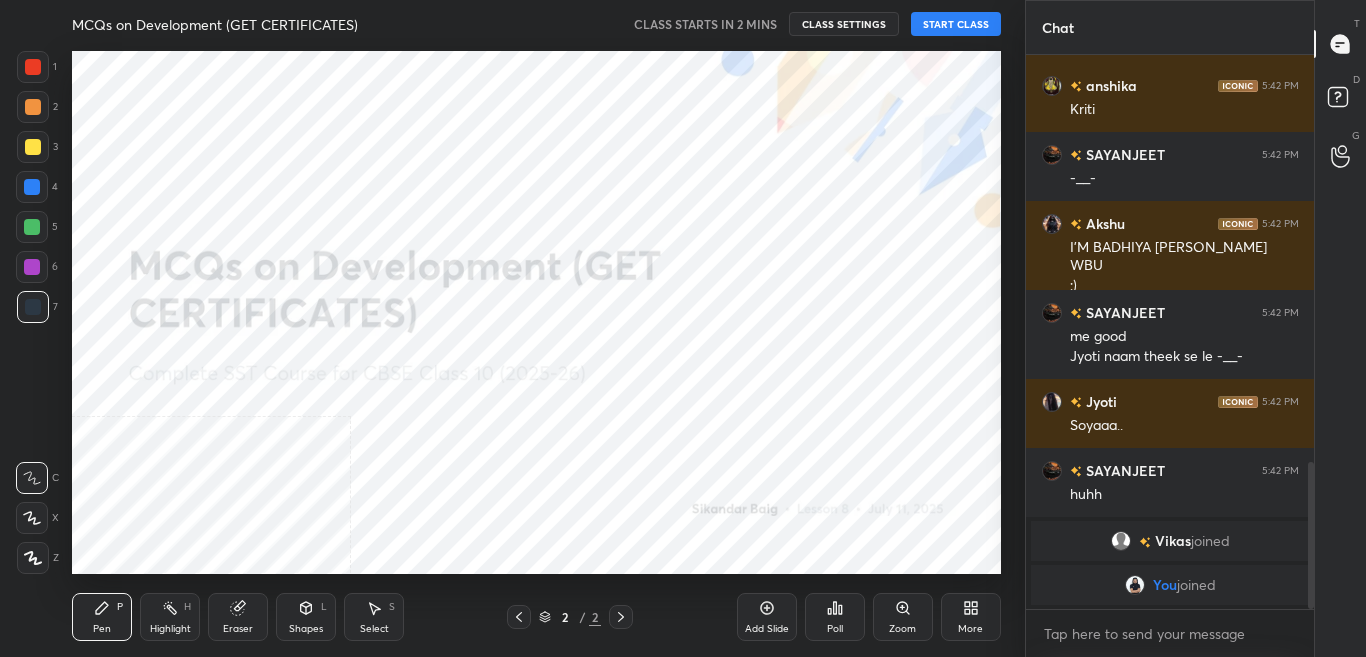 click on "More" at bounding box center [971, 617] 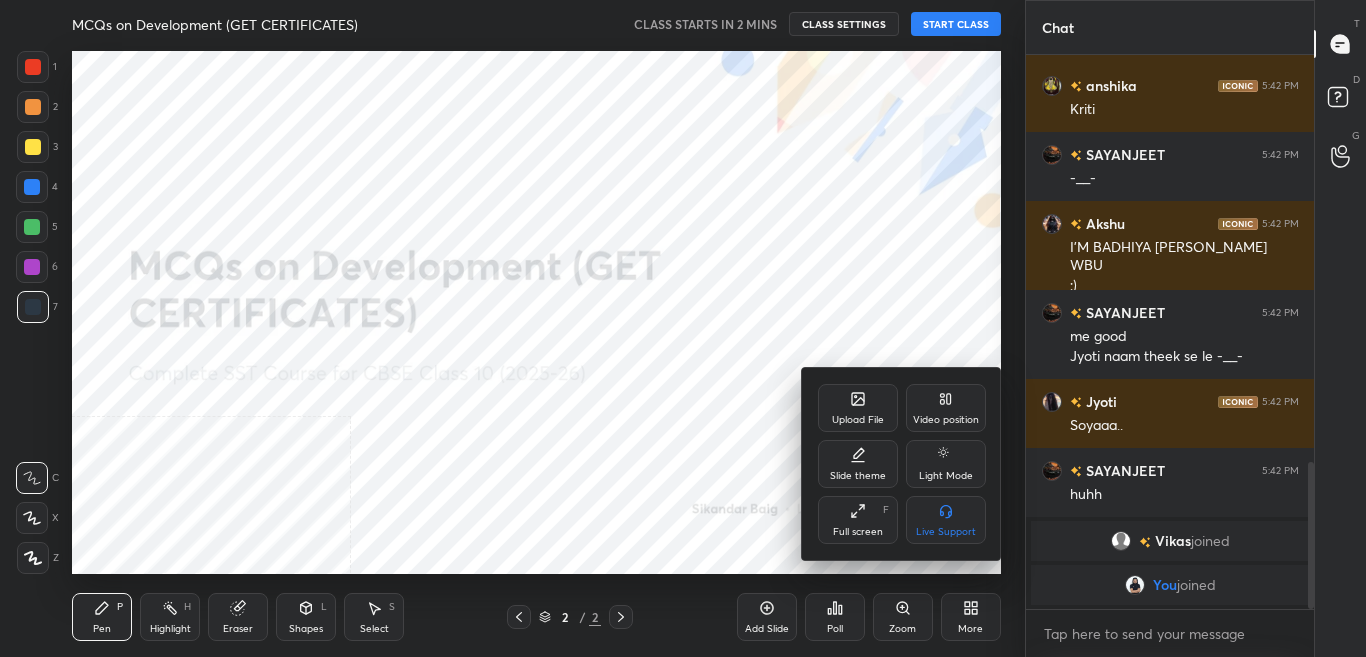 click on "Video position" at bounding box center (946, 420) 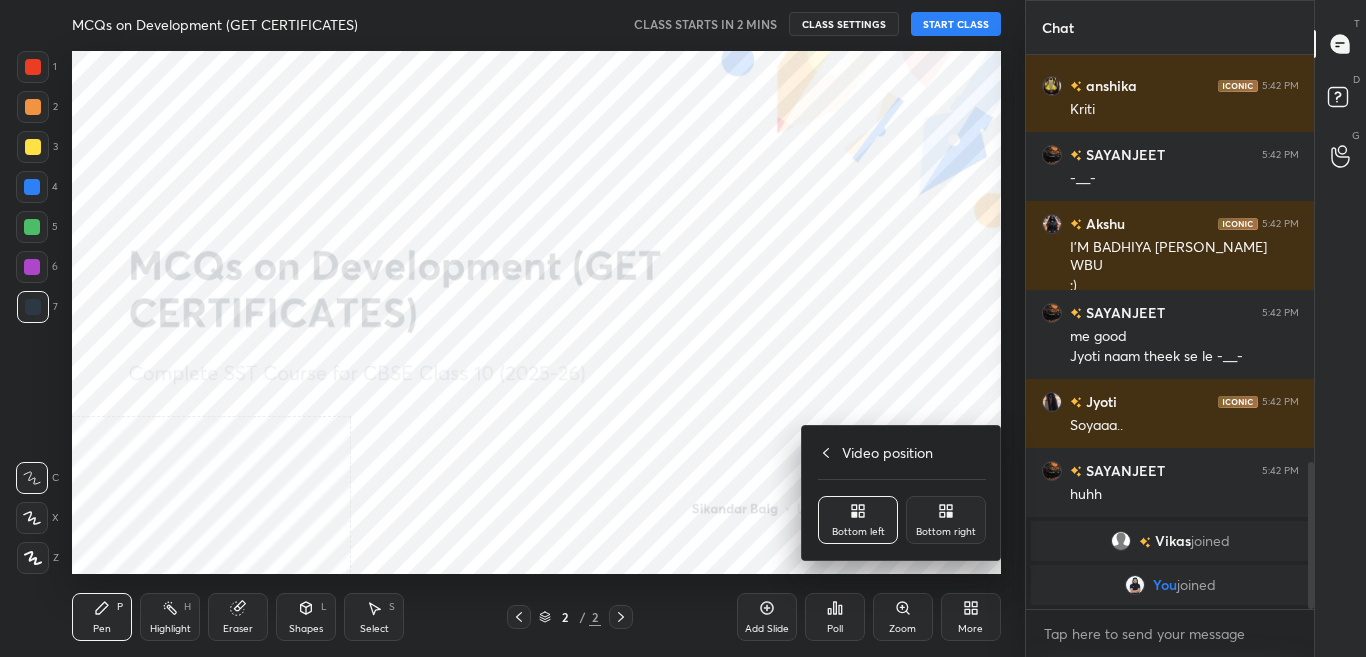 click on "Bottom right" at bounding box center [946, 532] 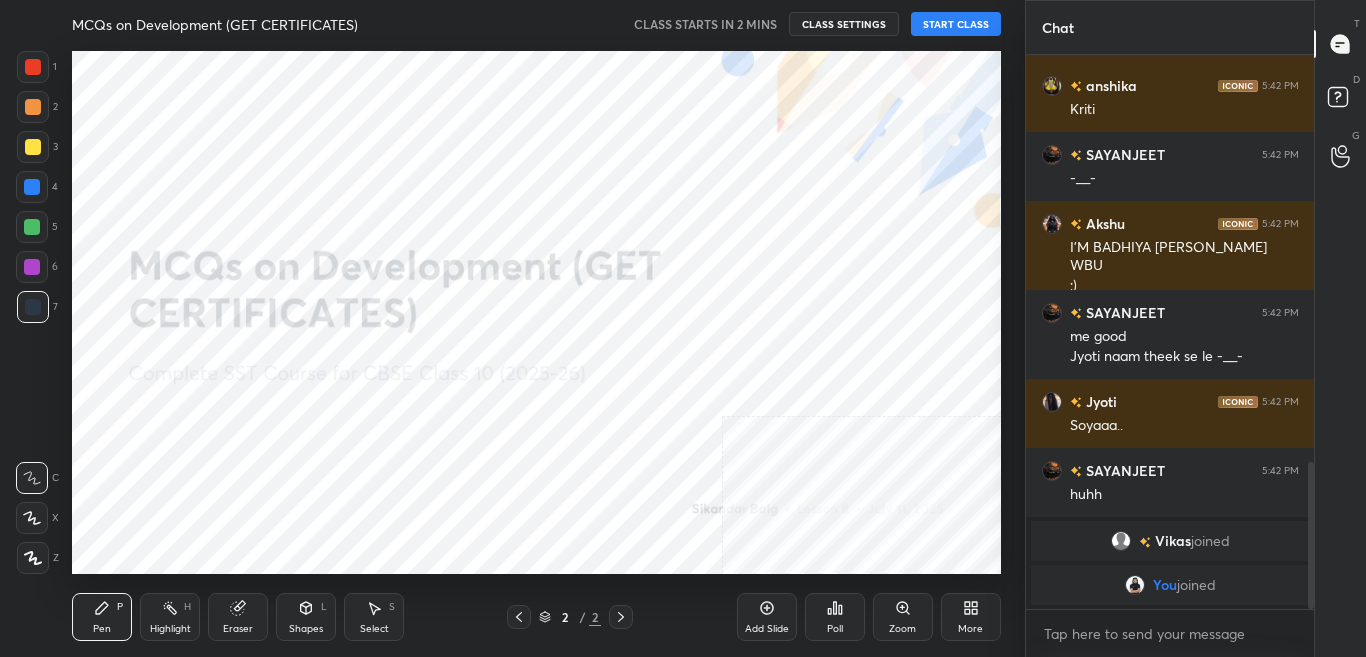 click 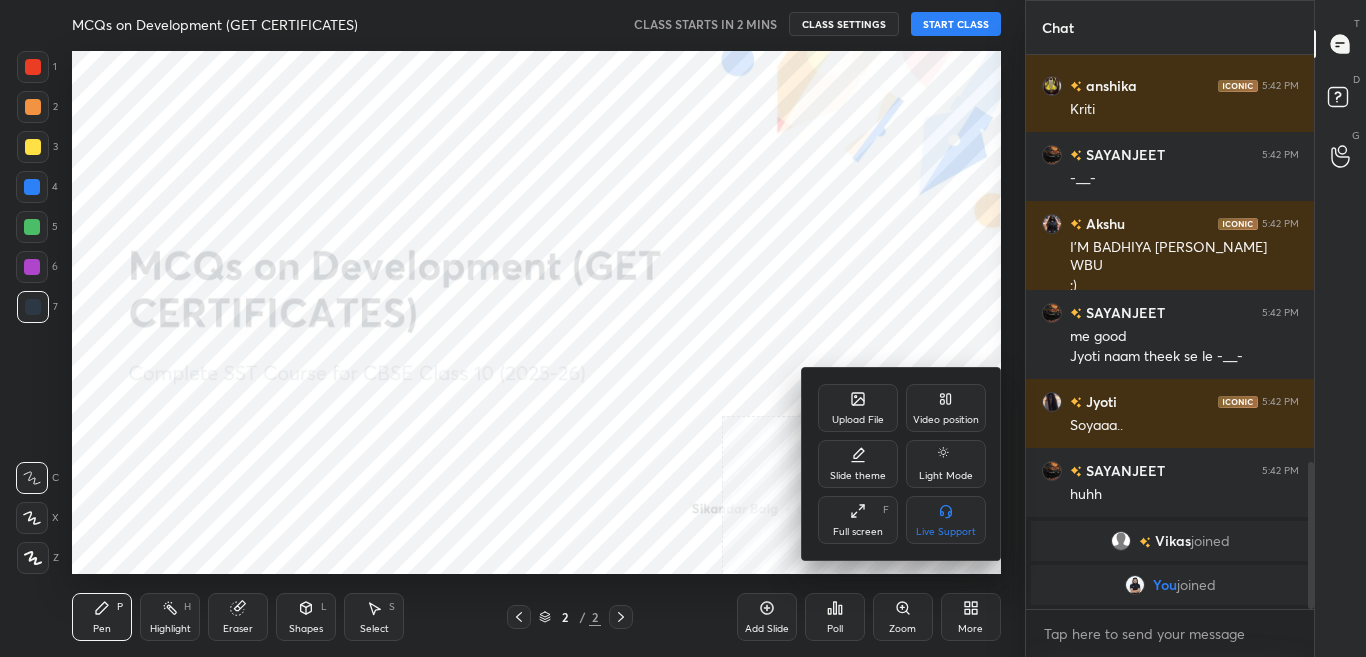 click on "Upload File" at bounding box center [858, 408] 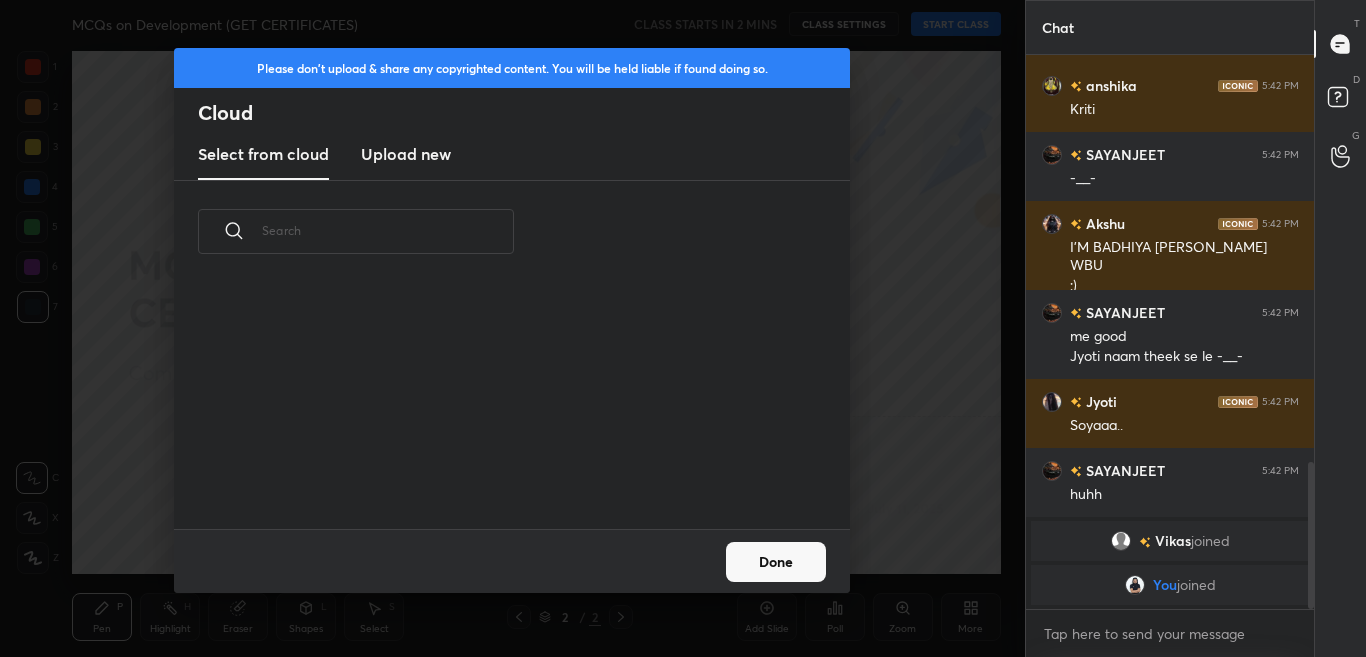 scroll, scrollTop: 7, scrollLeft: 11, axis: both 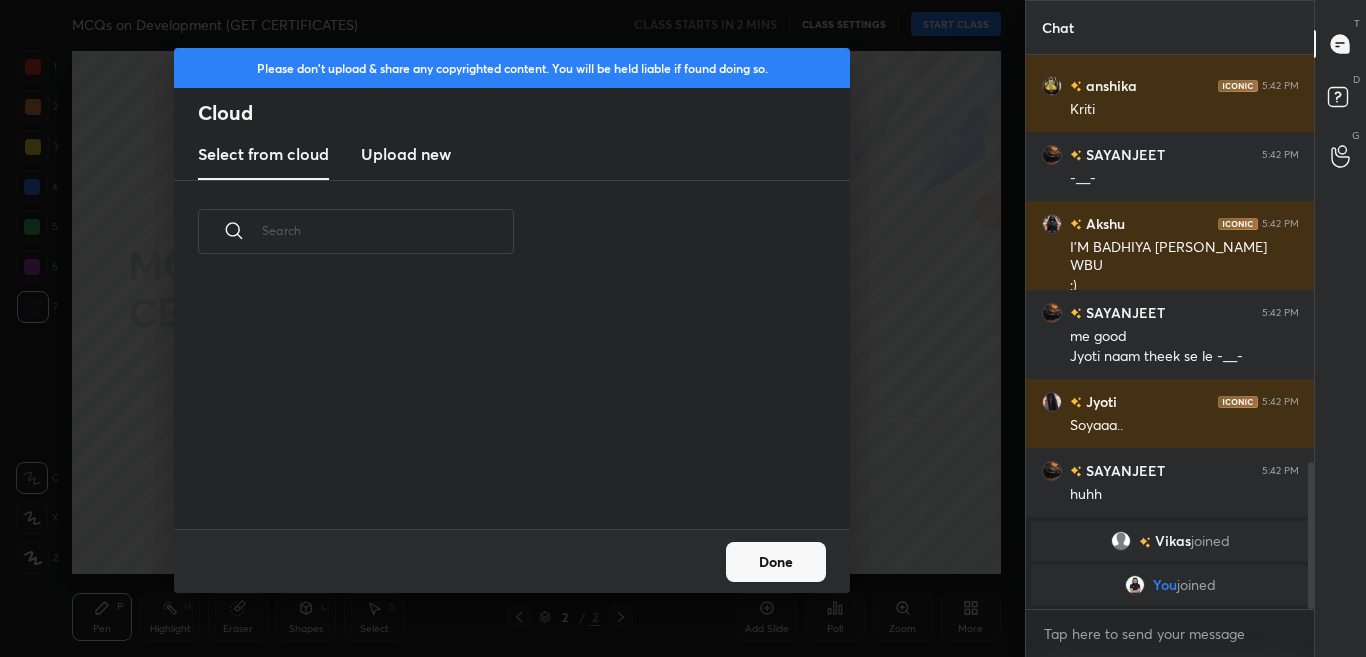 click on "Upload new" at bounding box center (406, 154) 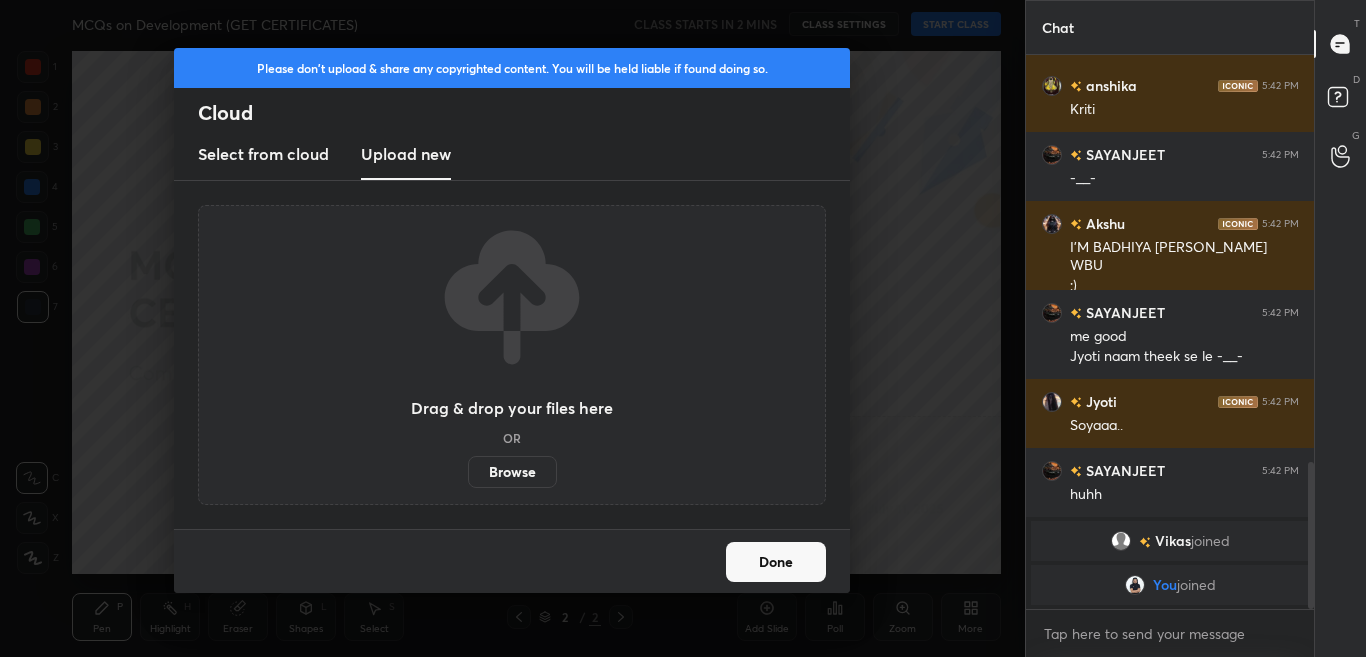 click on "Browse" at bounding box center [512, 472] 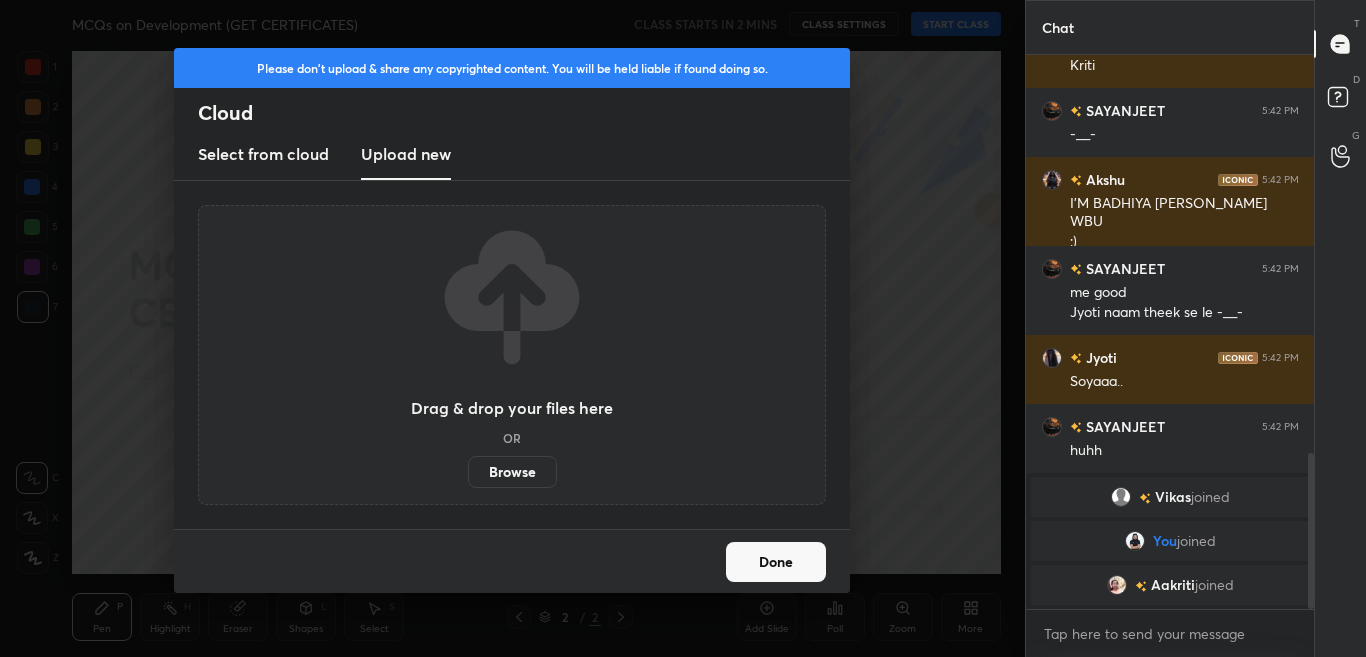 scroll, scrollTop: 1412, scrollLeft: 0, axis: vertical 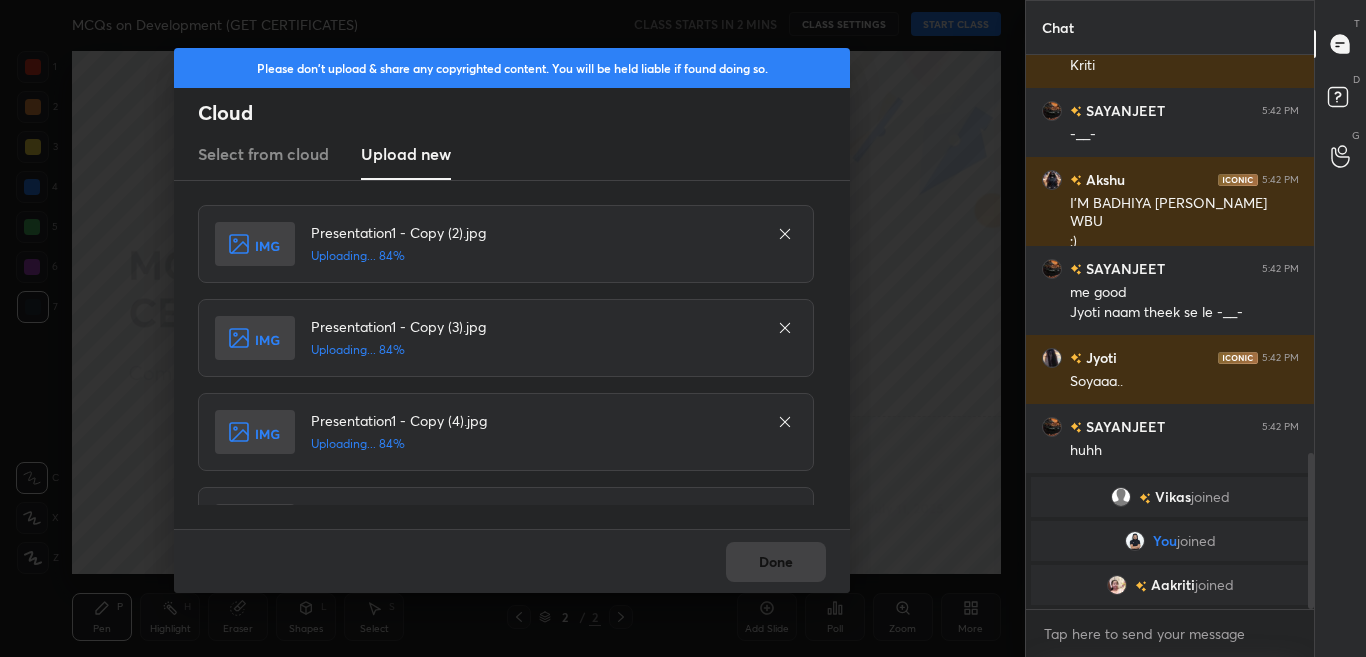 click on "Done" at bounding box center [512, 561] 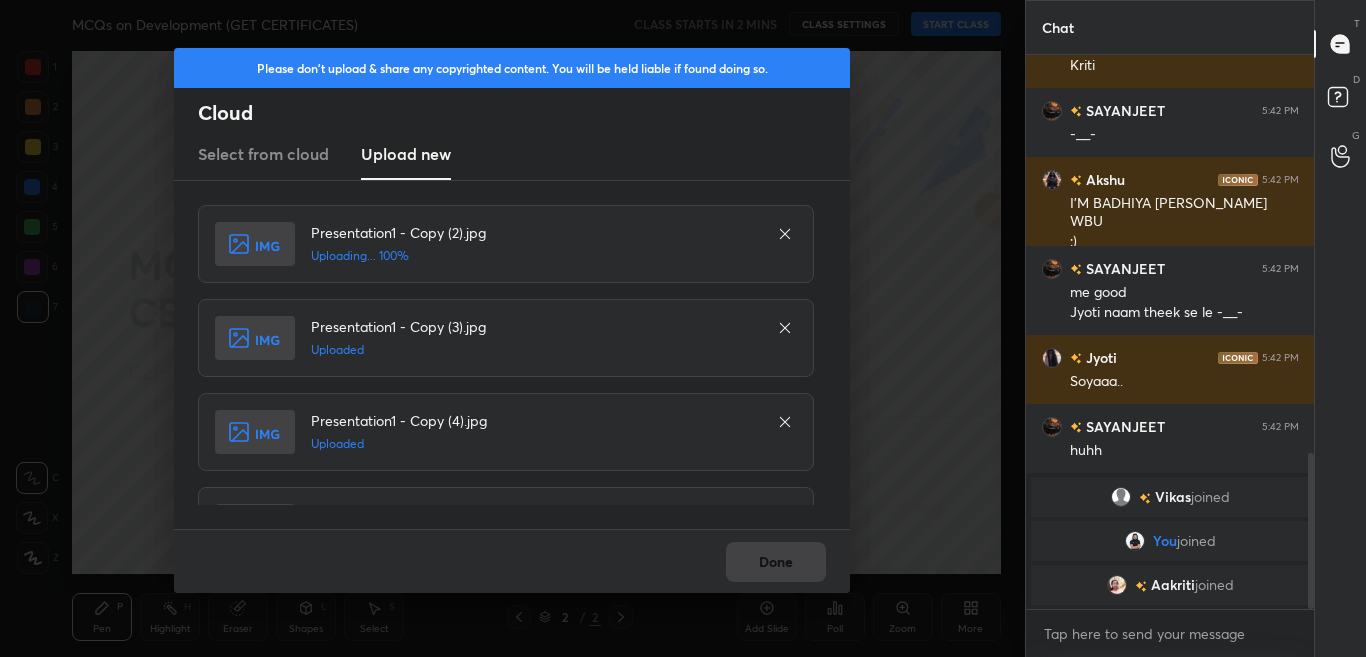 click on "Done" at bounding box center [512, 561] 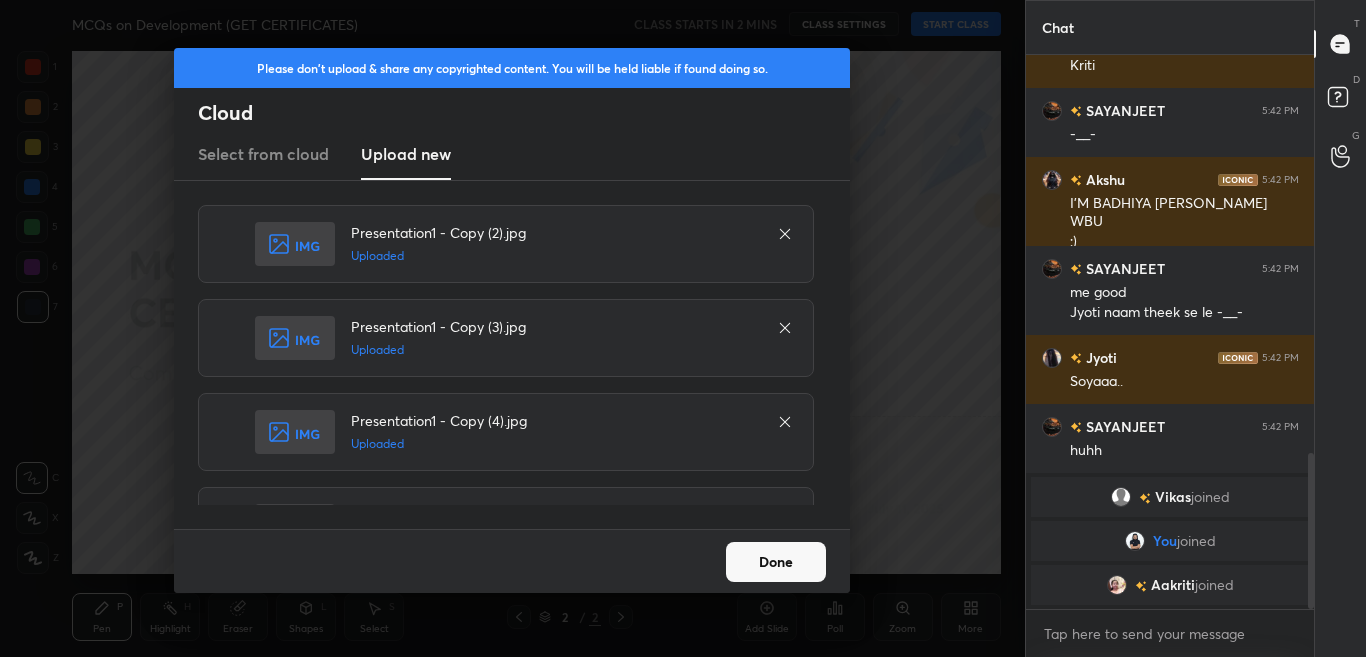 click on "Done" at bounding box center [776, 562] 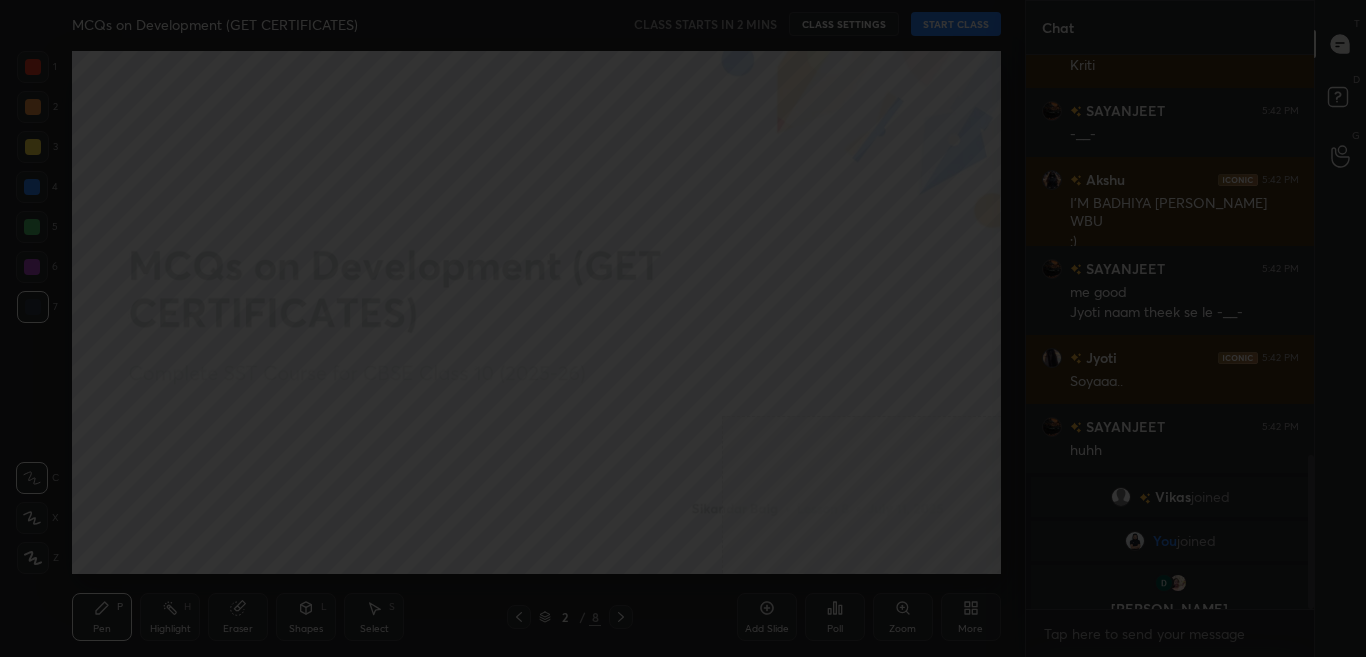 scroll, scrollTop: 1436, scrollLeft: 0, axis: vertical 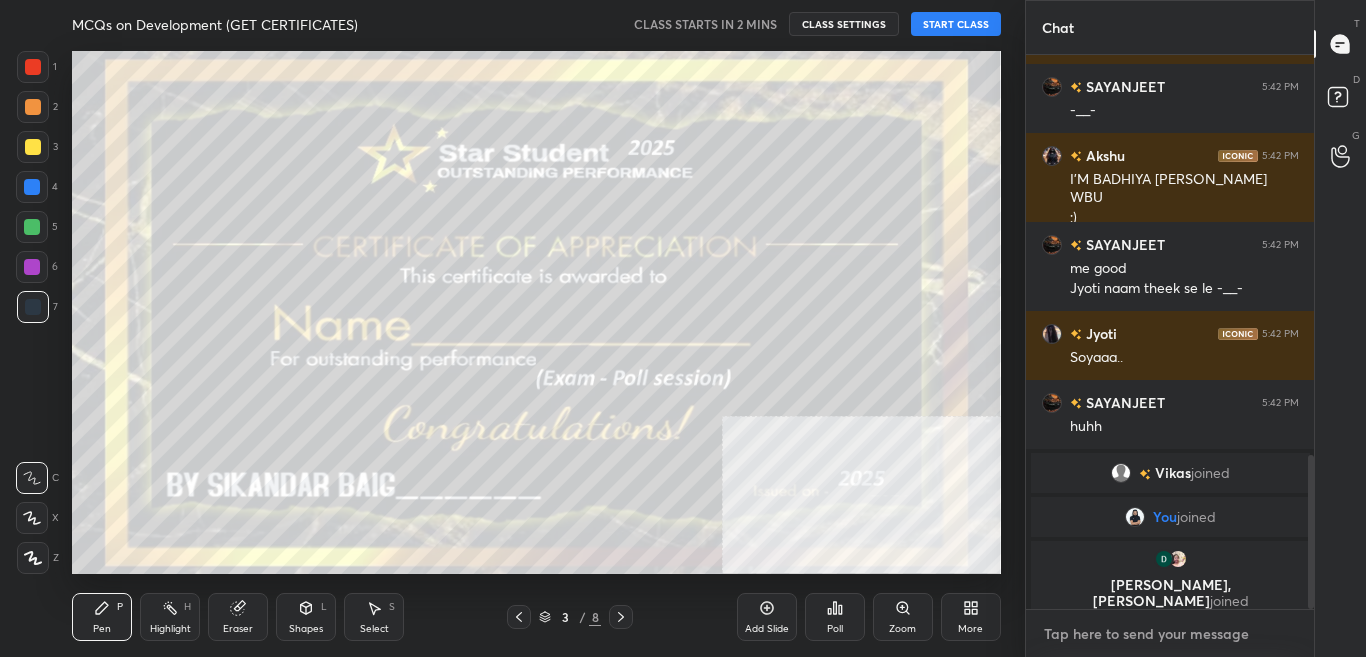 type on "x" 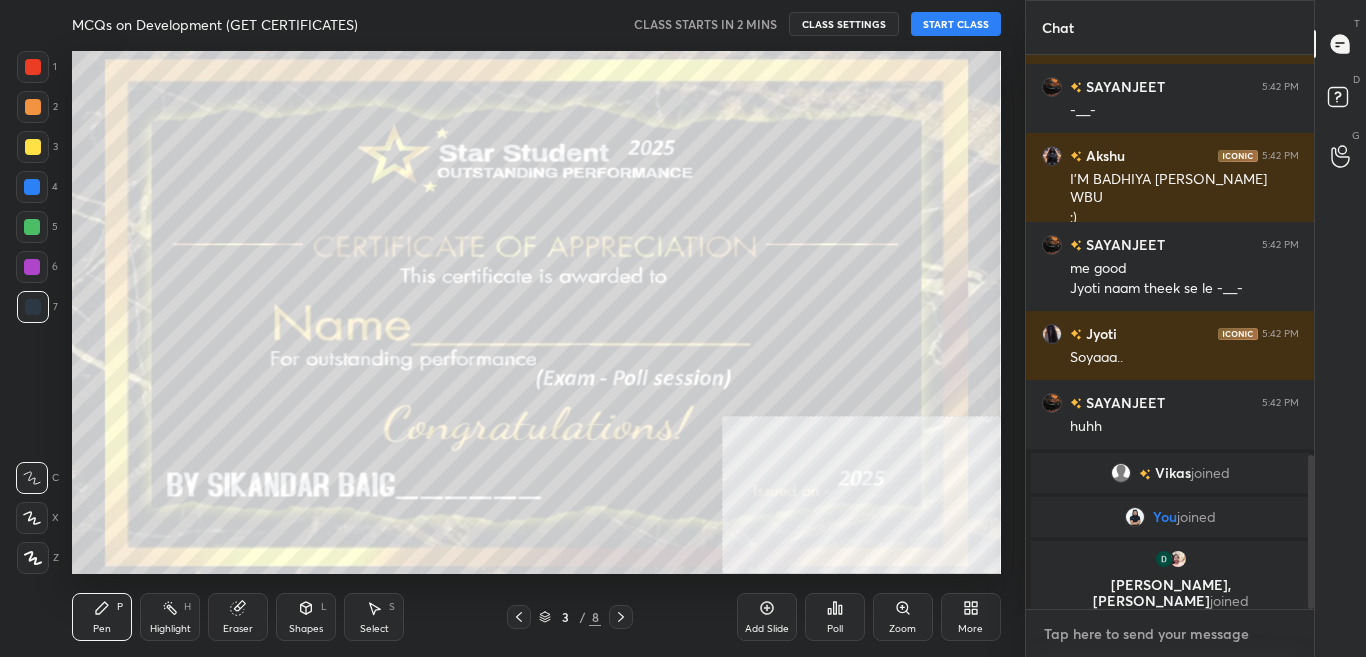 type on "t" 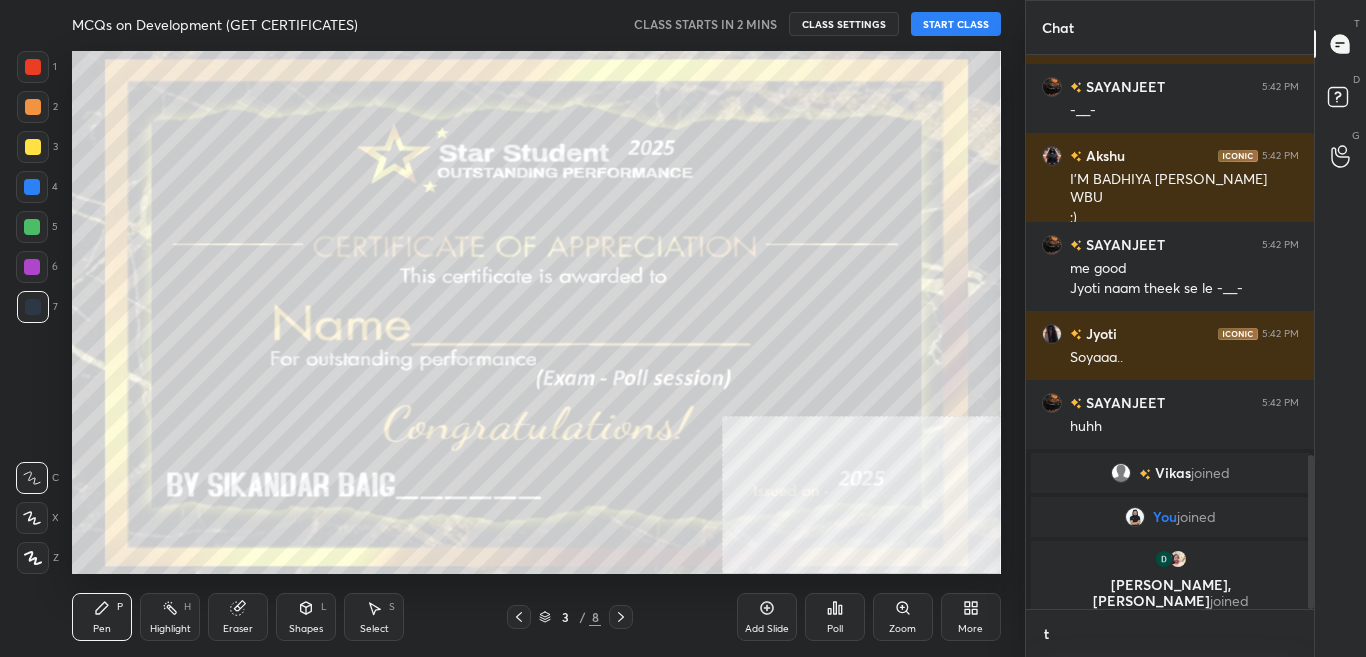 type on "x" 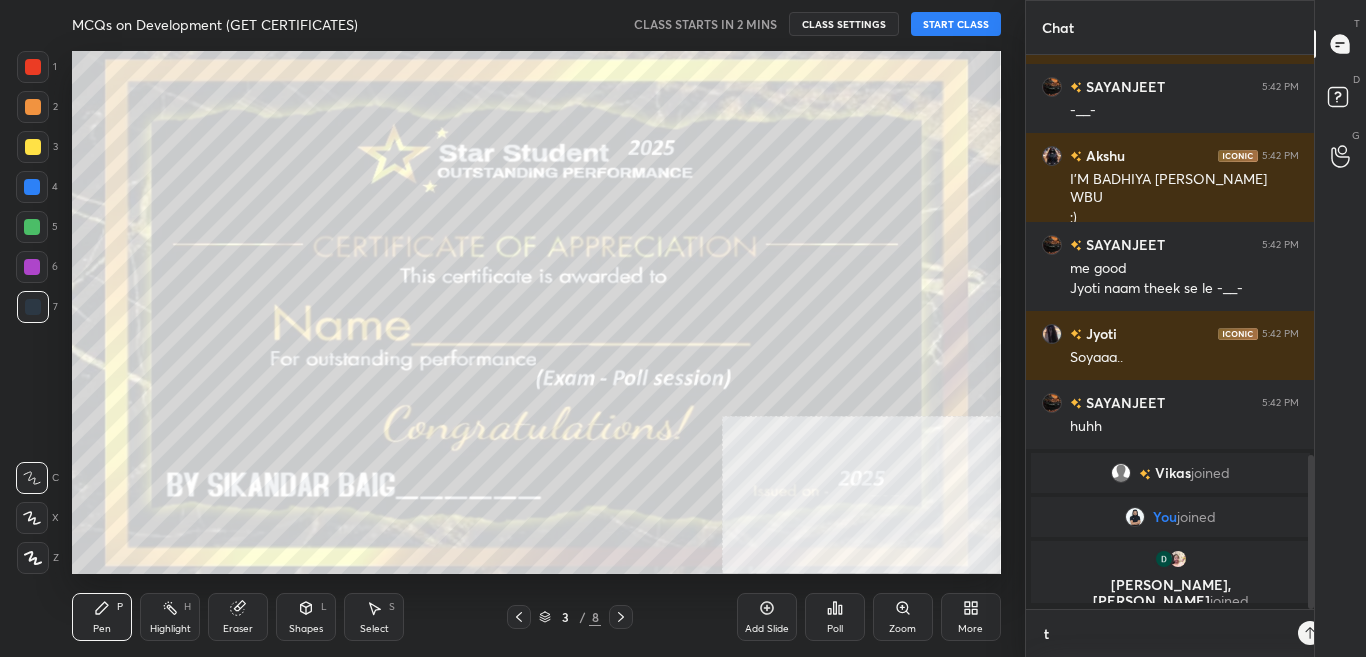 scroll, scrollTop: 542, scrollLeft: 282, axis: both 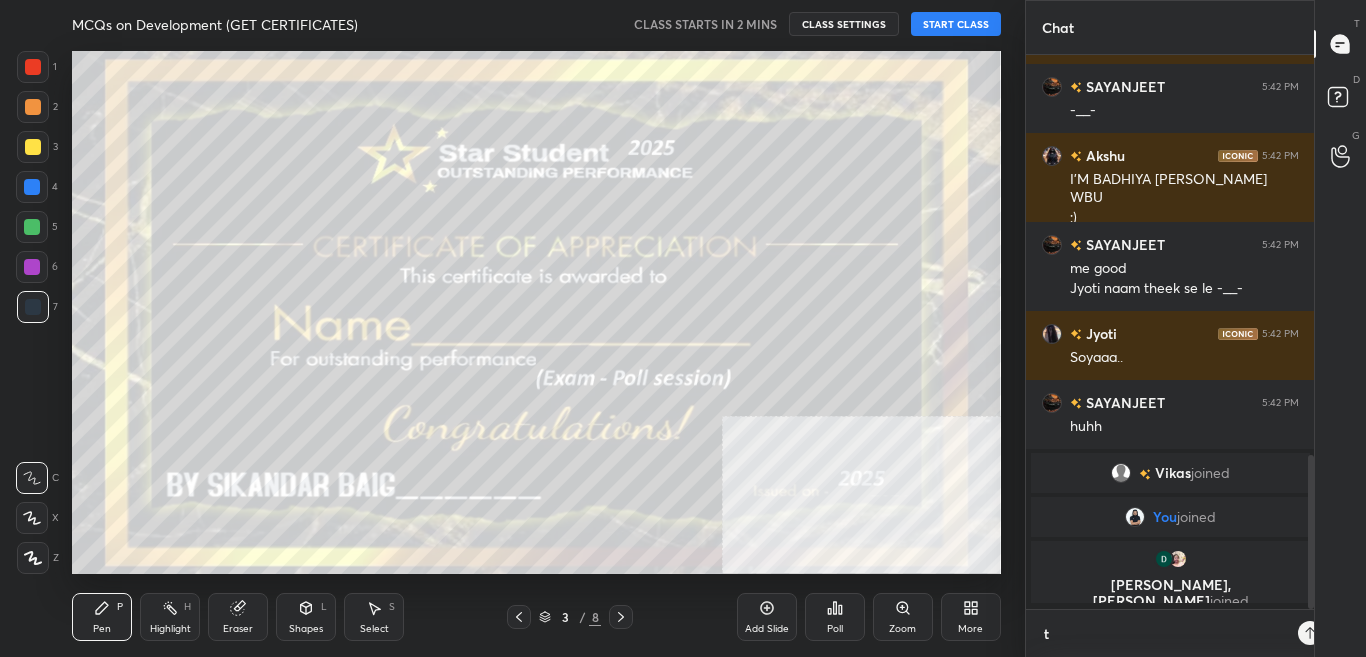 type on "t." 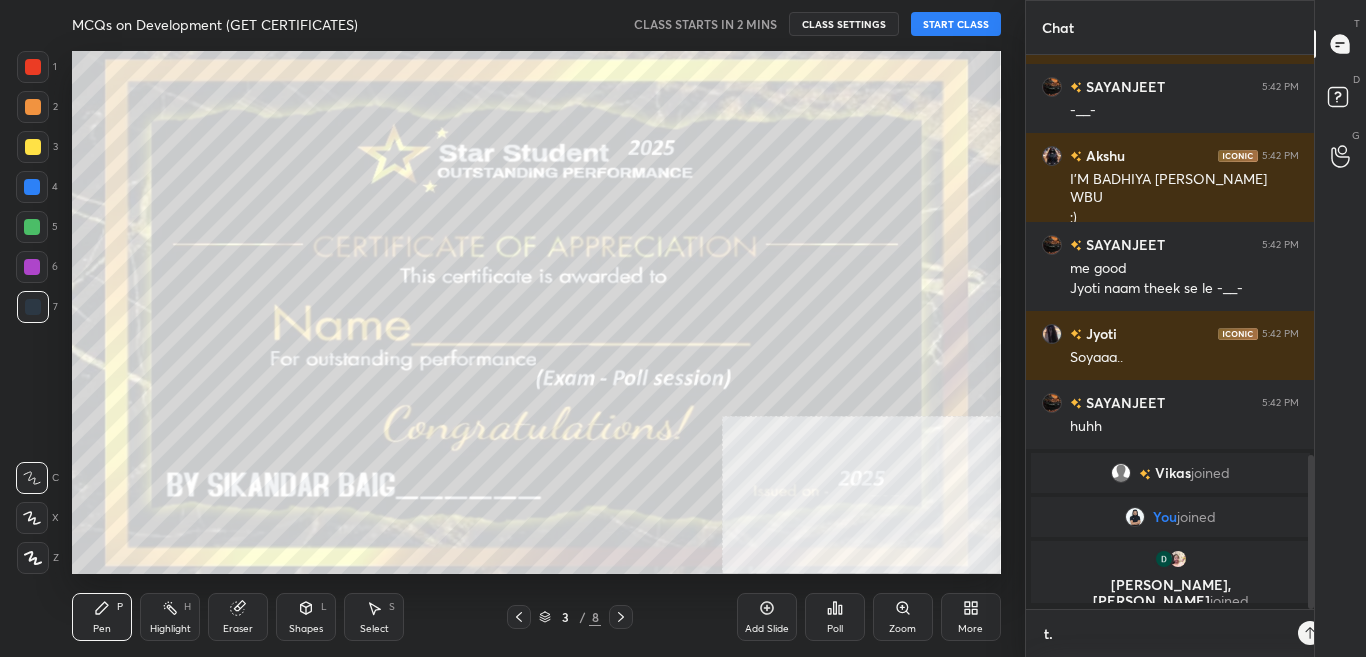 scroll, scrollTop: 7, scrollLeft: 7, axis: both 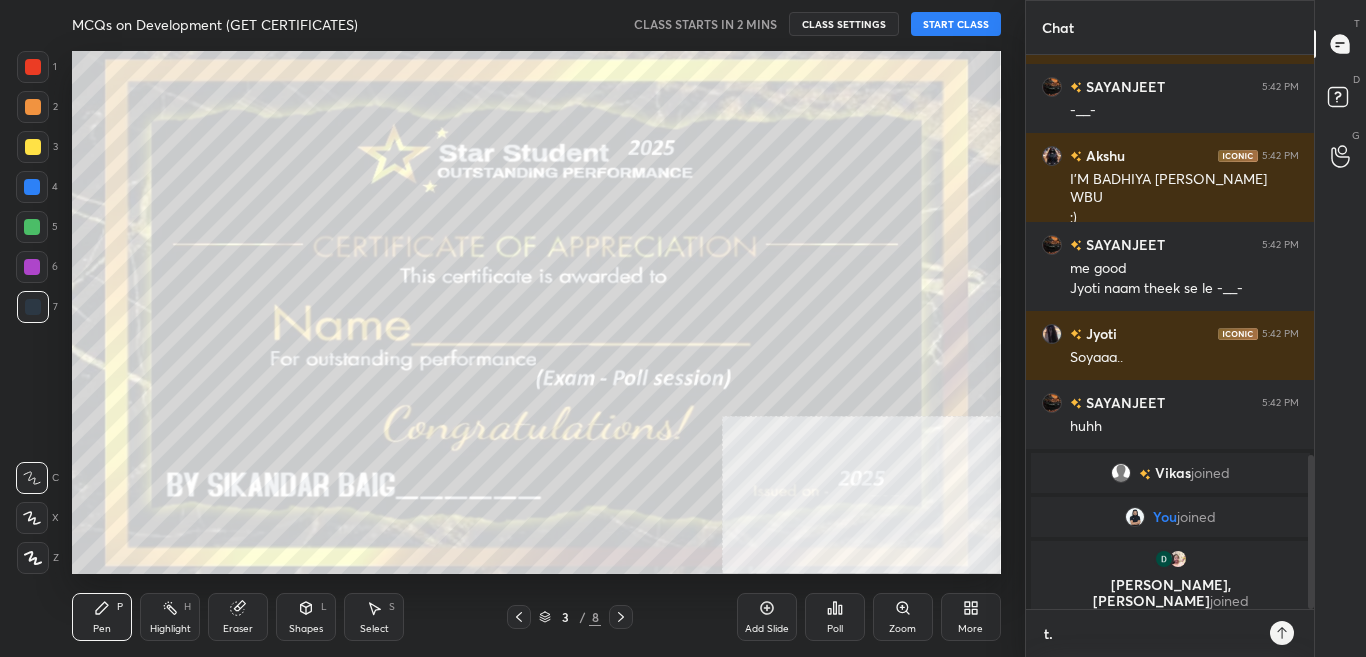 type on "t.m" 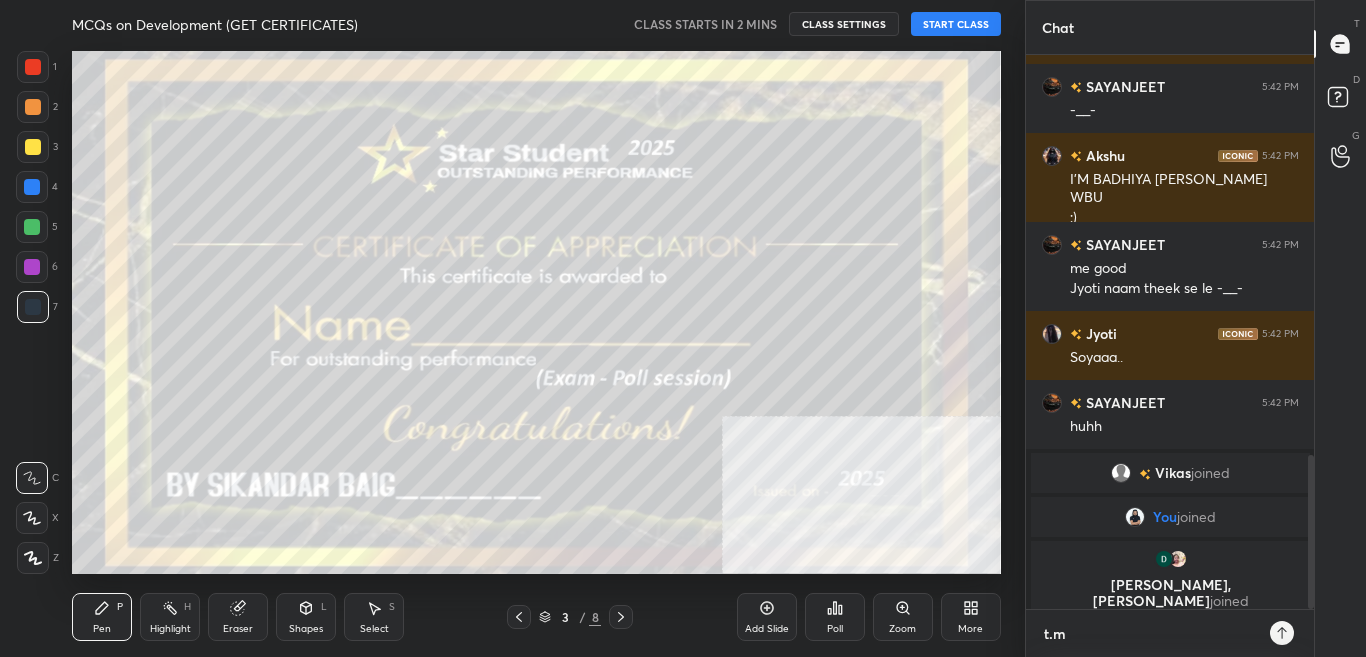 type on "x" 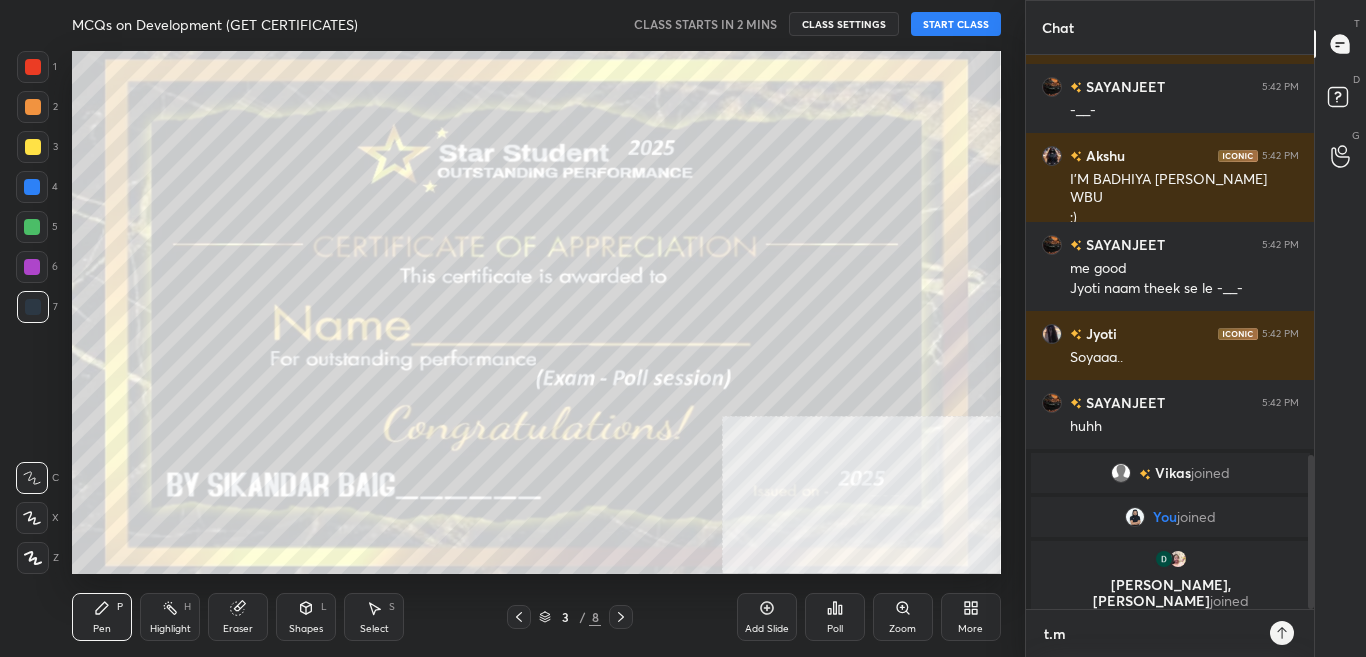 type on "[DOMAIN_NAME]" 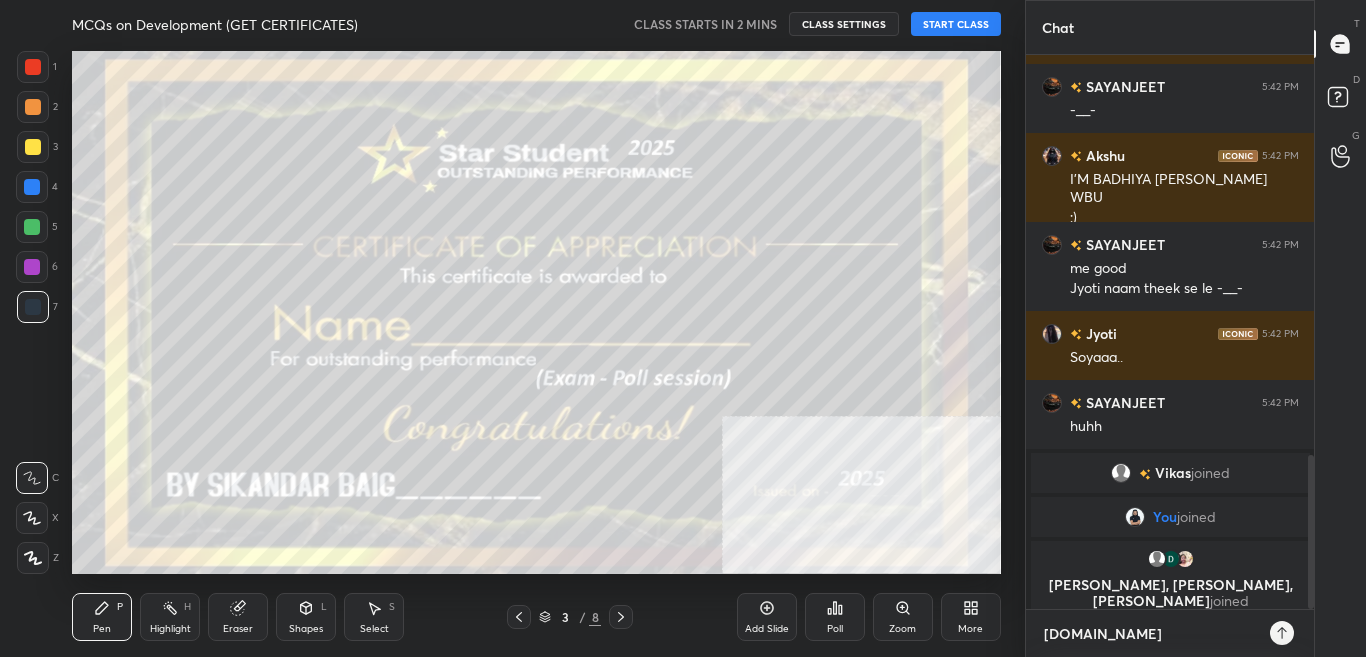 type on "[DOMAIN_NAME][URL]" 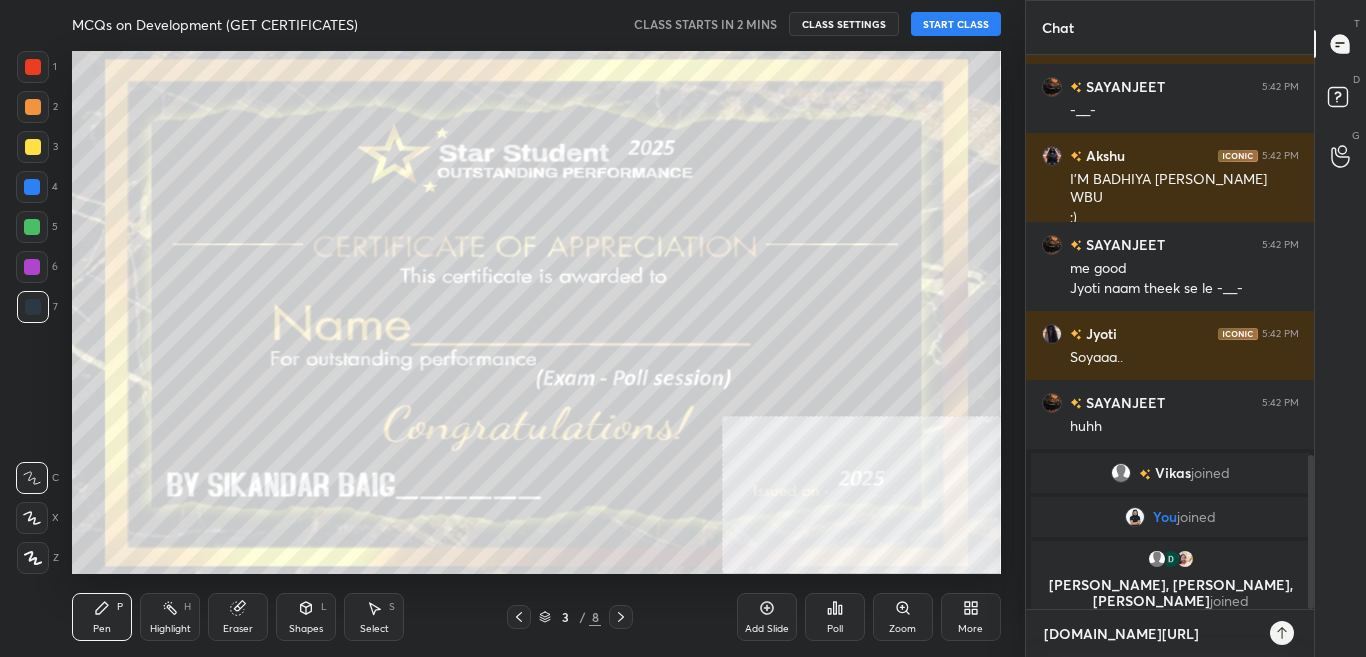 type on "[DOMAIN_NAME][URL]" 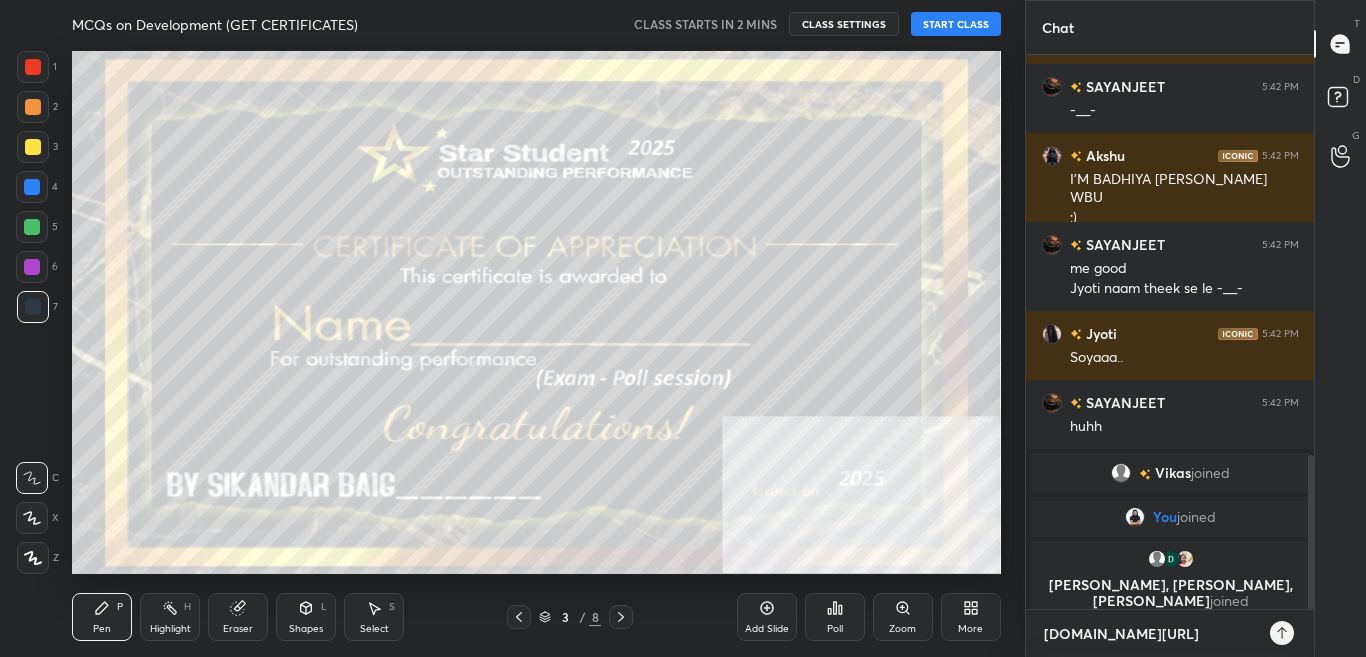 type on "[DOMAIN_NAME][URL]" 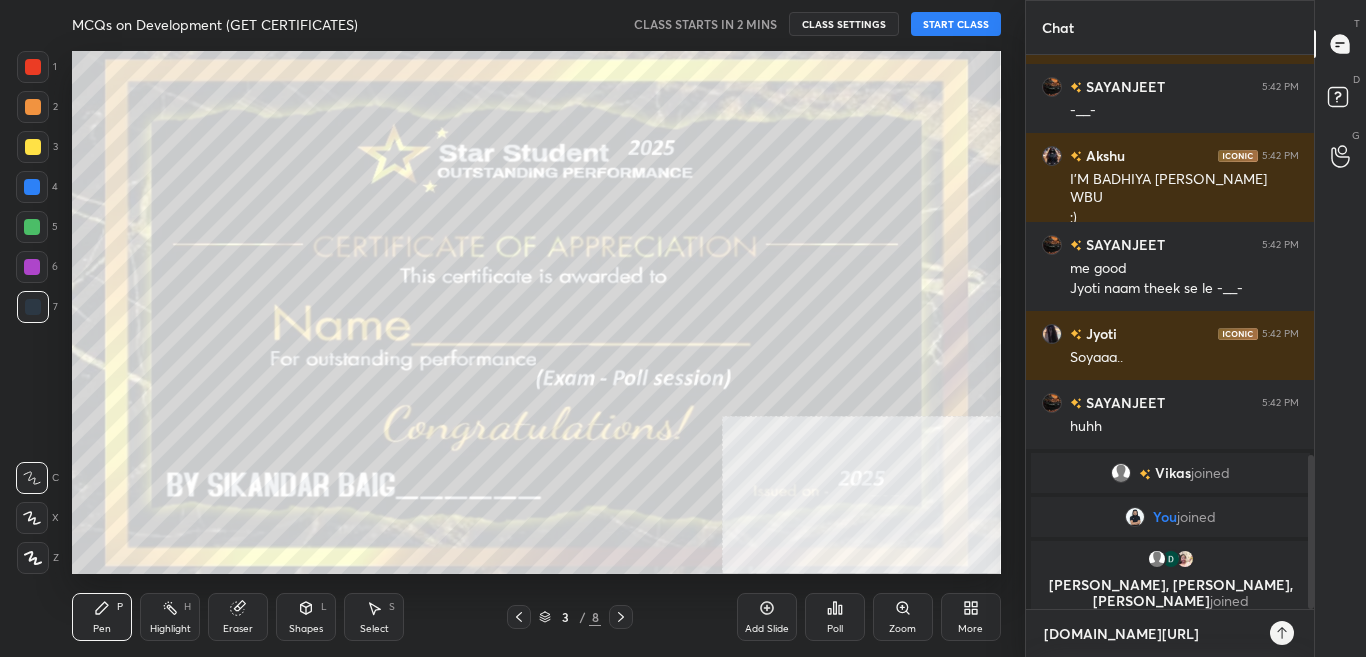 type on "x" 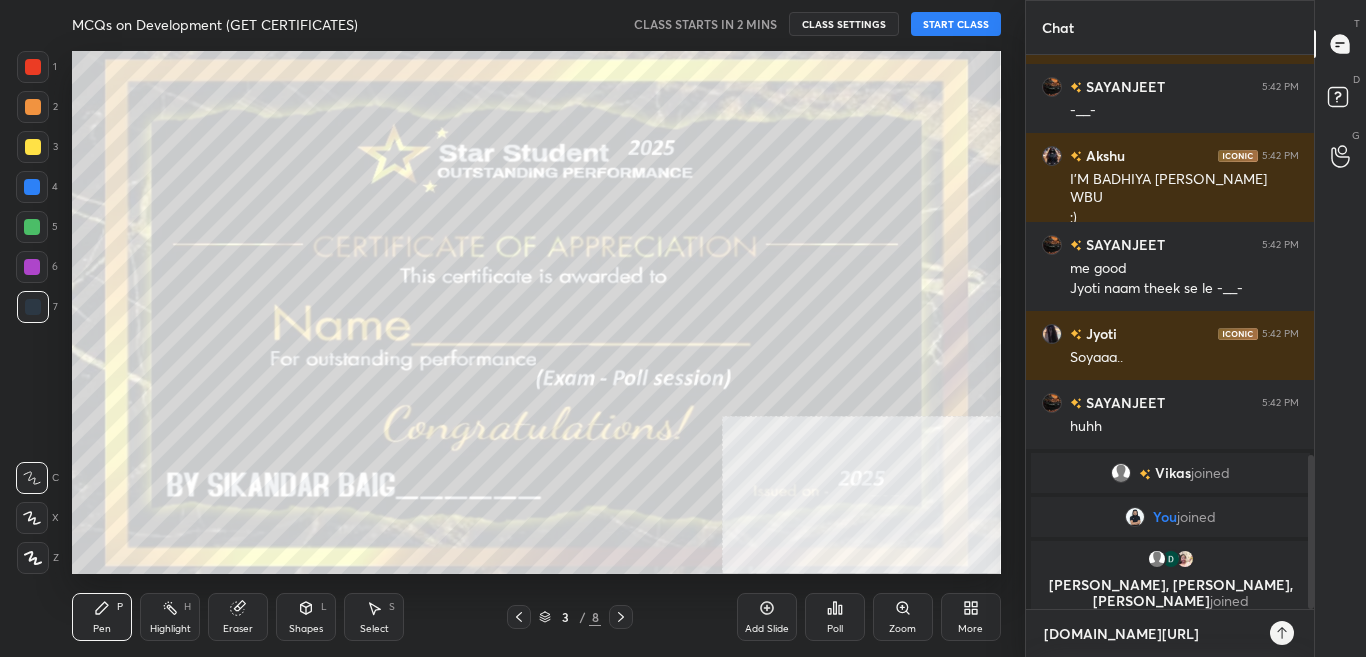 type on "[DOMAIN_NAME][URL]" 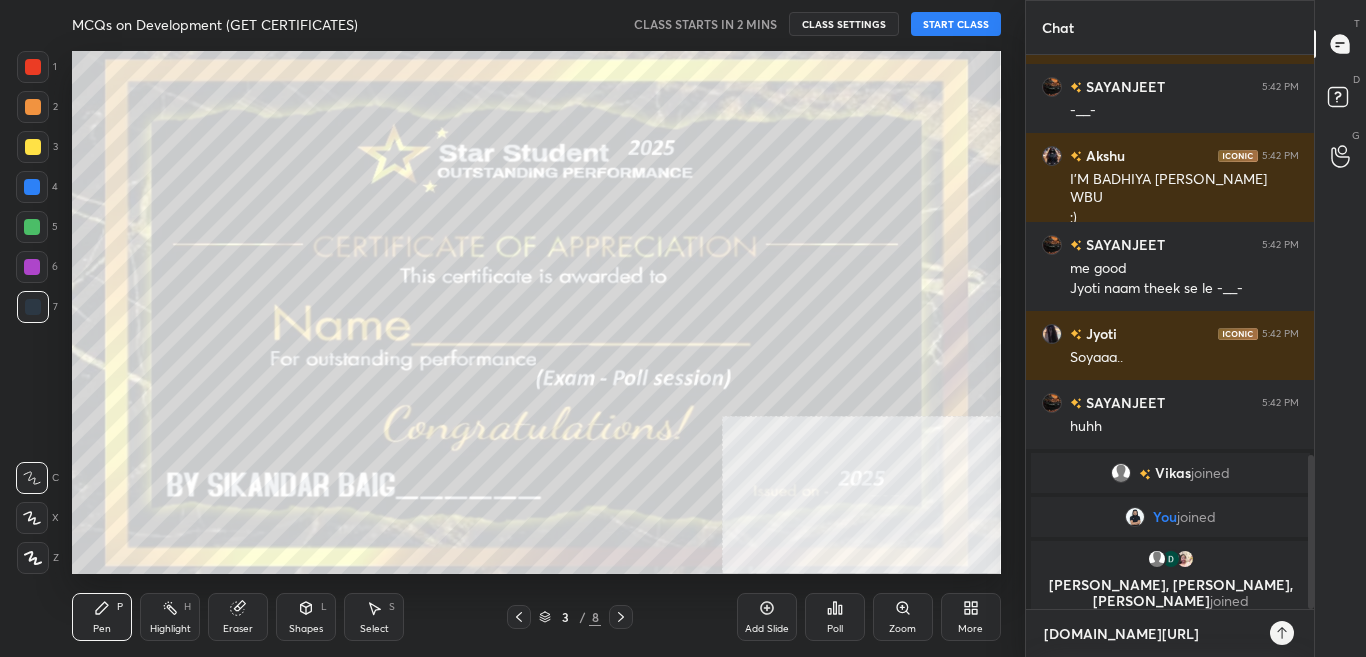 type on "[DOMAIN_NAME][URL][PERSON_NAME]" 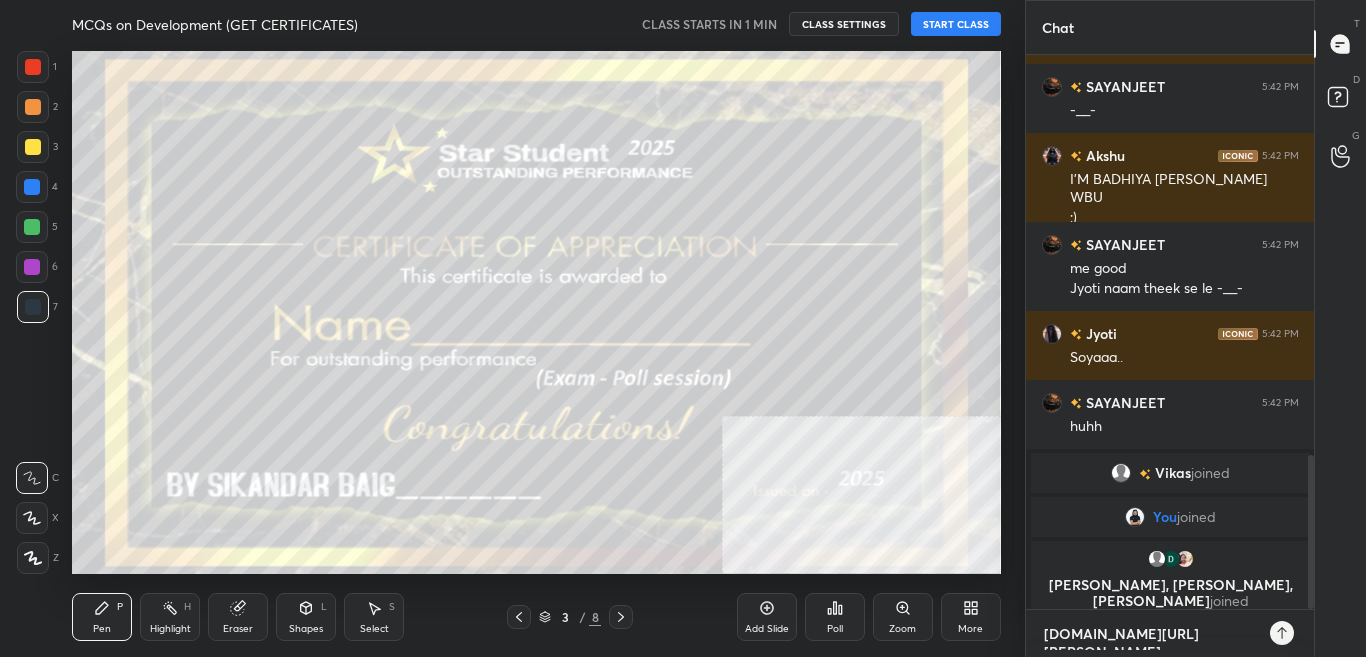 type on "[DOMAIN_NAME][URL]" 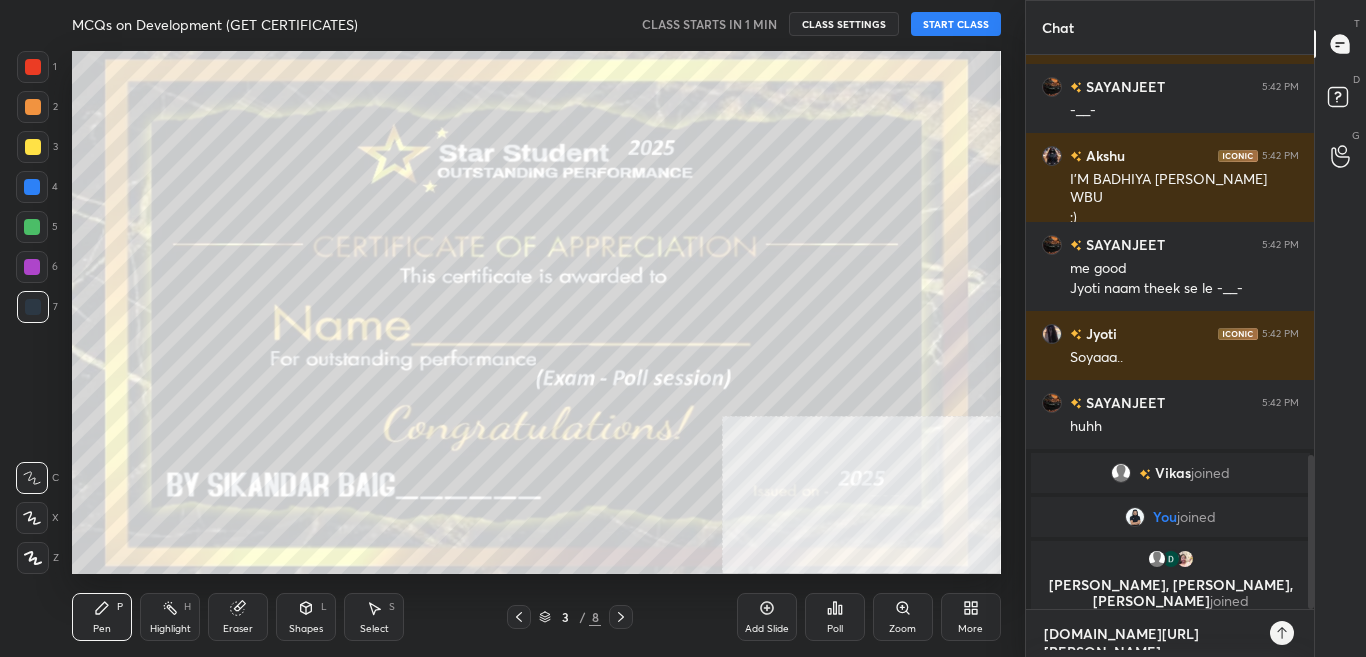 type on "x" 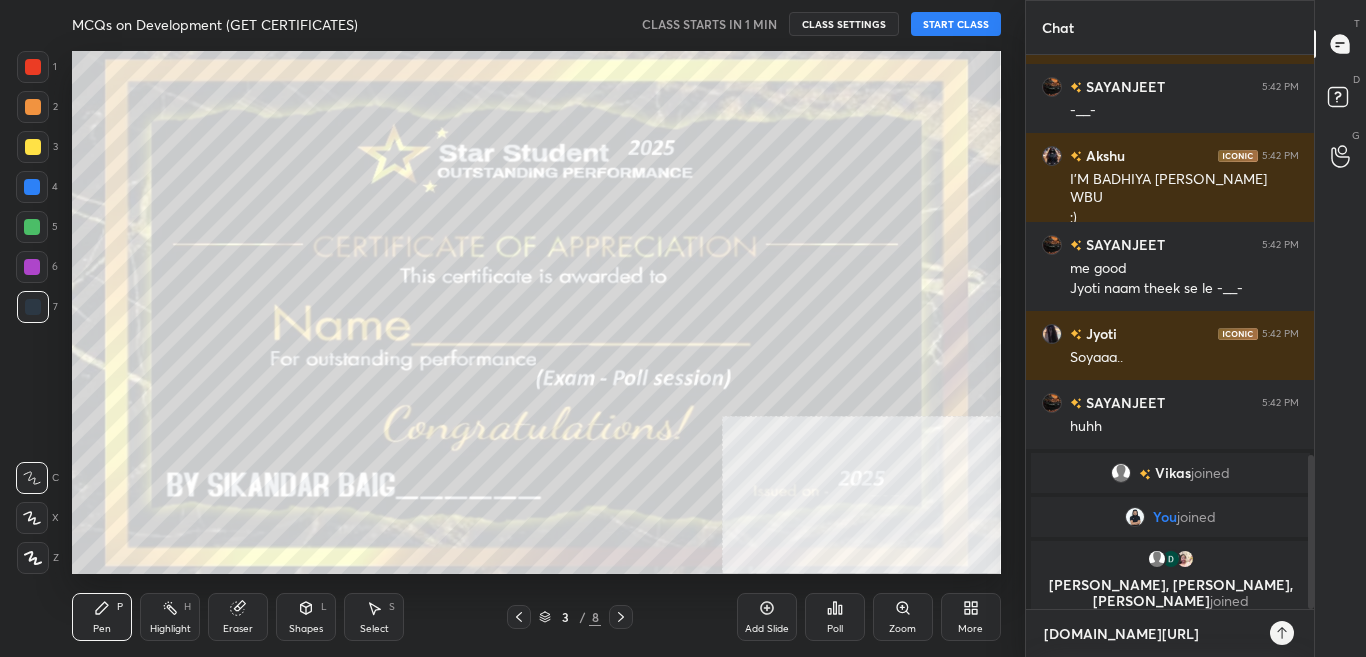 type on "[DOMAIN_NAME][URL]" 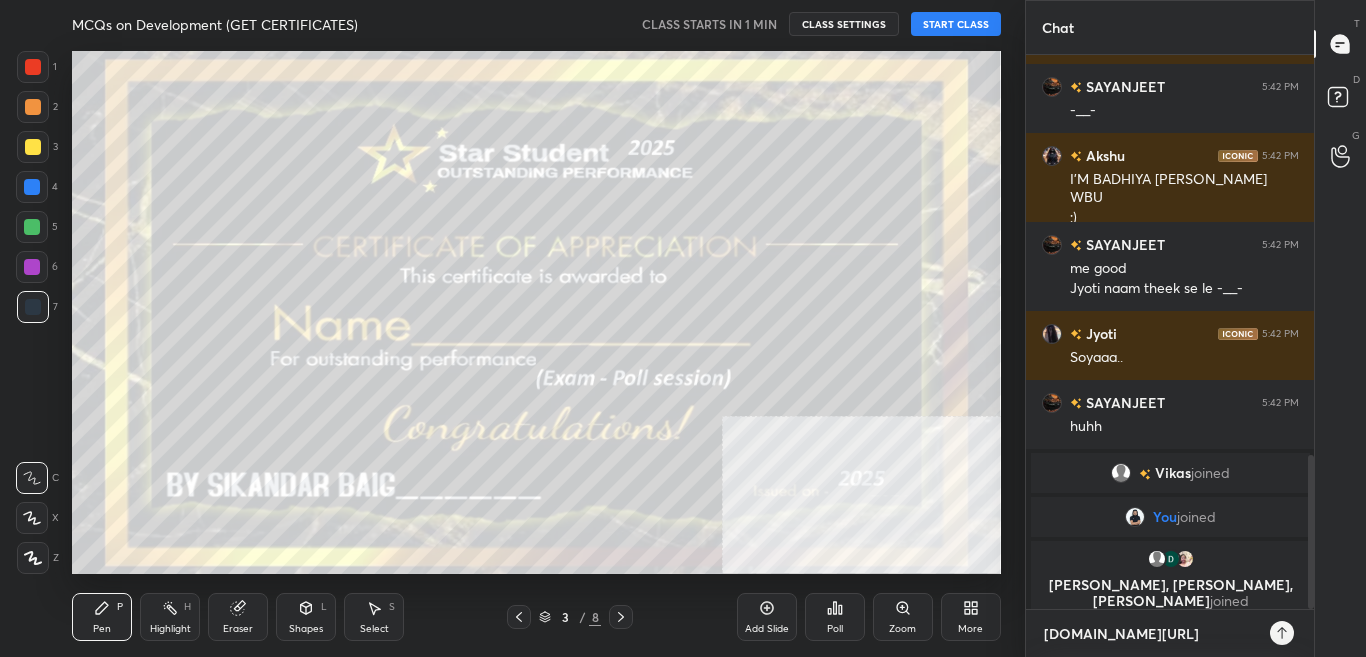 type on "x" 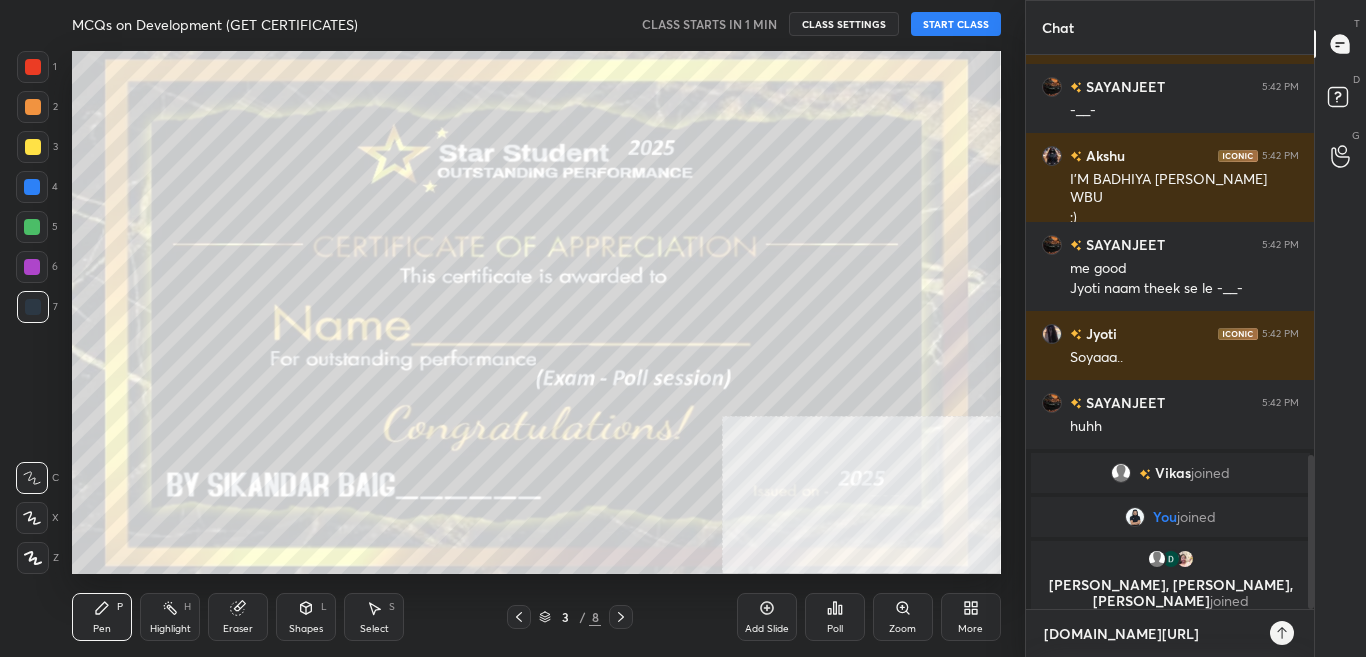 type on "[DOMAIN_NAME][URL]" 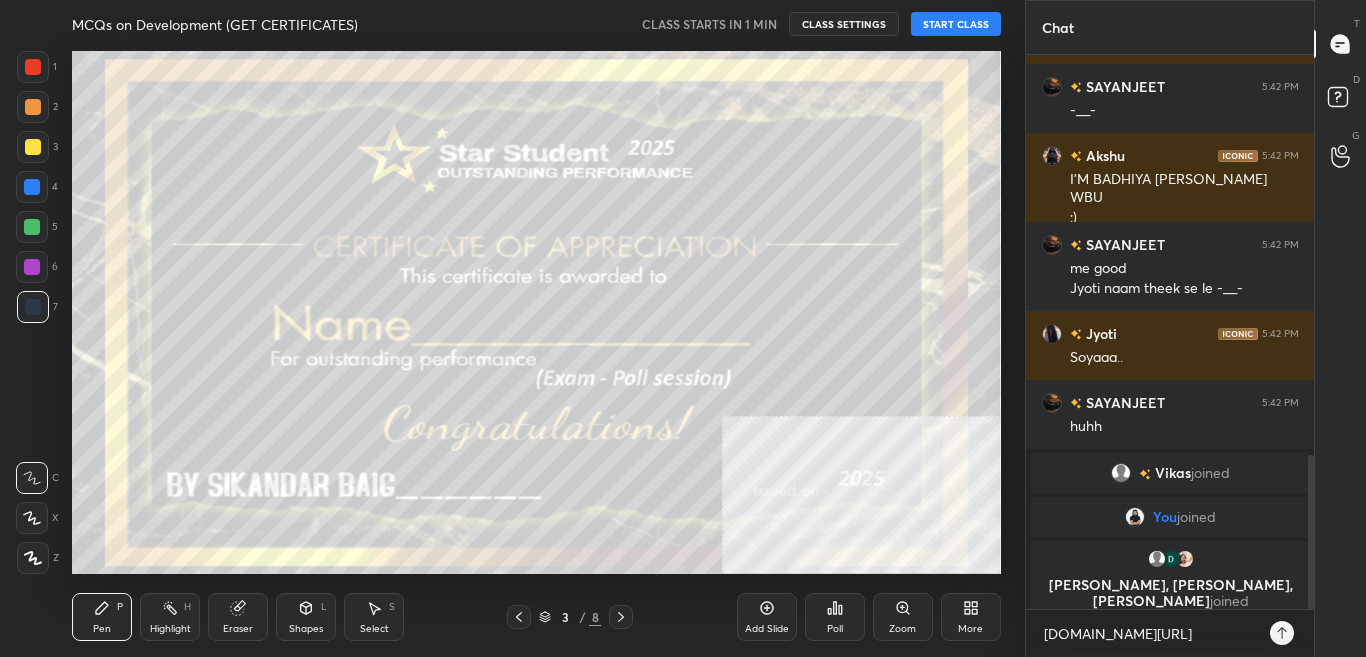 type on "x" 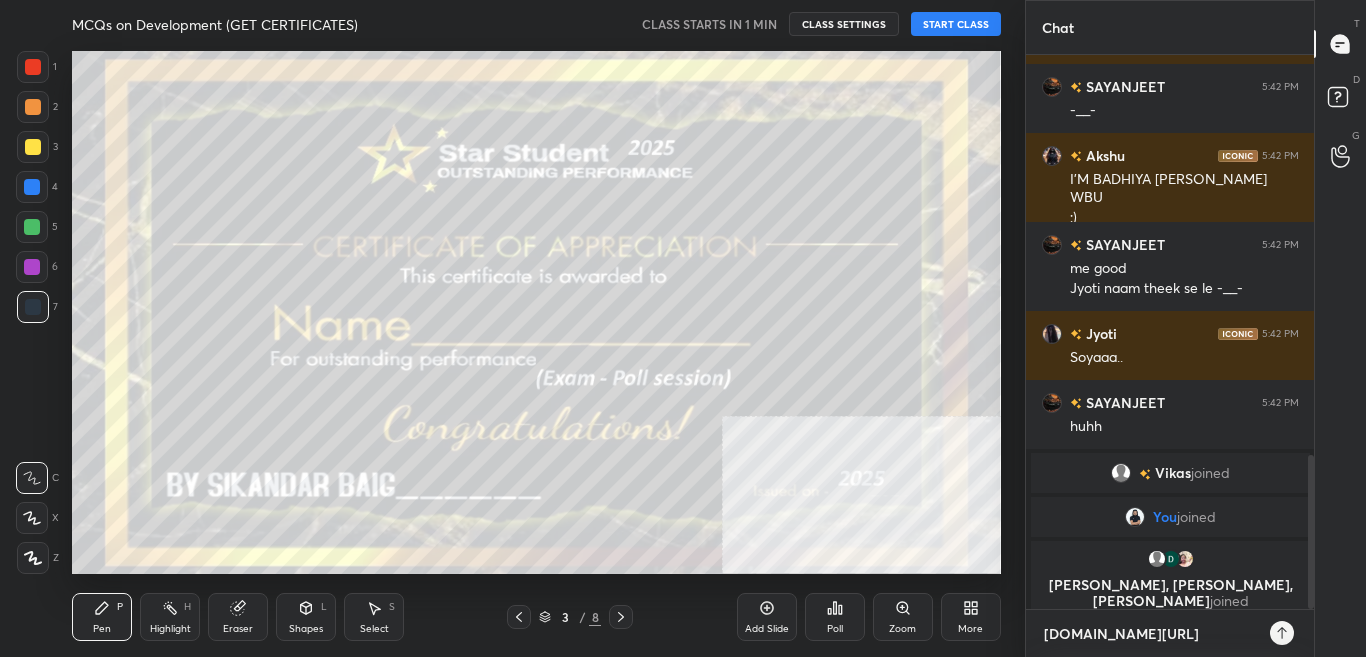 type 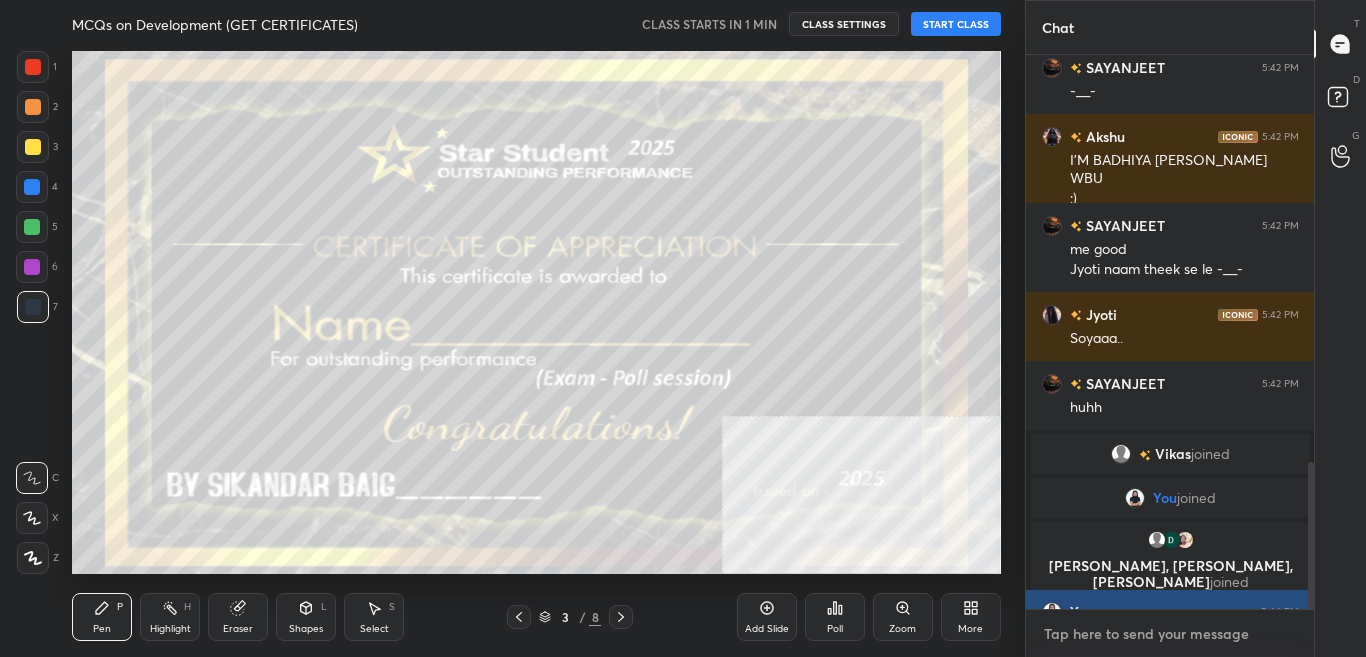 scroll, scrollTop: 1529, scrollLeft: 0, axis: vertical 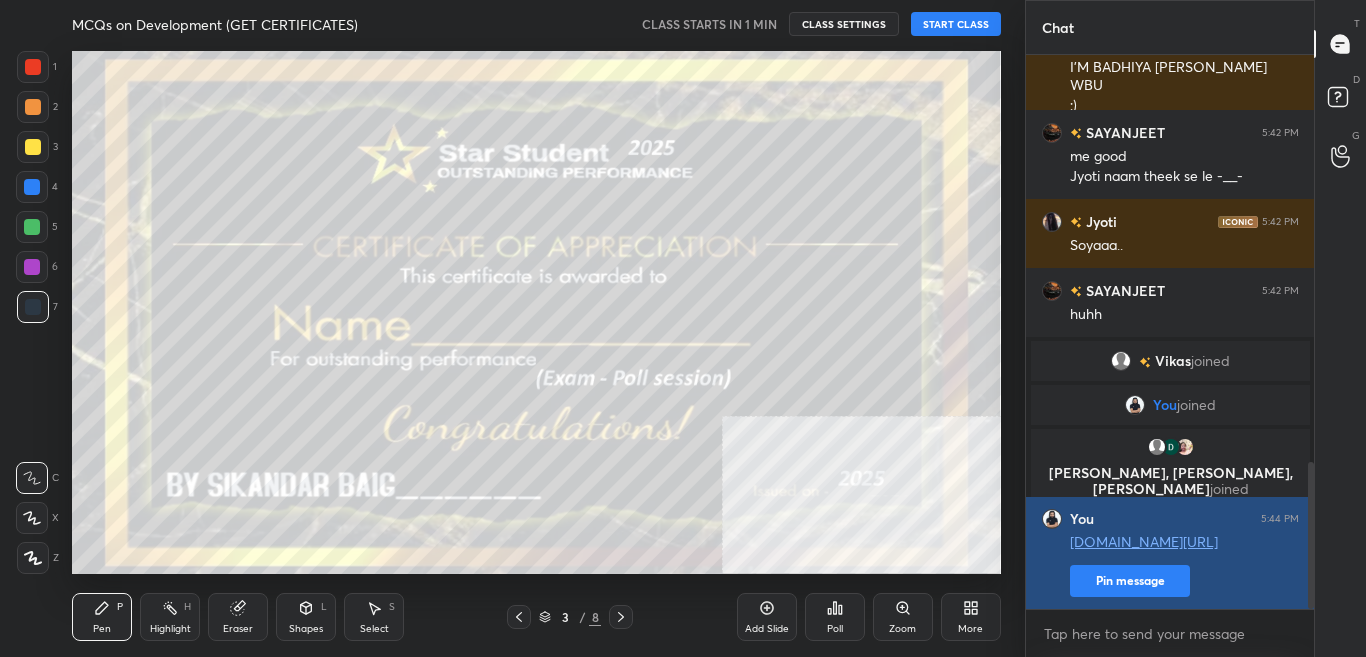 click on "Pin message" at bounding box center (1130, 581) 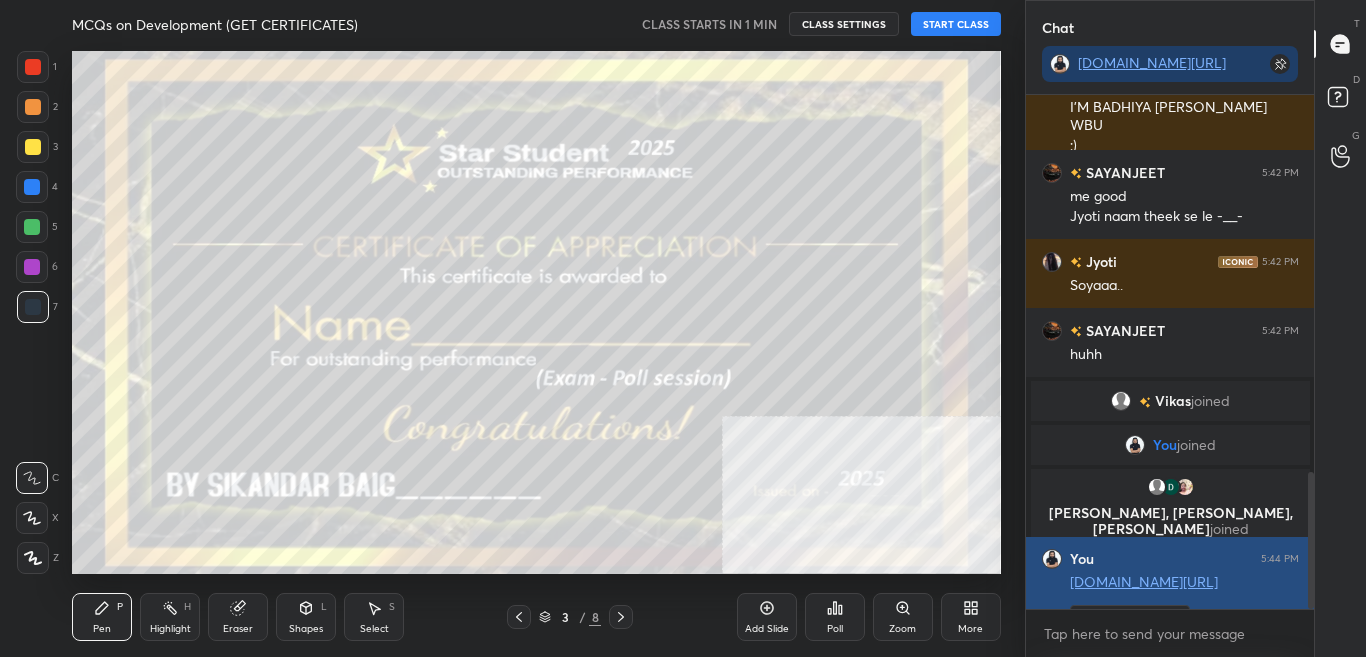 scroll, scrollTop: 508, scrollLeft: 282, axis: both 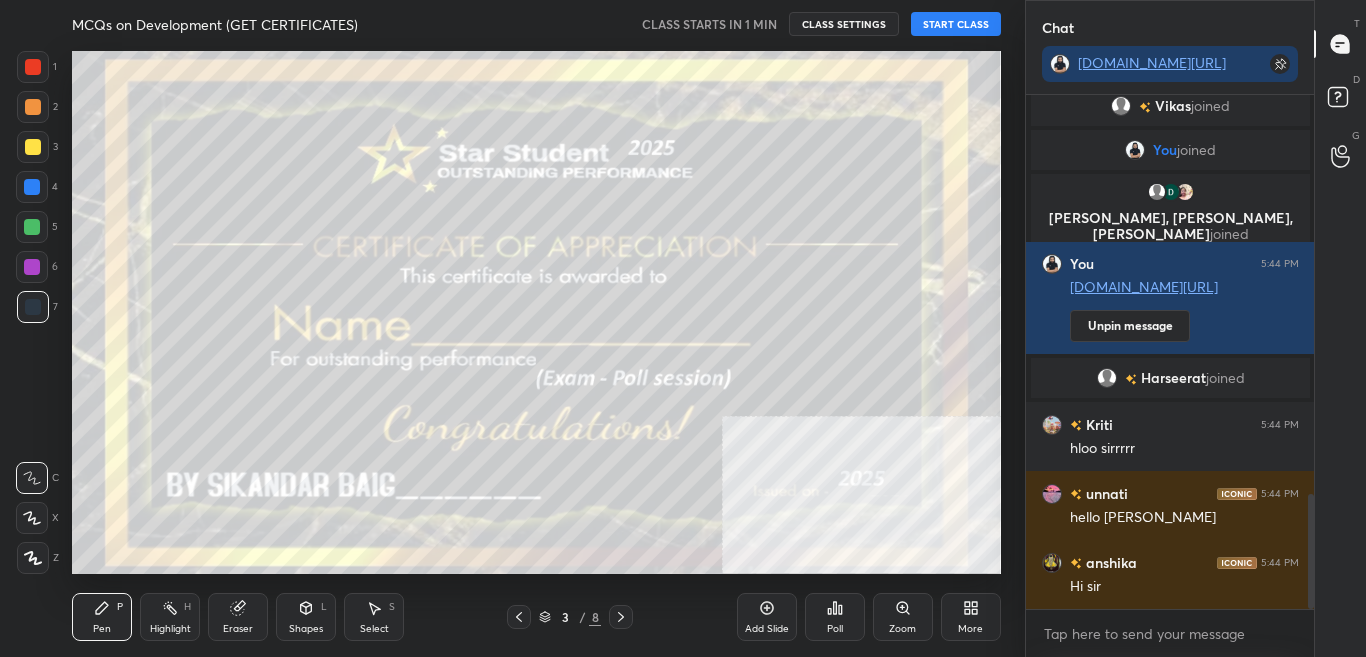 click on "START CLASS" at bounding box center (956, 24) 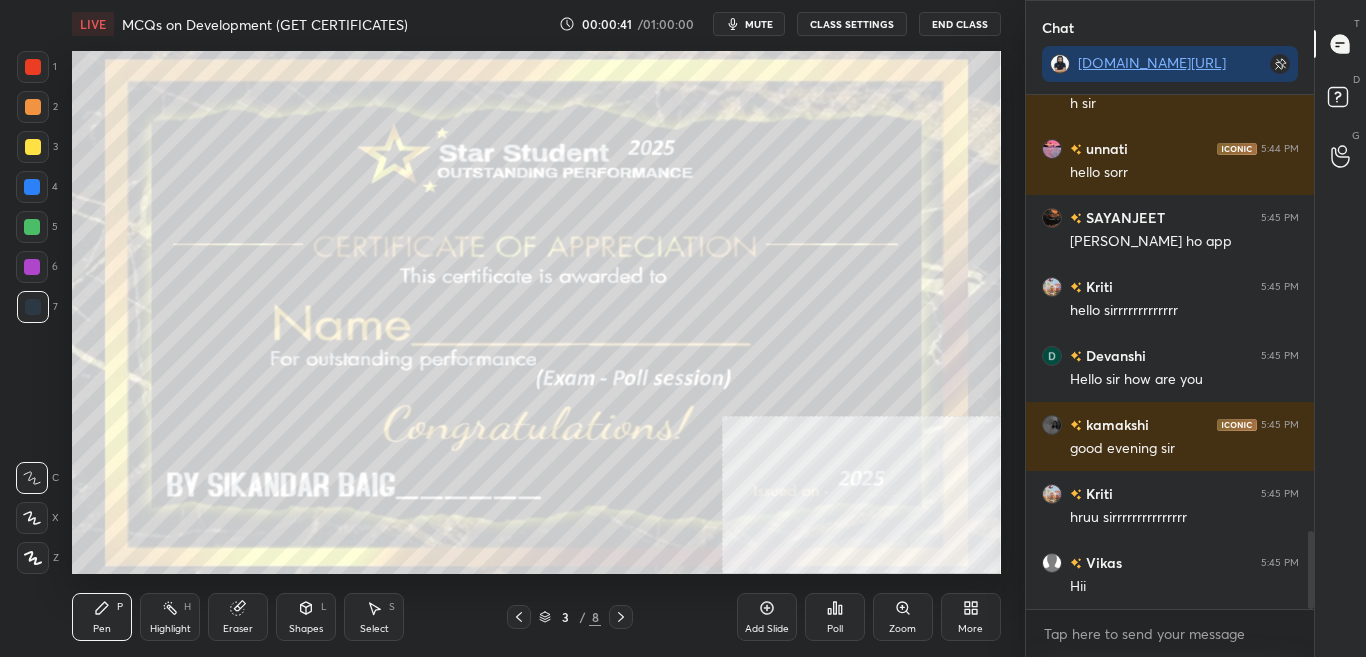 scroll, scrollTop: 2890, scrollLeft: 0, axis: vertical 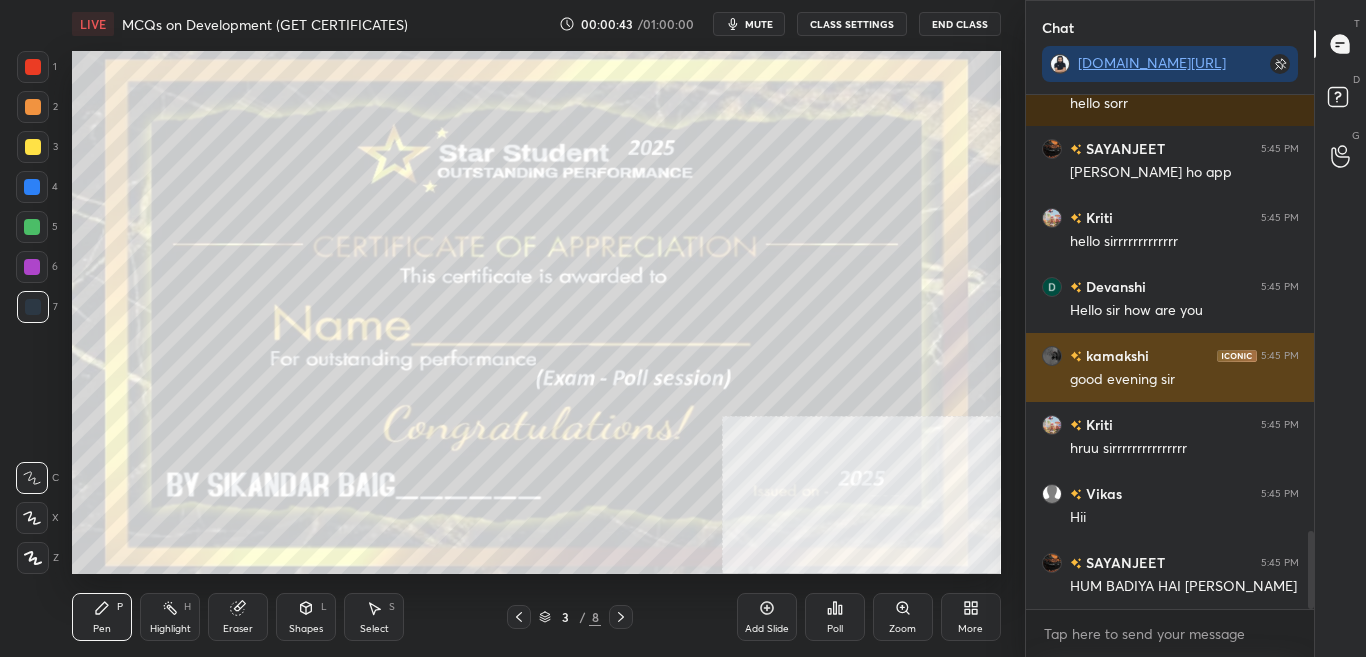 click on "kamakshi" at bounding box center (1115, 355) 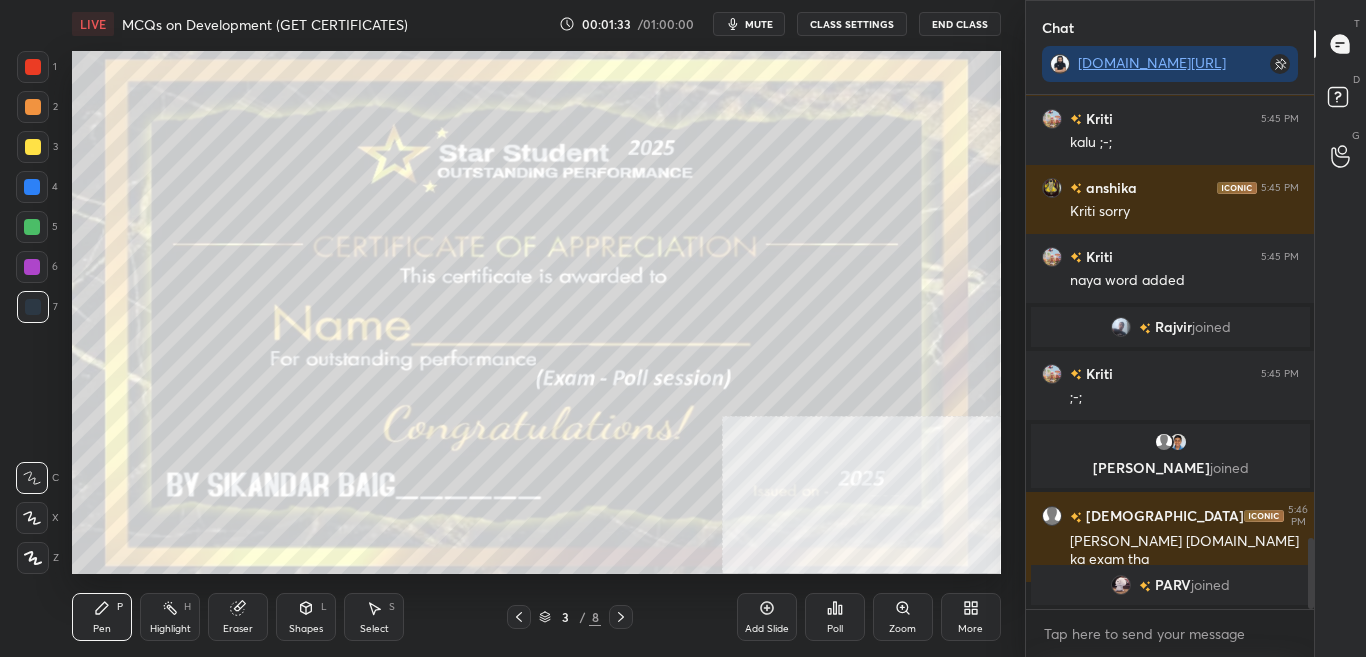 scroll, scrollTop: 3221, scrollLeft: 0, axis: vertical 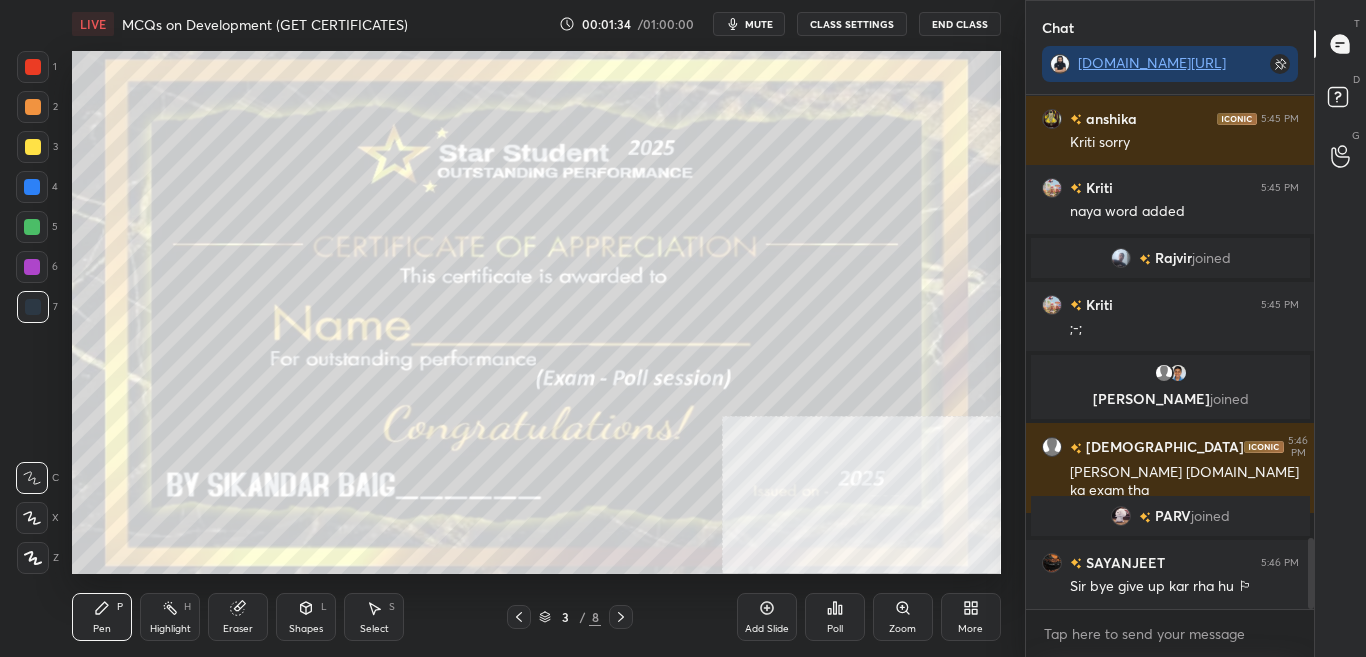 drag, startPoint x: 26, startPoint y: 56, endPoint x: 30, endPoint y: 76, distance: 20.396078 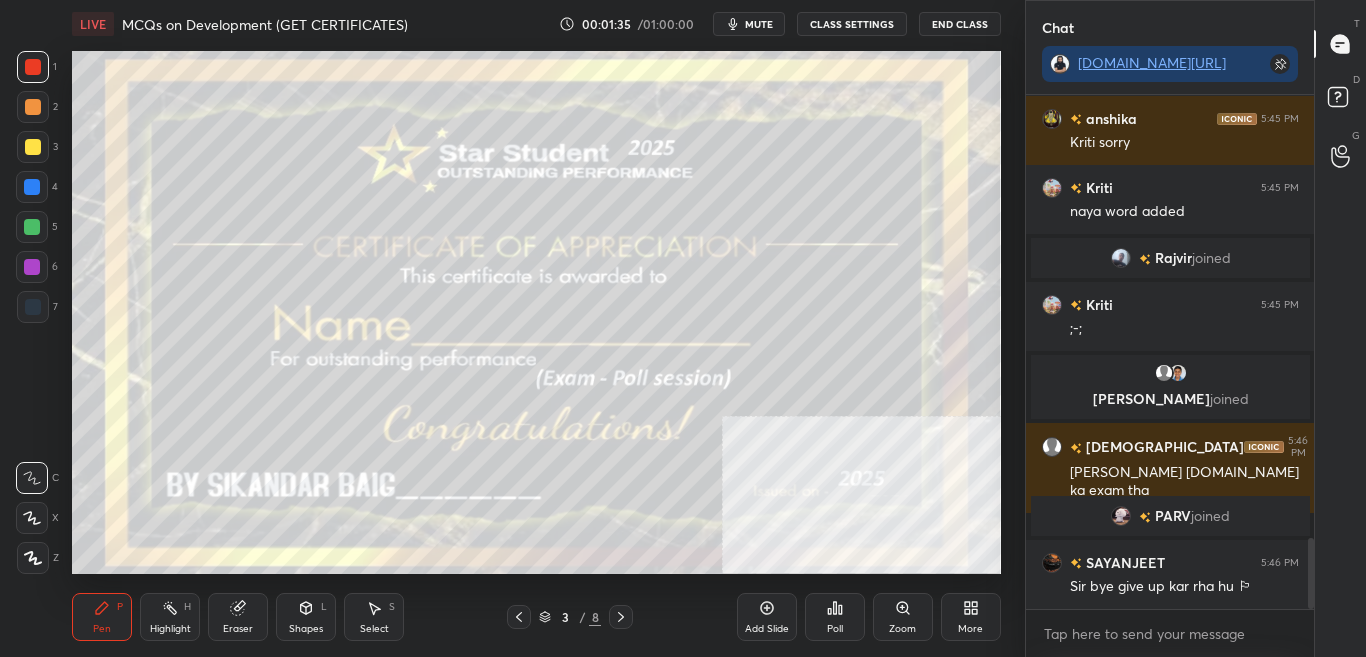 click at bounding box center (33, 558) 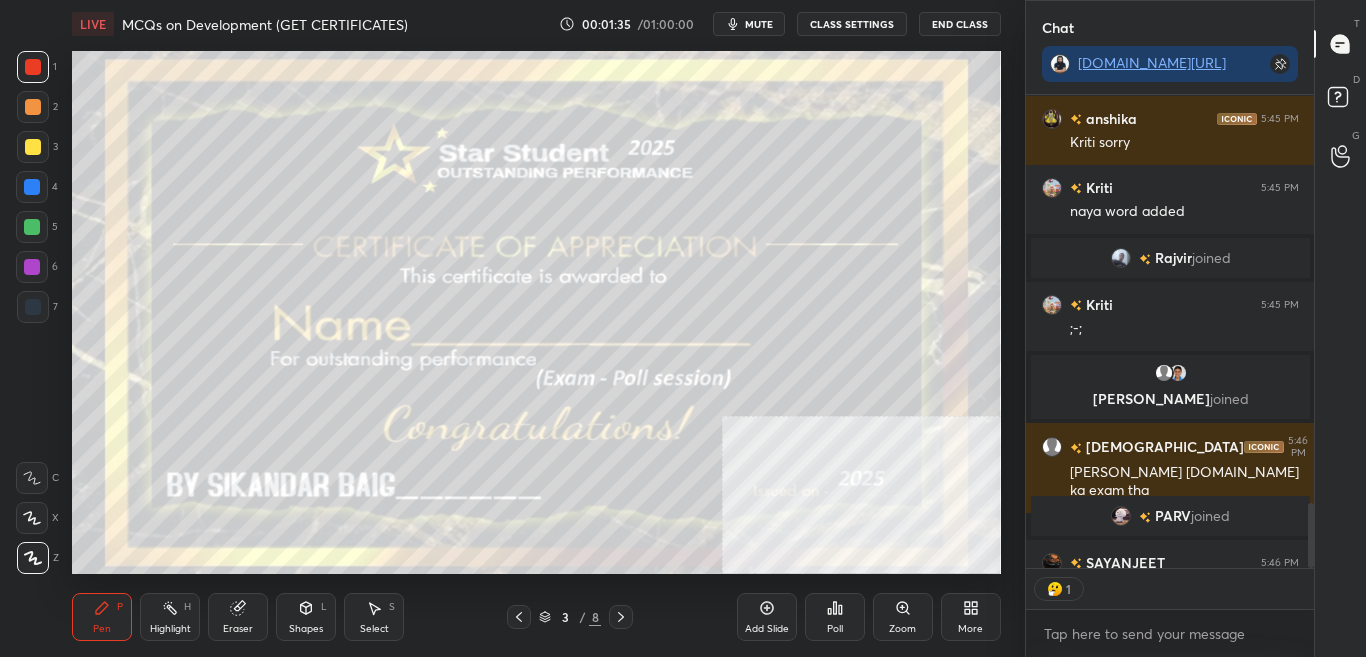 scroll, scrollTop: 467, scrollLeft: 282, axis: both 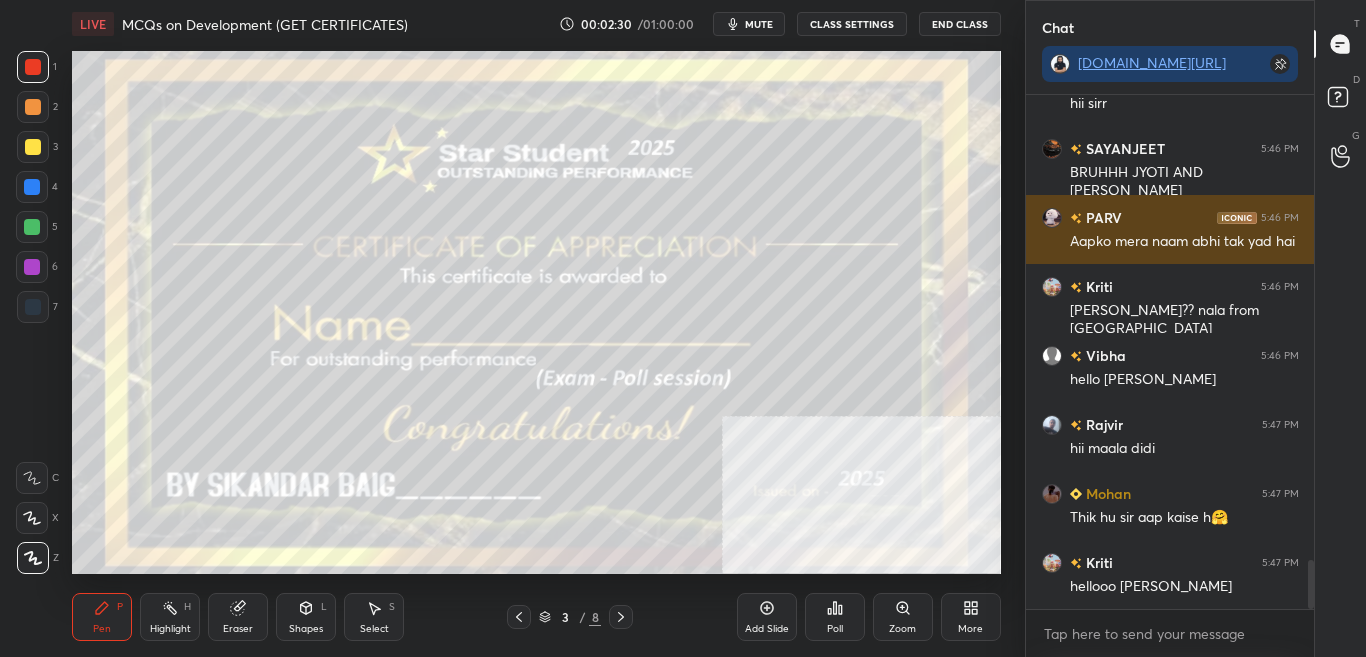 click on "PARV 5:46 PM Aapko mera naam abhi tak yad hai" at bounding box center [1170, 229] 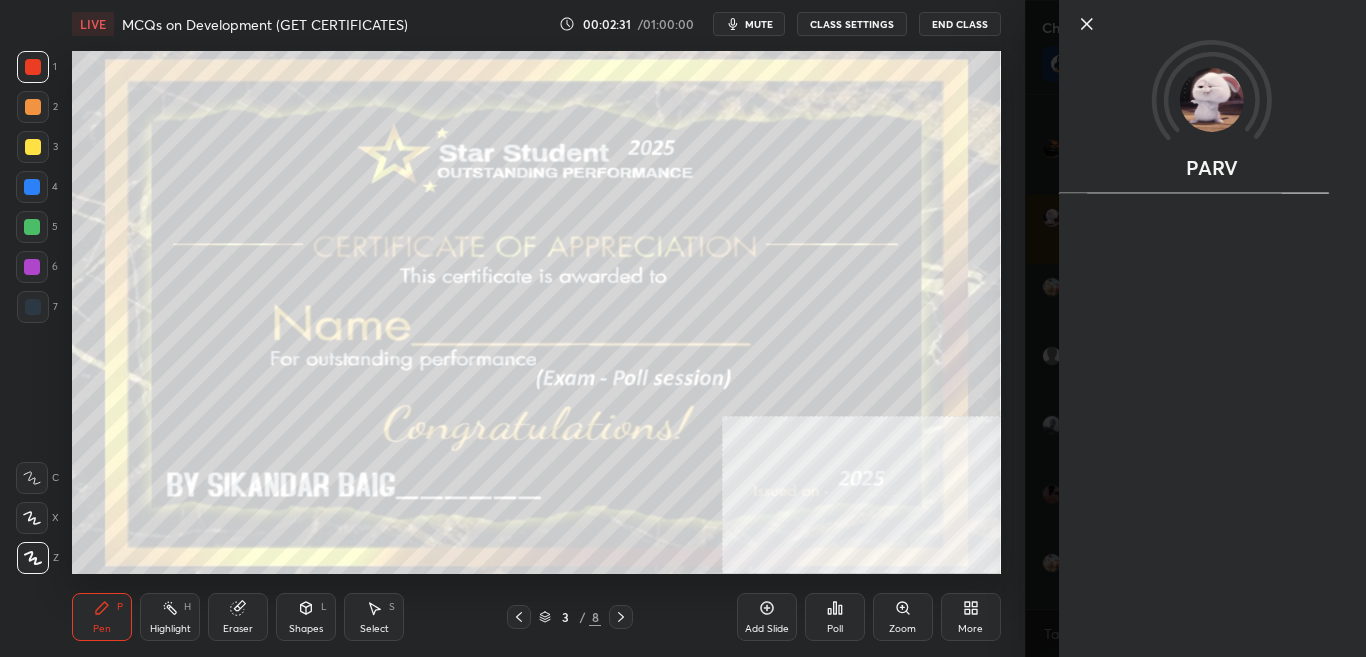 scroll, scrollTop: 4912, scrollLeft: 0, axis: vertical 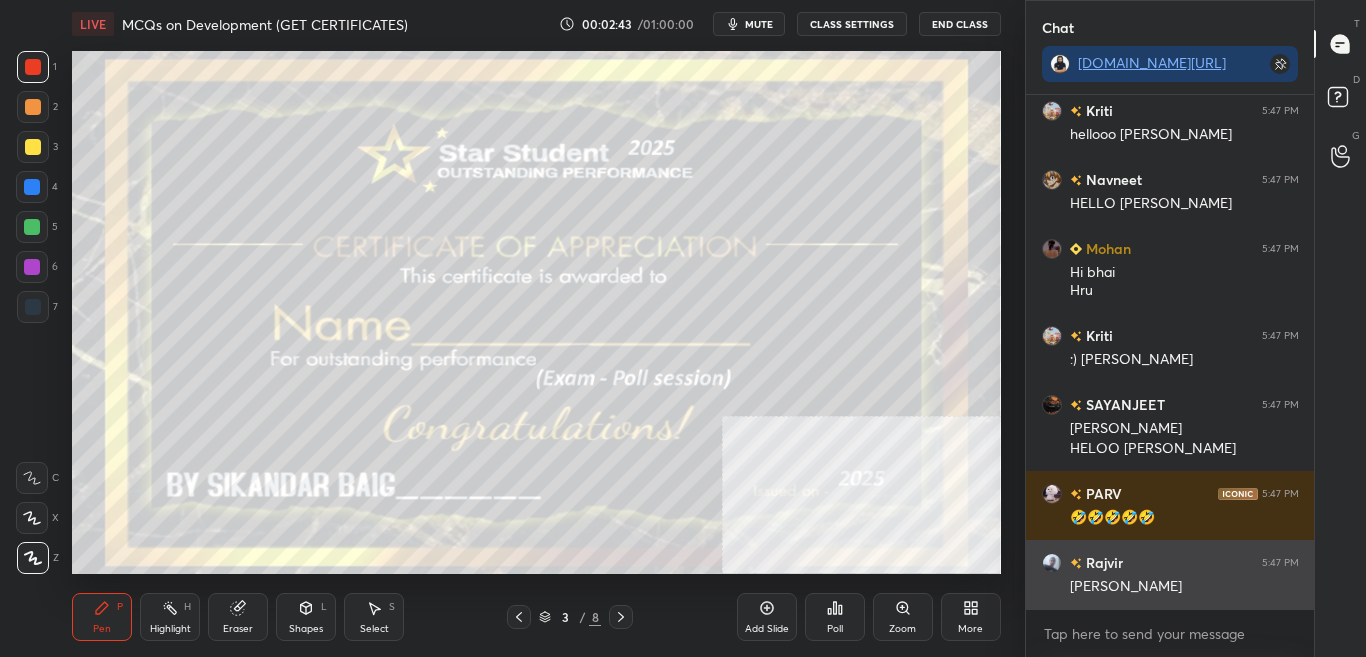 click on "[PERSON_NAME]" at bounding box center (1184, 585) 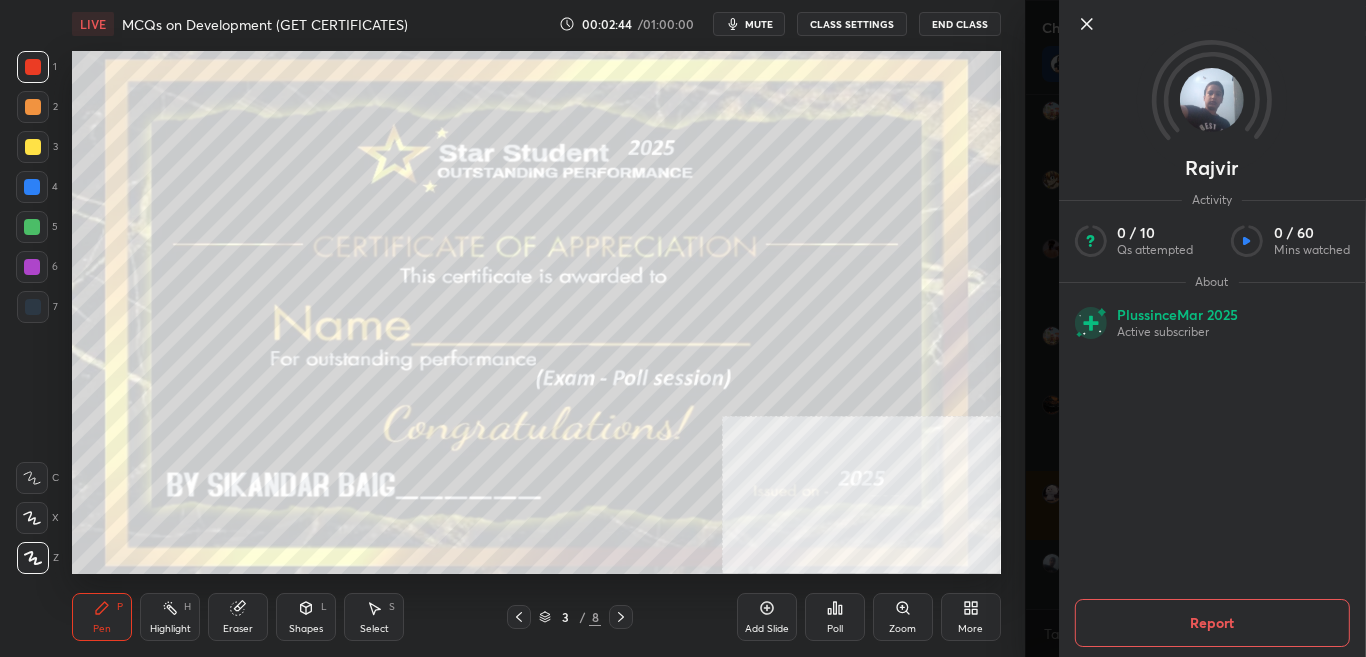 click on "Setting up your live class Poll for   secs No correct answer Start poll" at bounding box center [536, 312] 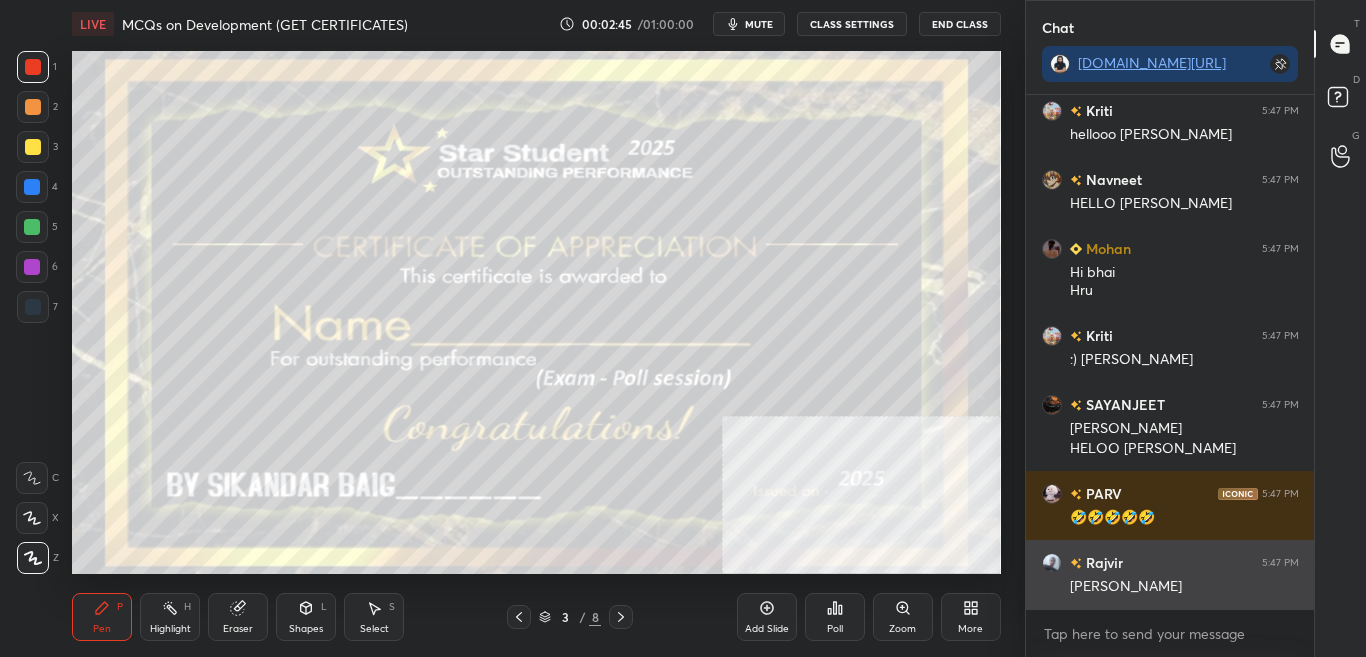 click on "[PERSON_NAME]" at bounding box center (1184, 587) 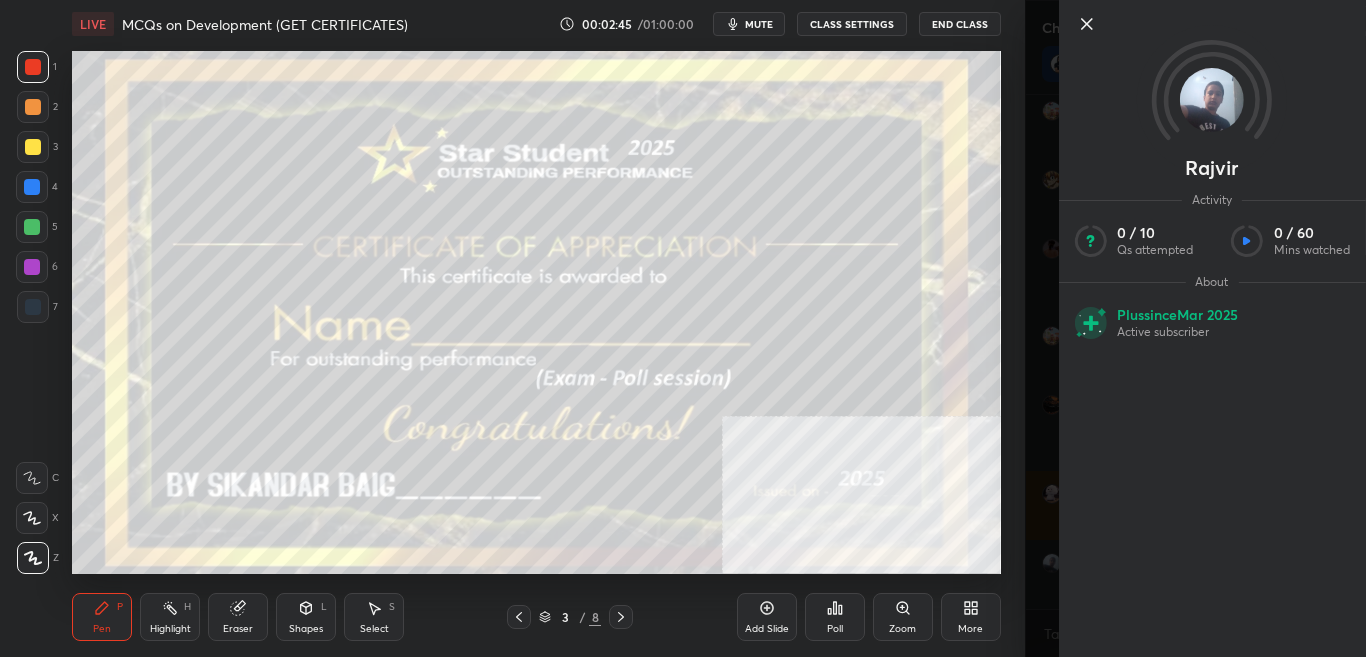 scroll, scrollTop: 5382, scrollLeft: 0, axis: vertical 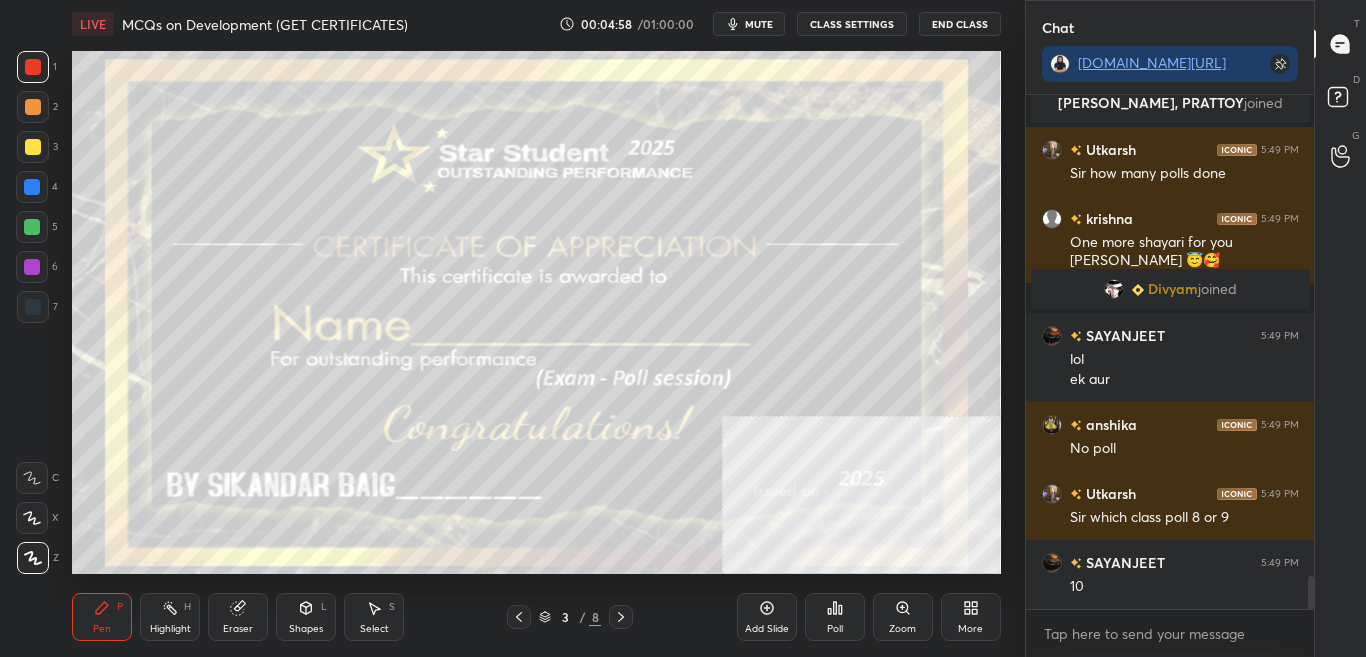click on "Eraser" at bounding box center (238, 629) 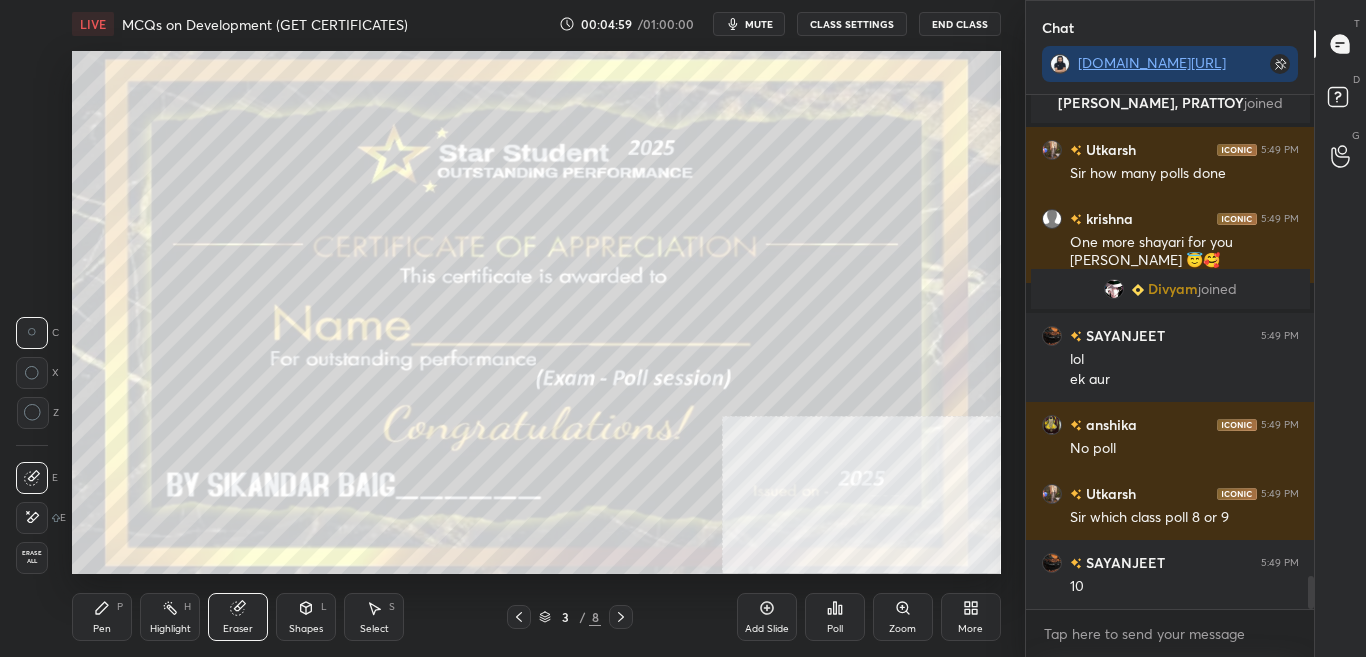 scroll, scrollTop: 7521, scrollLeft: 0, axis: vertical 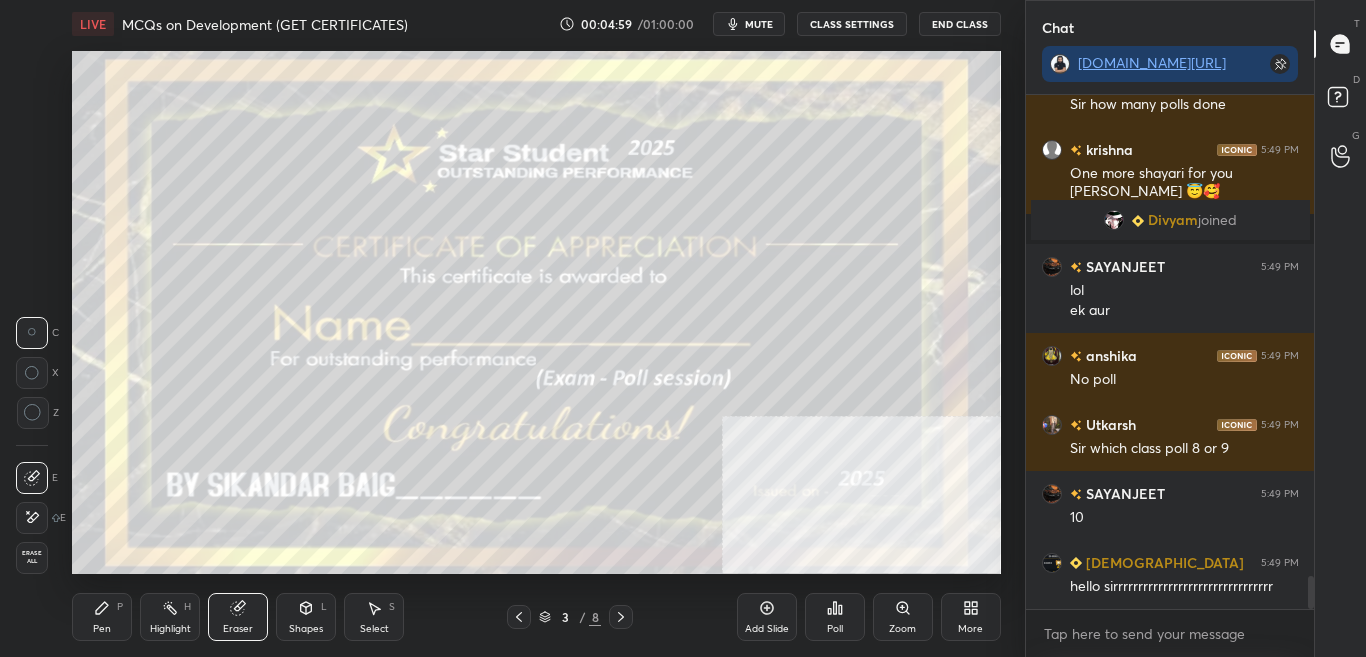 click on "Erase all" at bounding box center [32, 557] 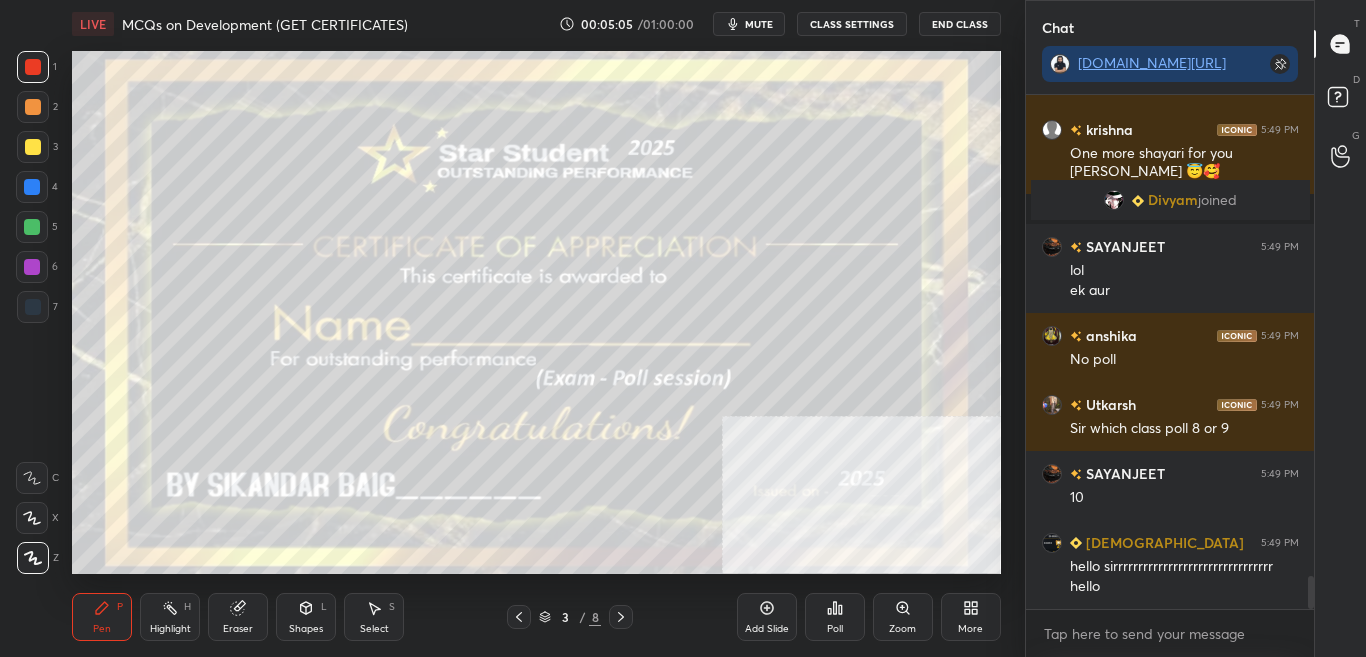 scroll, scrollTop: 7610, scrollLeft: 0, axis: vertical 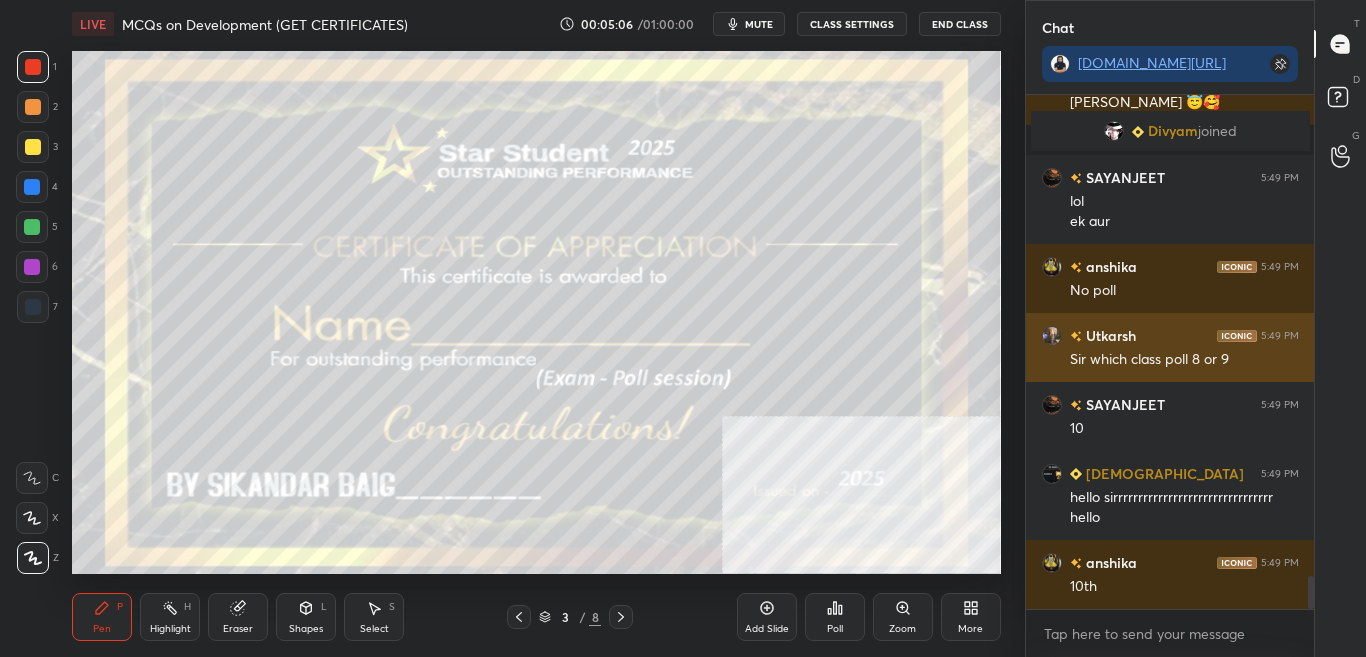 click on "[PERSON_NAME] 5:49 PM" at bounding box center [1170, 335] 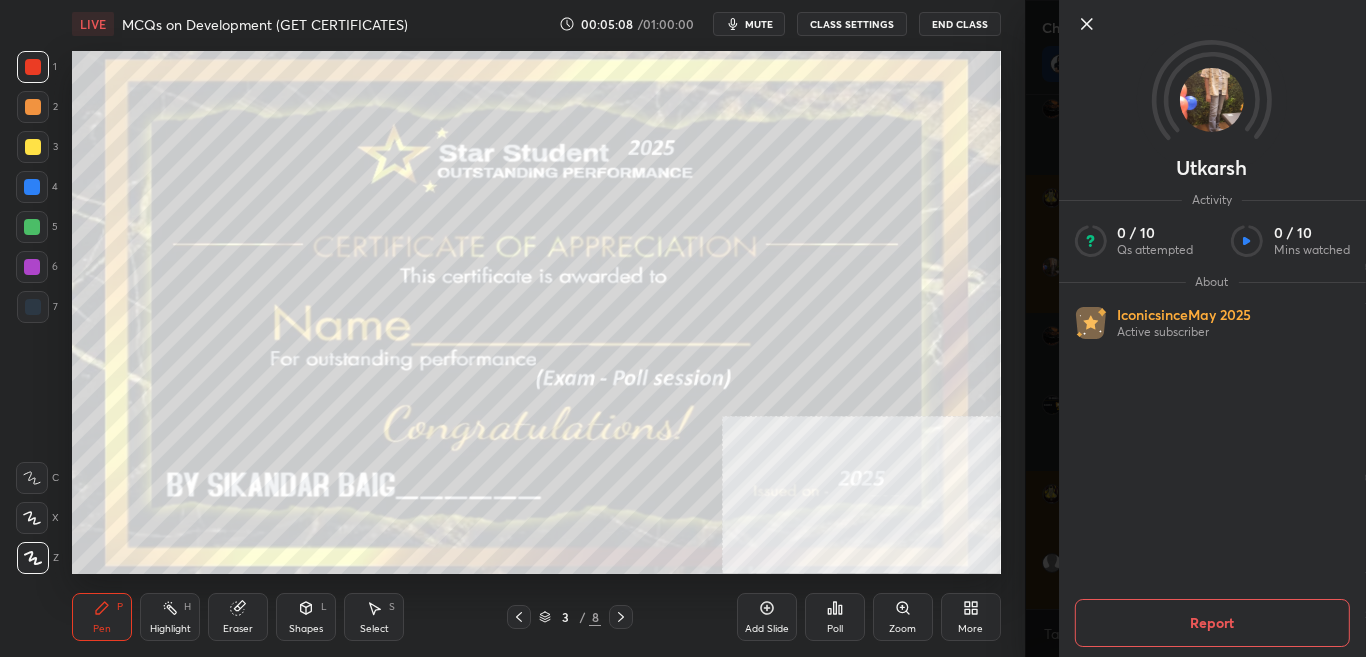 scroll, scrollTop: 7748, scrollLeft: 0, axis: vertical 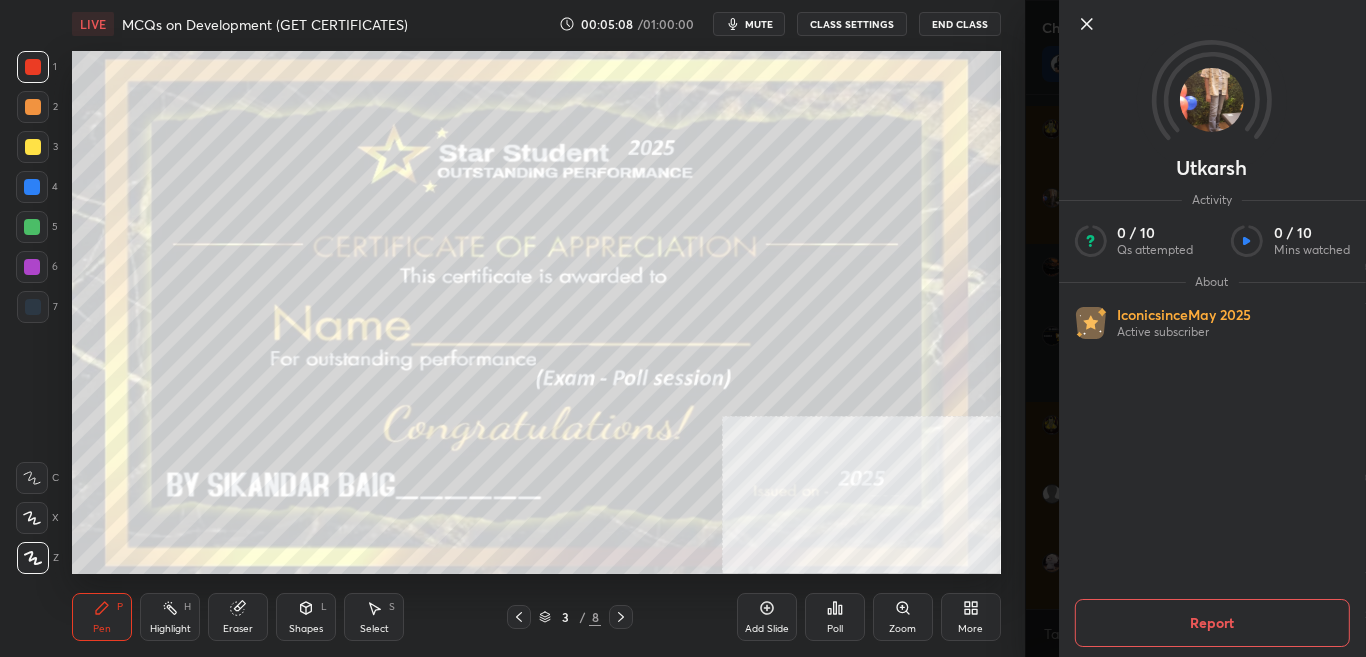 click on "Setting up your live class Poll for   secs No correct answer Start poll" at bounding box center [536, 312] 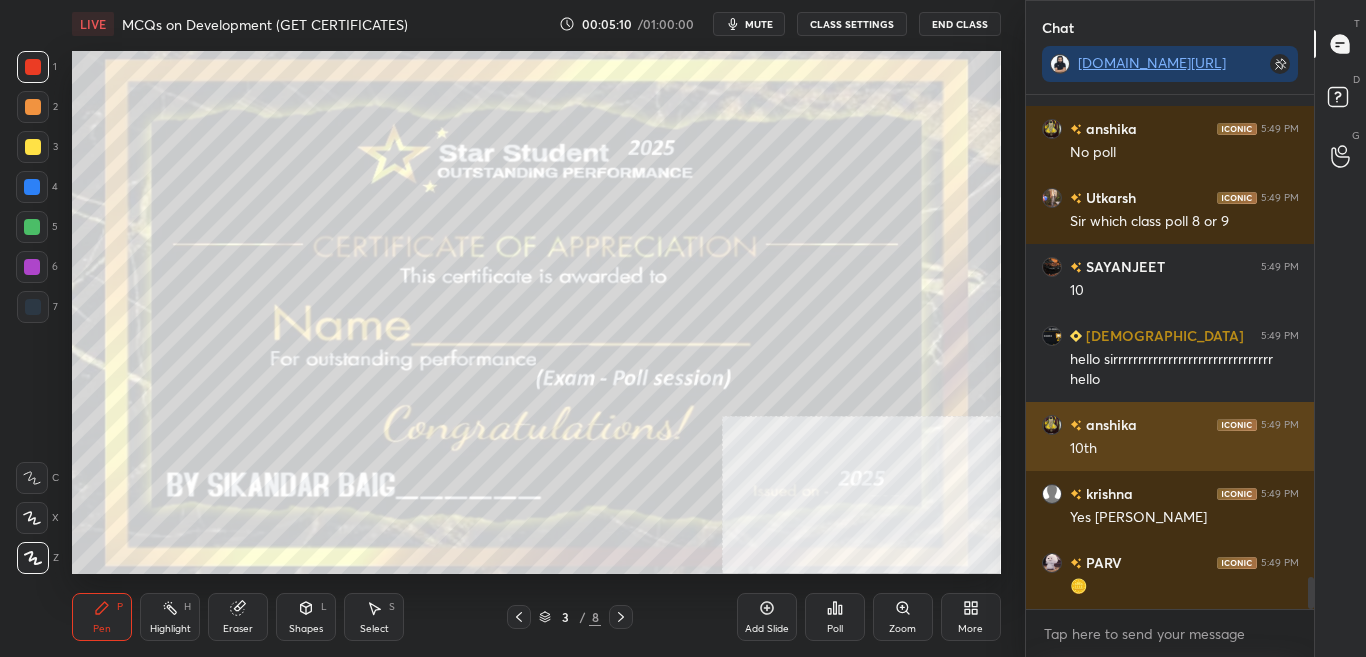 click on "anshika" at bounding box center (1109, 424) 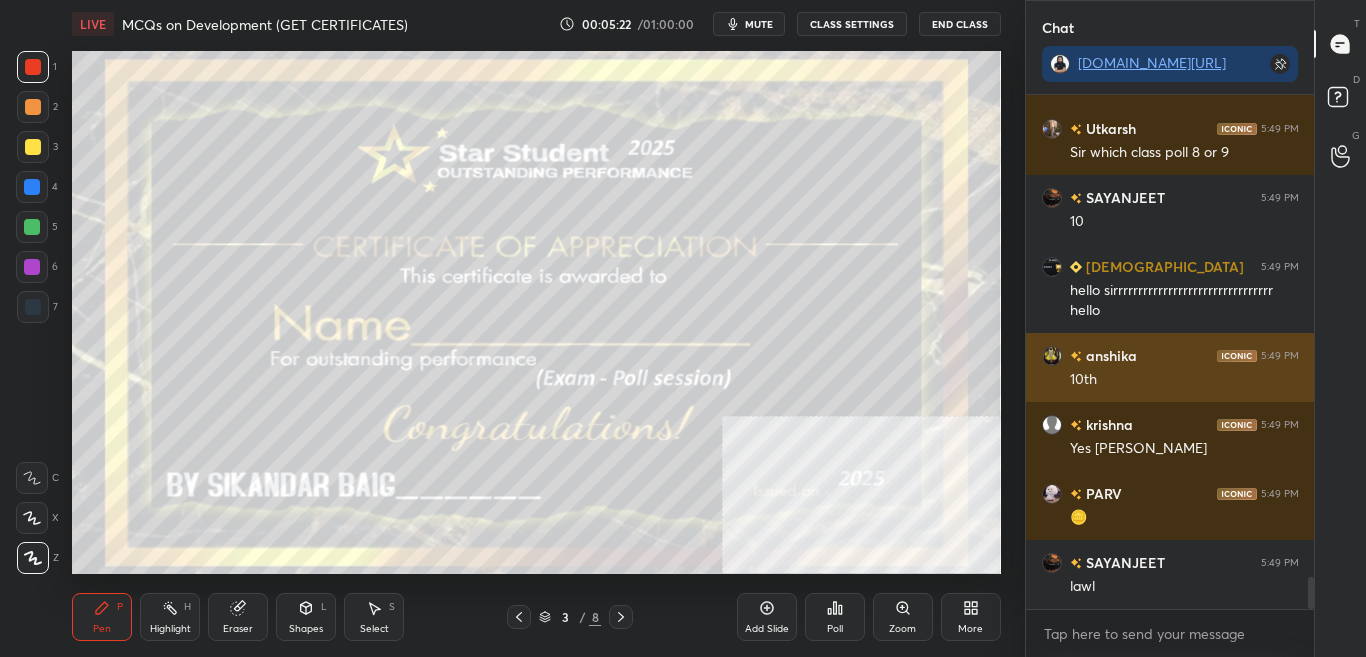 click on "10th" at bounding box center [1184, 380] 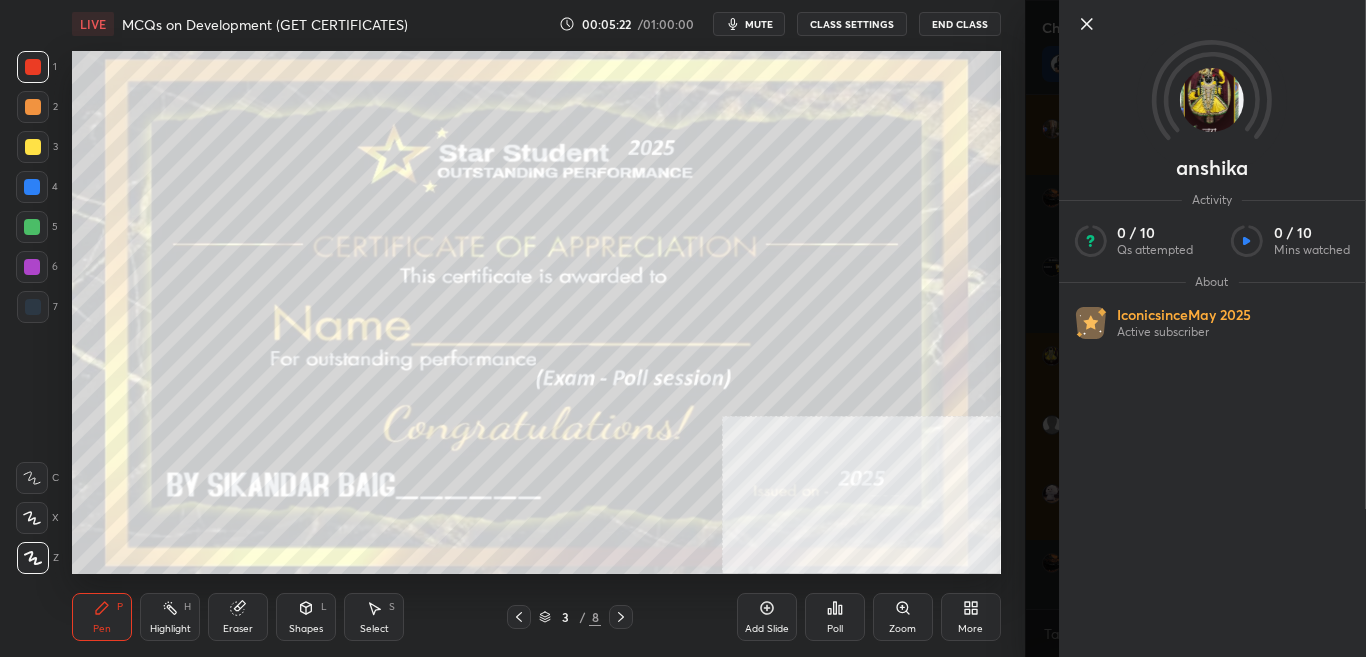scroll, scrollTop: 7886, scrollLeft: 0, axis: vertical 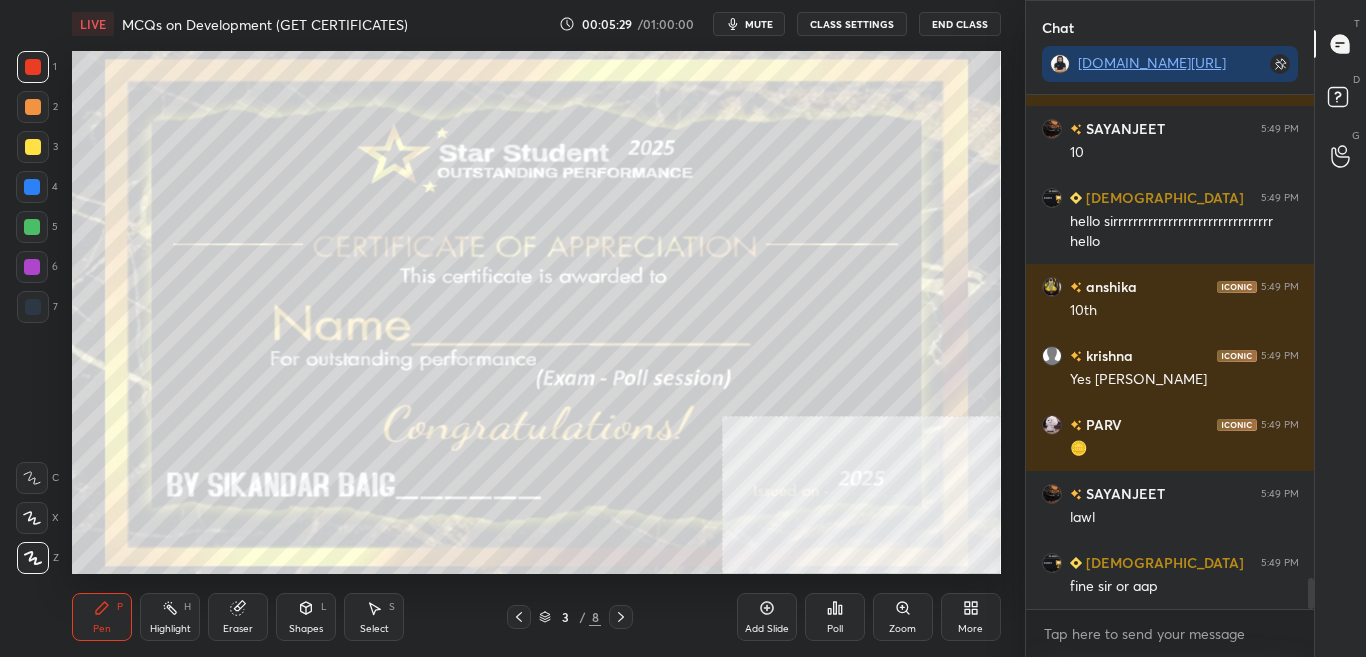 click at bounding box center (621, 617) 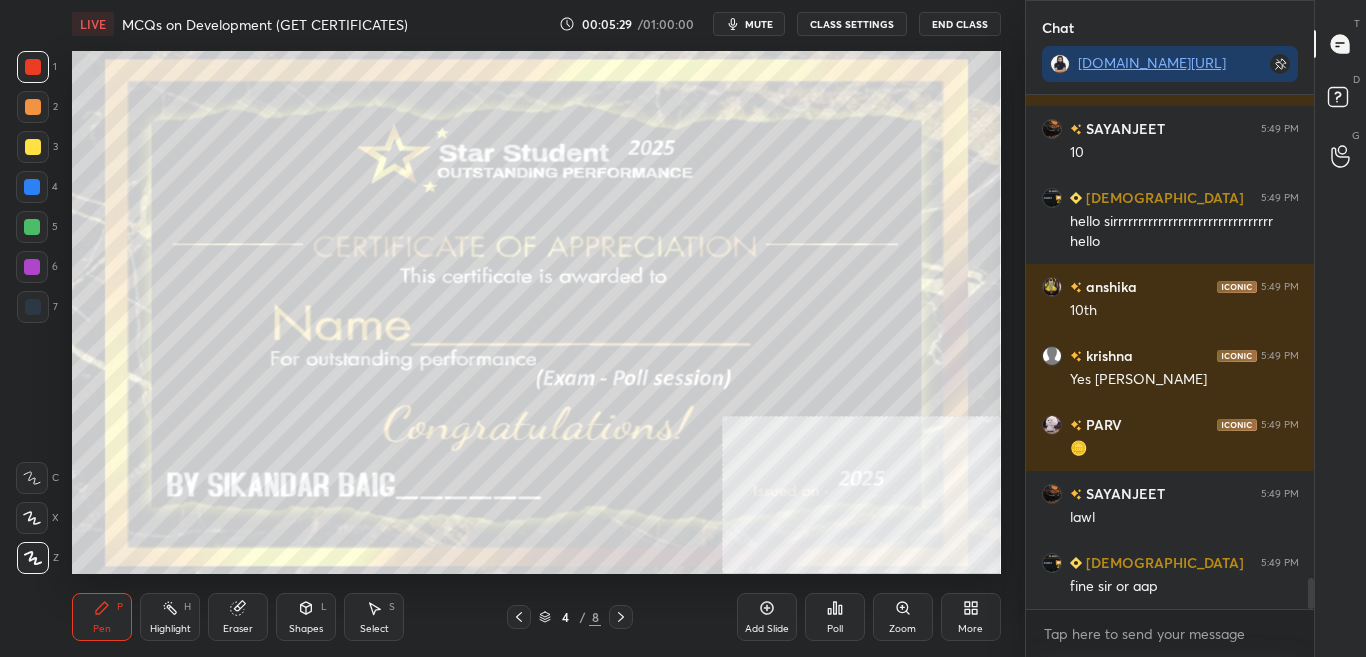 click 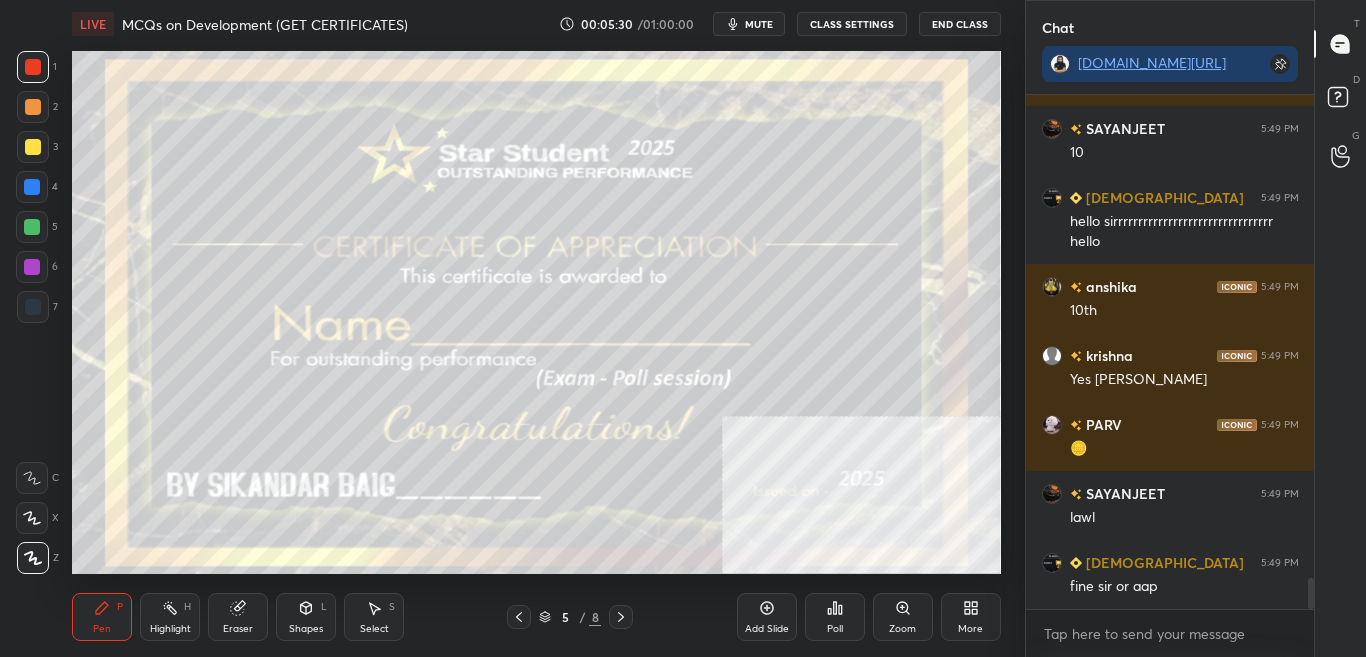 click 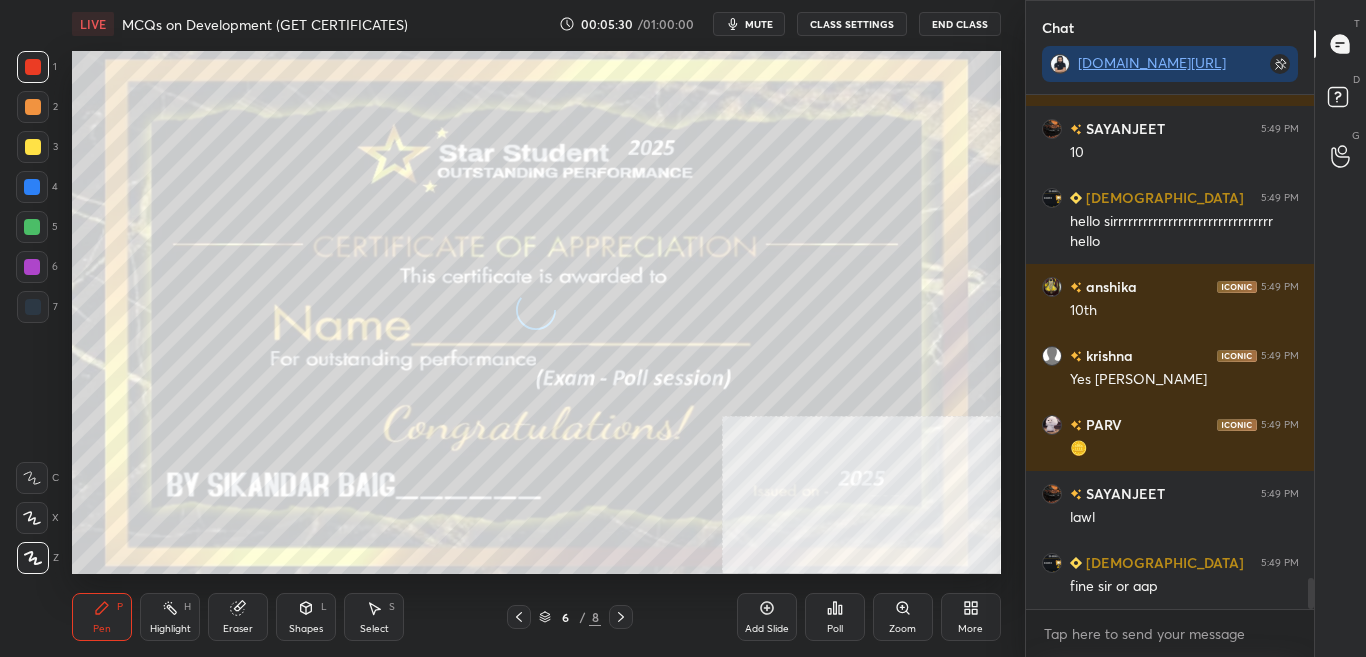 click 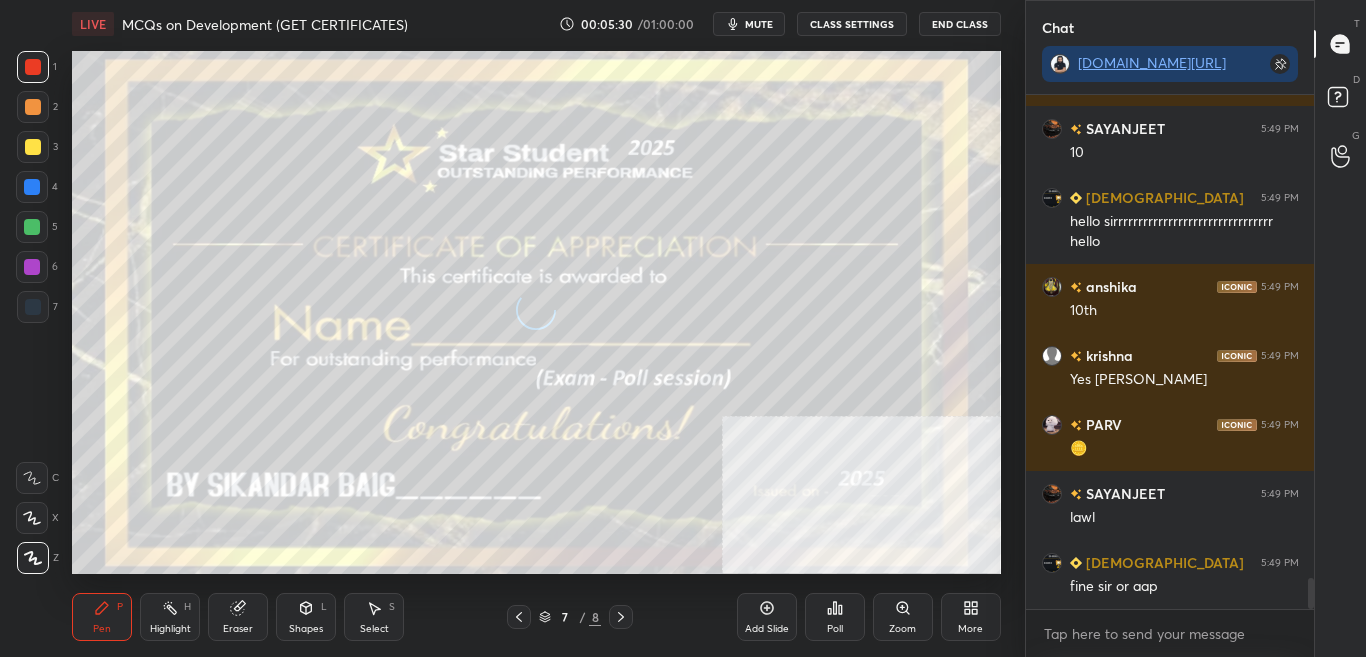 click 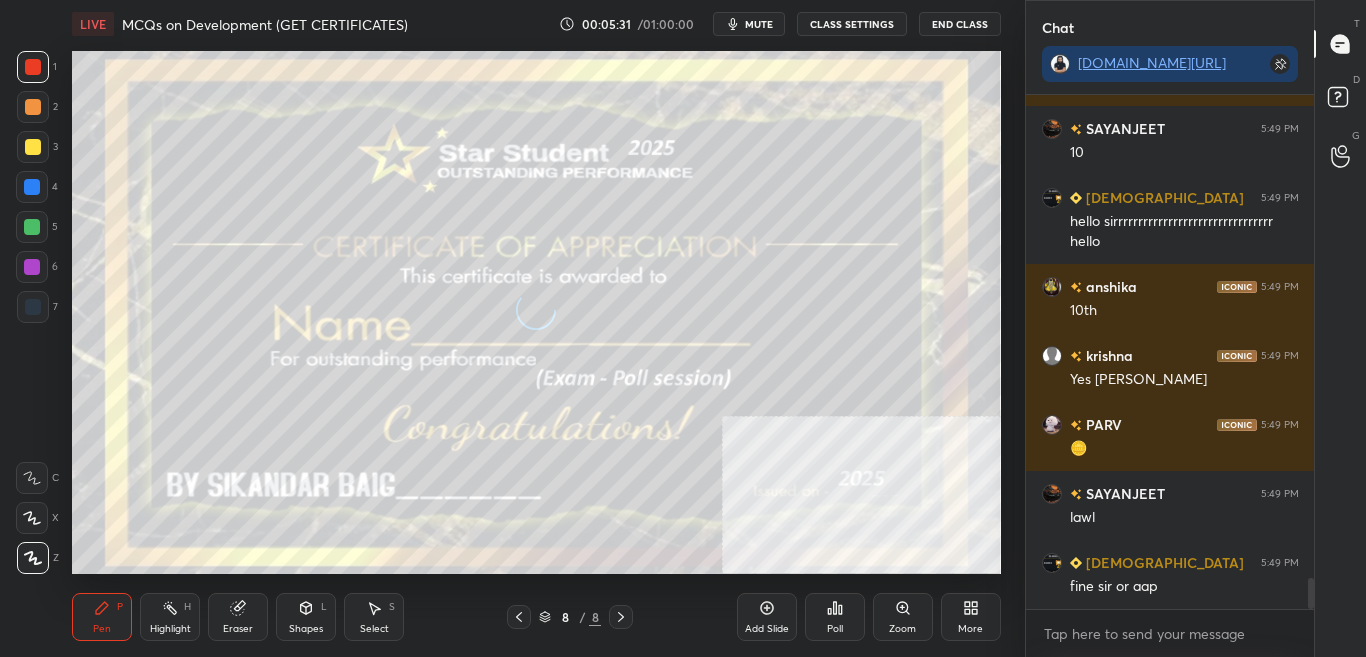 click 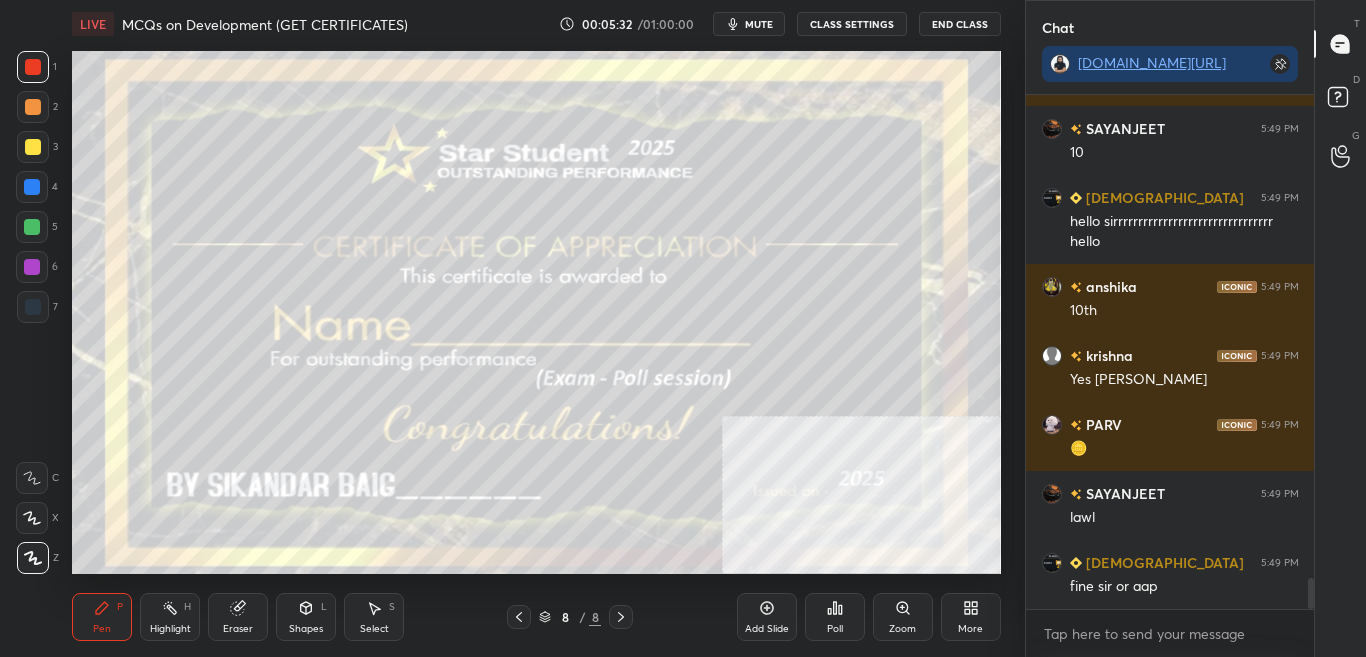 scroll, scrollTop: 7955, scrollLeft: 0, axis: vertical 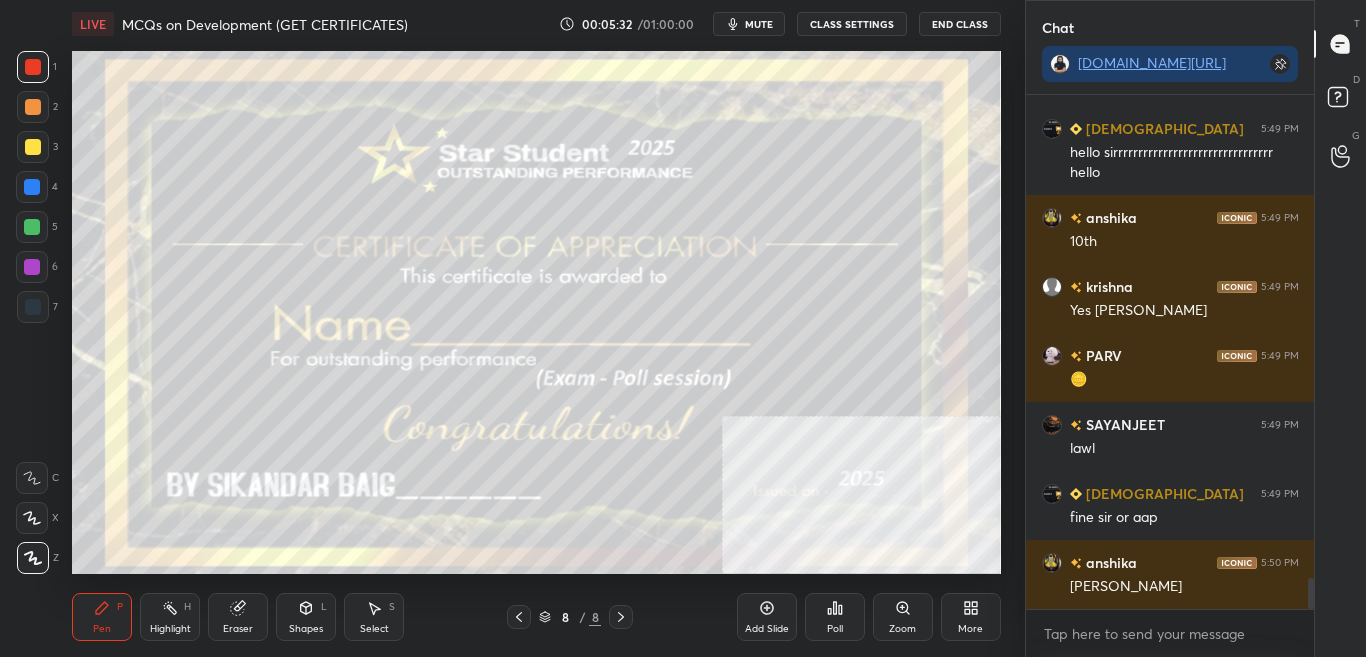 click on "More" at bounding box center [971, 617] 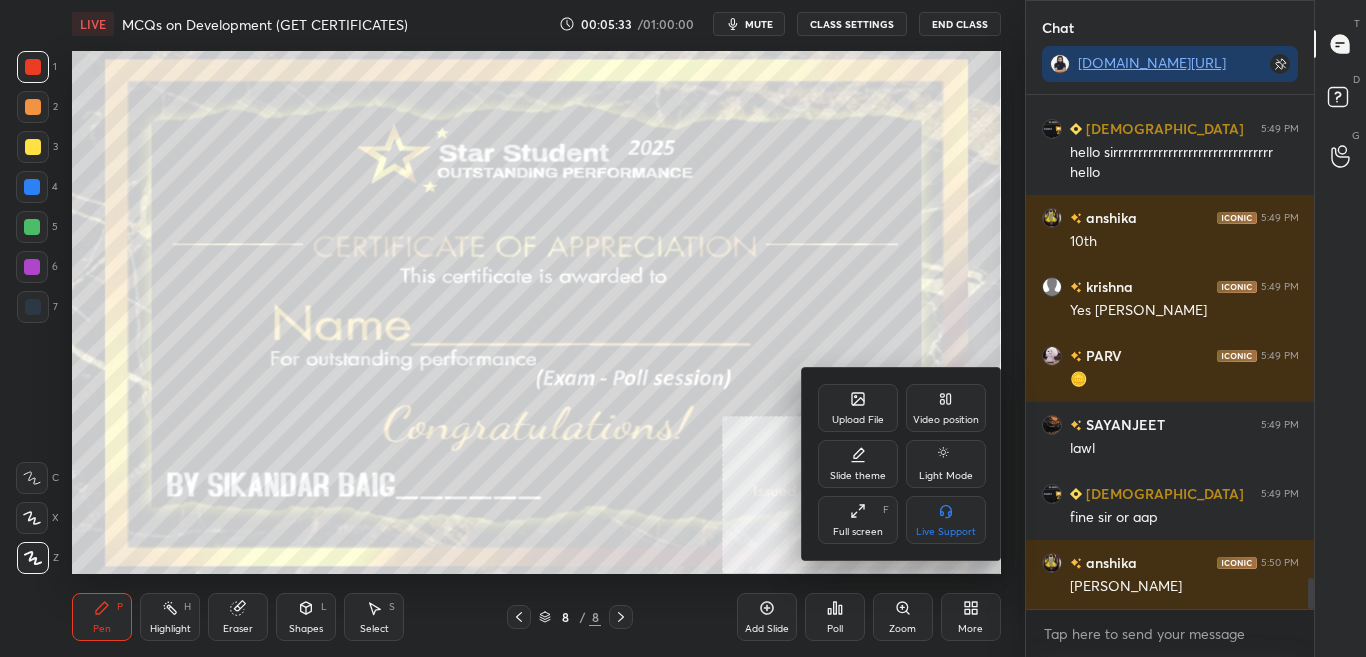 click 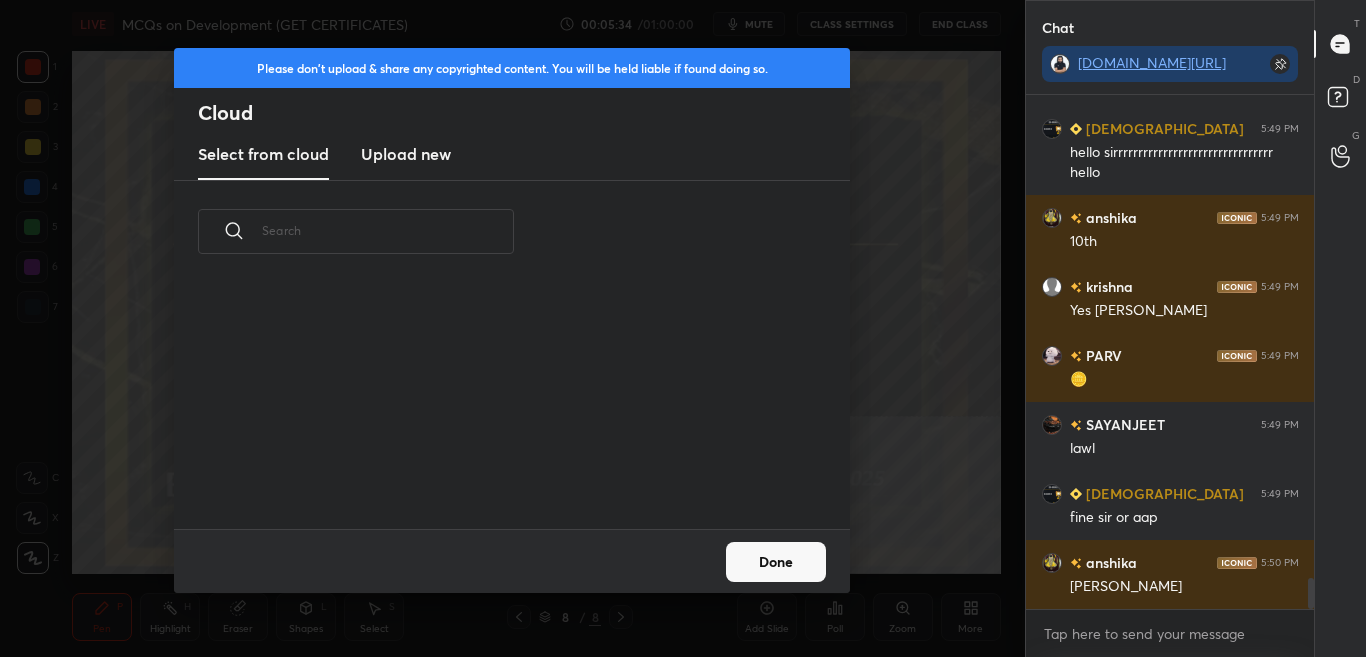 scroll, scrollTop: 7, scrollLeft: 11, axis: both 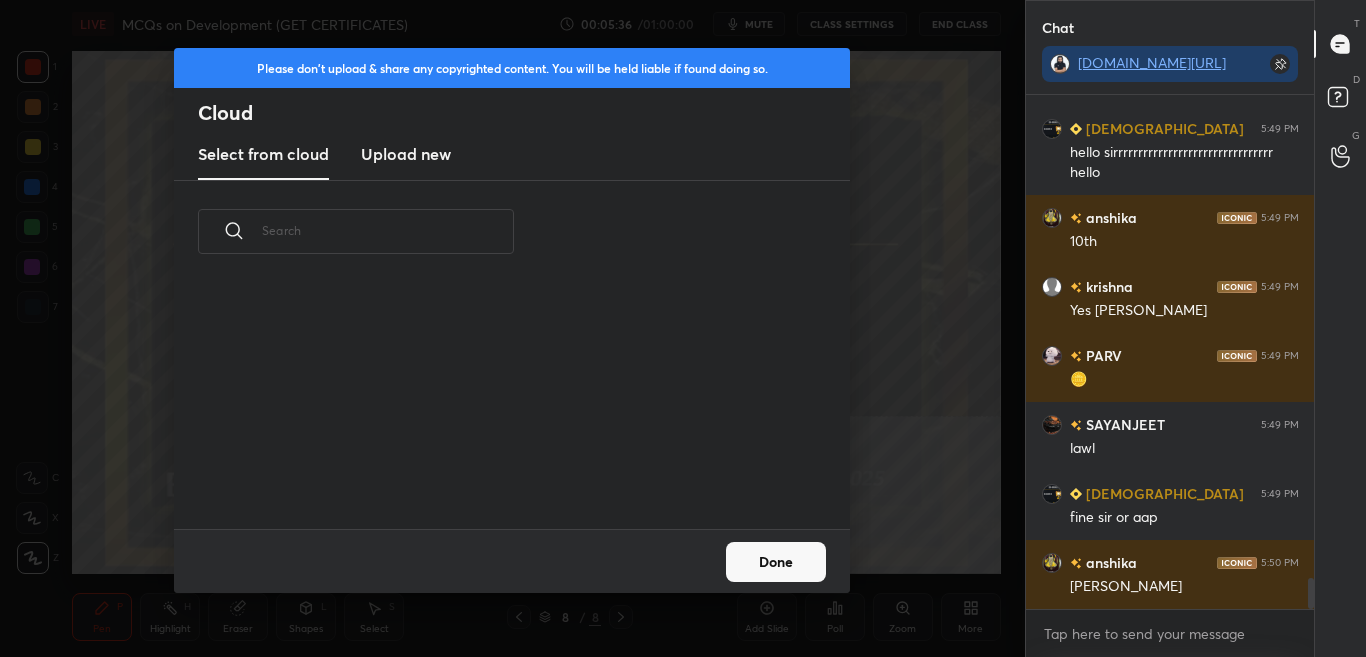 click on "Upload new" at bounding box center [406, 154] 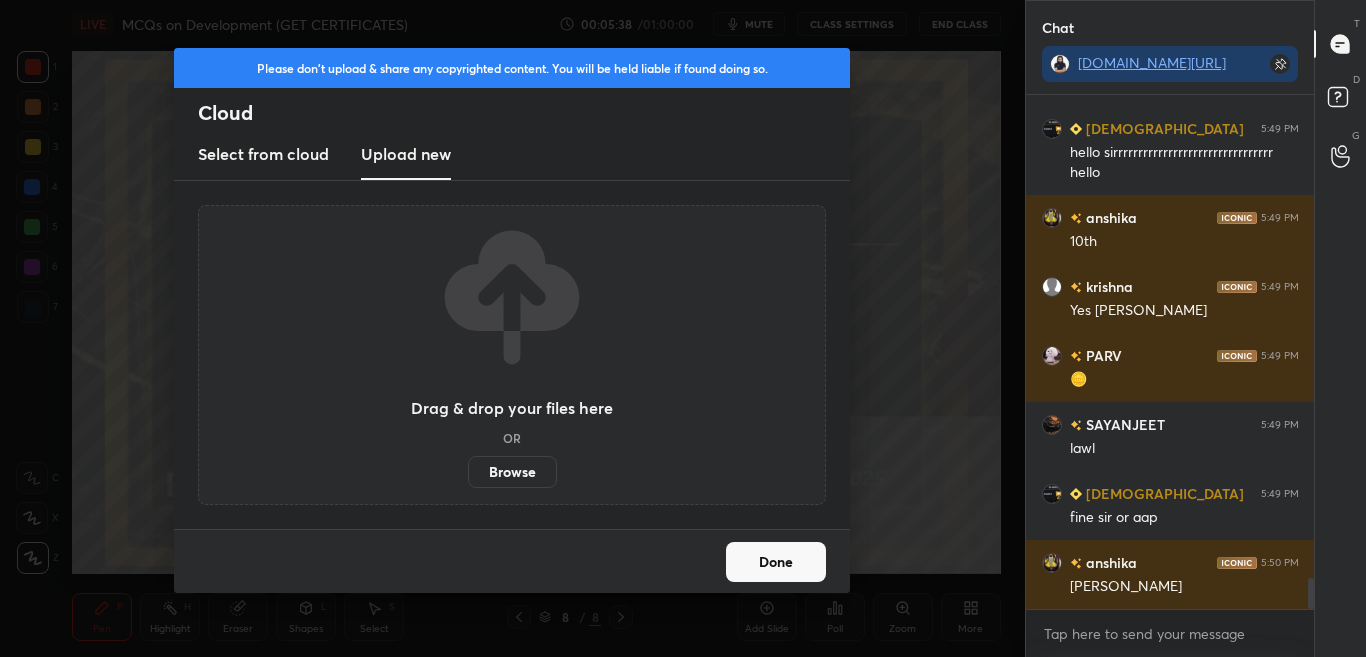 click on "Browse" at bounding box center (512, 472) 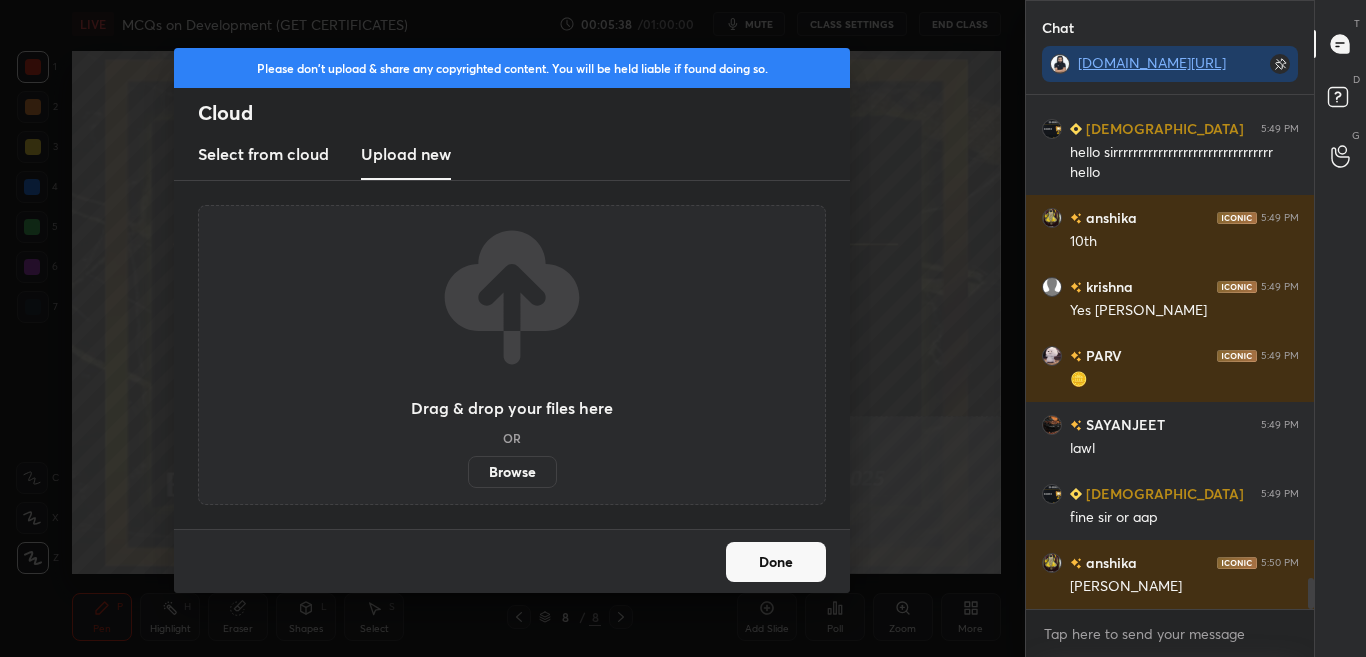 click on "Browse" at bounding box center (468, 472) 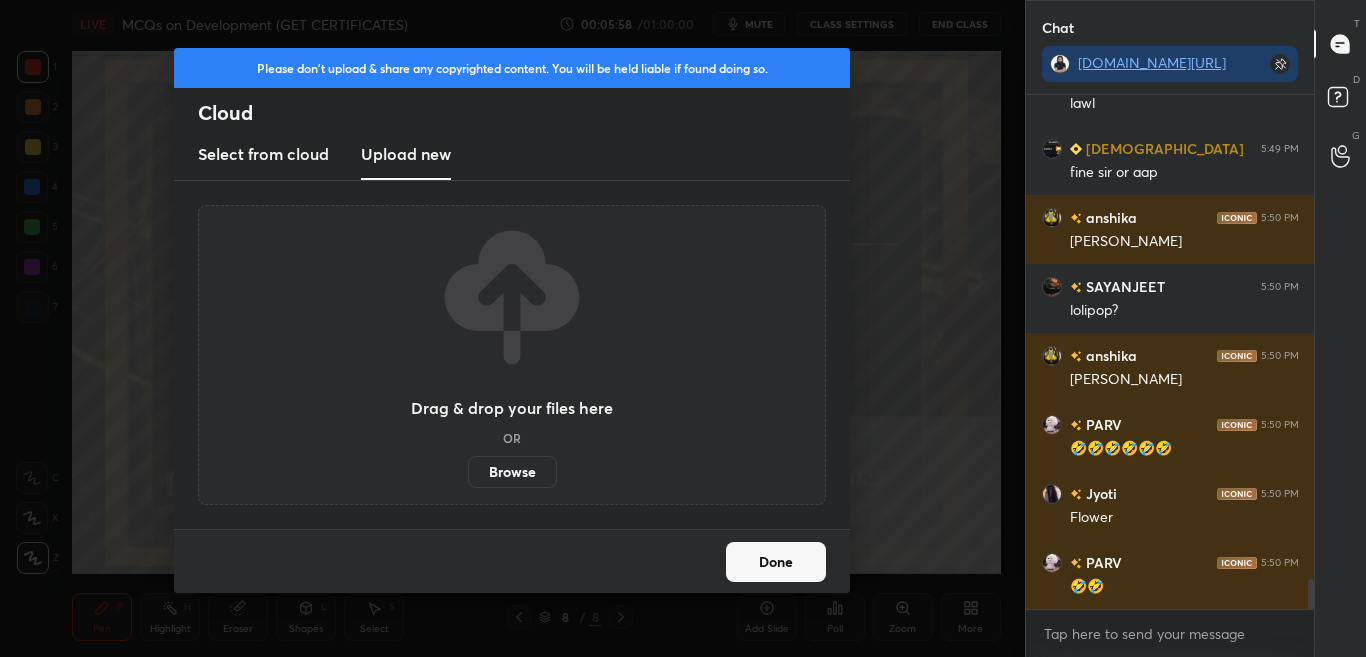 scroll, scrollTop: 8369, scrollLeft: 0, axis: vertical 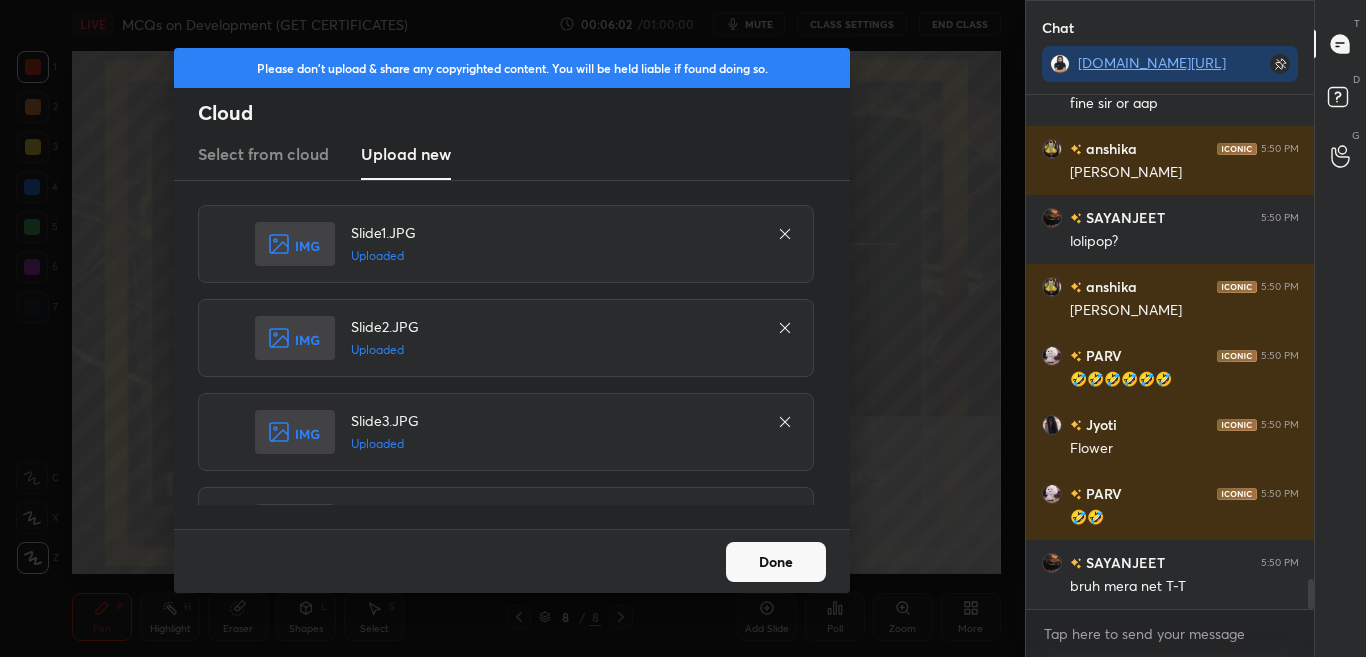 click on "Done" at bounding box center [776, 562] 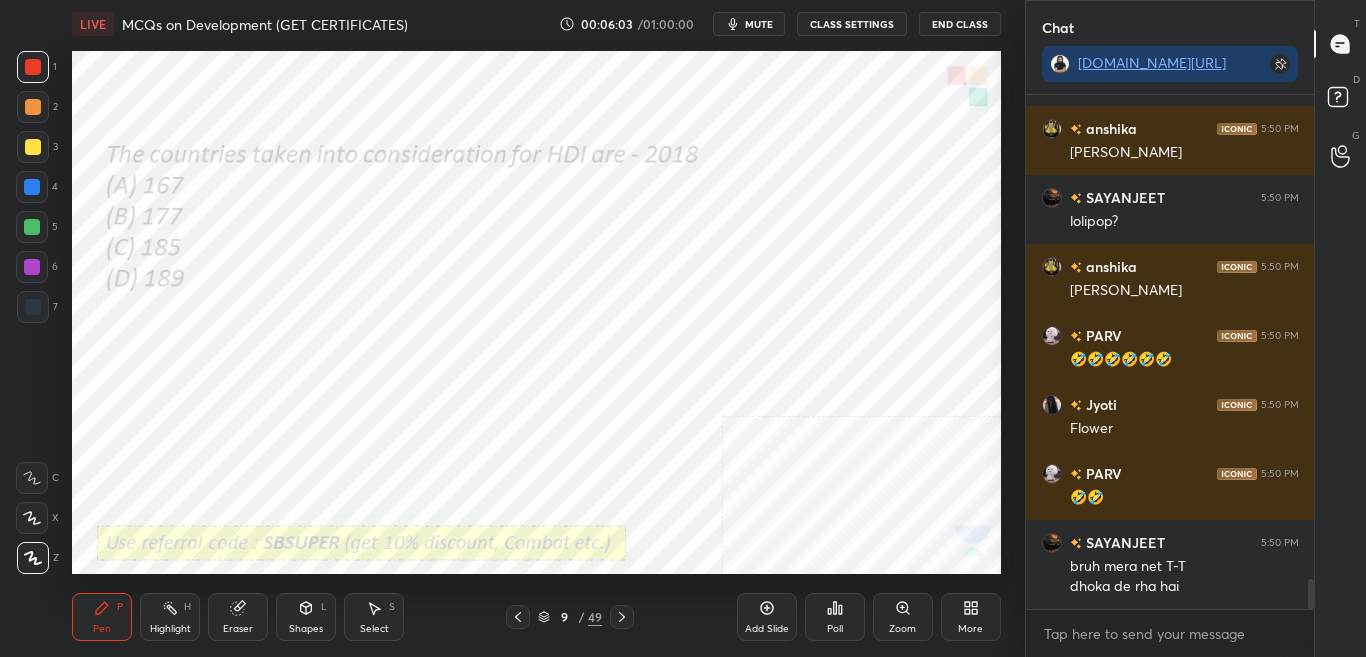 click 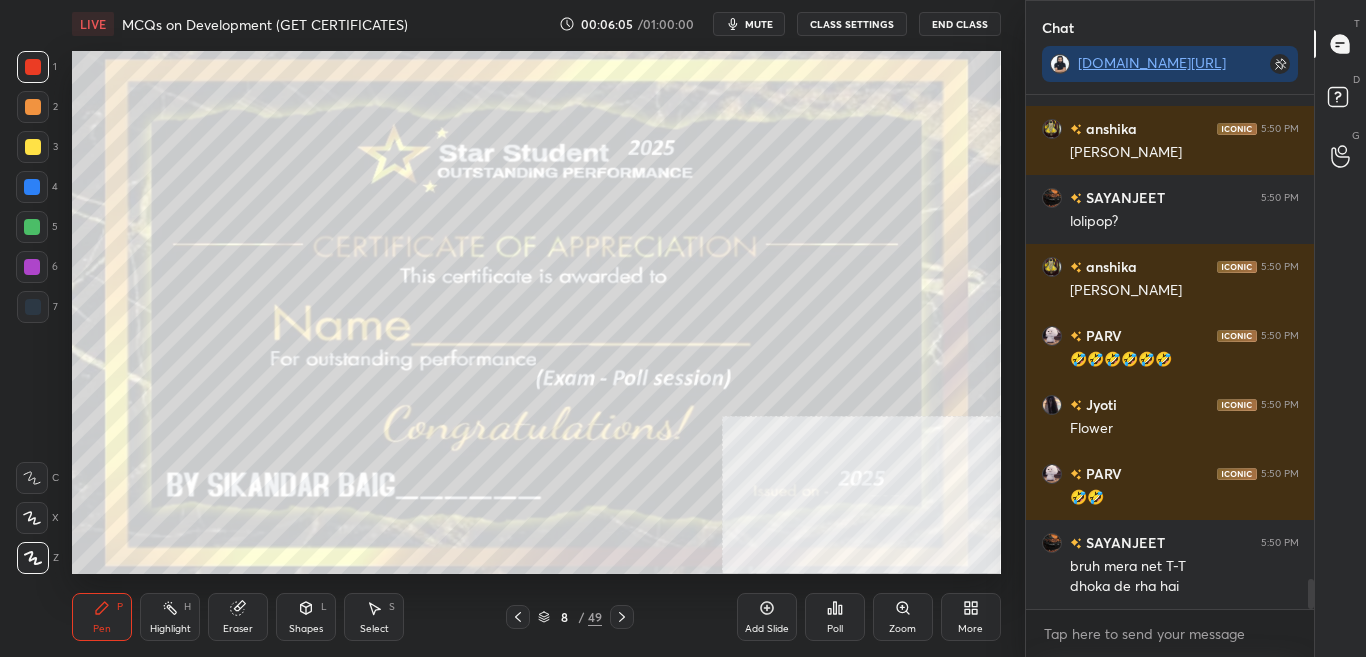 click 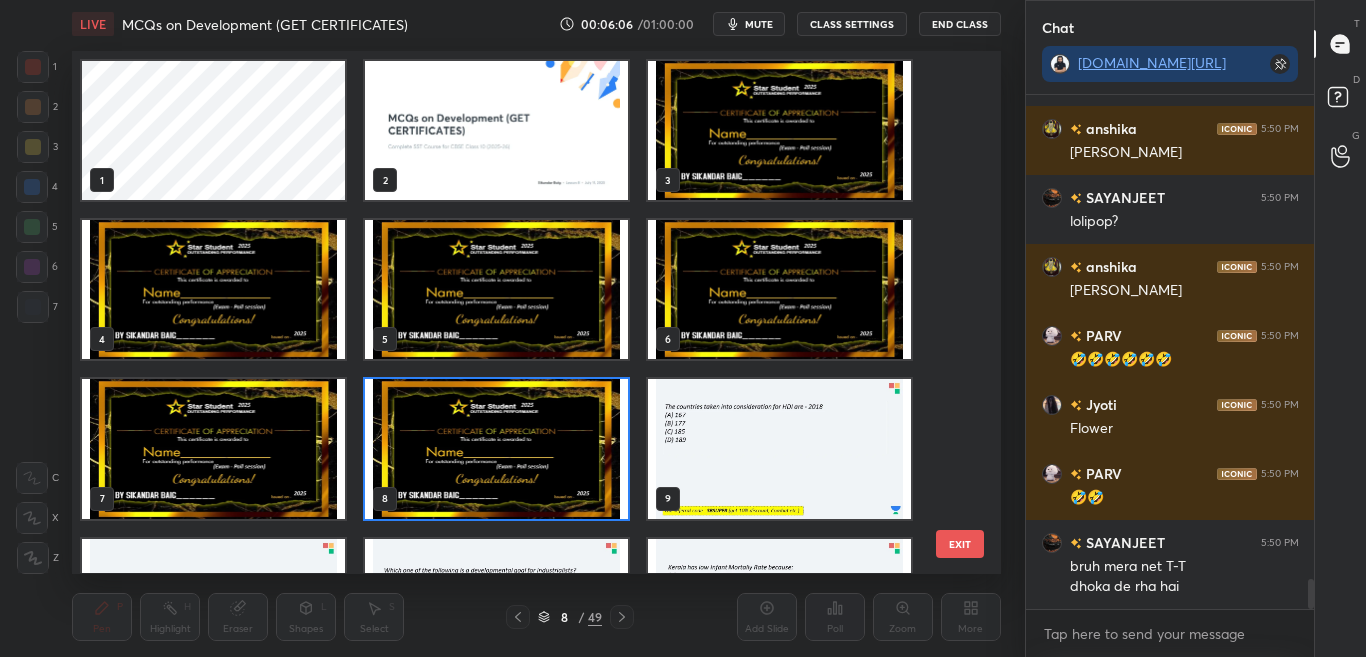 scroll, scrollTop: 517, scrollLeft: 918, axis: both 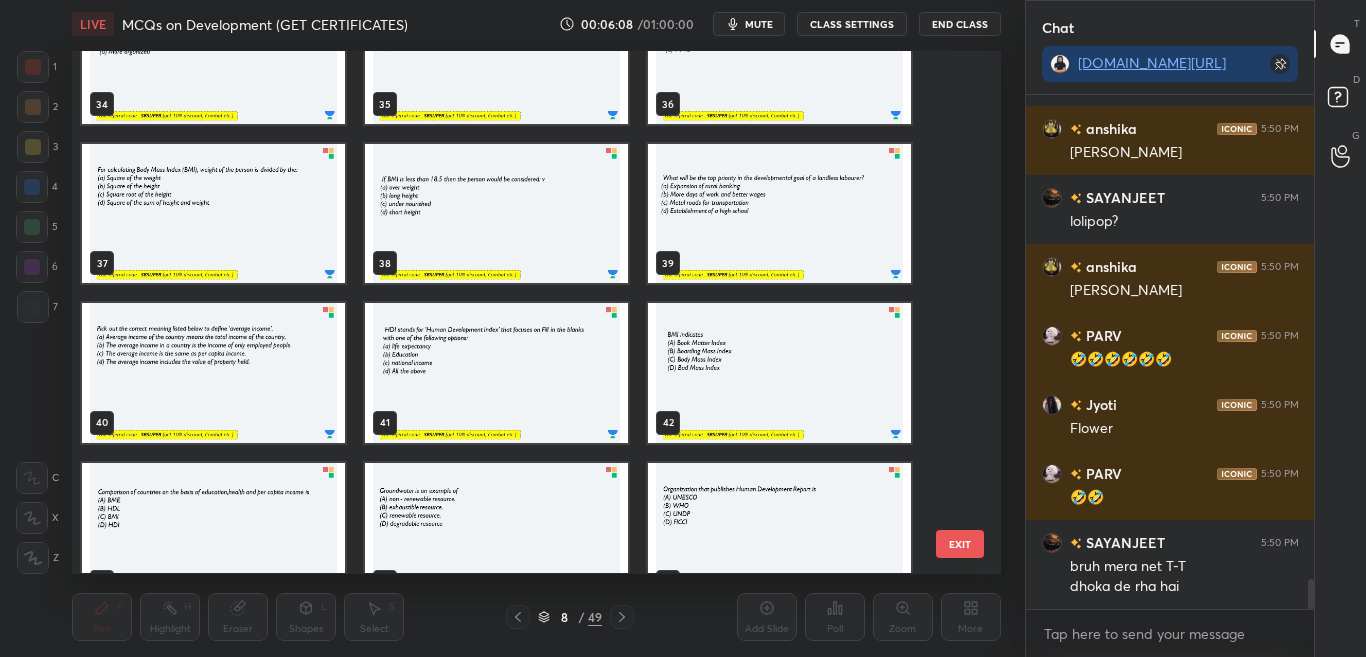 drag, startPoint x: 968, startPoint y: 532, endPoint x: 966, endPoint y: 519, distance: 13.152946 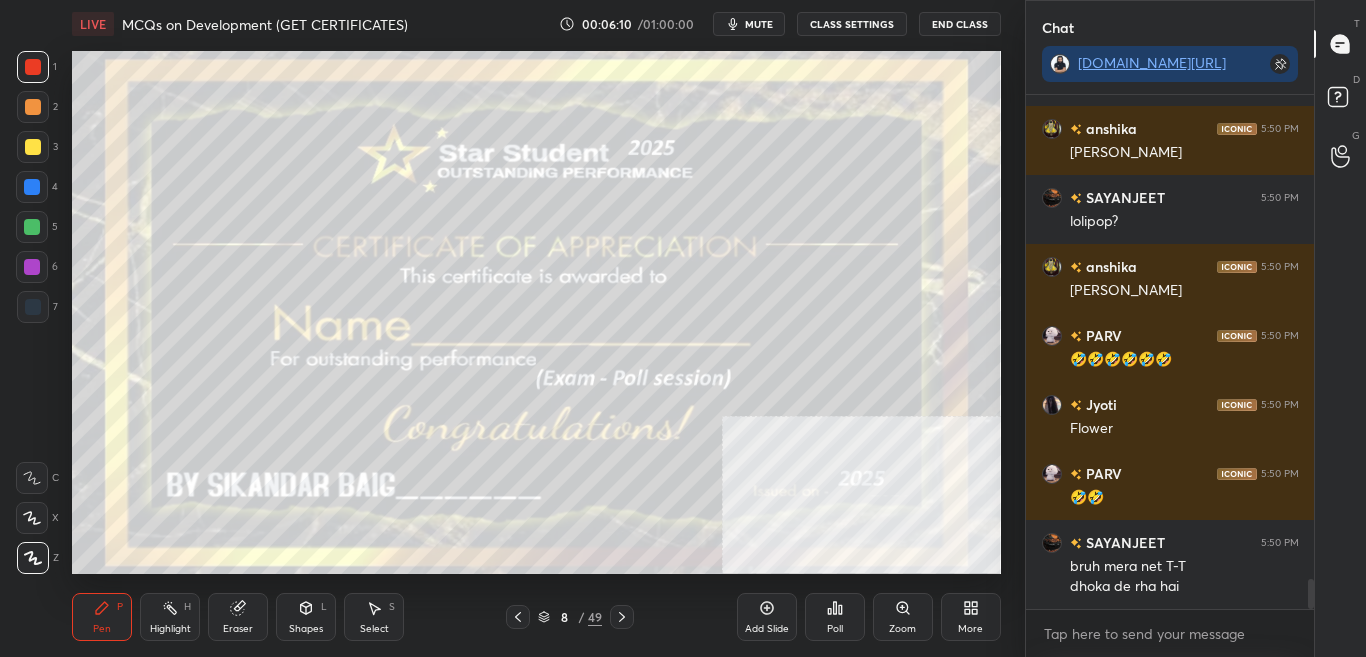 drag, startPoint x: 550, startPoint y: 613, endPoint x: 581, endPoint y: 589, distance: 39.20459 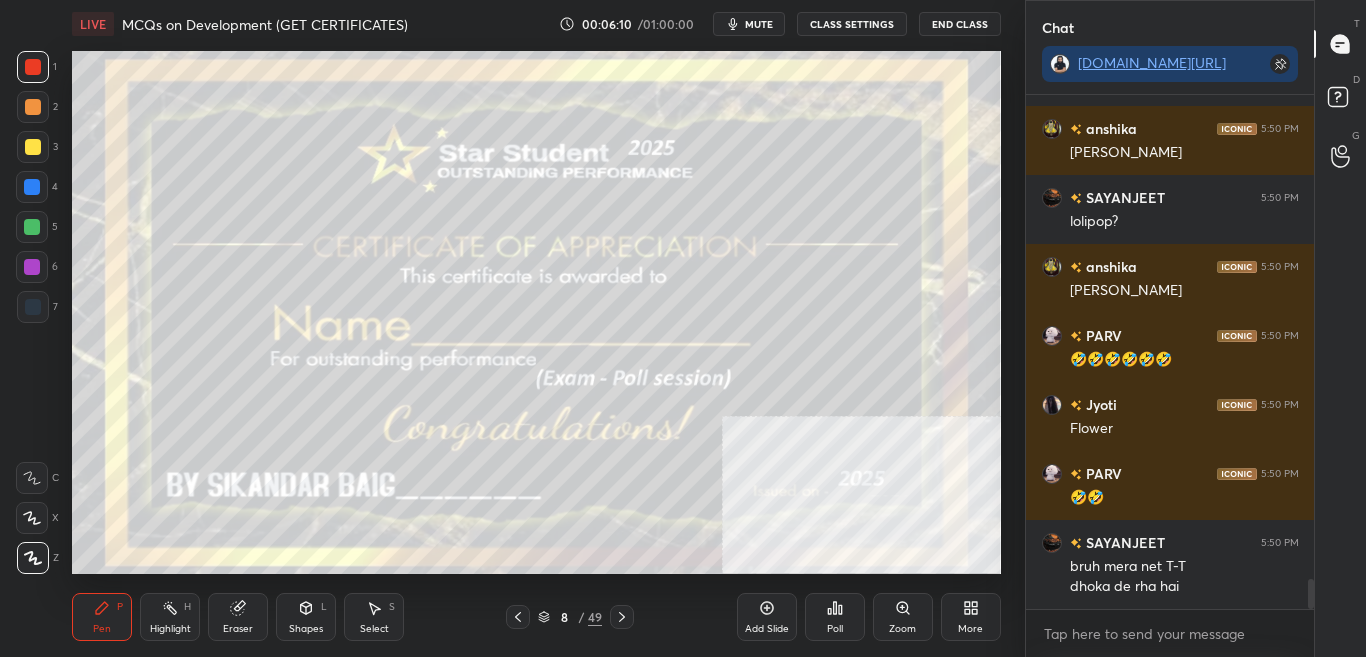 click 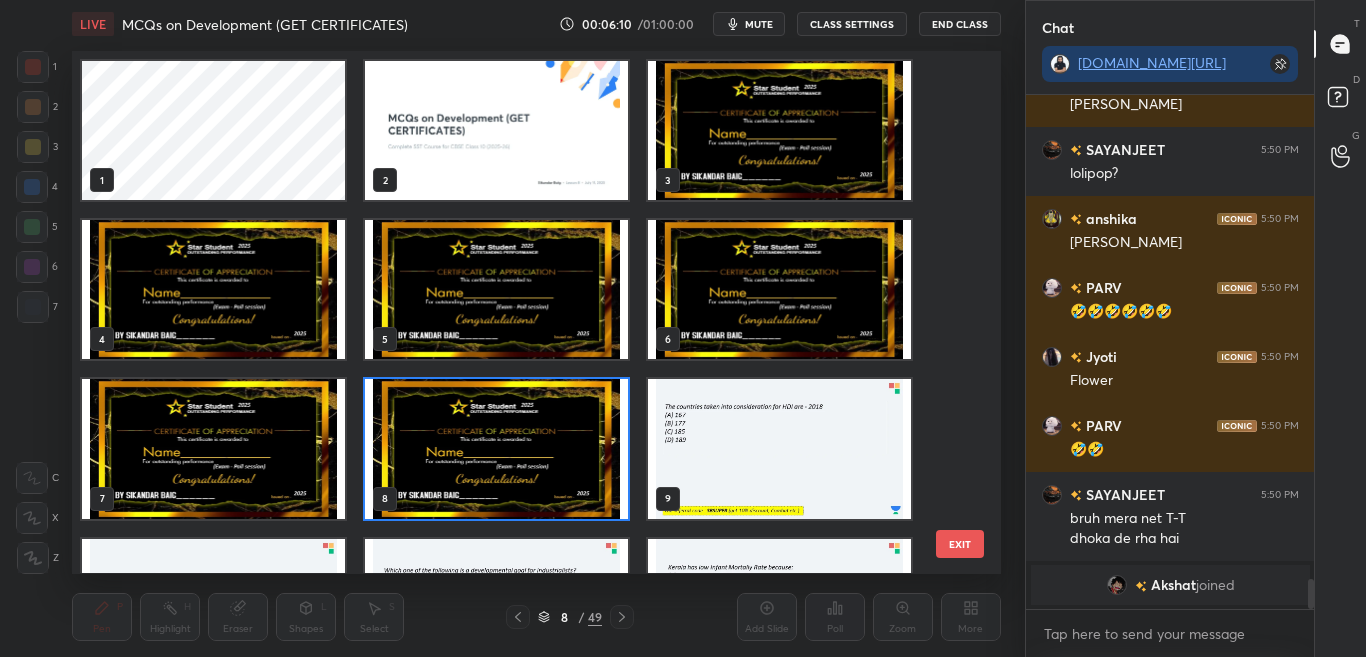 scroll, scrollTop: 7, scrollLeft: 11, axis: both 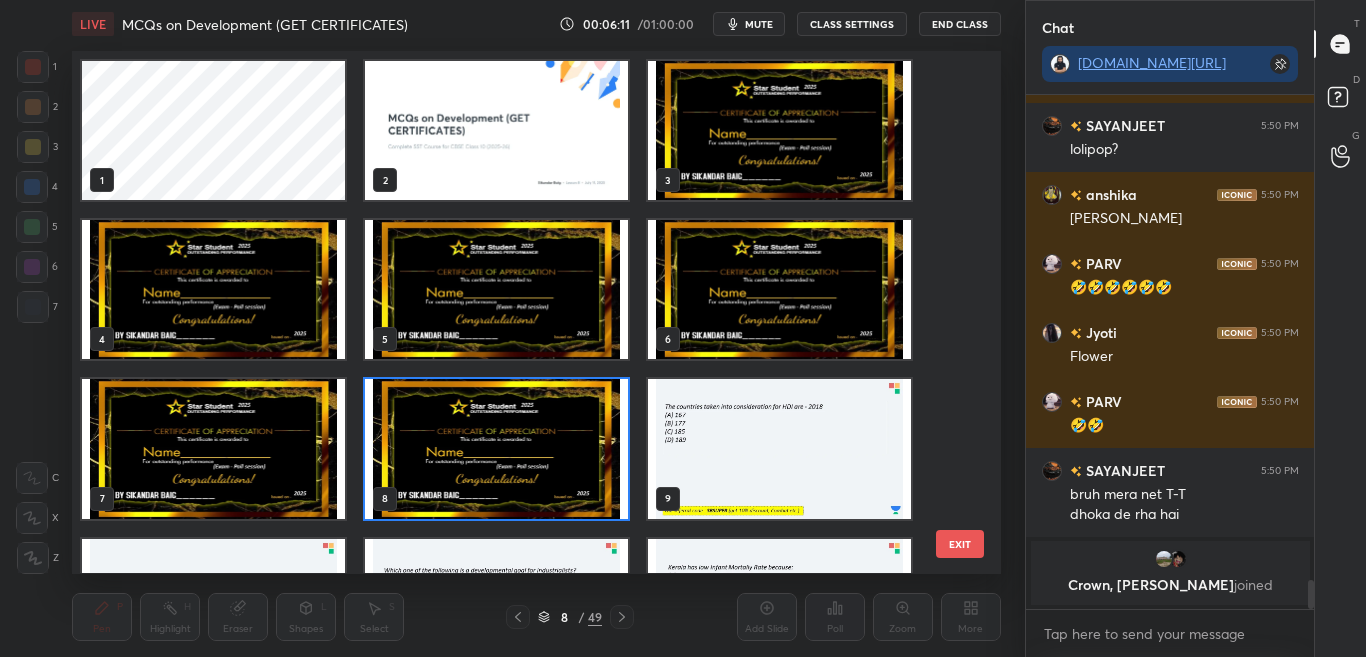 click on "1 2 3 4 5 6 7 8 9 10 11 12 13 14 15" at bounding box center [519, 312] 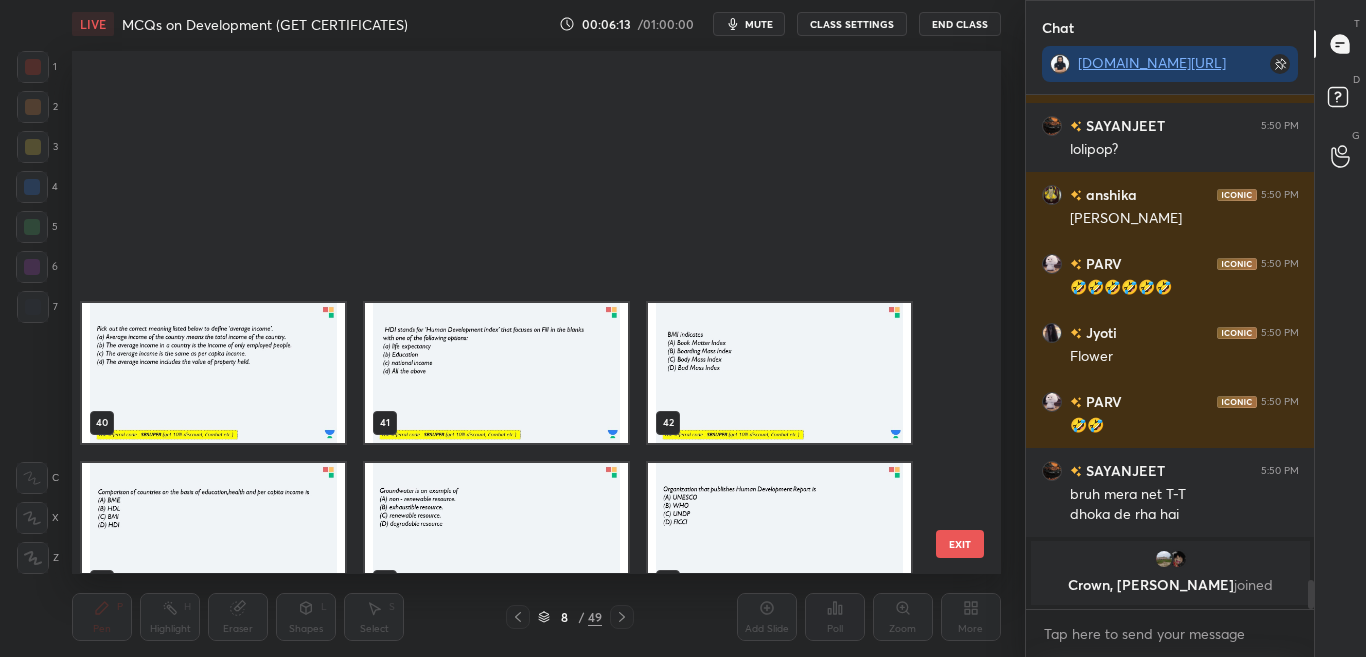 scroll, scrollTop: 2184, scrollLeft: 0, axis: vertical 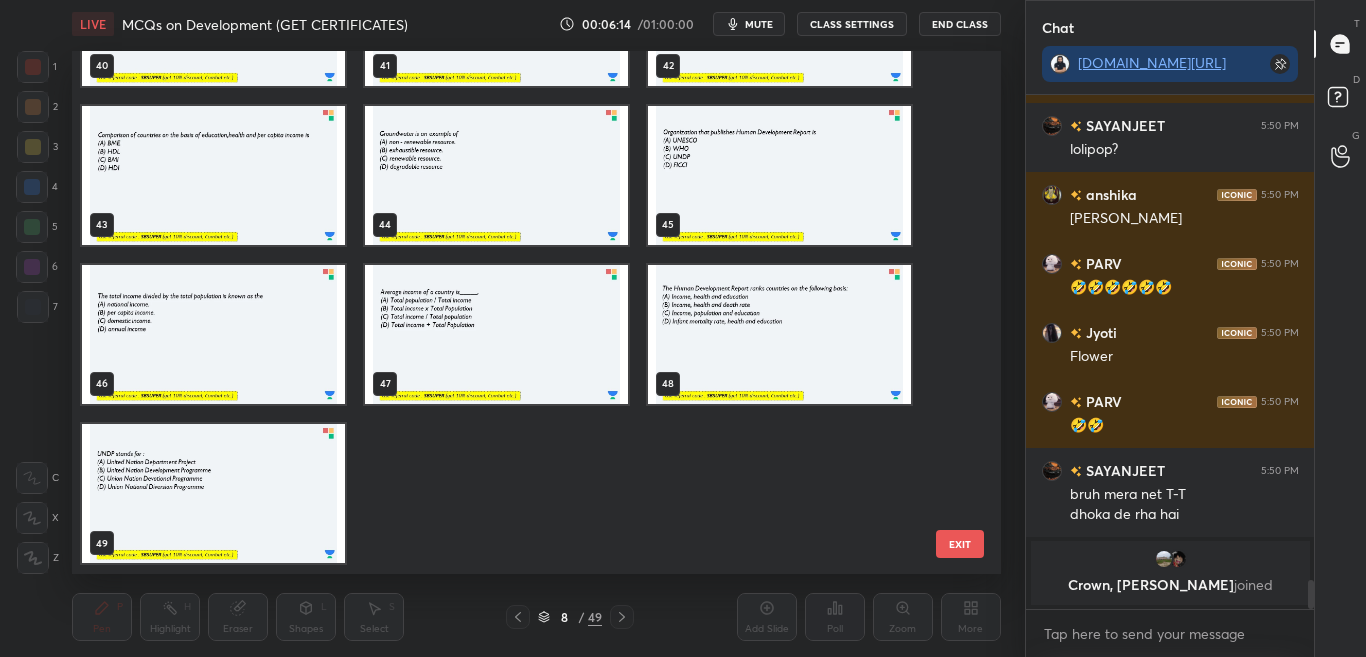 click at bounding box center (213, 493) 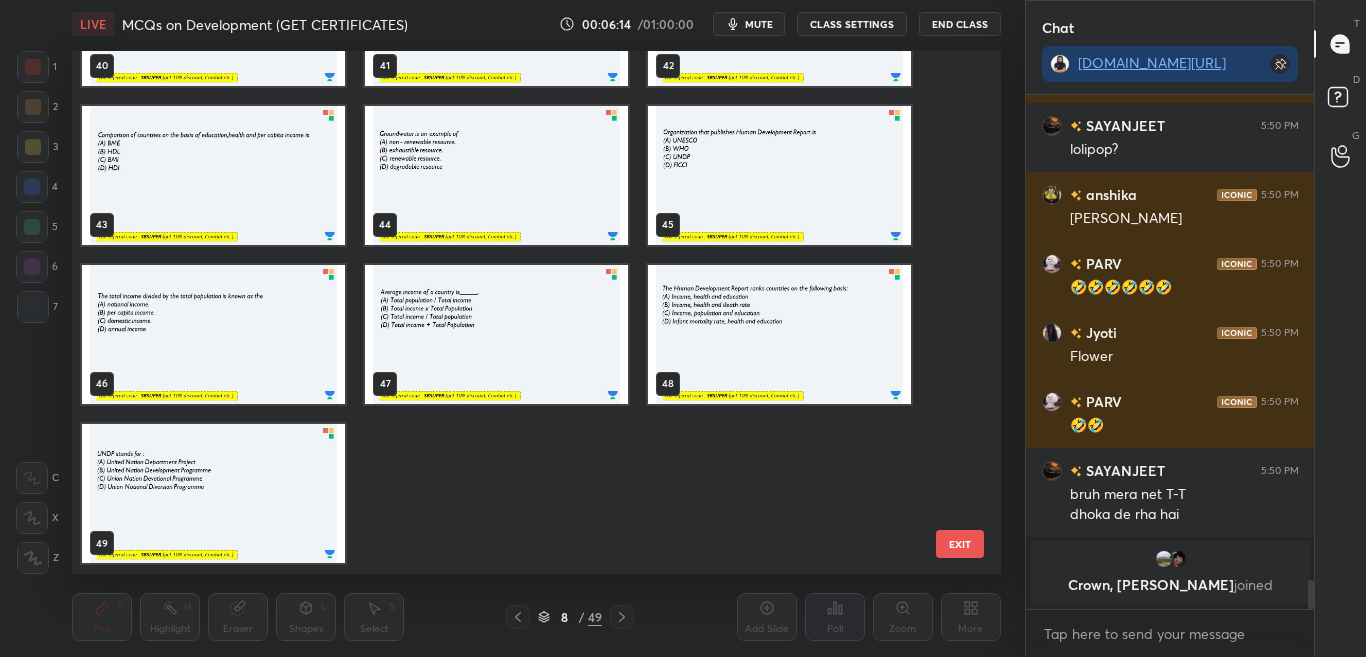 click at bounding box center [213, 493] 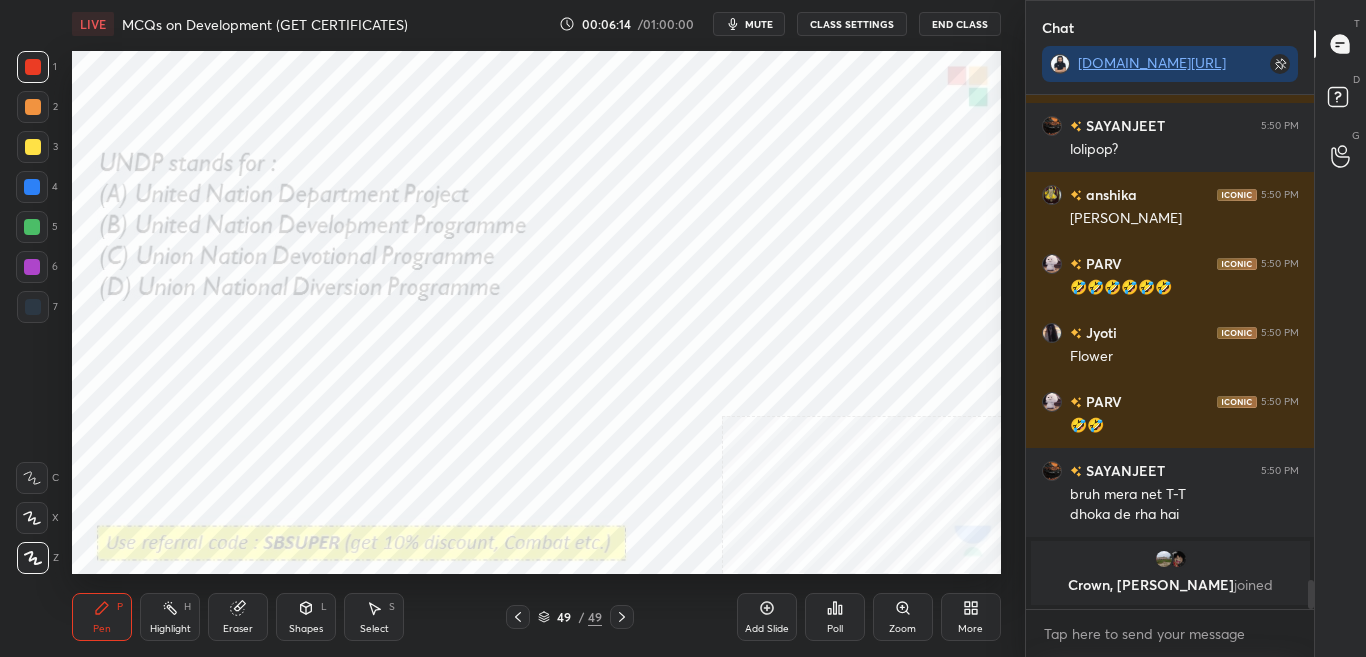 click at bounding box center [213, 493] 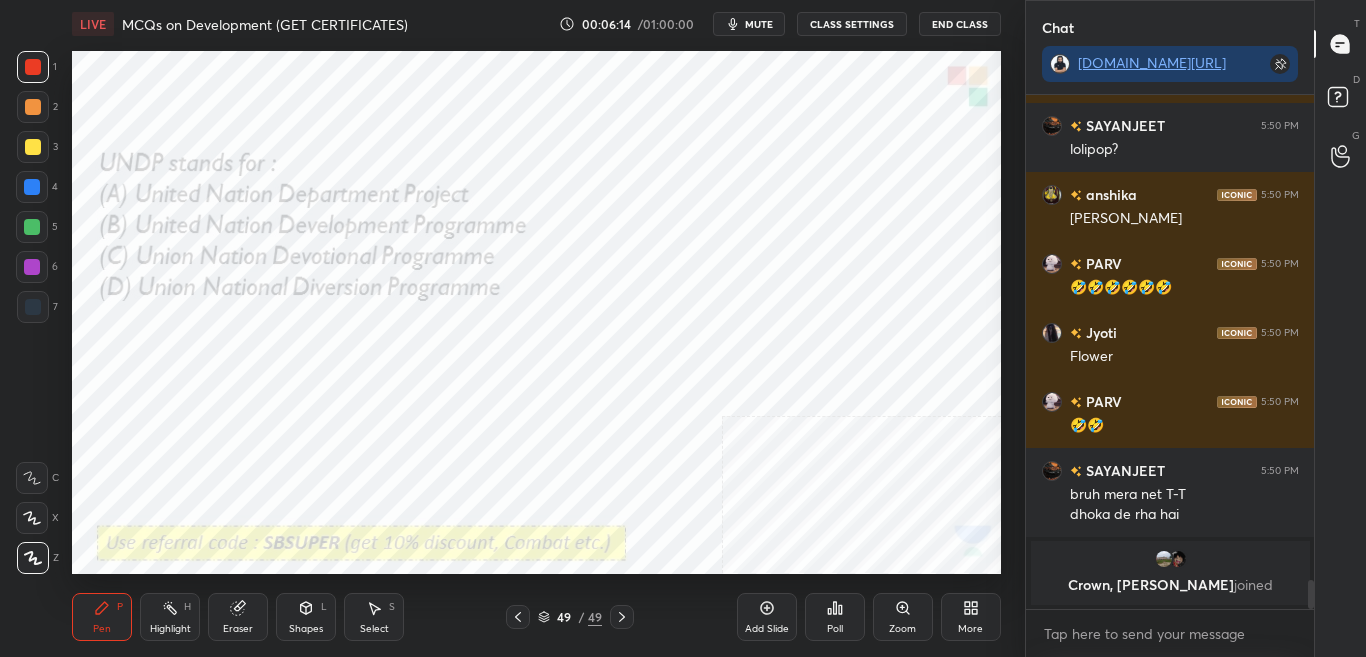 click at bounding box center [213, 493] 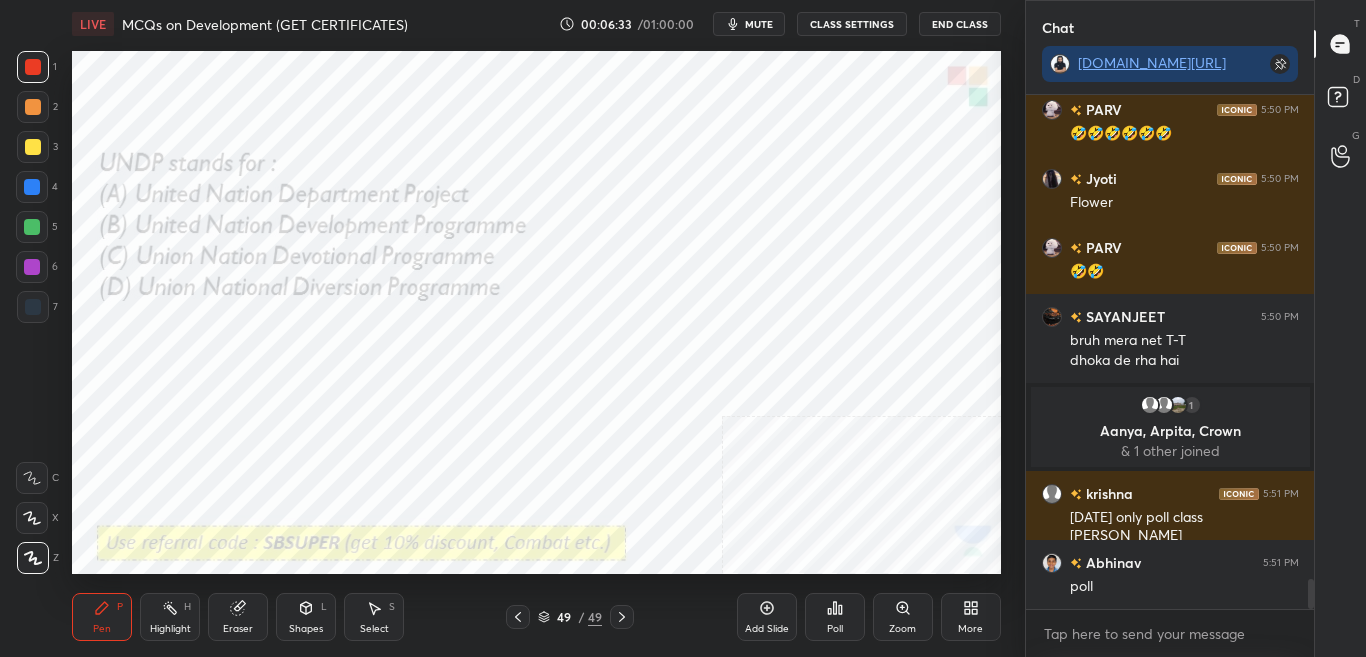 scroll, scrollTop: 8362, scrollLeft: 0, axis: vertical 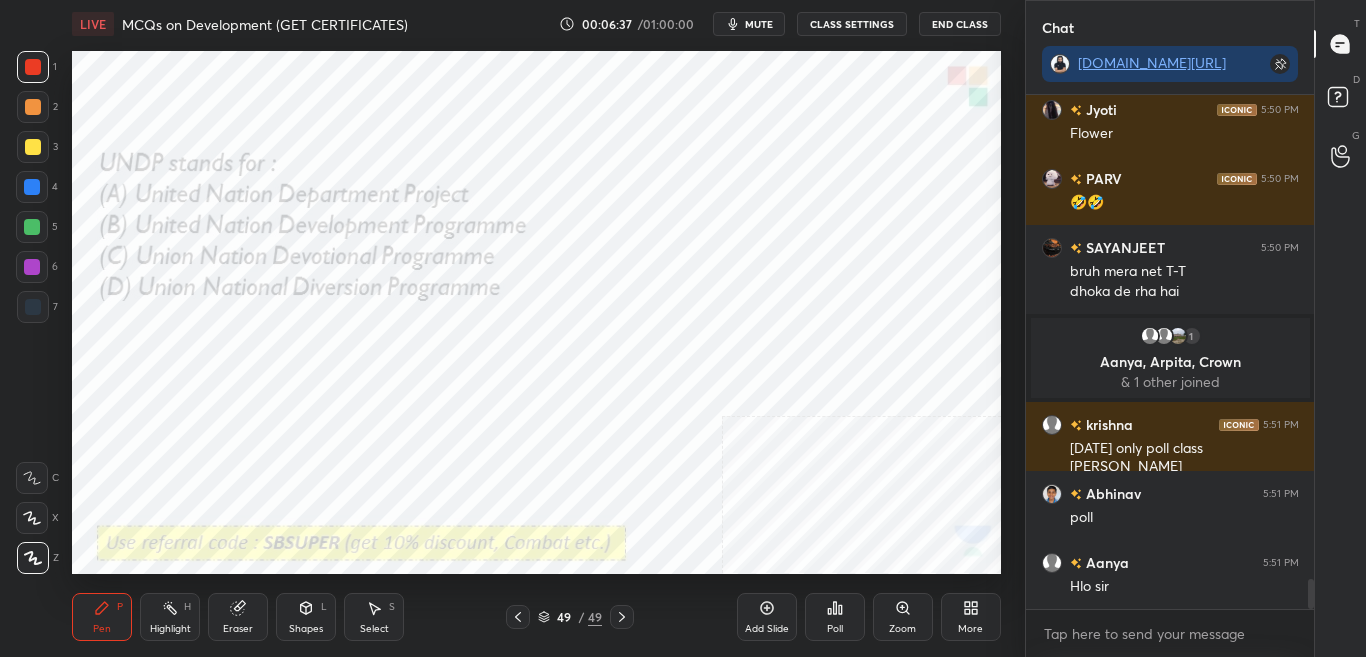 click on "Poll" at bounding box center [835, 617] 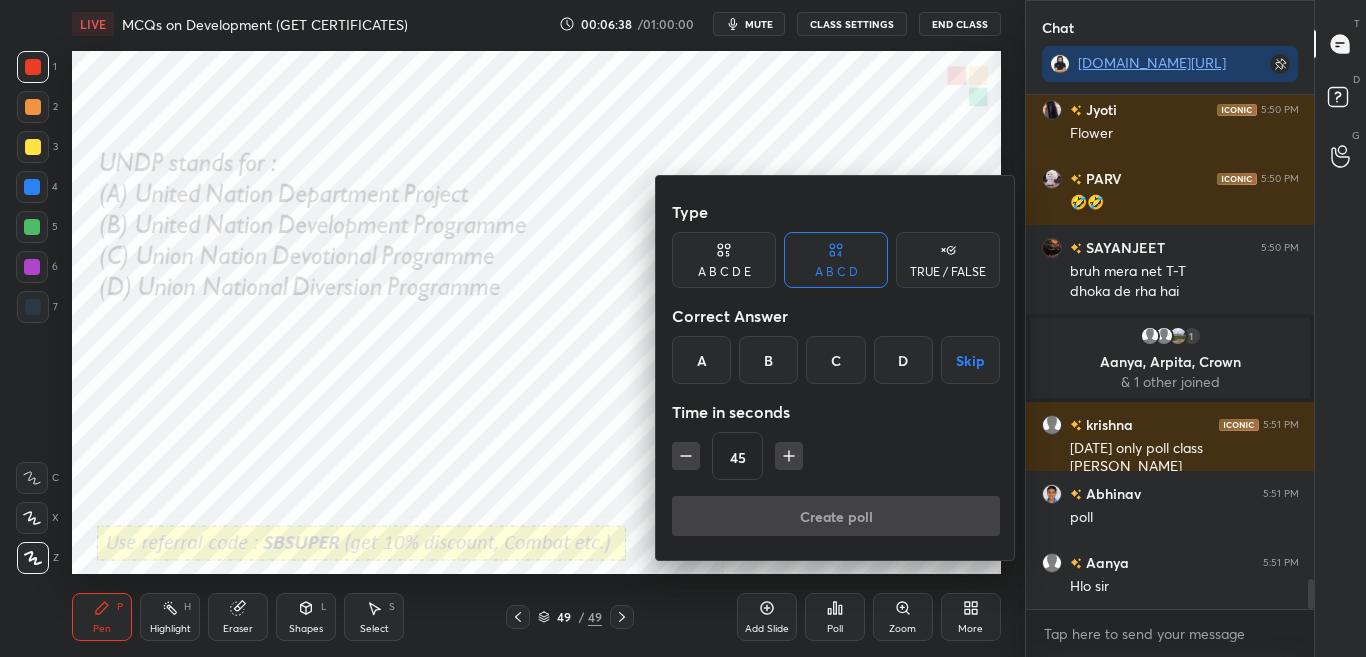 click on "B" at bounding box center (768, 360) 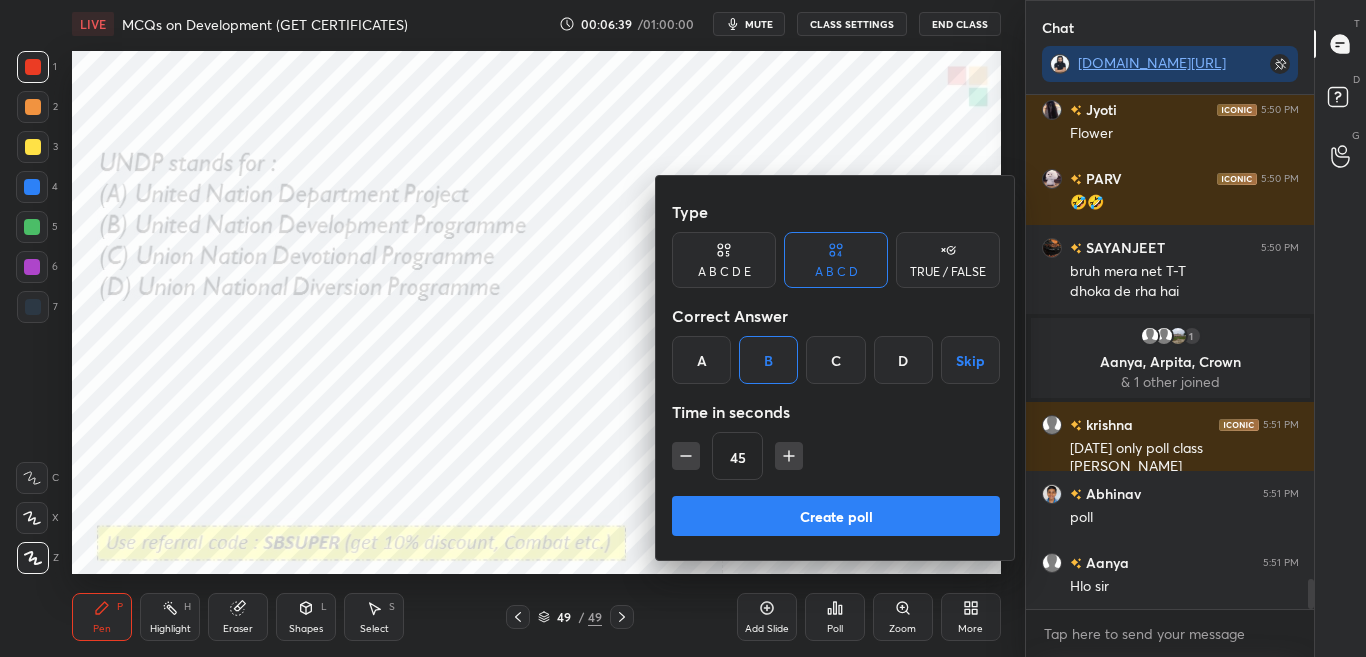 click on "Create poll" at bounding box center [836, 516] 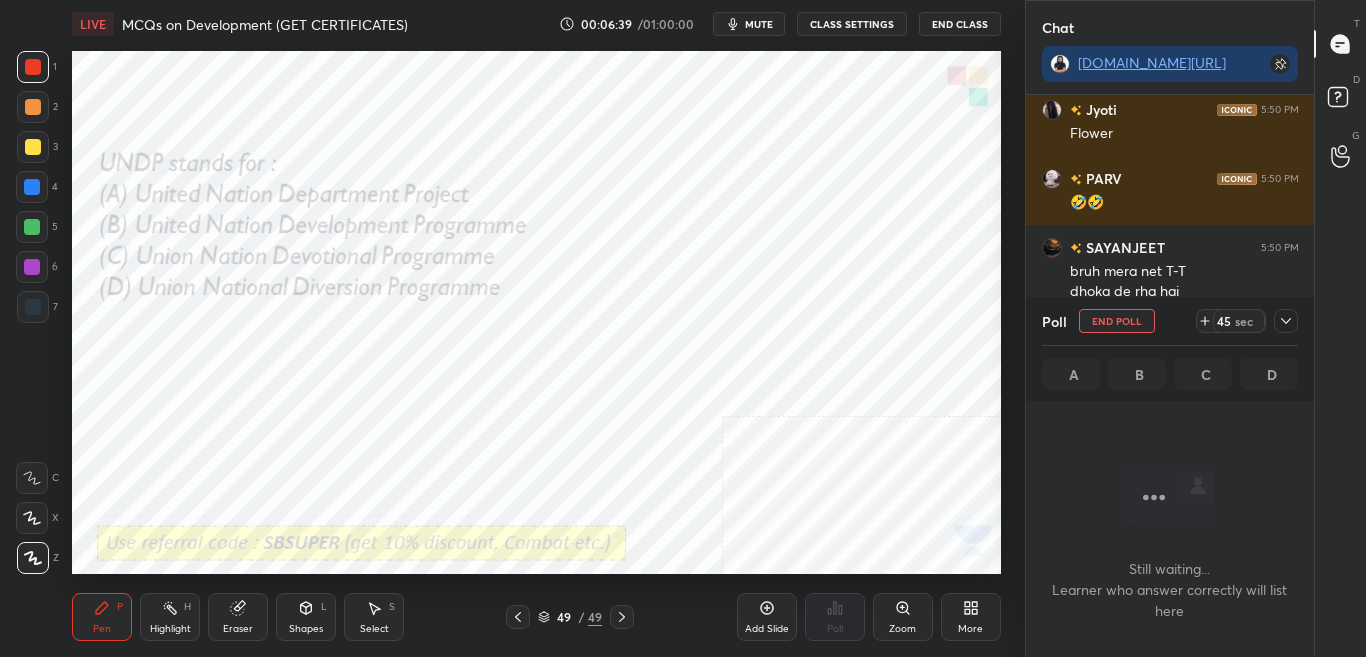 scroll, scrollTop: 254, scrollLeft: 282, axis: both 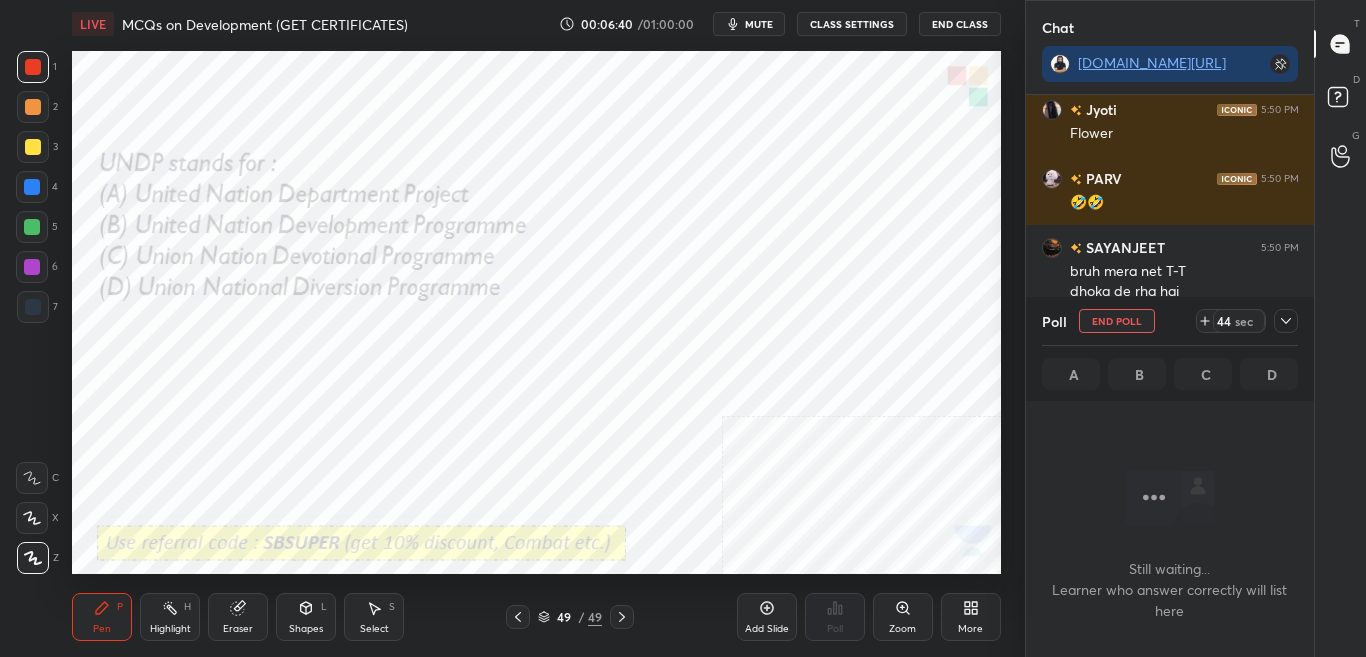 click 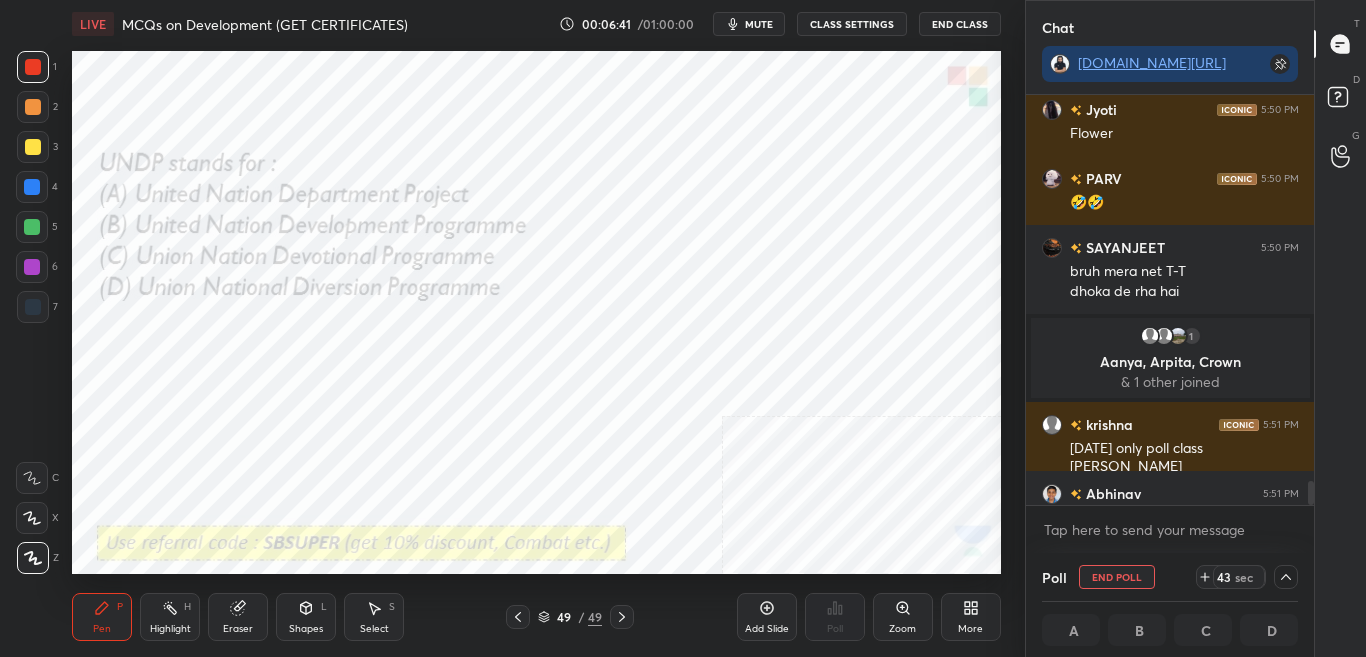 scroll, scrollTop: 1, scrollLeft: 7, axis: both 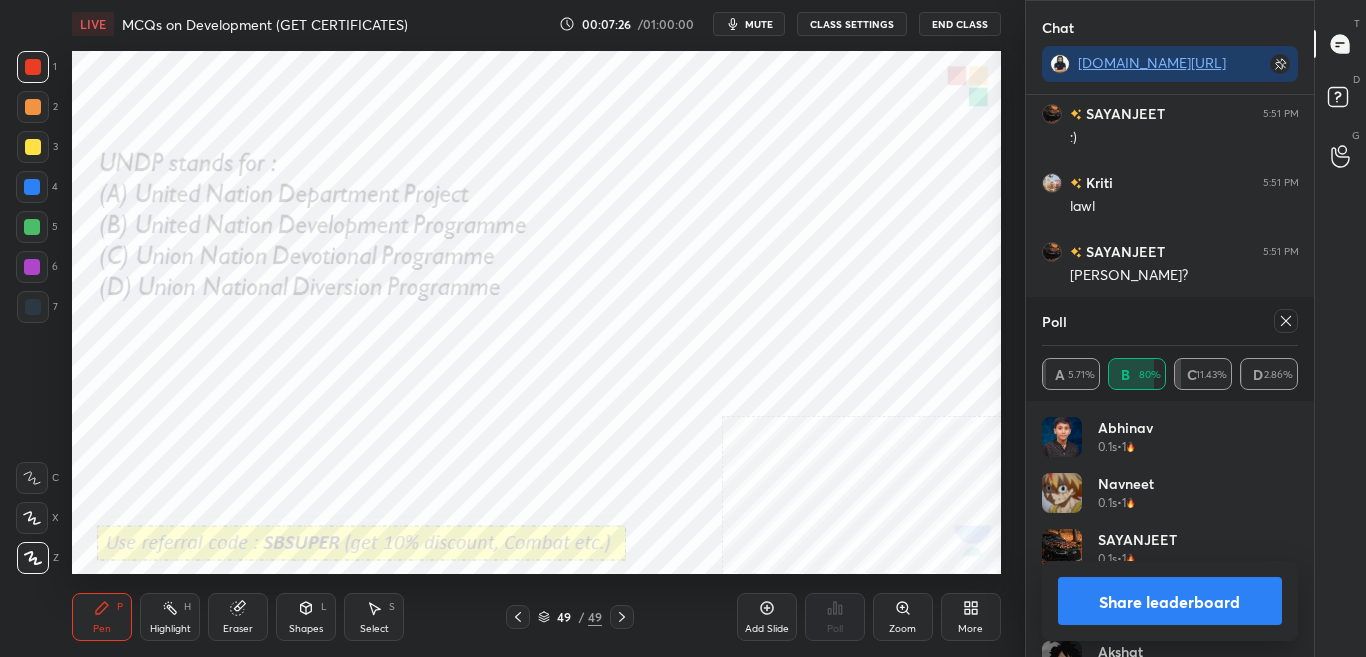 click on "Share leaderboard" at bounding box center (1170, 601) 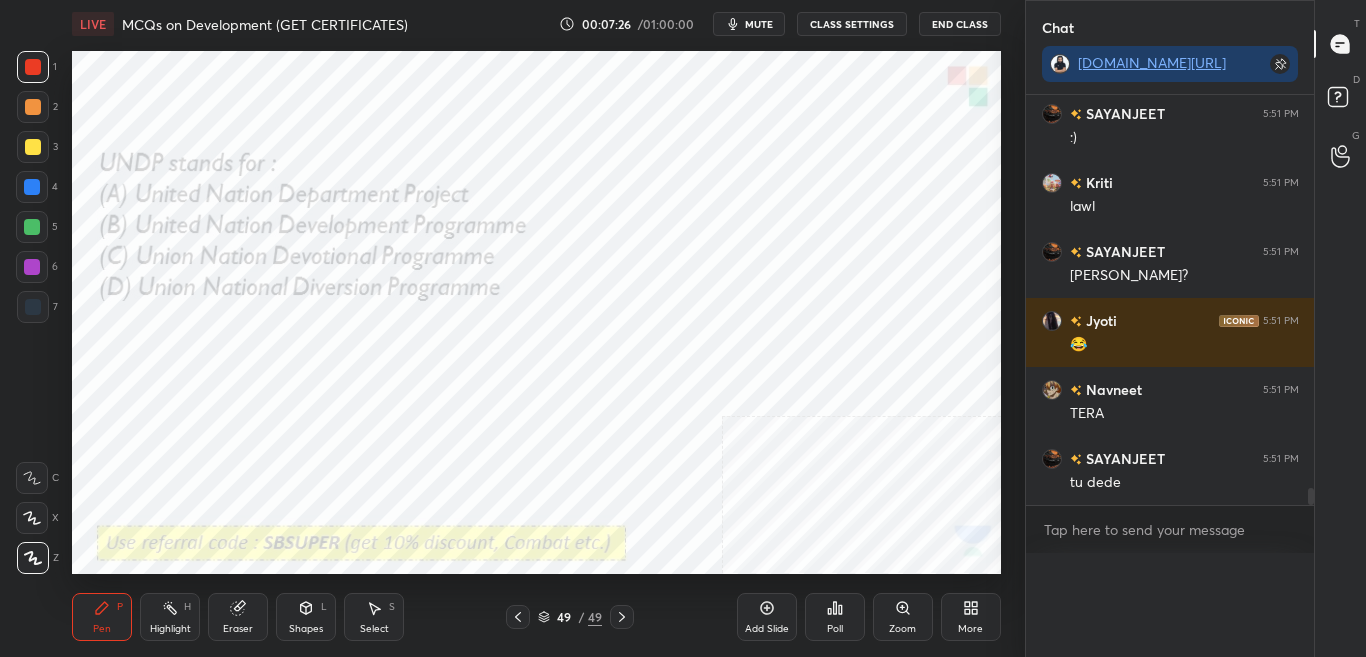 scroll, scrollTop: 121, scrollLeft: 250, axis: both 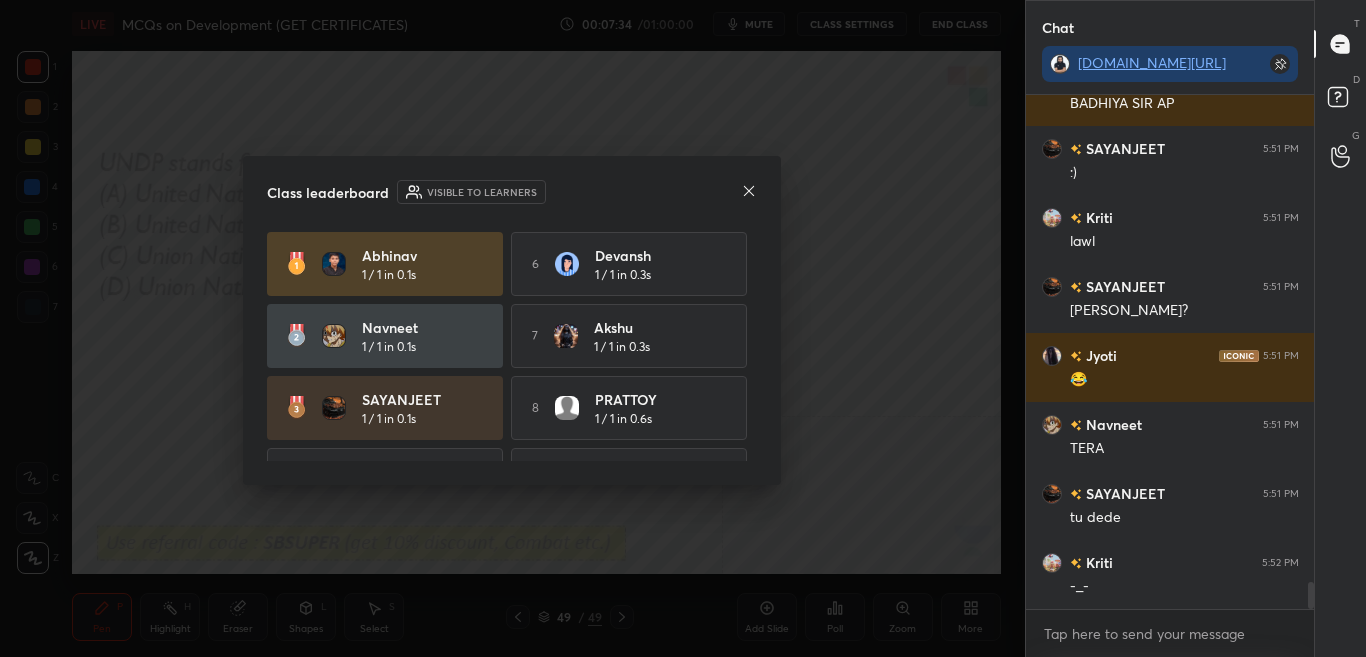 drag, startPoint x: 747, startPoint y: 356, endPoint x: 743, endPoint y: 380, distance: 24.33105 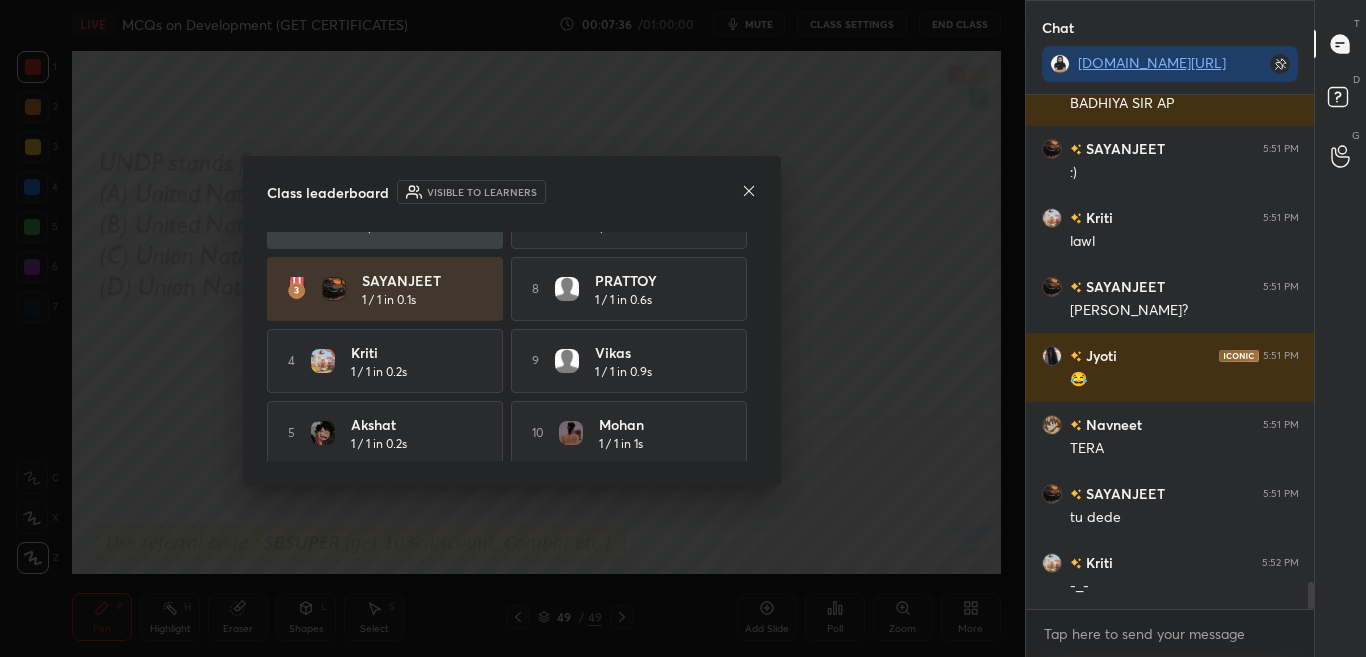 scroll, scrollTop: 122, scrollLeft: 0, axis: vertical 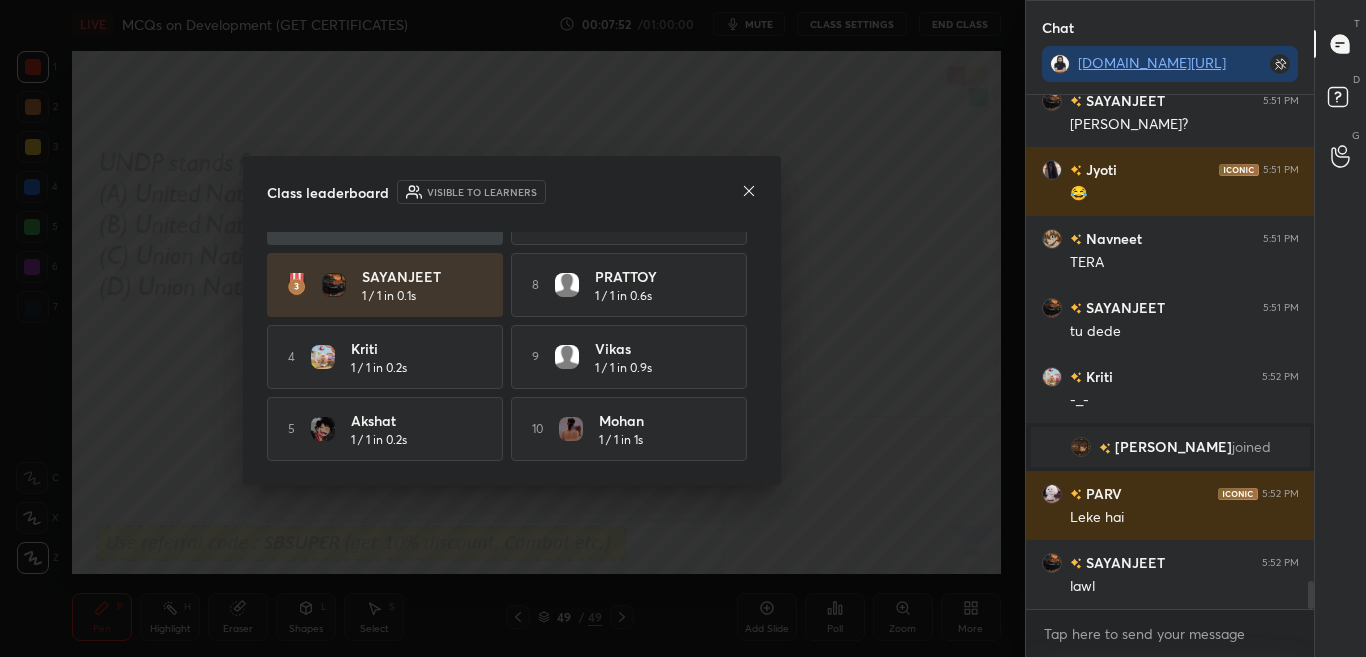 click 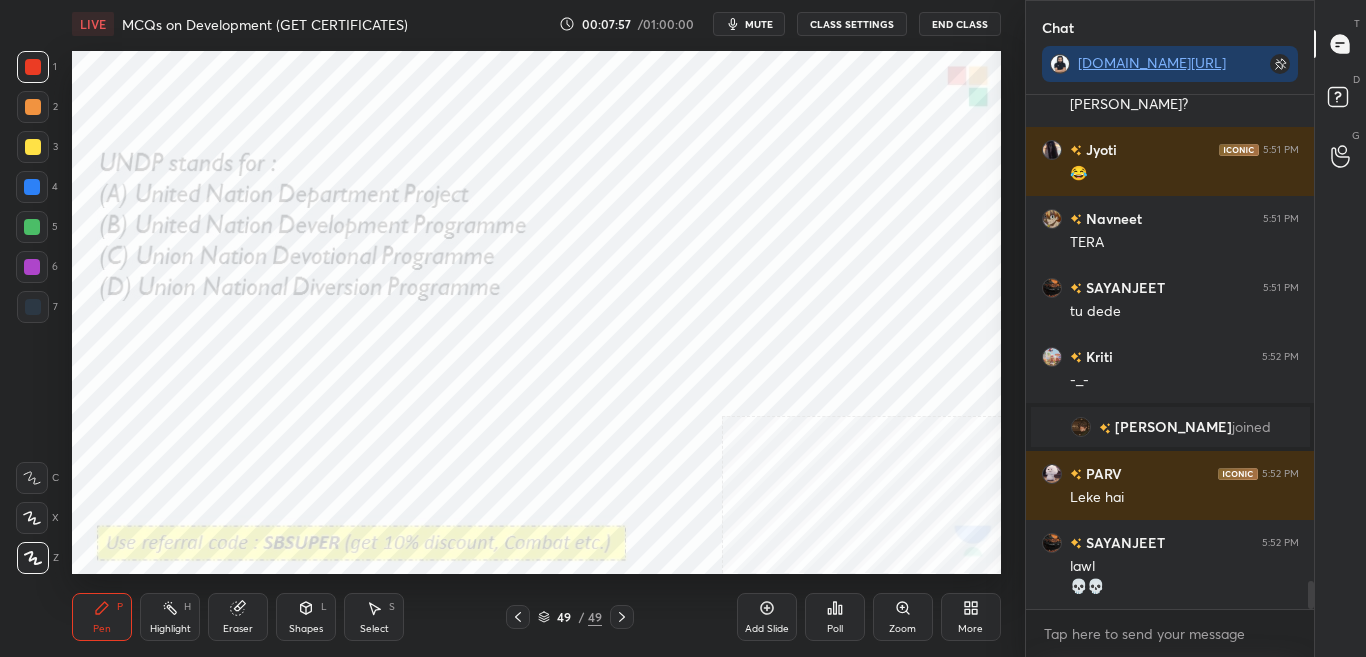 scroll, scrollTop: 9142, scrollLeft: 0, axis: vertical 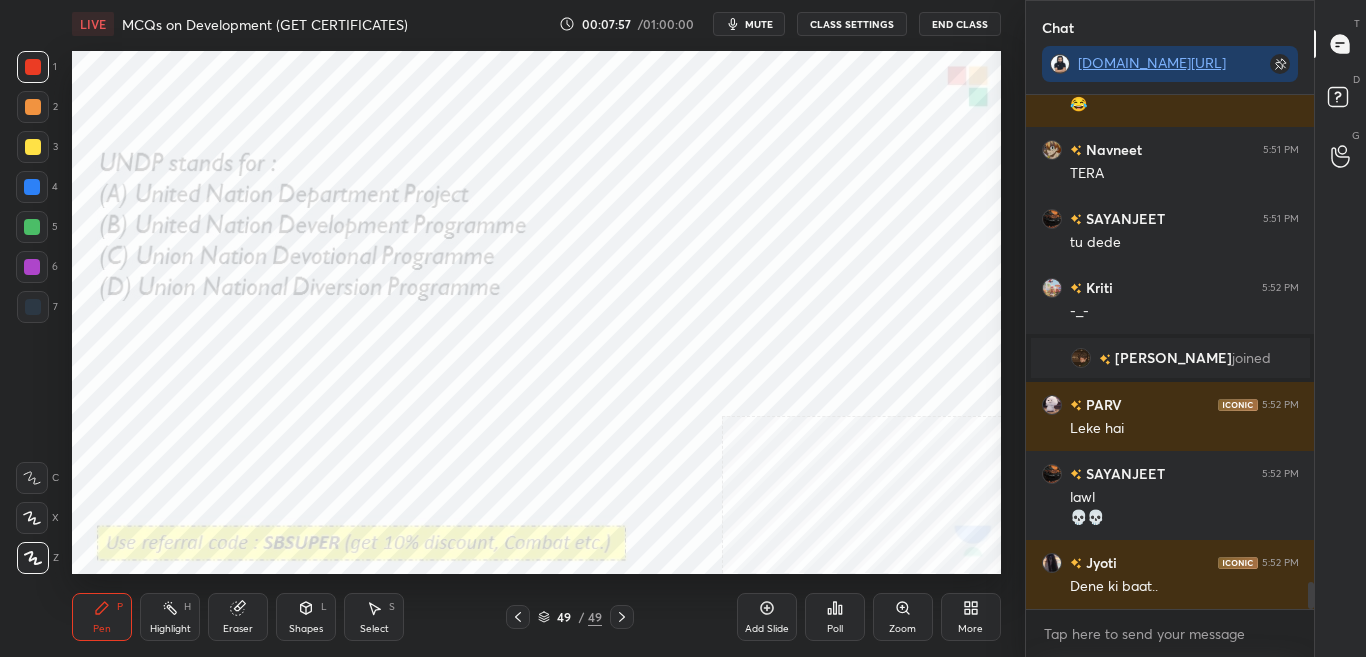 click 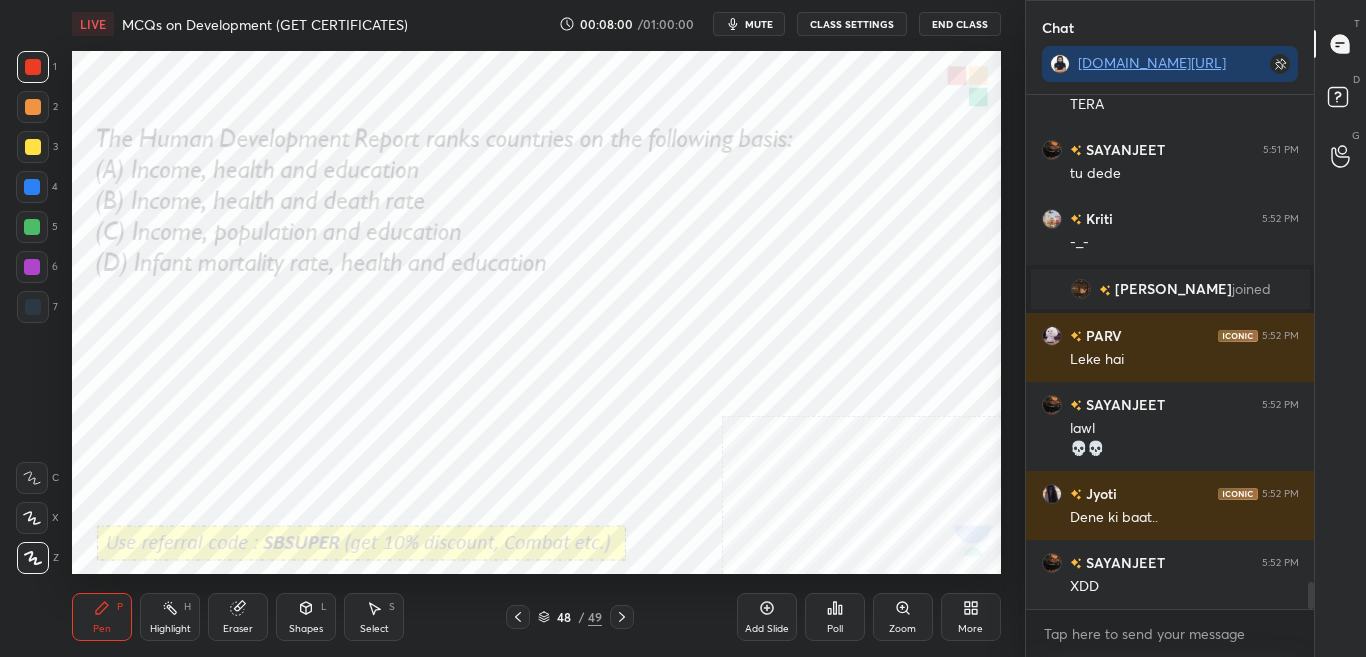 scroll, scrollTop: 9280, scrollLeft: 0, axis: vertical 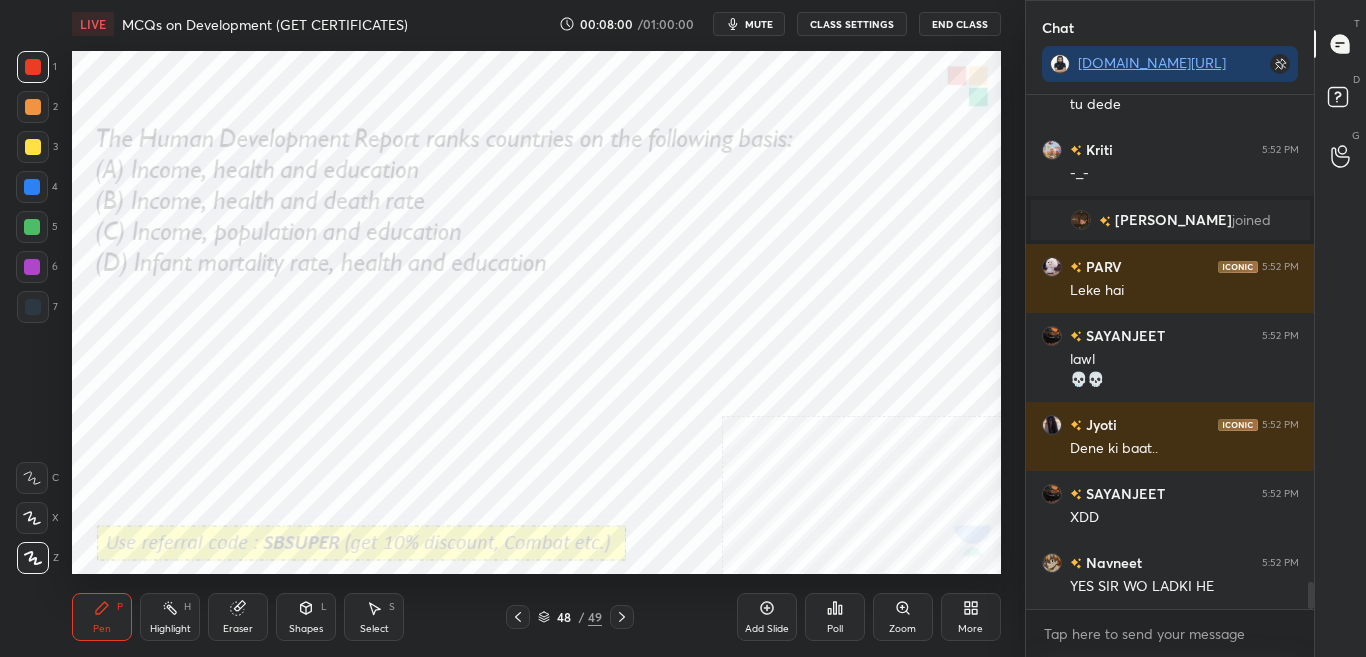 click 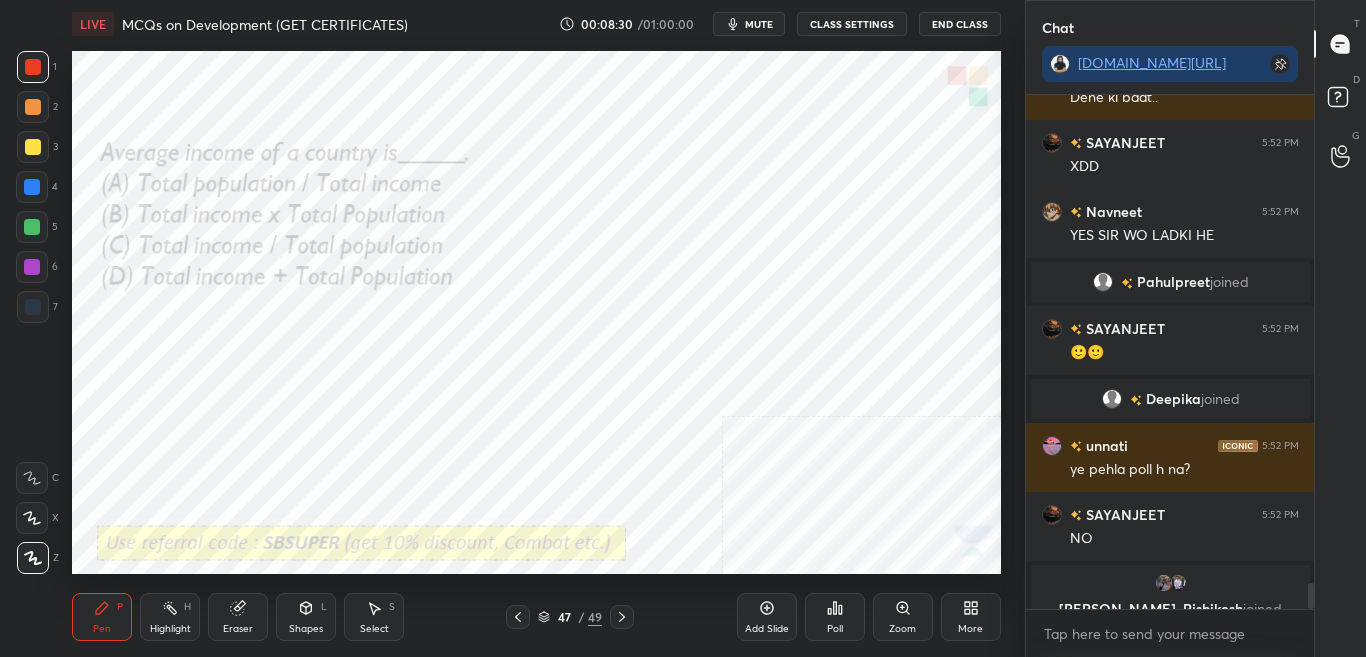scroll, scrollTop: 9483, scrollLeft: 0, axis: vertical 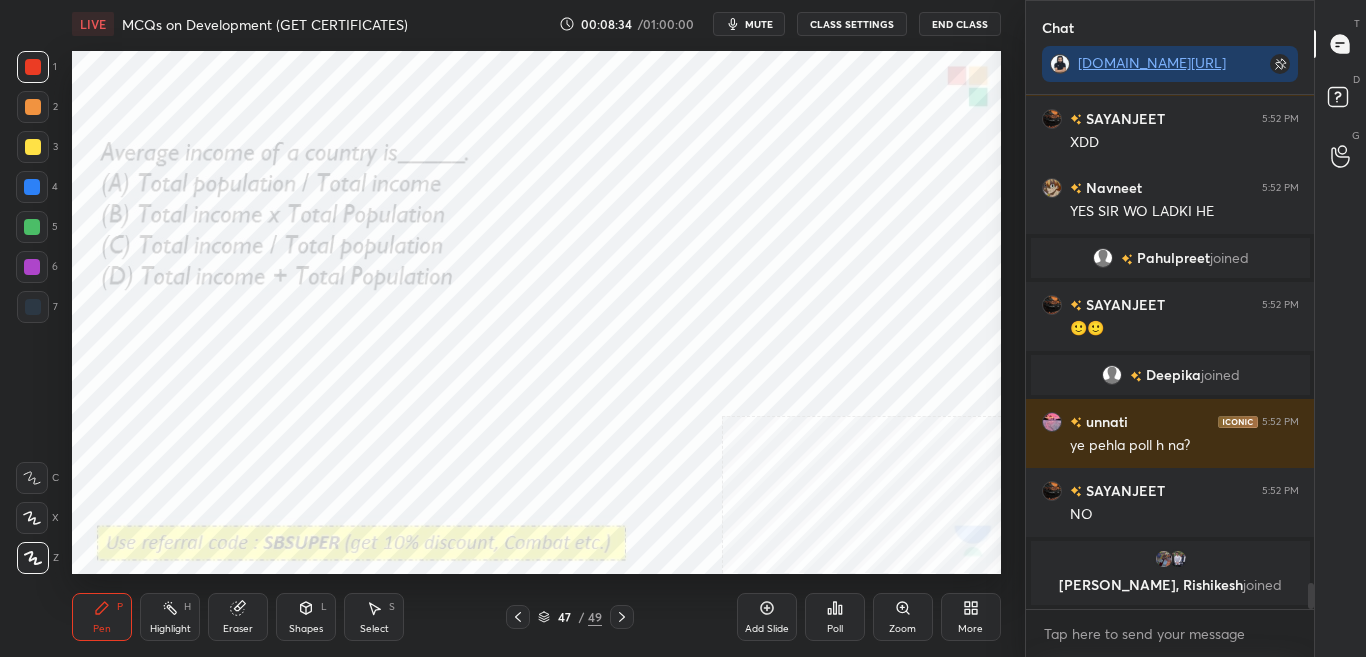 click on "Poll" at bounding box center (835, 617) 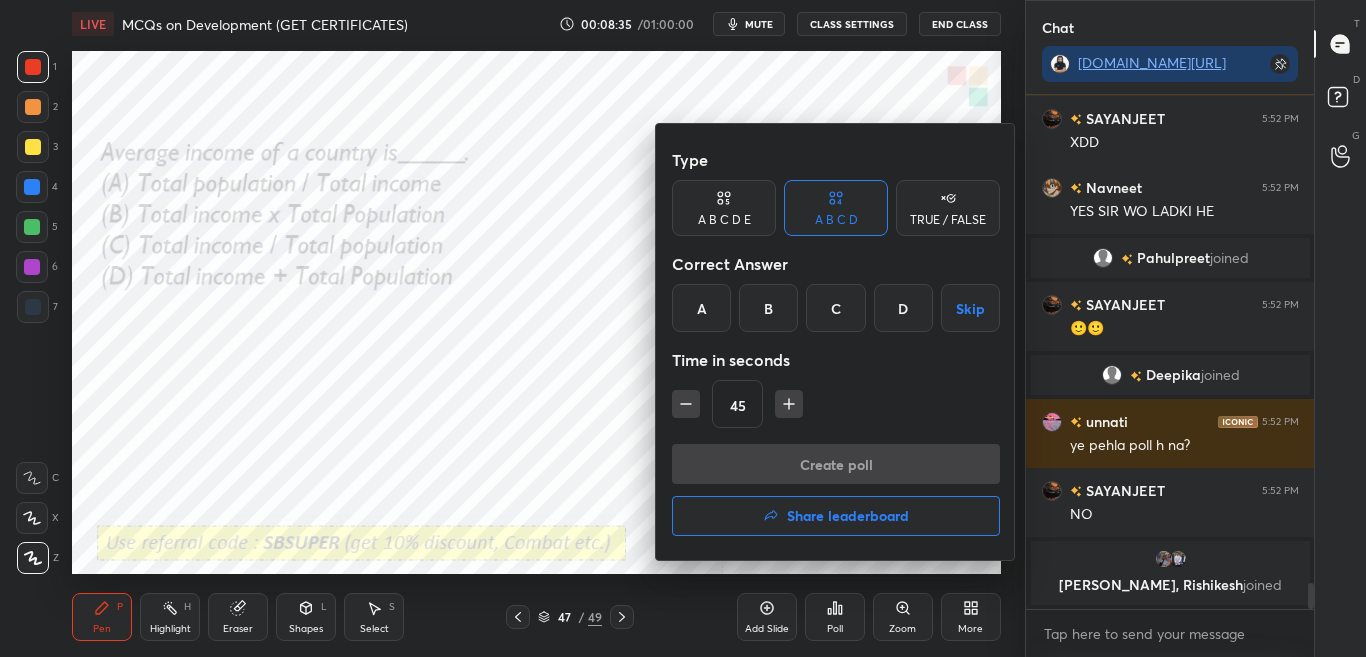 click at bounding box center [683, 328] 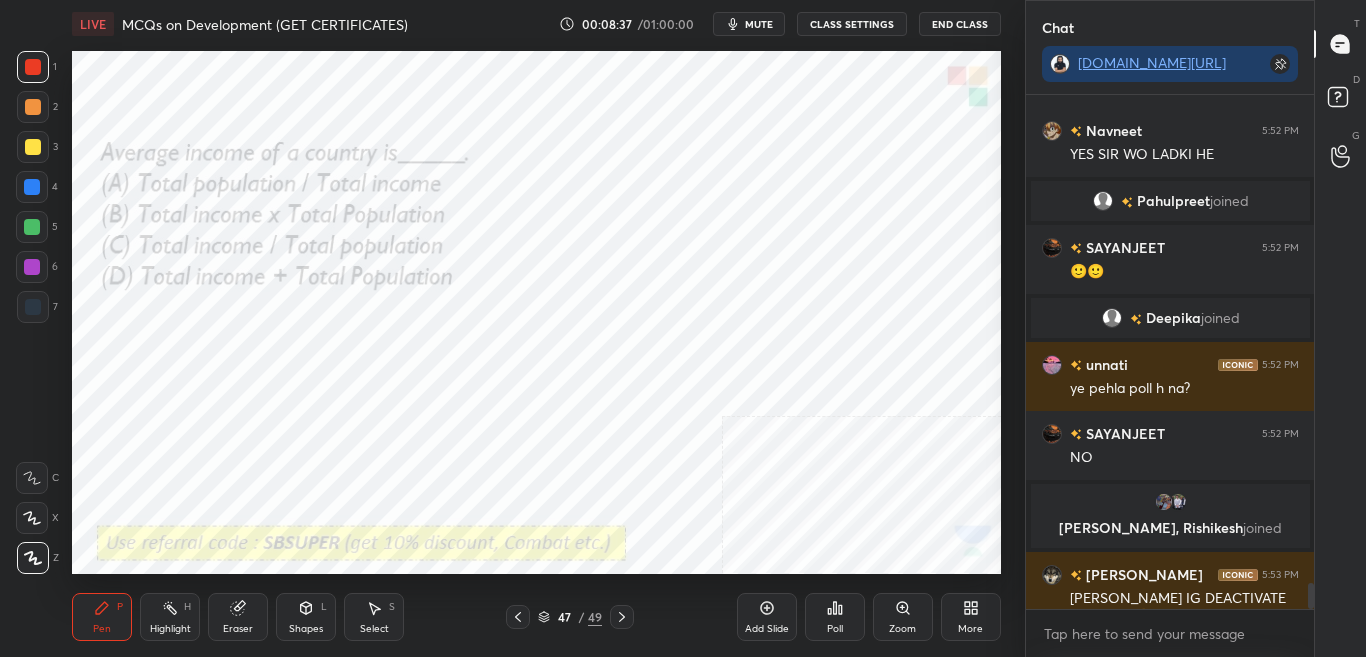 scroll, scrollTop: 9495, scrollLeft: 0, axis: vertical 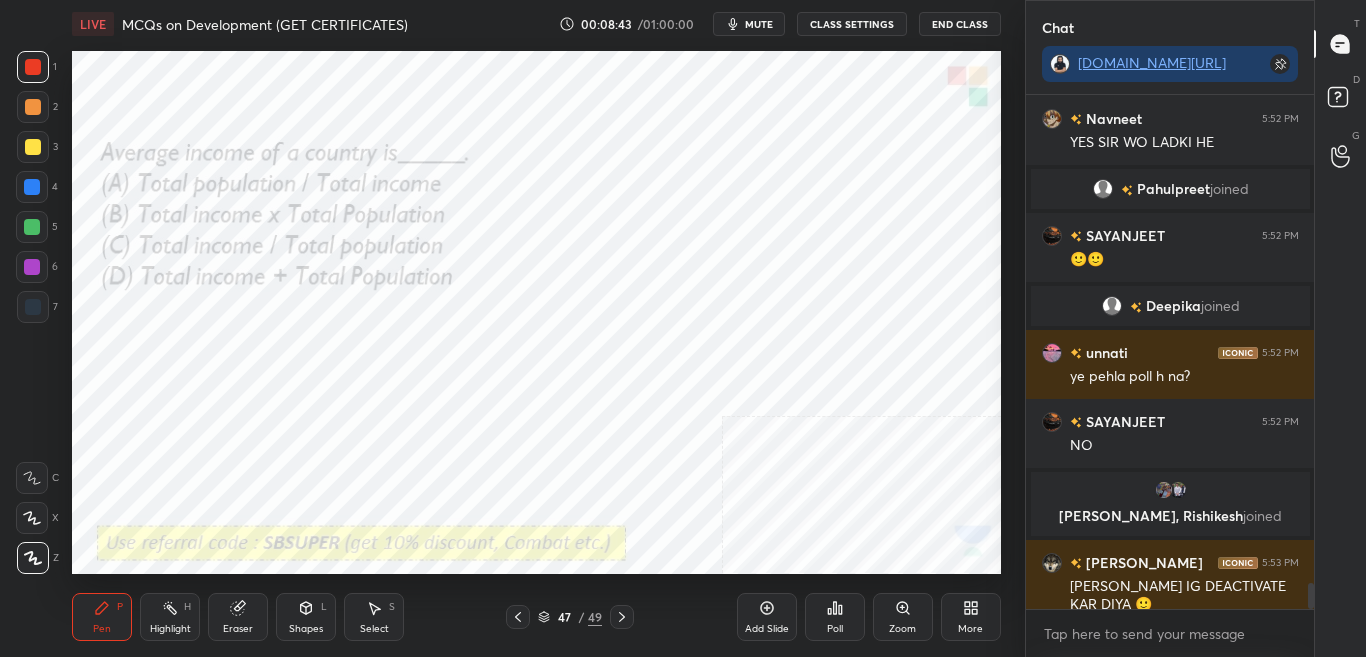 click on "Poll" at bounding box center (835, 629) 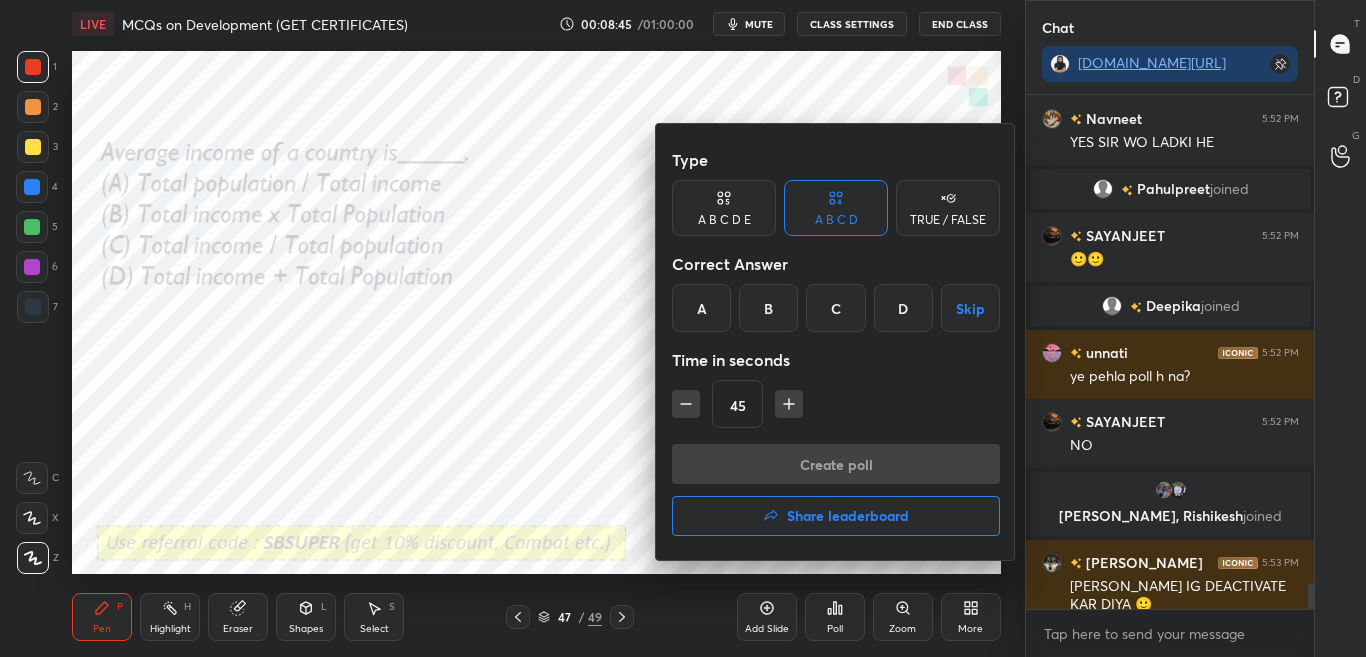 scroll, scrollTop: 9564, scrollLeft: 0, axis: vertical 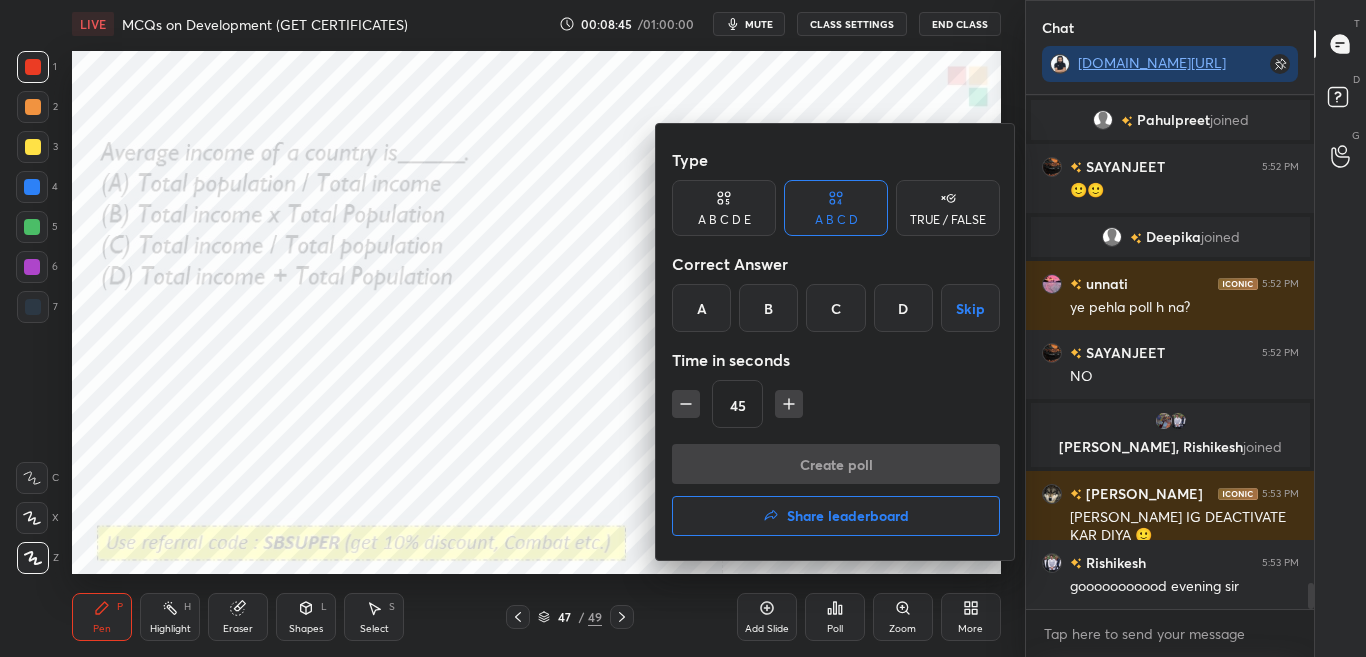 click on "C" at bounding box center (835, 308) 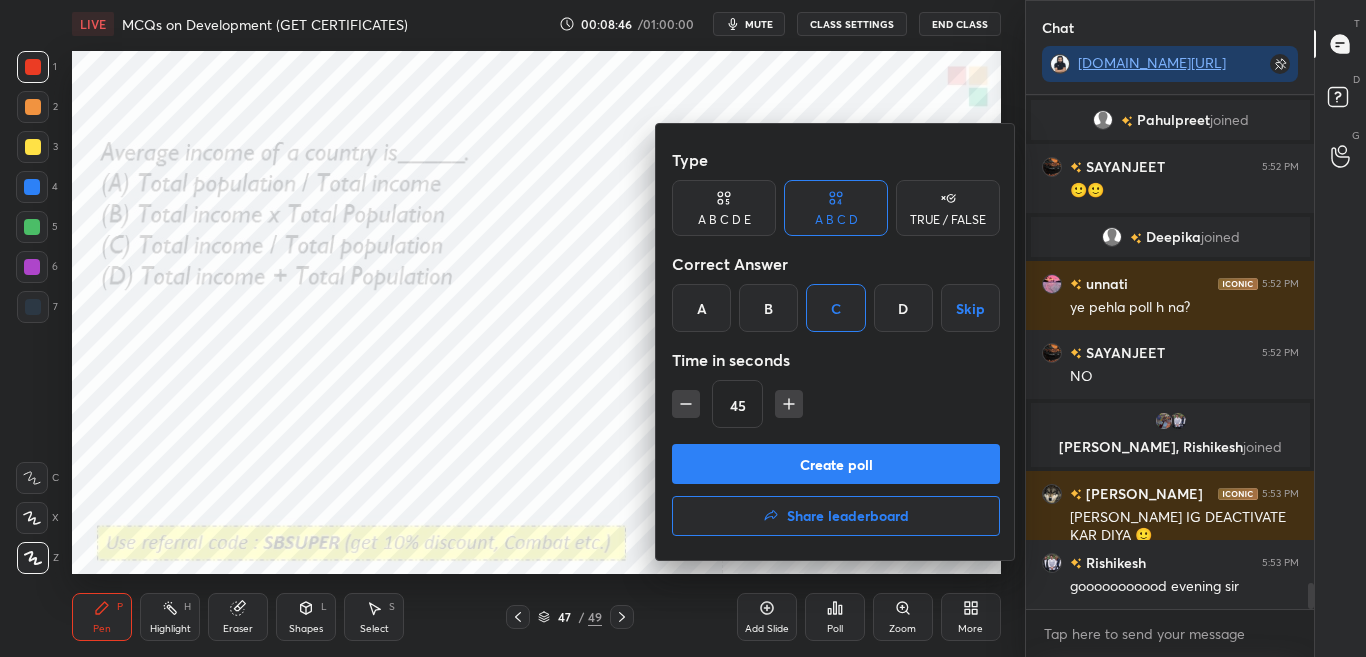 click on "Create poll" at bounding box center (836, 464) 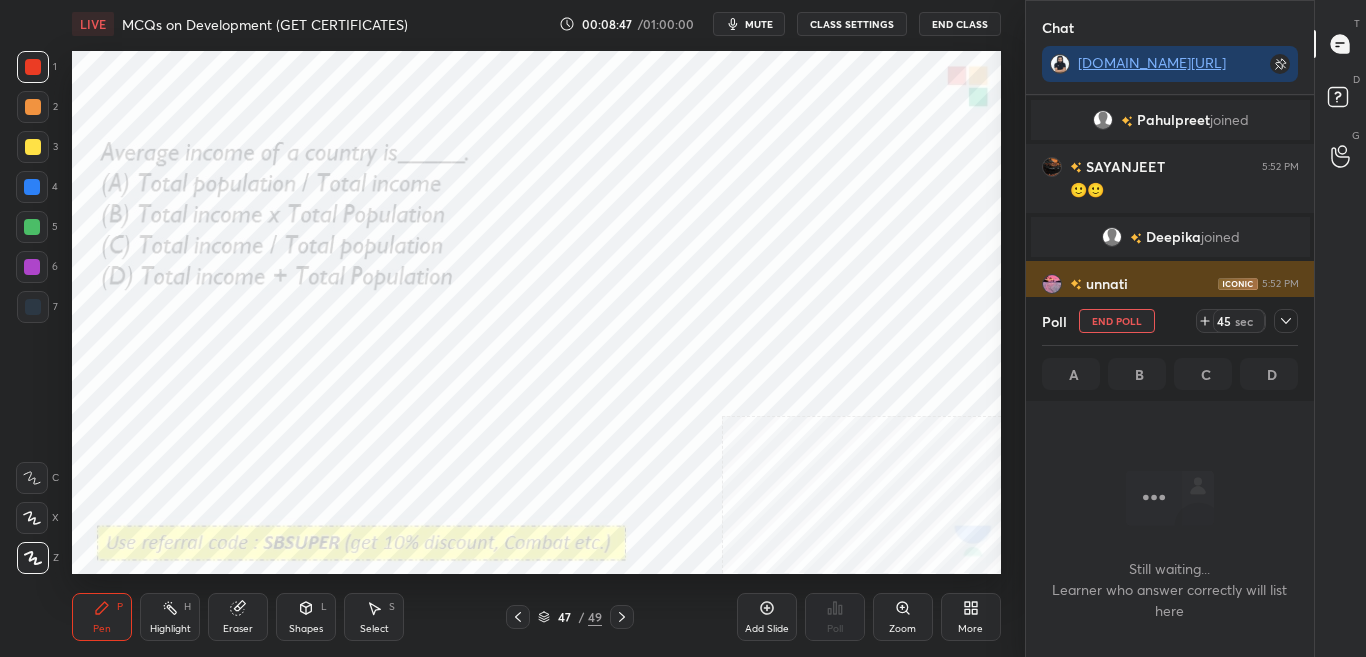 scroll, scrollTop: 270, scrollLeft: 282, axis: both 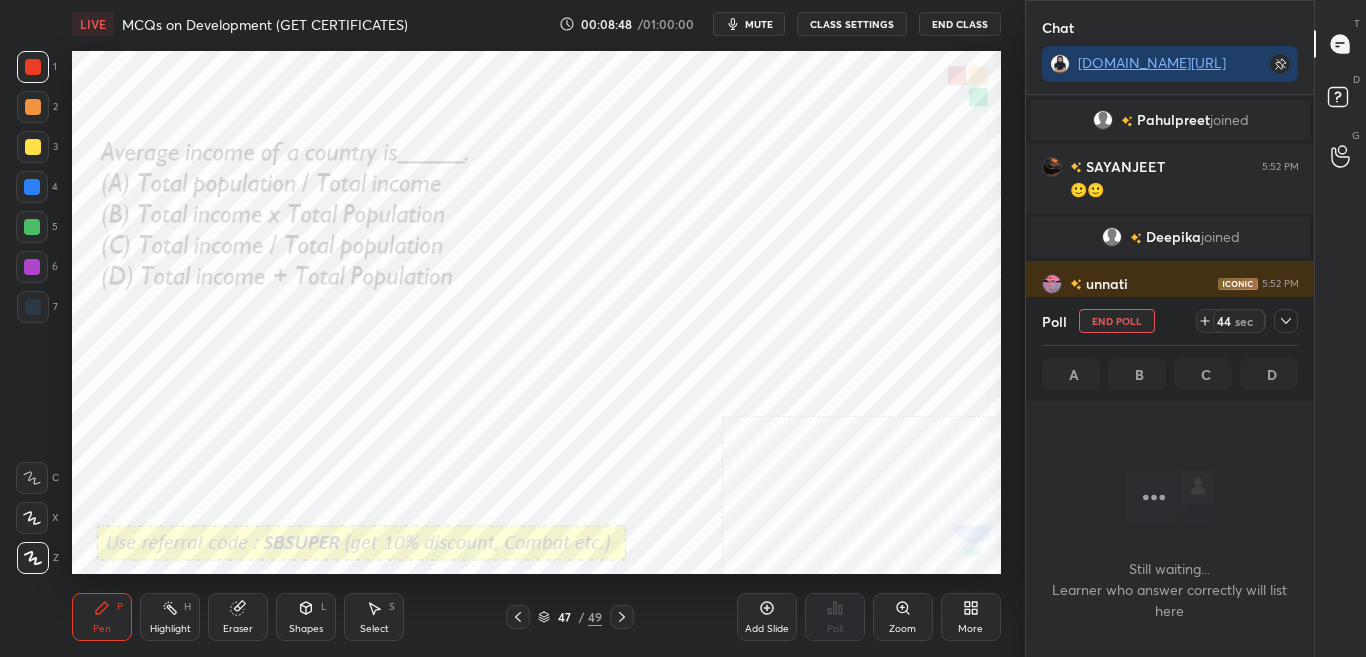 click 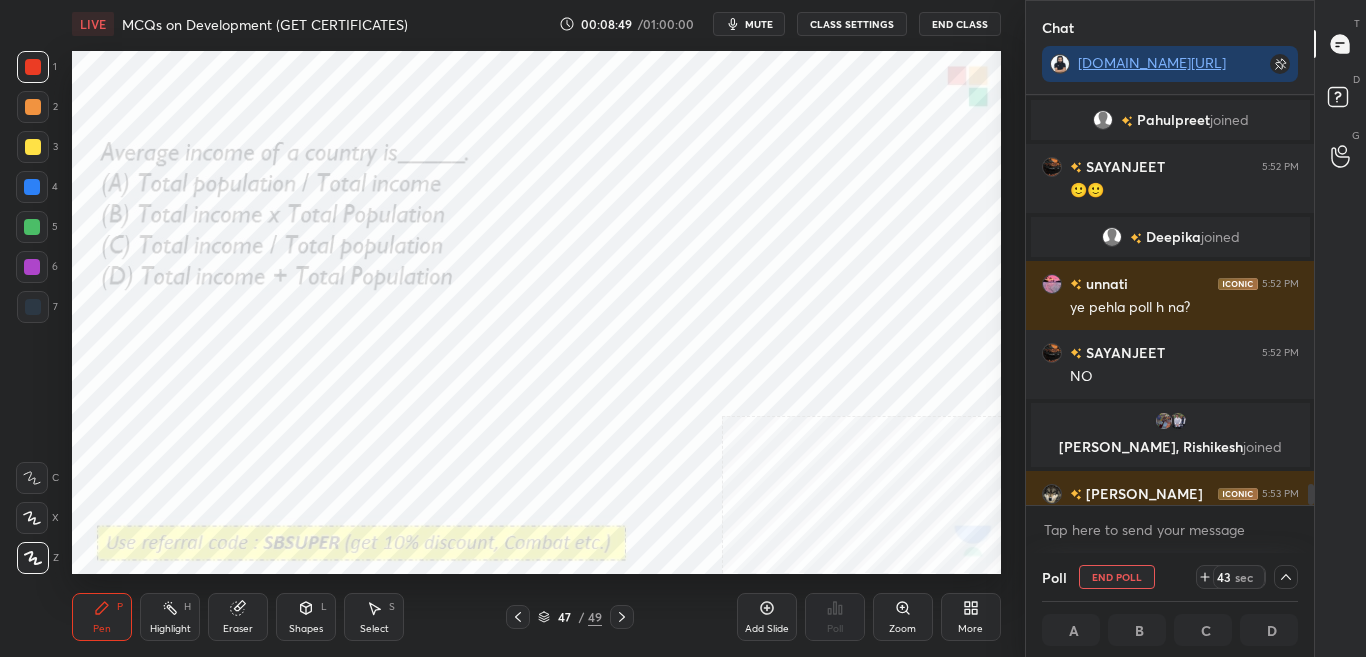 scroll, scrollTop: 1, scrollLeft: 7, axis: both 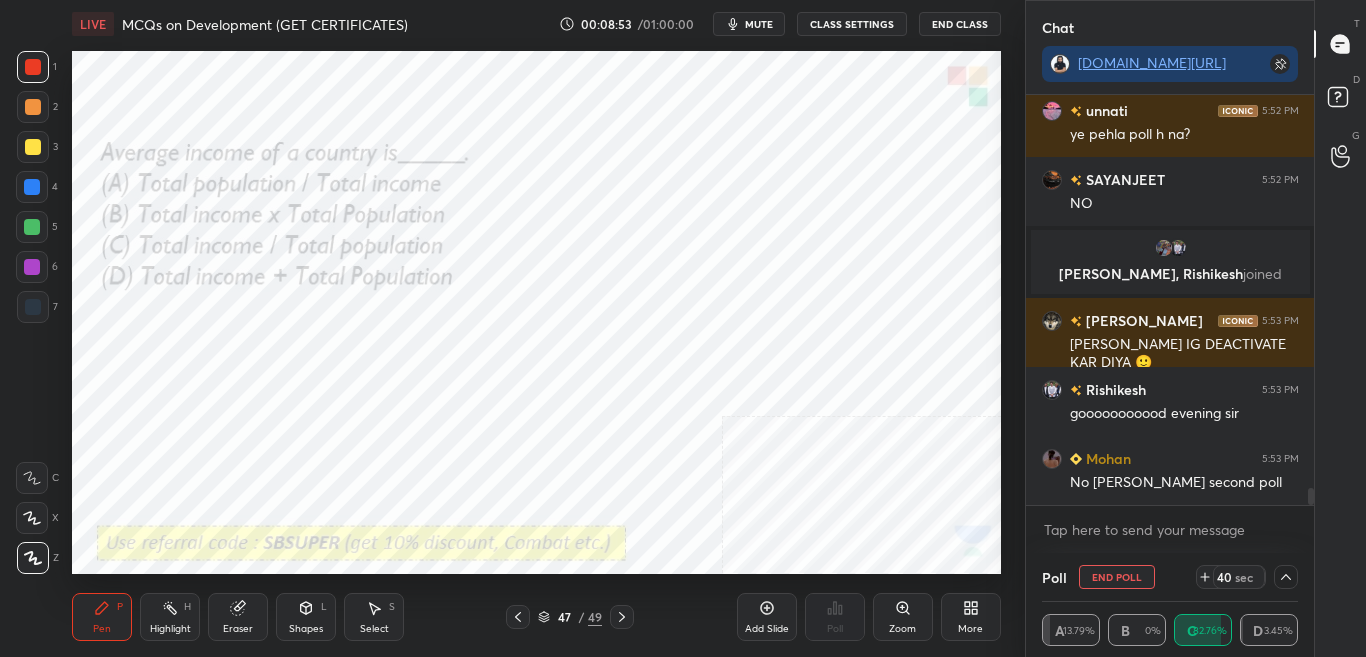 click 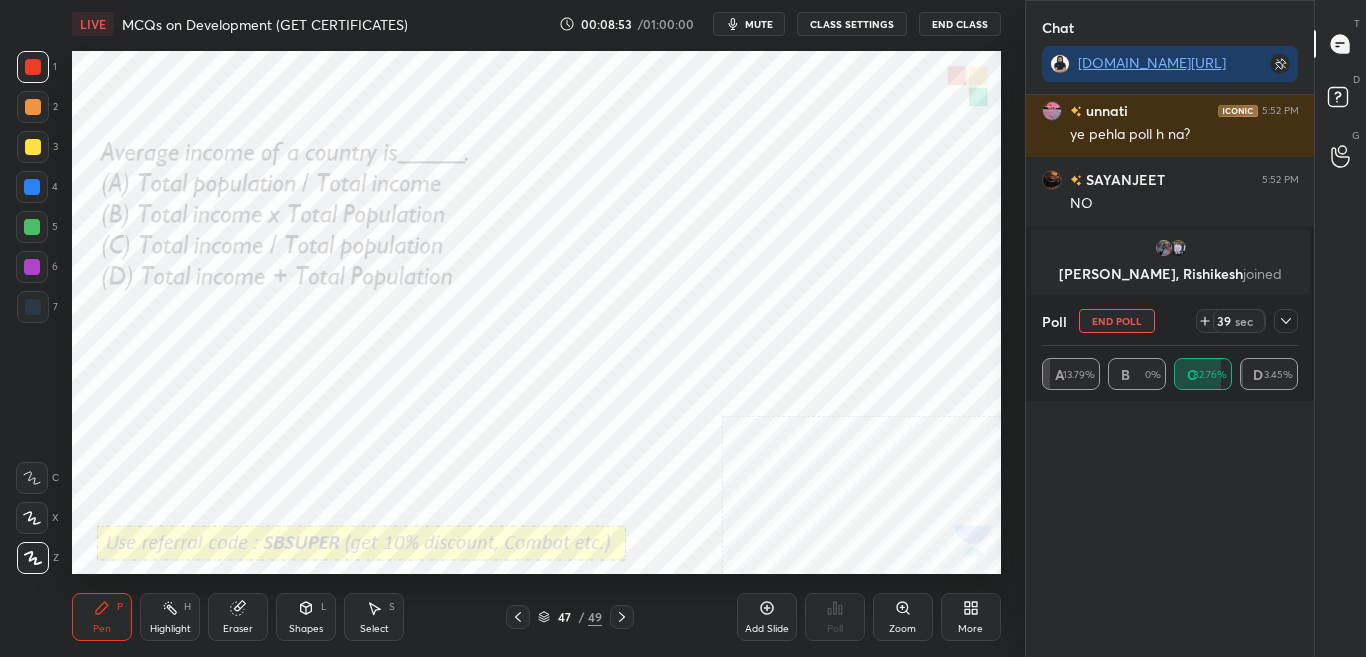 scroll, scrollTop: 7, scrollLeft: 7, axis: both 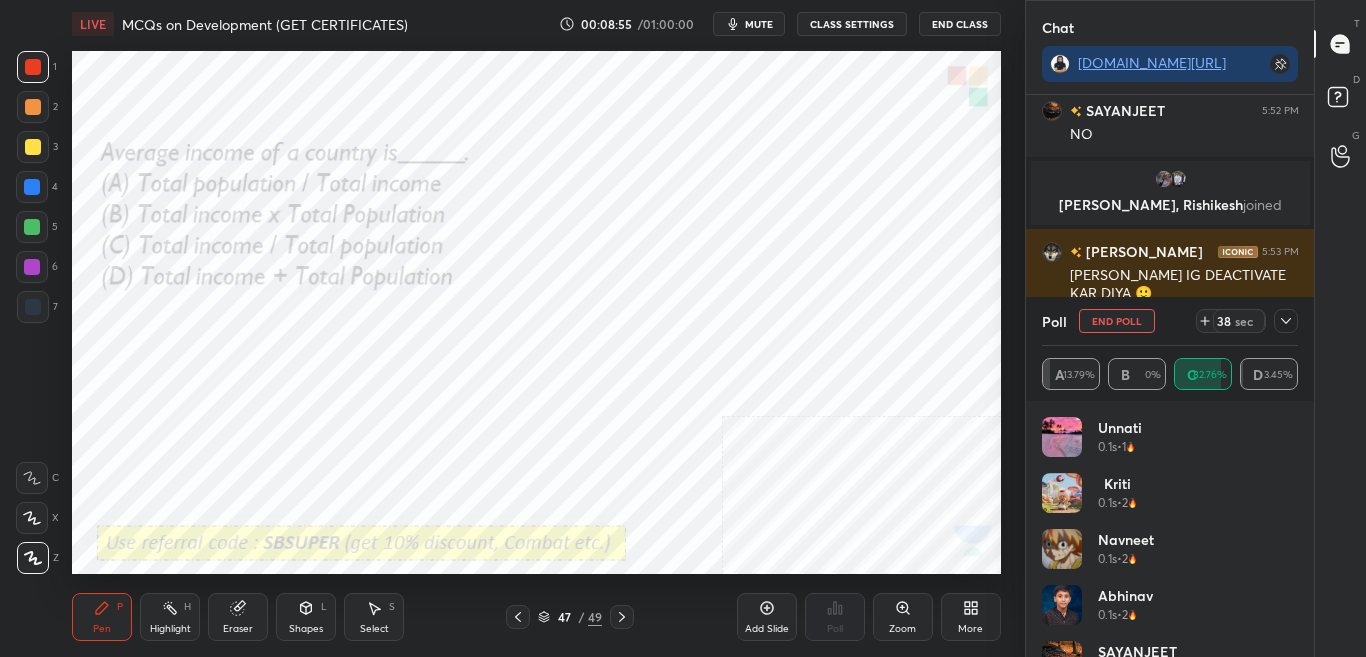 click 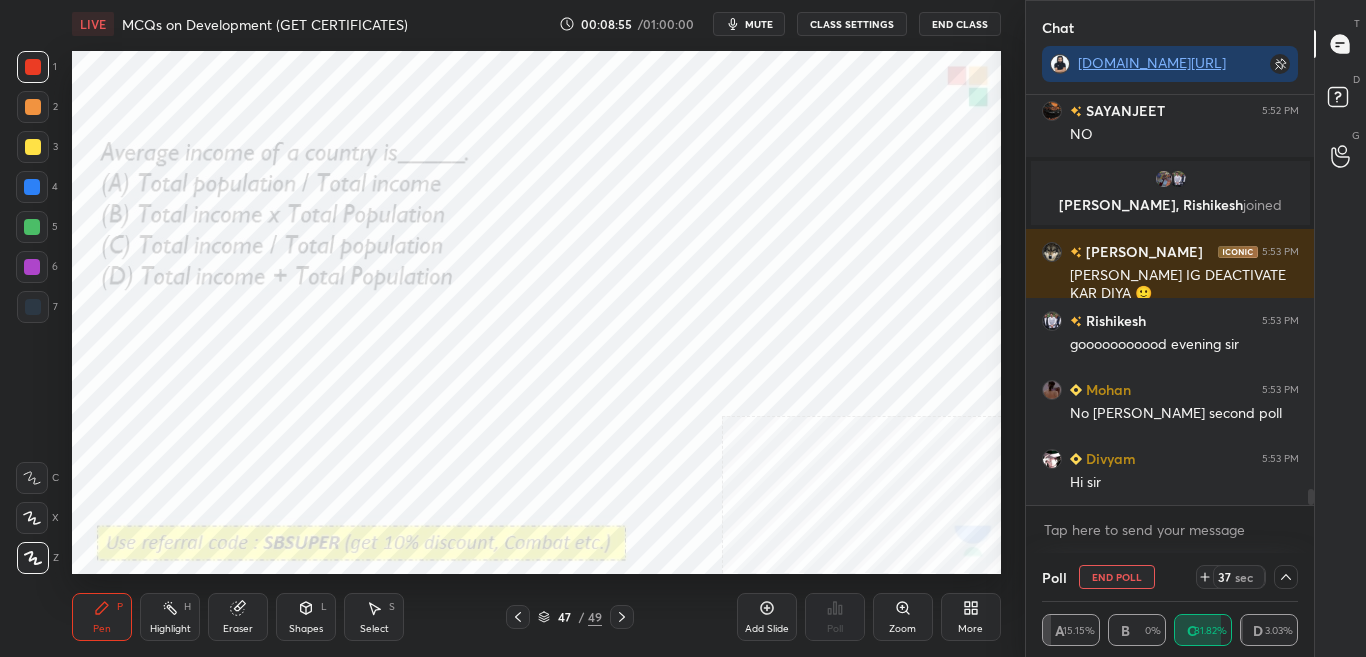 scroll, scrollTop: 0, scrollLeft: 0, axis: both 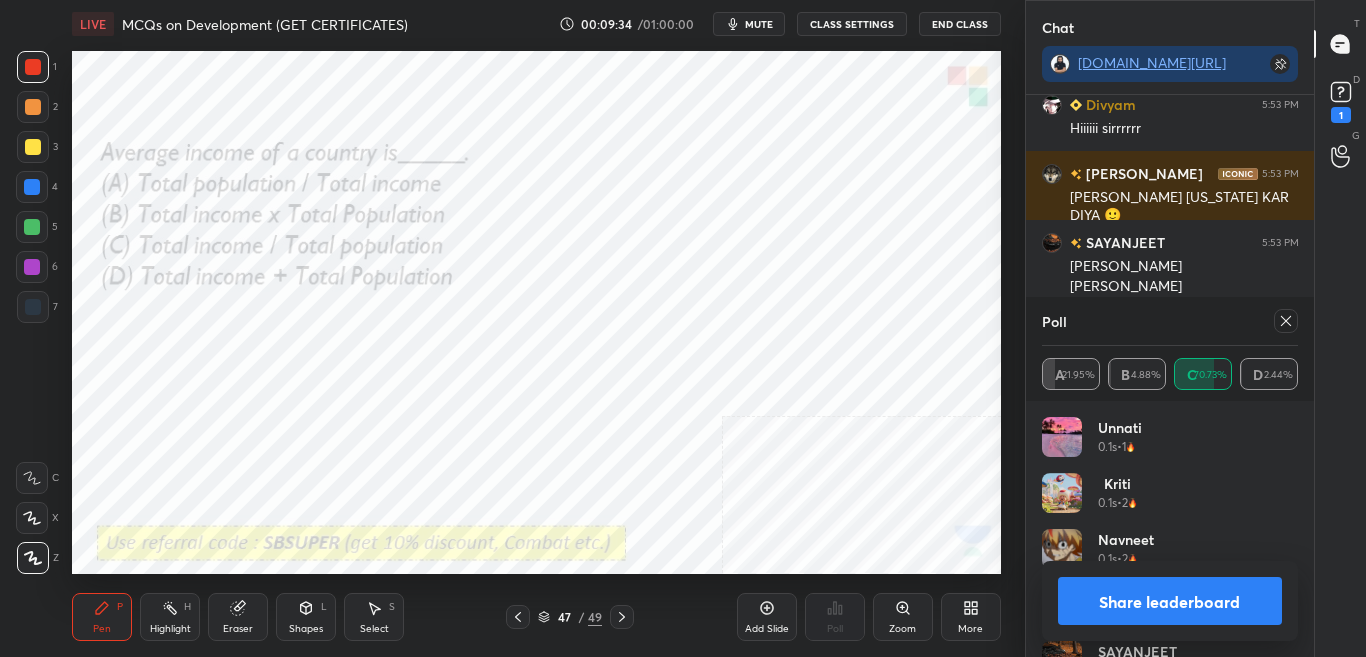 click on "Share leaderboard" at bounding box center (1170, 601) 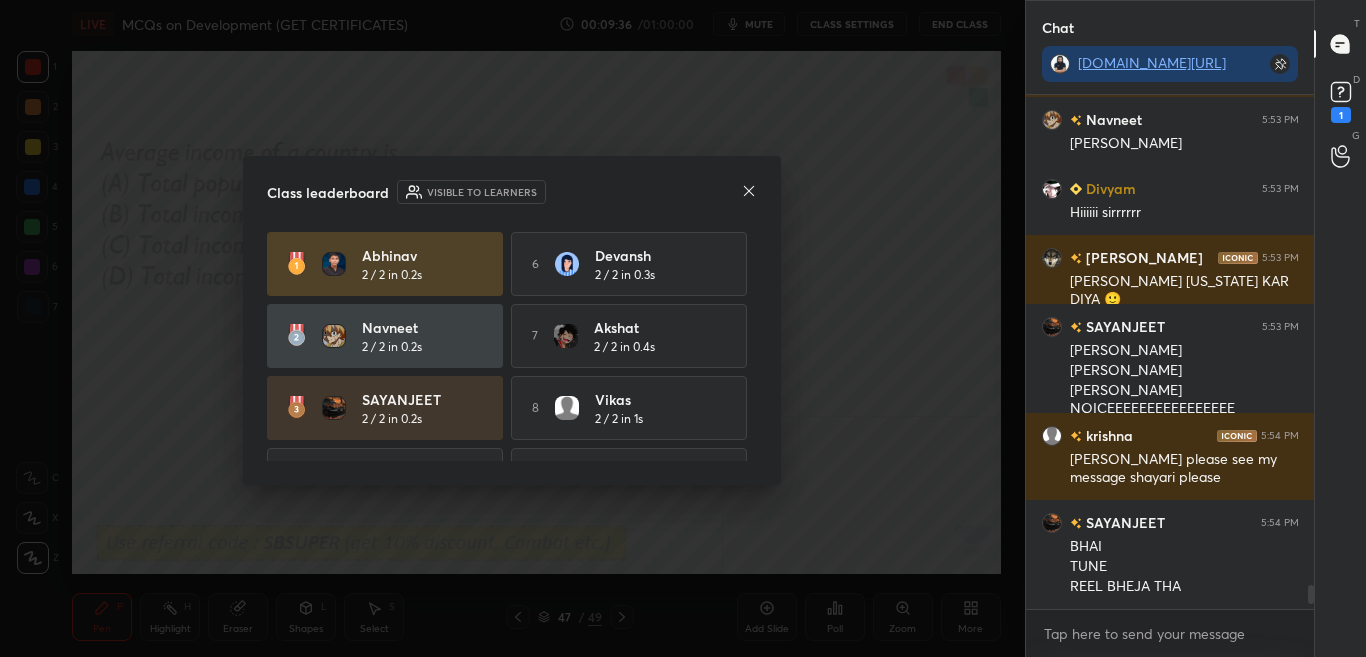 click on "Class leaderboard Visible to learners [PERSON_NAME] 2 / 2 in 0.2s 6 [PERSON_NAME] 2 / 2 in 0.3s [PERSON_NAME] 2 / 2 in 0.2s 7 [PERSON_NAME] 2 / 2 in 0.4s SAYANJEET 2 / 2 in 0.2s 8 Vikas 2 / 2 in 1s 4 Kriti 2 / 2 in 0.2s 9 [PERSON_NAME] 2 / 2 in 1s 5 Akshu 2 / 2 in 0.3s 10 [PERSON_NAME] 2 / 2 in 1.4s" at bounding box center (512, 320) 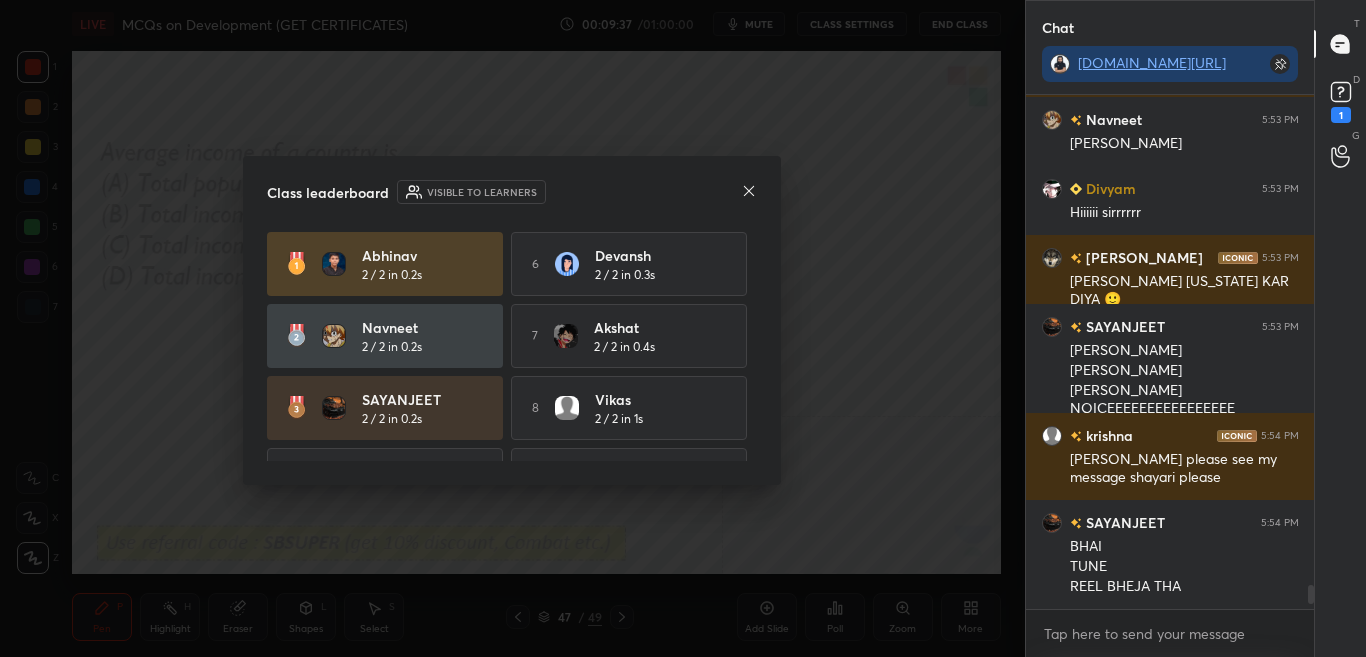 click 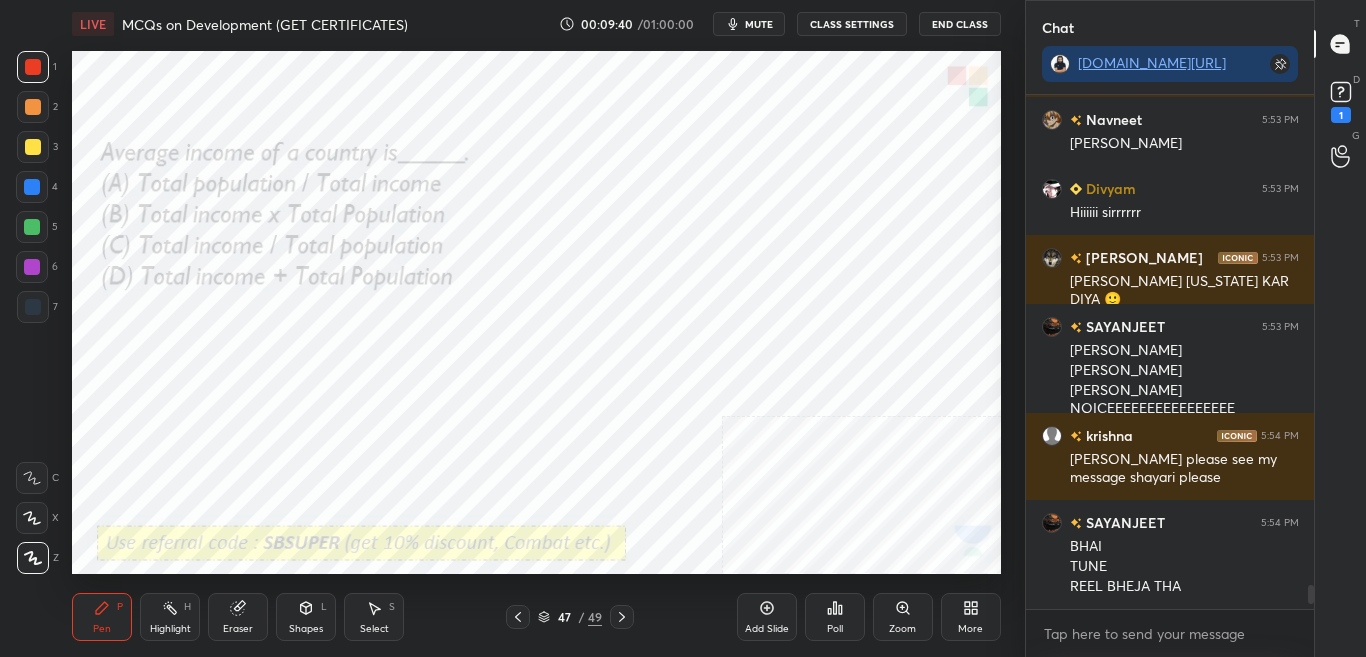click 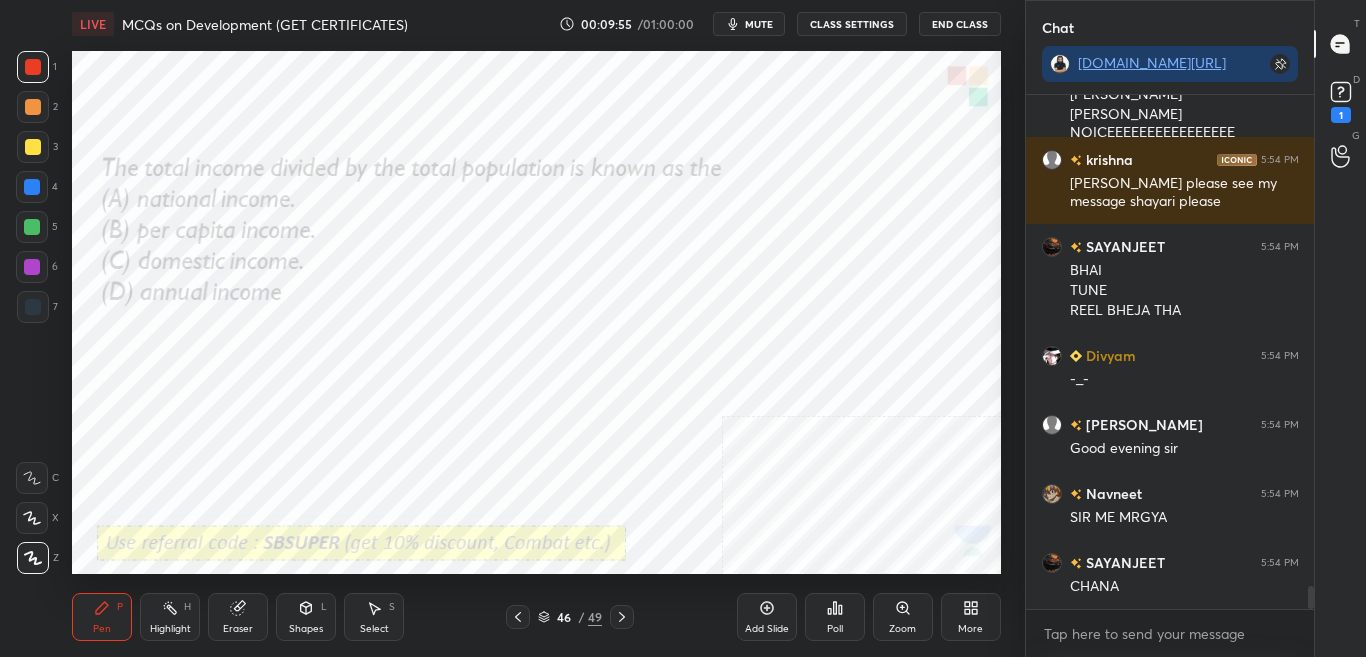 click on "Poll" at bounding box center [835, 629] 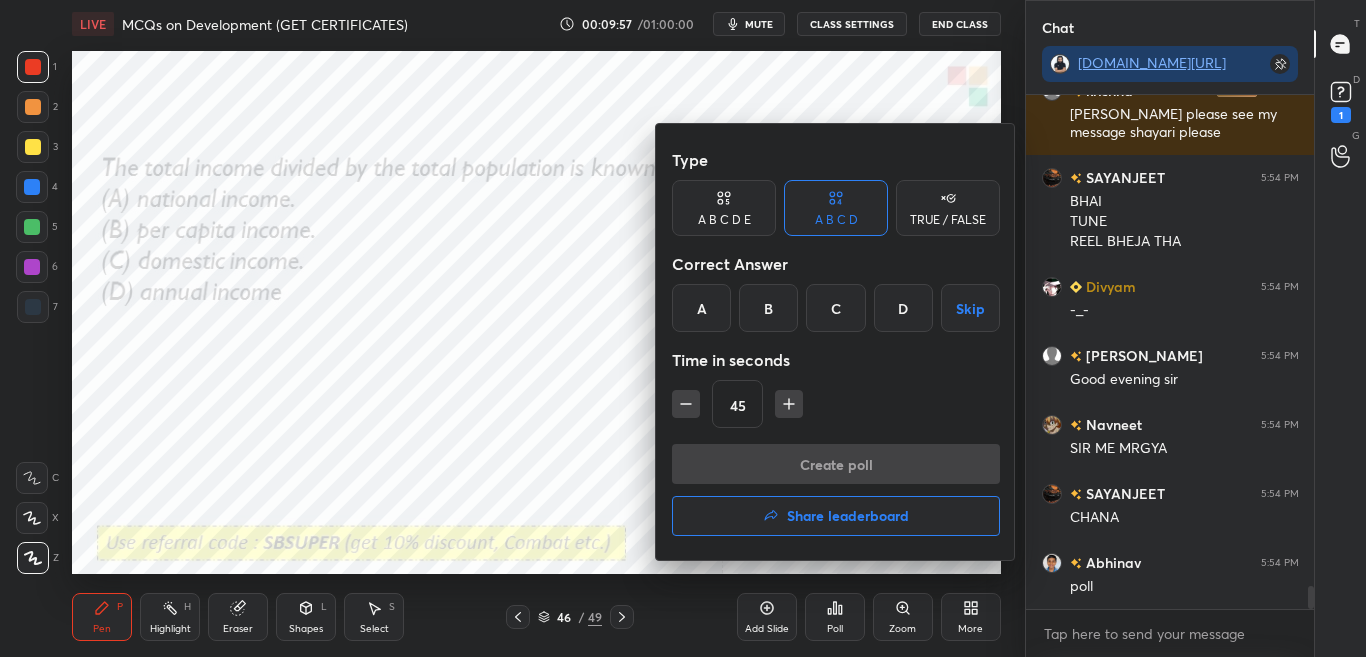 click on "B" at bounding box center [768, 308] 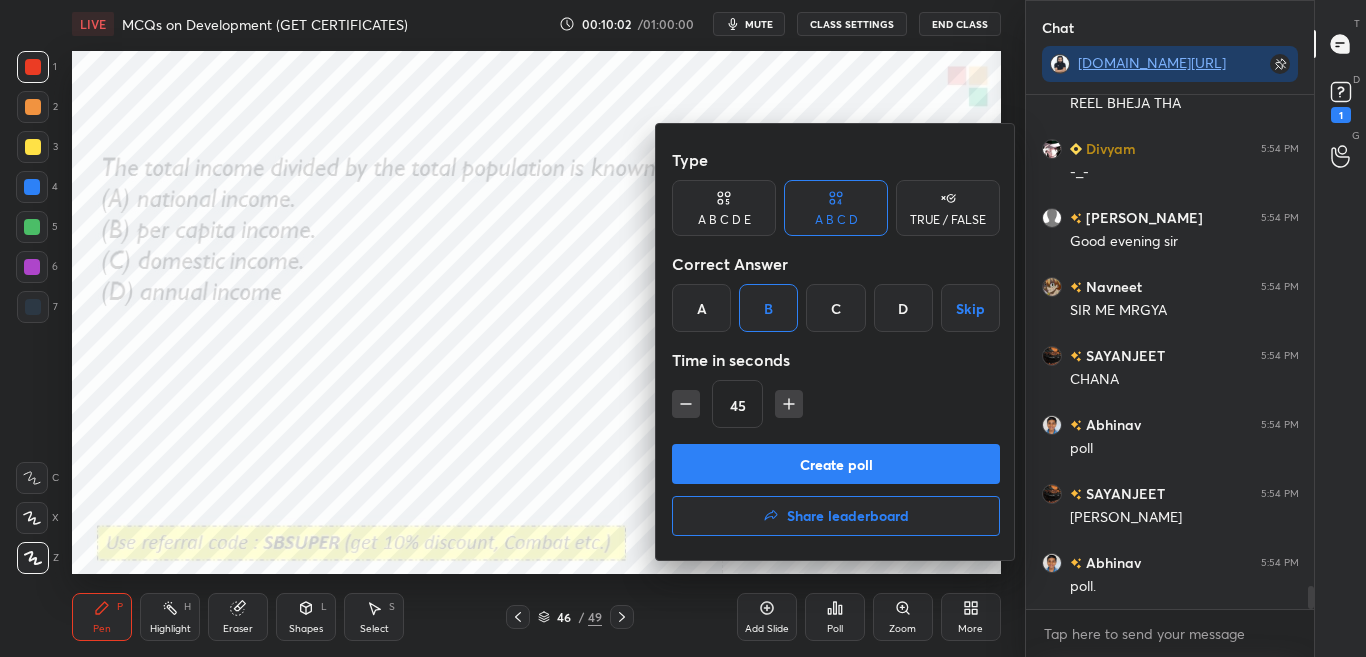 click on "Create poll" at bounding box center (836, 464) 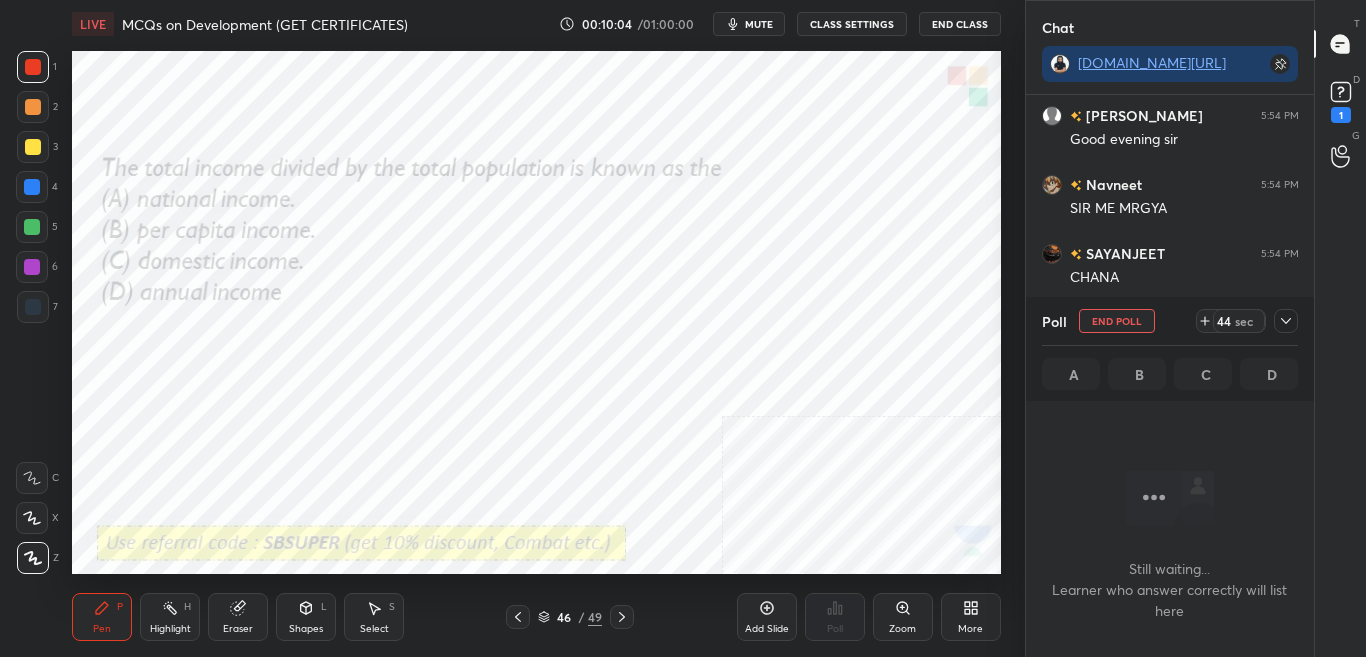 click 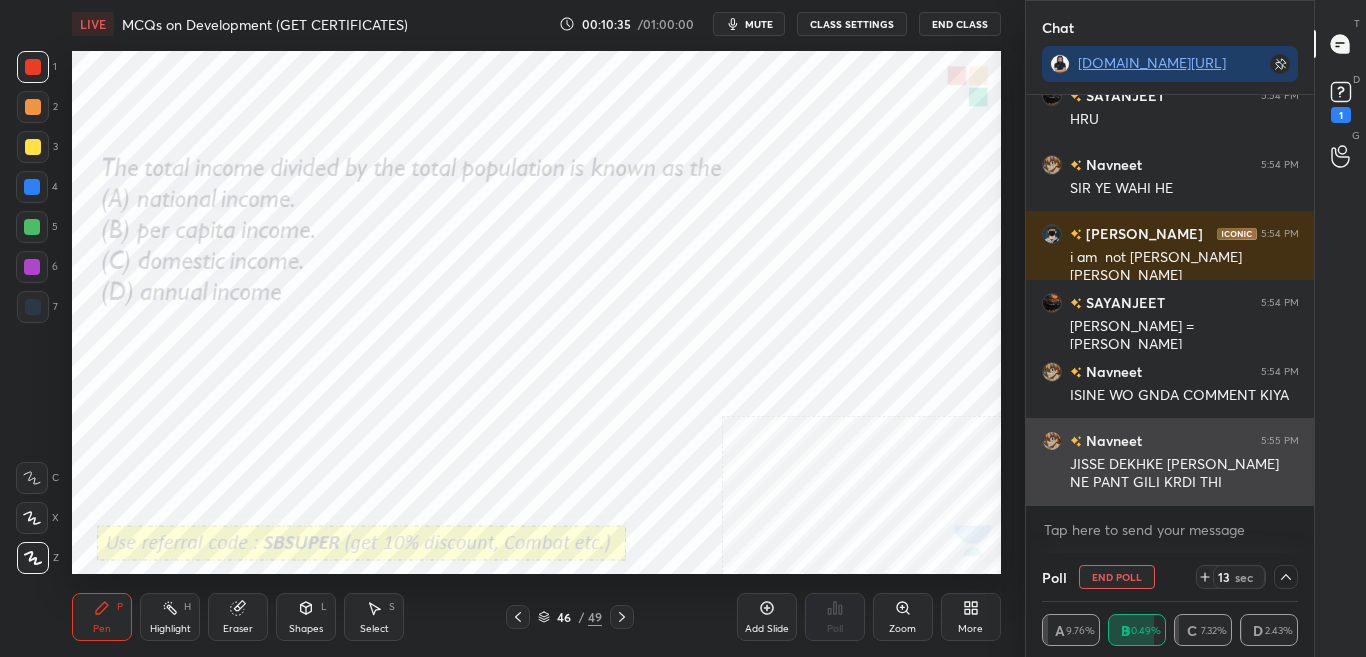 scroll, scrollTop: 11728, scrollLeft: 0, axis: vertical 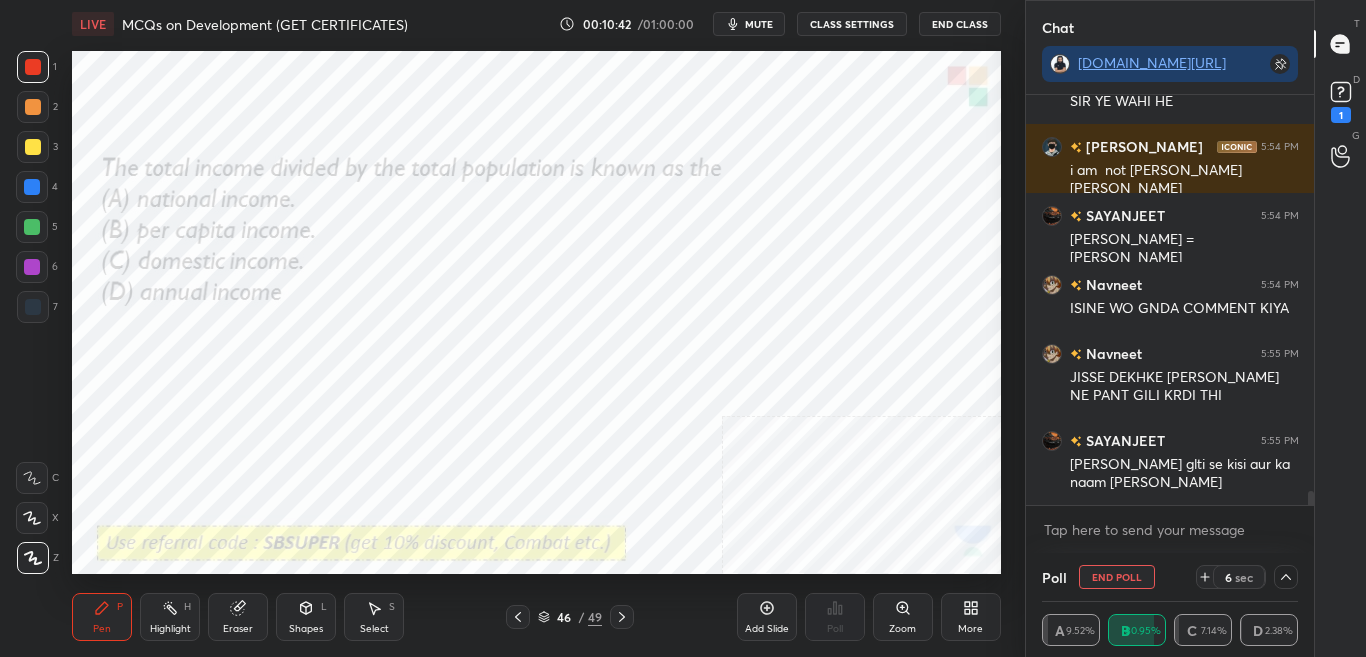 click 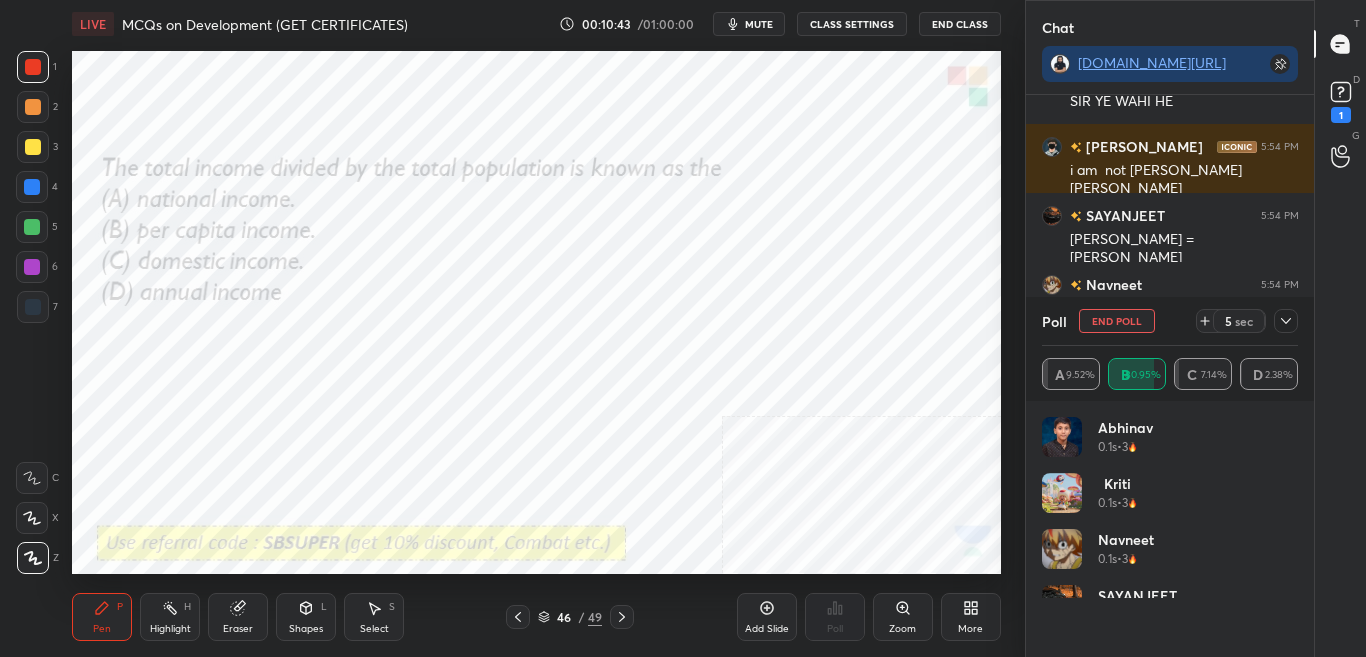 scroll, scrollTop: 7, scrollLeft: 7, axis: both 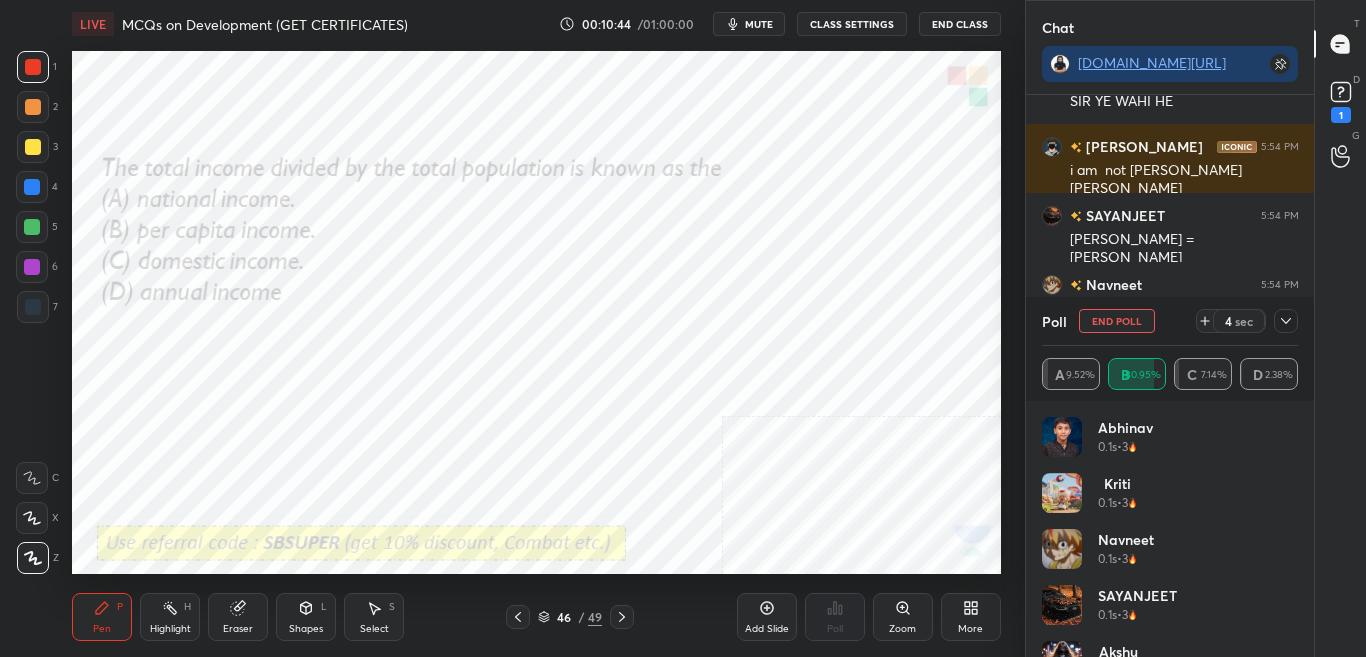 click 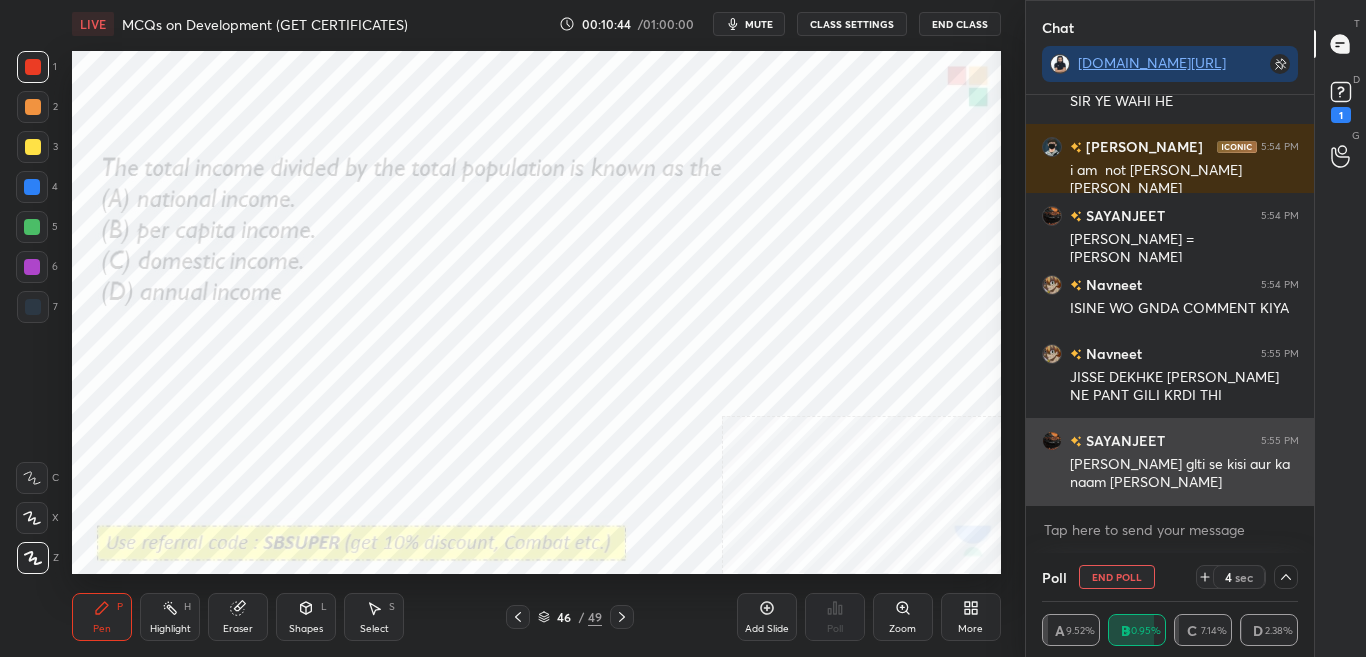 scroll, scrollTop: 0, scrollLeft: 0, axis: both 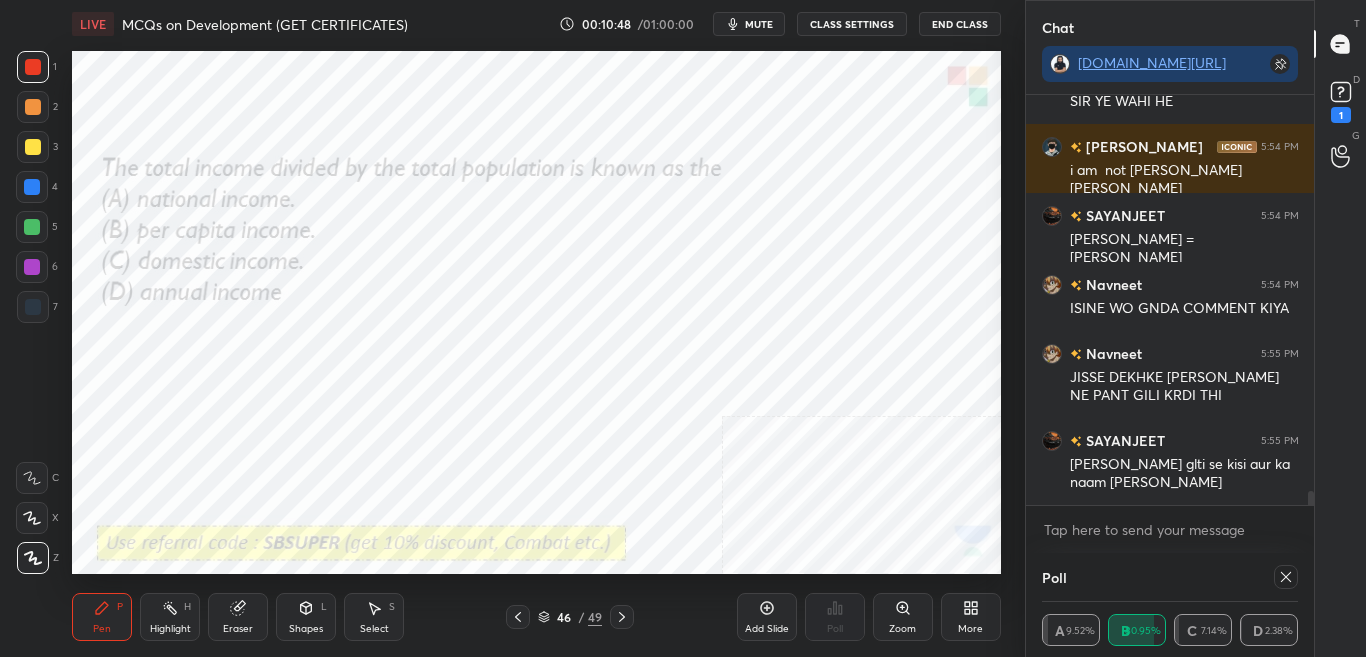 click on "D Doubts (D) 1" at bounding box center (1340, 100) 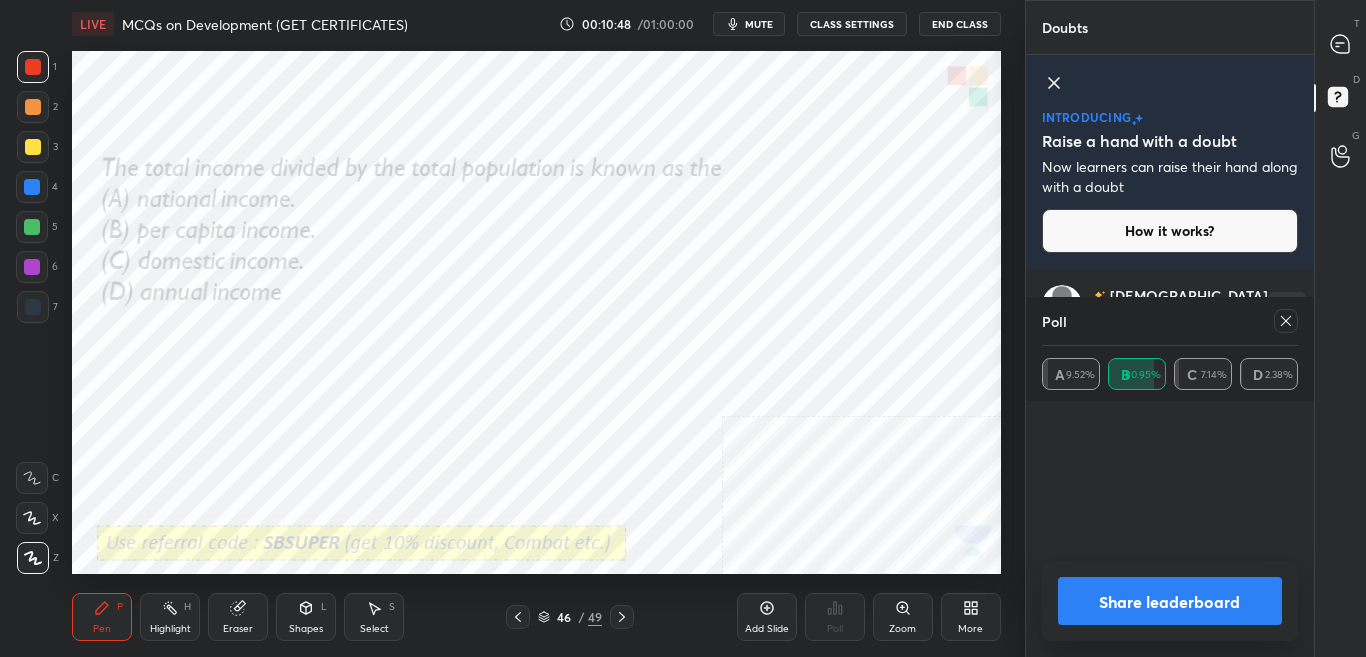 scroll, scrollTop: 7, scrollLeft: 7, axis: both 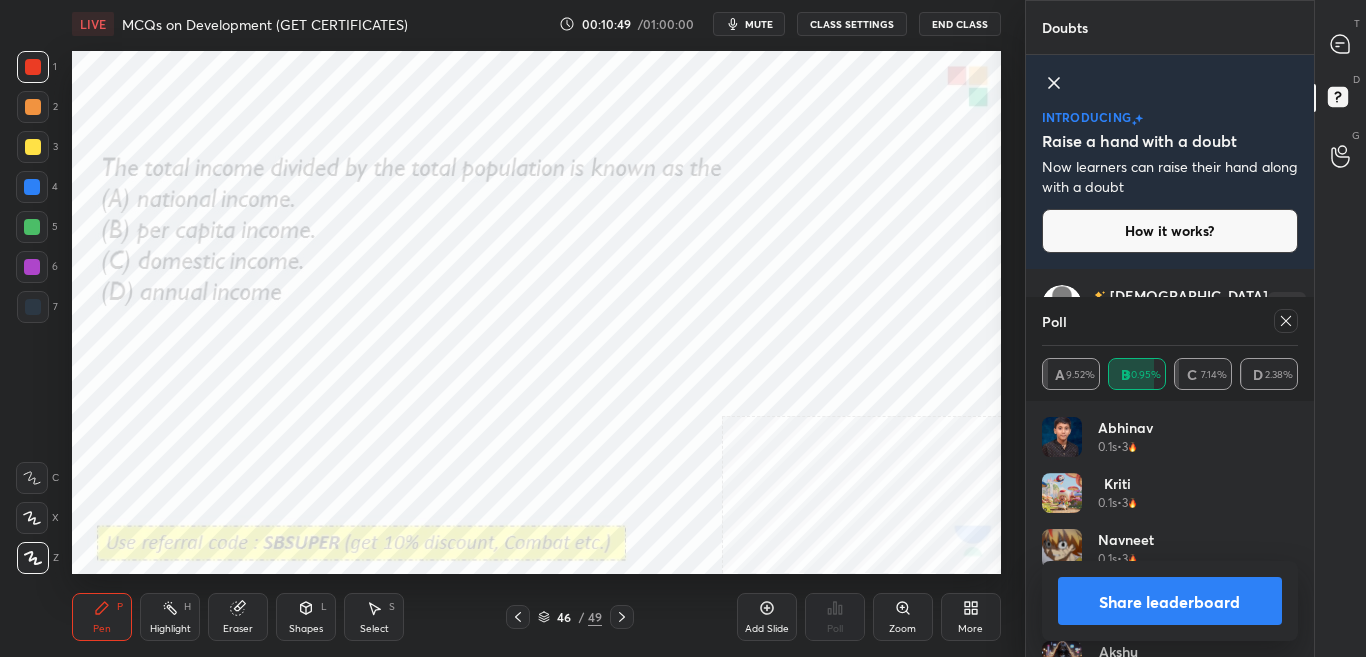 click on "Share leaderboard" at bounding box center [1170, 601] 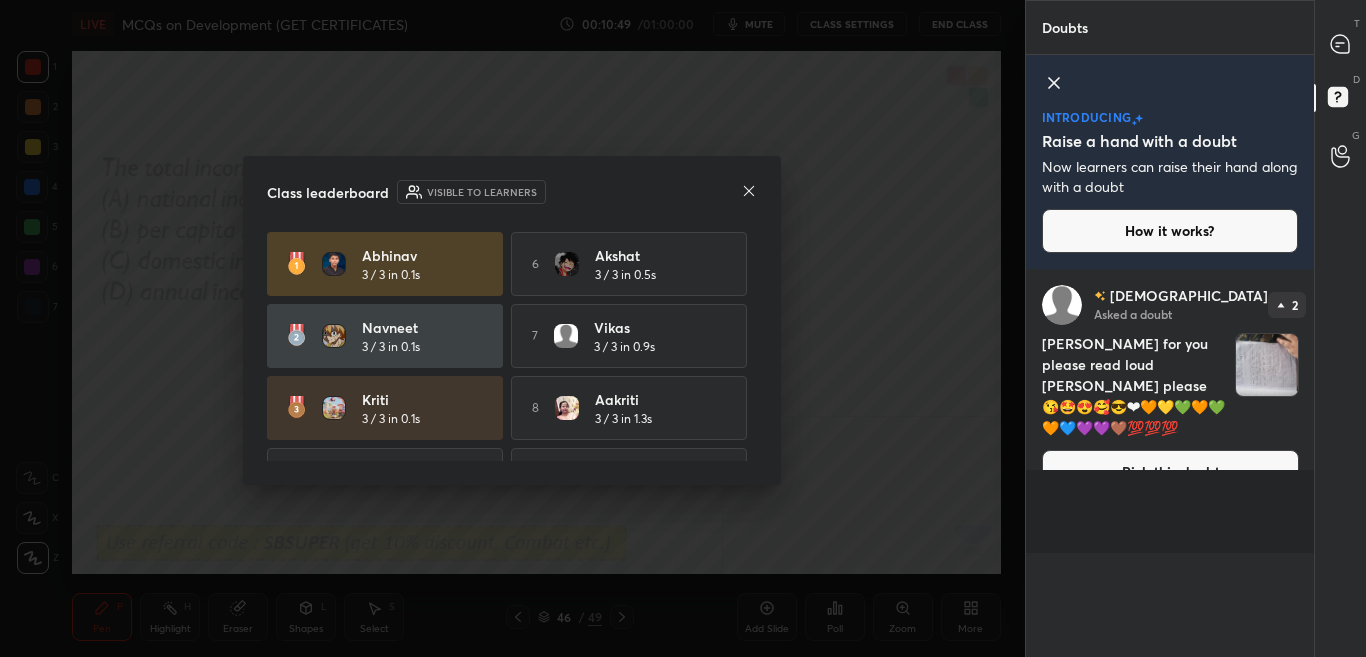 scroll, scrollTop: 0, scrollLeft: 0, axis: both 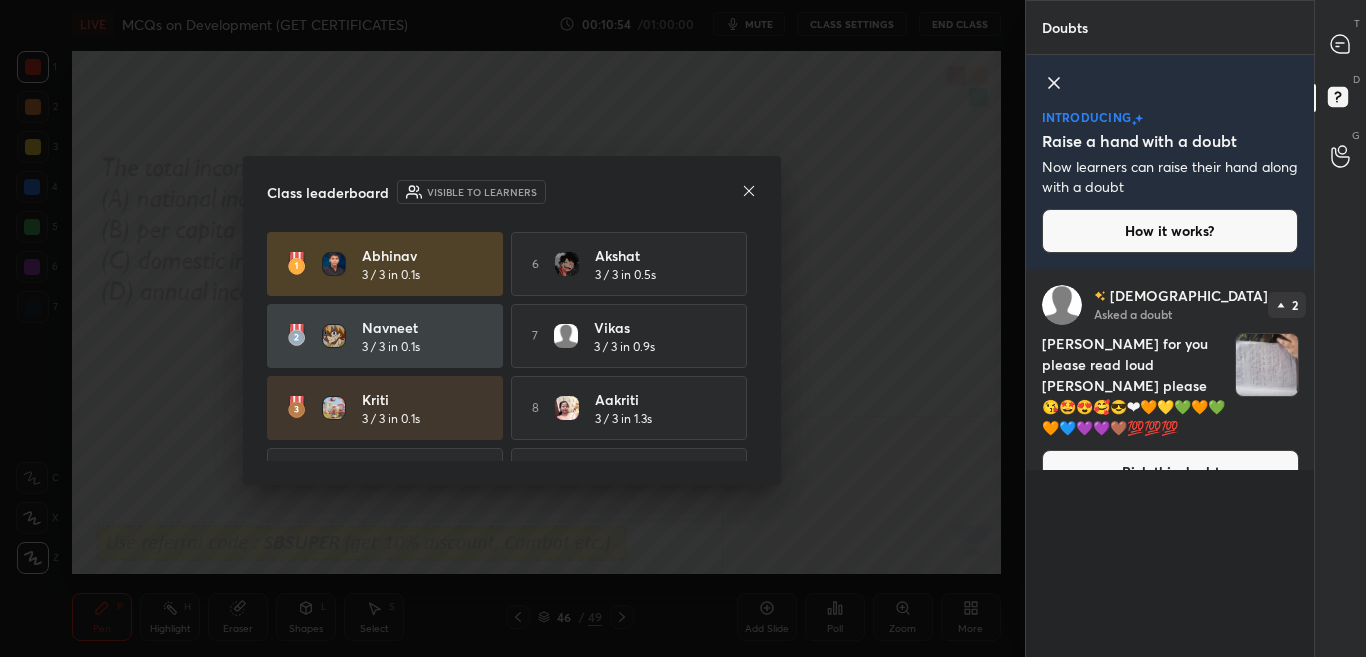 drag, startPoint x: 757, startPoint y: 306, endPoint x: 752, endPoint y: 345, distance: 39.319206 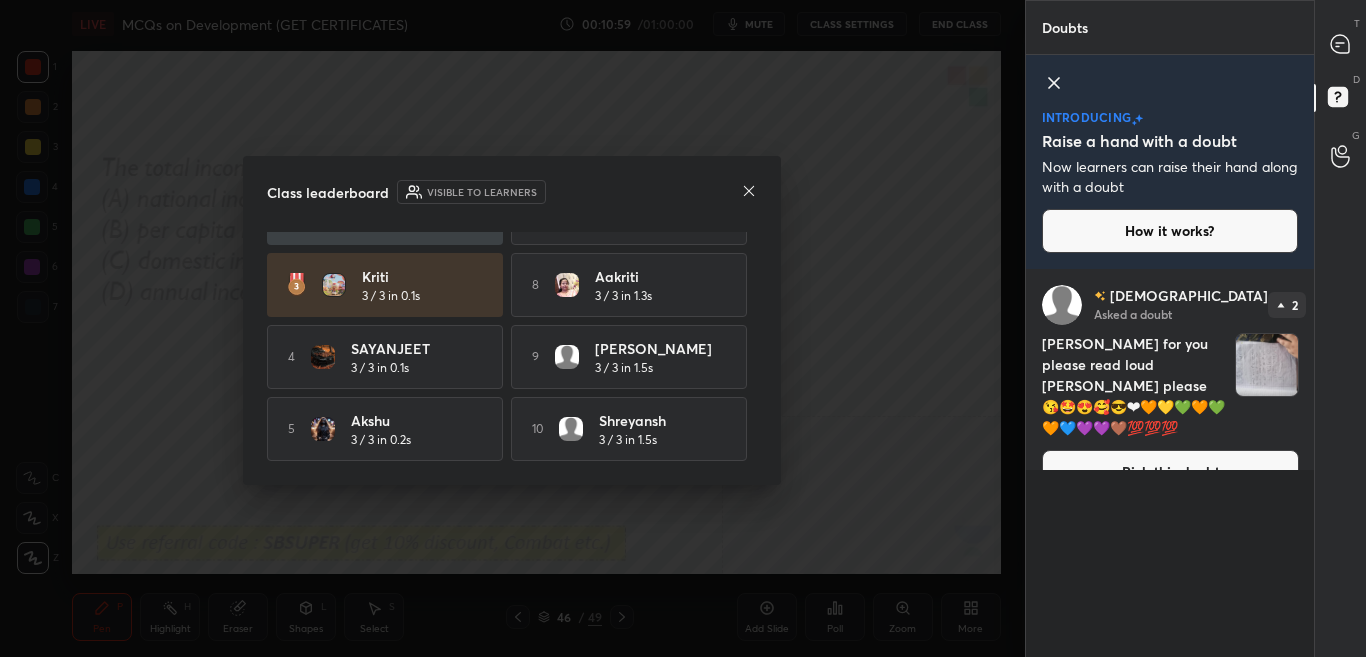 scroll, scrollTop: 18, scrollLeft: 0, axis: vertical 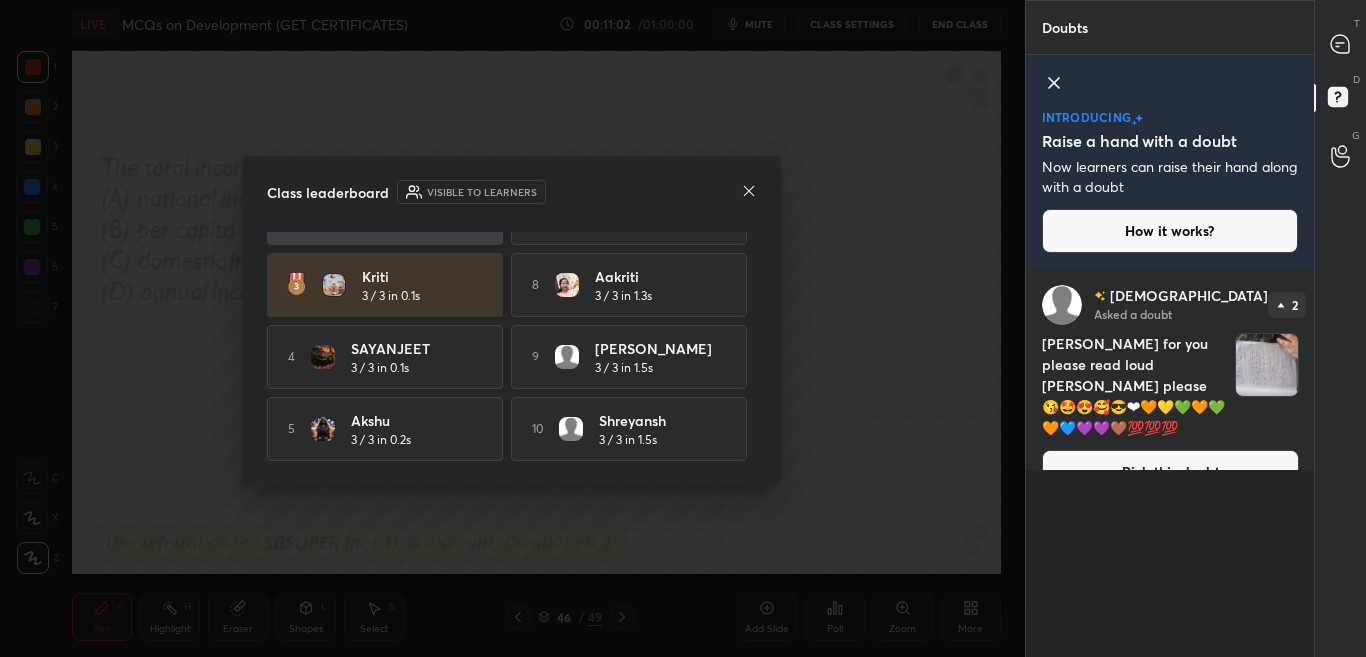 click 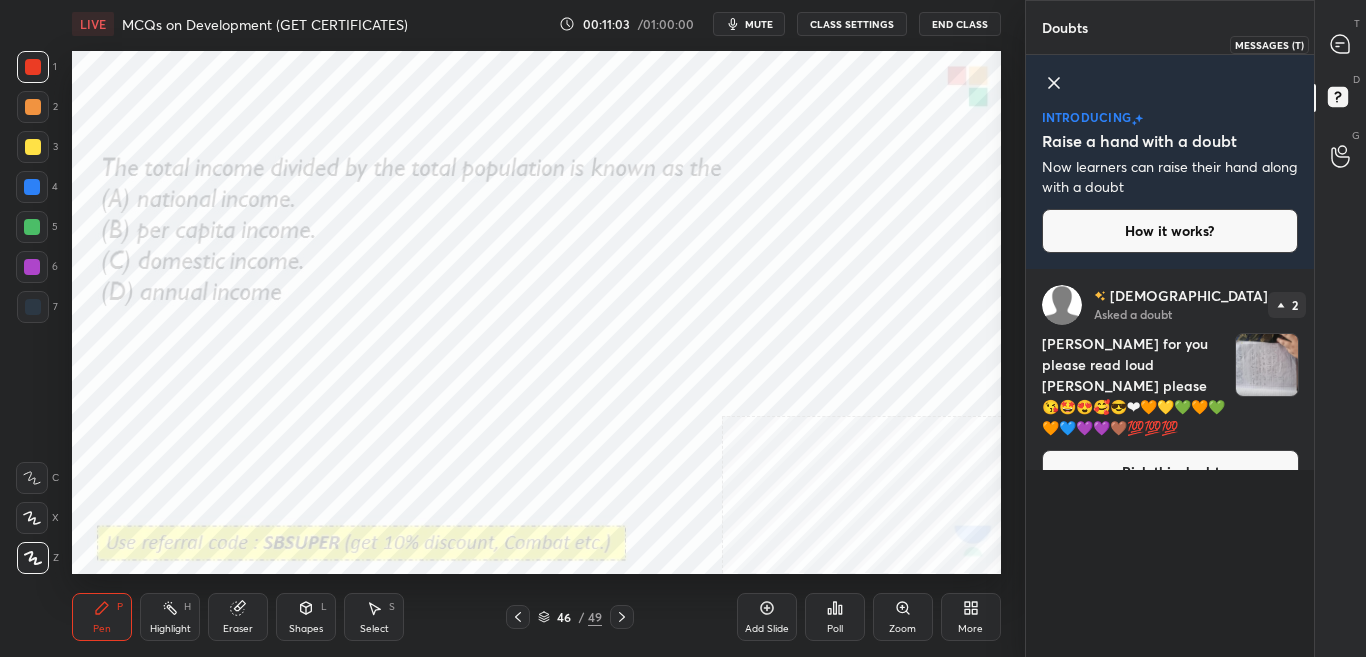 click 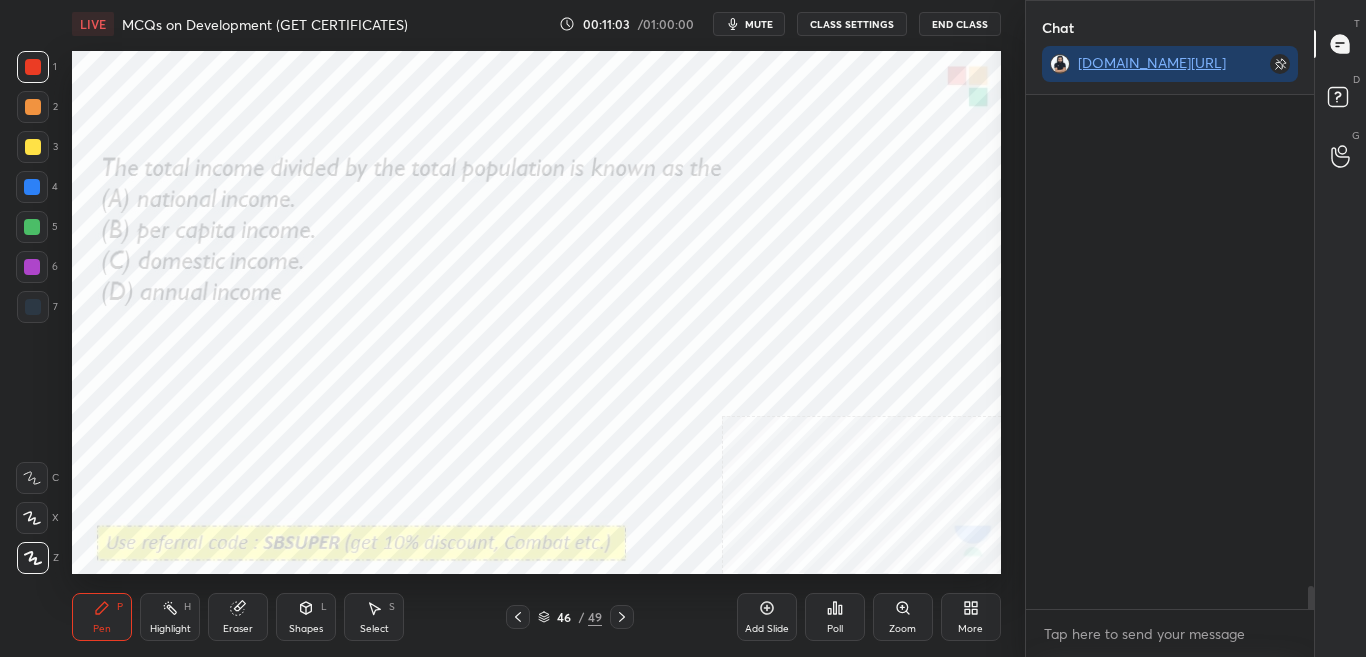 scroll, scrollTop: 342, scrollLeft: 282, axis: both 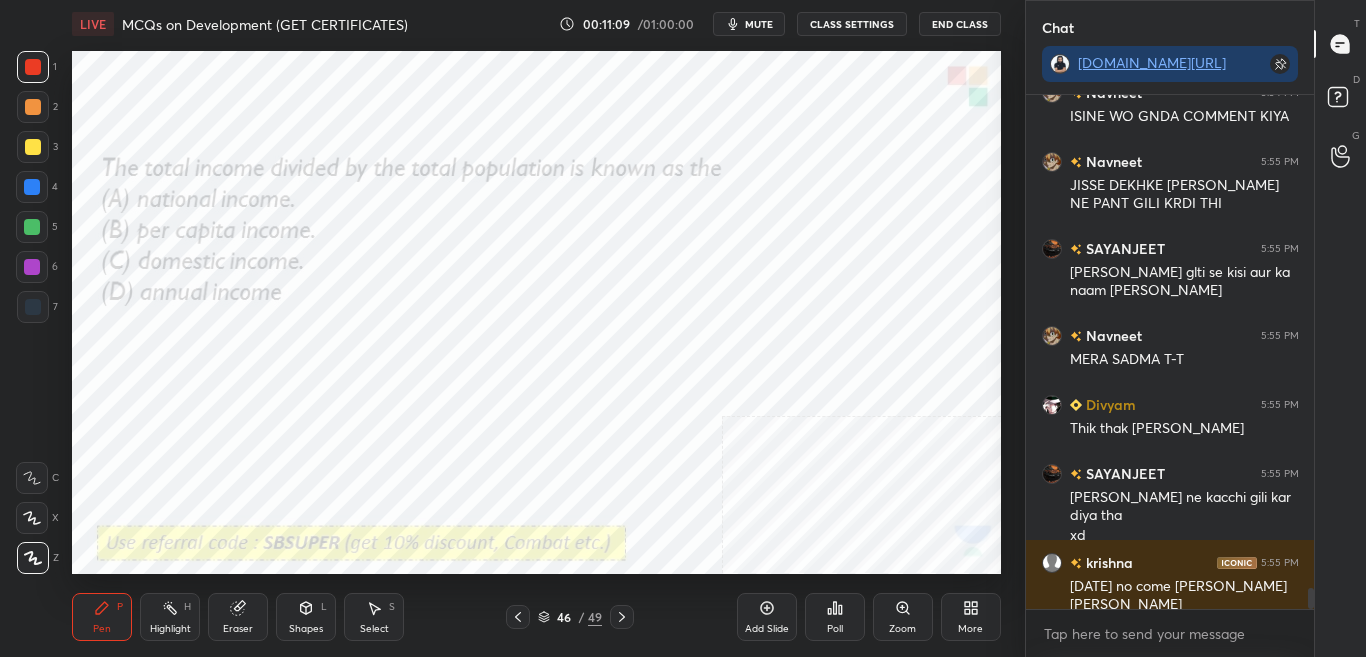 click 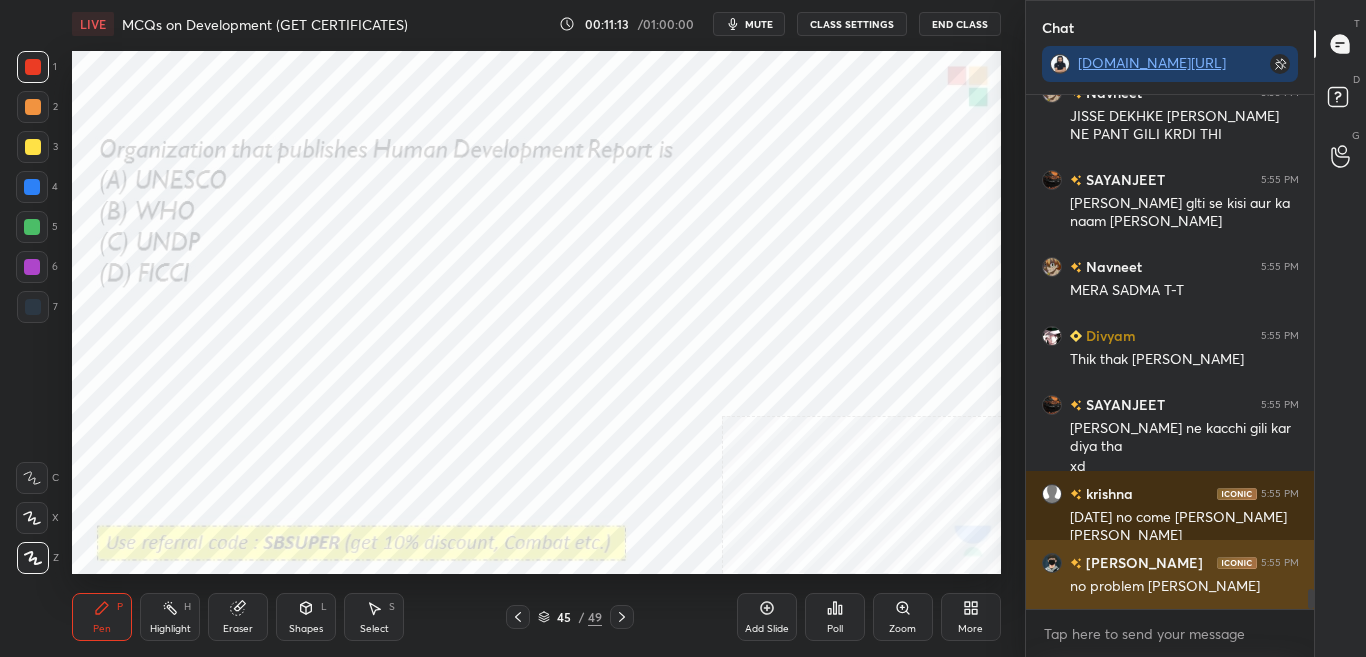 scroll, scrollTop: 12412, scrollLeft: 0, axis: vertical 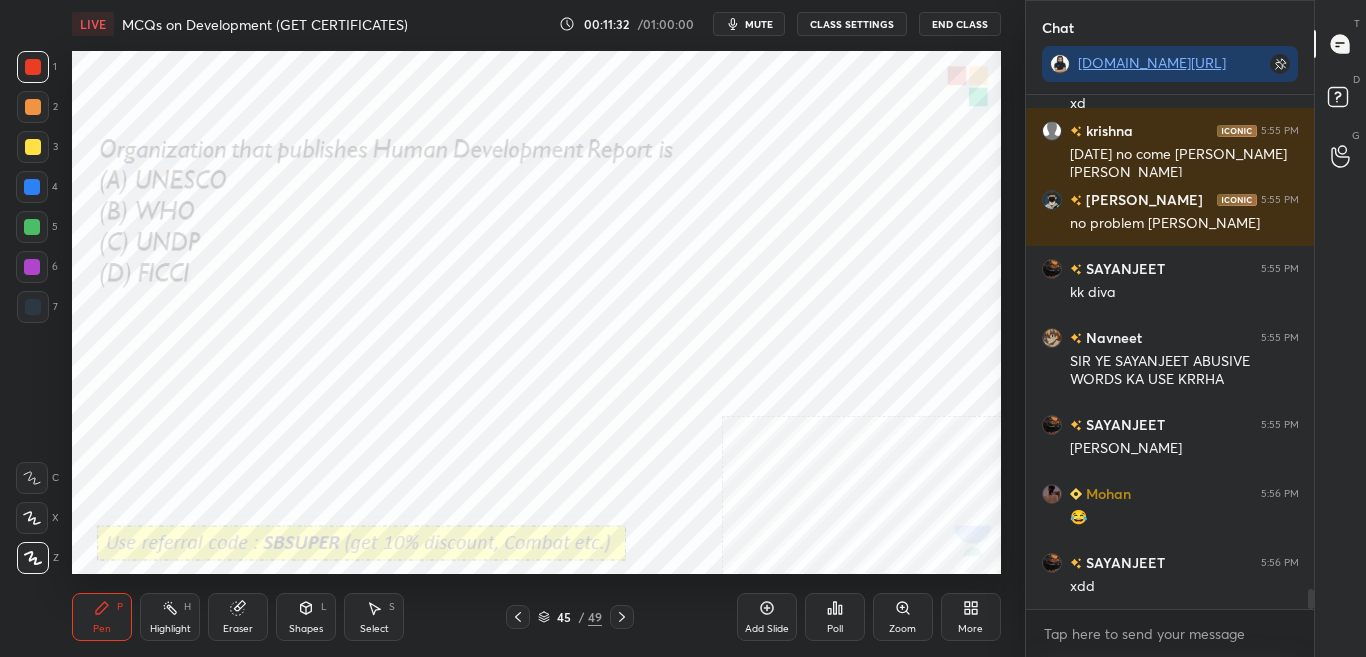 click on "Poll" at bounding box center (835, 617) 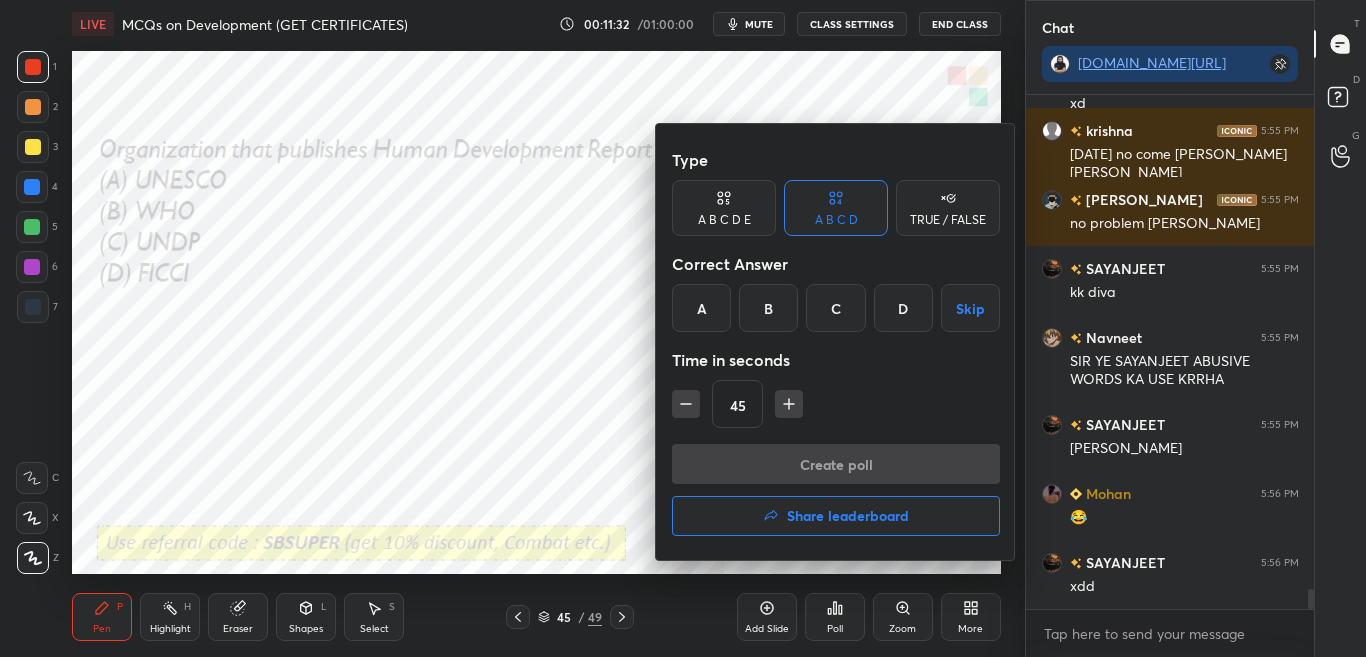 click at bounding box center [683, 328] 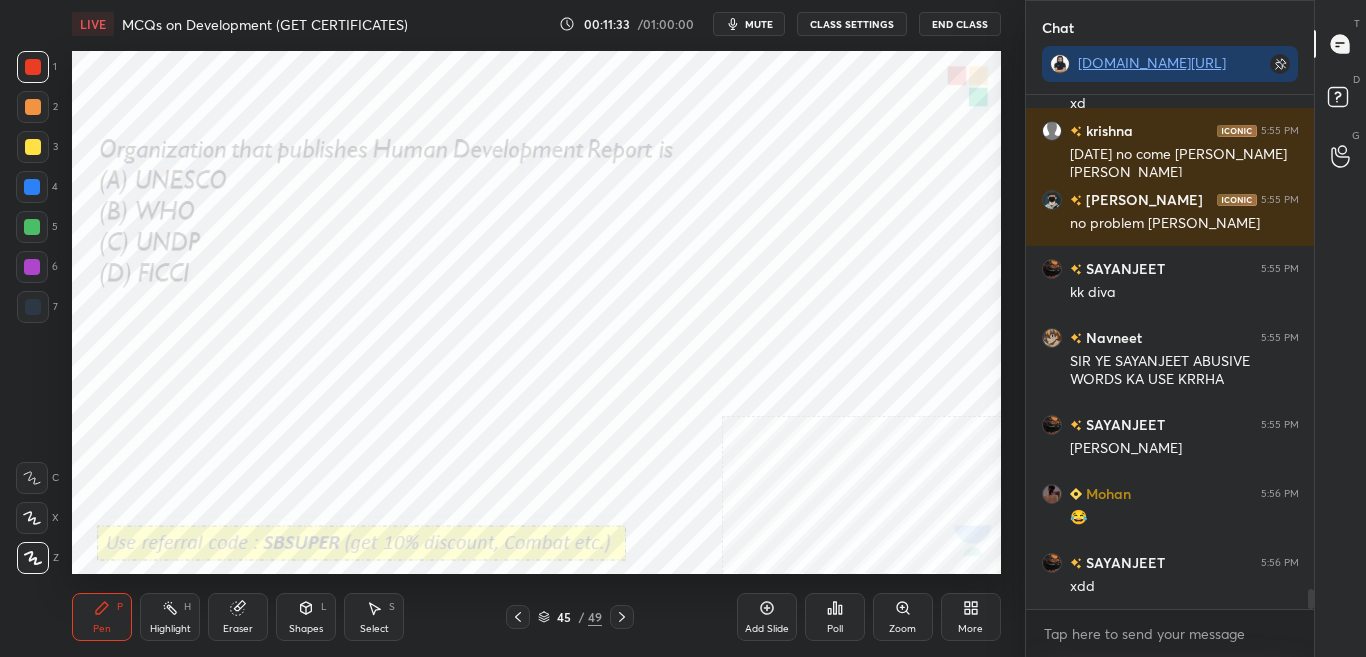 click 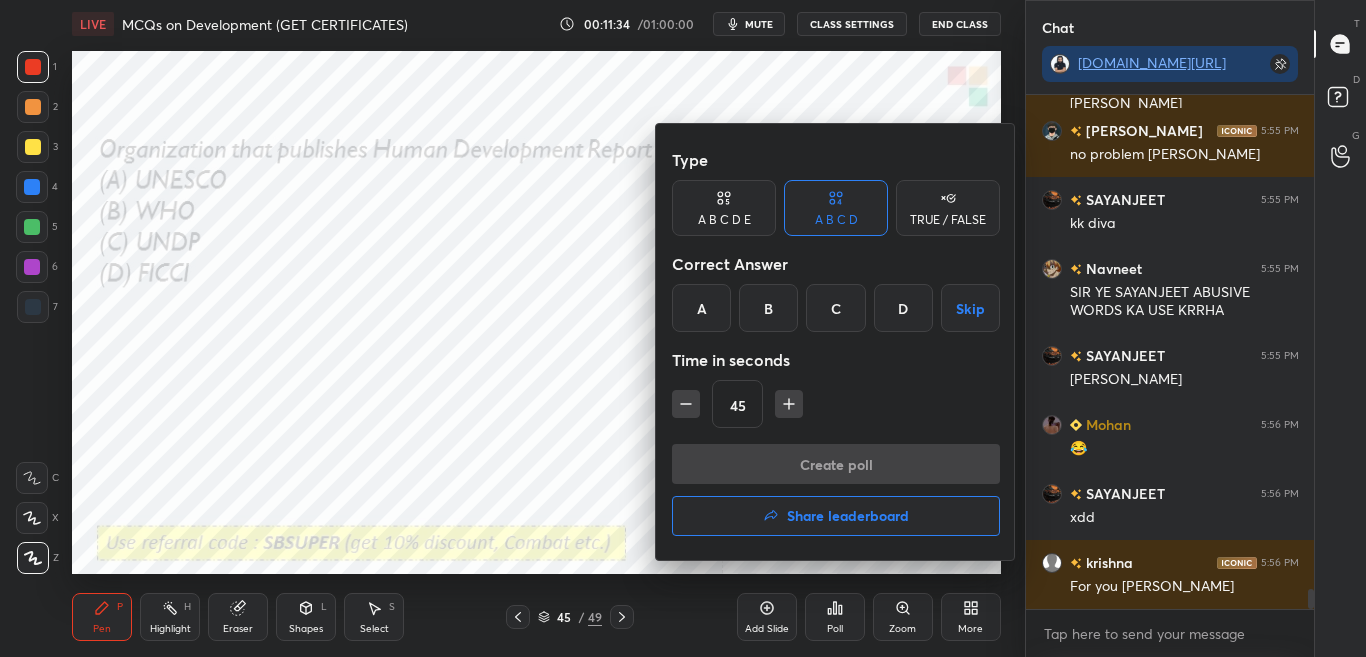 click at bounding box center [683, 328] 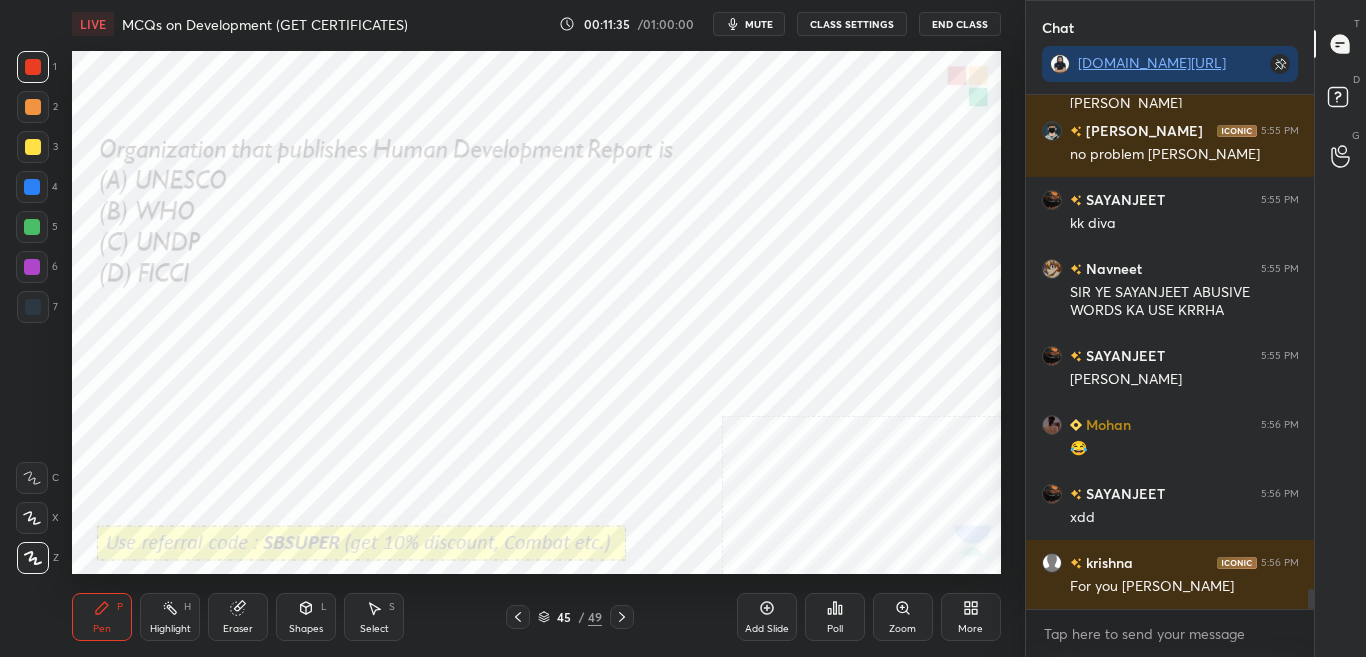 click on "Poll" at bounding box center (835, 629) 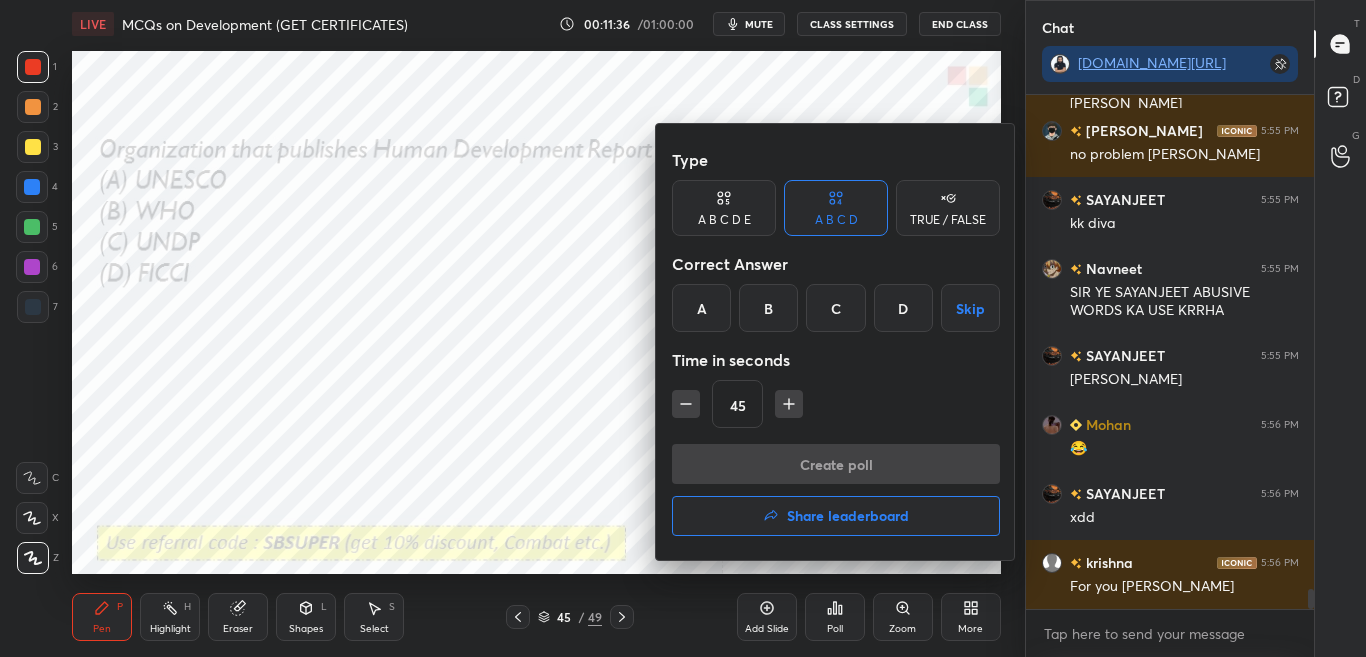 click at bounding box center [683, 328] 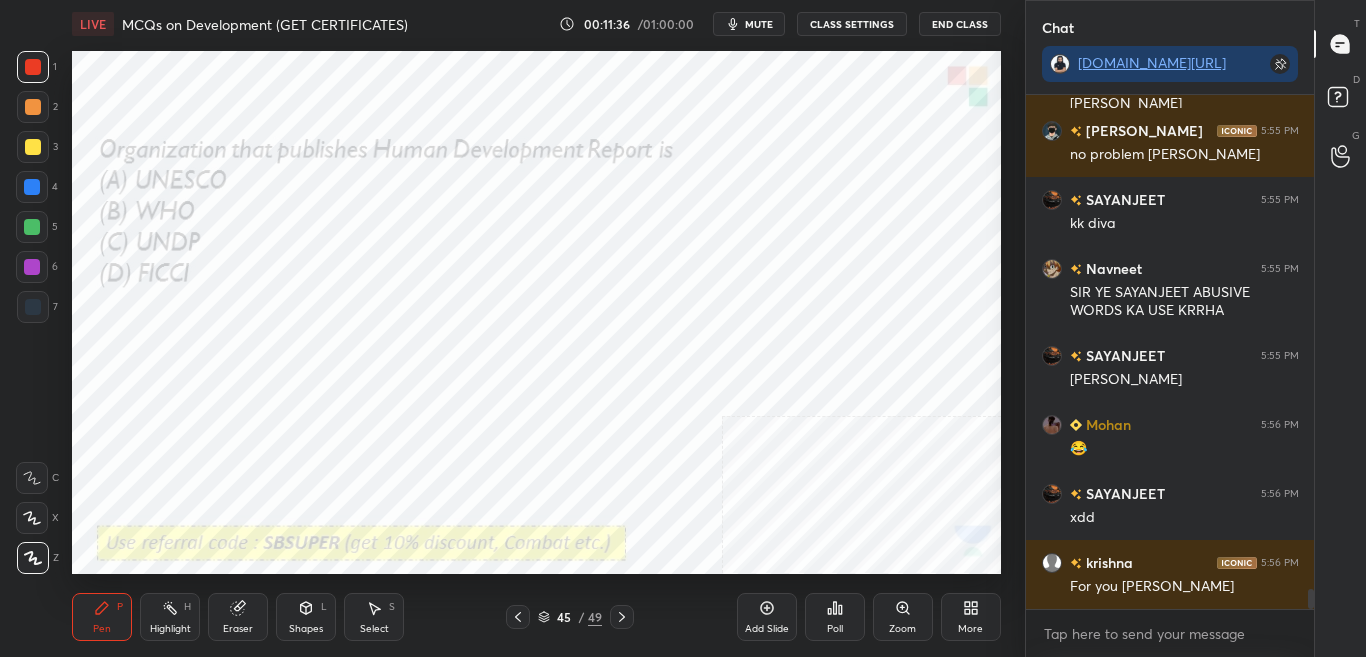 click on "Poll" at bounding box center [835, 617] 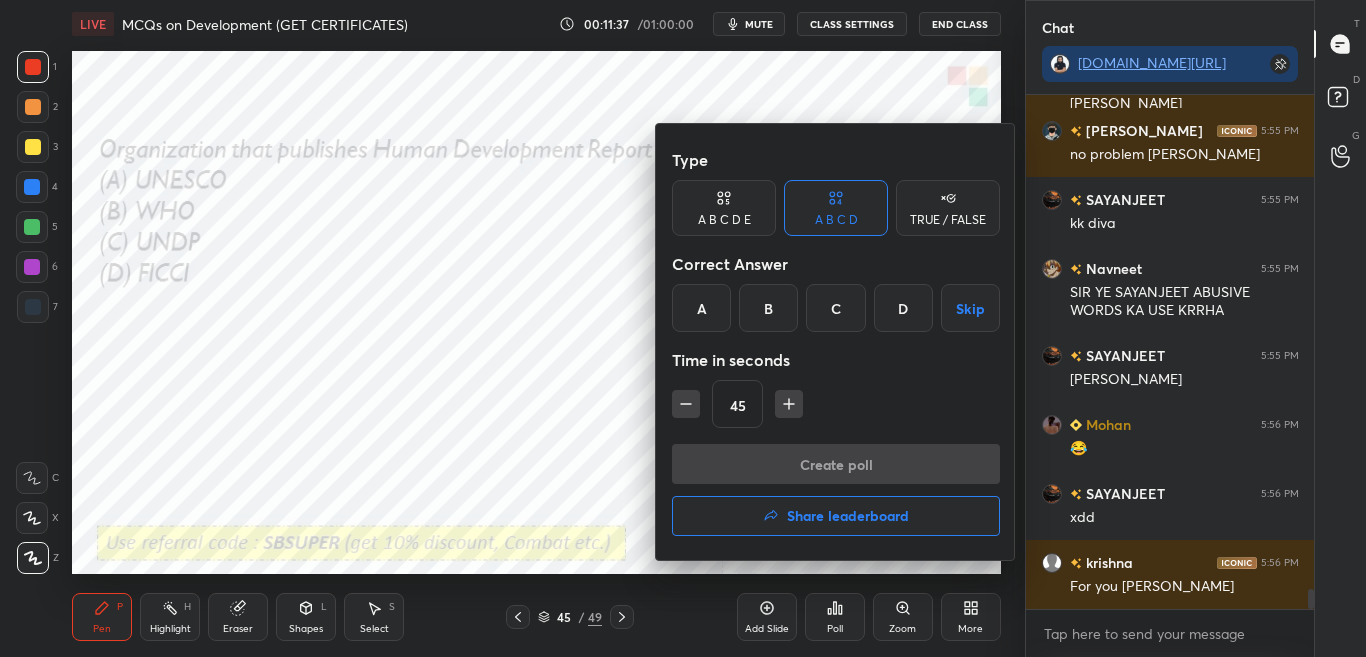 click at bounding box center (683, 328) 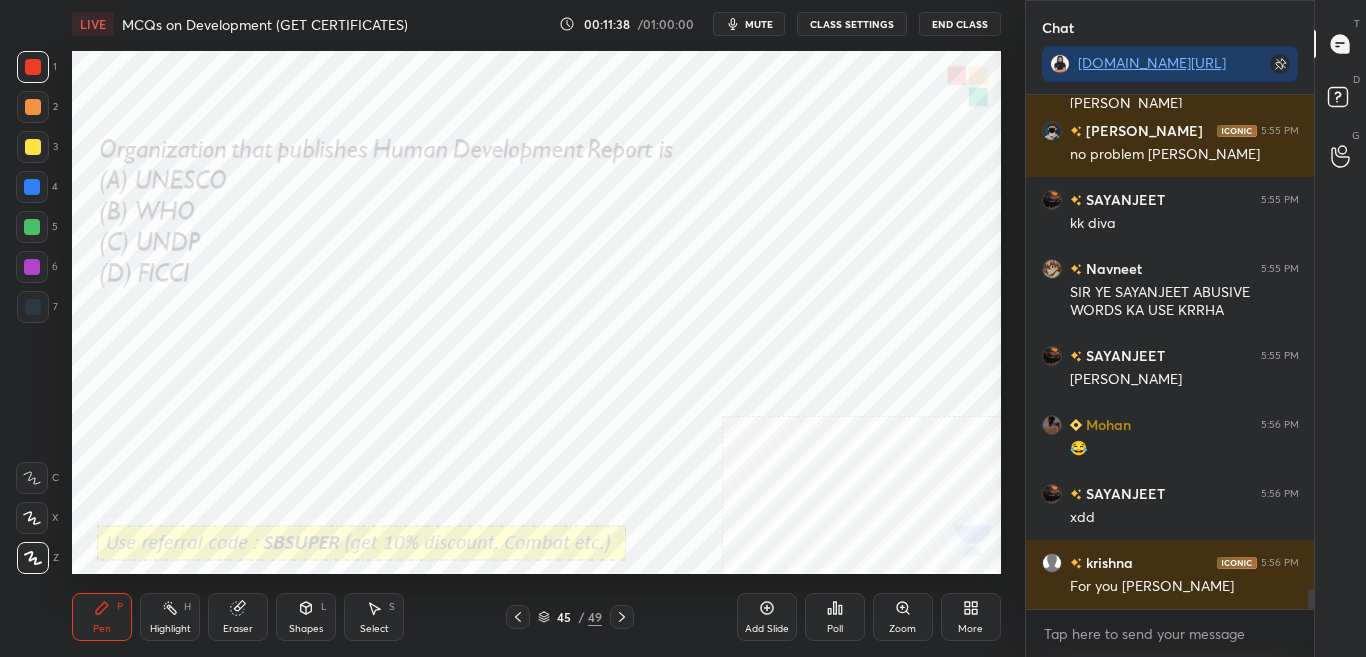 click on "Poll" at bounding box center [835, 617] 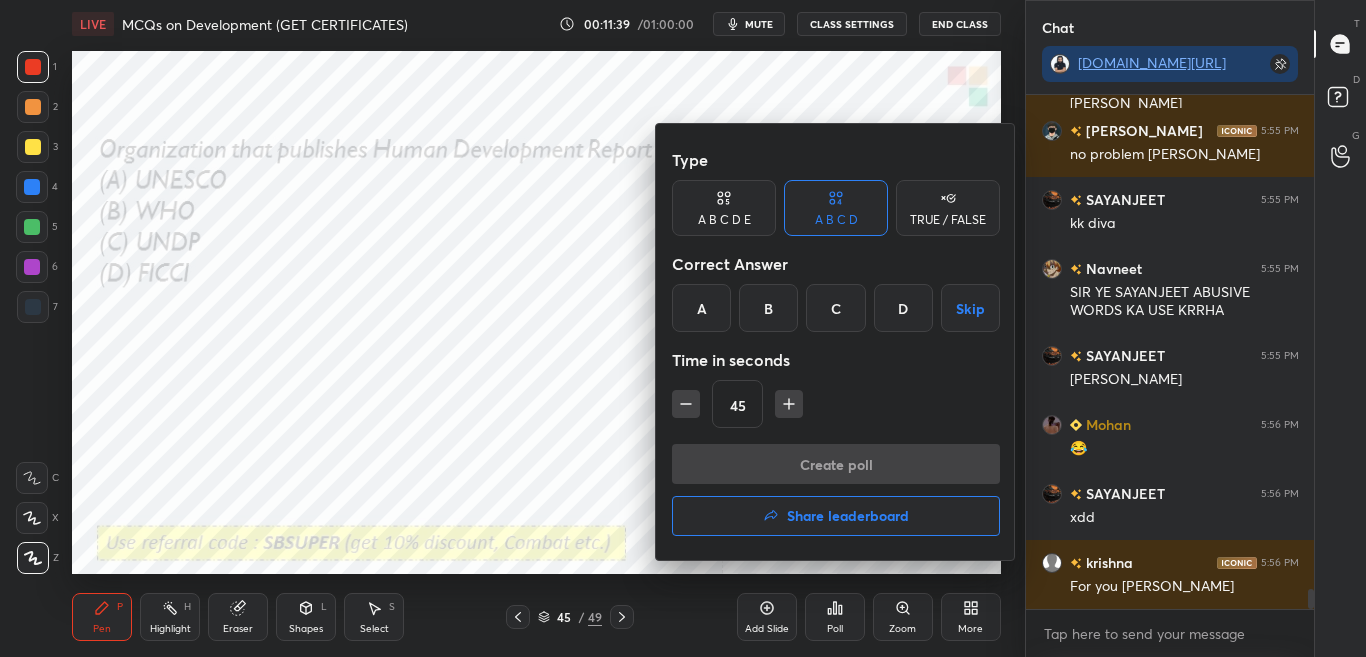 click on "C" at bounding box center [835, 308] 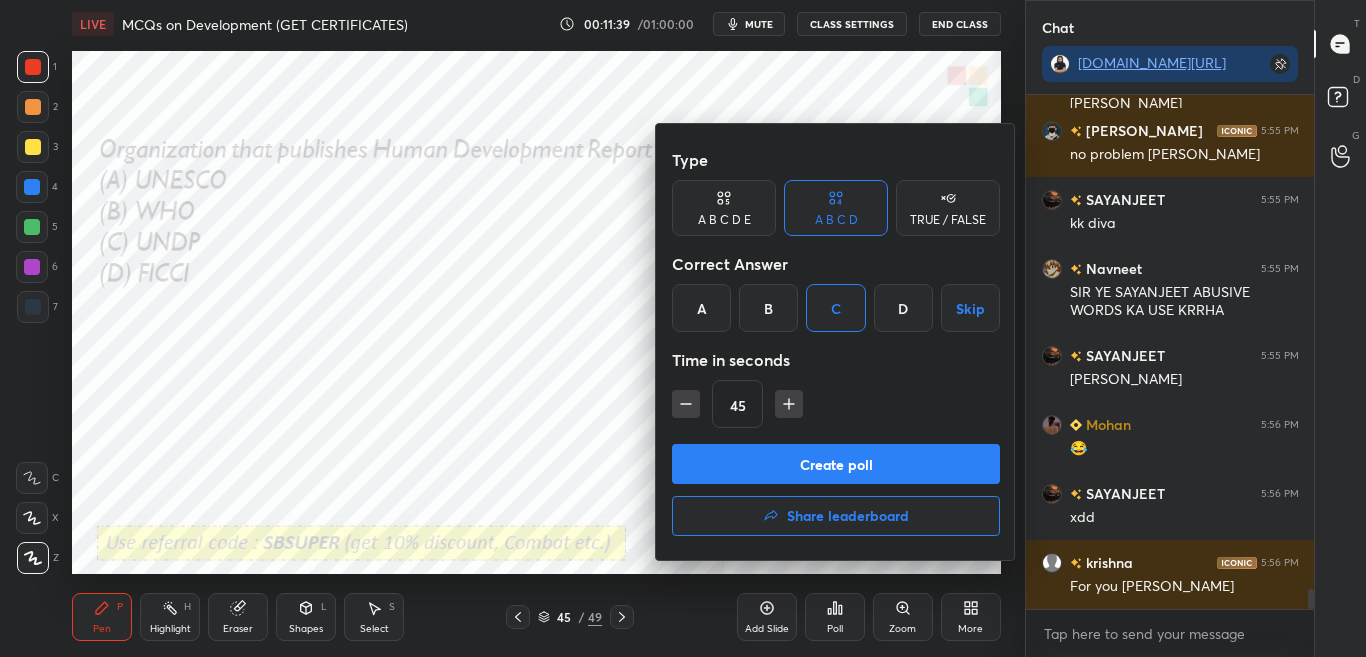 click on "Create poll" at bounding box center (836, 464) 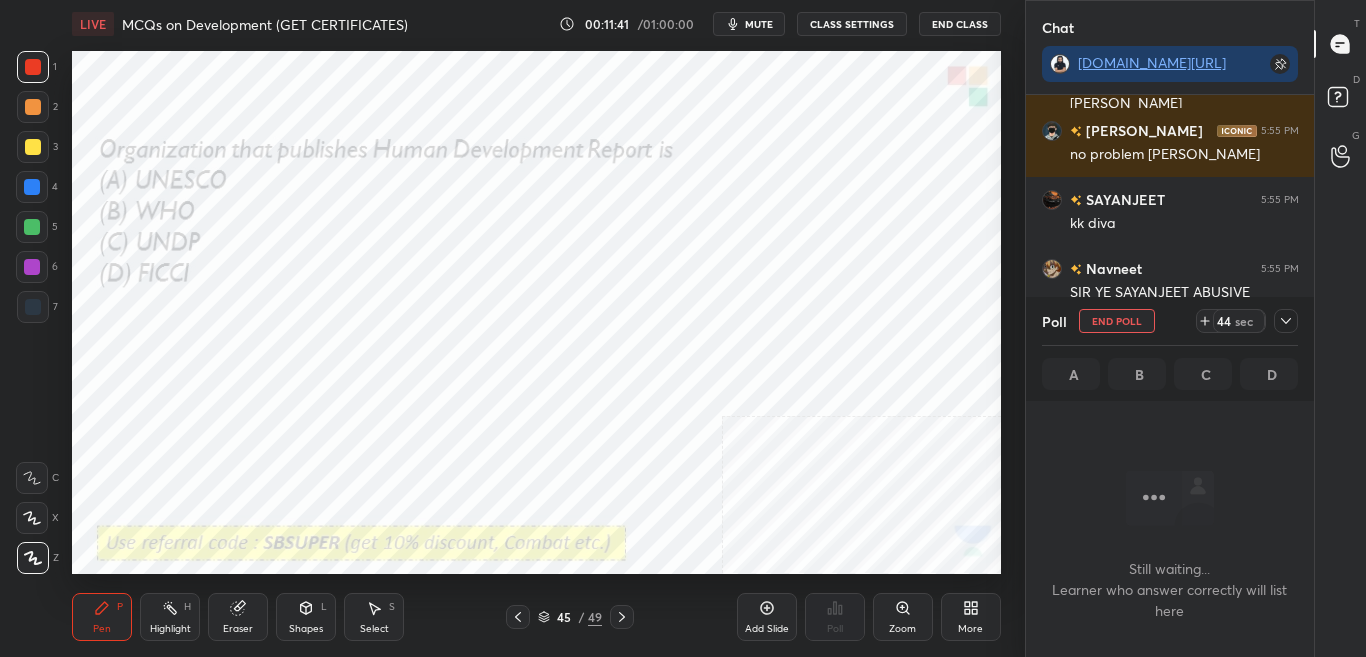 click 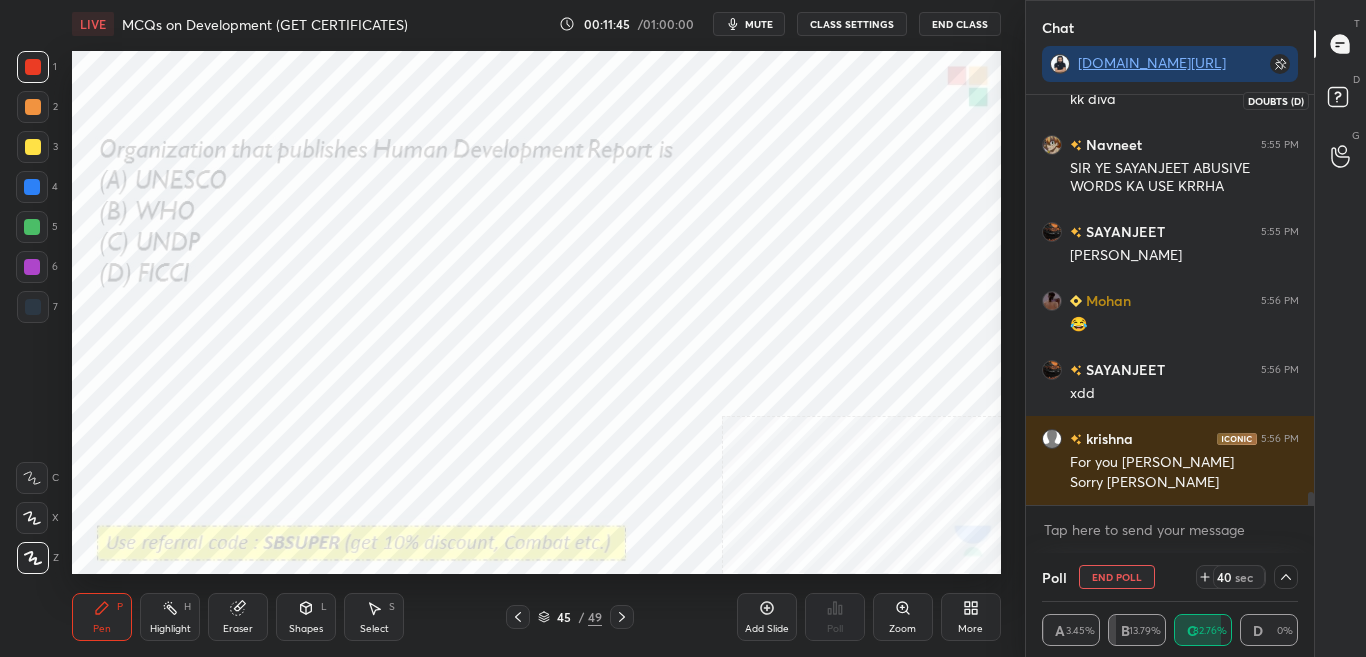 click 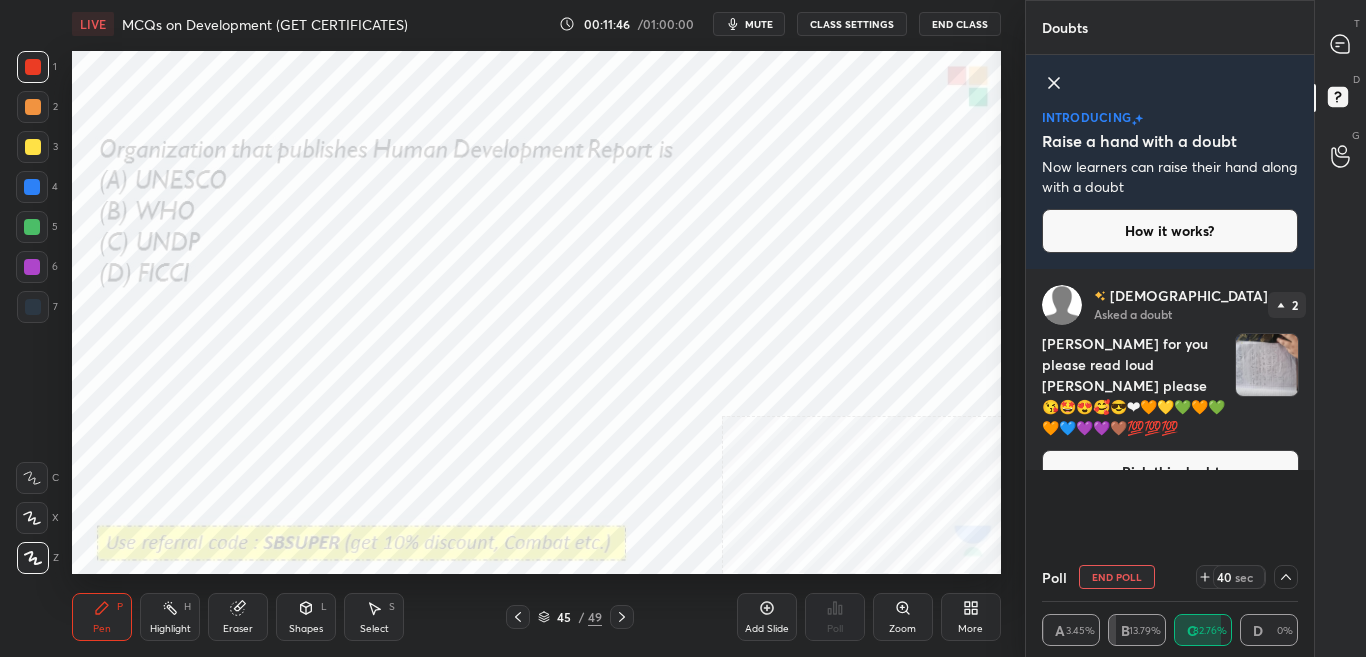 click on "Pick this doubt" at bounding box center (1170, 472) 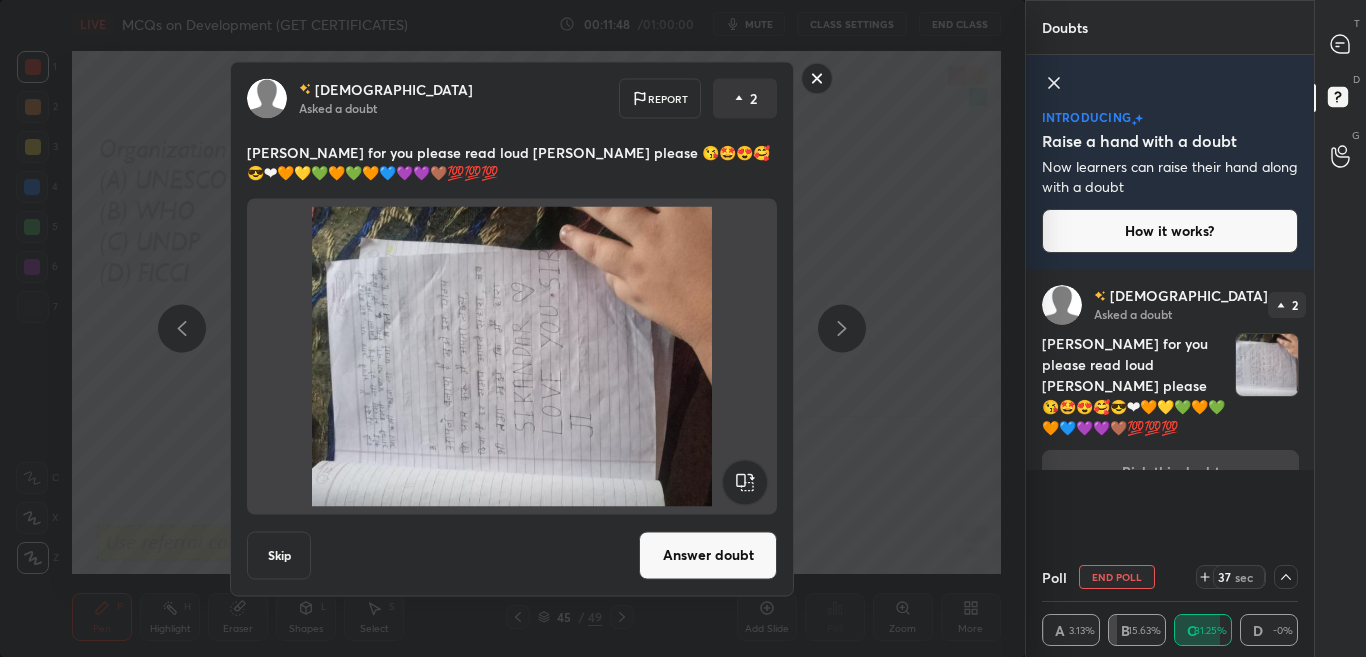 click 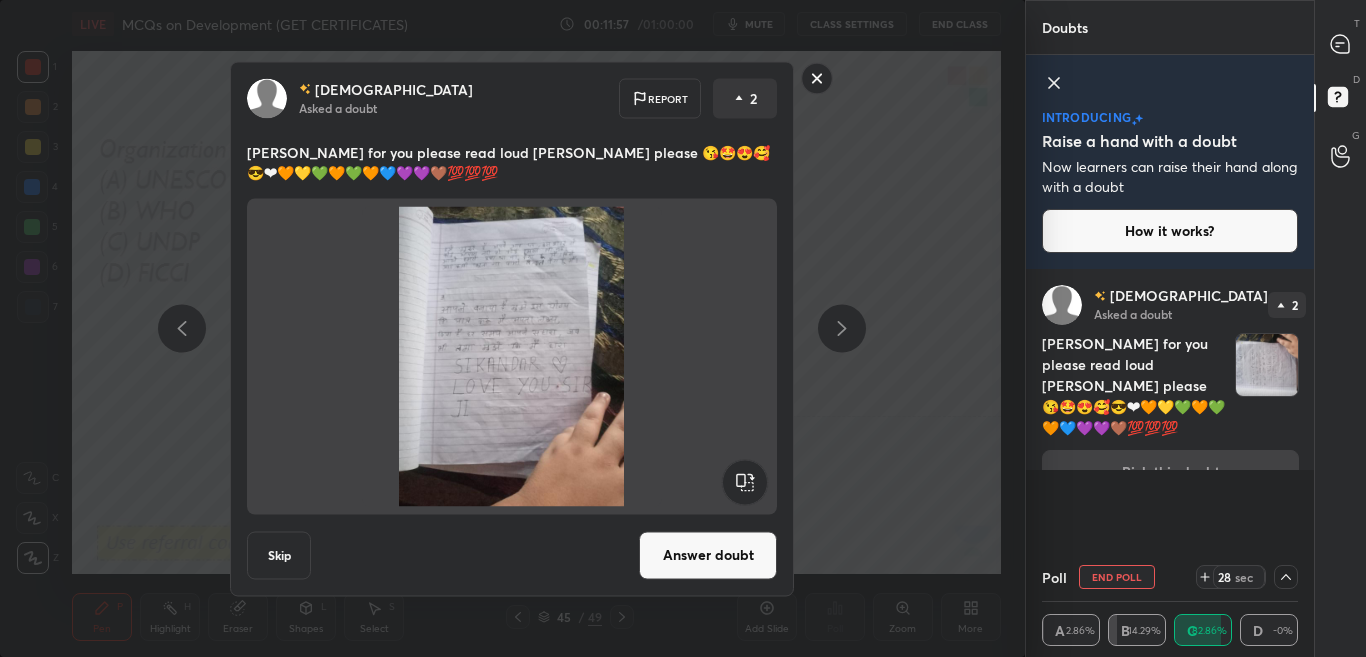 click on "Answer doubt" at bounding box center (708, 555) 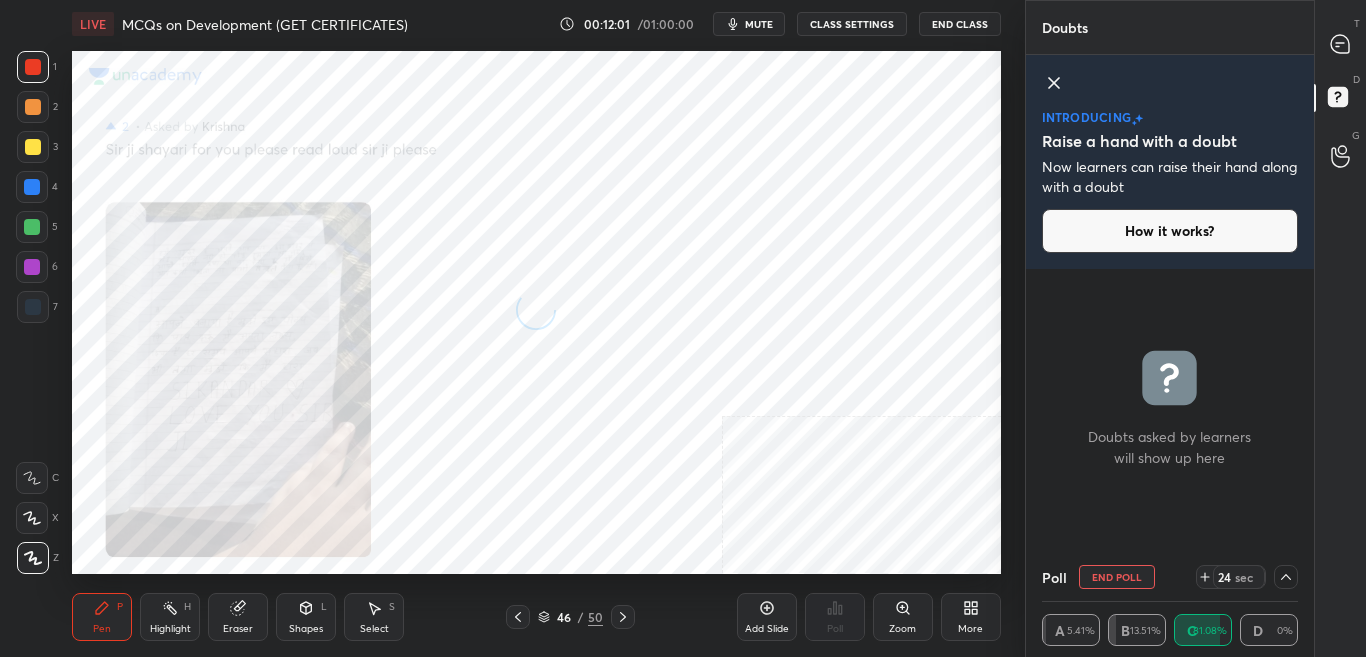click 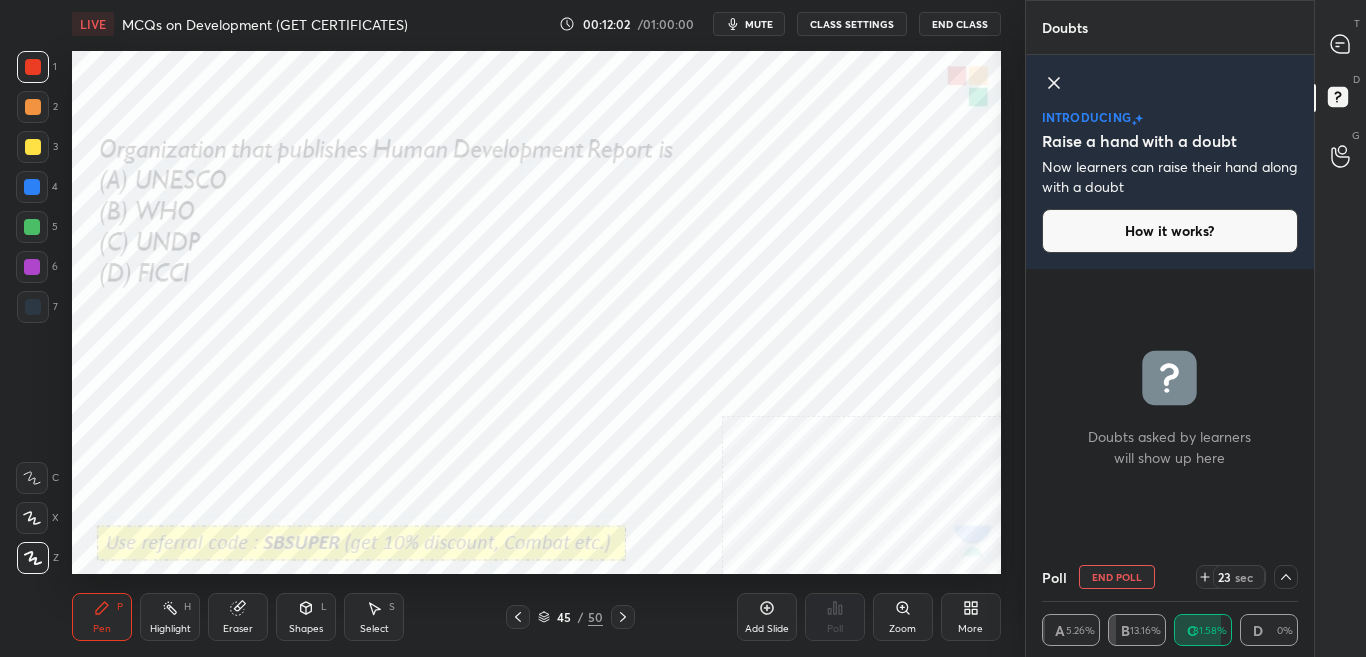click on "T Messages (T)" at bounding box center [1340, 44] 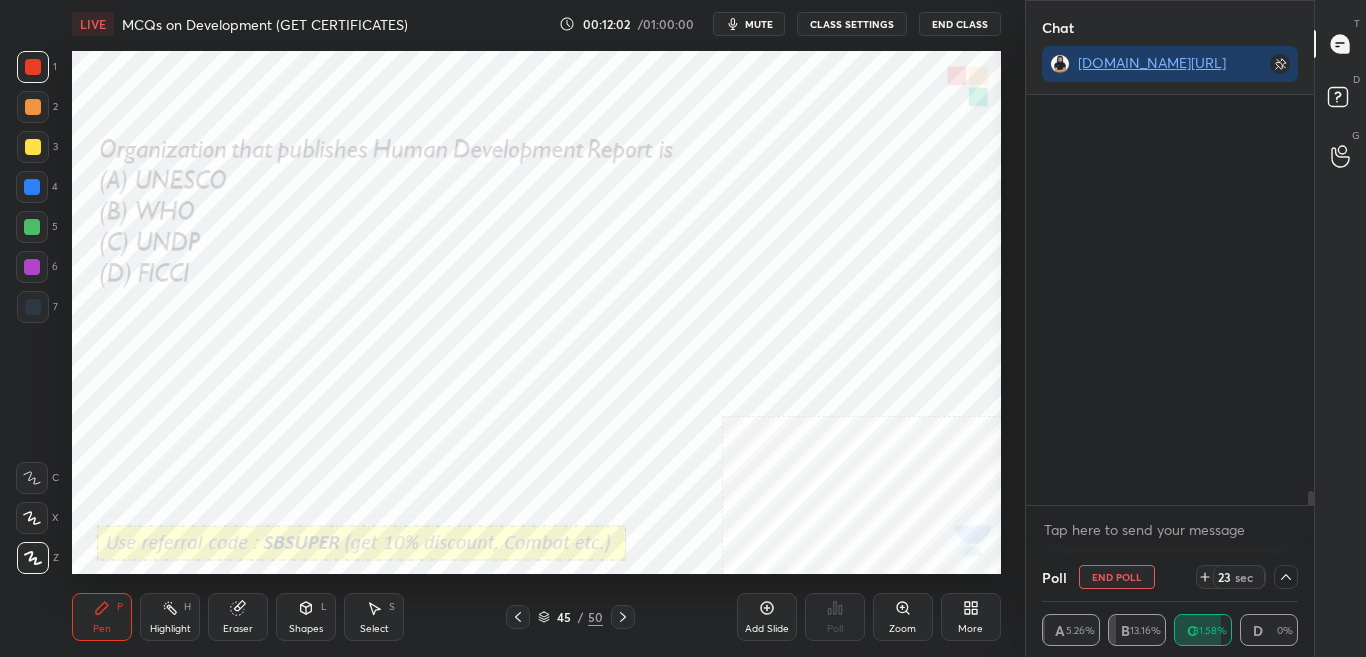 scroll, scrollTop: 238, scrollLeft: 282, axis: both 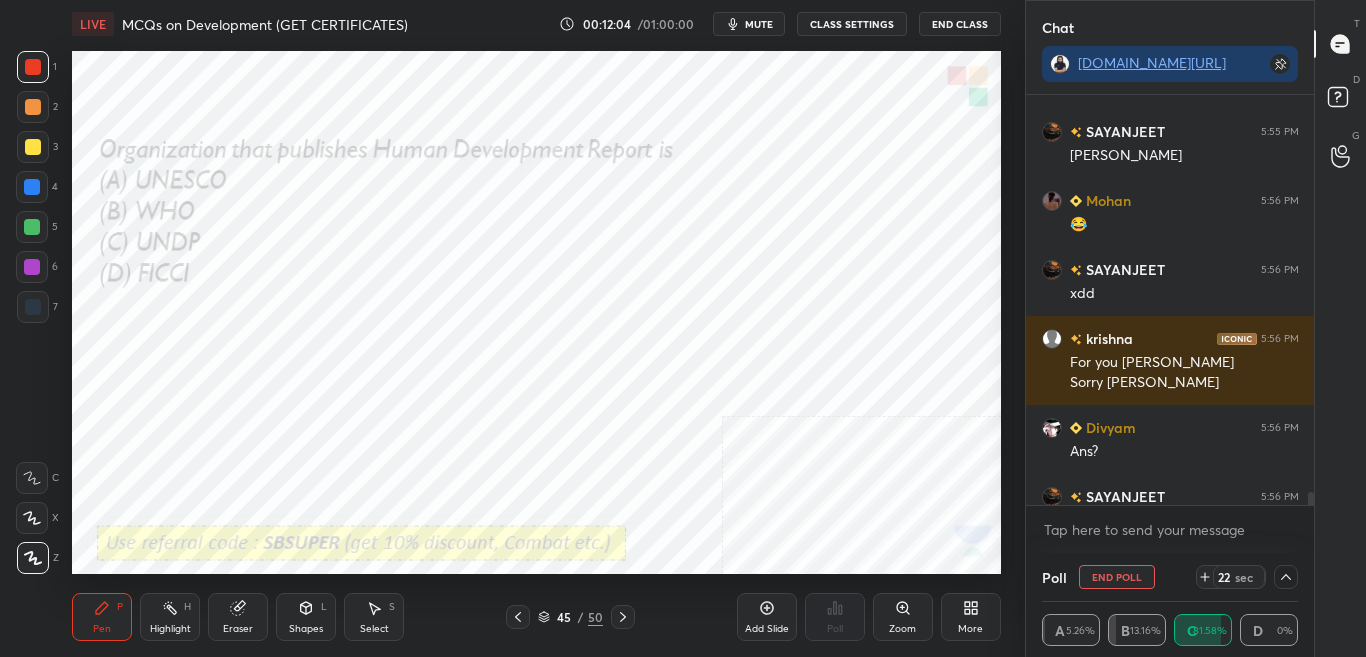 click on "[PERSON_NAME] 5:55 PM SIR YE SAYANJEET ABUSIVE WORDS KA USE KRRHA SAYANJEET 5:55 PM kk [PERSON_NAME] 5:56 PM 😂 SAYANJEET 5:56 PM xdd krishna 5:56 PM For you sir ji Sorry [PERSON_NAME] 5:56 PM Ans? SAYANJEET 5:56 PM [PERSON_NAME] shudh bhasa hai ye xdd JUMP TO LATEST Enable hand raising Enable raise hand to speak to learners. Once enabled, chat will be turned off temporarily. Enable x" at bounding box center [1170, 324] 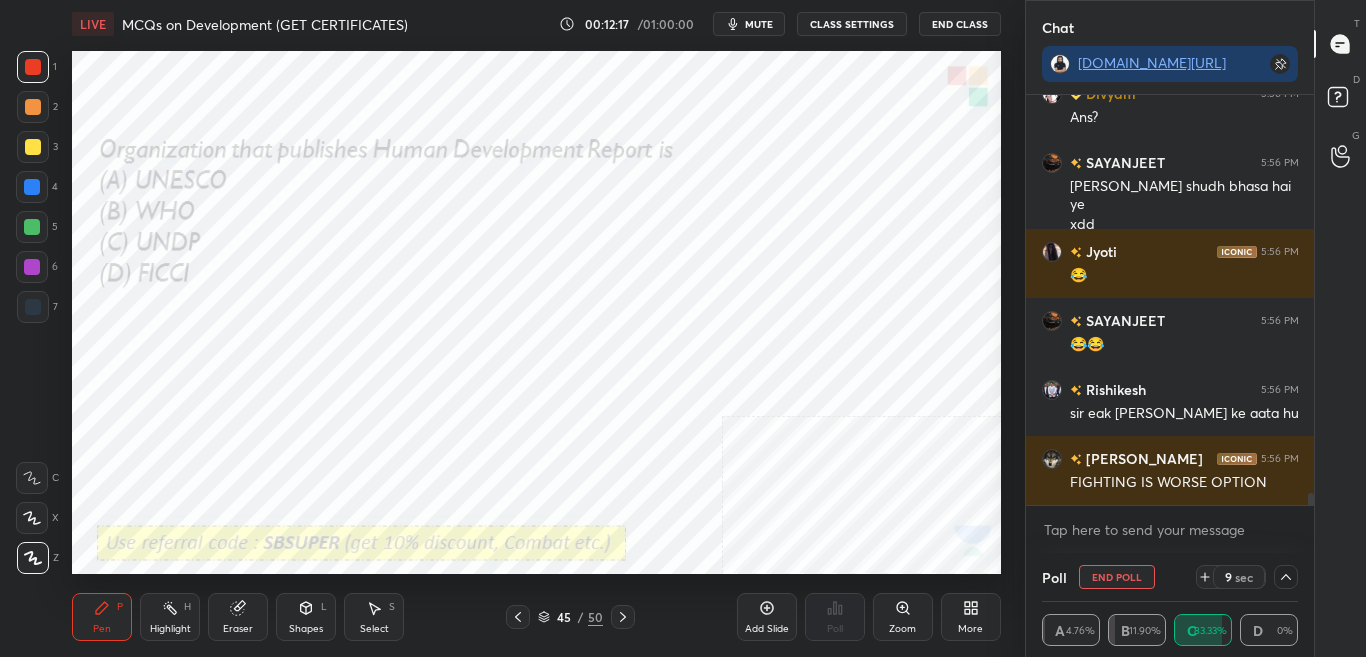 scroll, scrollTop: 13316, scrollLeft: 0, axis: vertical 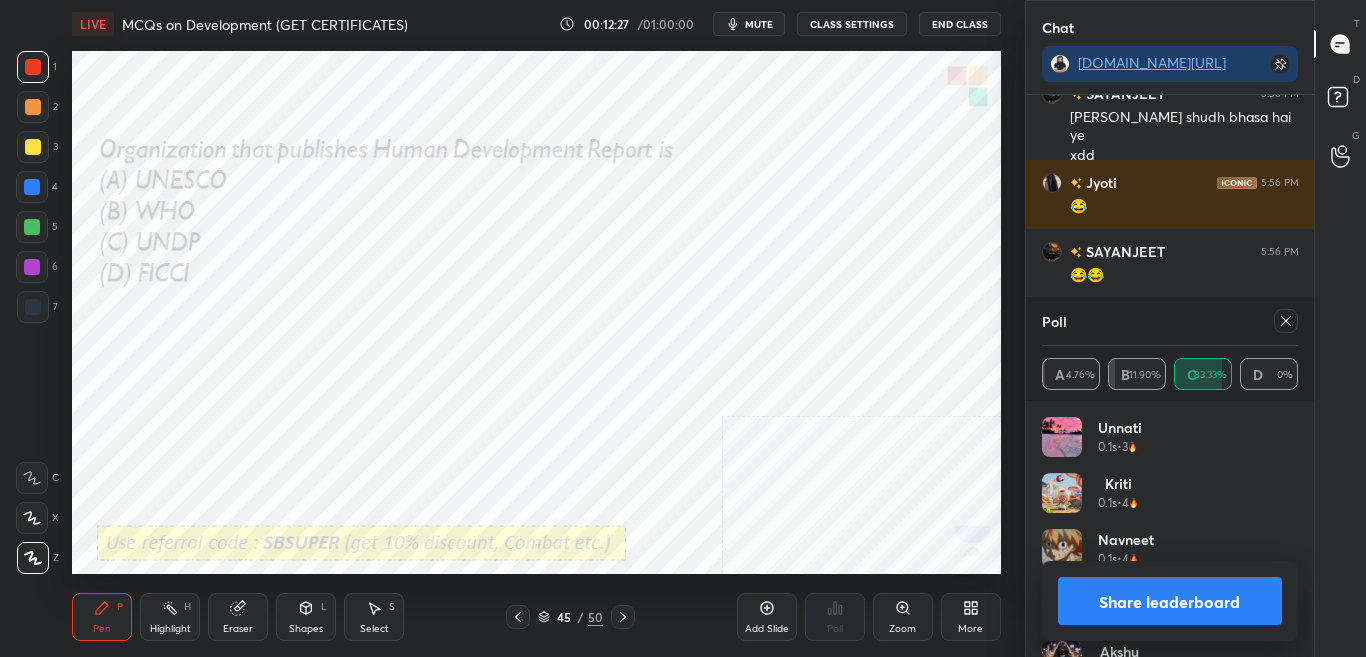 click at bounding box center (1286, 321) 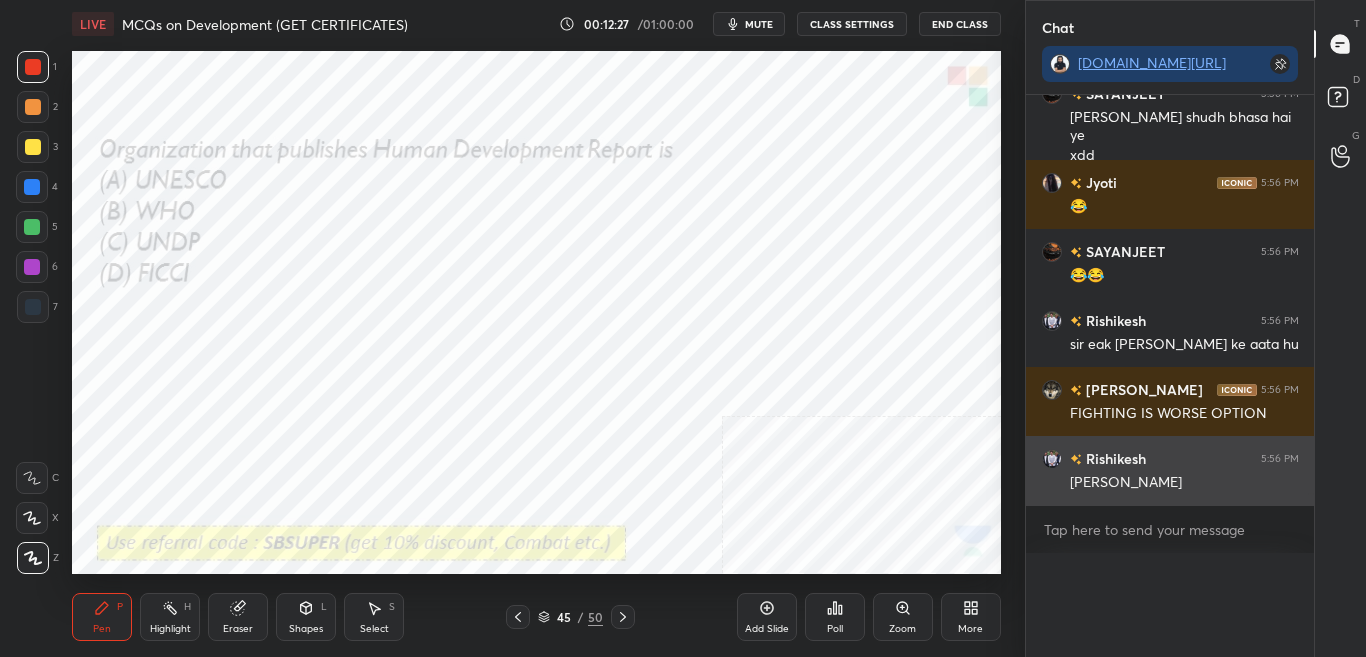 scroll, scrollTop: 0, scrollLeft: 0, axis: both 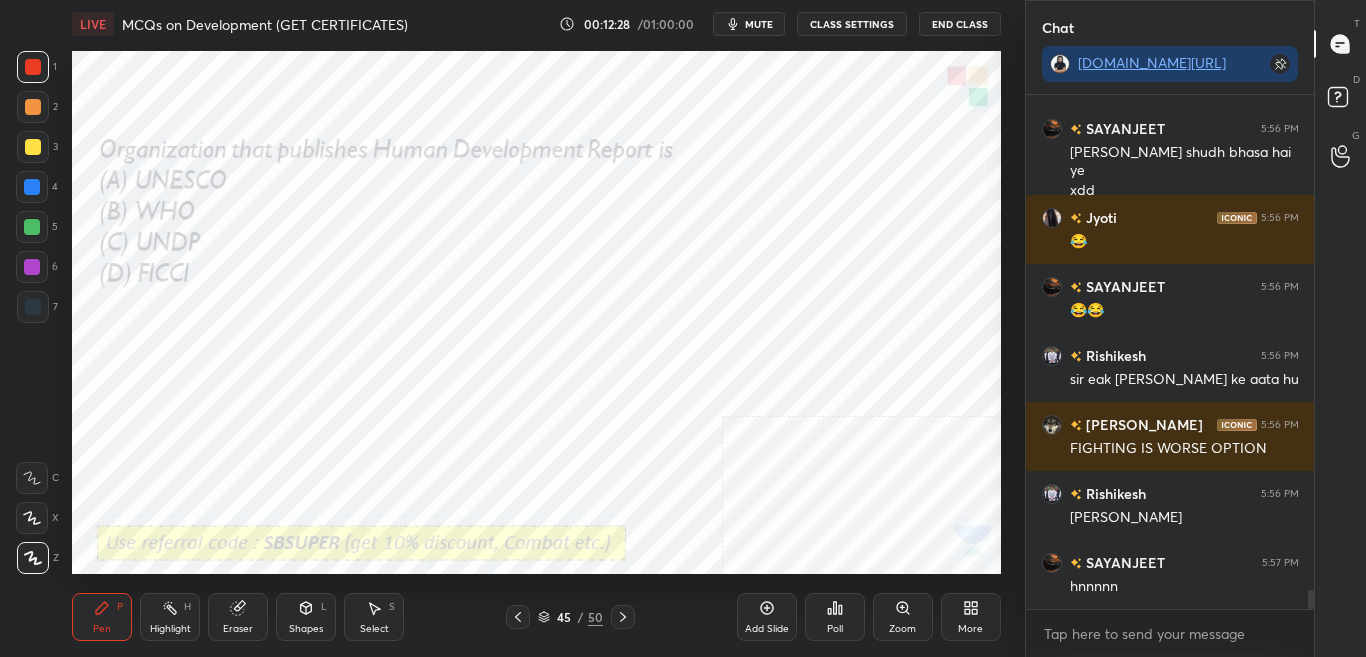 click at bounding box center (623, 617) 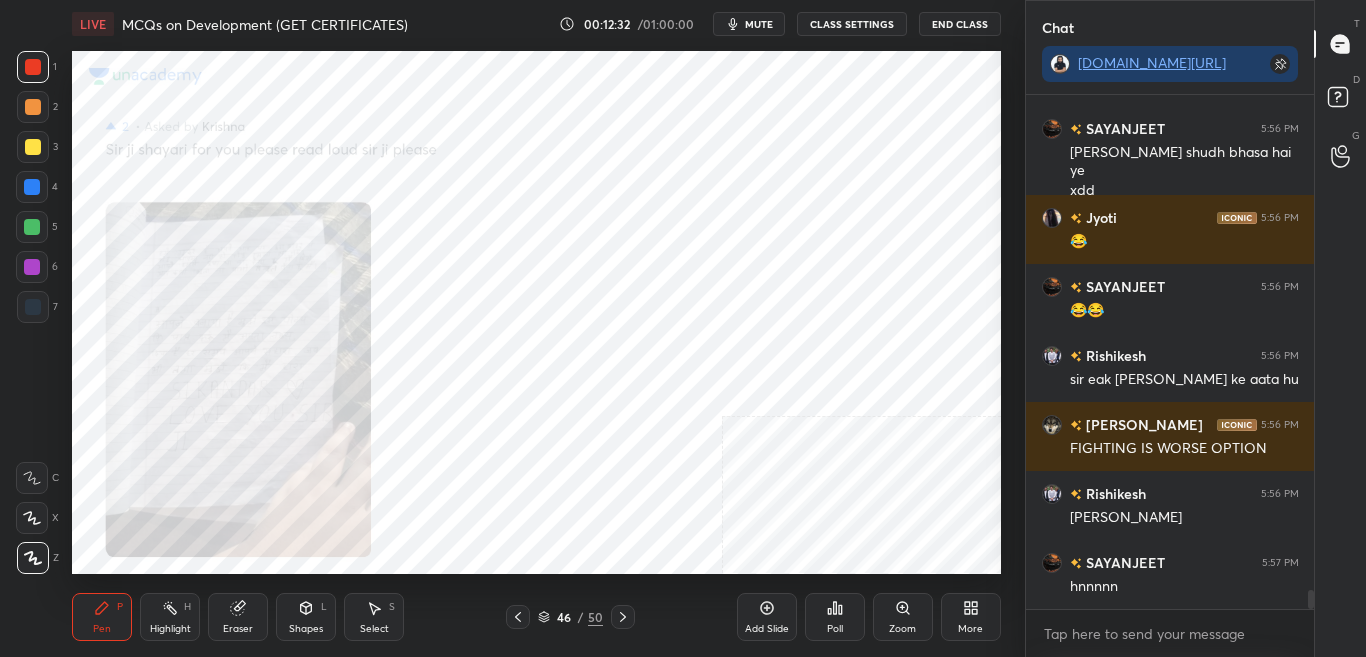 click on "Zoom" at bounding box center (903, 617) 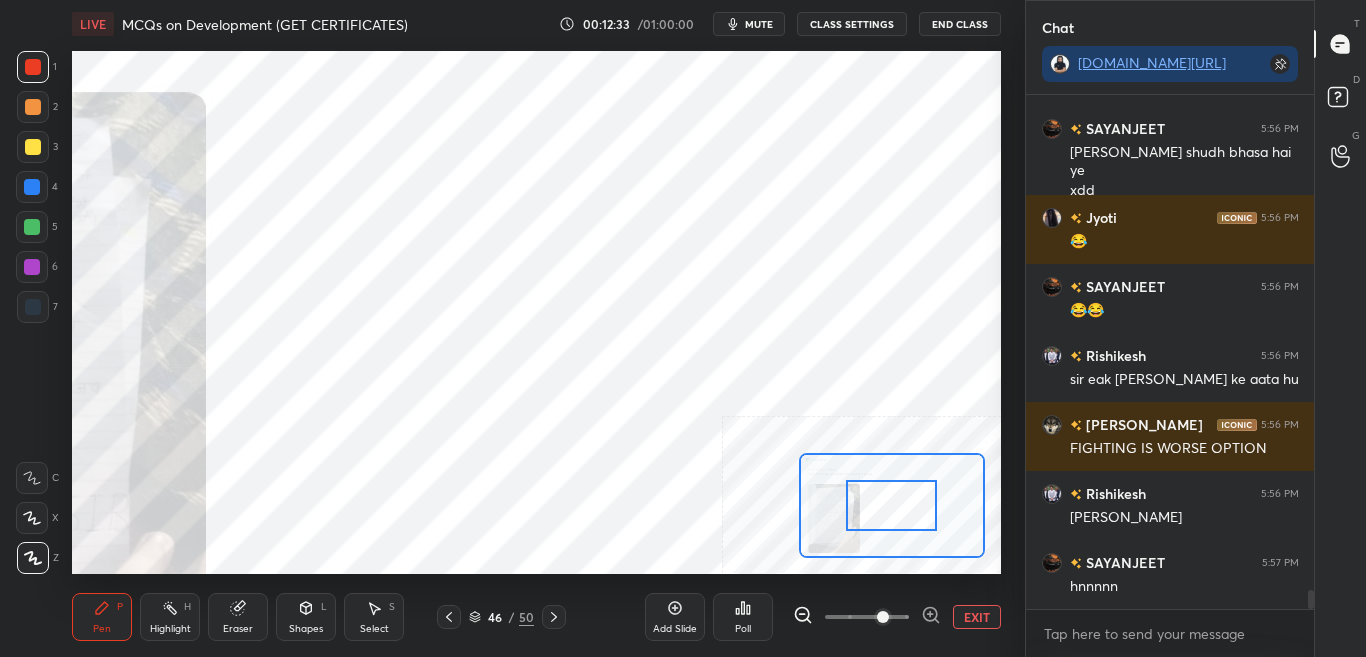 click at bounding box center (892, 505) 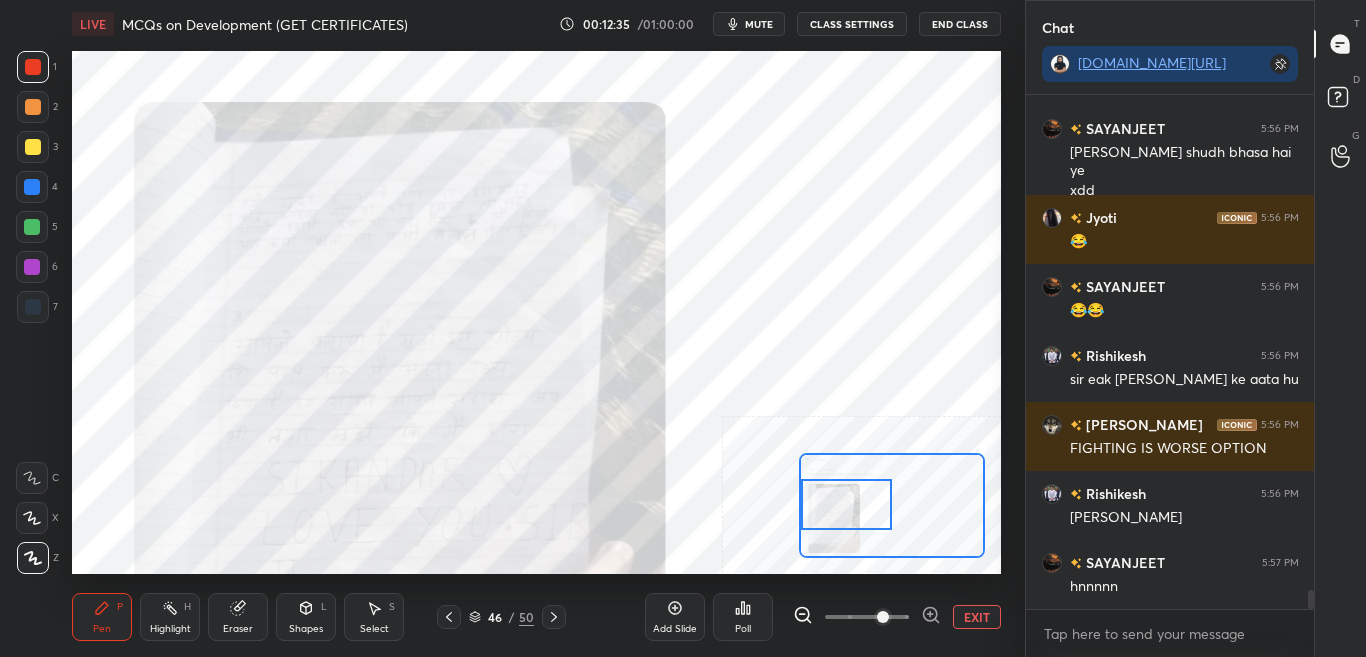 click at bounding box center (846, 504) 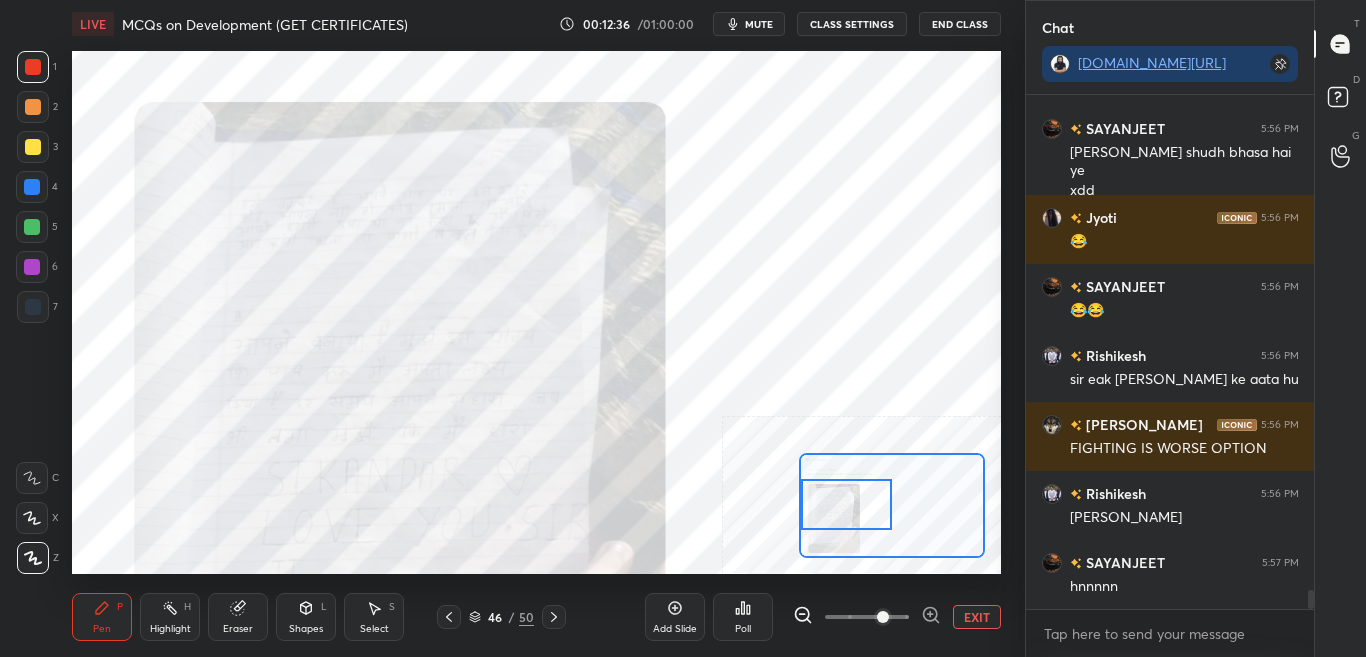 click 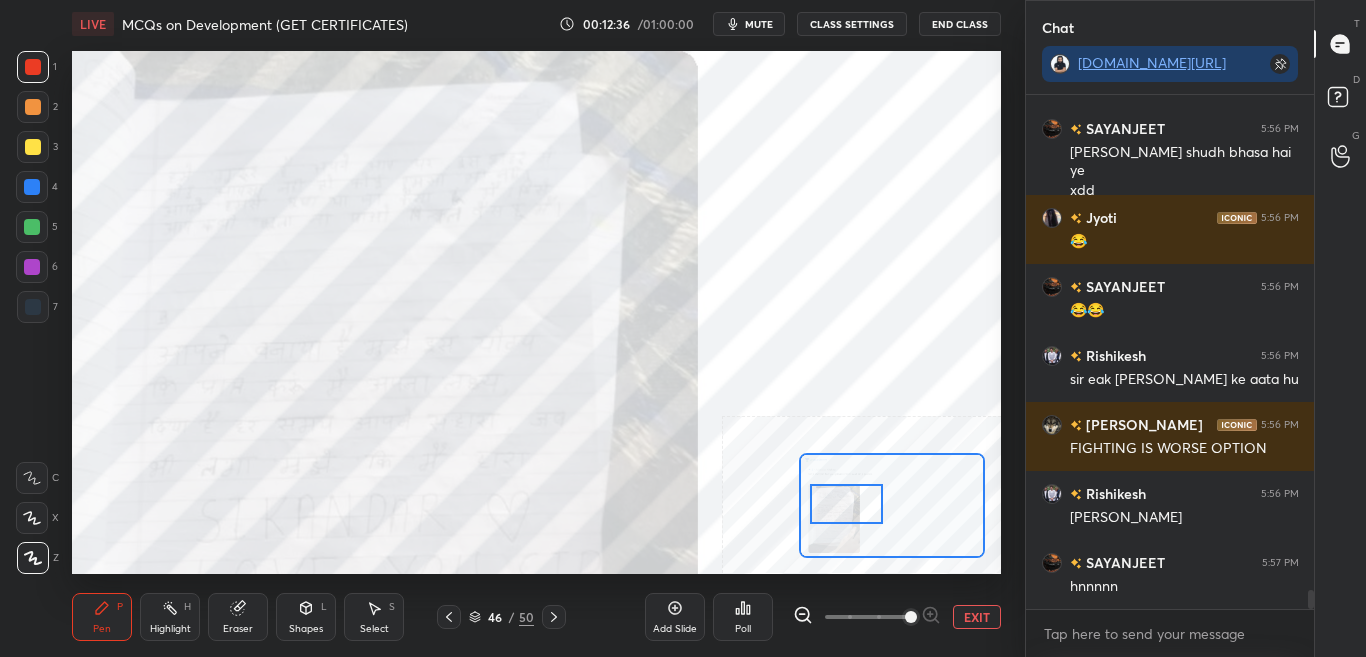 click at bounding box center (867, 617) 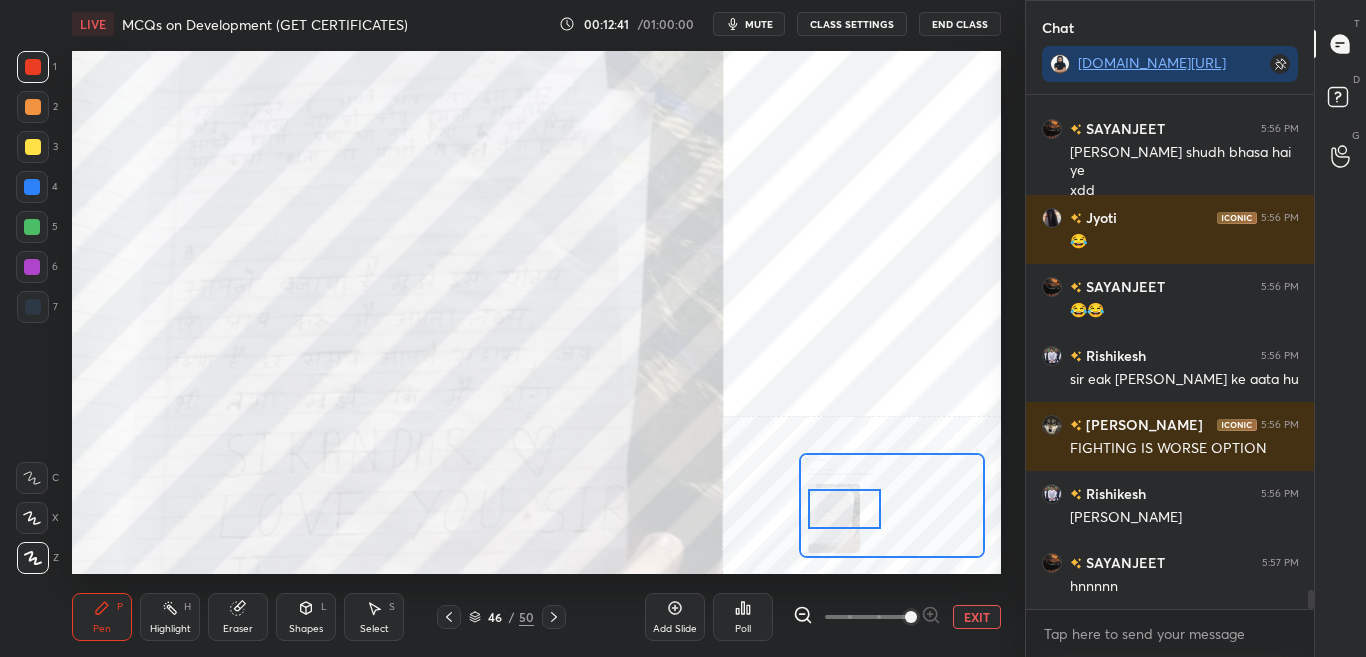 click at bounding box center (844, 509) 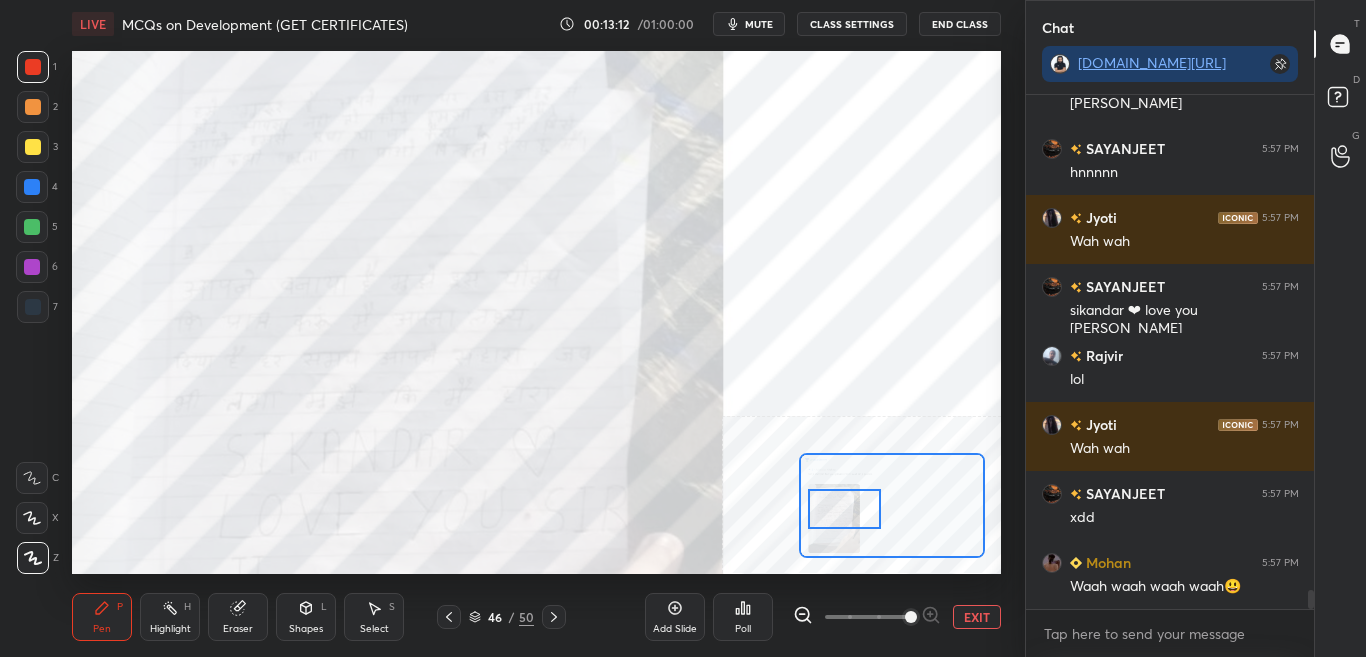 scroll, scrollTop: 13764, scrollLeft: 0, axis: vertical 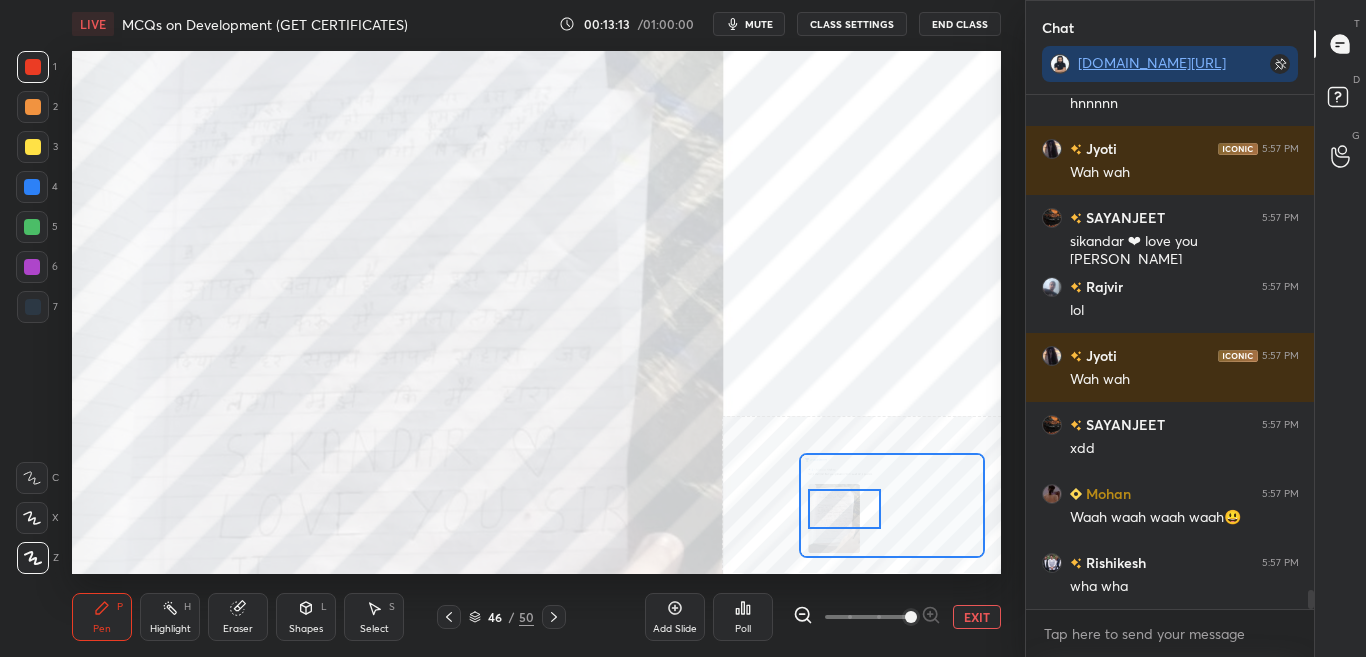 click at bounding box center (33, 147) 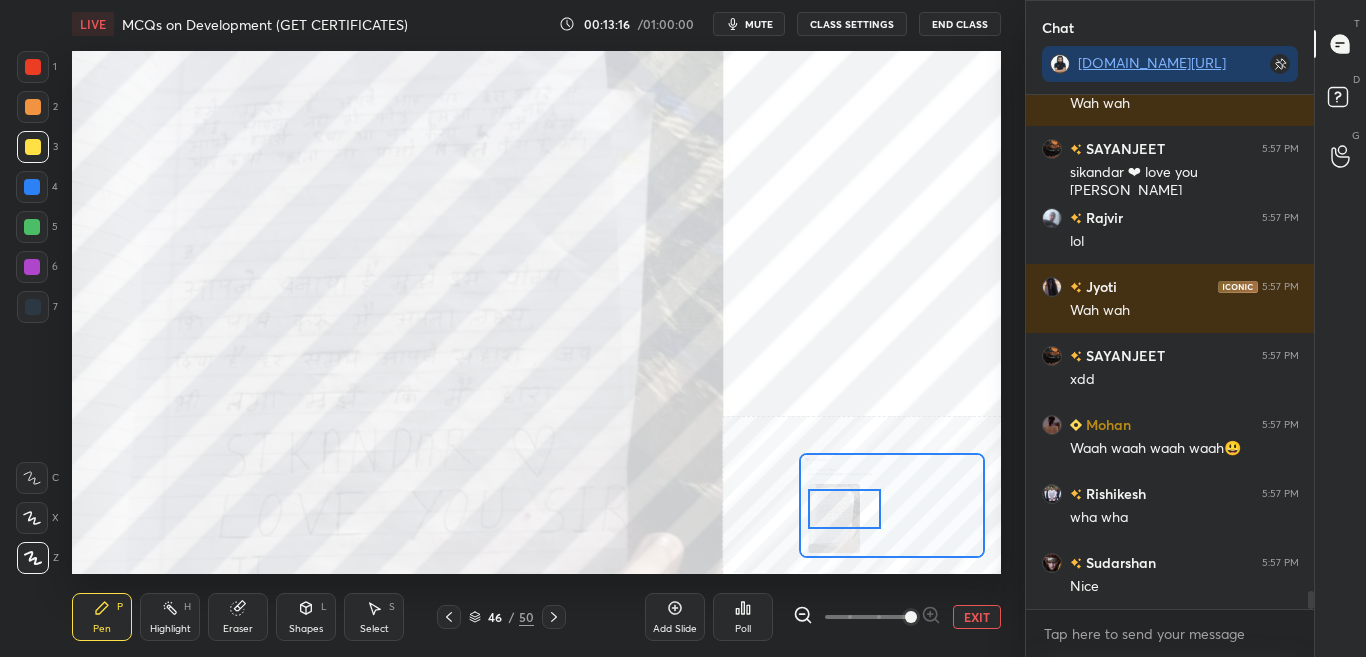 scroll, scrollTop: 13881, scrollLeft: 0, axis: vertical 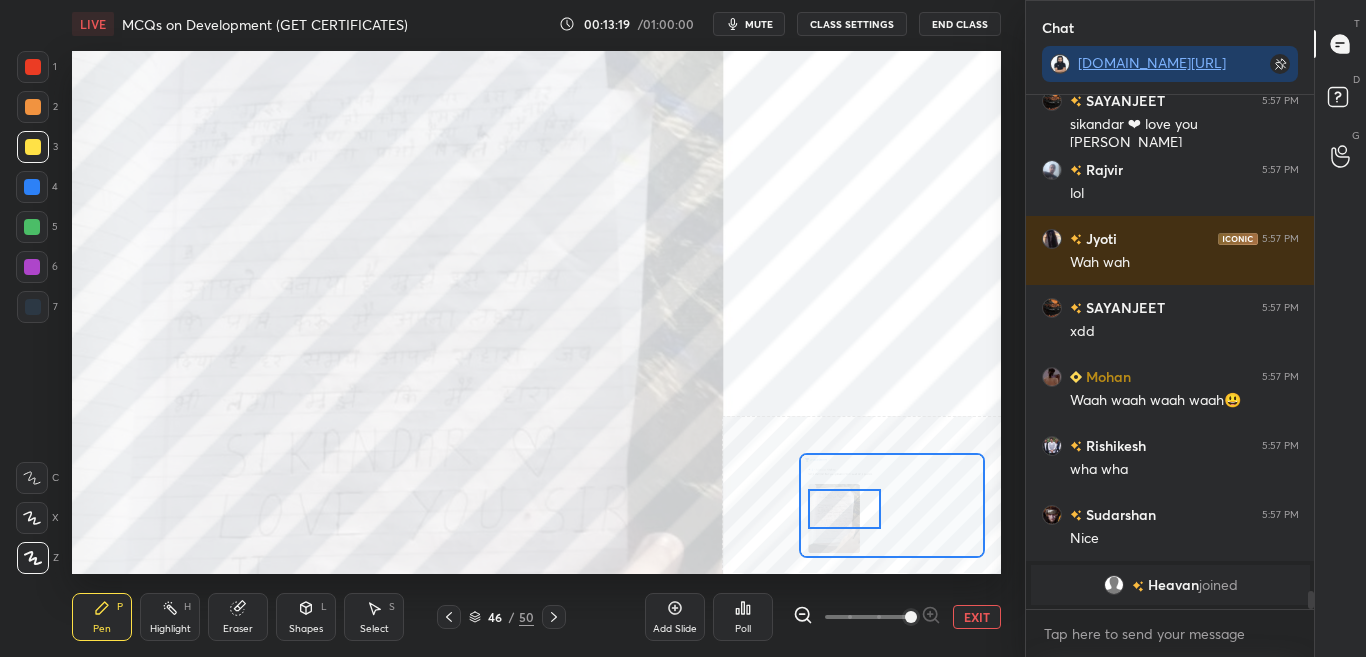 click at bounding box center (33, 67) 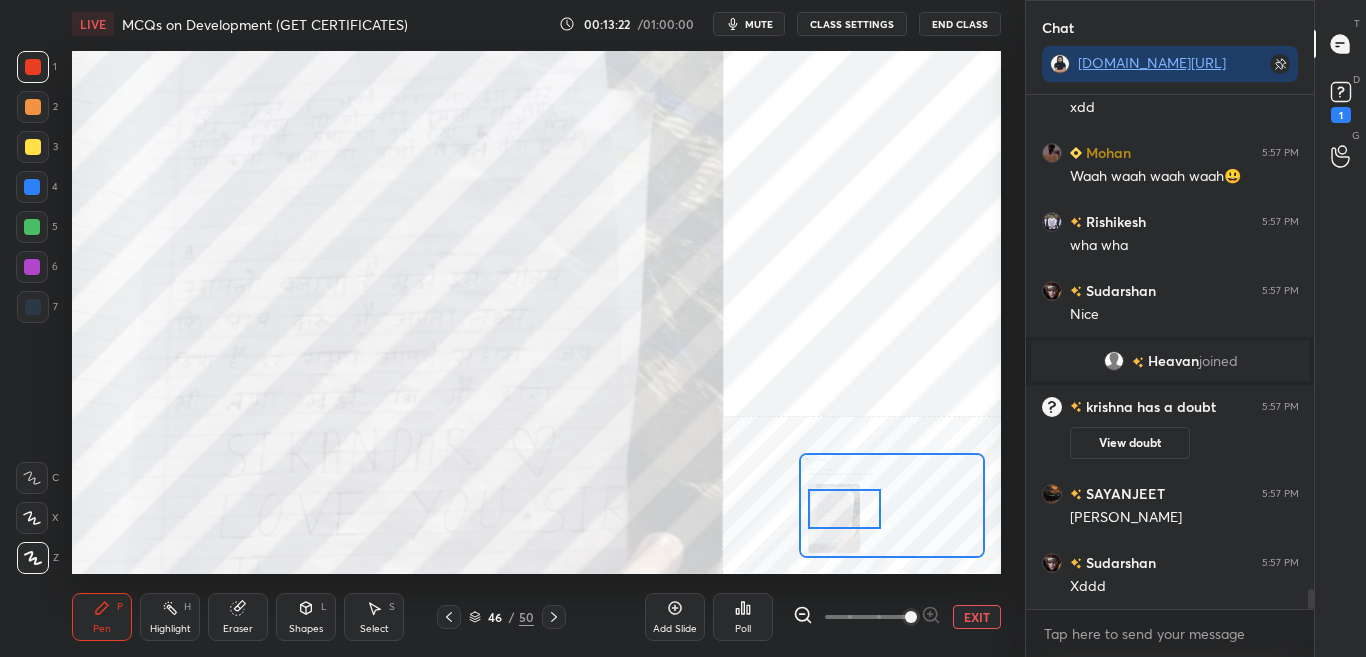 scroll, scrollTop: 12778, scrollLeft: 0, axis: vertical 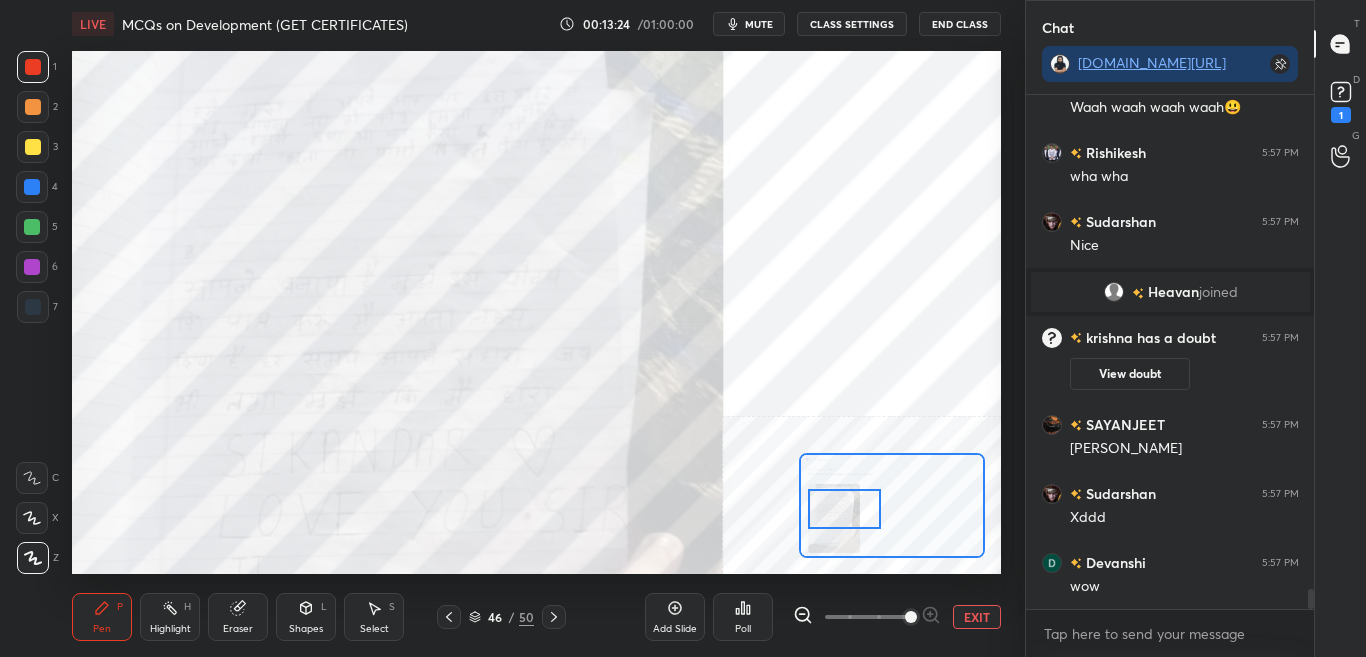 click on "View doubt" at bounding box center (1130, 374) 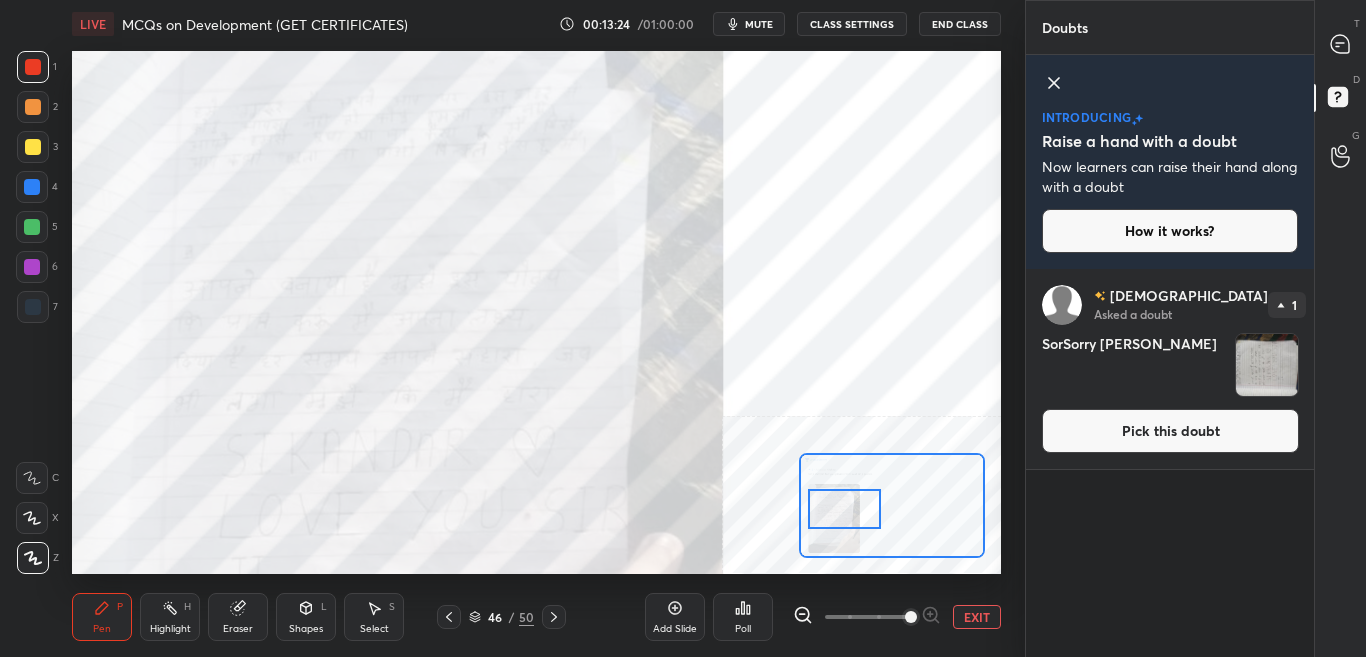 scroll, scrollTop: 7, scrollLeft: 7, axis: both 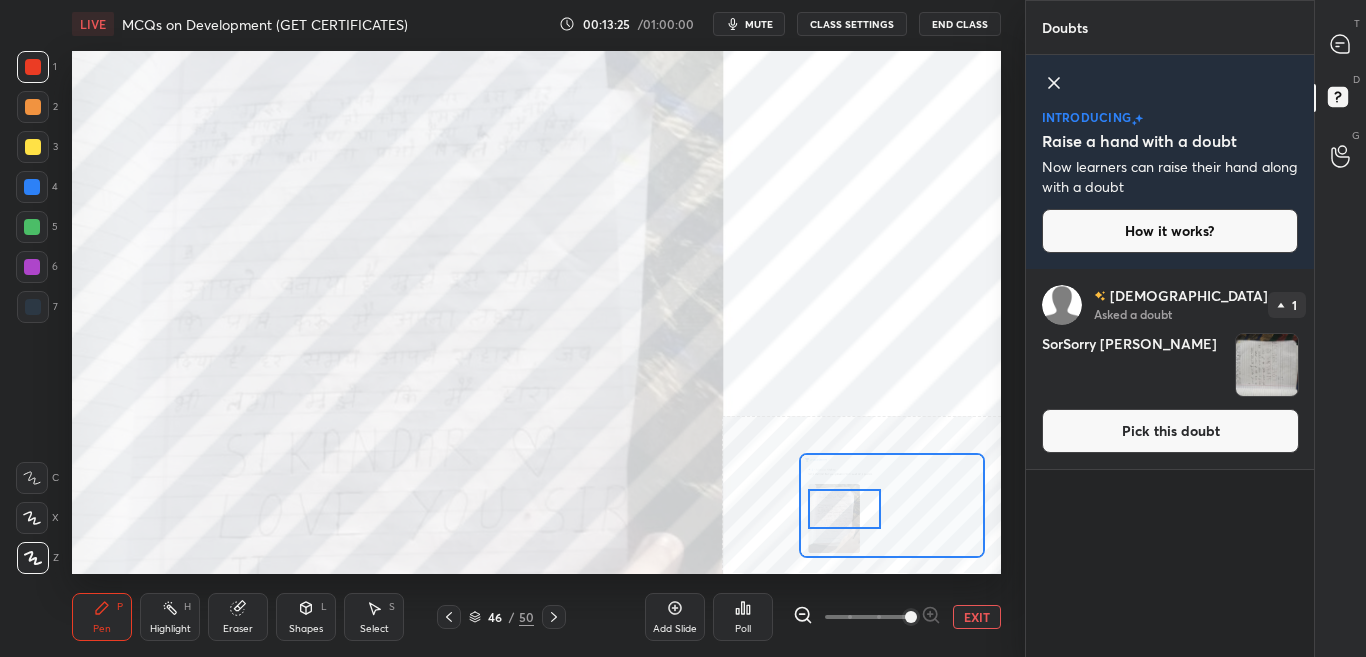 click on "Pick this doubt" at bounding box center (1170, 431) 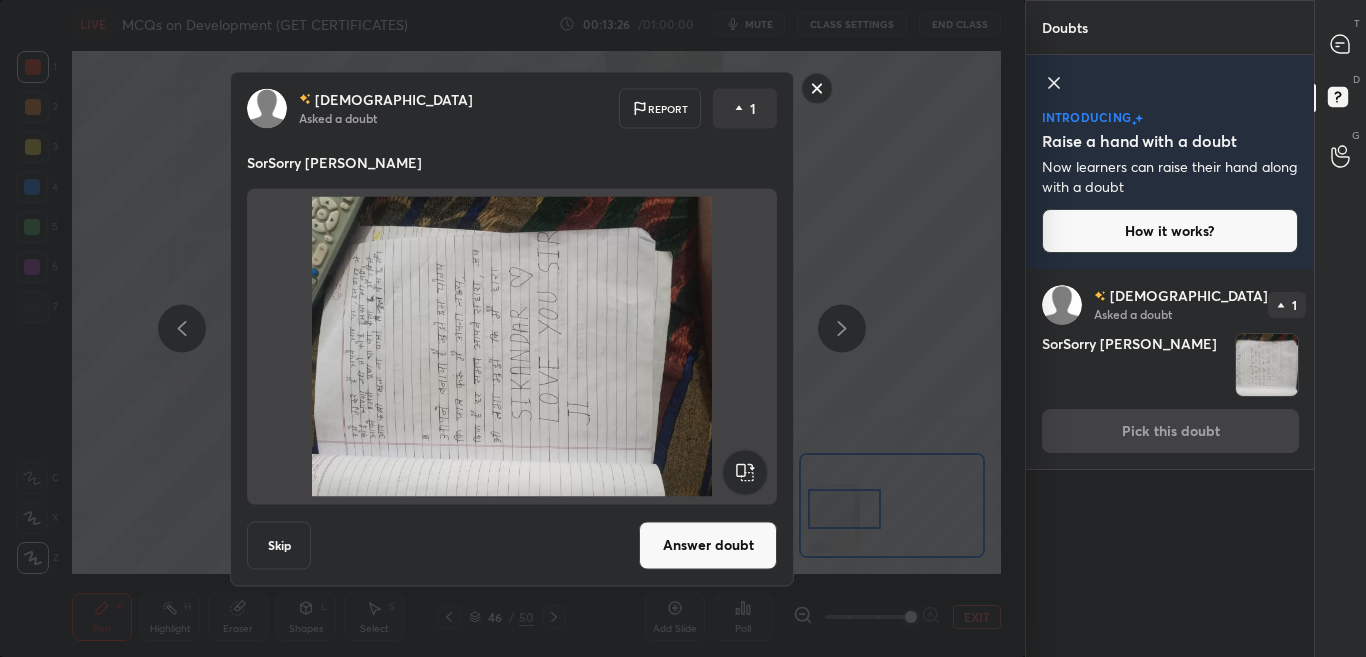 click 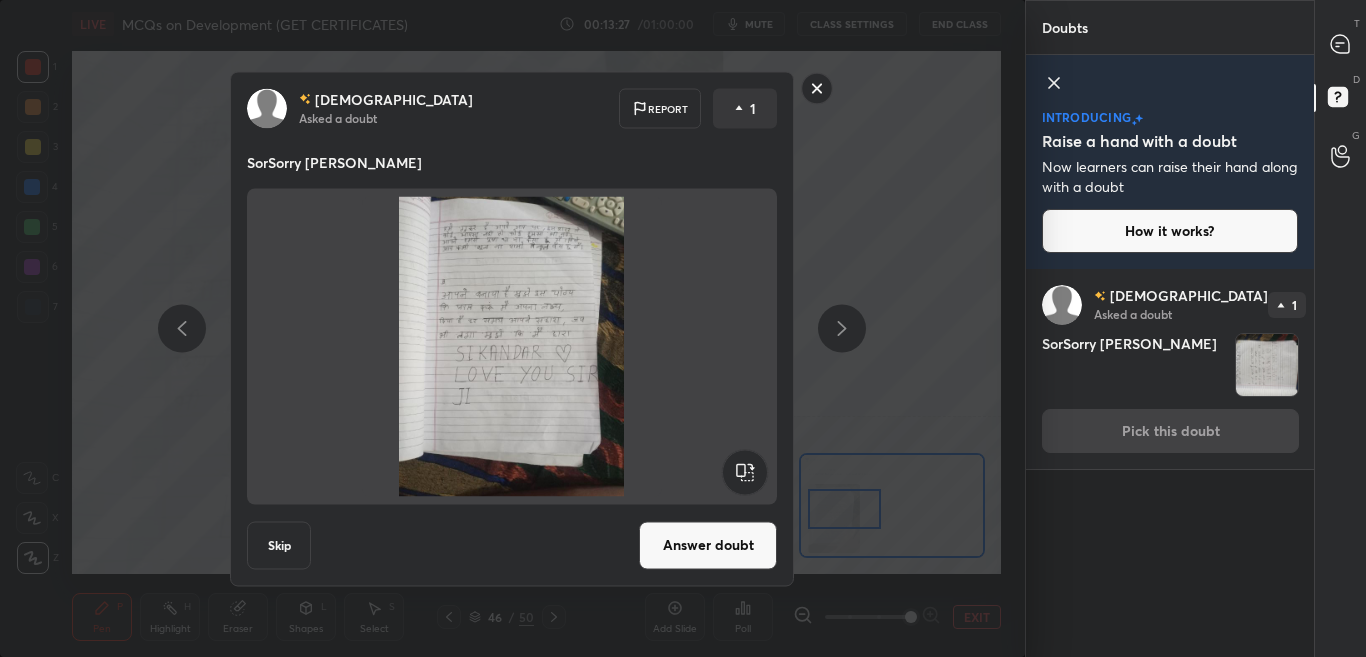 click on "Answer doubt" at bounding box center [708, 545] 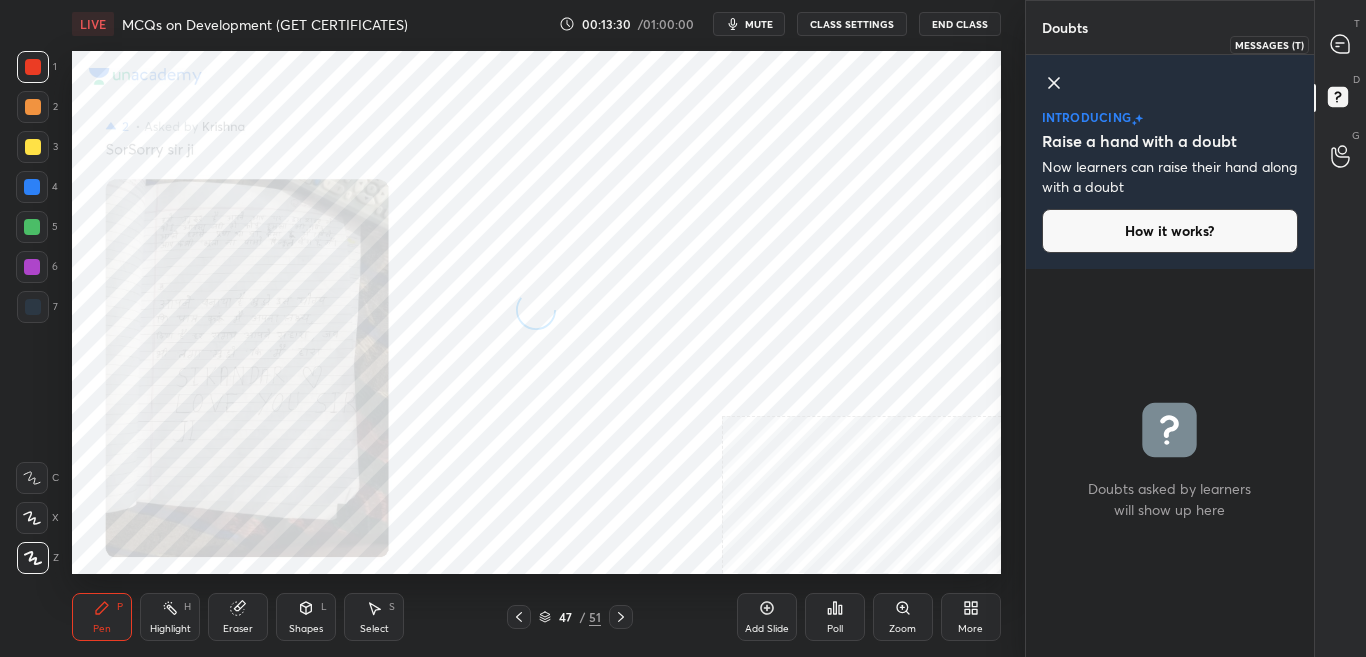 click at bounding box center [1341, 44] 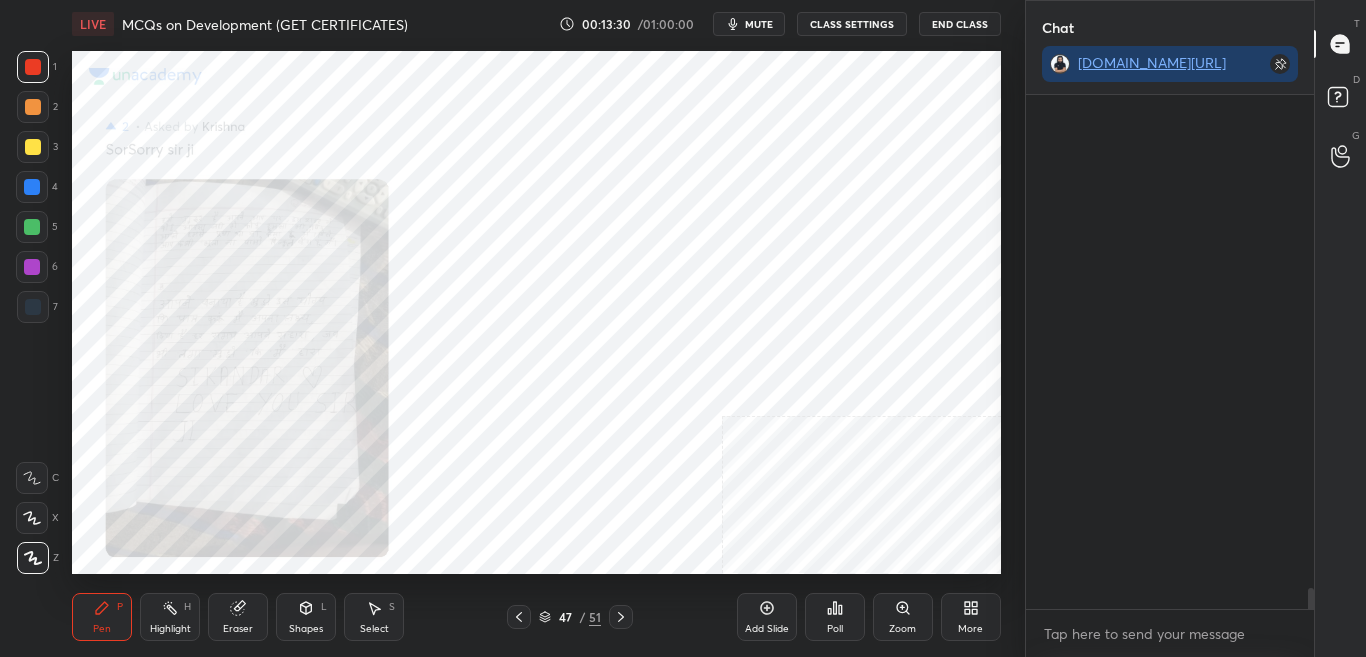 scroll, scrollTop: 342, scrollLeft: 282, axis: both 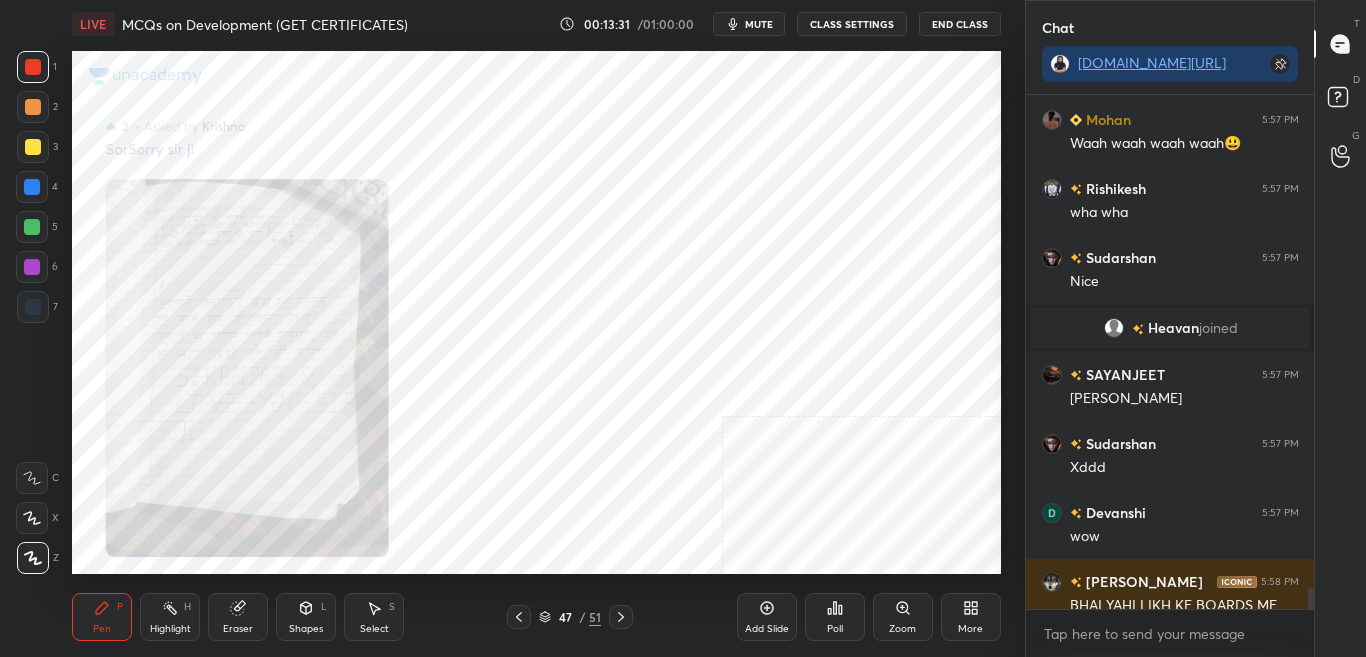 click on "Zoom" at bounding box center (903, 617) 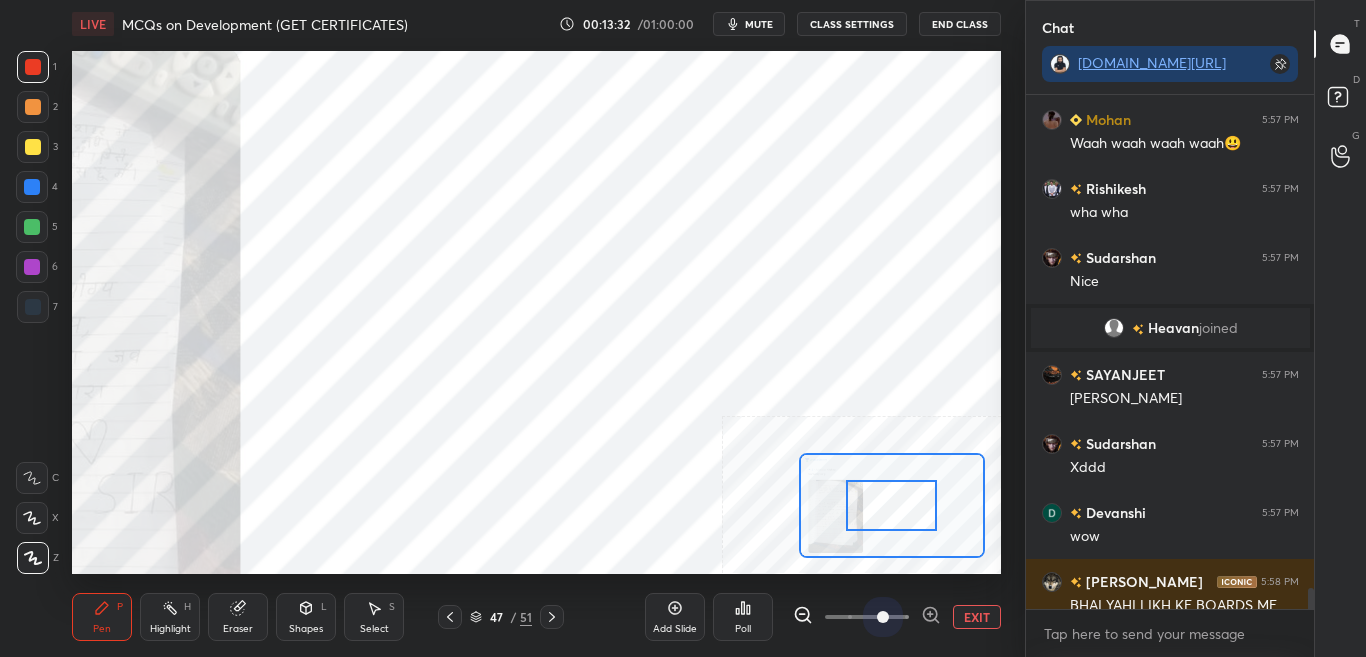 click at bounding box center [867, 617] 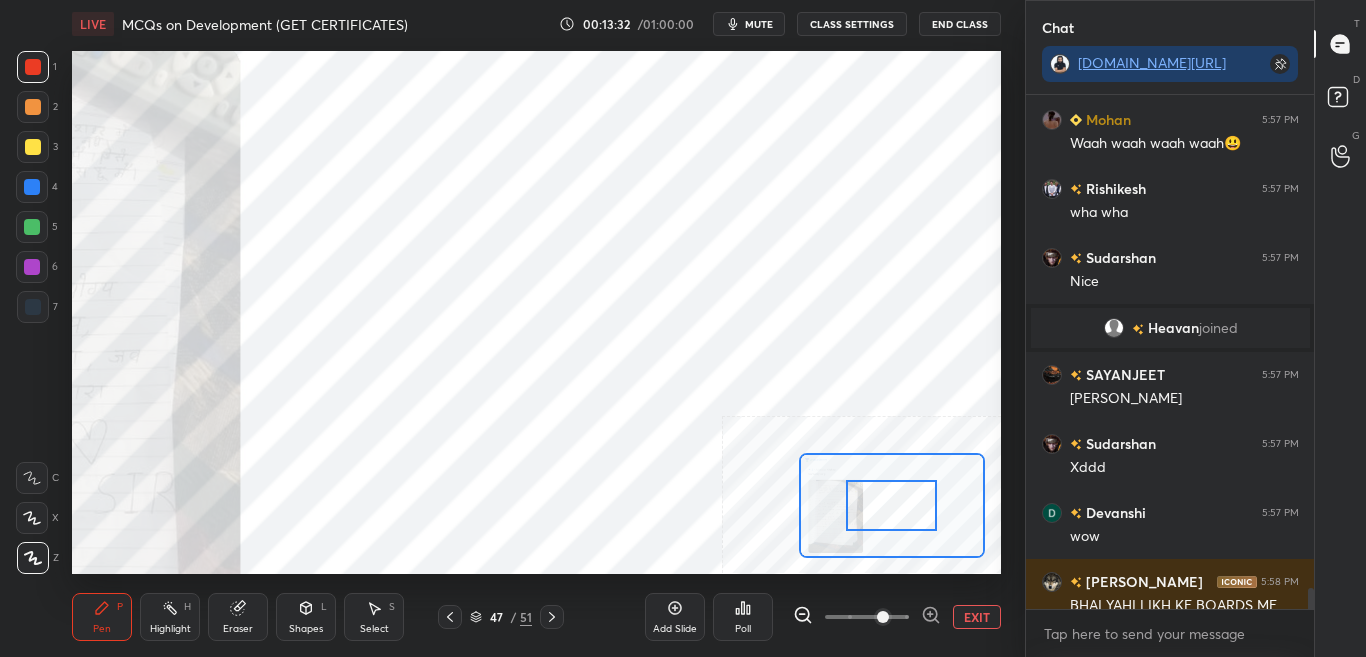 click at bounding box center (883, 617) 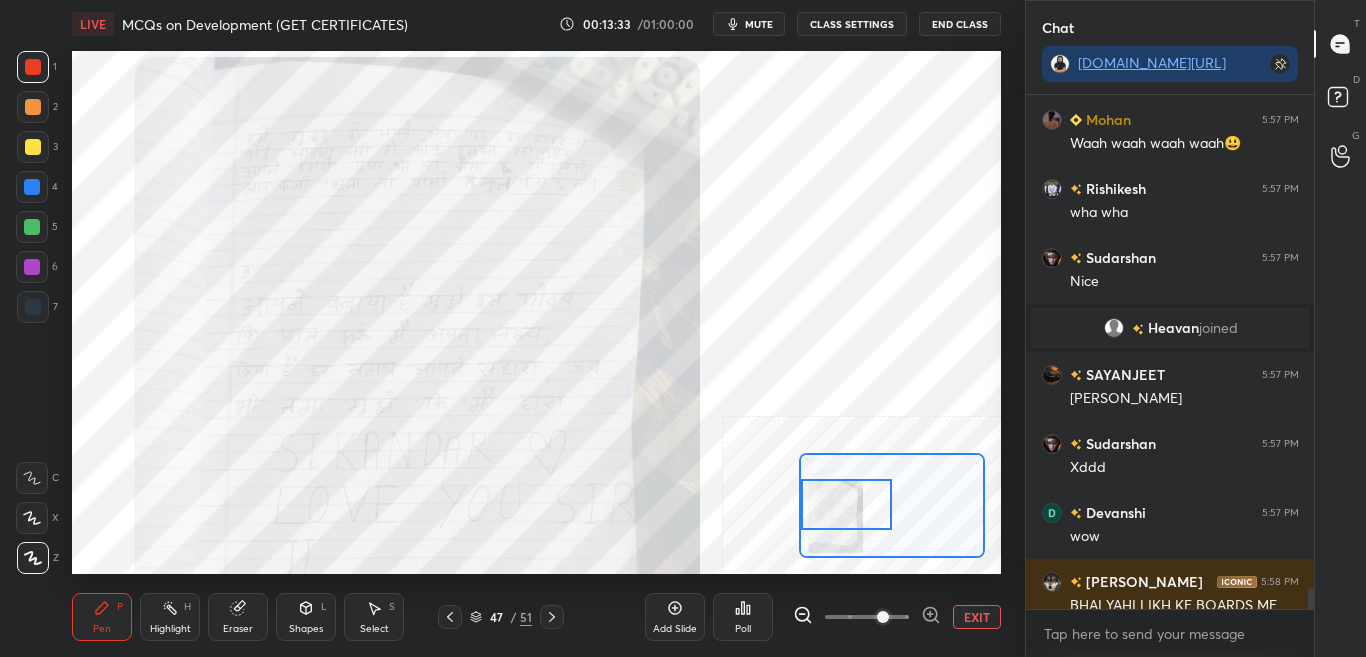 drag, startPoint x: 859, startPoint y: 515, endPoint x: 828, endPoint y: 528, distance: 33.61547 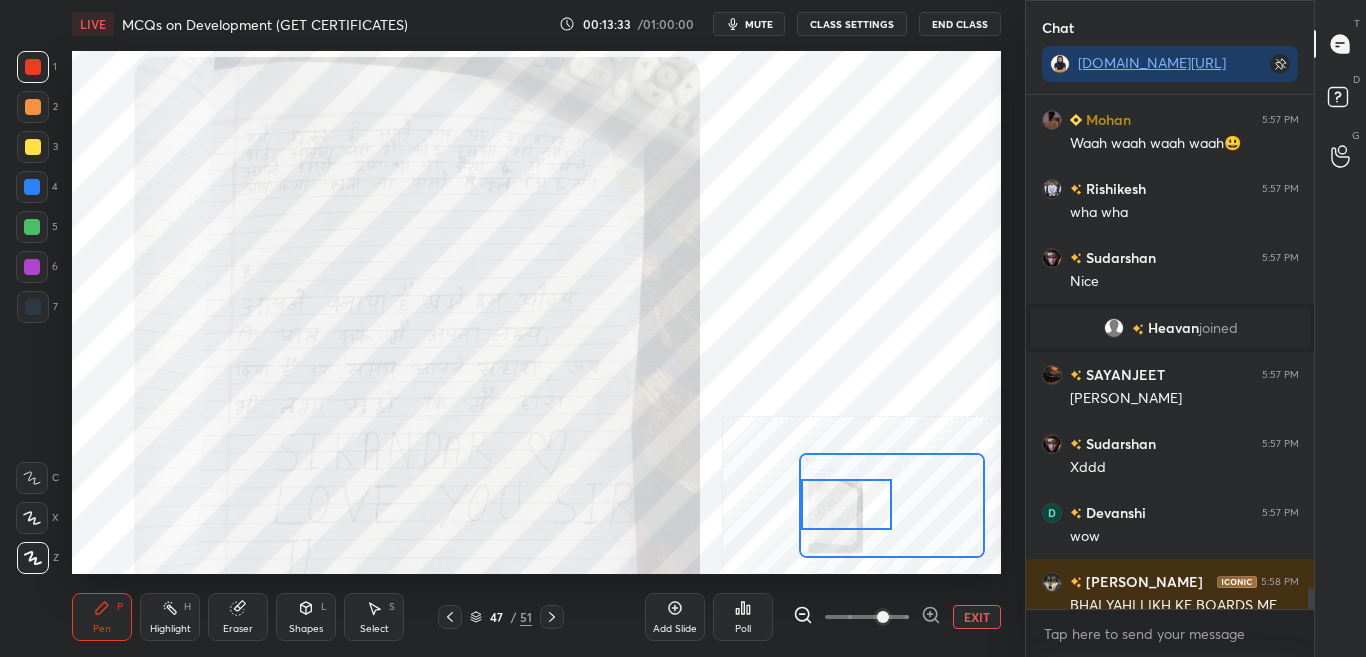 click at bounding box center [846, 504] 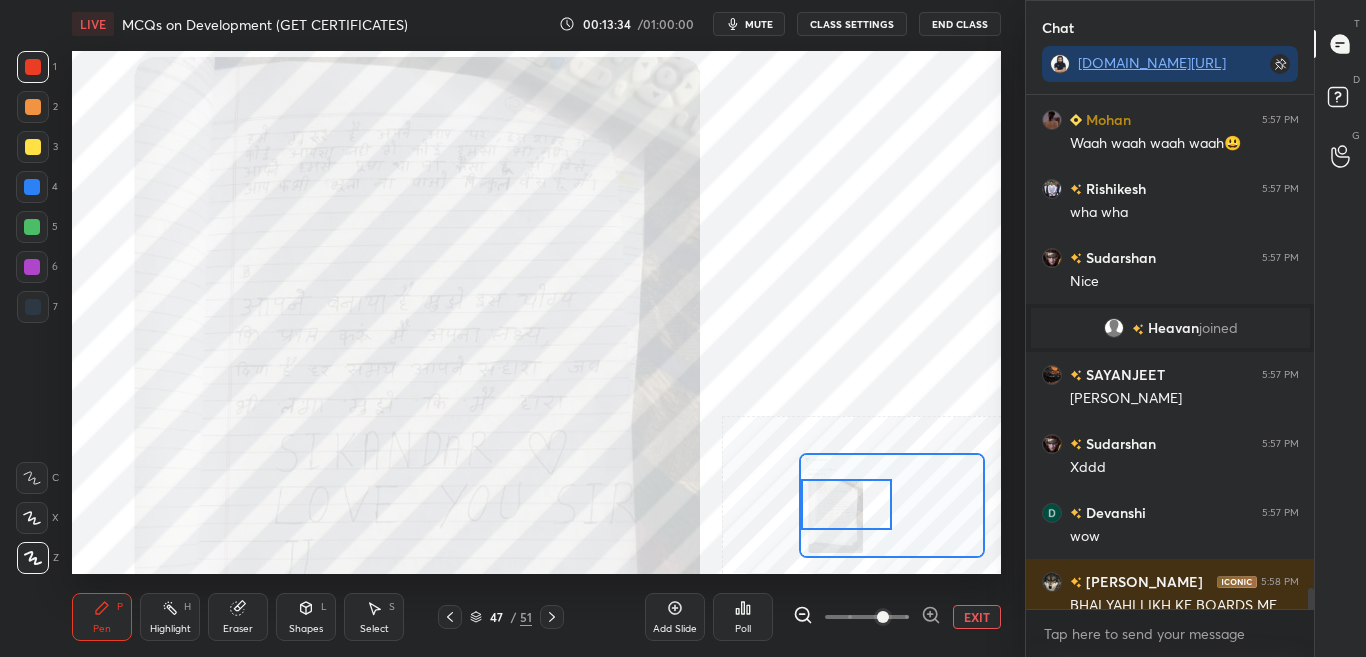 scroll, scrollTop: 13202, scrollLeft: 0, axis: vertical 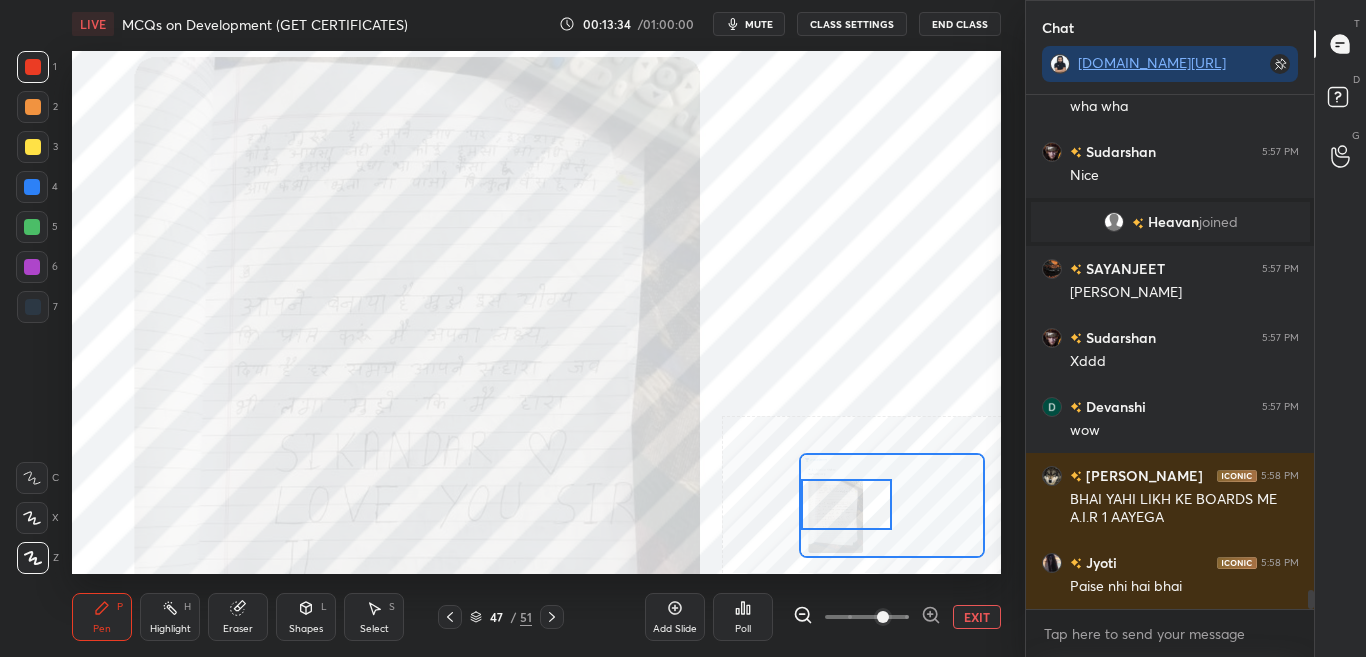 click 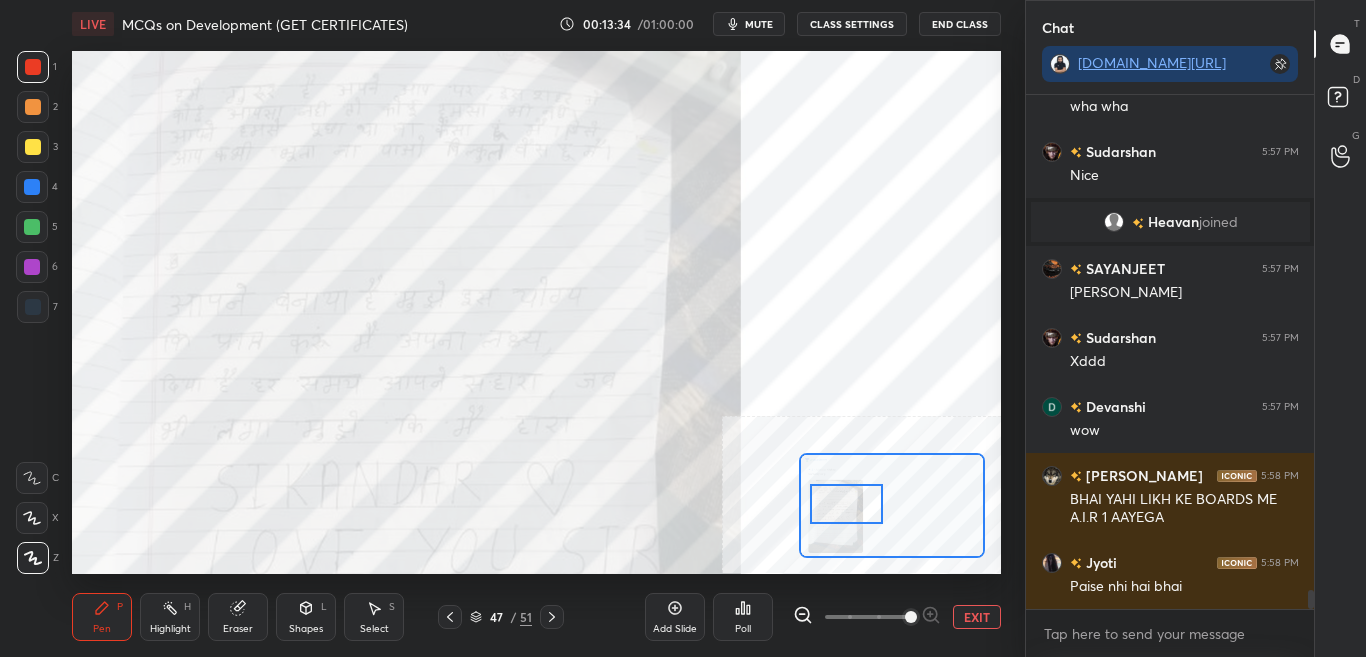 click at bounding box center (911, 617) 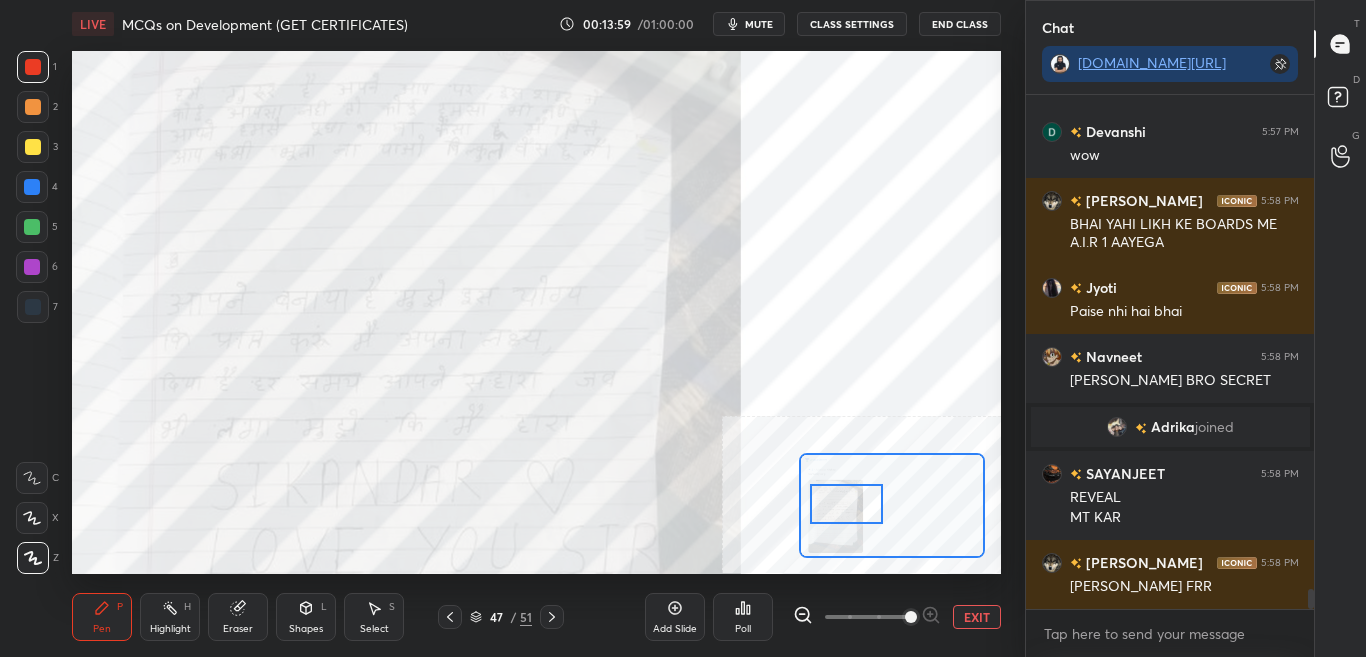scroll, scrollTop: 13019, scrollLeft: 0, axis: vertical 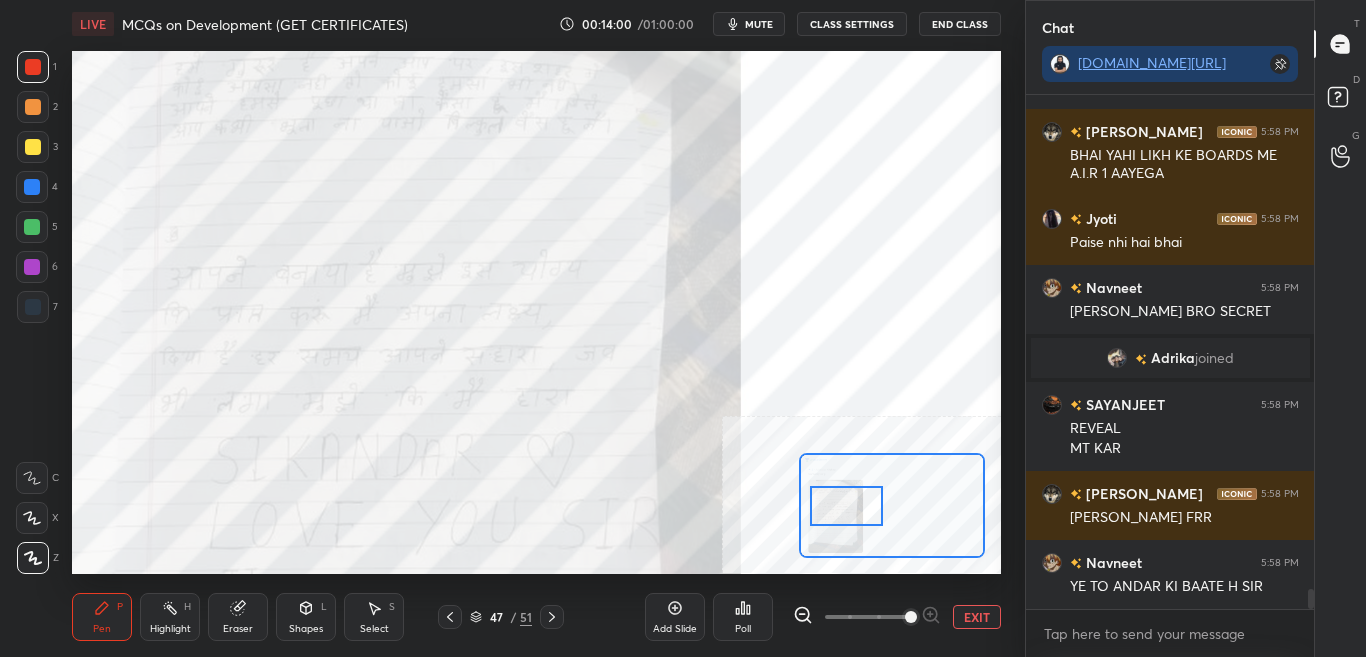 click at bounding box center [846, 506] 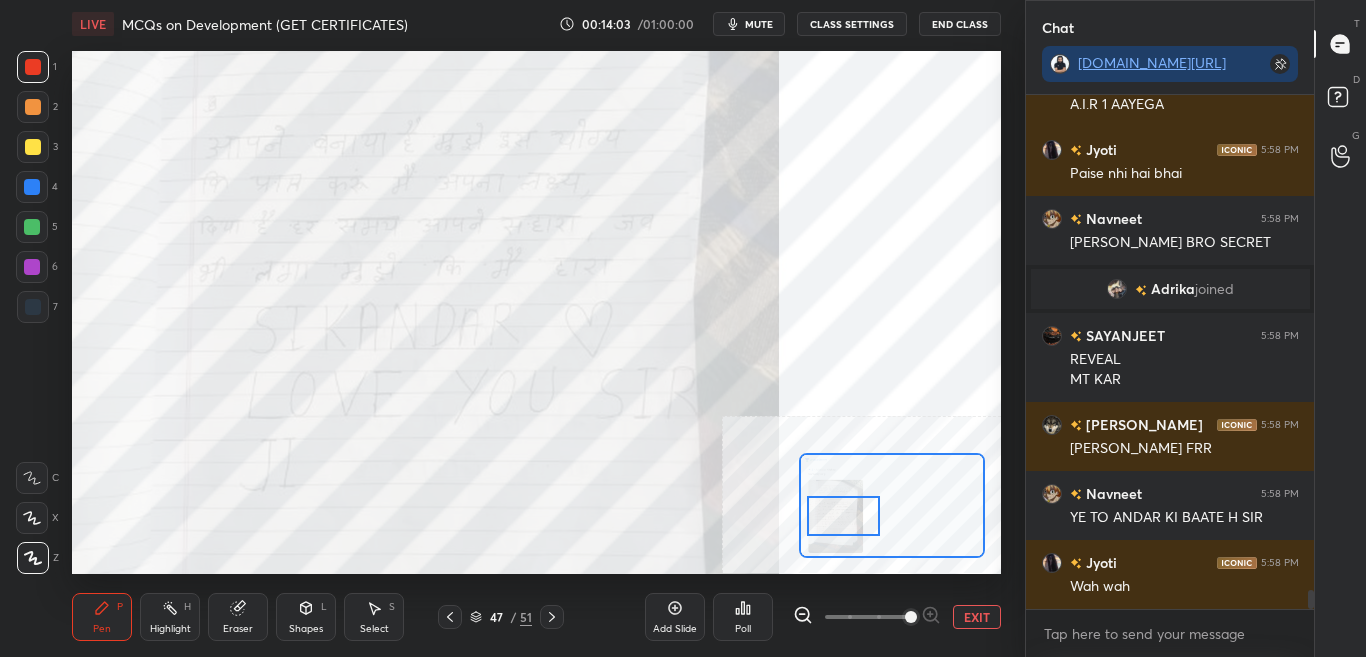 click at bounding box center [843, 516] 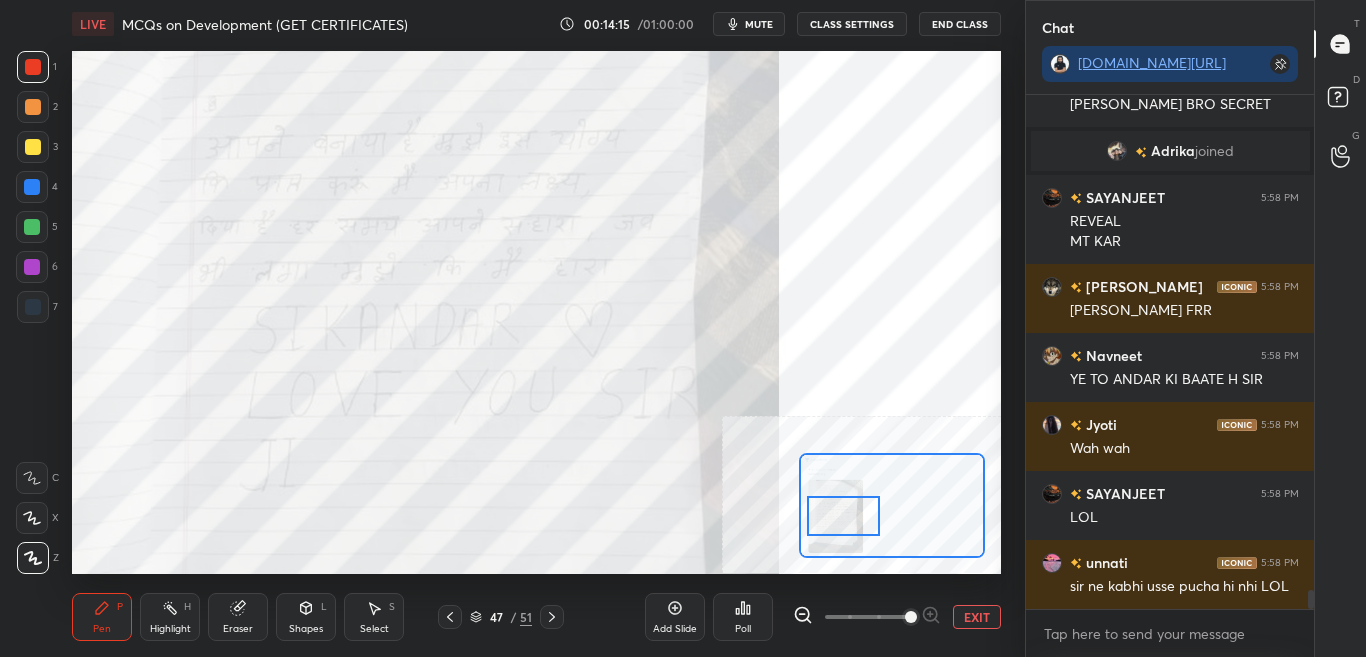 scroll, scrollTop: 13295, scrollLeft: 0, axis: vertical 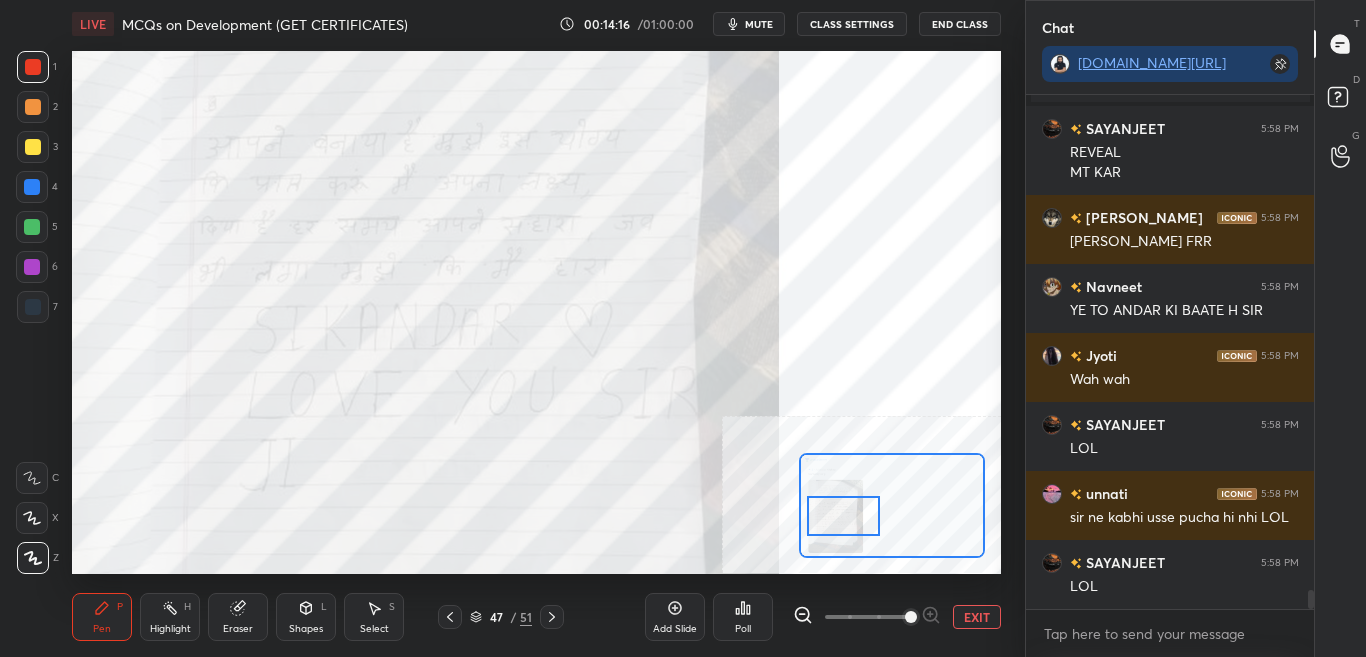 click on "EXIT" at bounding box center [977, 617] 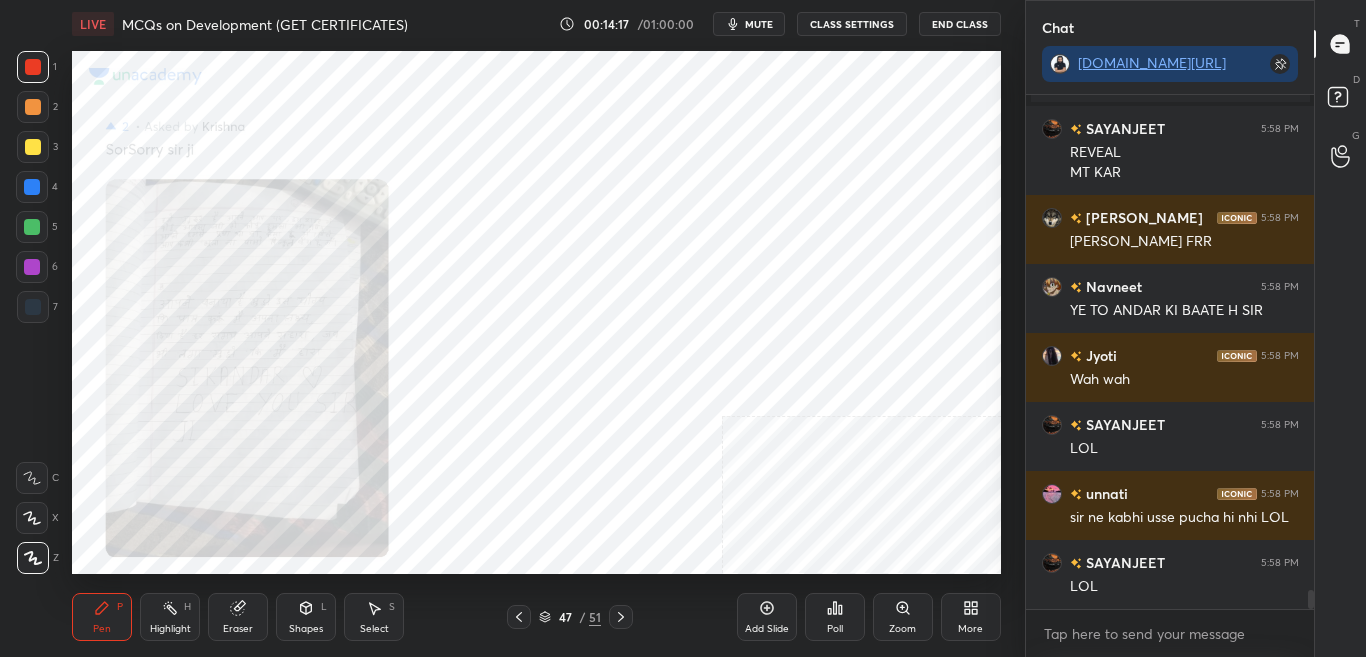 scroll, scrollTop: 13364, scrollLeft: 0, axis: vertical 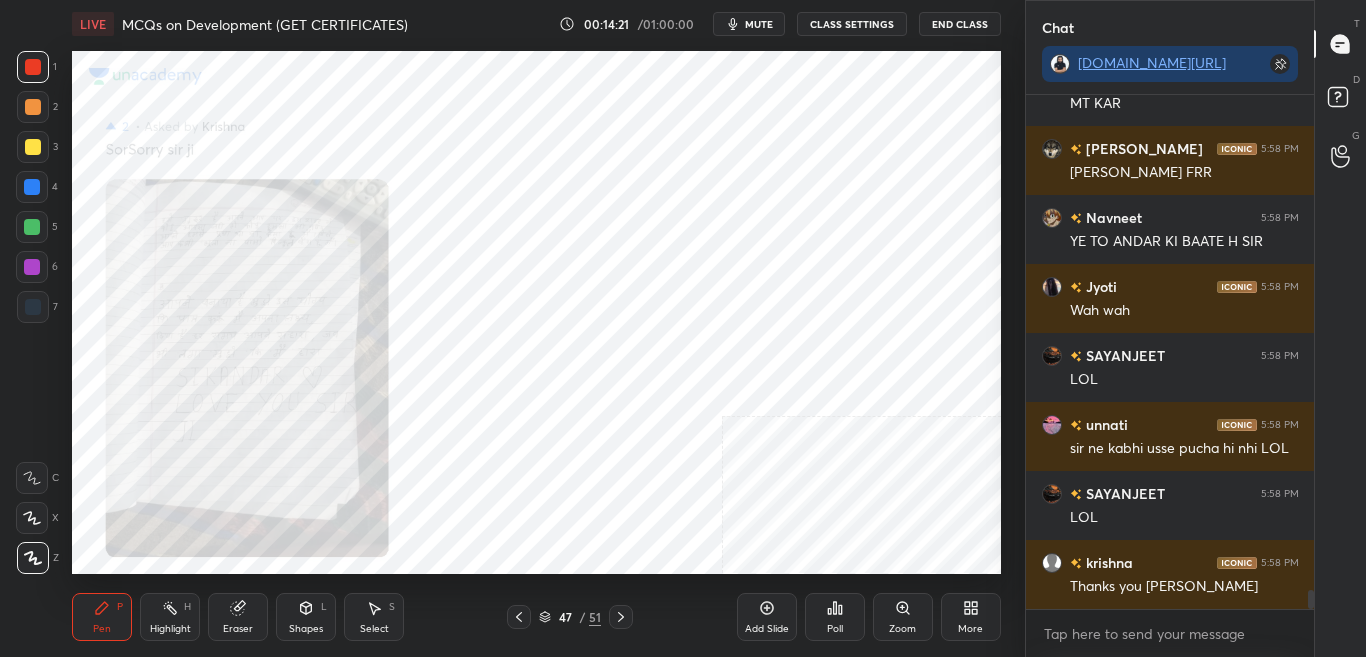 click 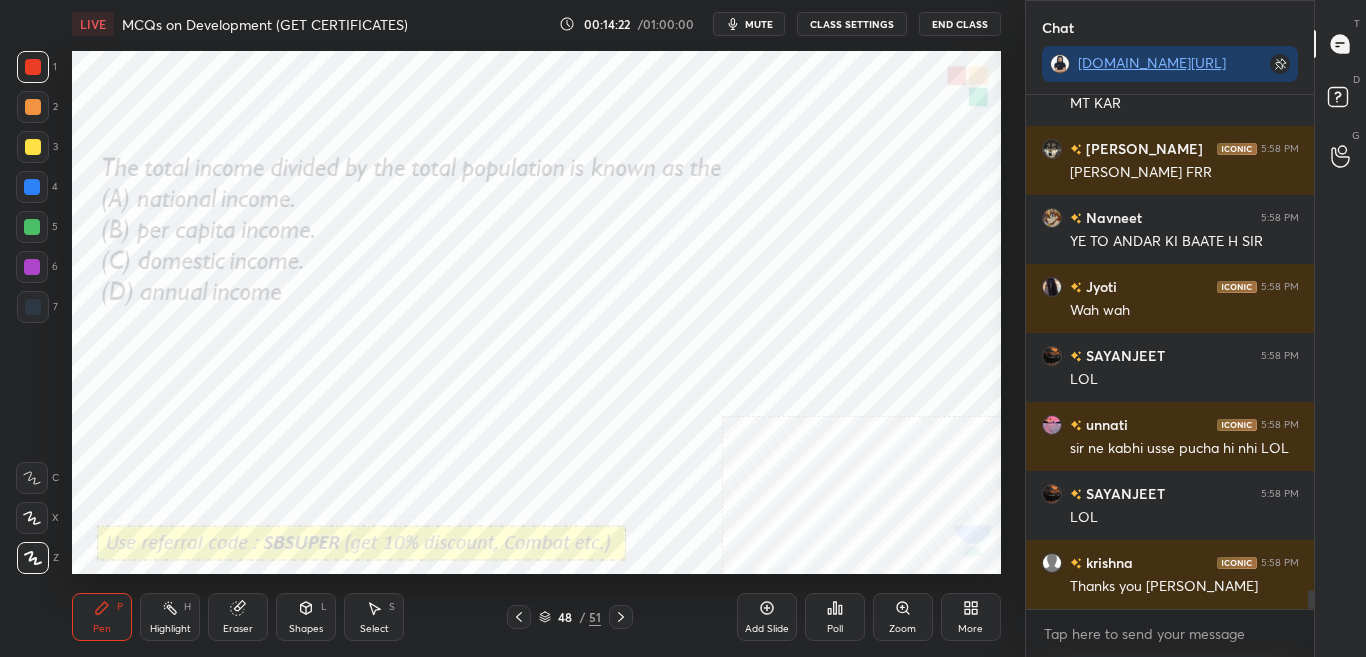 click on "48 / 51" at bounding box center (570, 617) 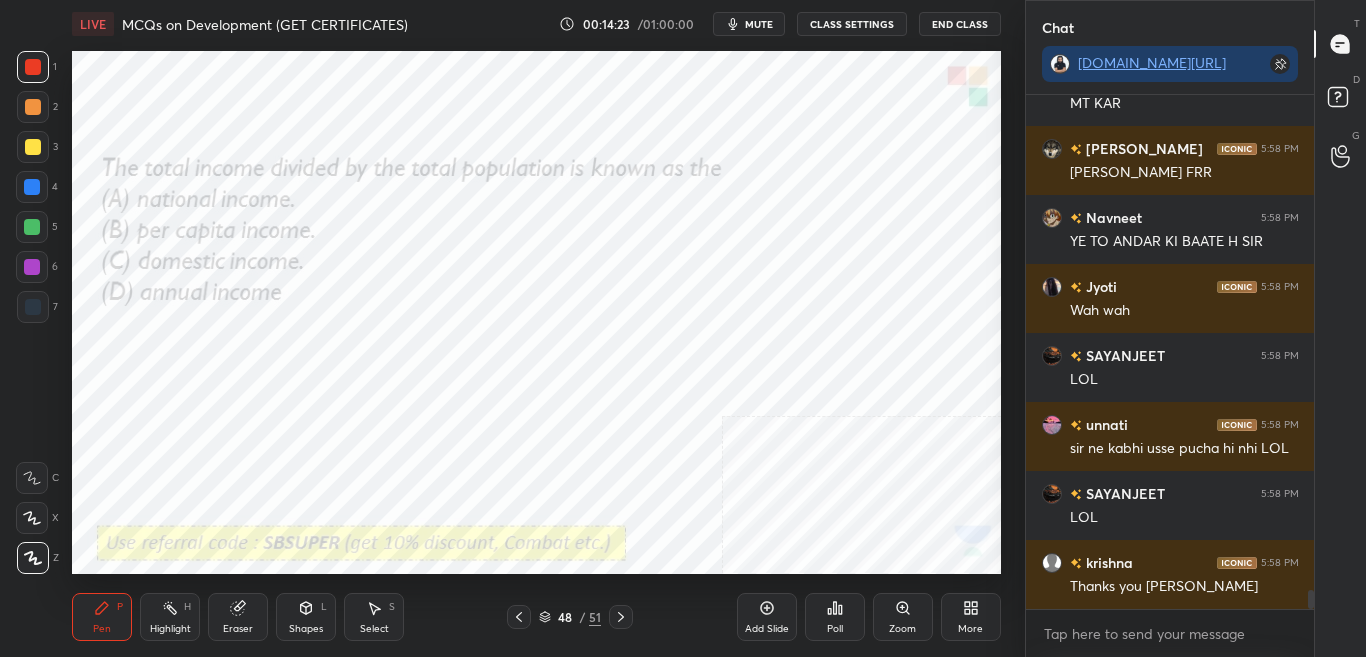 click 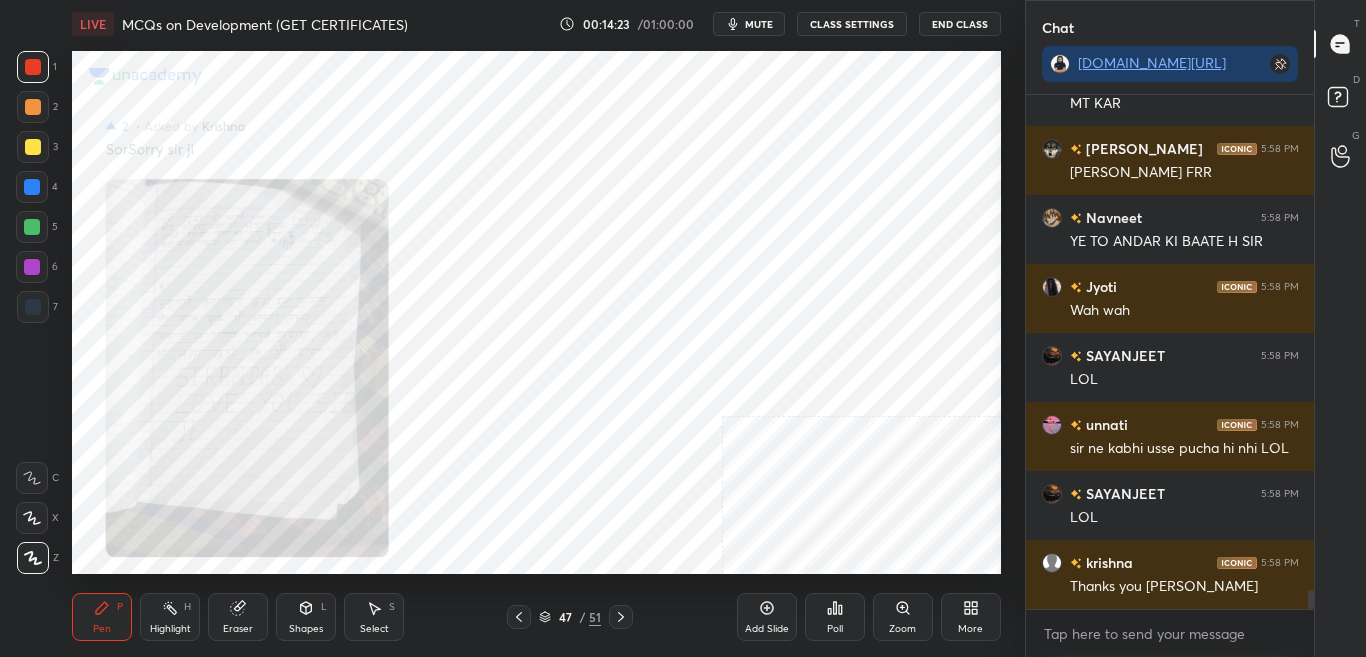 click 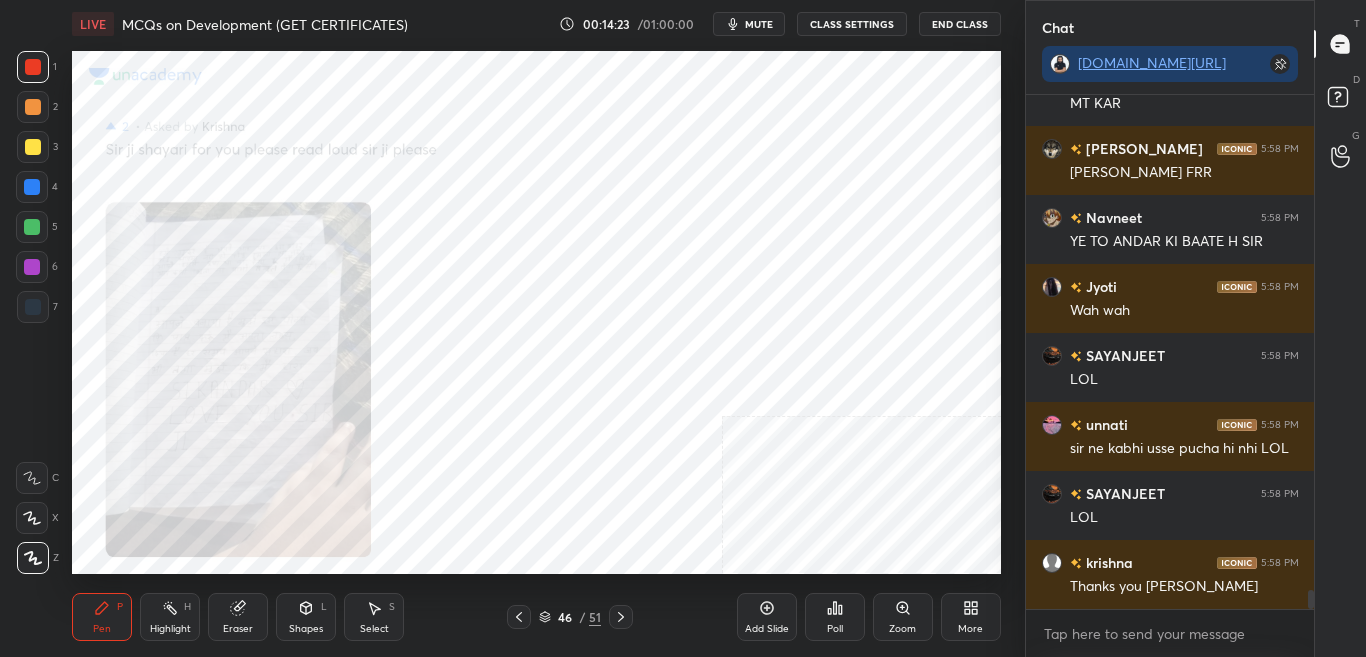 click 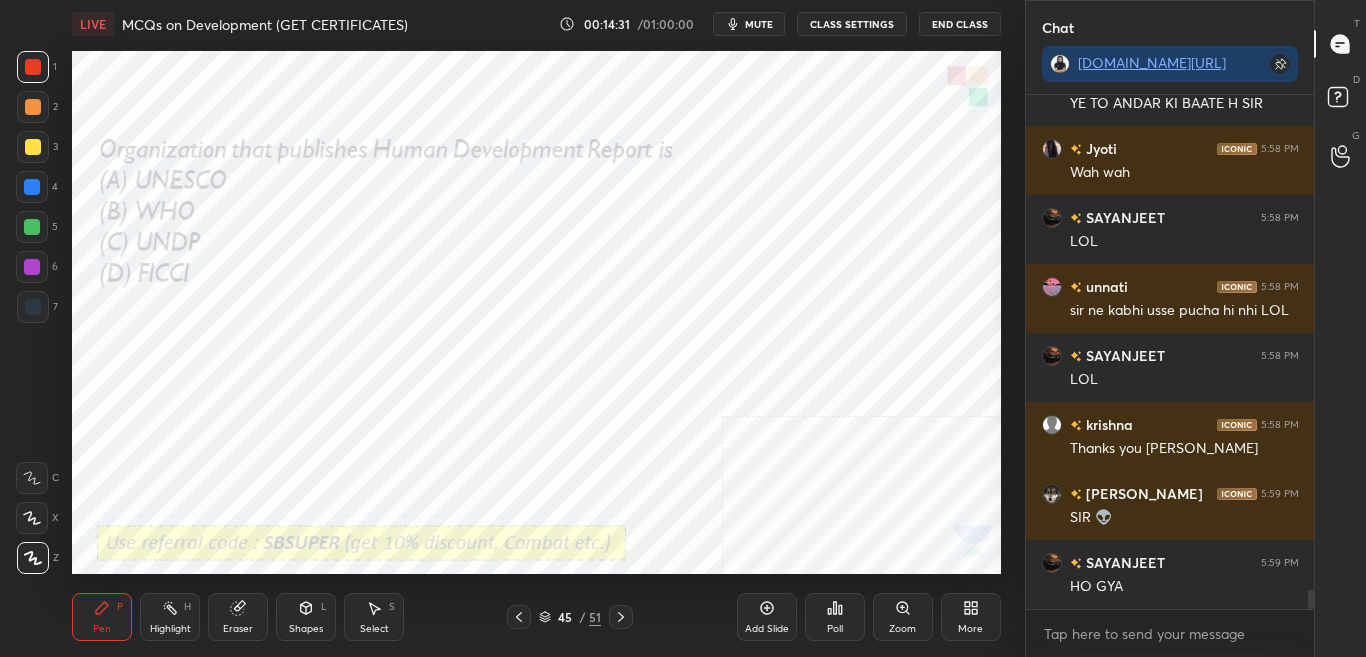 scroll, scrollTop: 13522, scrollLeft: 0, axis: vertical 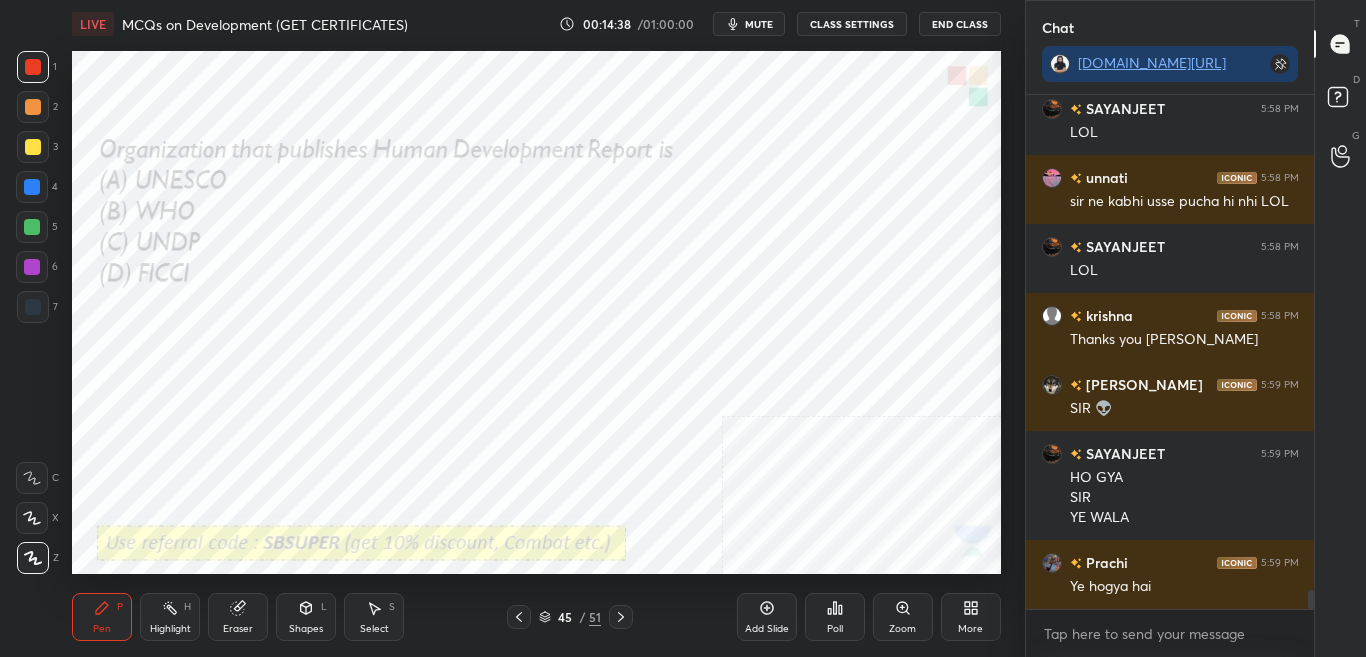 drag, startPoint x: 1310, startPoint y: 599, endPoint x: 1313, endPoint y: 631, distance: 32.140316 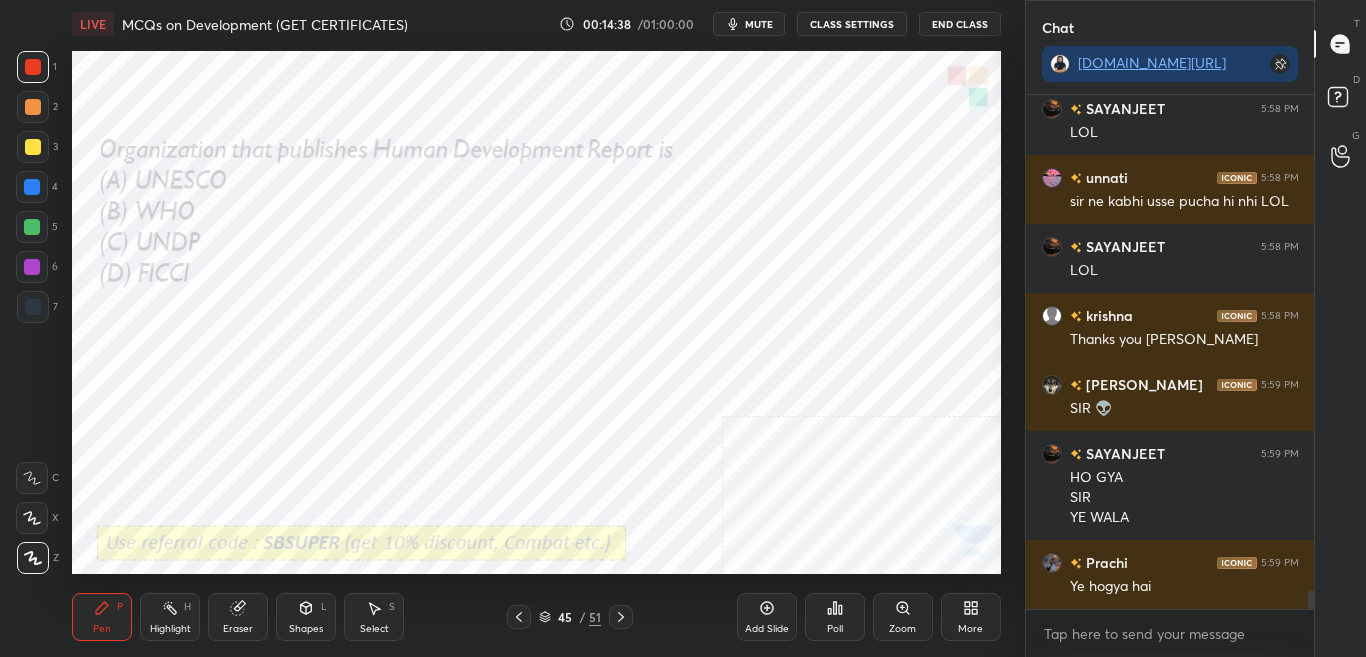 click on "Jyoti 5:58 PM Wah wah SAYANJEET 5:58 PM LOL [PERSON_NAME] 5:58 PM sir ne kabhi usse pucha hi nhi LOL SAYANJEET 5:58 PM [PERSON_NAME] 5:58 PM Thanks you [PERSON_NAME] 5:59 PM SIR 👽 SAYANJEET 5:59 PM HO GYA SIR YE WALA [PERSON_NAME] 5:59 PM Ye hogya hai JUMP TO LATEST Enable hand raising Enable raise hand to speak to learners. Once enabled, chat will be turned off temporarily. Enable x" at bounding box center (1170, 376) 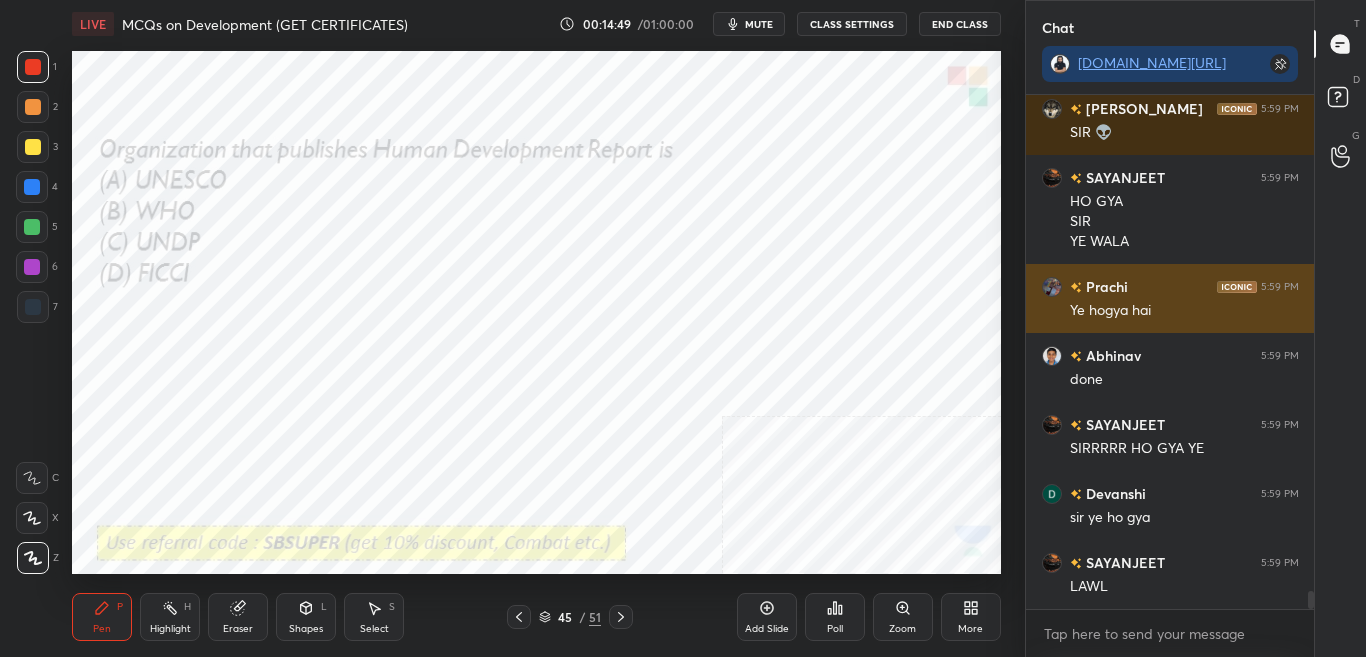 scroll, scrollTop: 13956, scrollLeft: 0, axis: vertical 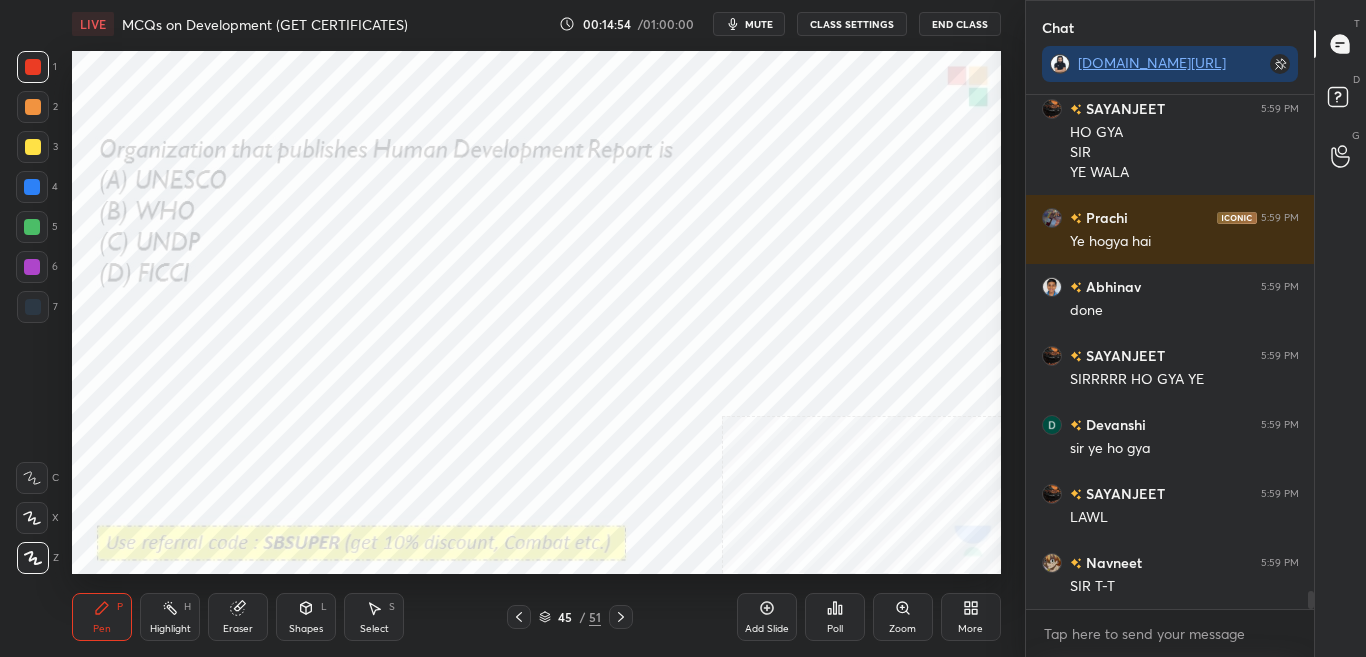 click 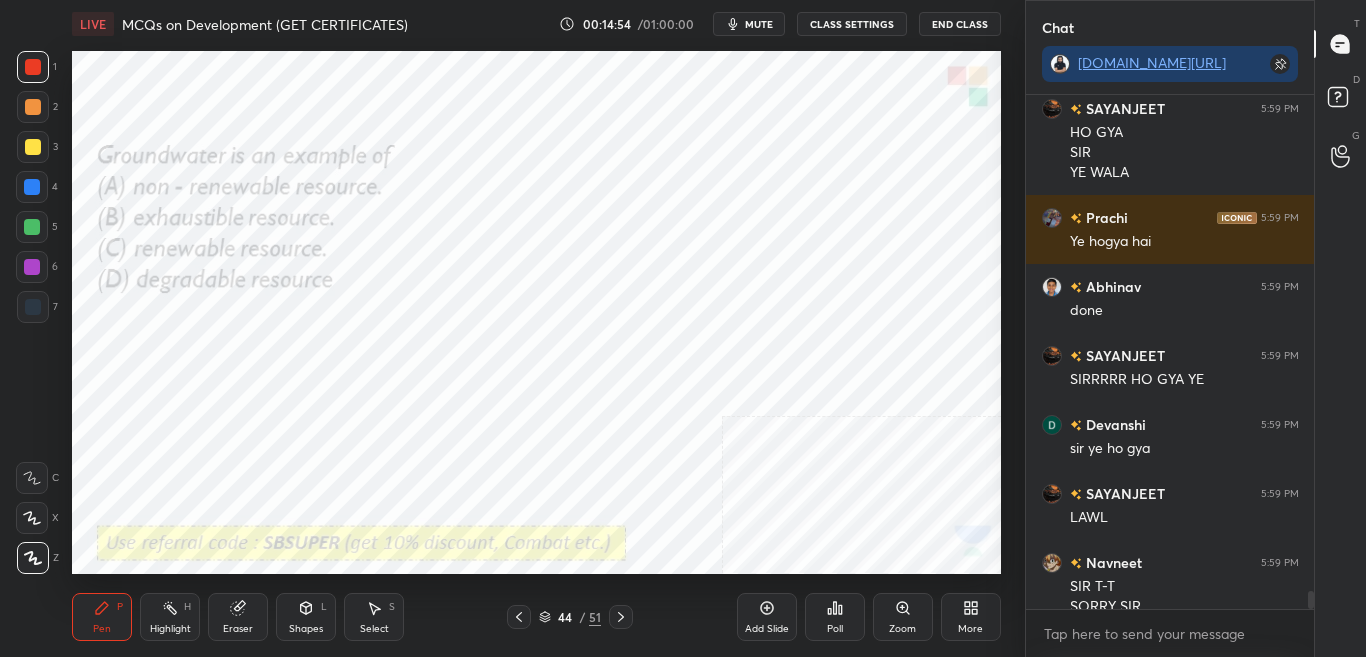 scroll, scrollTop: 13976, scrollLeft: 0, axis: vertical 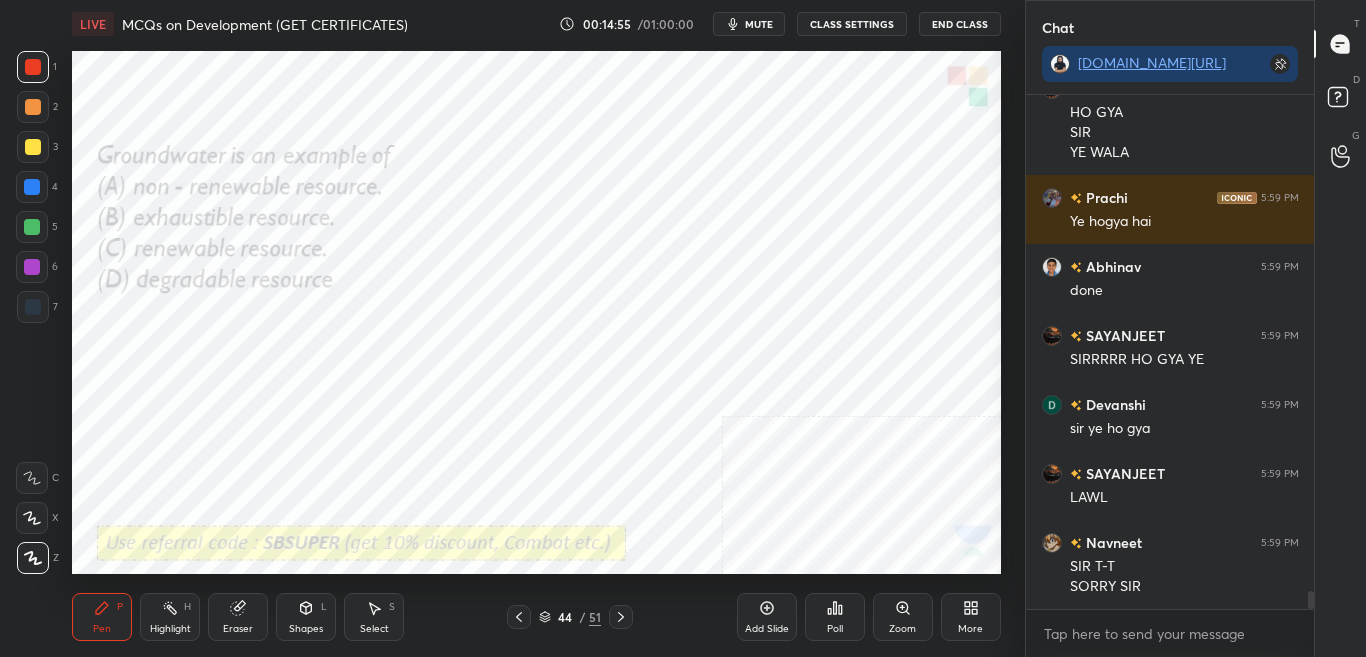 click on "Poll" at bounding box center [835, 629] 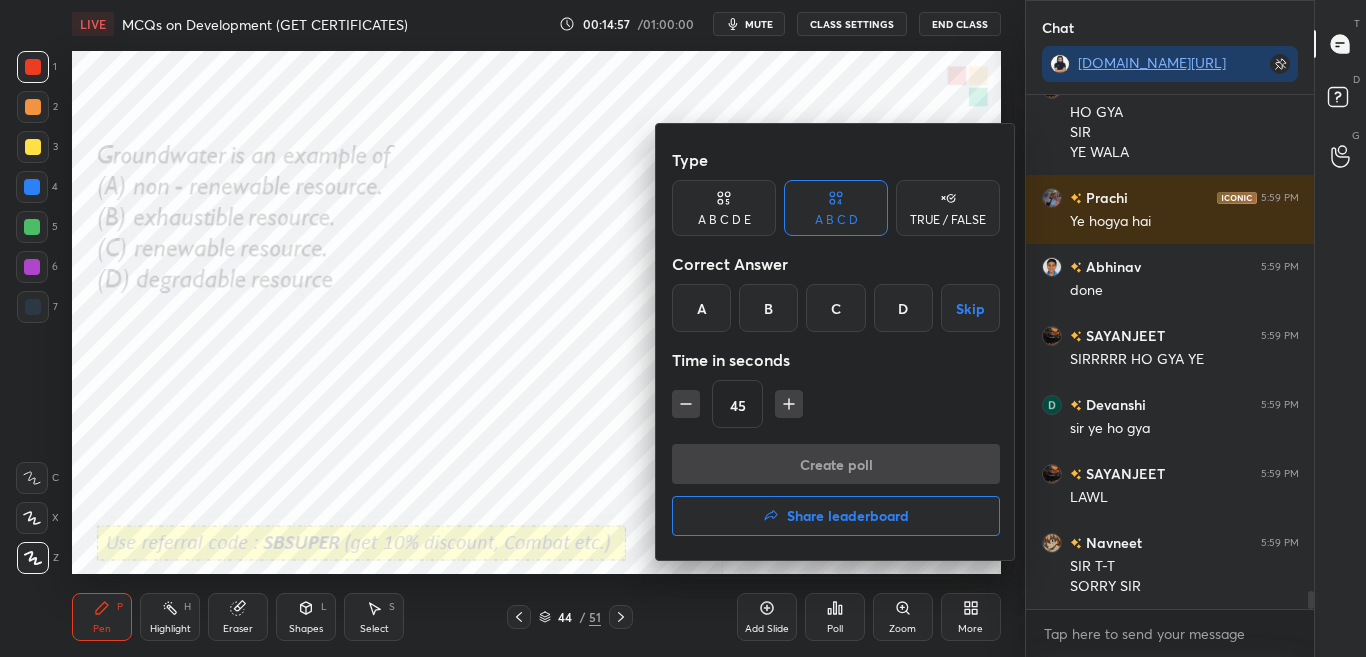 click on "C" at bounding box center (835, 308) 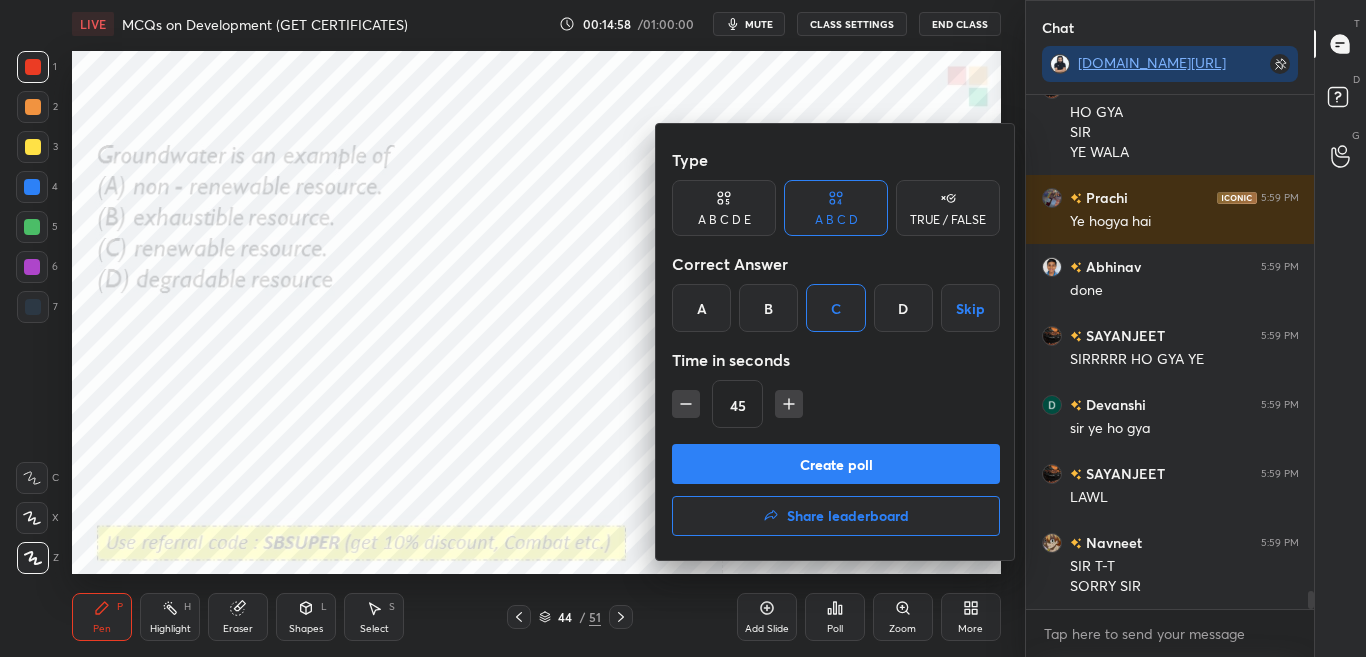 click on "Create poll" at bounding box center (836, 464) 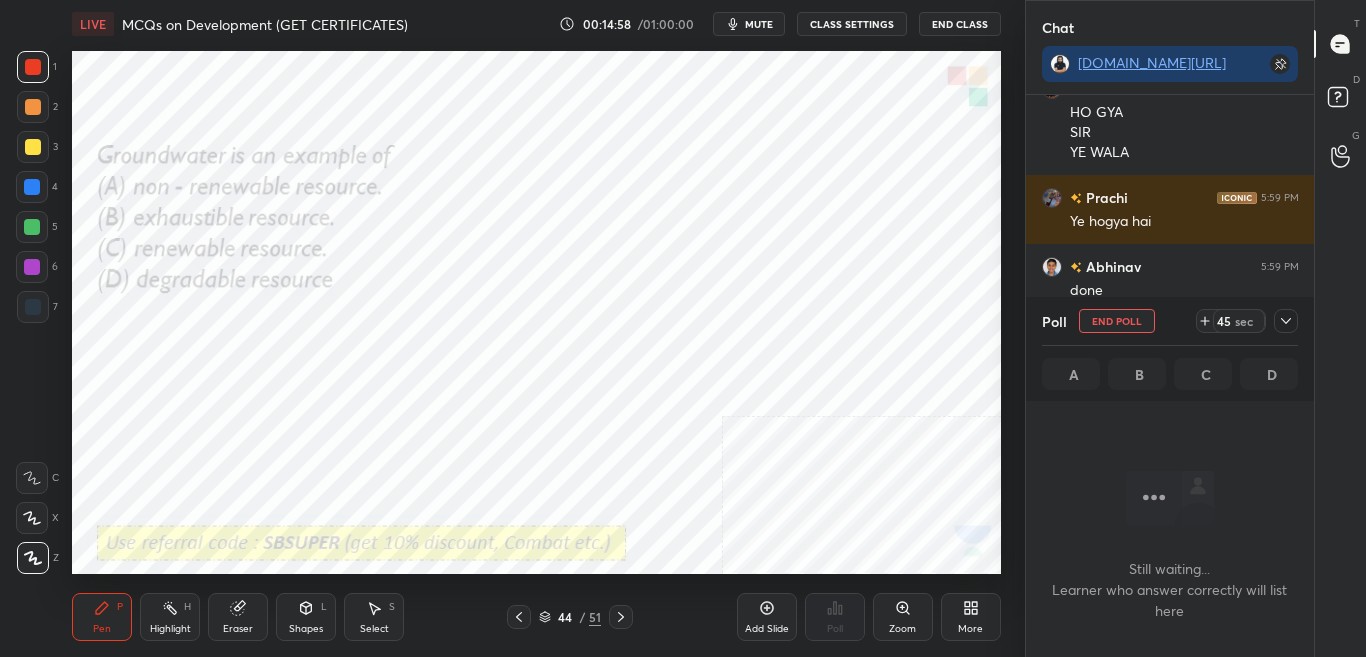 scroll, scrollTop: 239, scrollLeft: 282, axis: both 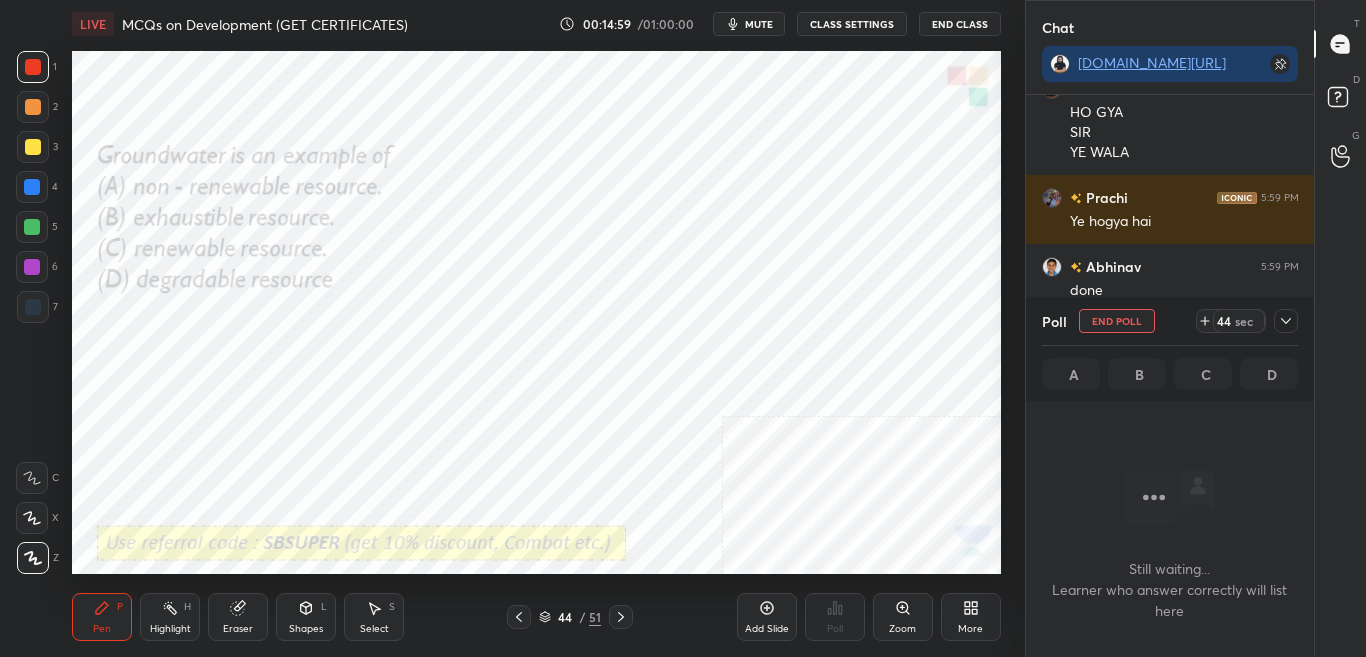 click at bounding box center [1286, 321] 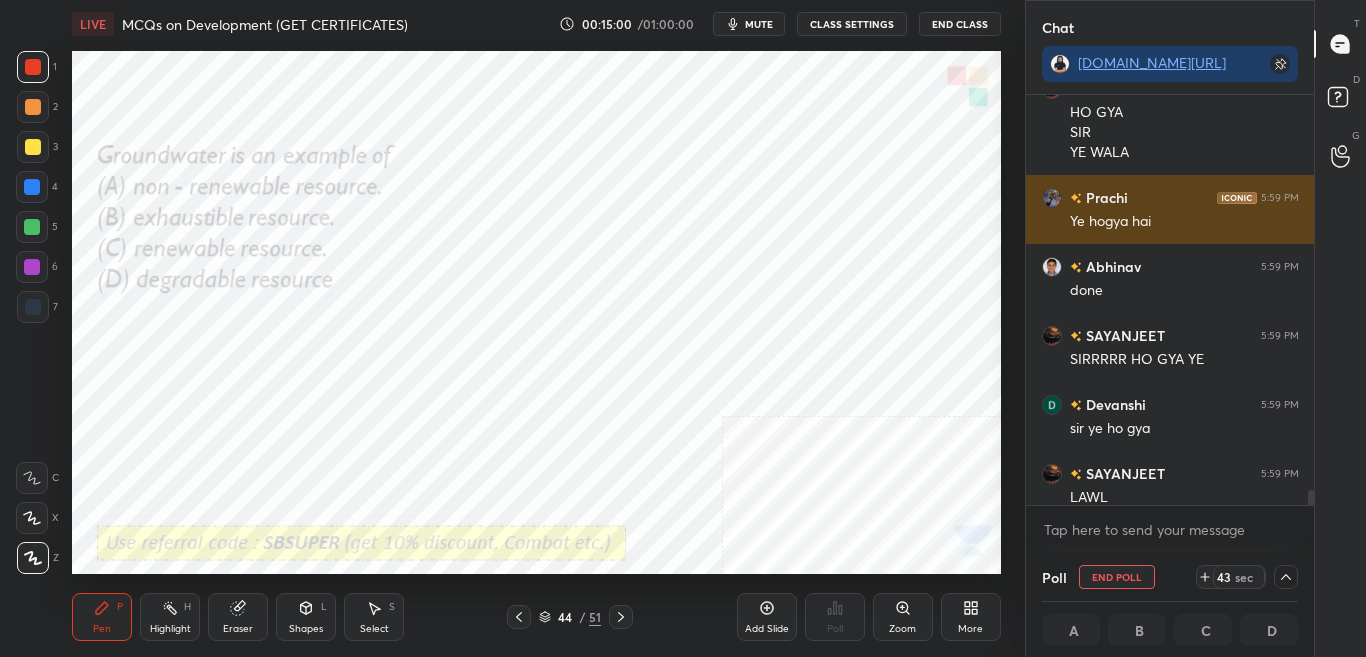 scroll, scrollTop: 1, scrollLeft: 7, axis: both 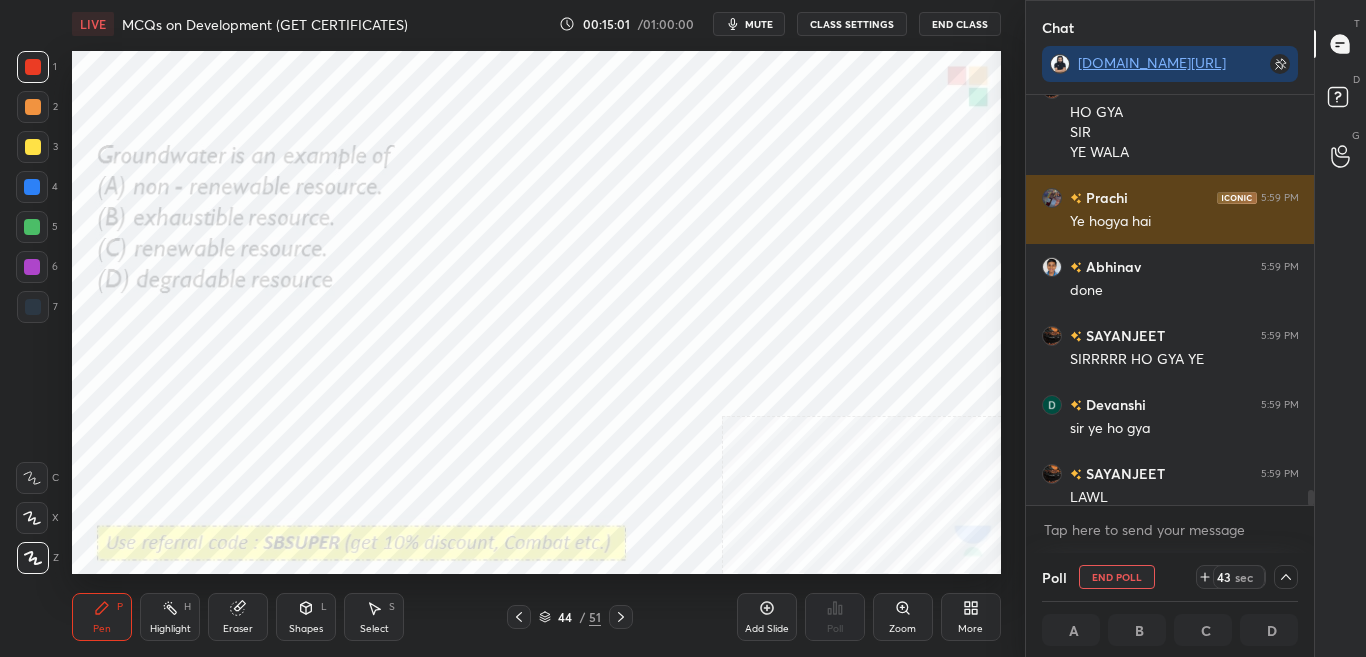 click on "[PERSON_NAME] 5:59 PM" at bounding box center (1170, 197) 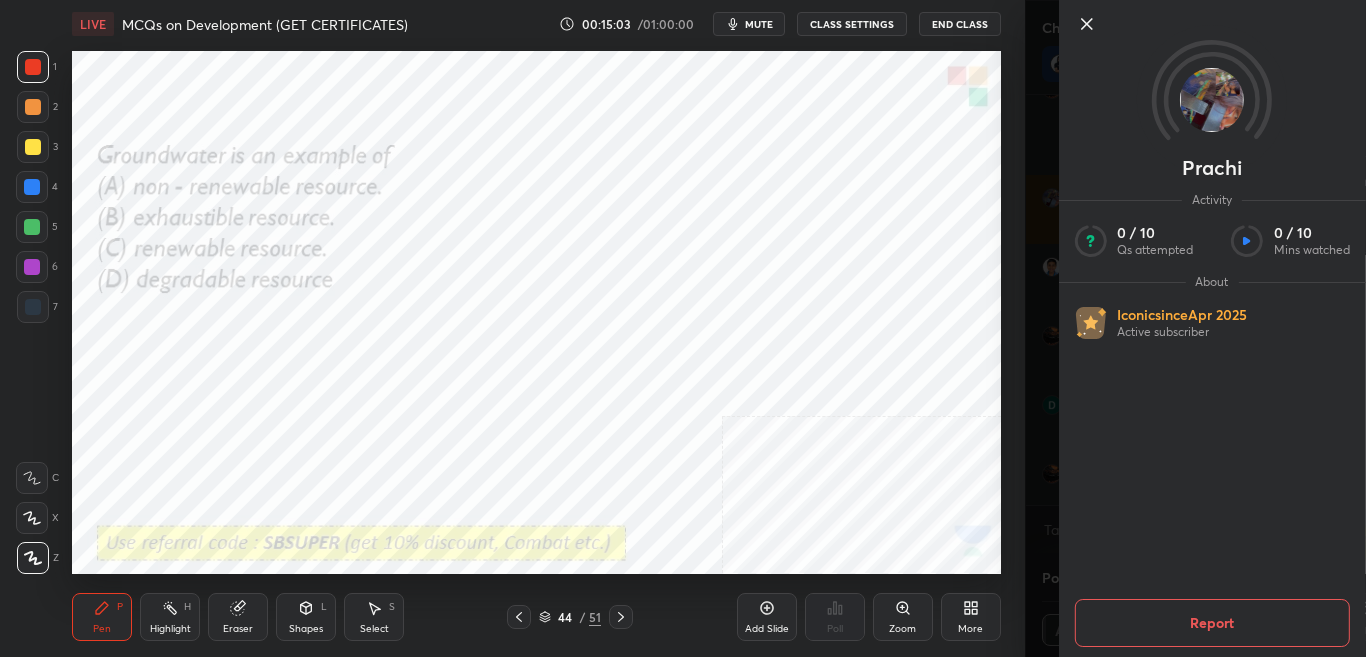 click on "1 2 3 4 5 6 7 C X Z C X Z E E Erase all   H H LIVE MCQs on Development (GET CERTIFICATES) 00:15:03 /  01:00:00 mute CLASS SETTINGS End Class Setting up your live class Poll for   secs No correct answer Start poll Back MCQs on Development (GET CERTIFICATES) • L8 of Complete SST Course for CBSE Class 10 (2025-26) [PERSON_NAME] Pen P Highlight H Eraser Shapes L Select S 44 / 51 Add Slide Poll Zoom More" at bounding box center (512, 328) 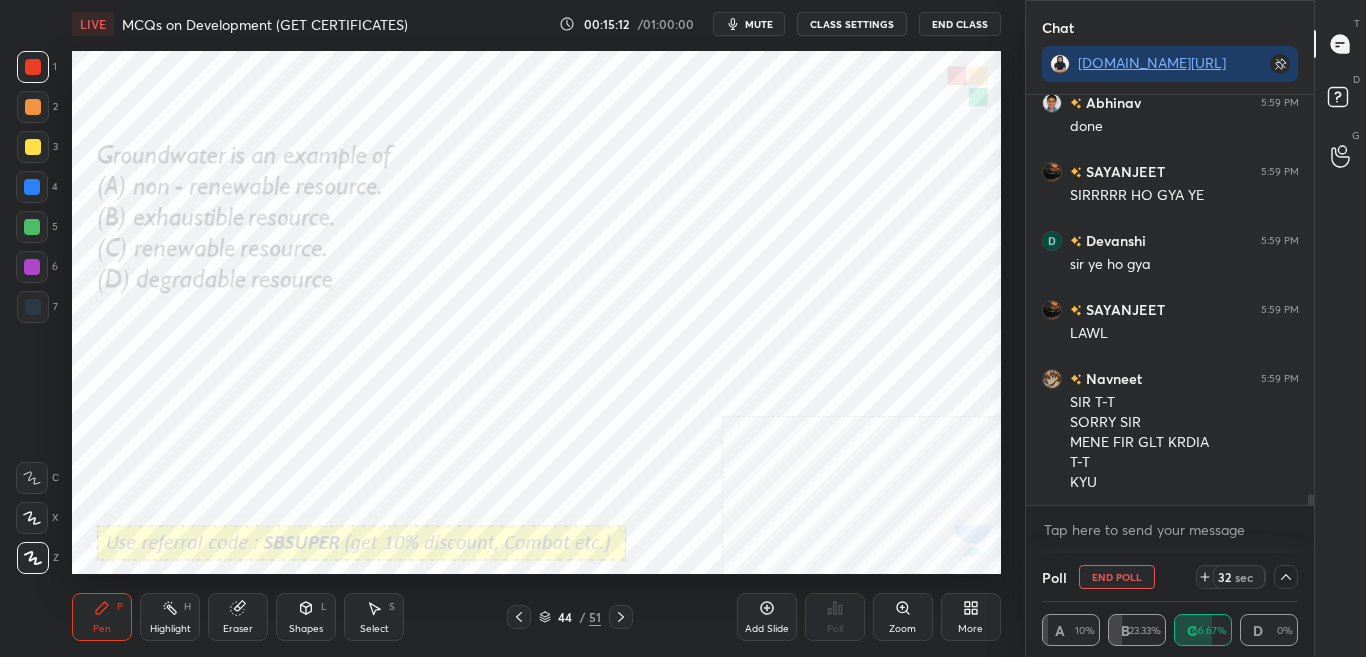 scroll, scrollTop: 14209, scrollLeft: 0, axis: vertical 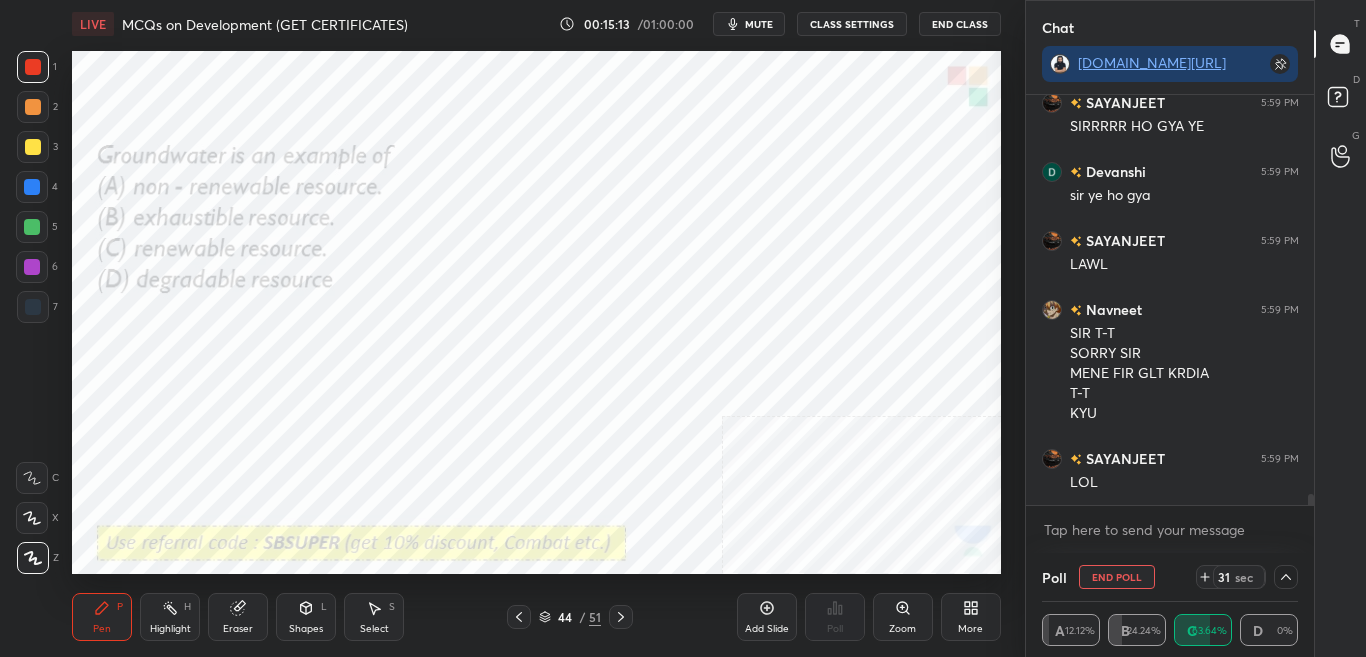 click on "mute" at bounding box center (749, 24) 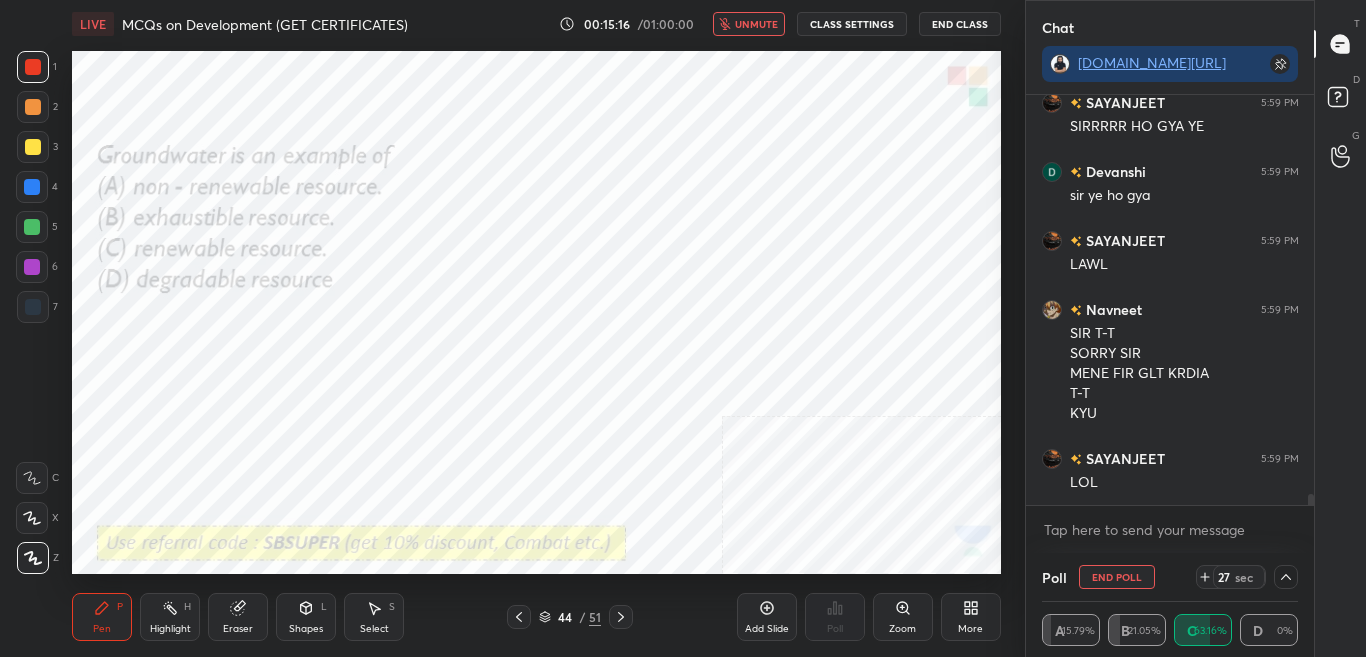 scroll, scrollTop: 14229, scrollLeft: 0, axis: vertical 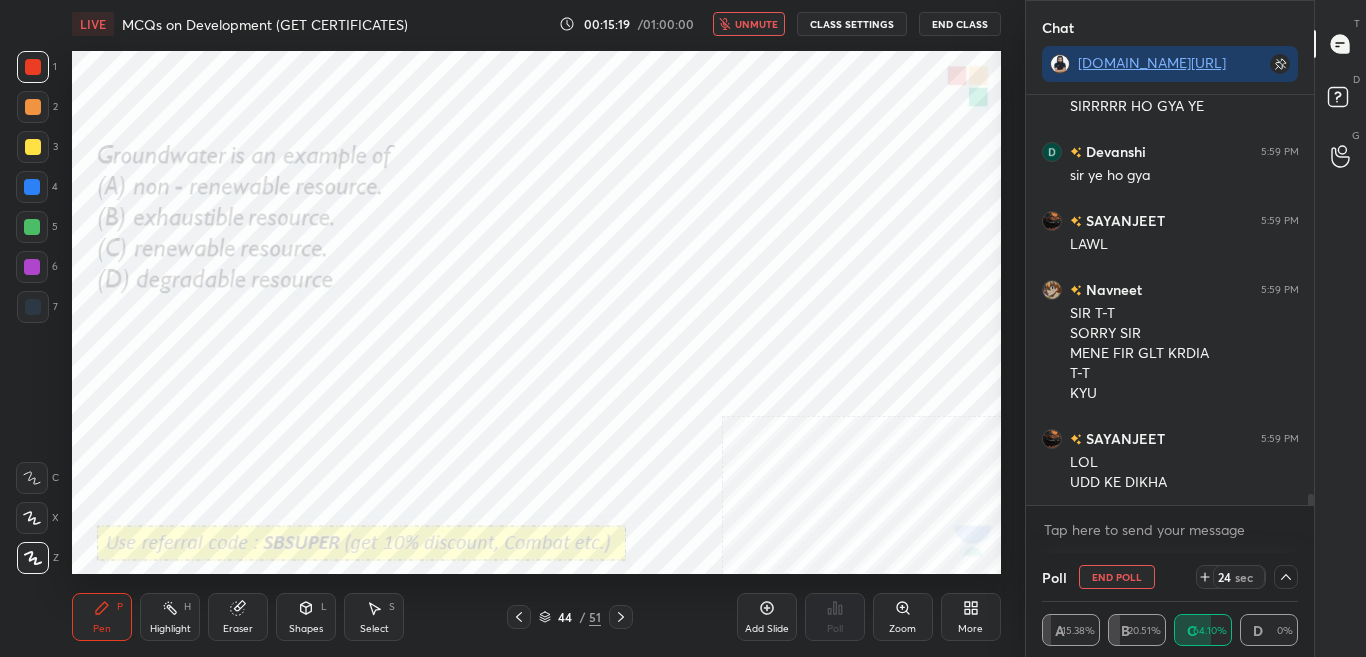 drag, startPoint x: 751, startPoint y: 22, endPoint x: 756, endPoint y: 38, distance: 16.763054 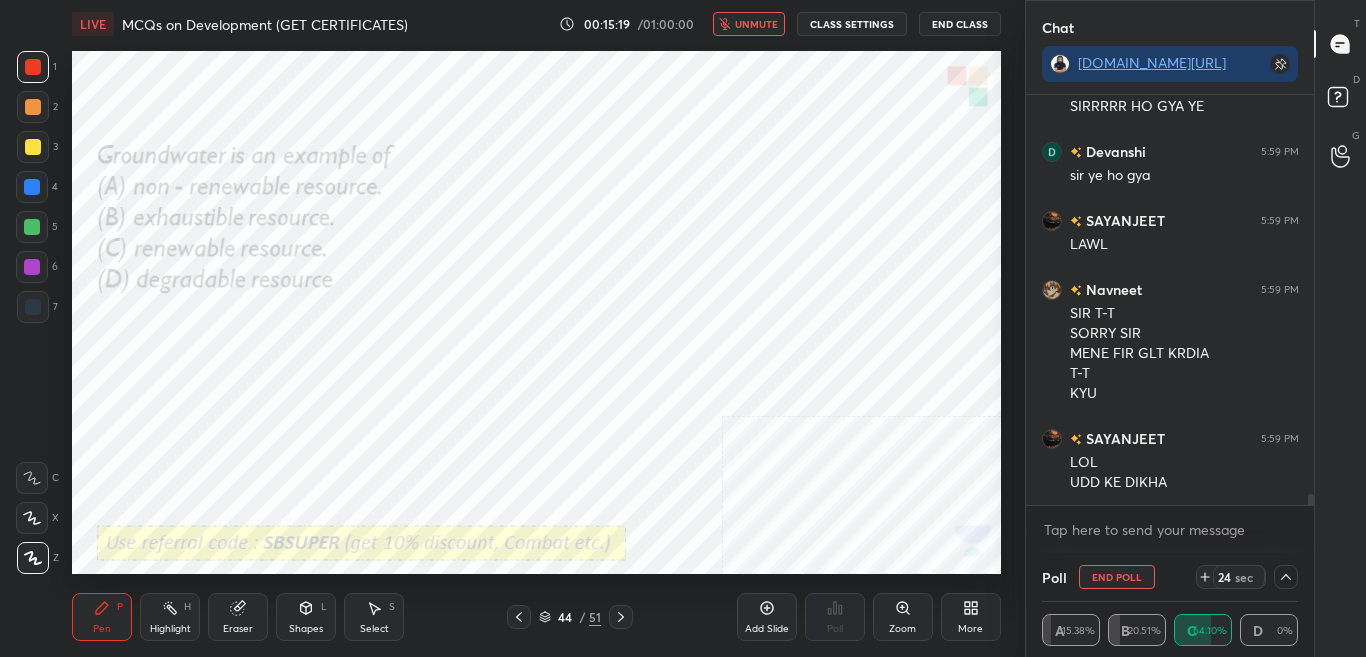 click on "unmute" at bounding box center [756, 24] 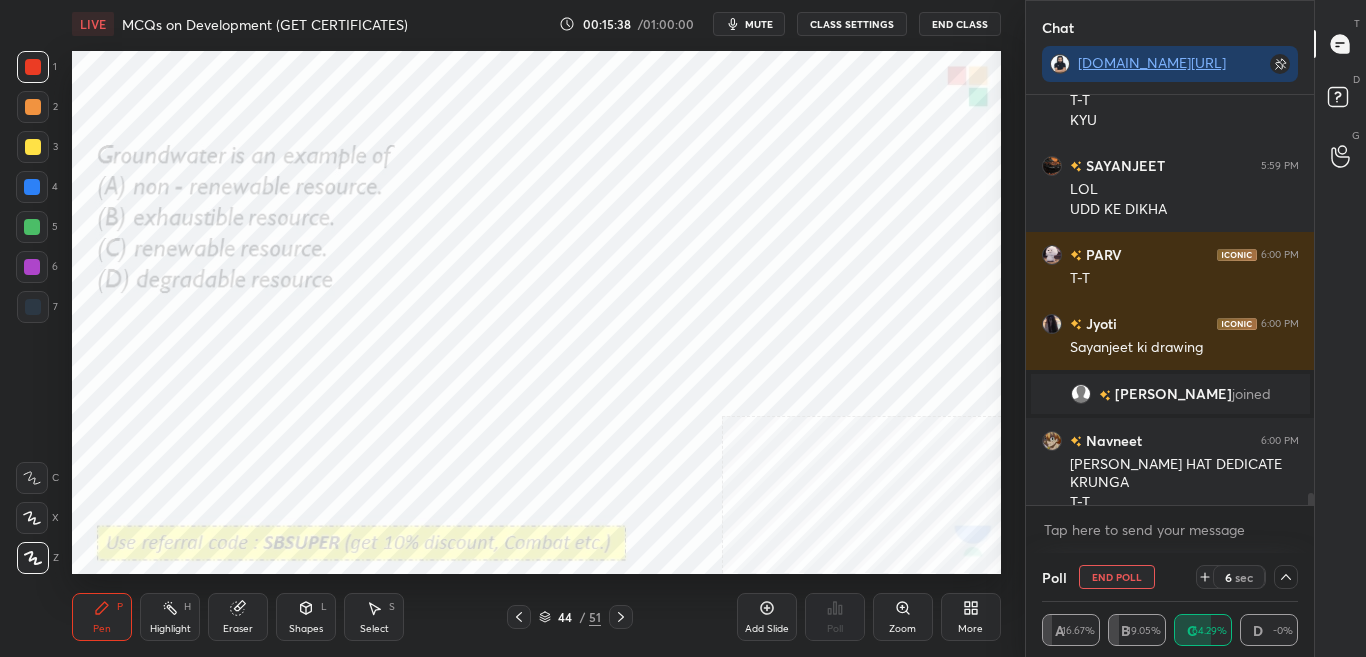 scroll, scrollTop: 14176, scrollLeft: 0, axis: vertical 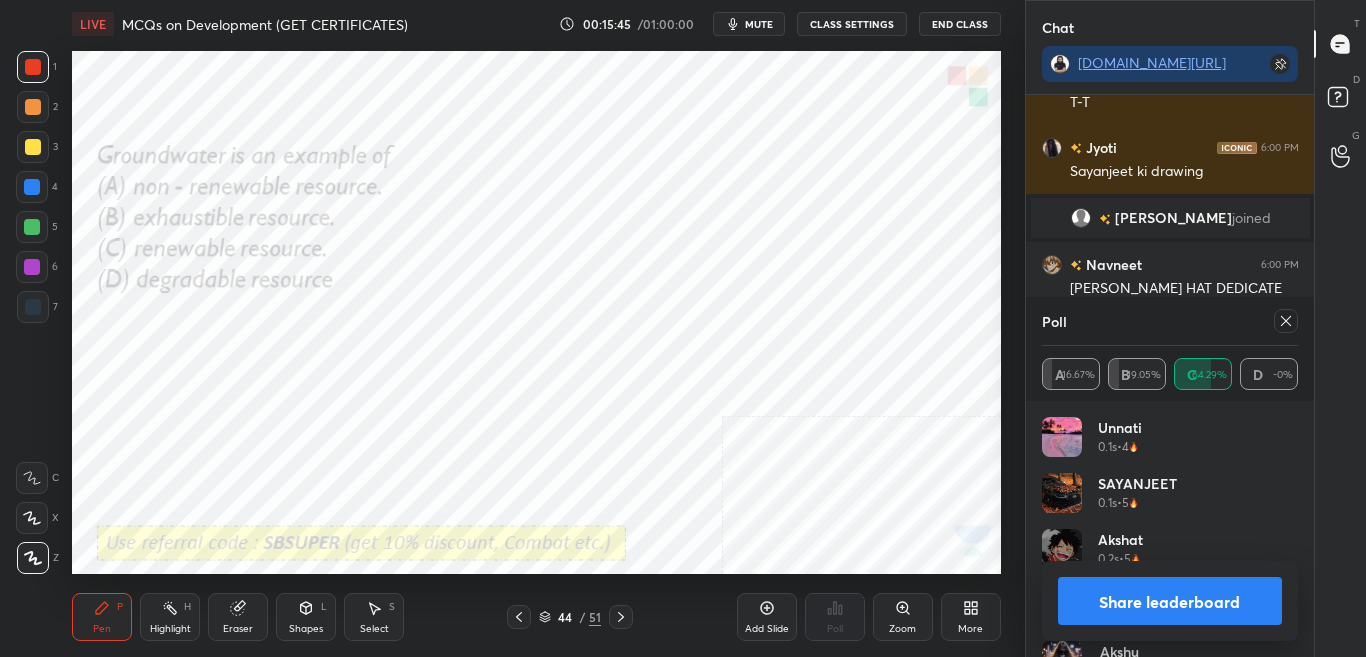 click on "Share leaderboard" at bounding box center [1170, 601] 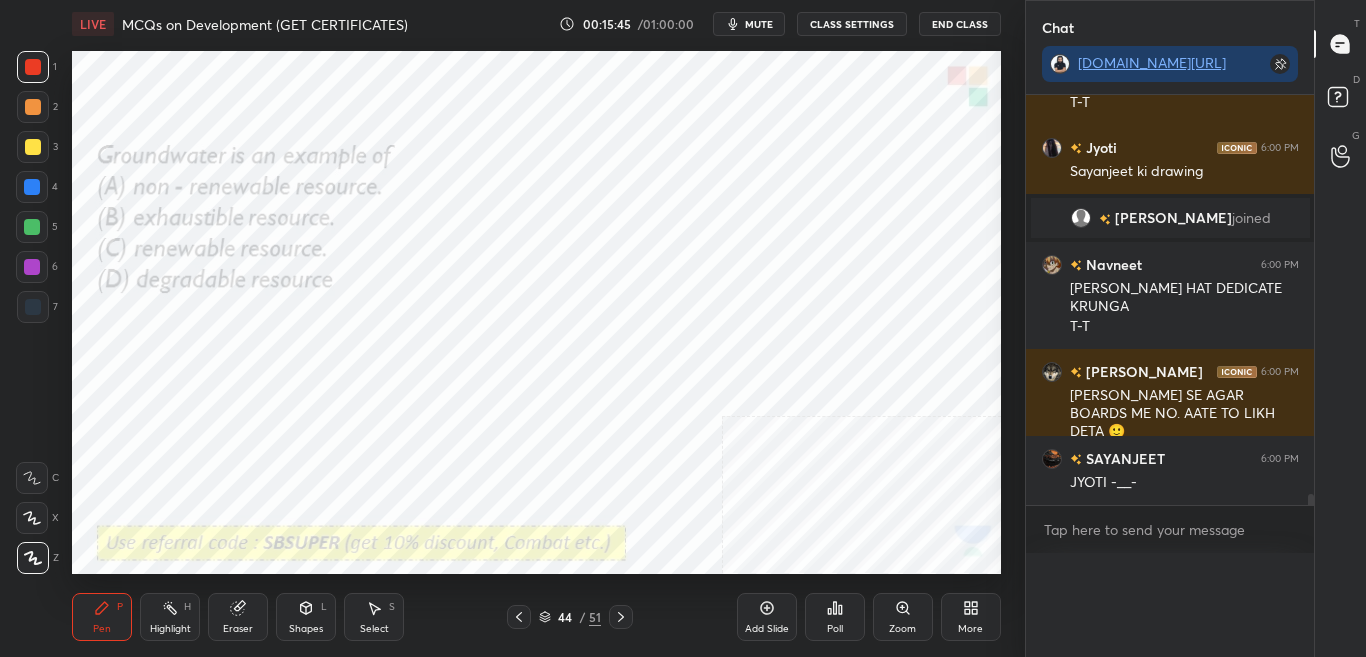 scroll, scrollTop: 0, scrollLeft: 0, axis: both 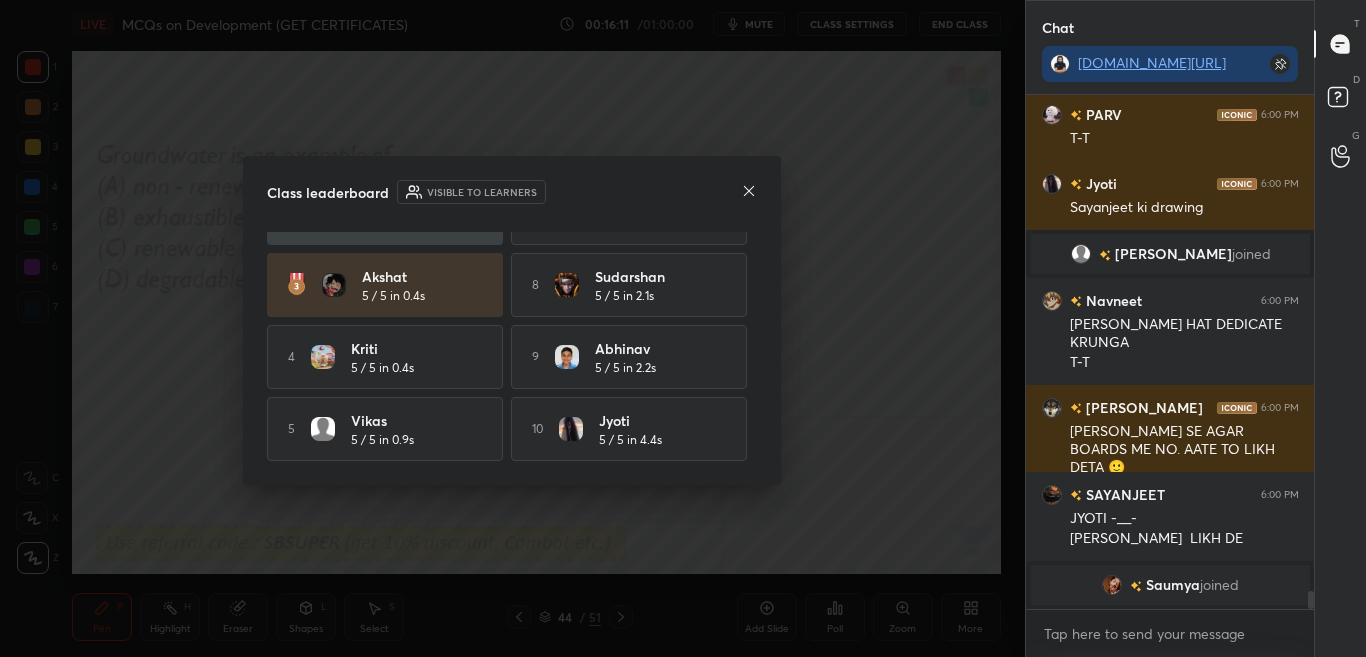 click 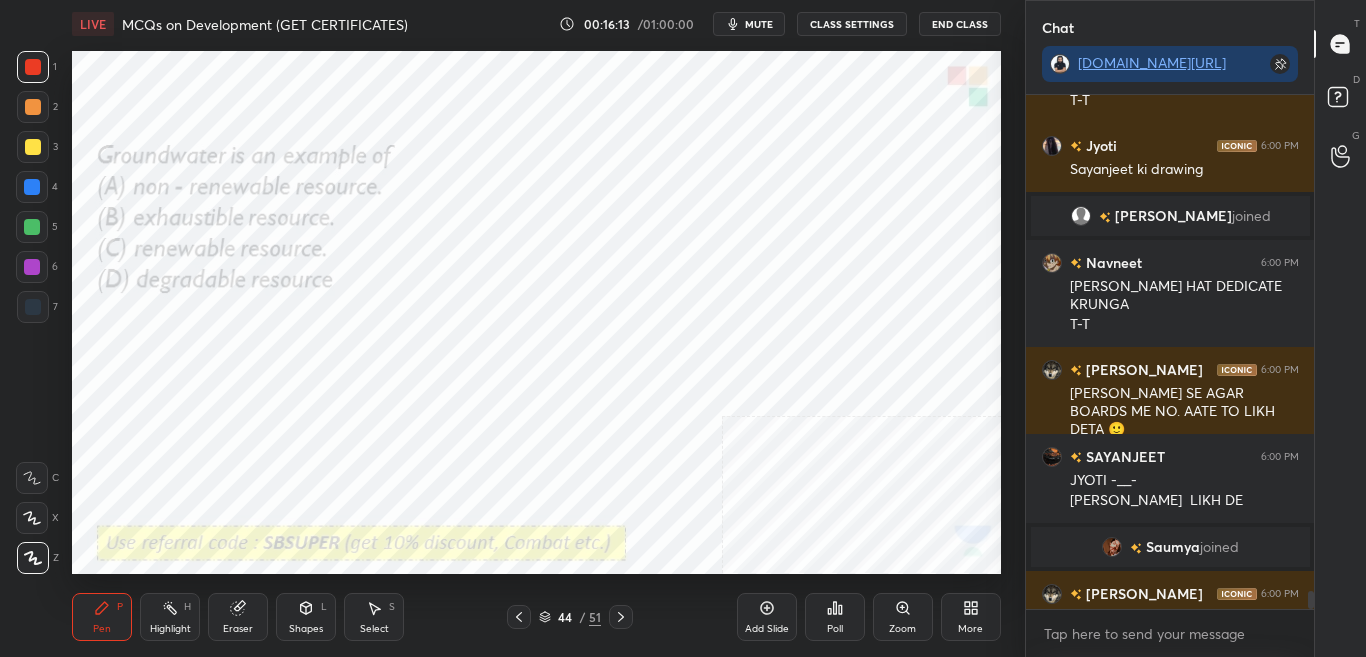 scroll, scrollTop: 14240, scrollLeft: 0, axis: vertical 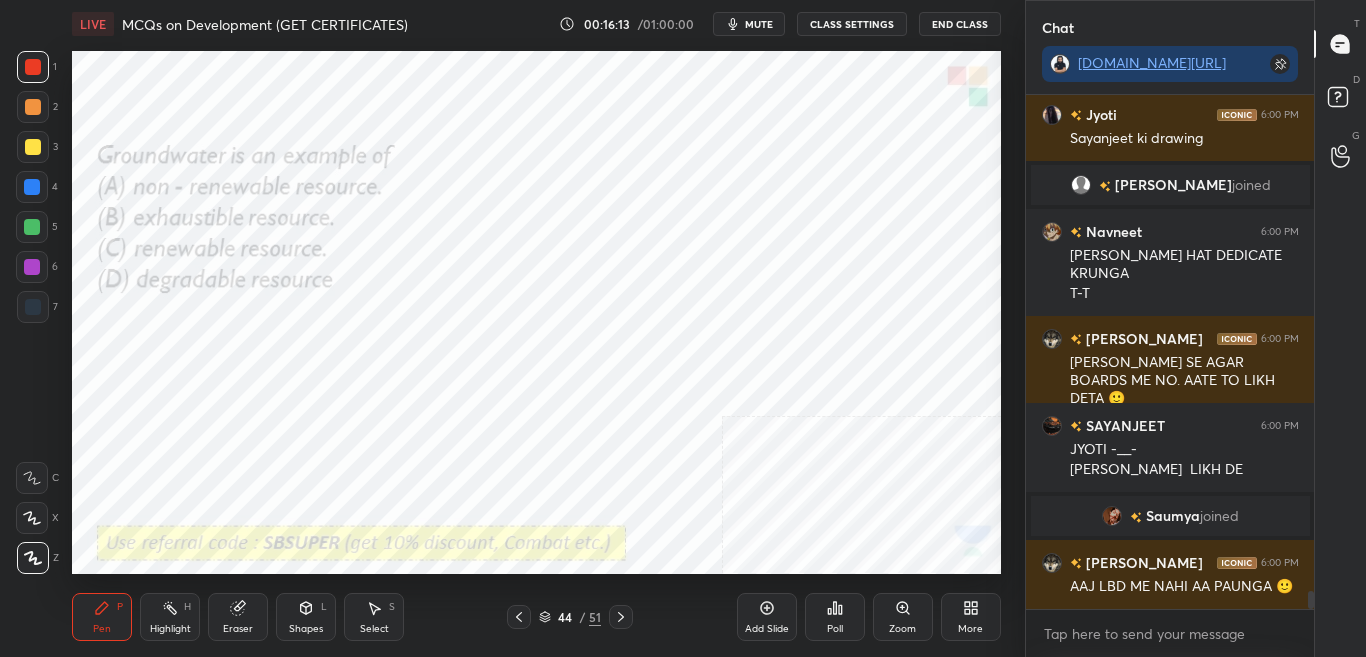 drag, startPoint x: 512, startPoint y: 626, endPoint x: 521, endPoint y: 621, distance: 10.29563 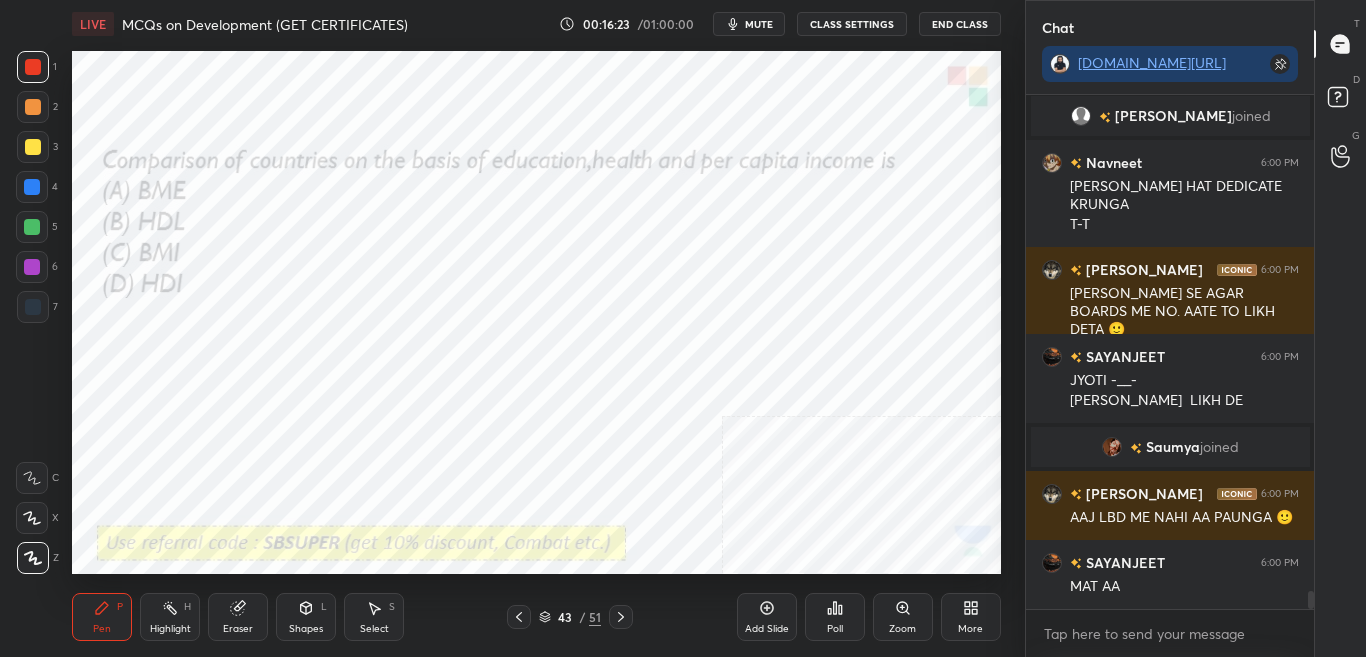 scroll, scrollTop: 14378, scrollLeft: 0, axis: vertical 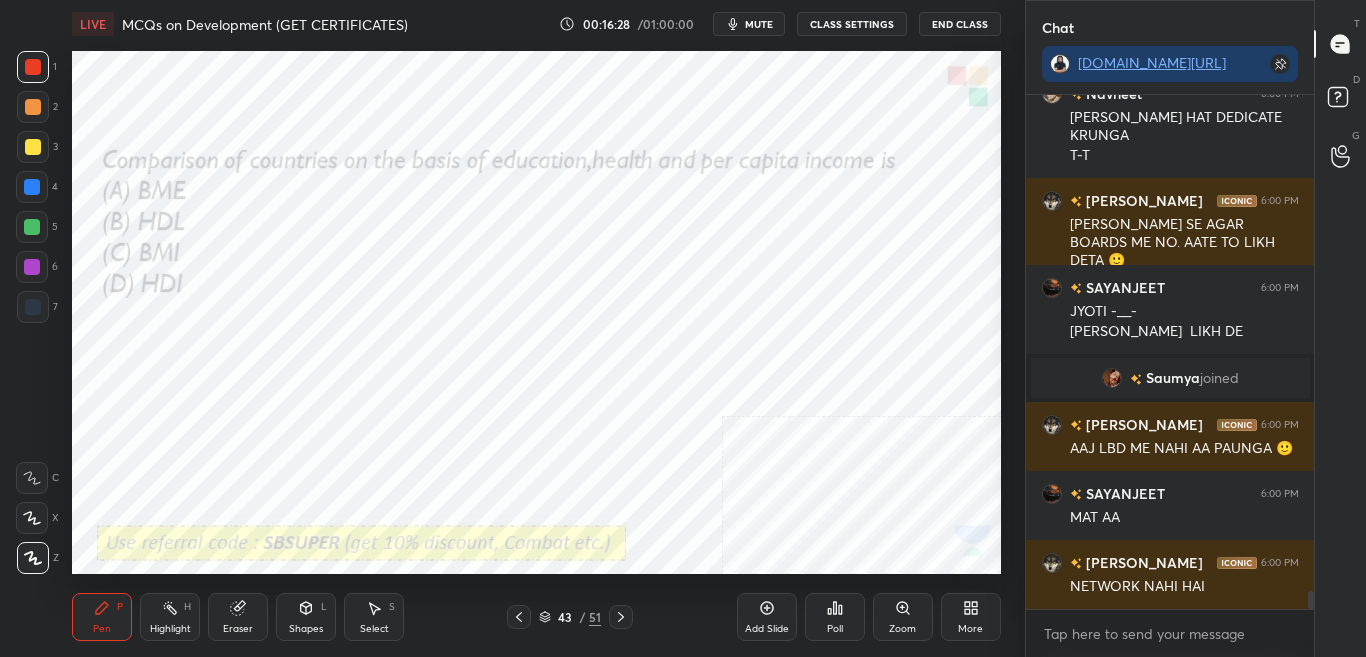 click on "Poll" at bounding box center [835, 629] 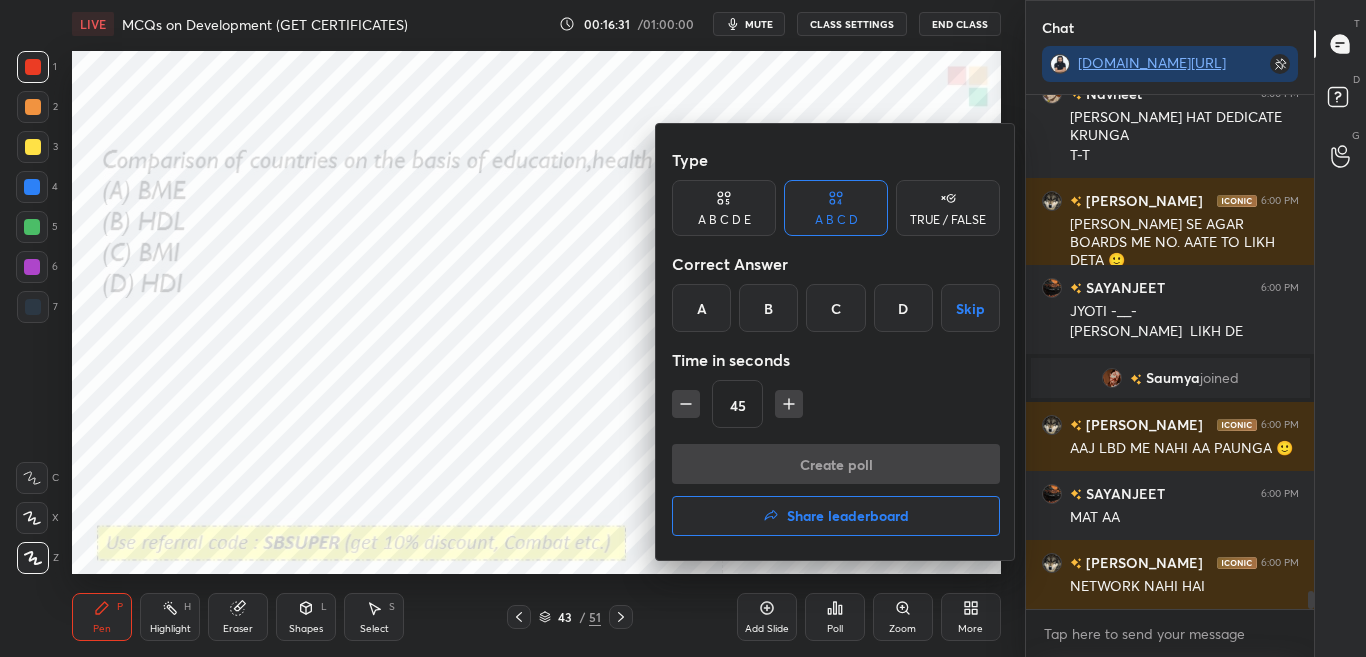 drag, startPoint x: 902, startPoint y: 311, endPoint x: 939, endPoint y: 301, distance: 38.327538 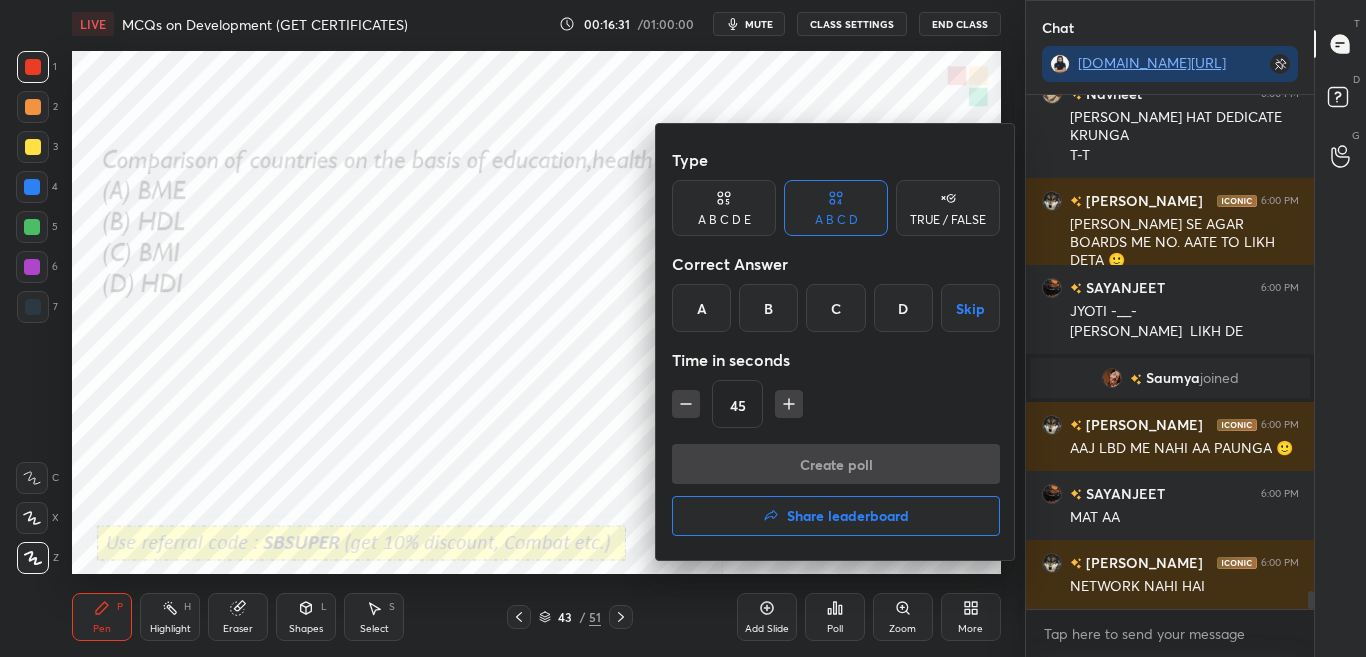 click on "D" at bounding box center (903, 308) 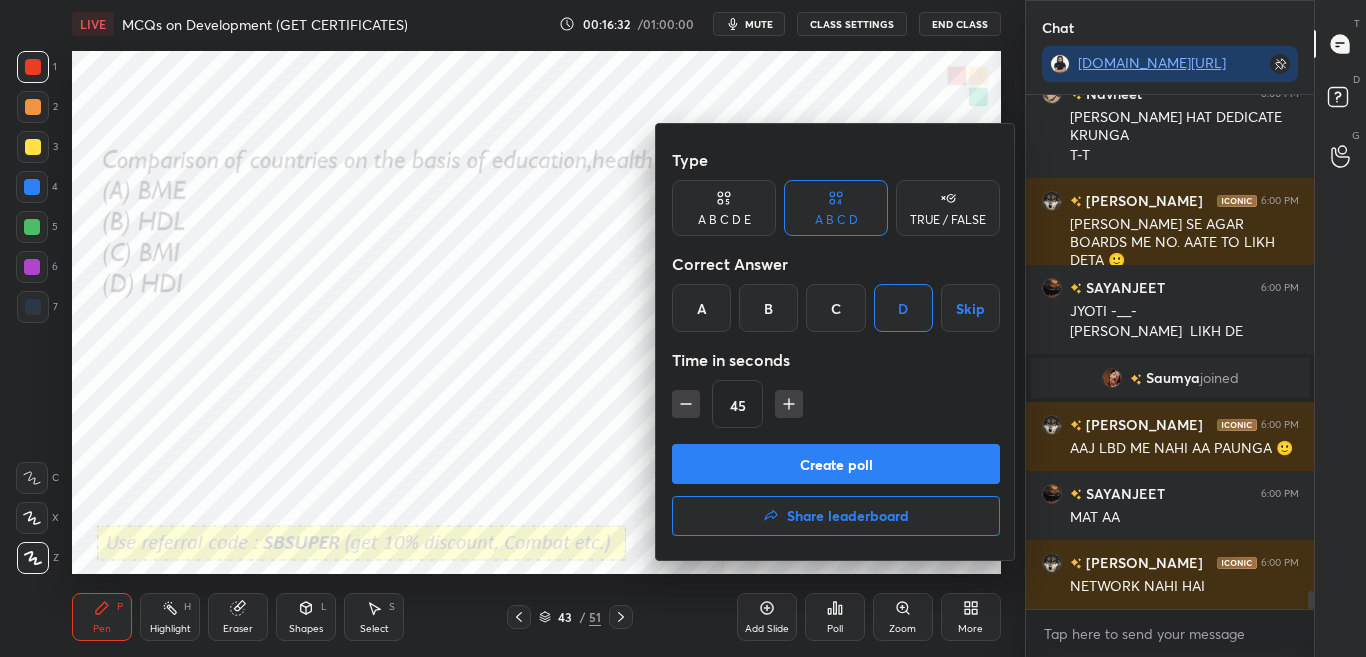 scroll, scrollTop: 14447, scrollLeft: 0, axis: vertical 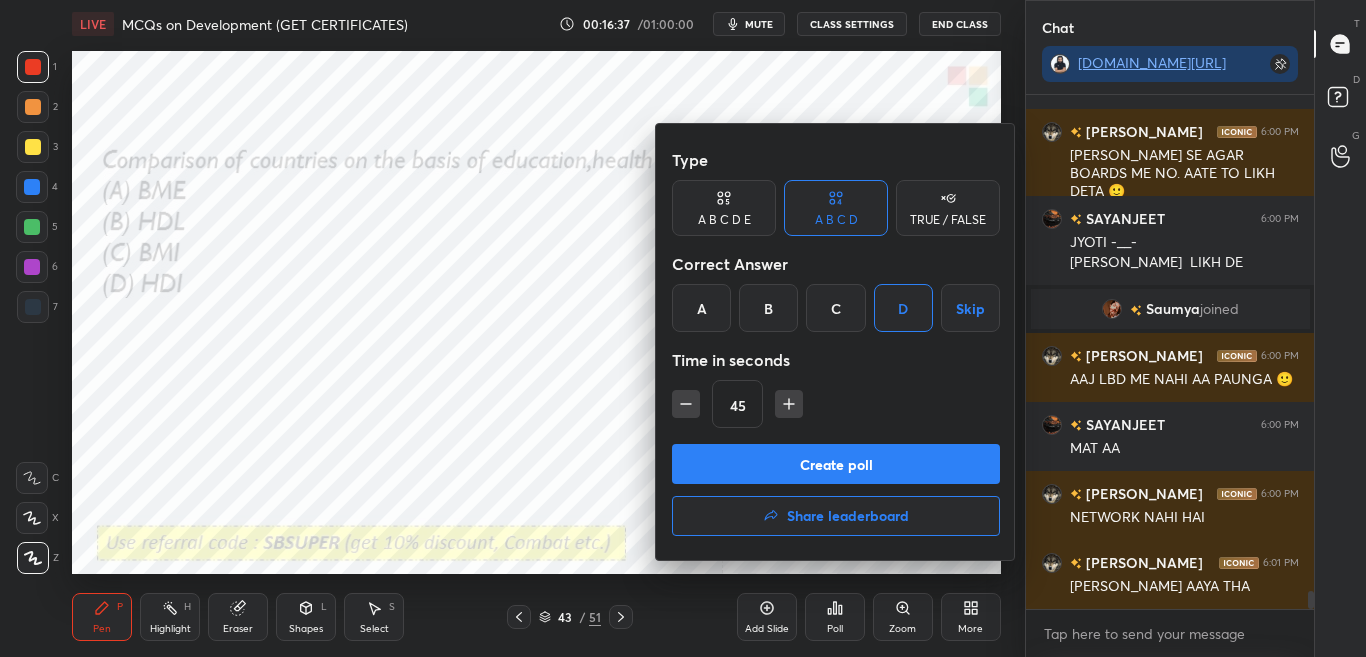 click on "Create poll" at bounding box center (836, 464) 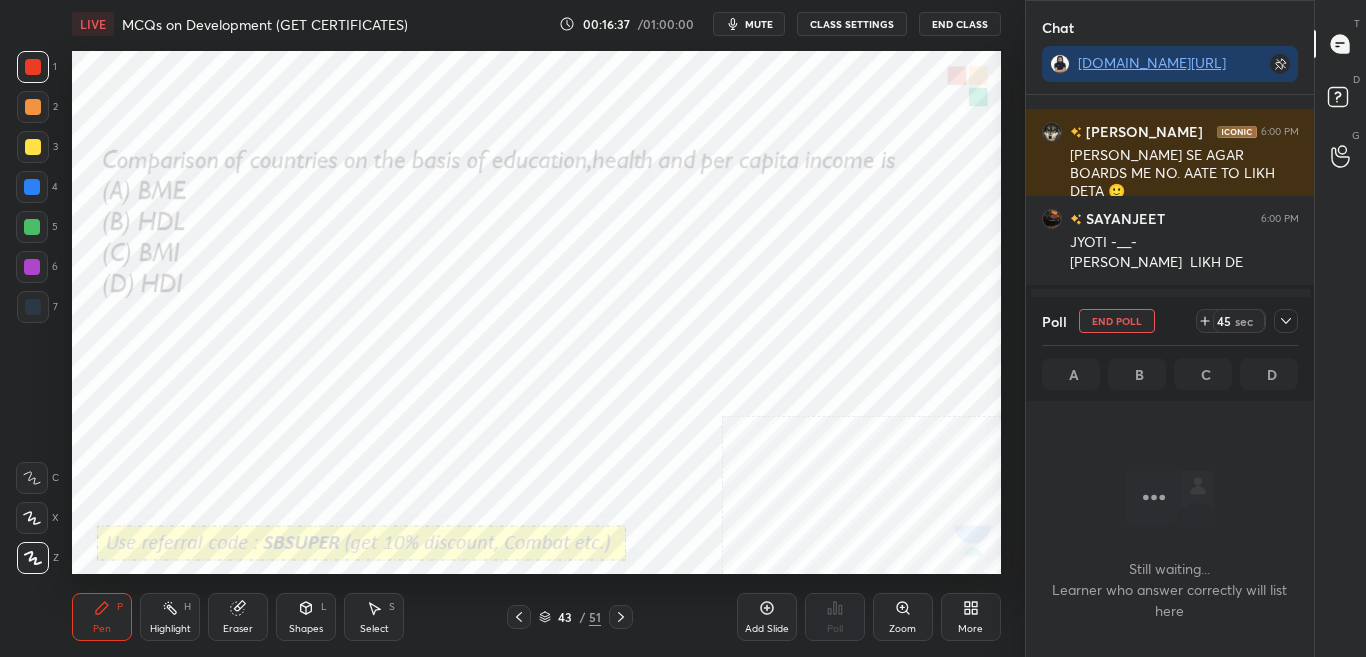scroll, scrollTop: 436, scrollLeft: 282, axis: both 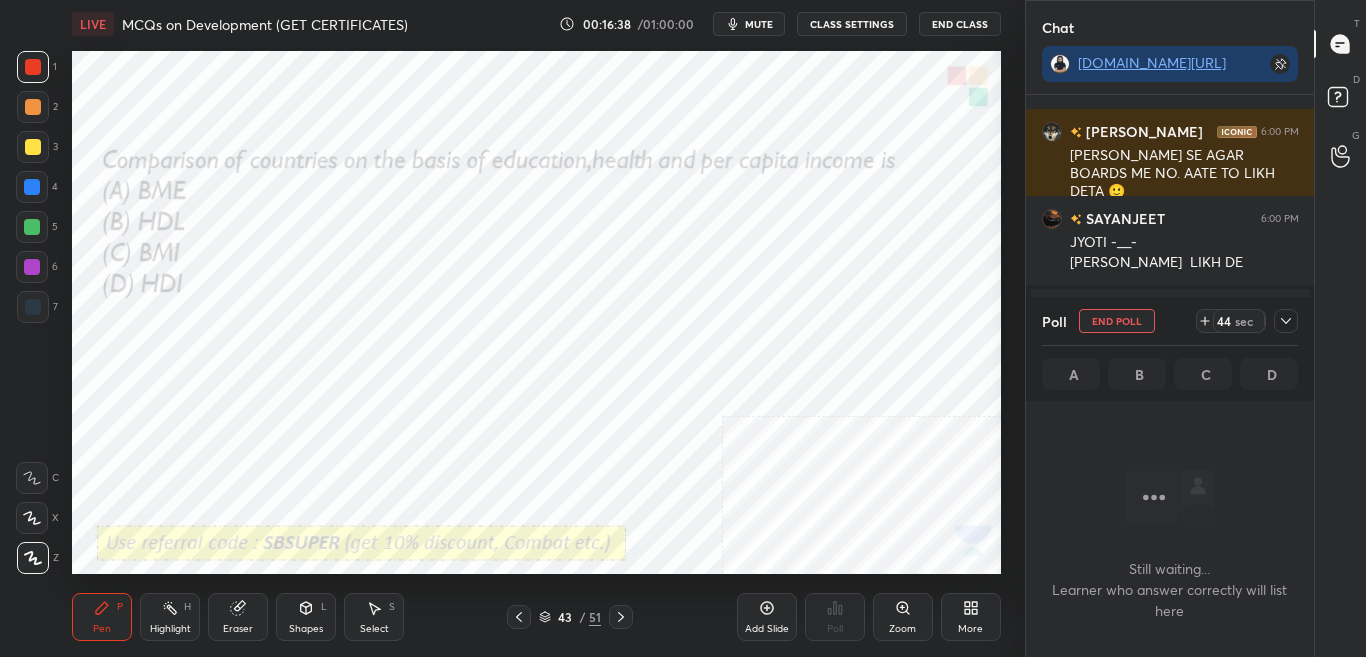 click 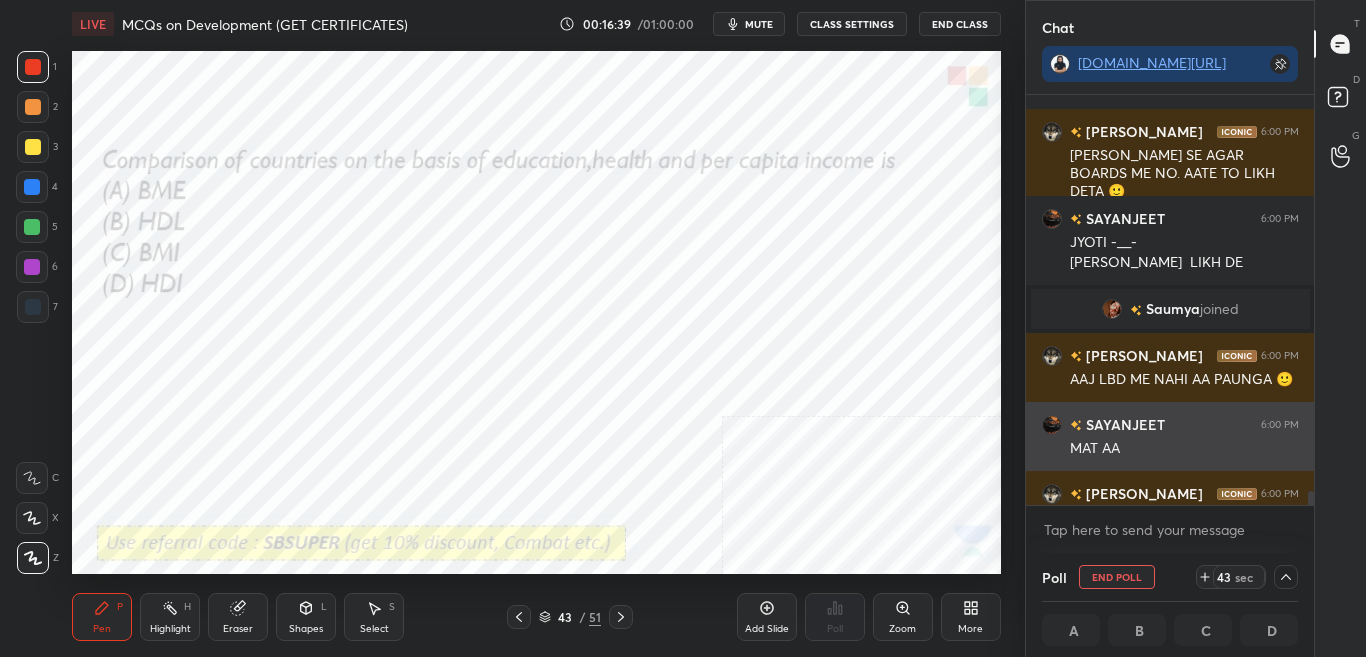 scroll, scrollTop: 1, scrollLeft: 7, axis: both 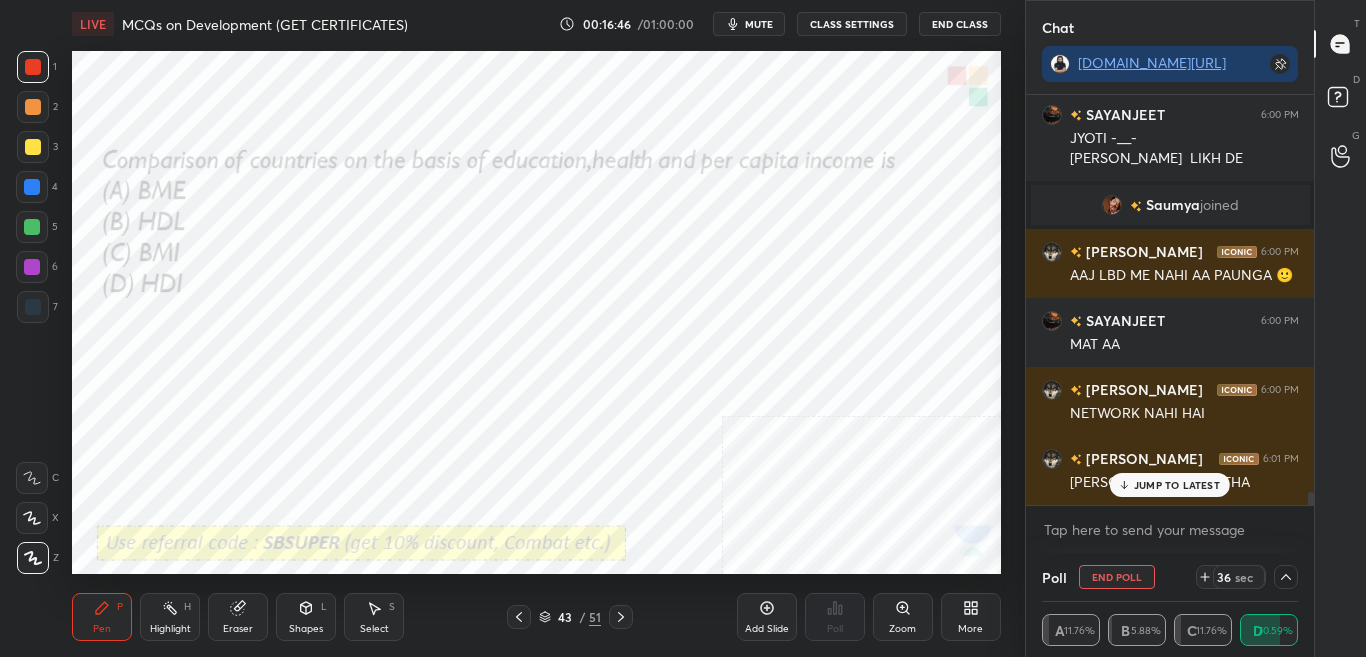 drag, startPoint x: 1312, startPoint y: 496, endPoint x: 1311, endPoint y: 511, distance: 15.033297 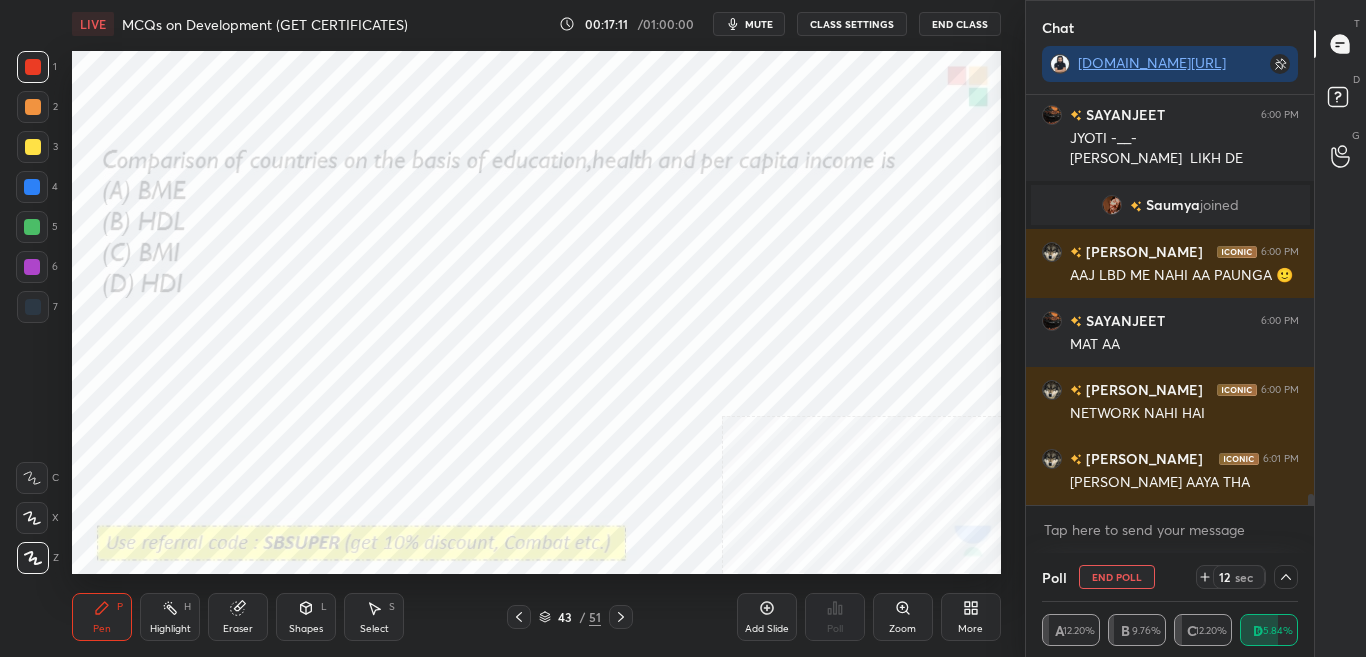 click on "mute" at bounding box center [759, 24] 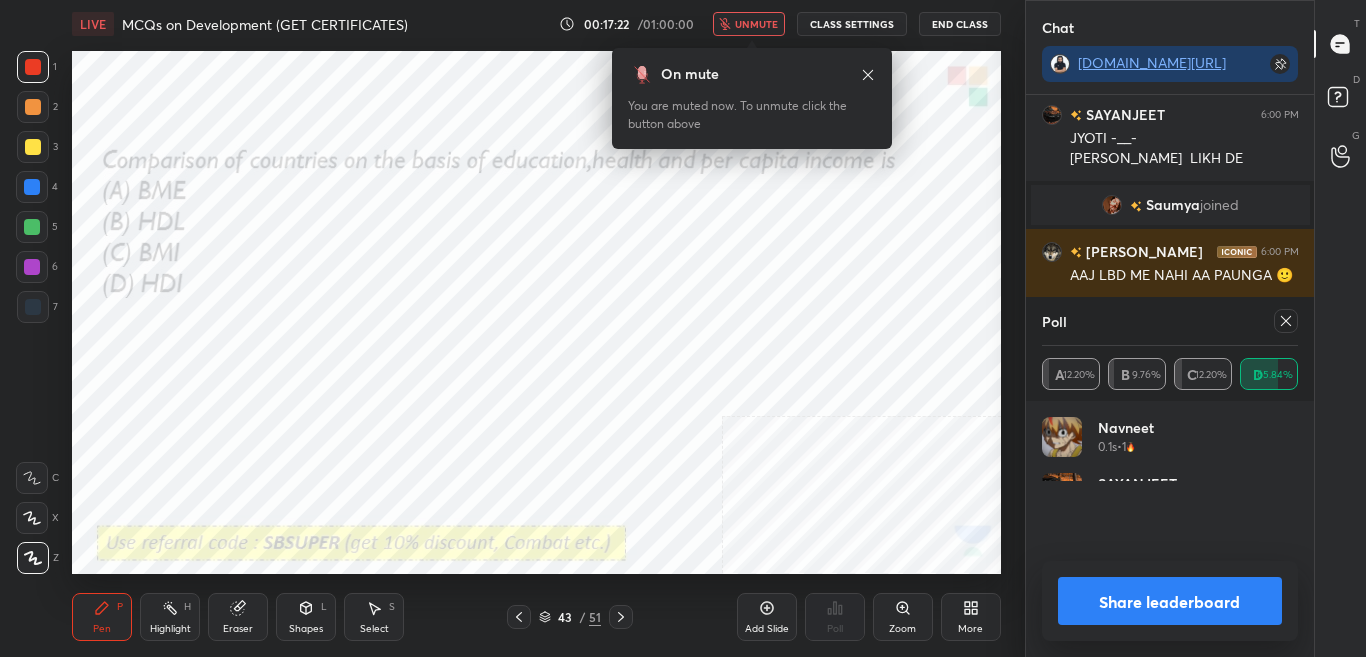 scroll, scrollTop: 7, scrollLeft: 7, axis: both 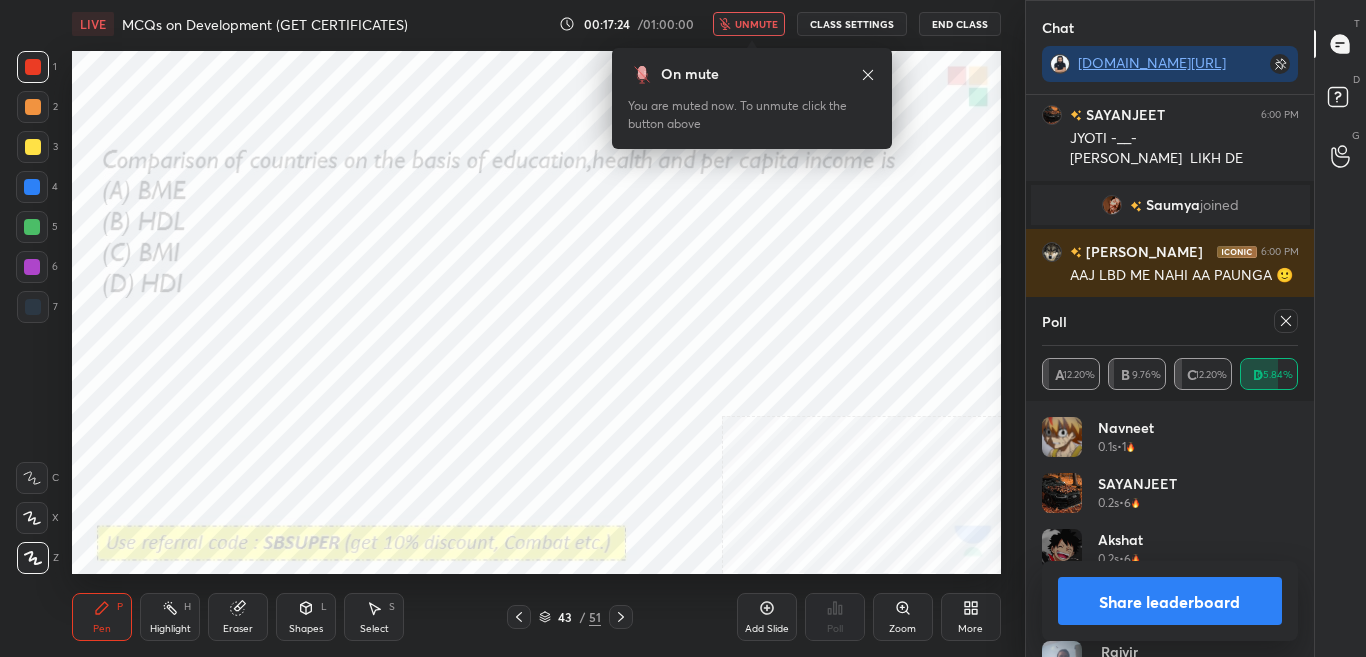 click 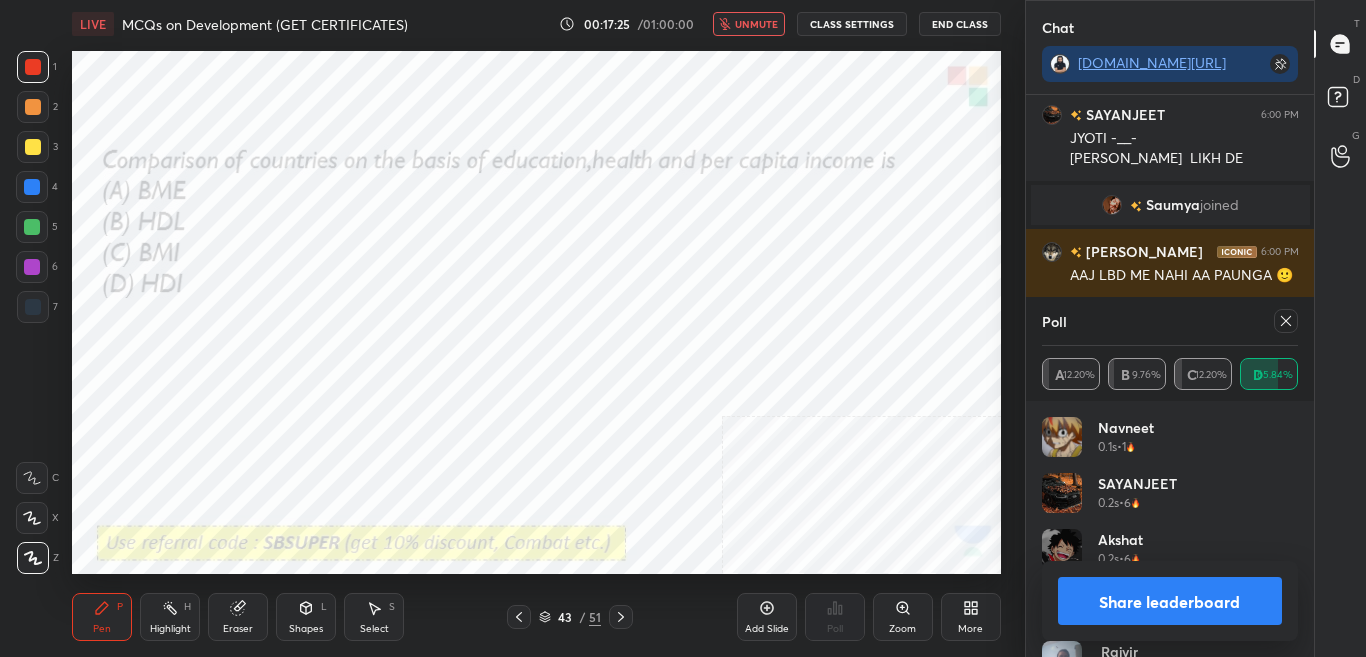 click 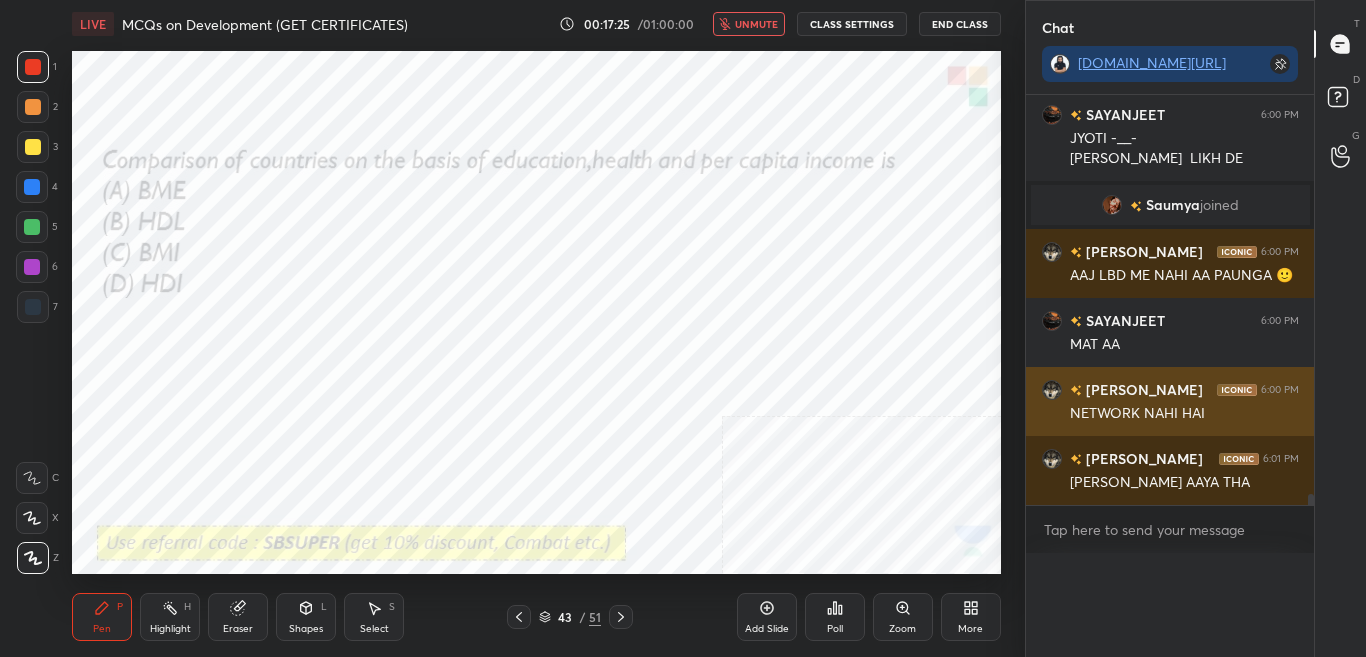 scroll, scrollTop: 0, scrollLeft: 0, axis: both 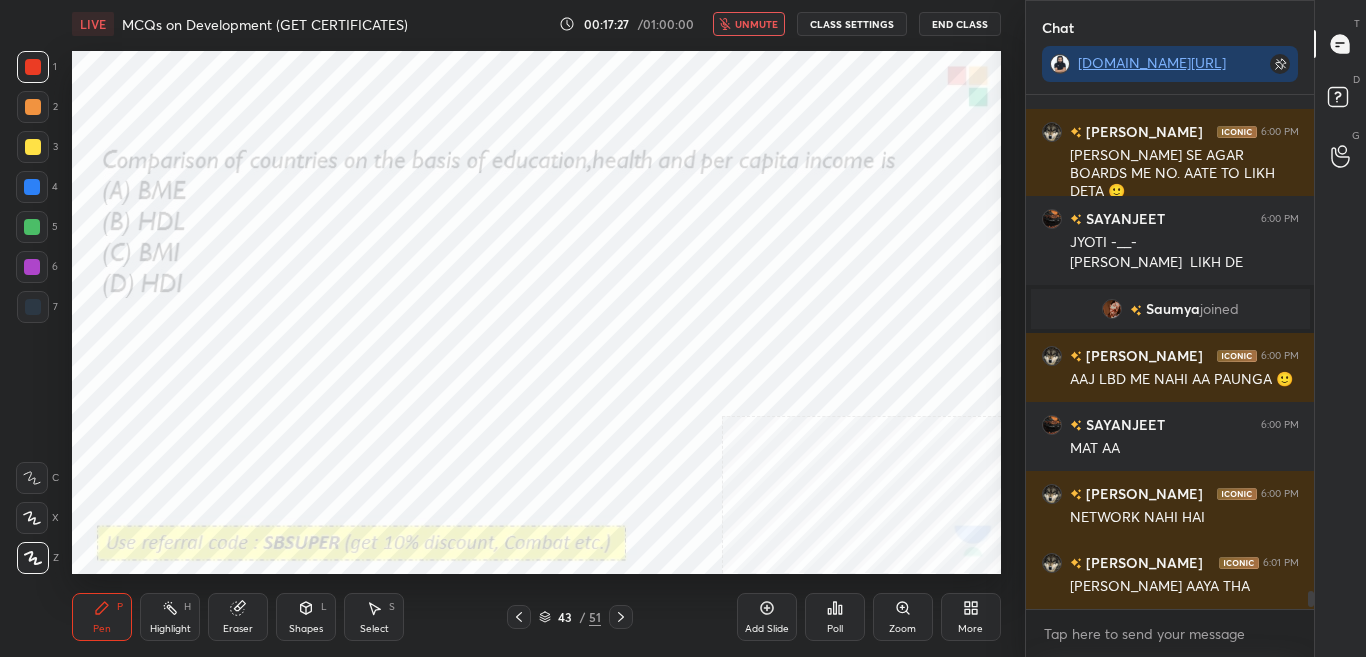 click 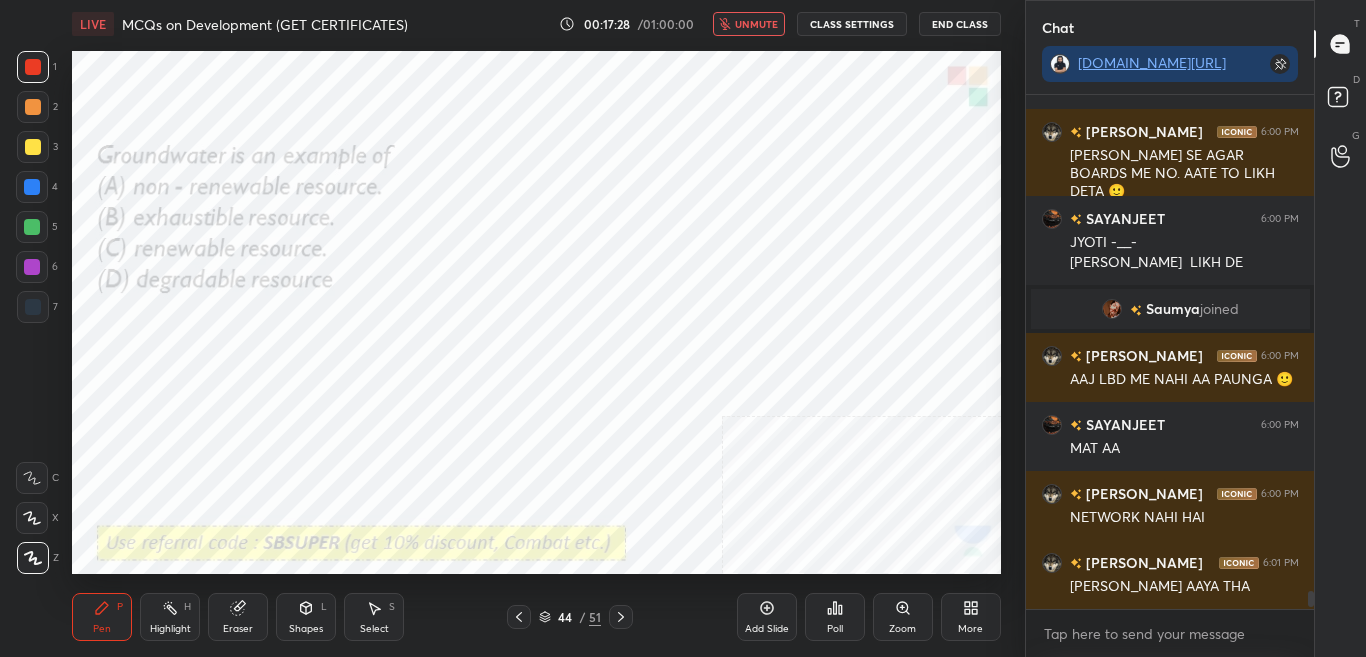 click at bounding box center [519, 617] 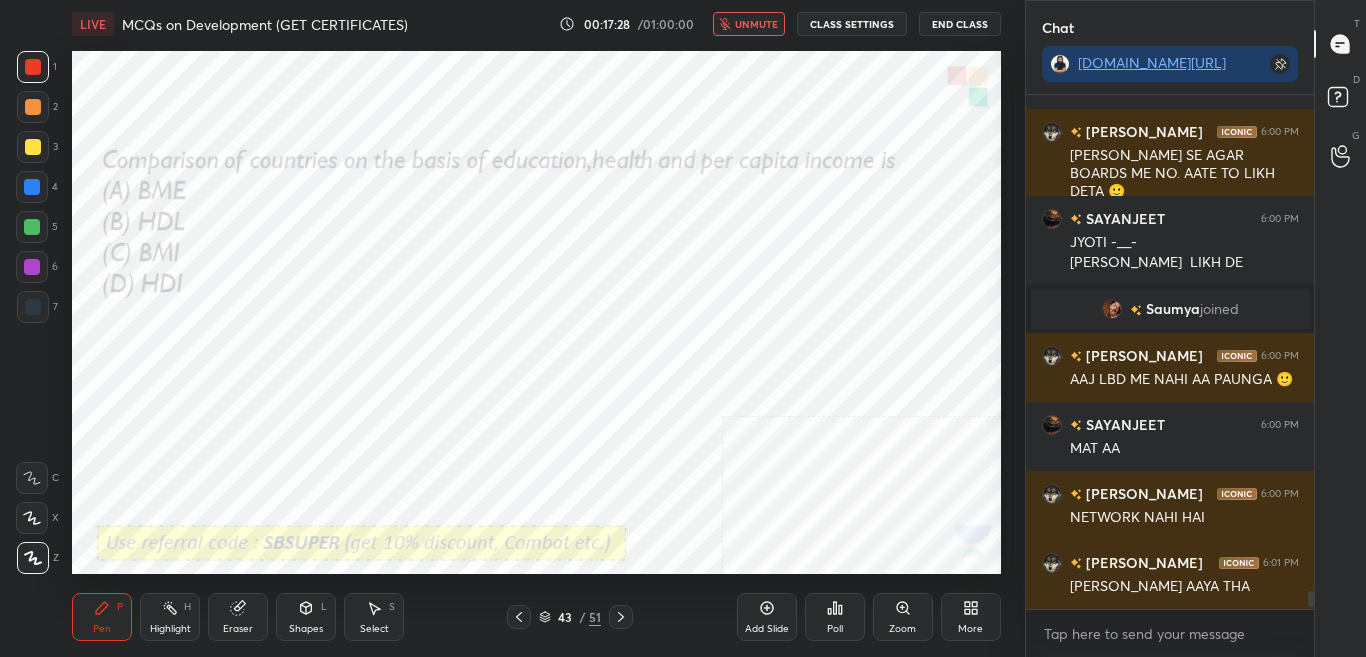 click 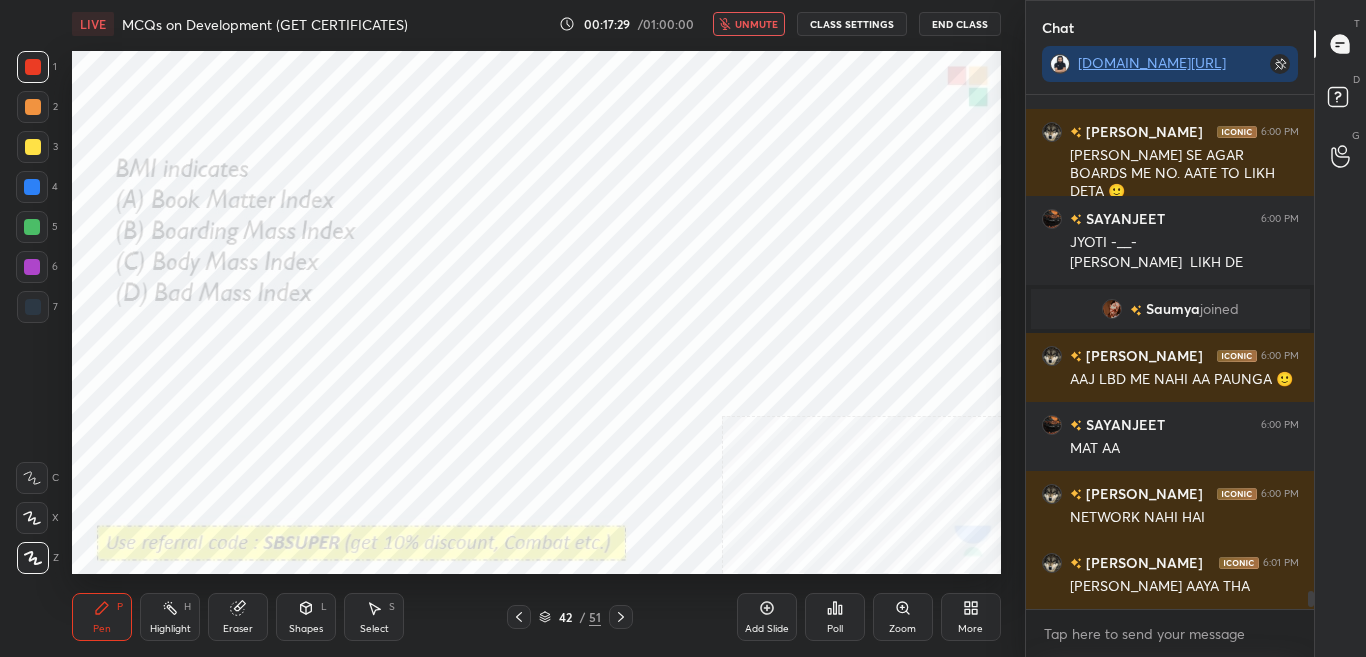 click on "unmute" at bounding box center (756, 24) 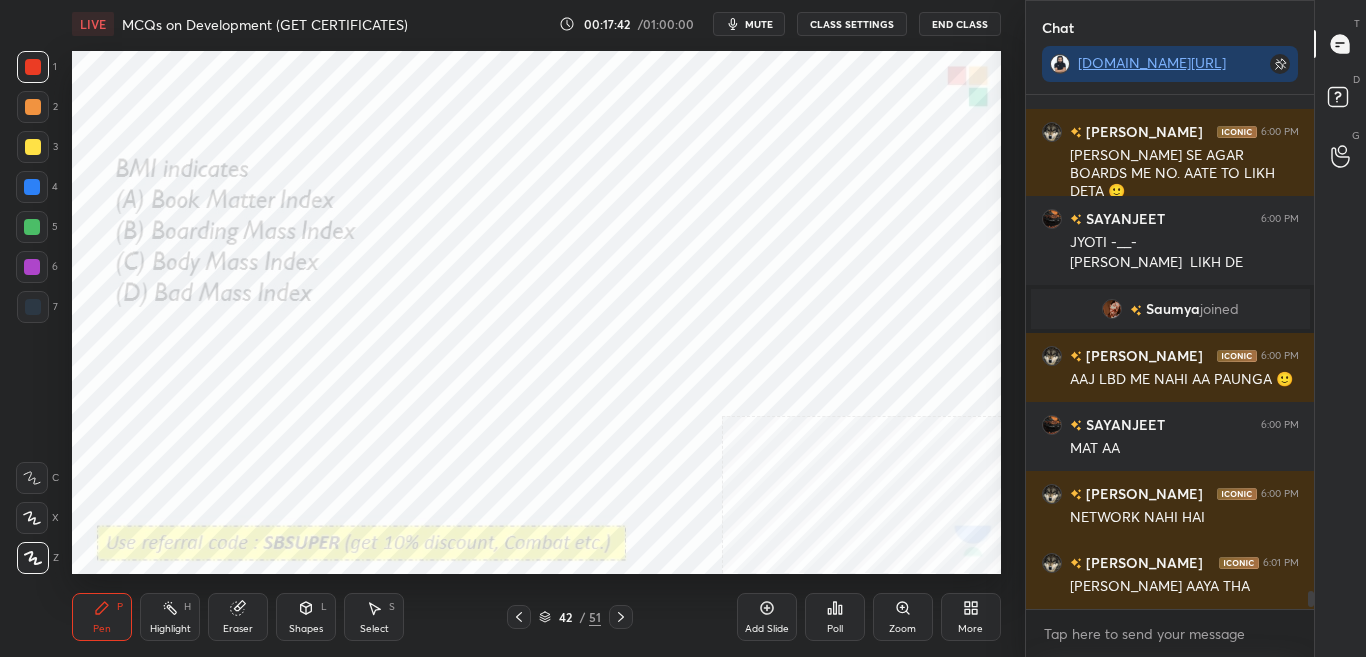 click on "Poll" at bounding box center [835, 629] 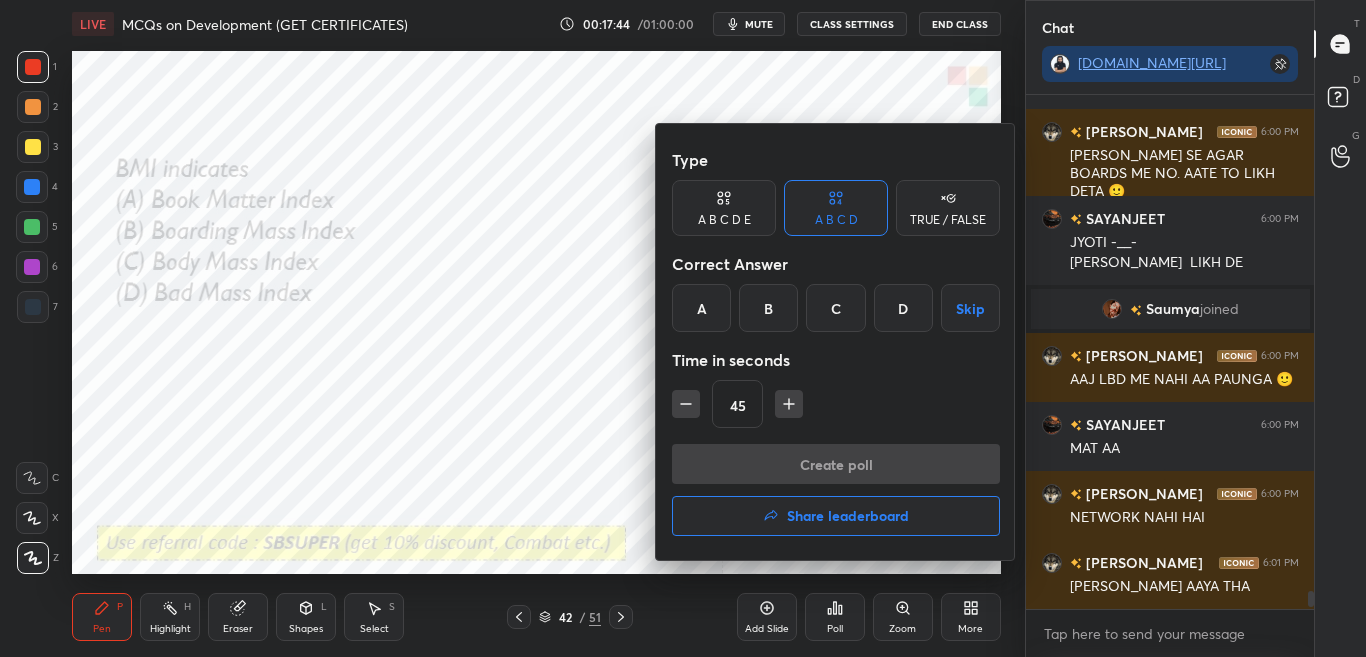 click on "C" at bounding box center (835, 308) 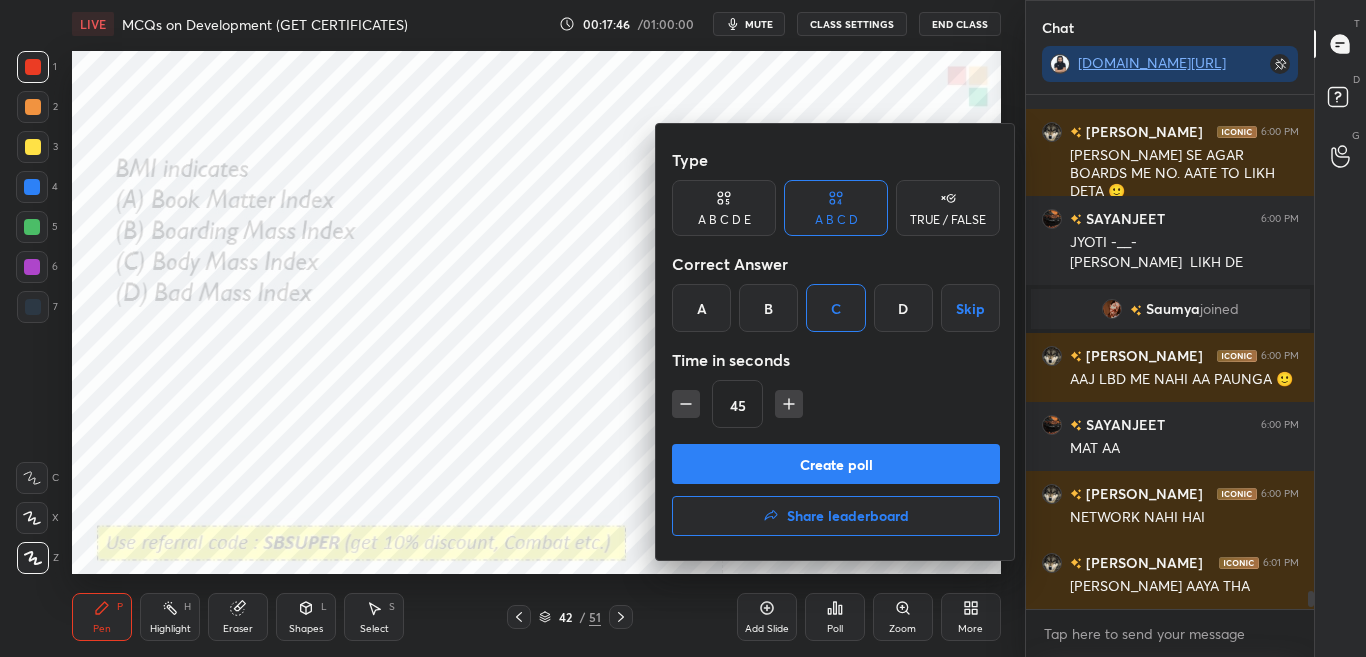 click on "Create poll" at bounding box center [836, 464] 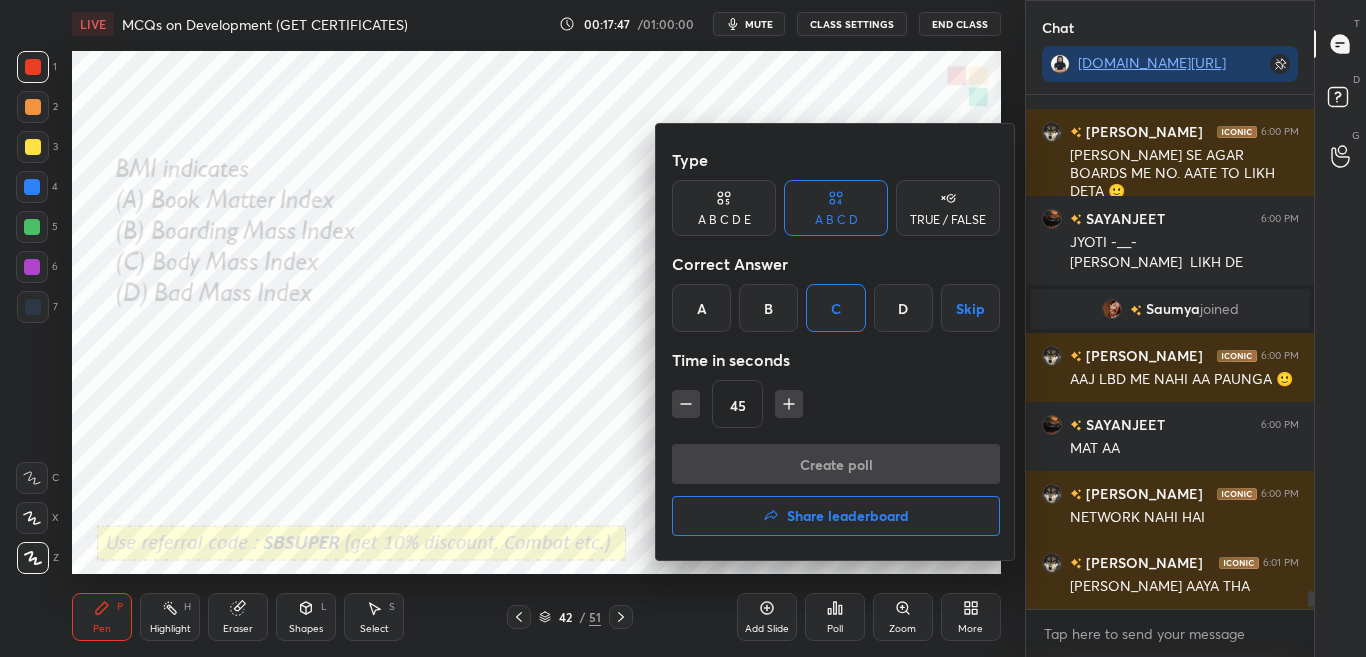 scroll, scrollTop: 290, scrollLeft: 282, axis: both 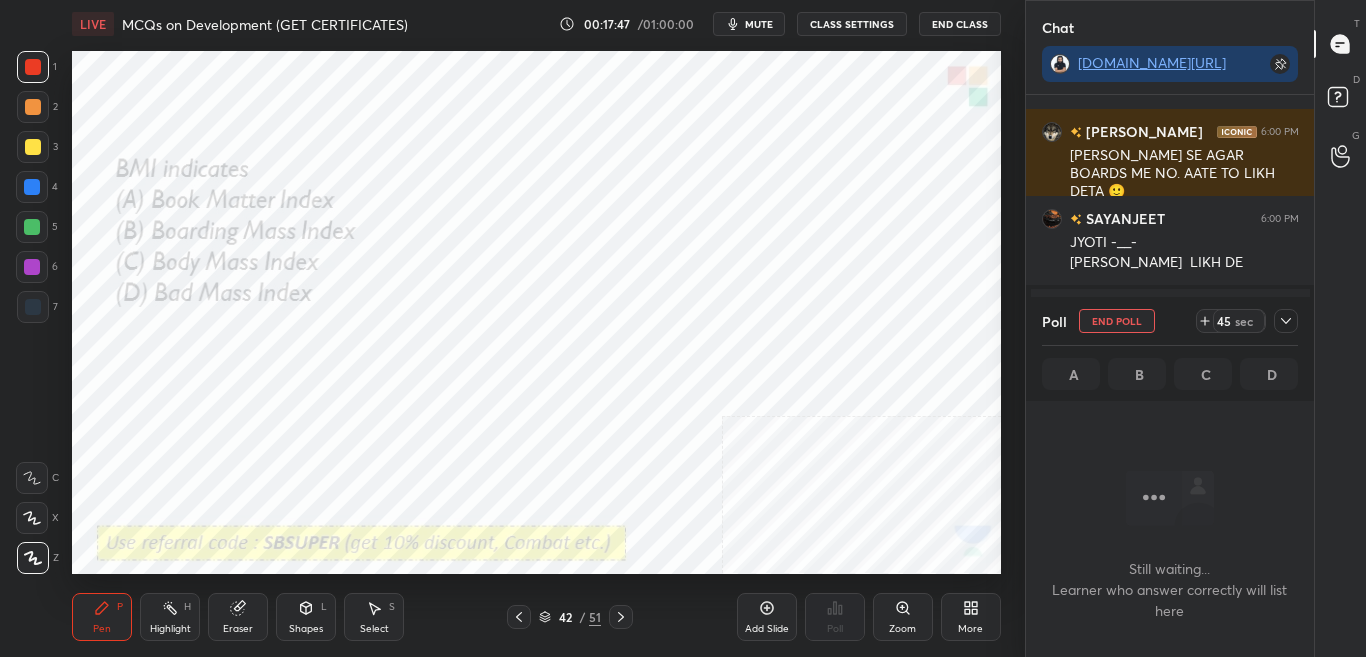 click at bounding box center [1286, 321] 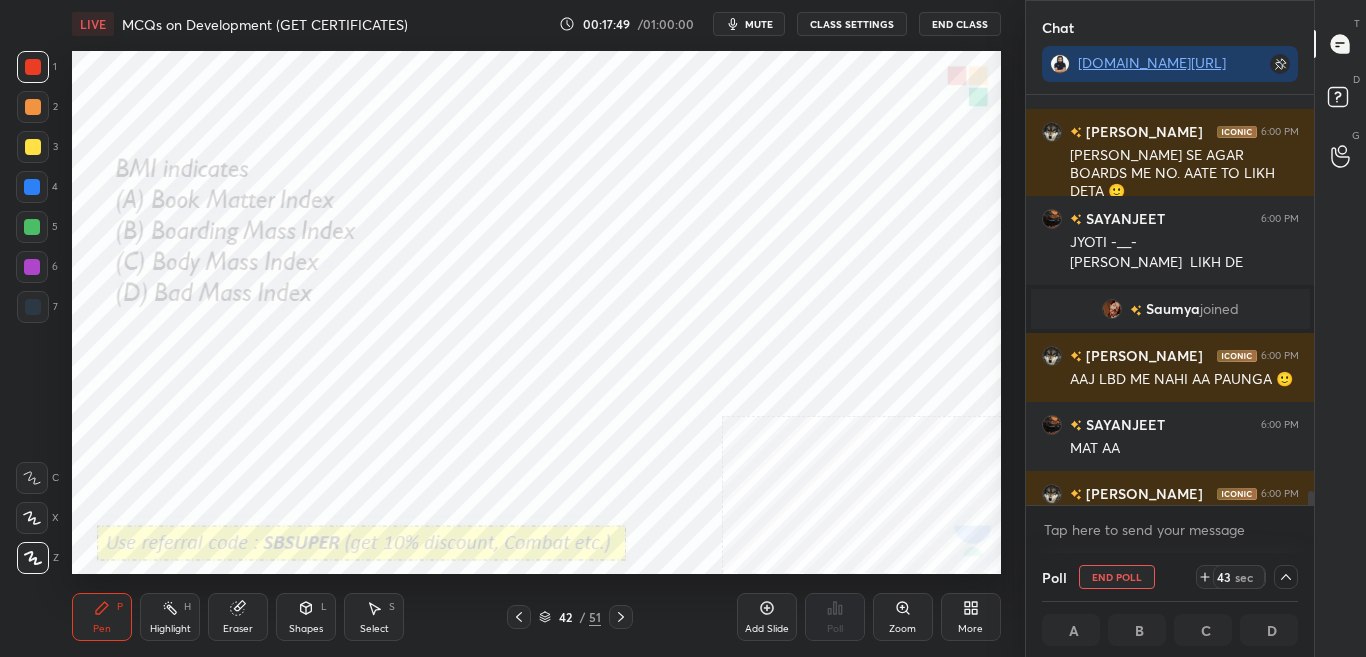 scroll, scrollTop: 1, scrollLeft: 7, axis: both 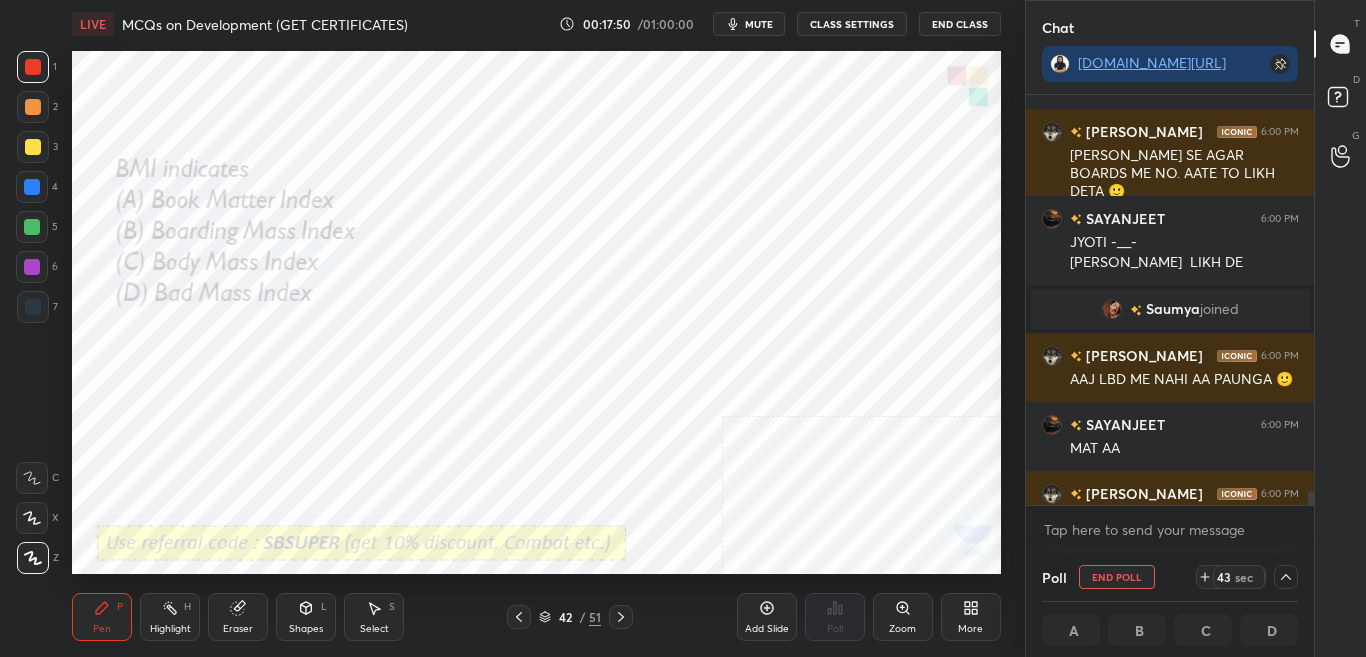 click on "mute" at bounding box center (749, 24) 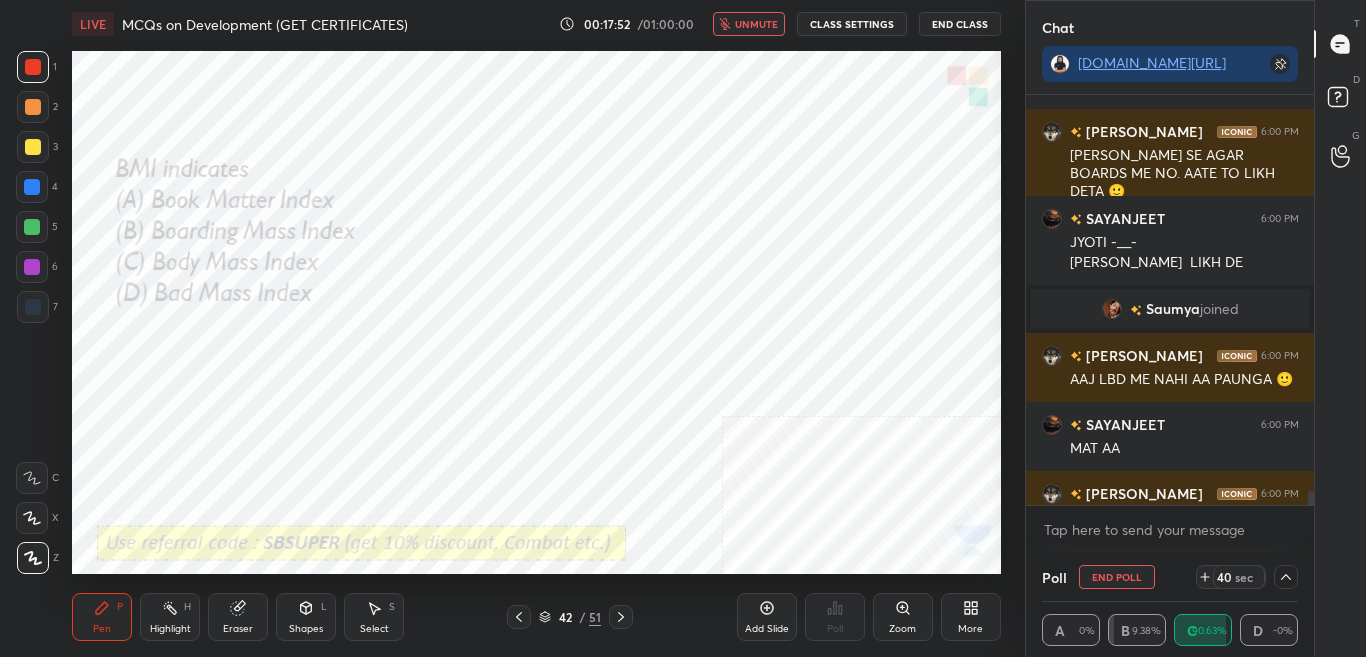 click on "unmute" at bounding box center [749, 24] 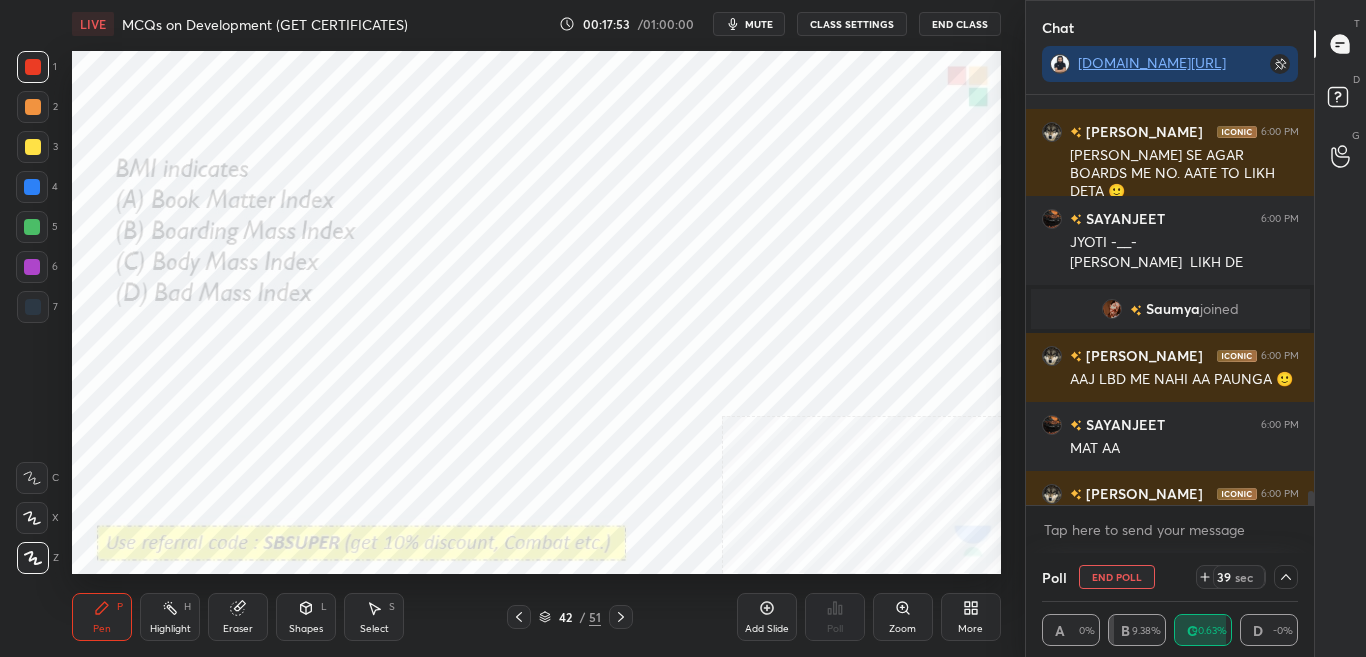 click 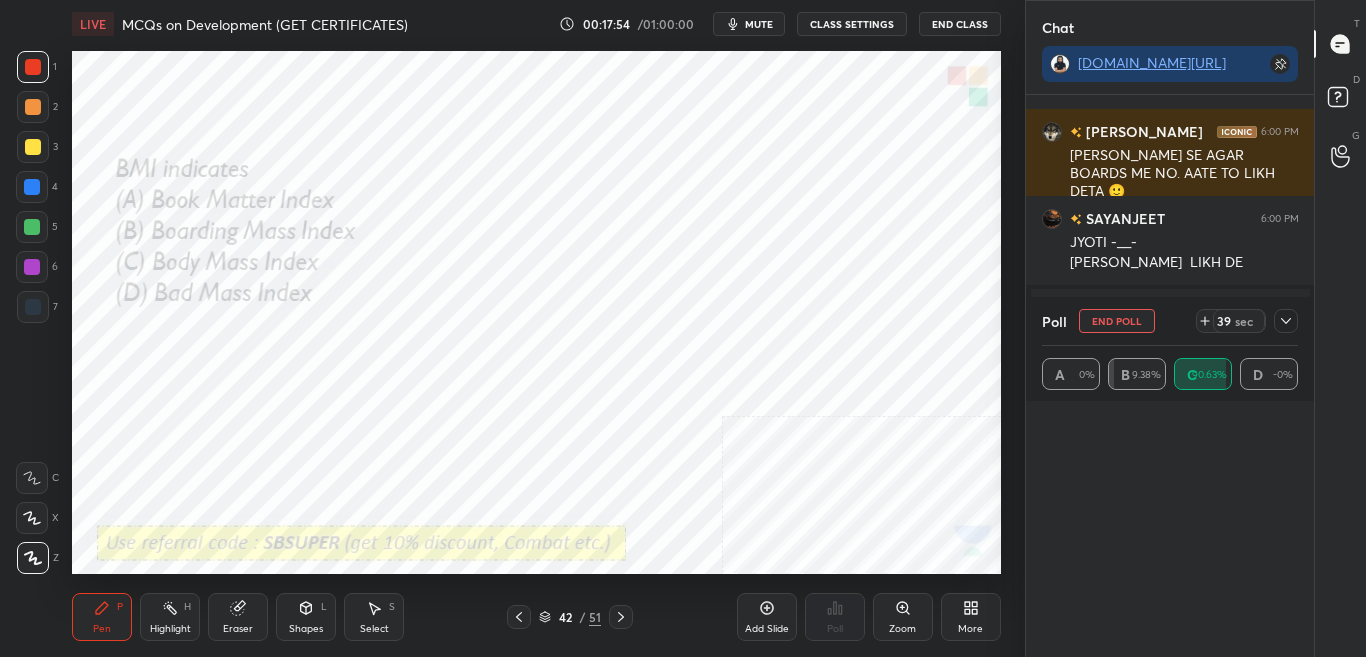 scroll, scrollTop: 7, scrollLeft: 7, axis: both 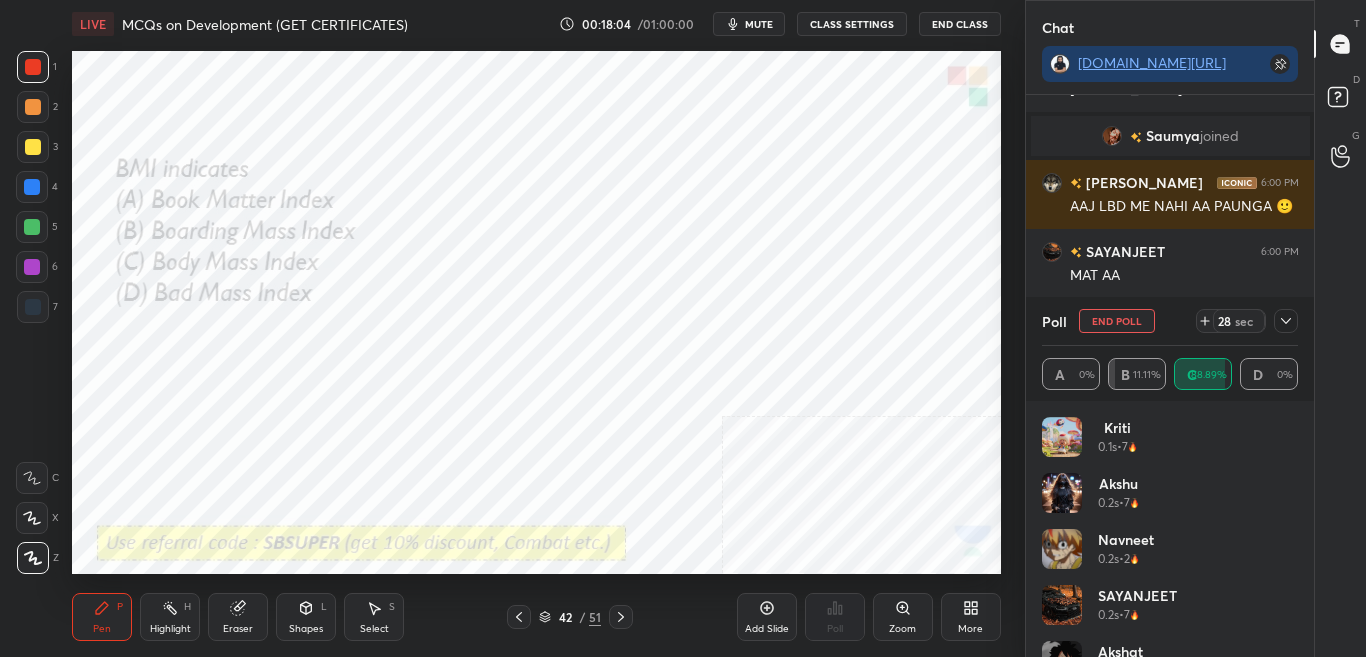 click 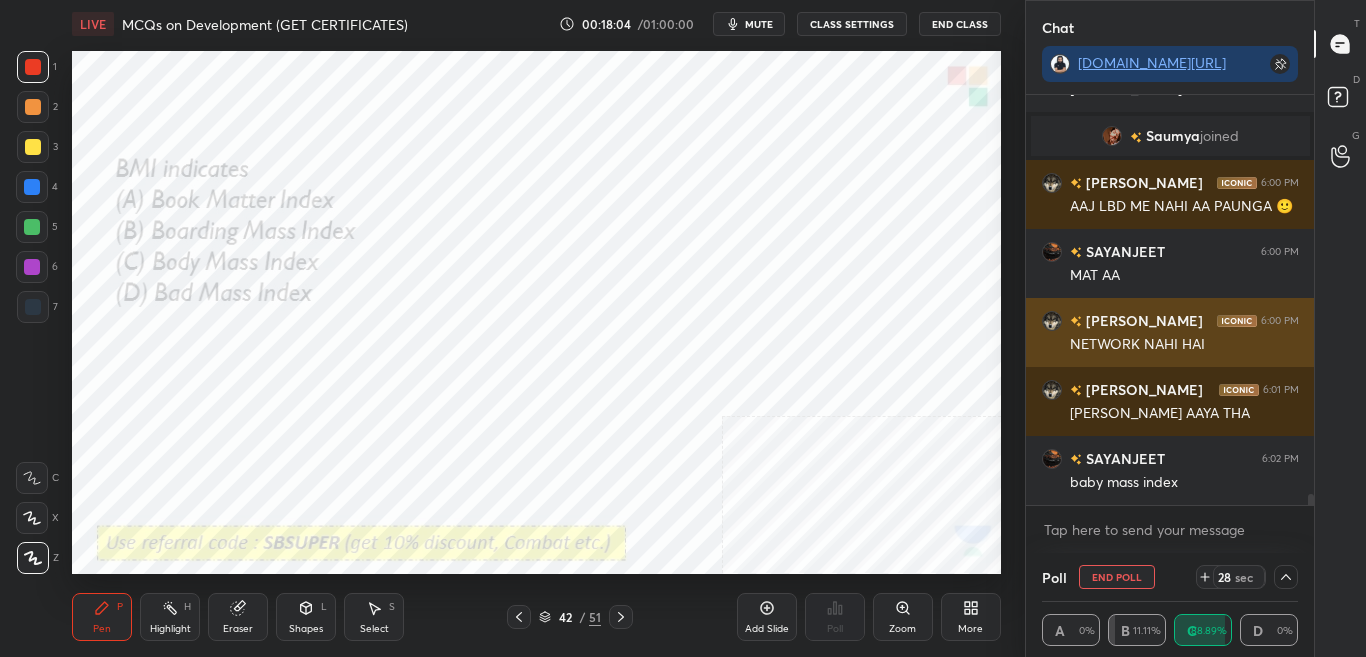 scroll, scrollTop: 0, scrollLeft: 0, axis: both 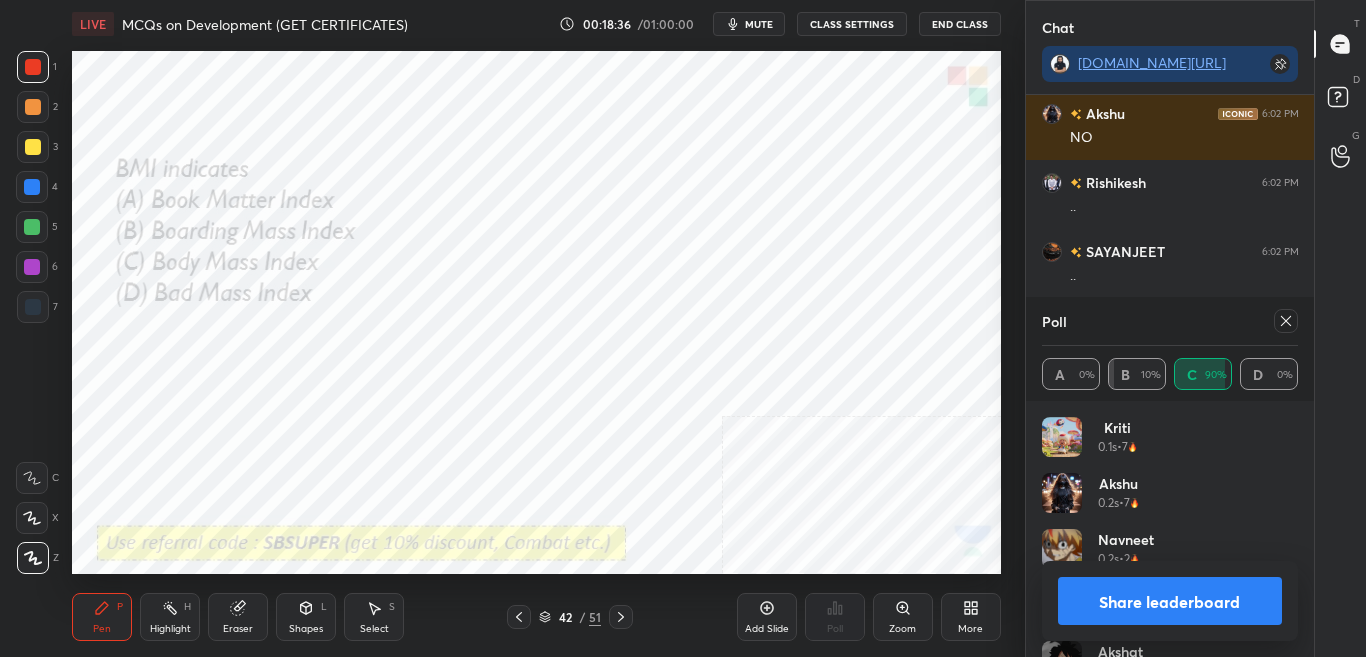 click on "Share leaderboard" at bounding box center [1170, 601] 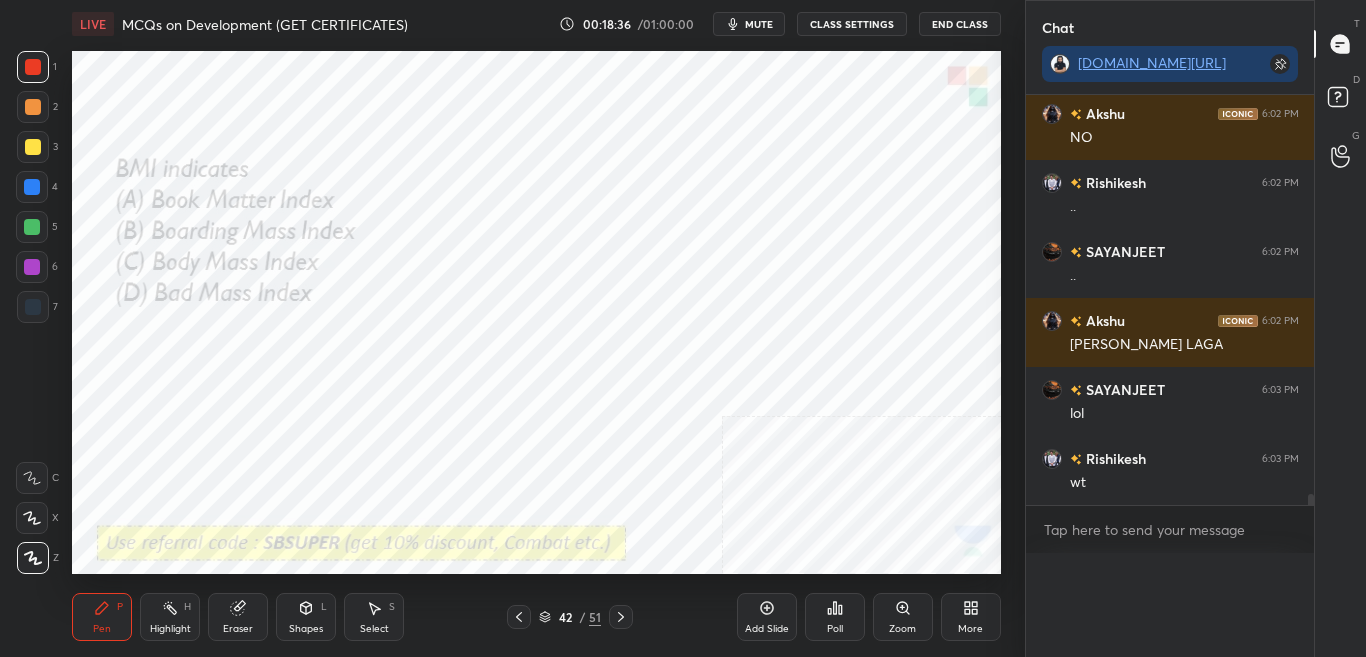 scroll, scrollTop: 0, scrollLeft: 0, axis: both 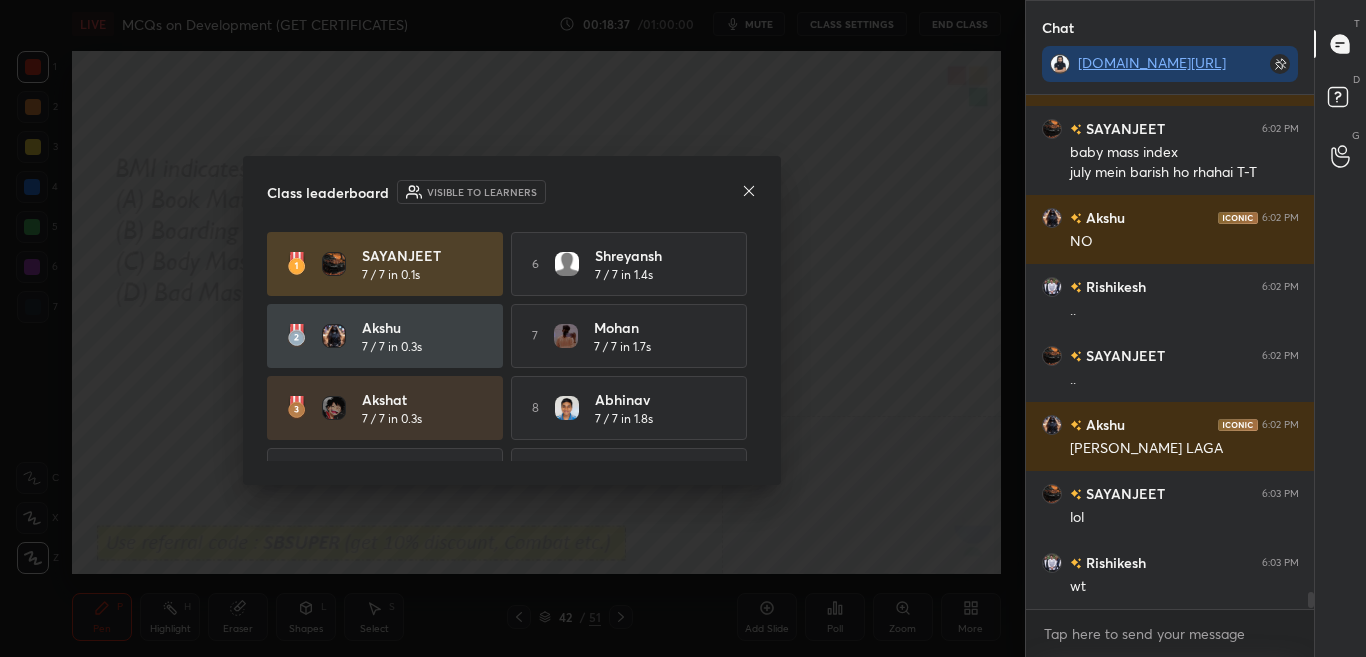 click 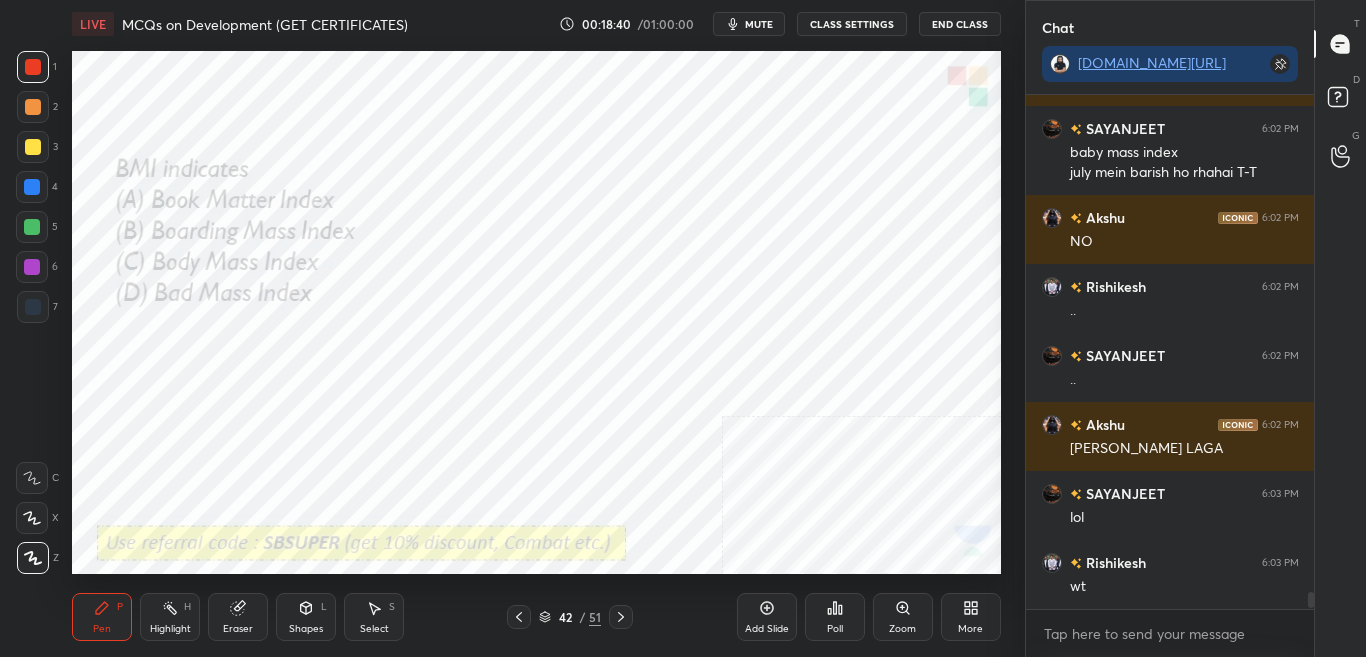 click 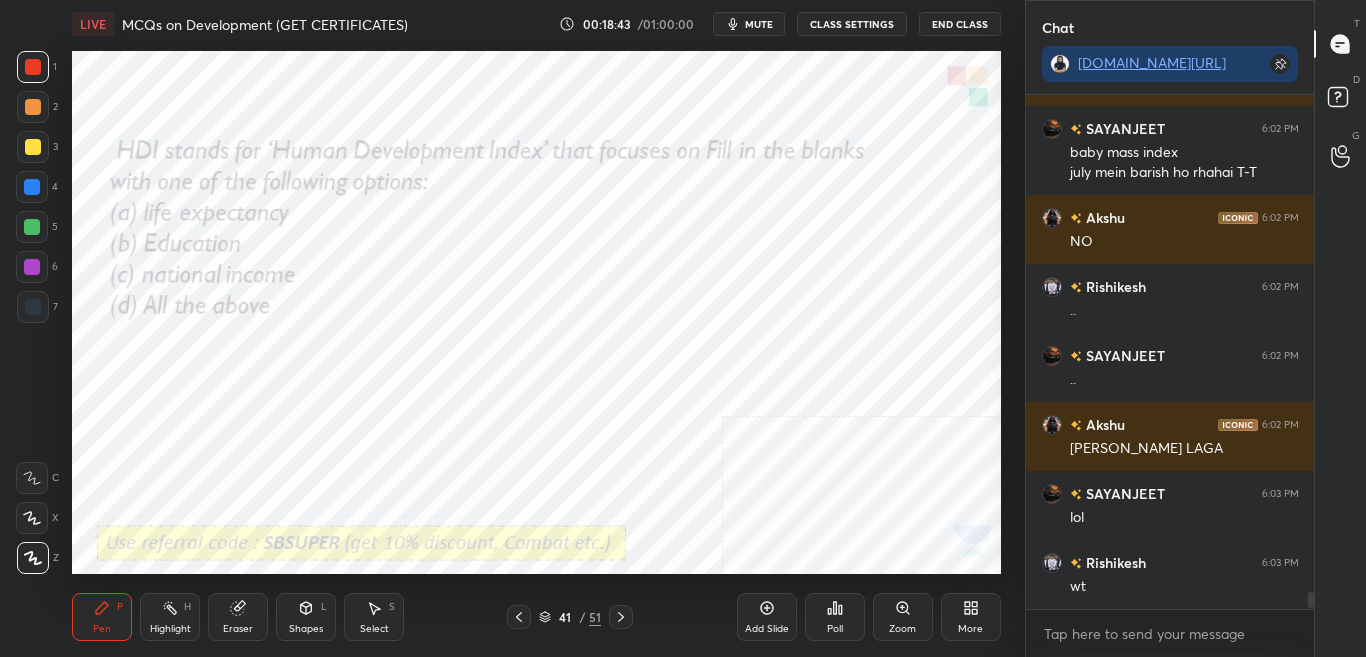 click at bounding box center [519, 617] 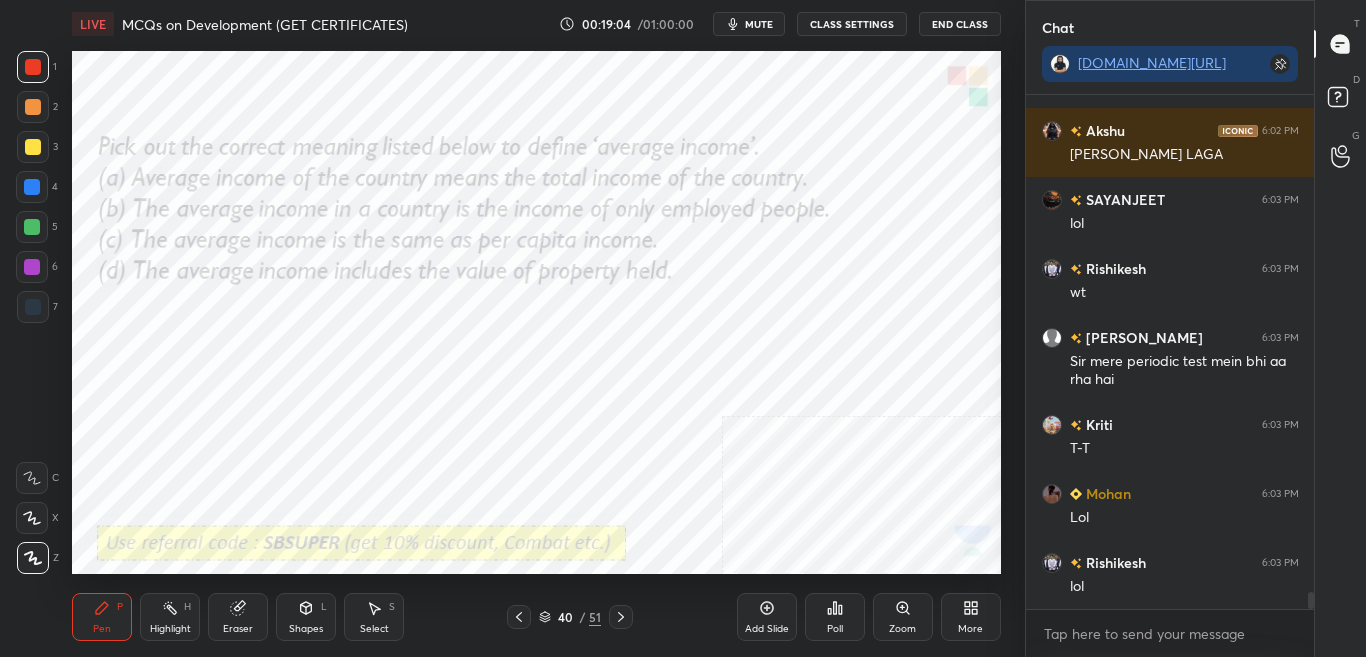 scroll, scrollTop: 15313, scrollLeft: 0, axis: vertical 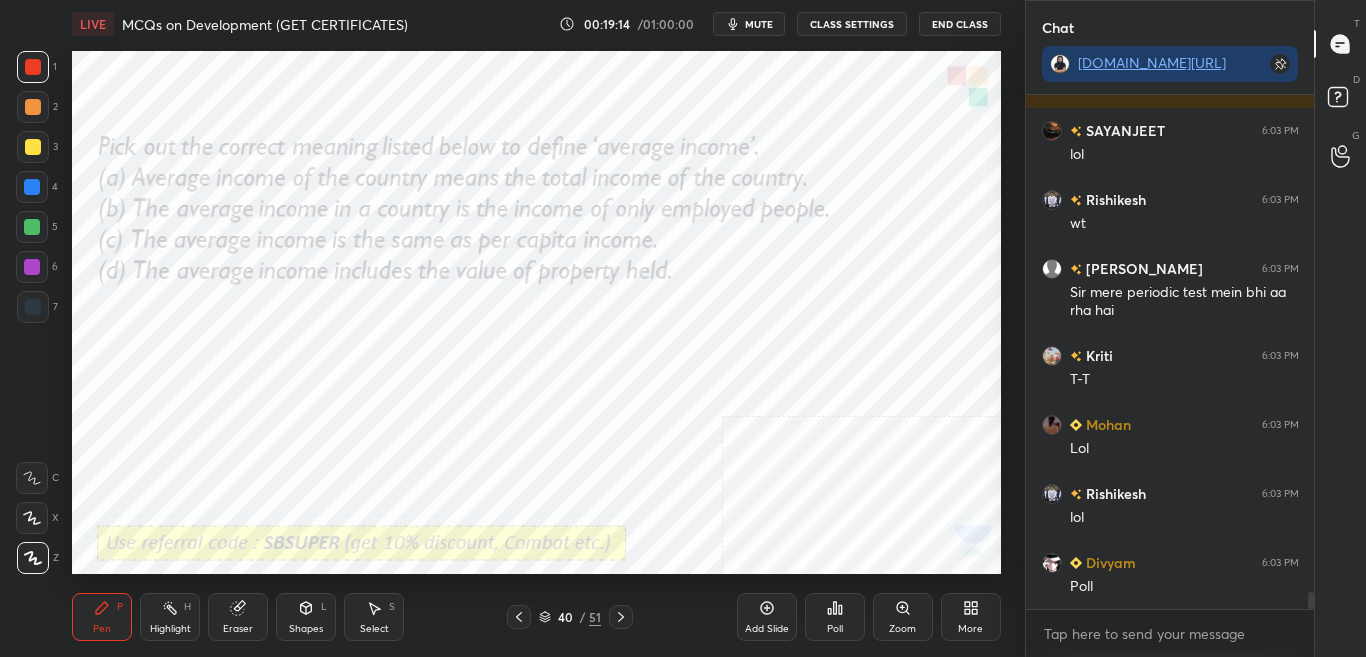 click on "Poll" at bounding box center [835, 617] 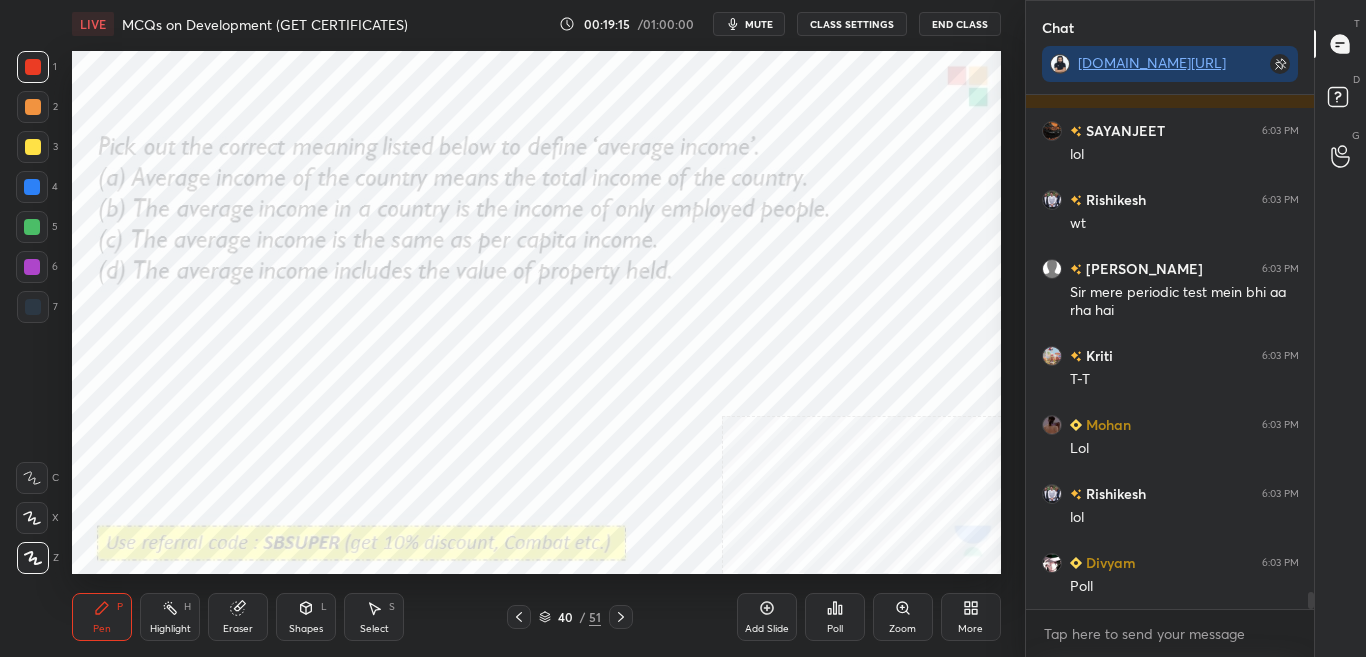 click on "Poll" at bounding box center [835, 617] 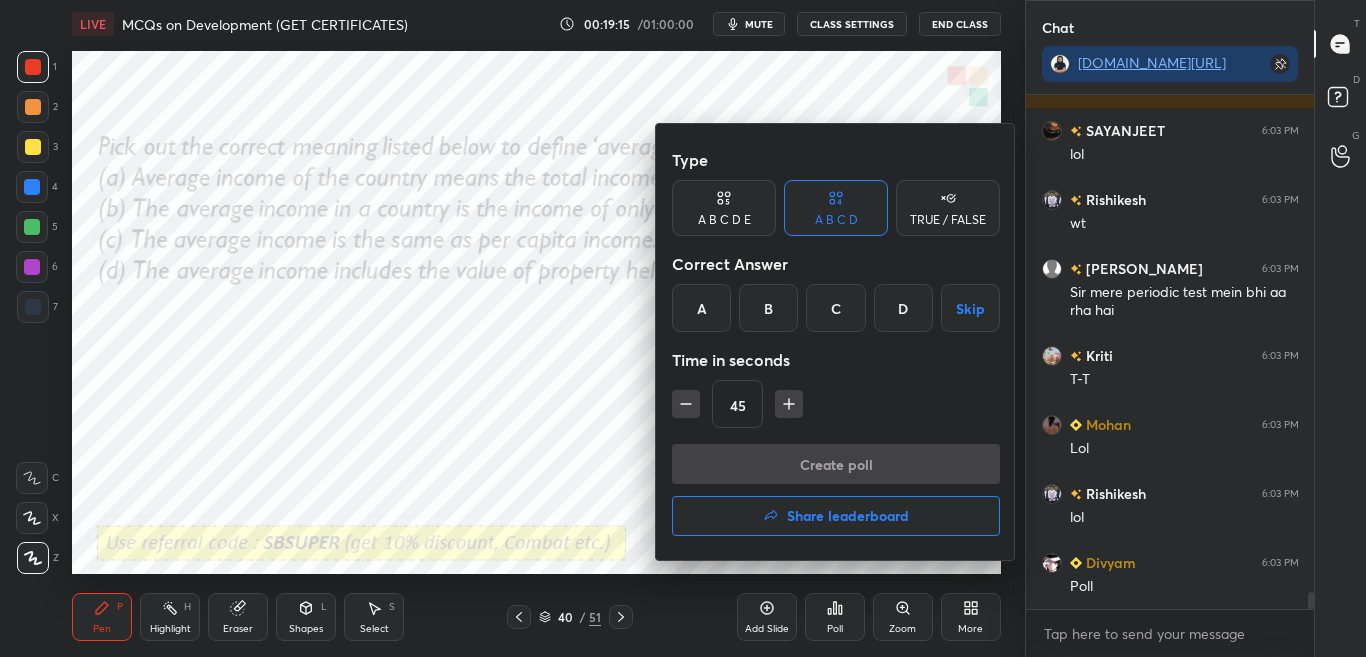 click at bounding box center (683, 328) 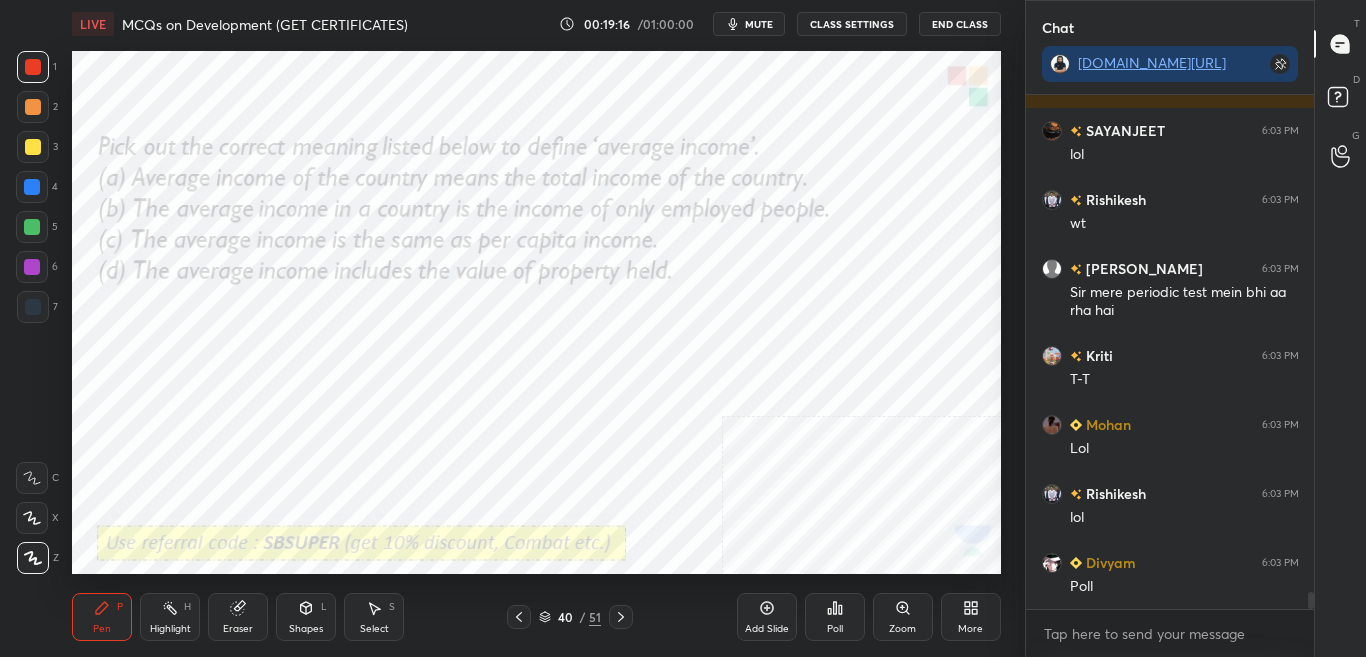 click on "Poll" at bounding box center (835, 629) 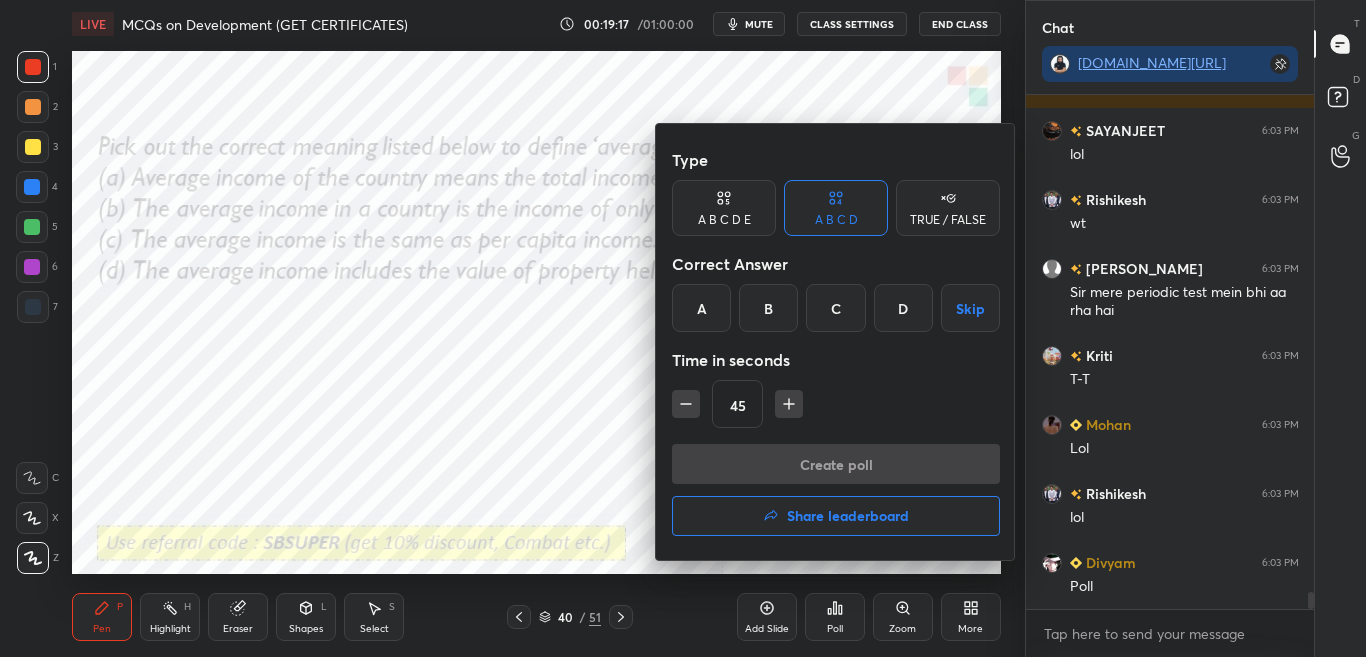 click on "C" at bounding box center [835, 308] 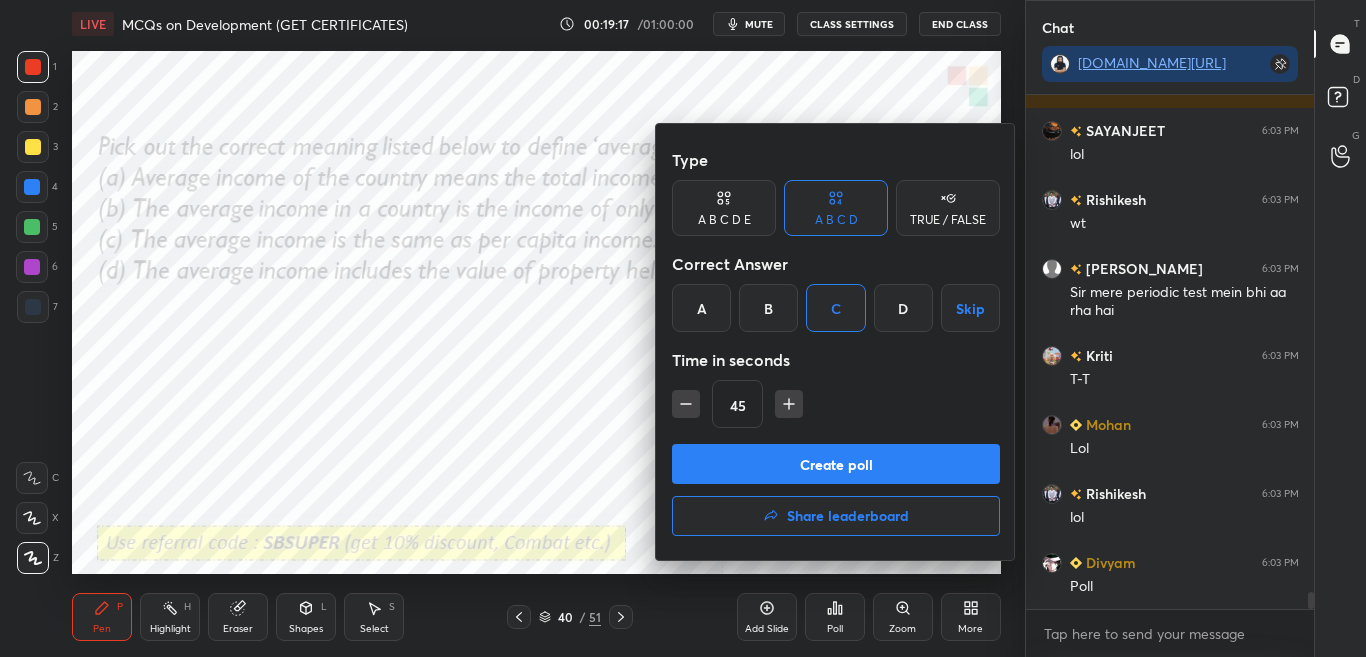 scroll, scrollTop: 15382, scrollLeft: 0, axis: vertical 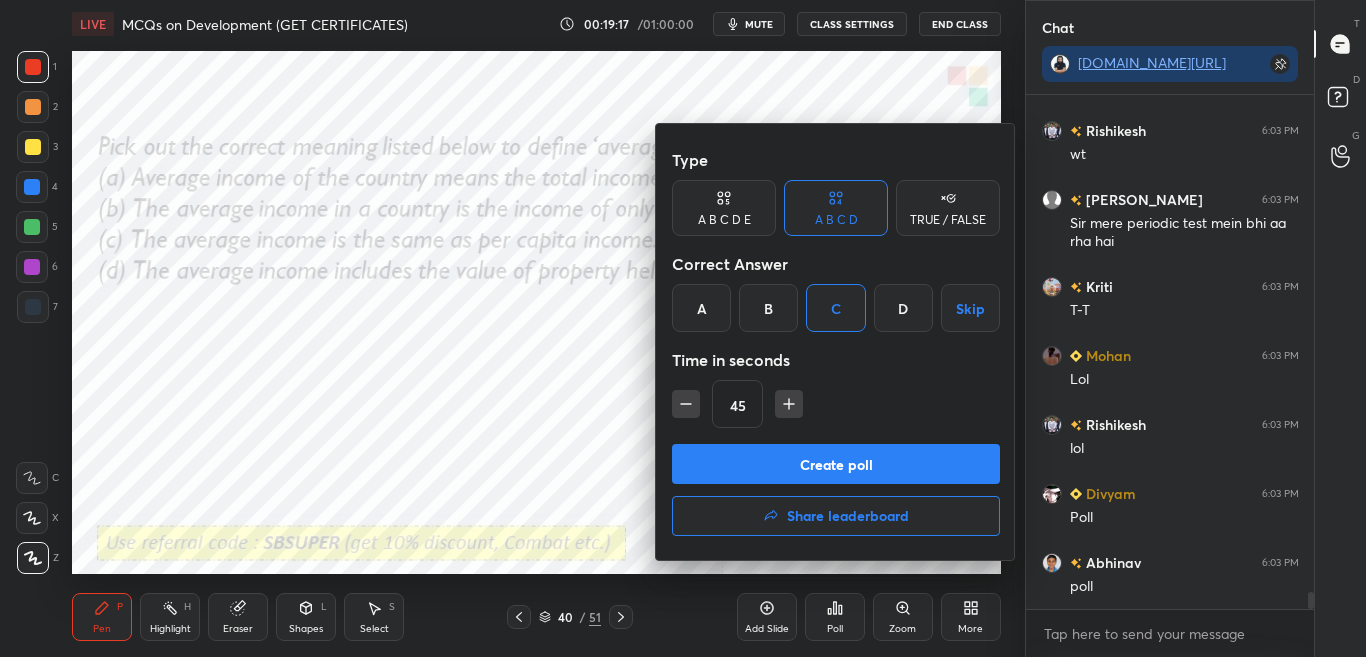 click on "Create poll" at bounding box center [836, 464] 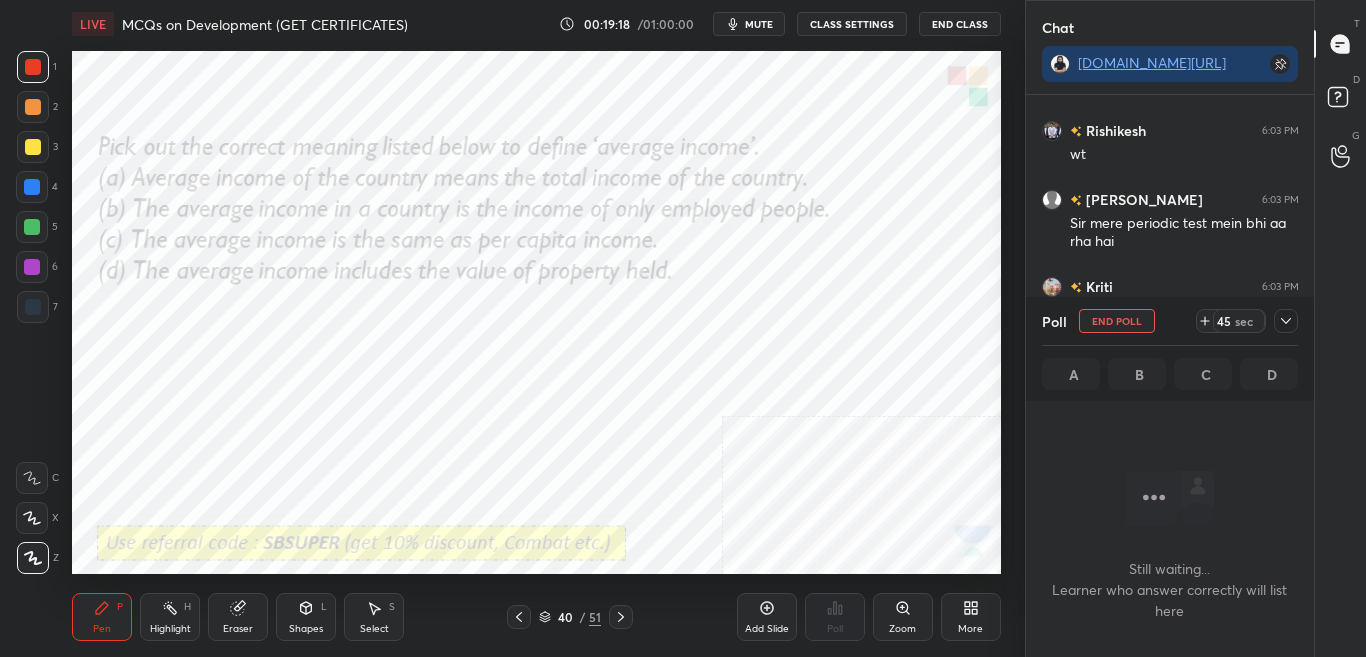 scroll, scrollTop: 280, scrollLeft: 282, axis: both 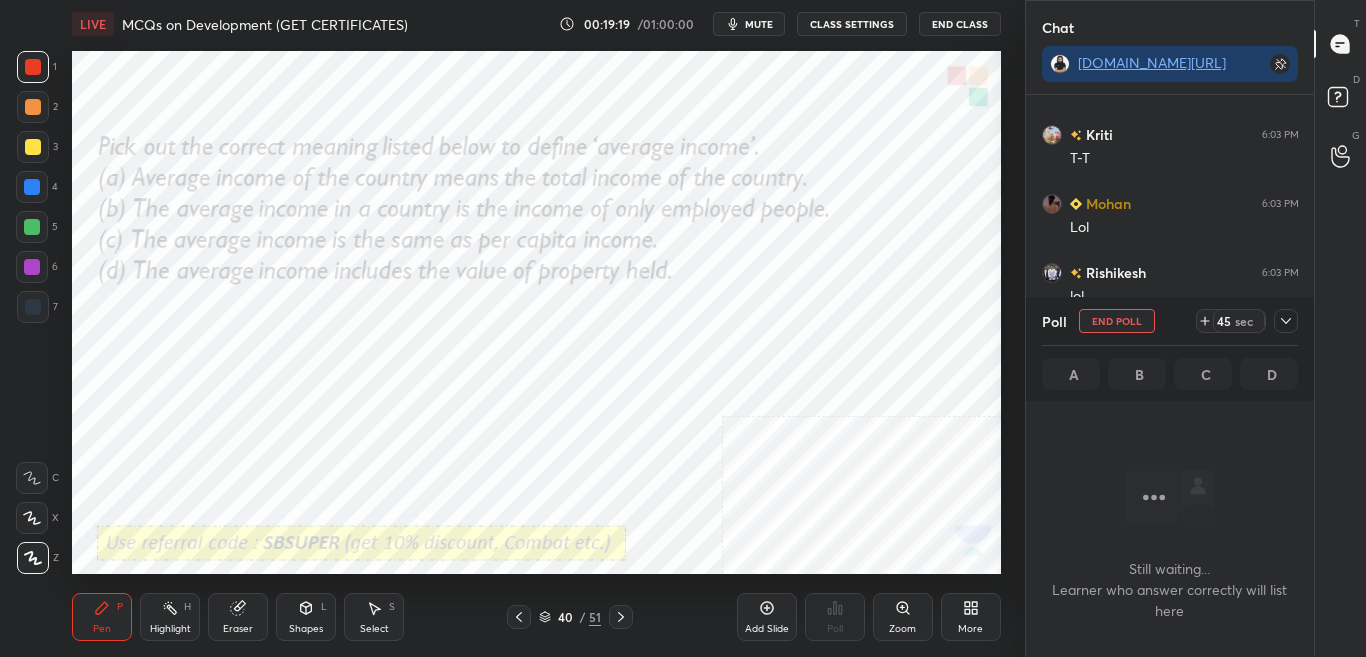 click 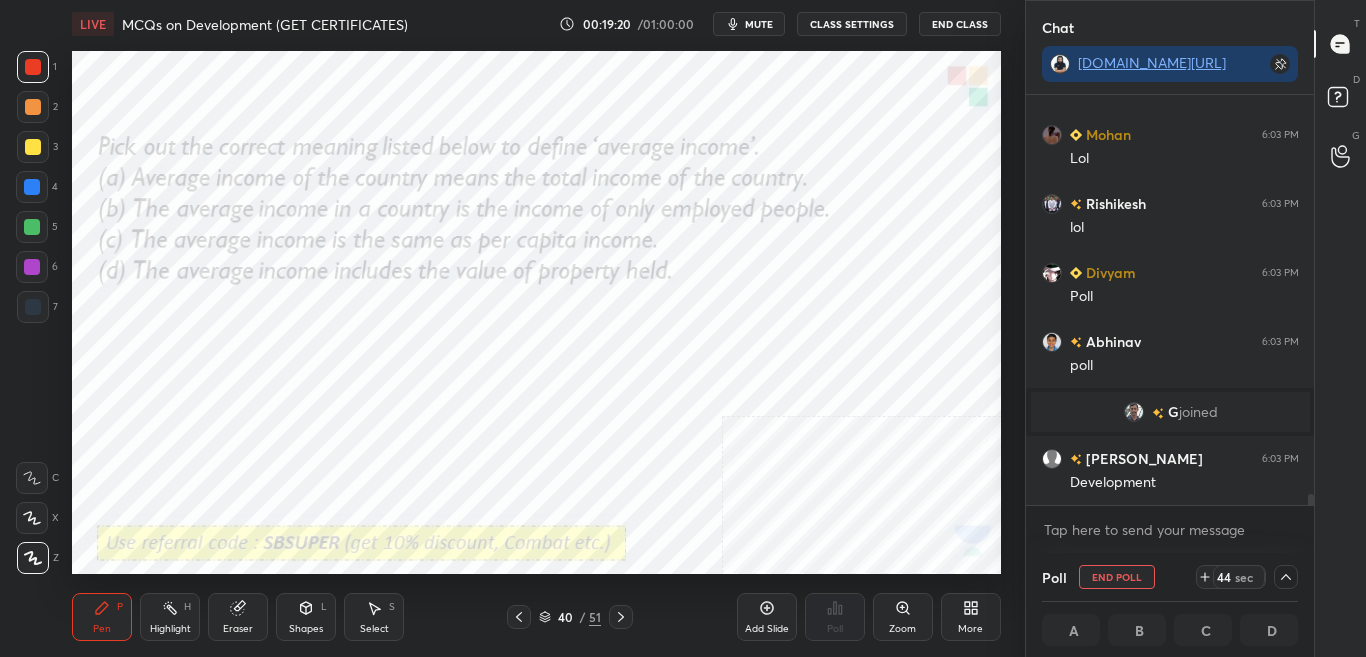 scroll, scrollTop: 15068, scrollLeft: 0, axis: vertical 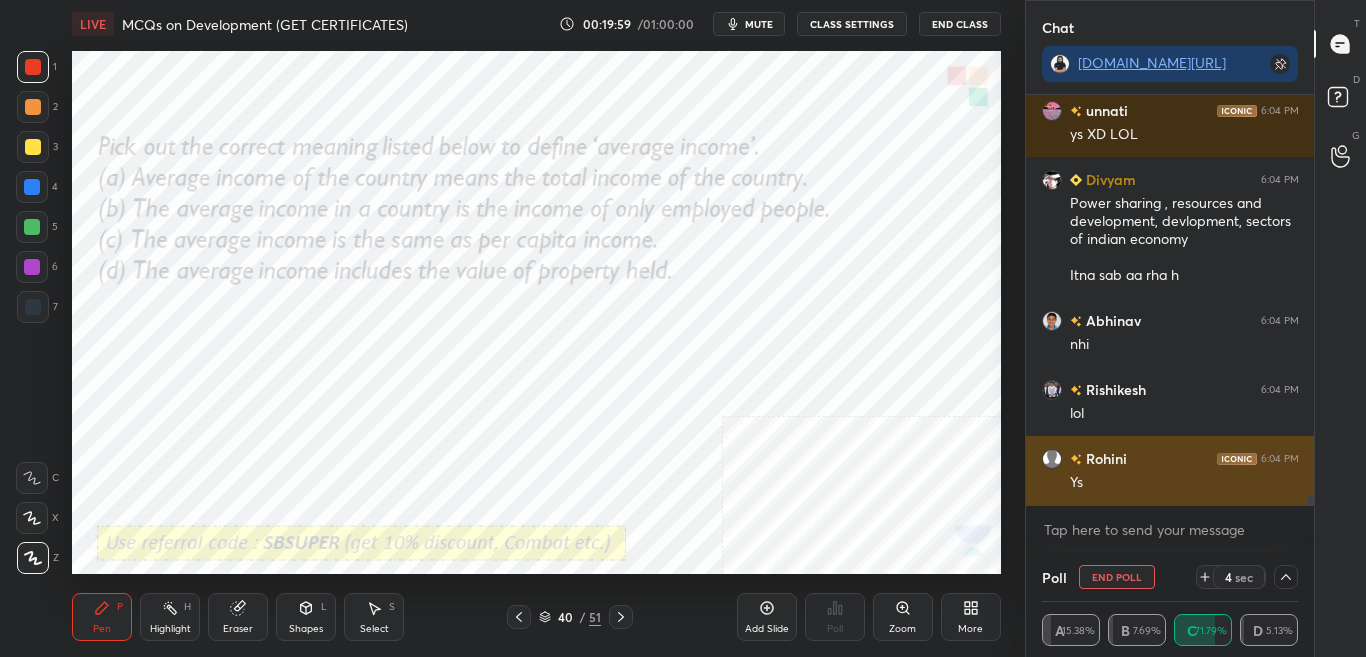 click on "Rohini 6:04 PM" at bounding box center [1170, 458] 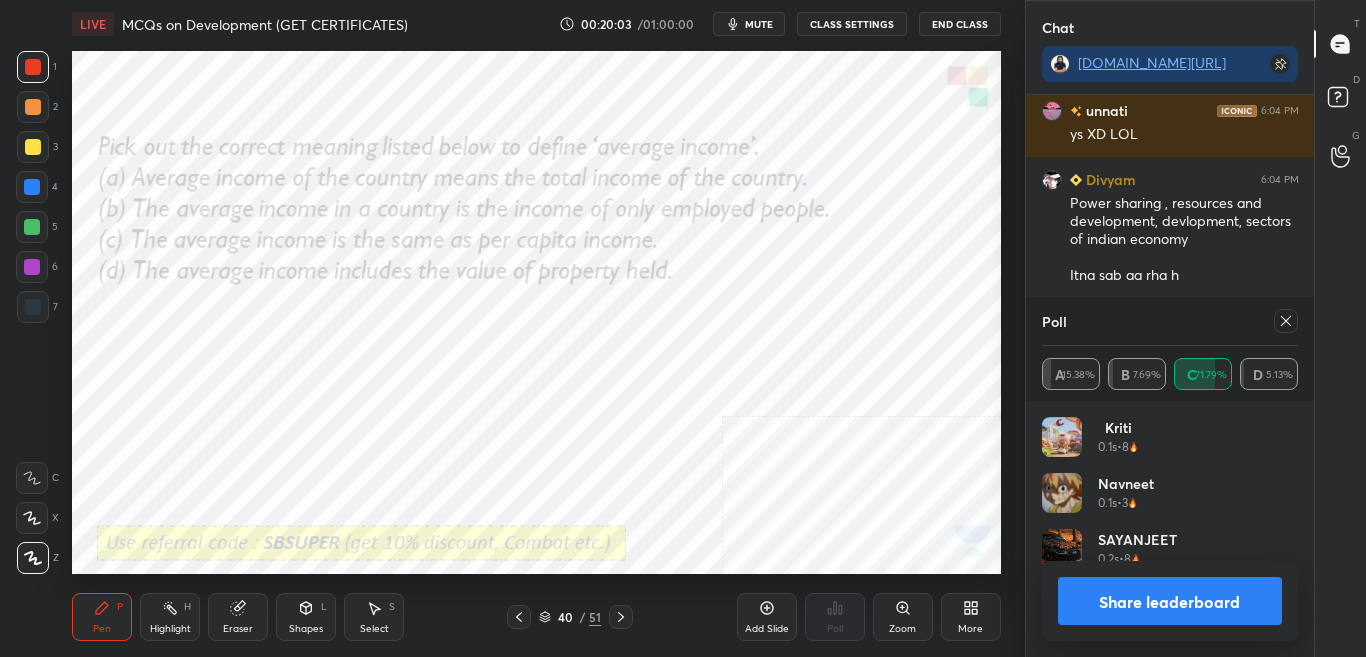 scroll, scrollTop: 7, scrollLeft: 7, axis: both 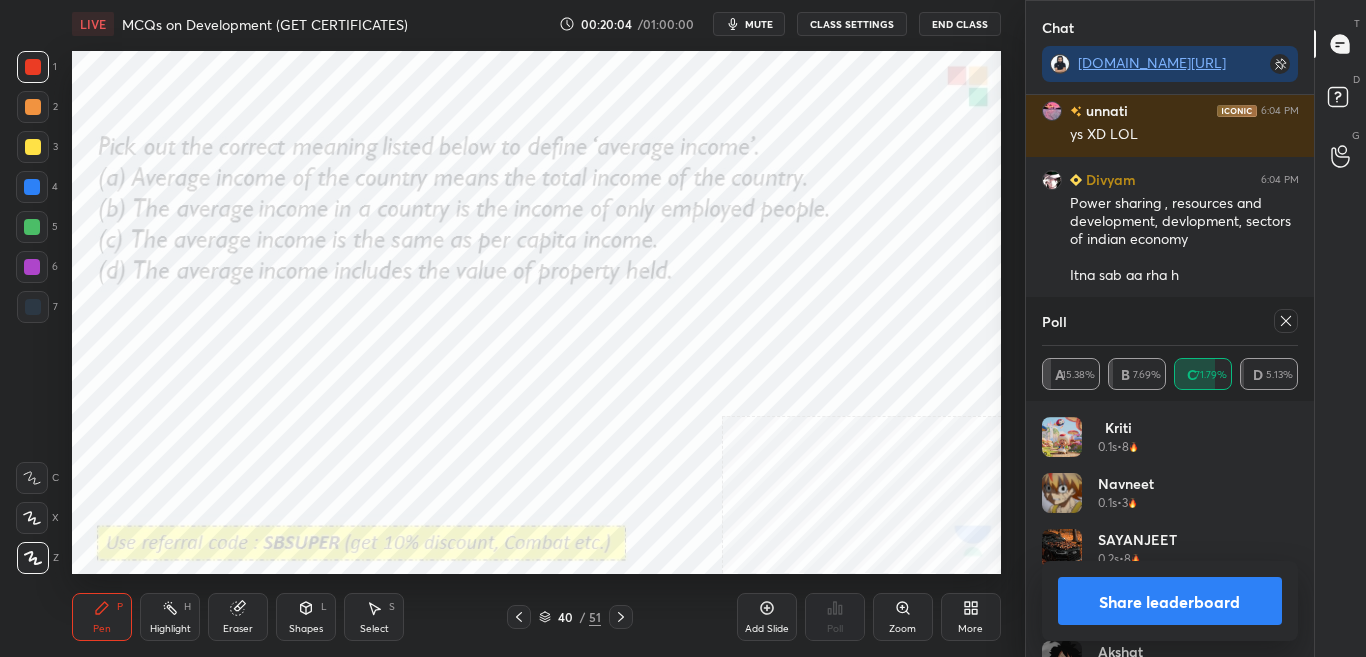 click on "Share leaderboard" at bounding box center [1170, 601] 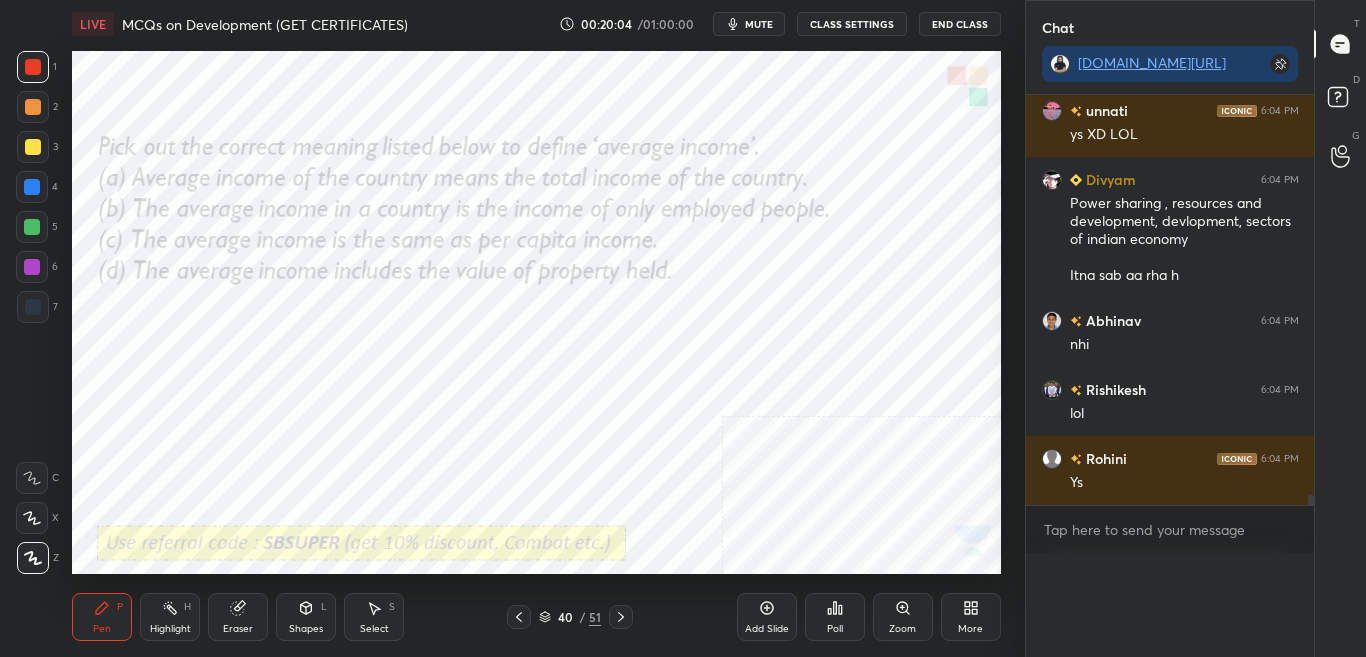 scroll, scrollTop: 0, scrollLeft: 0, axis: both 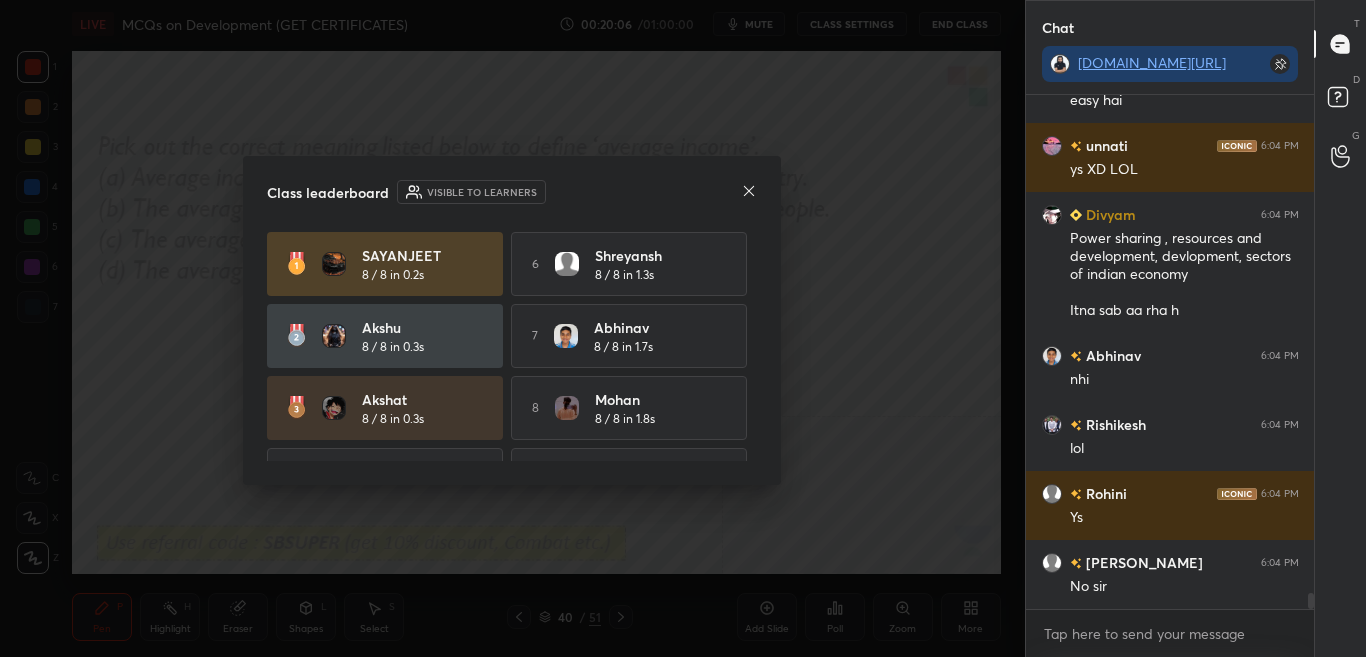 click 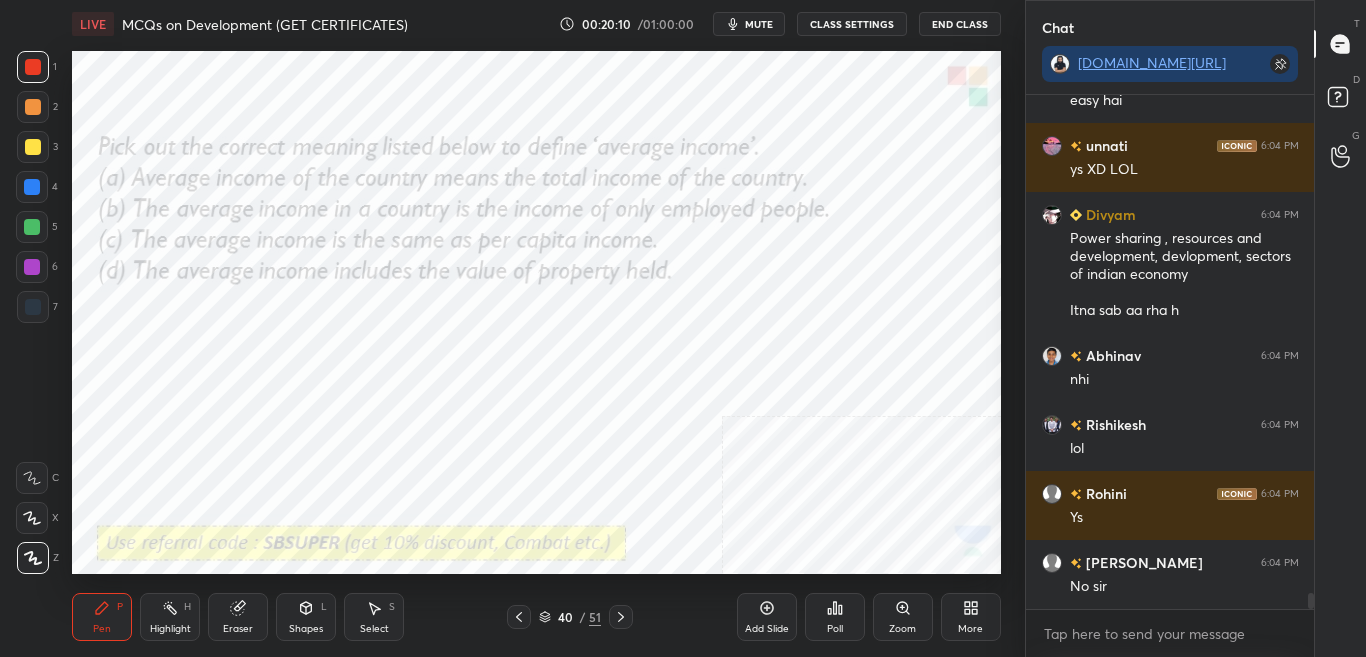 scroll, scrollTop: 16040, scrollLeft: 0, axis: vertical 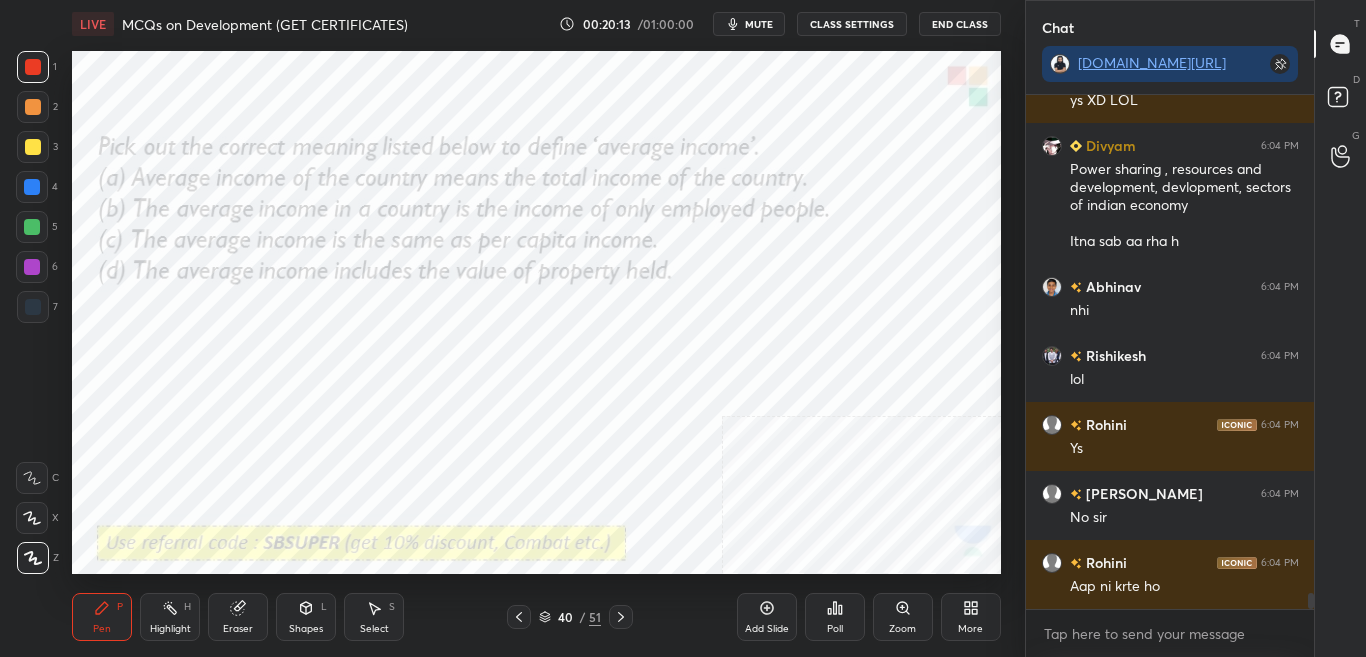 click 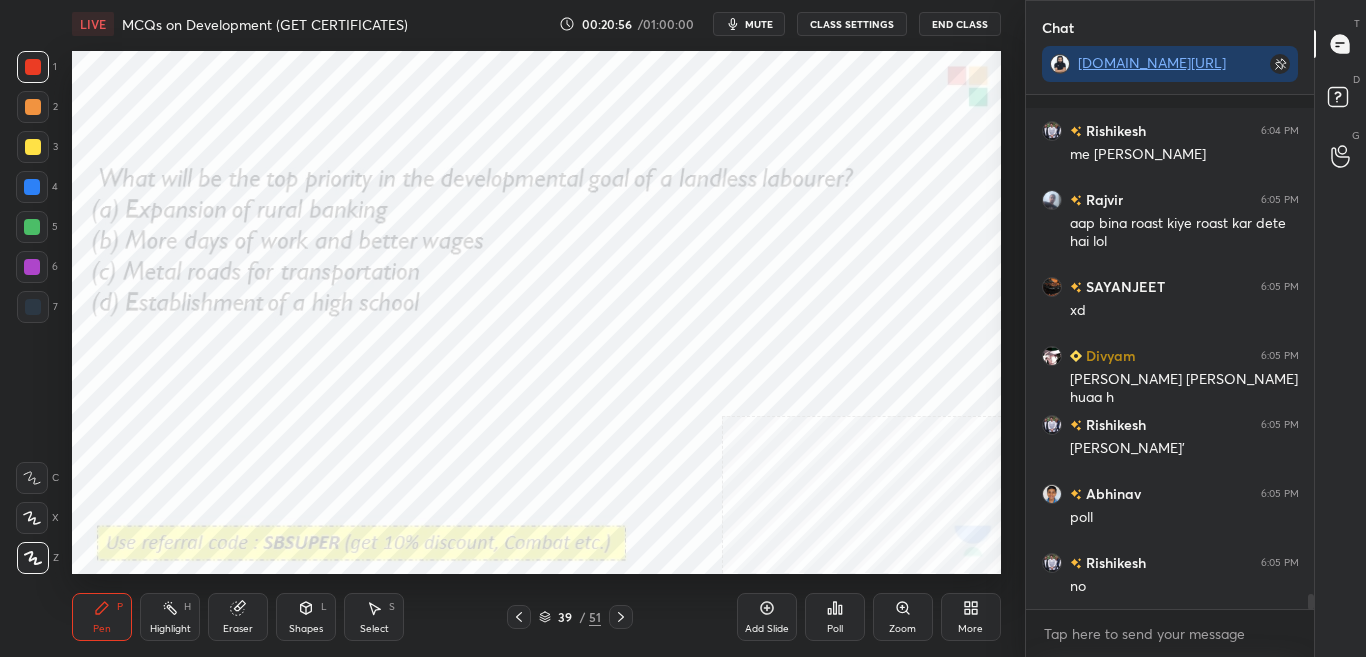 scroll, scrollTop: 16697, scrollLeft: 0, axis: vertical 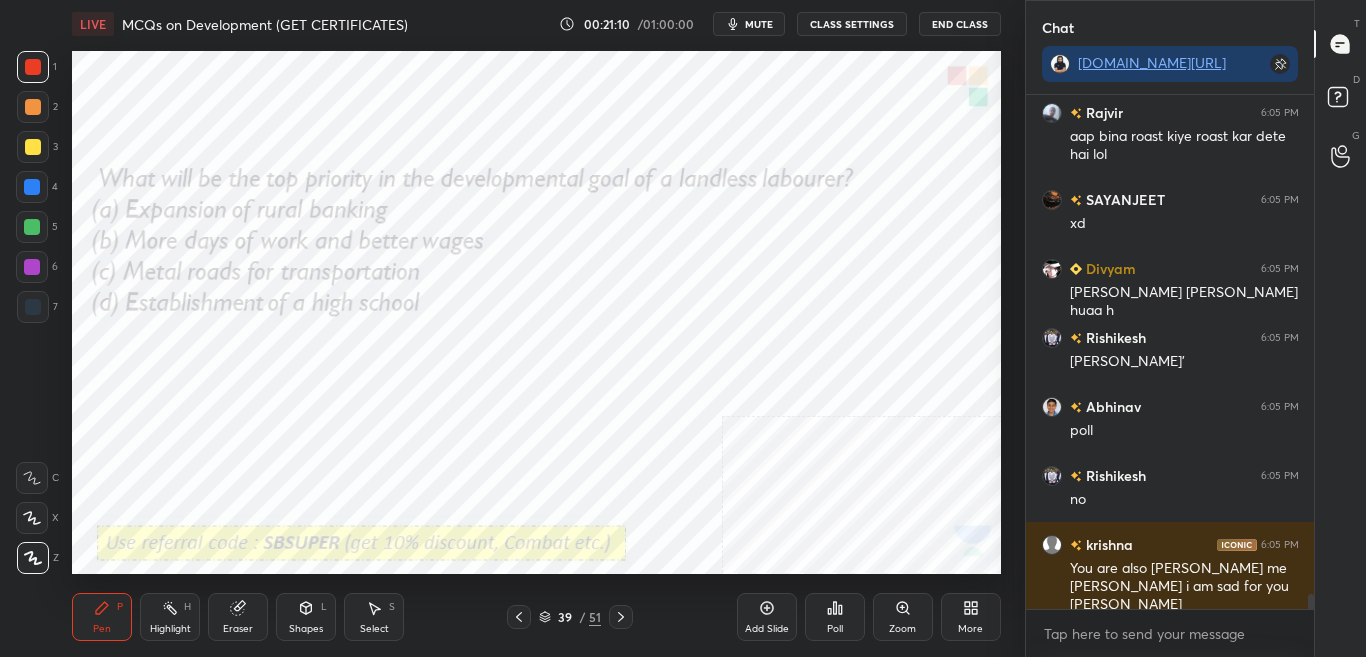 click on "Poll" at bounding box center (835, 629) 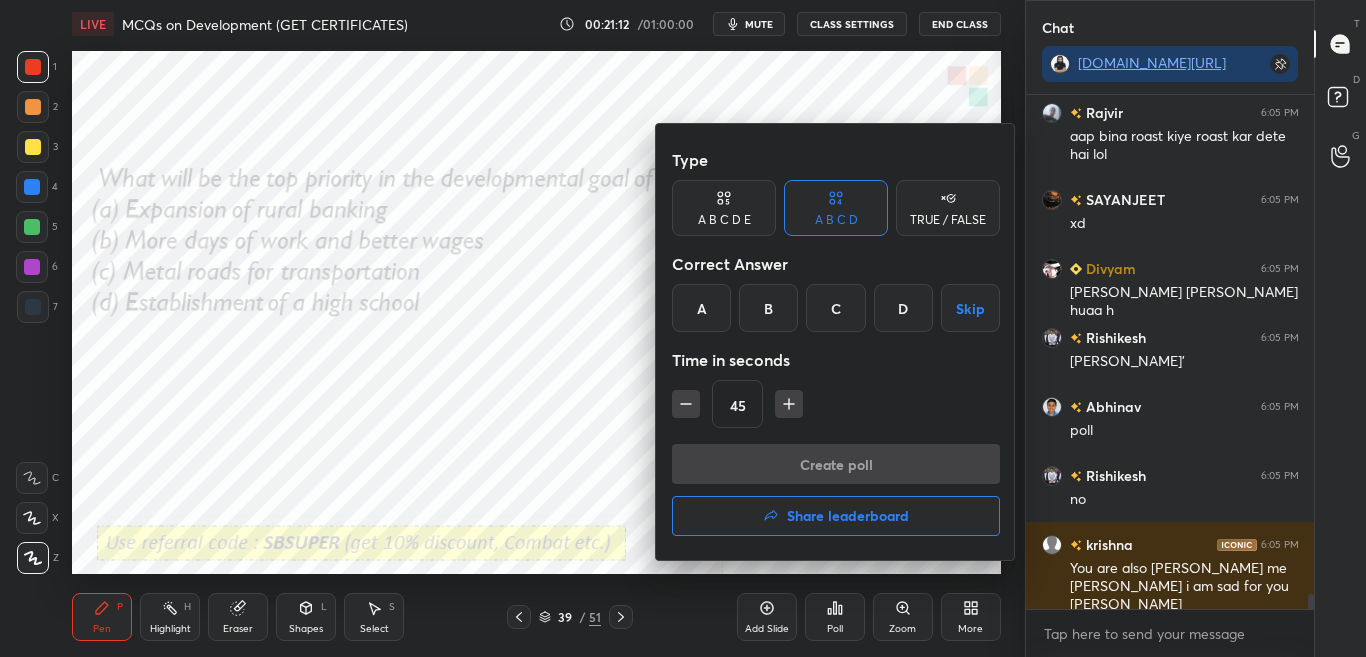 click at bounding box center (683, 328) 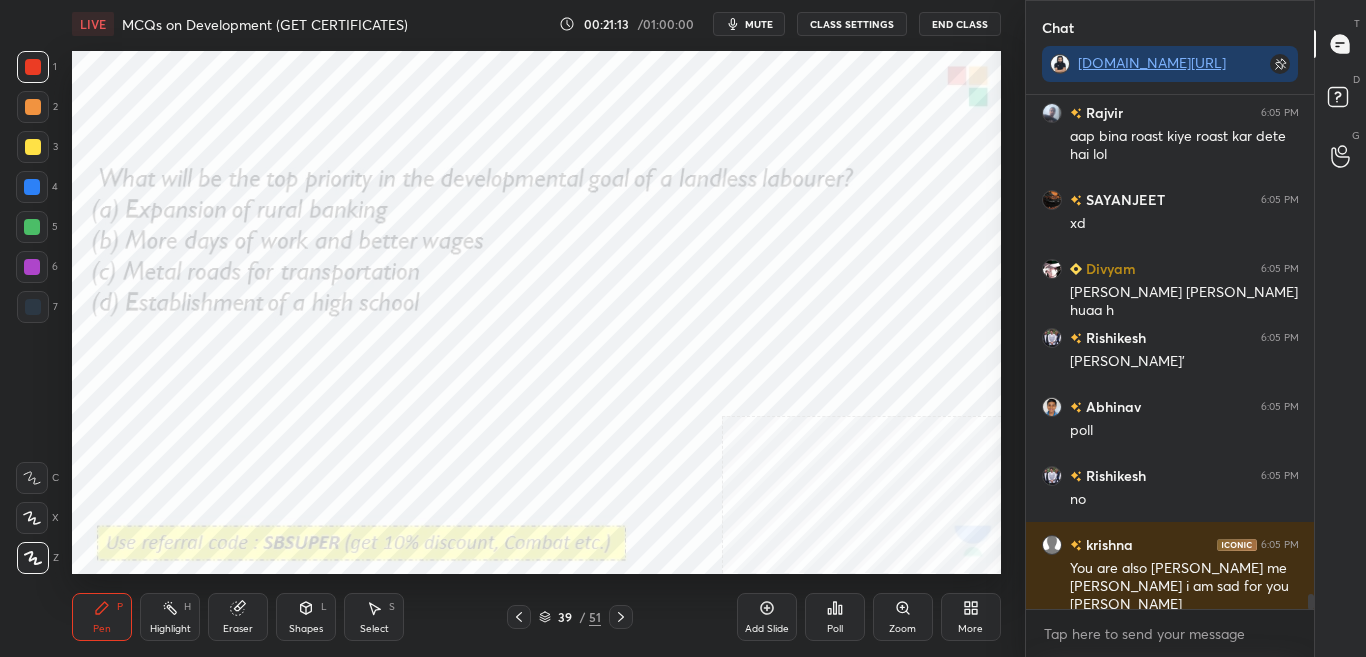 click on "Poll" at bounding box center (835, 629) 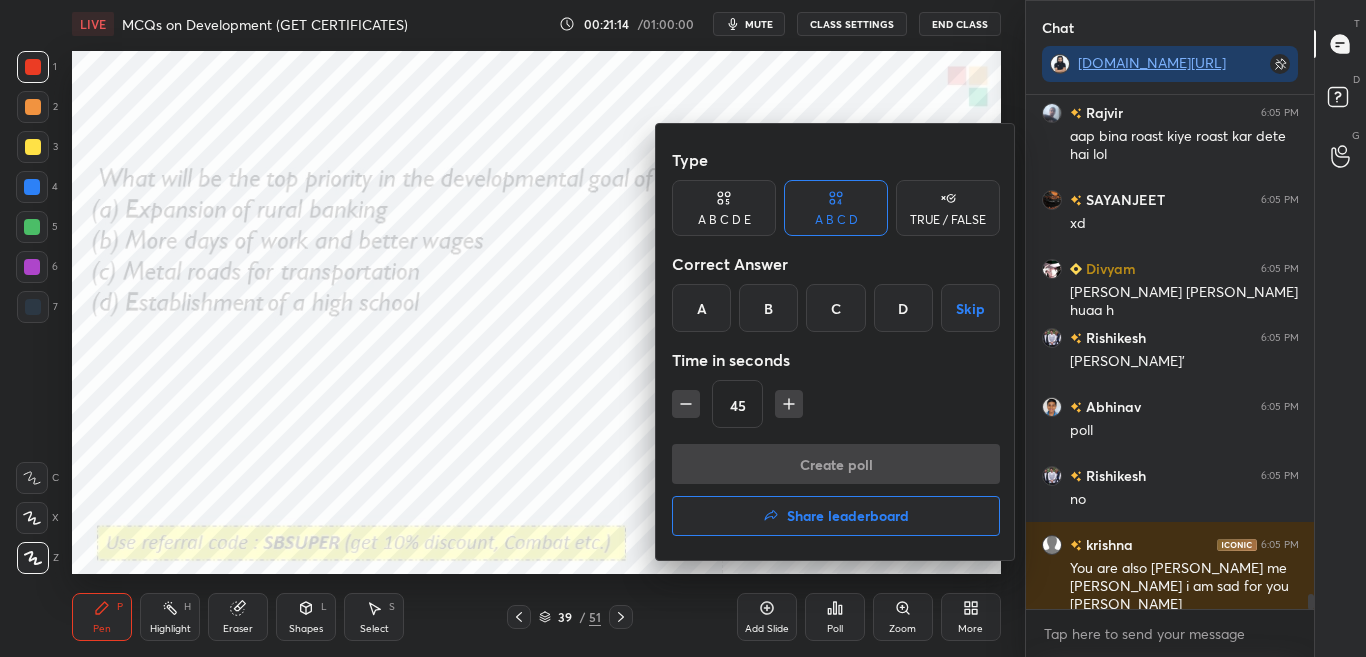click on "B" at bounding box center (768, 308) 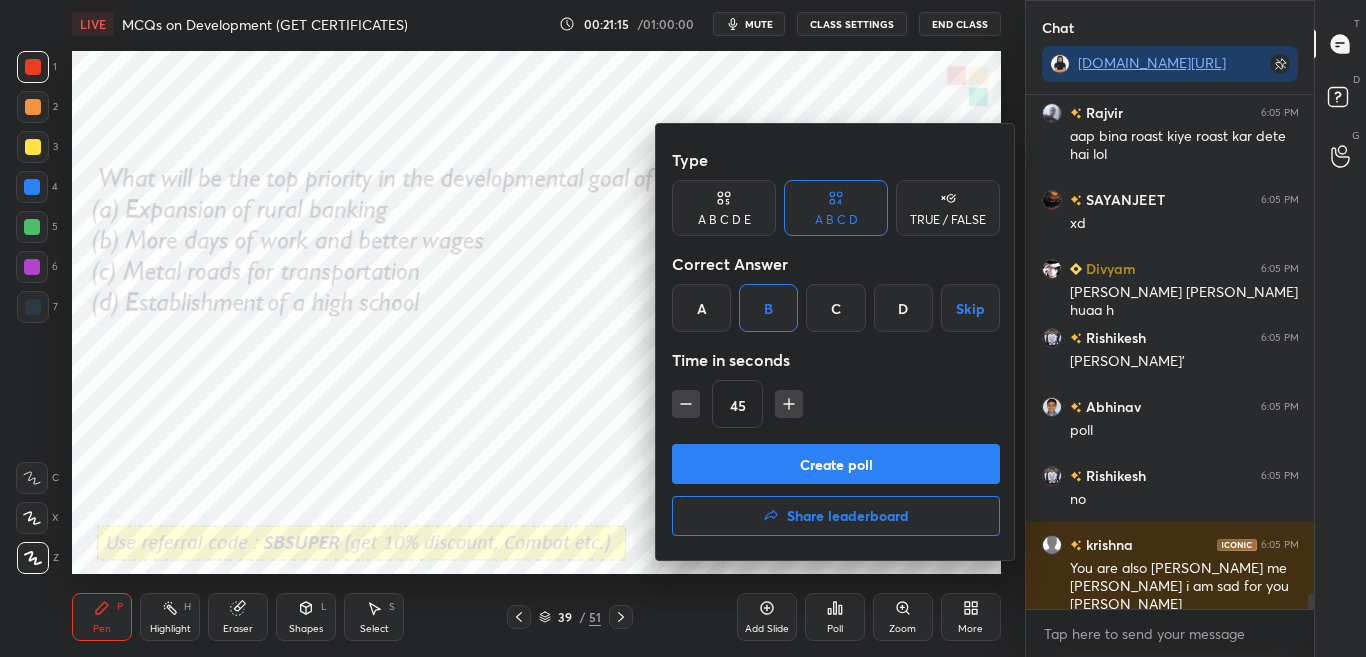 scroll, scrollTop: 16745, scrollLeft: 0, axis: vertical 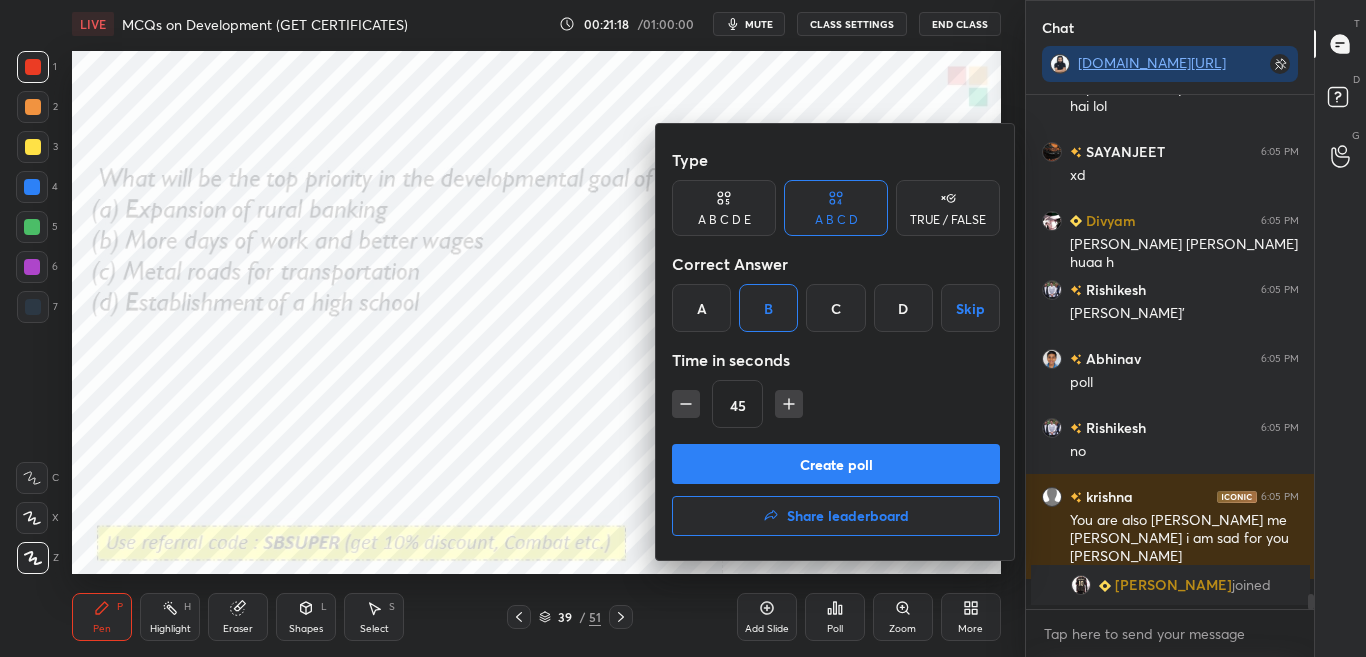 drag, startPoint x: 822, startPoint y: 470, endPoint x: 839, endPoint y: 434, distance: 39.812057 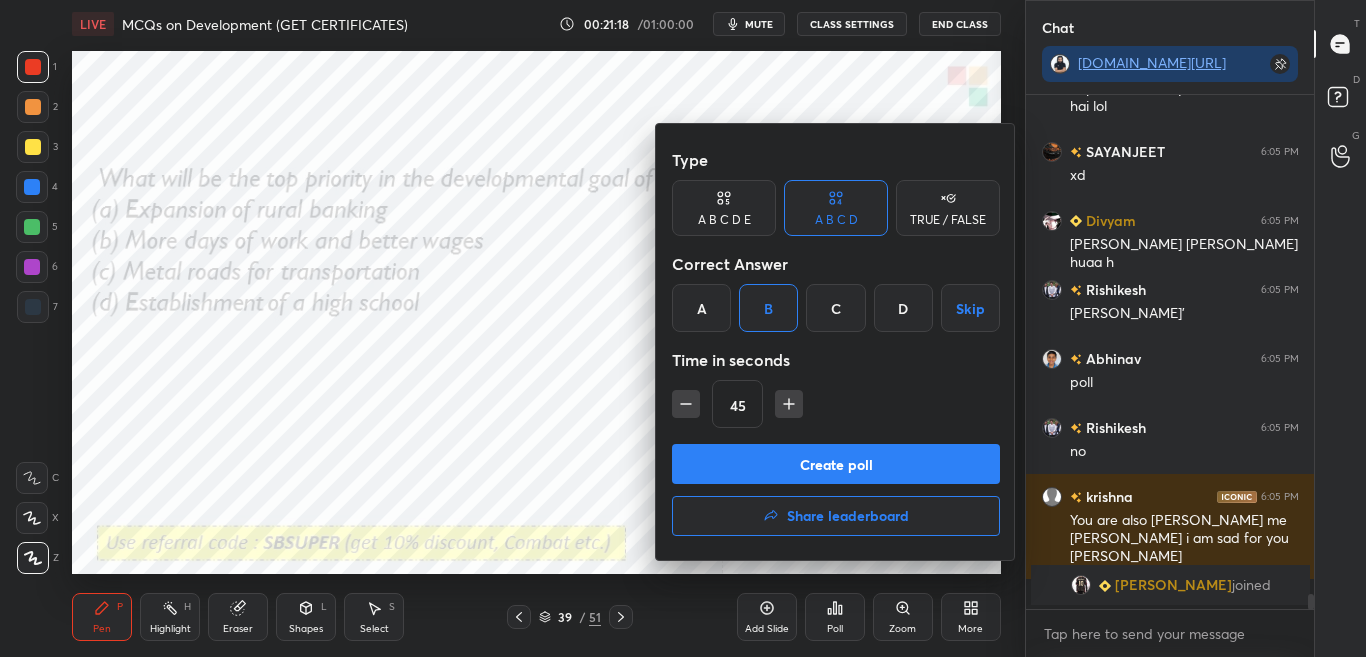 click on "Create poll" at bounding box center (836, 464) 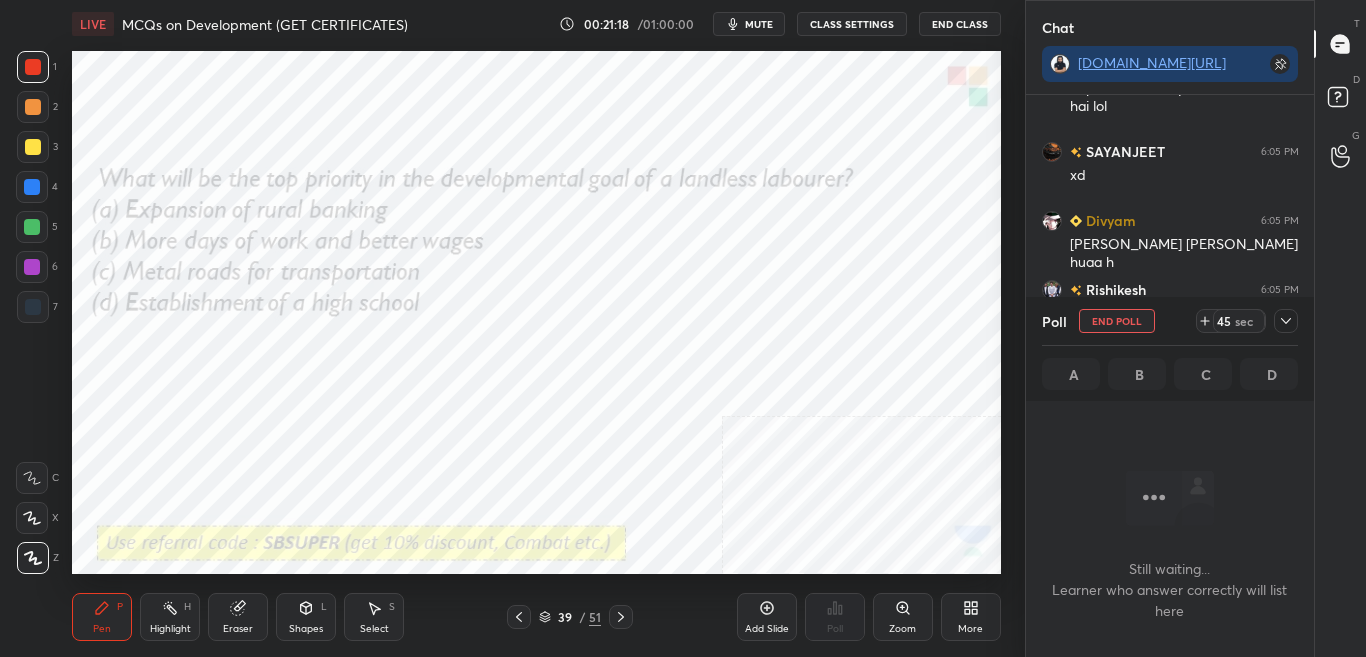 scroll, scrollTop: 241, scrollLeft: 282, axis: both 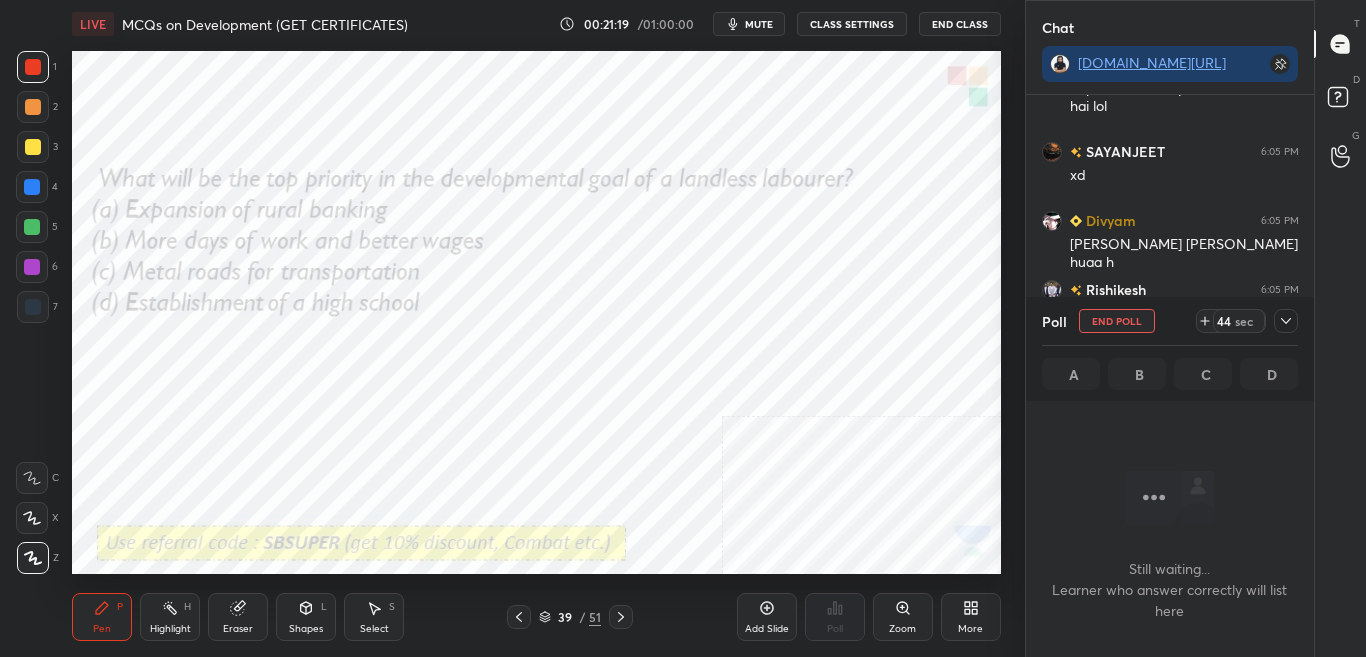 click 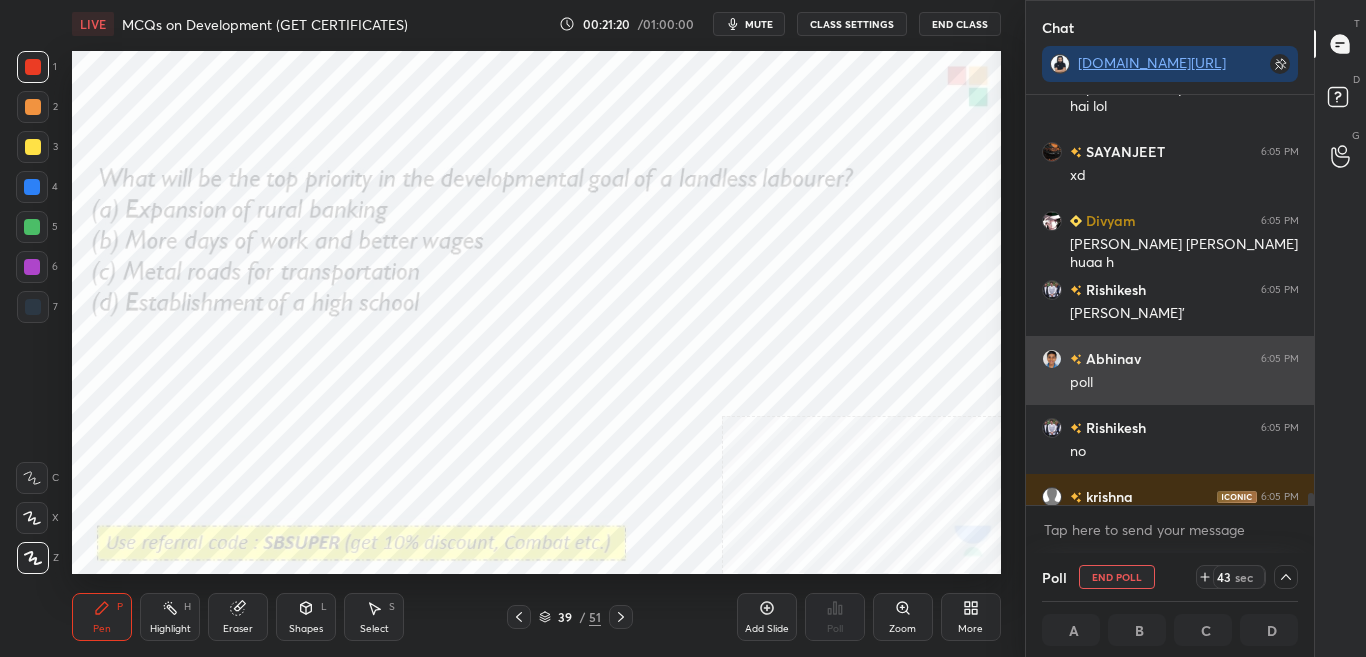 scroll, scrollTop: 1, scrollLeft: 7, axis: both 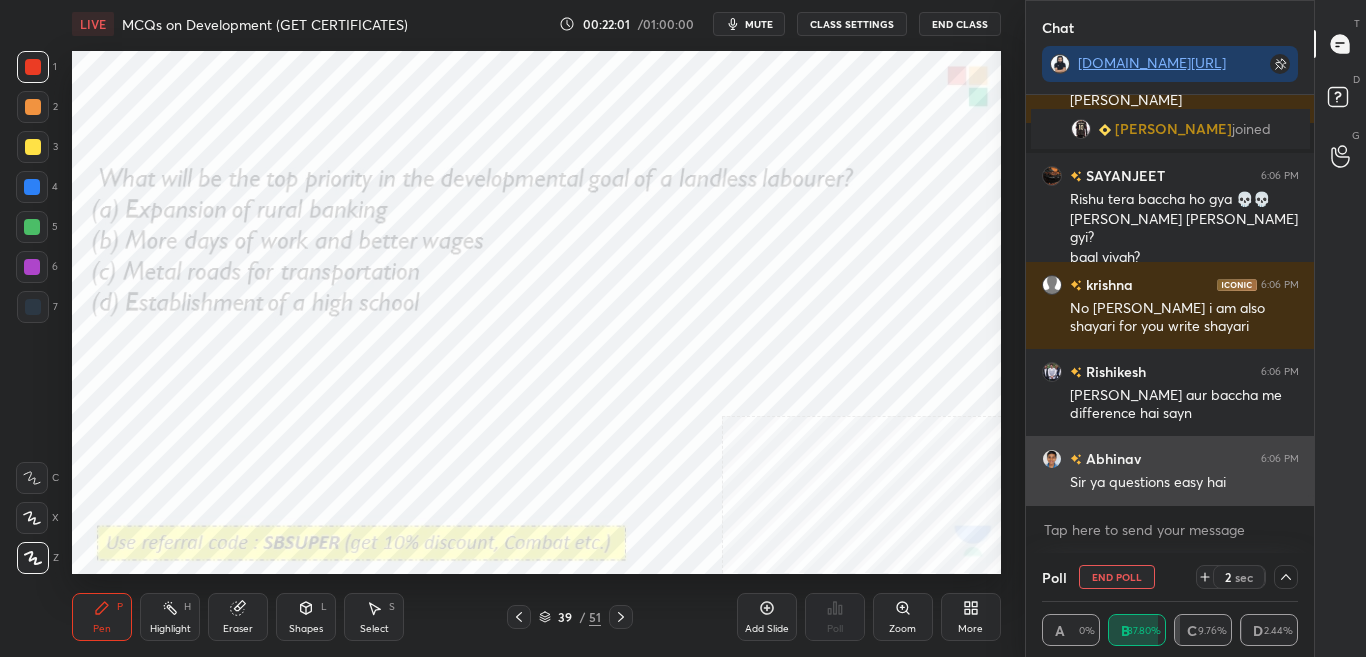click on "Sir ya questions easy hai" at bounding box center (1184, 481) 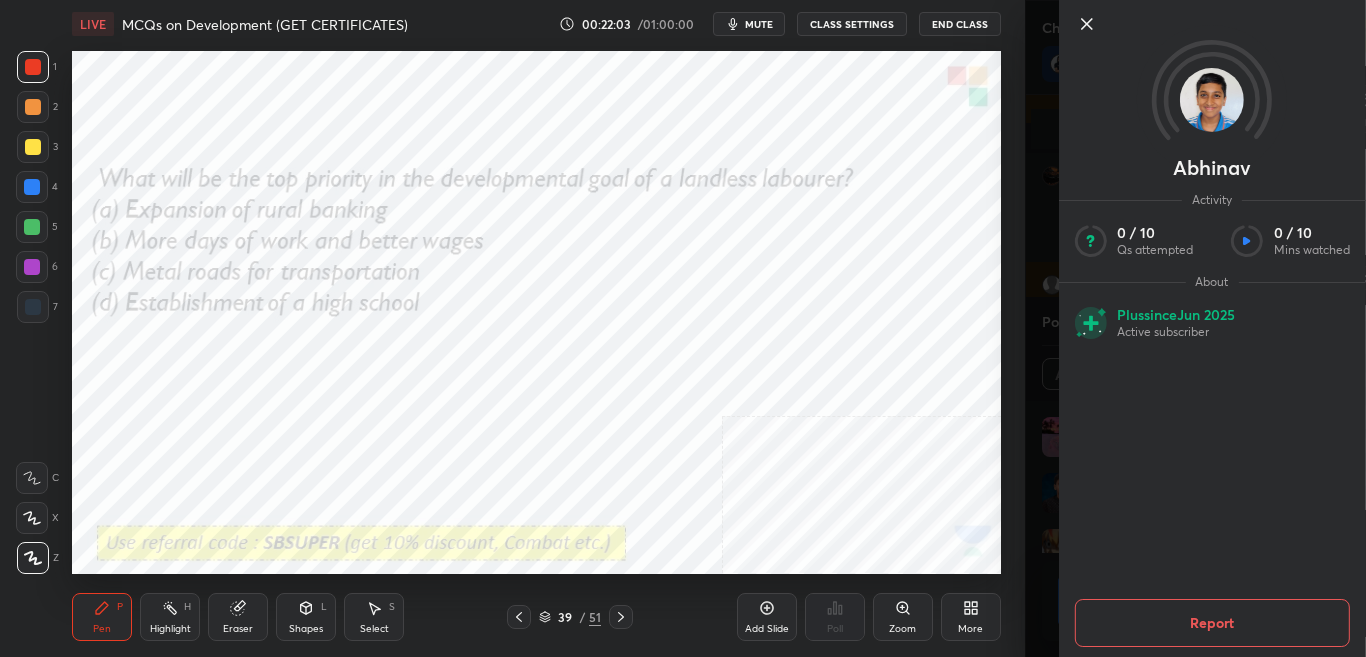 scroll, scrollTop: 7, scrollLeft: 7, axis: both 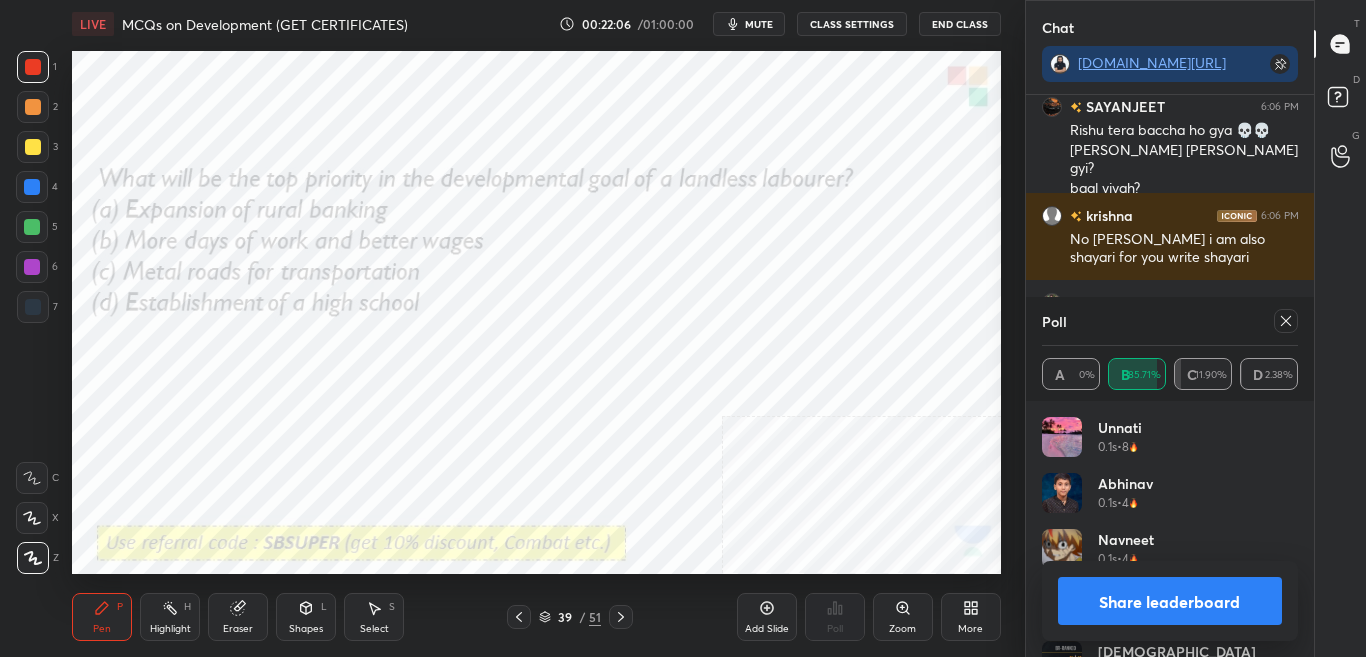 click 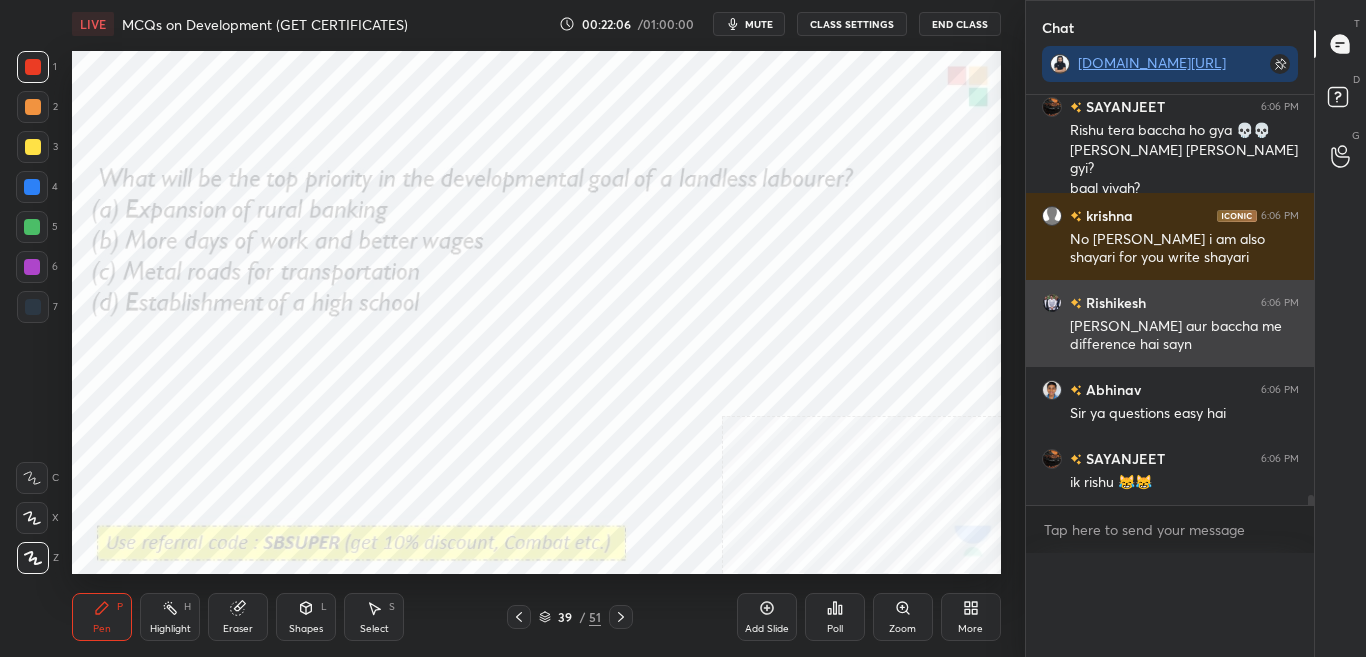 scroll, scrollTop: 0, scrollLeft: 0, axis: both 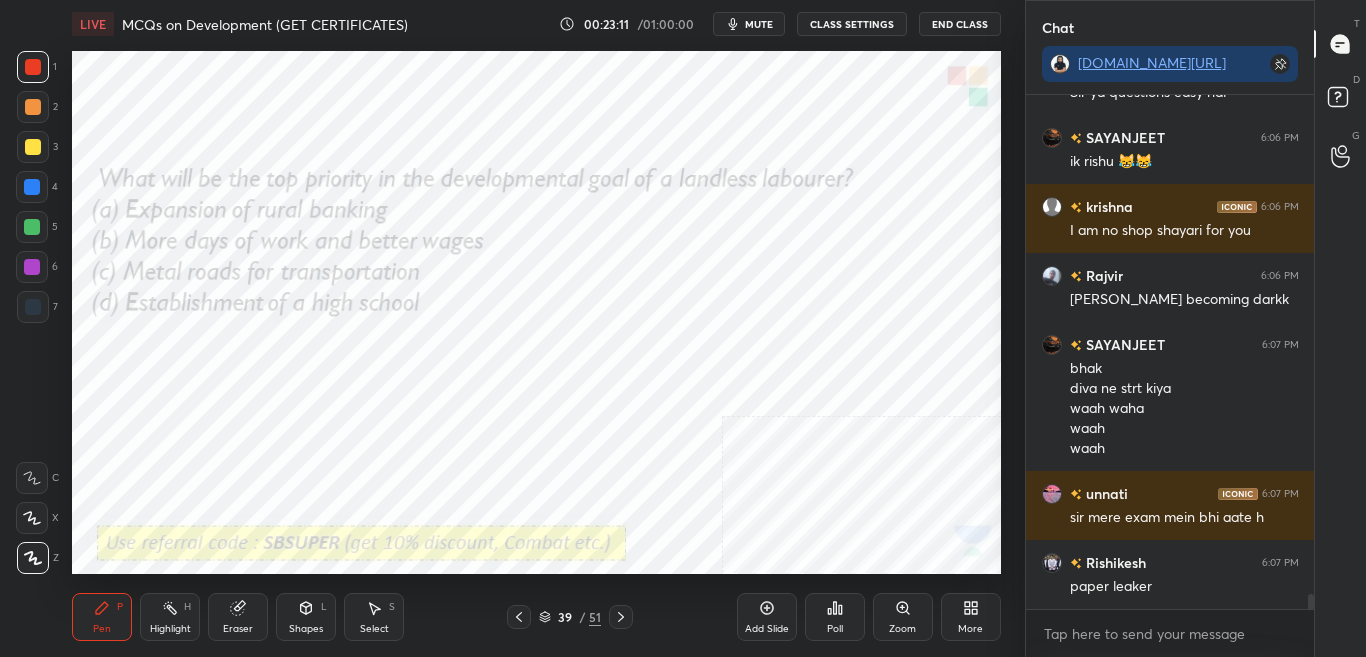 click at bounding box center [519, 617] 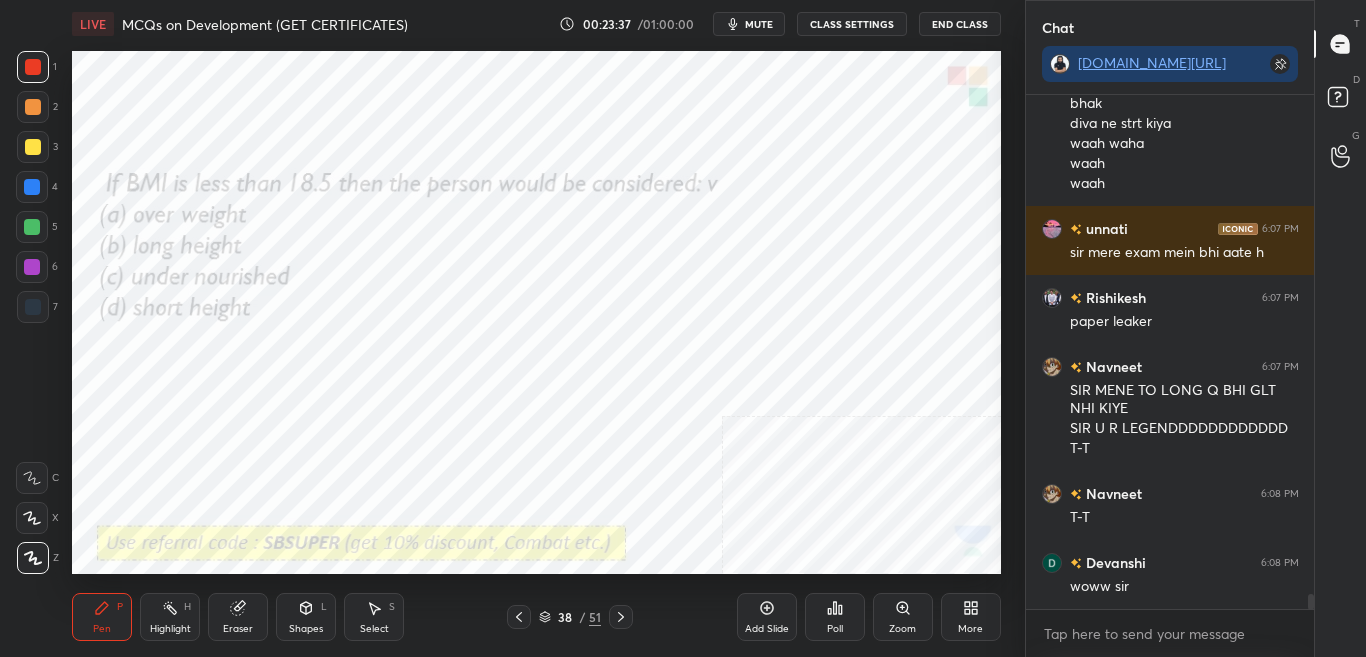 scroll, scrollTop: 17411, scrollLeft: 0, axis: vertical 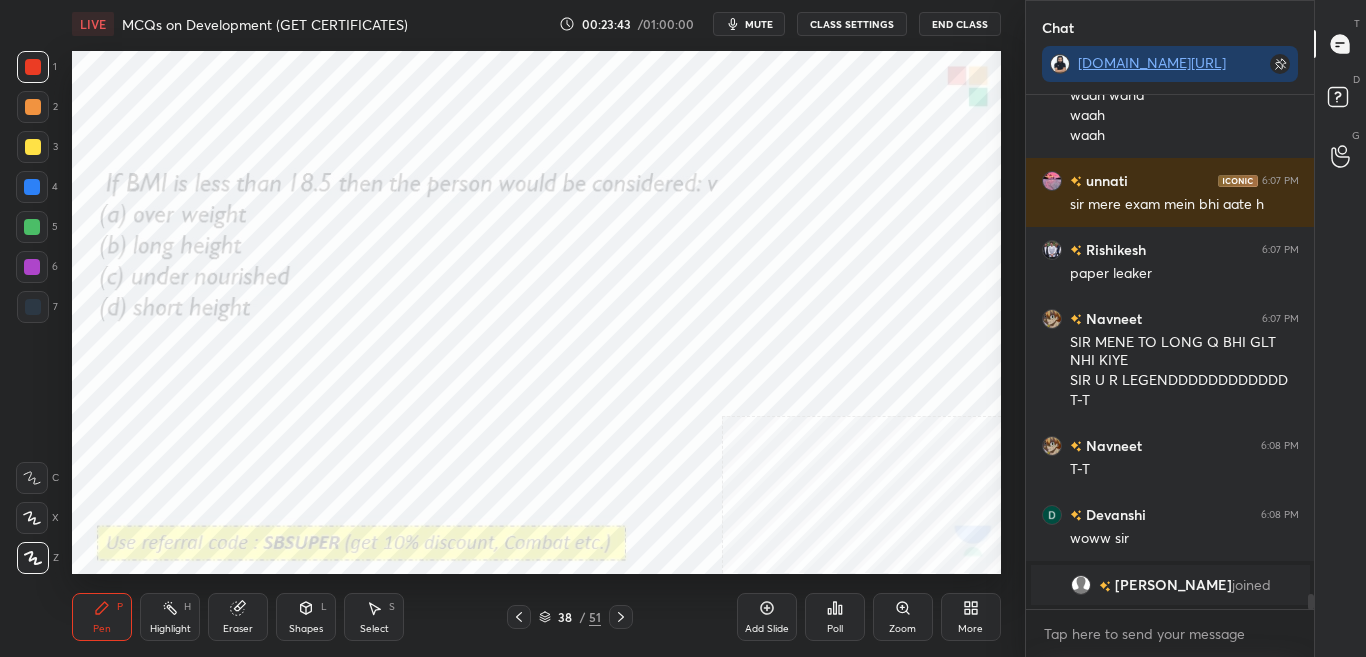click on "mute" at bounding box center [759, 24] 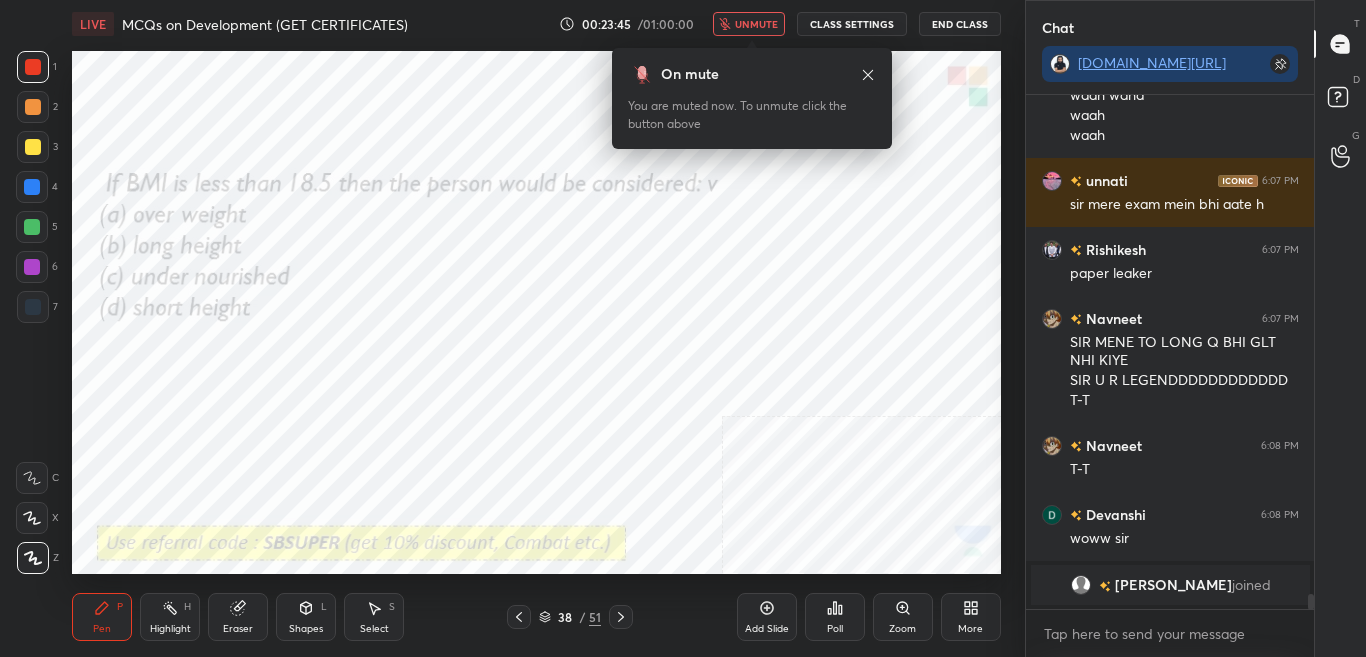click on "unmute" at bounding box center [756, 24] 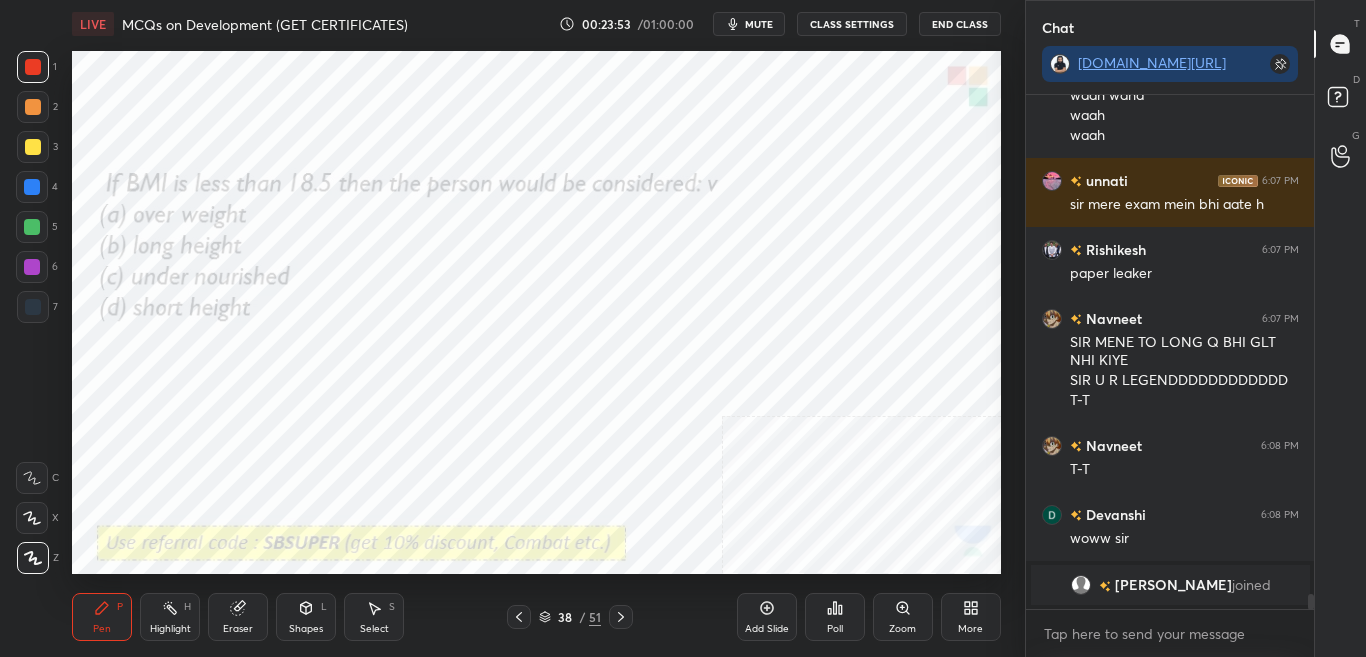 click on "mute" at bounding box center [759, 24] 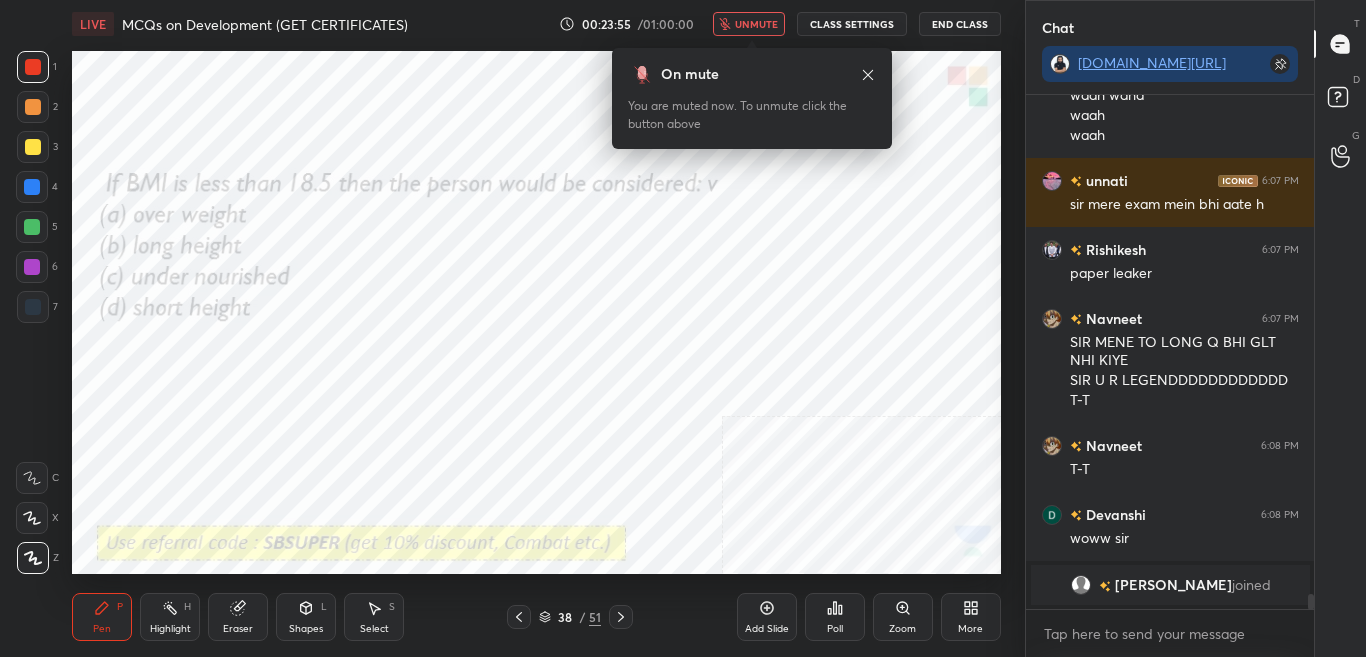 click on "unmute" at bounding box center (756, 24) 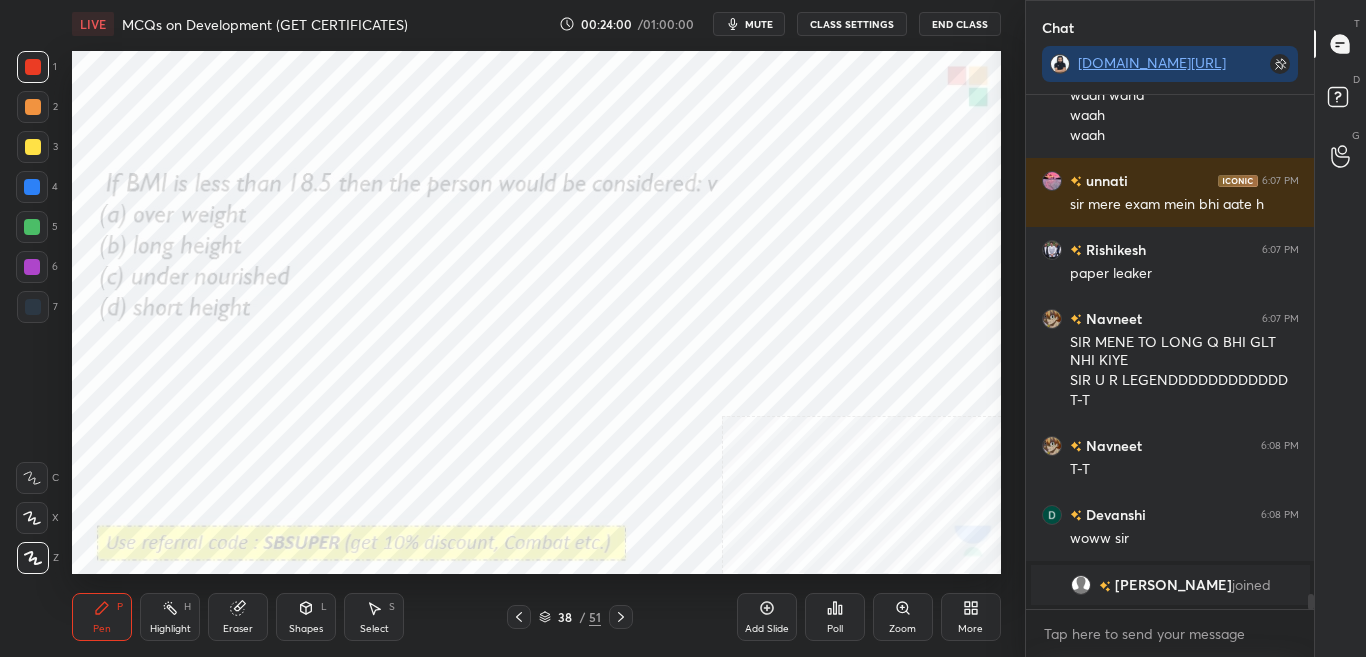 click on "Poll" at bounding box center (835, 629) 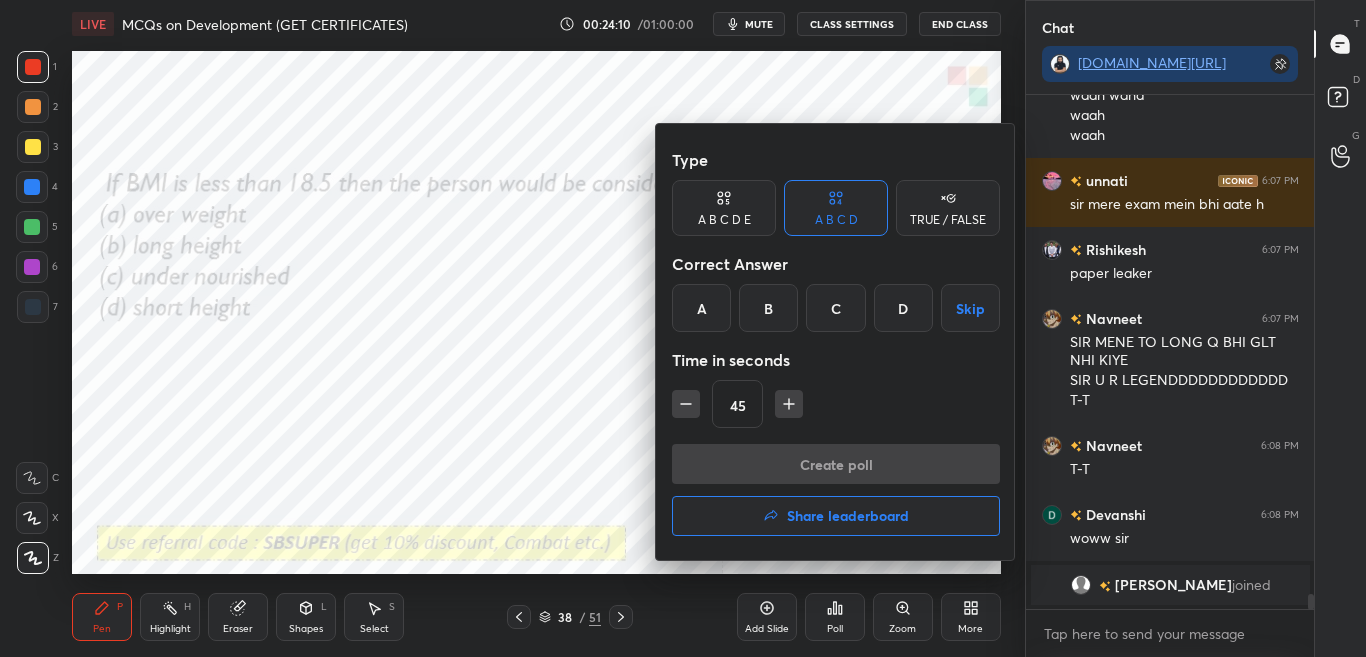 click on "C" at bounding box center [835, 308] 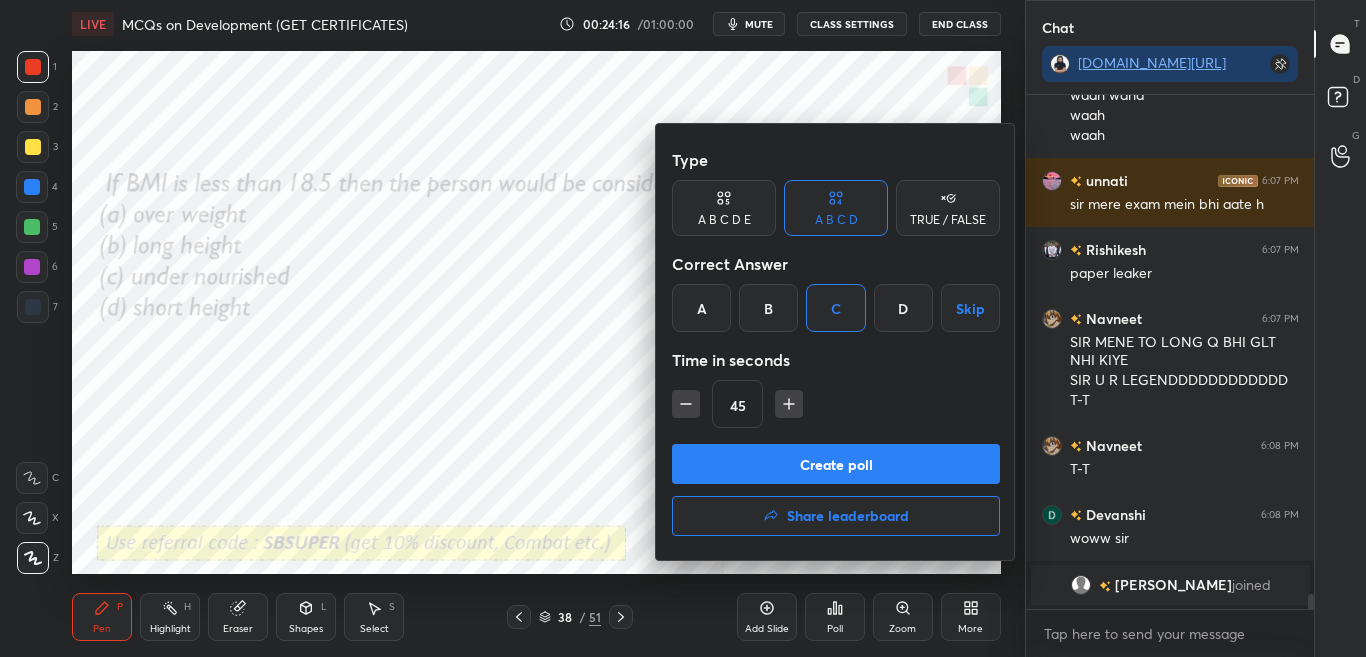 click on "Create poll" at bounding box center [836, 464] 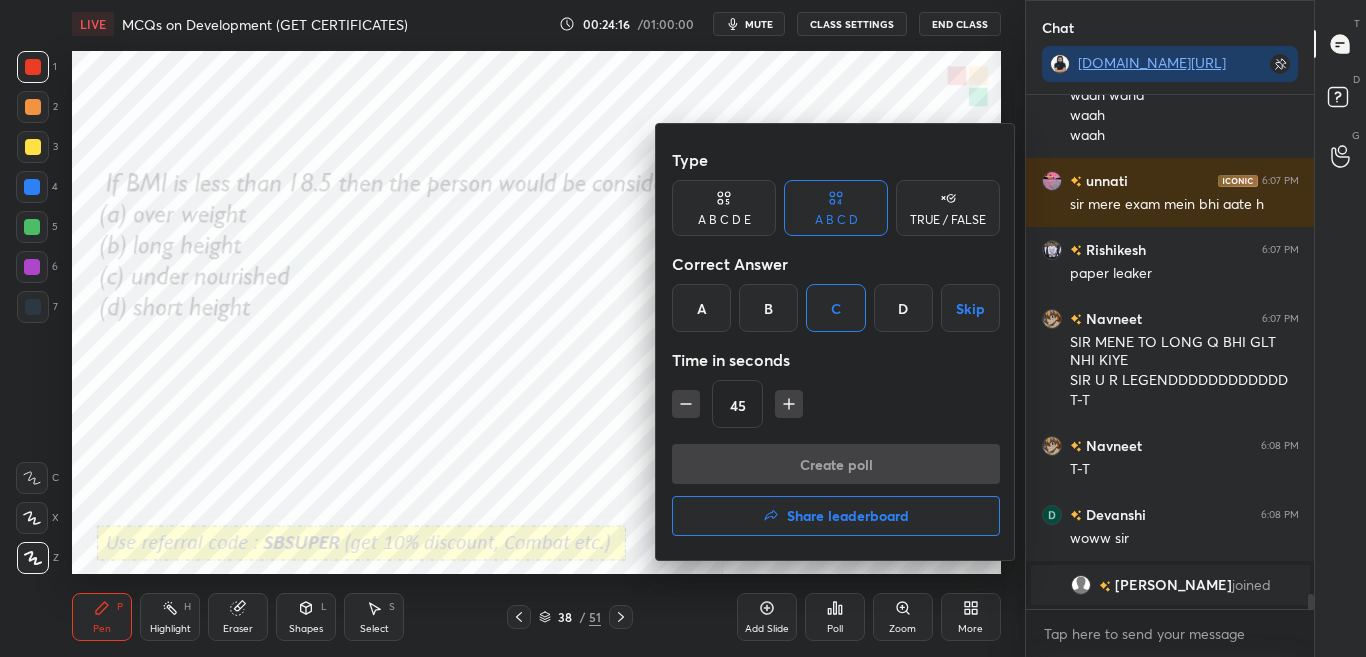 scroll, scrollTop: 289, scrollLeft: 282, axis: both 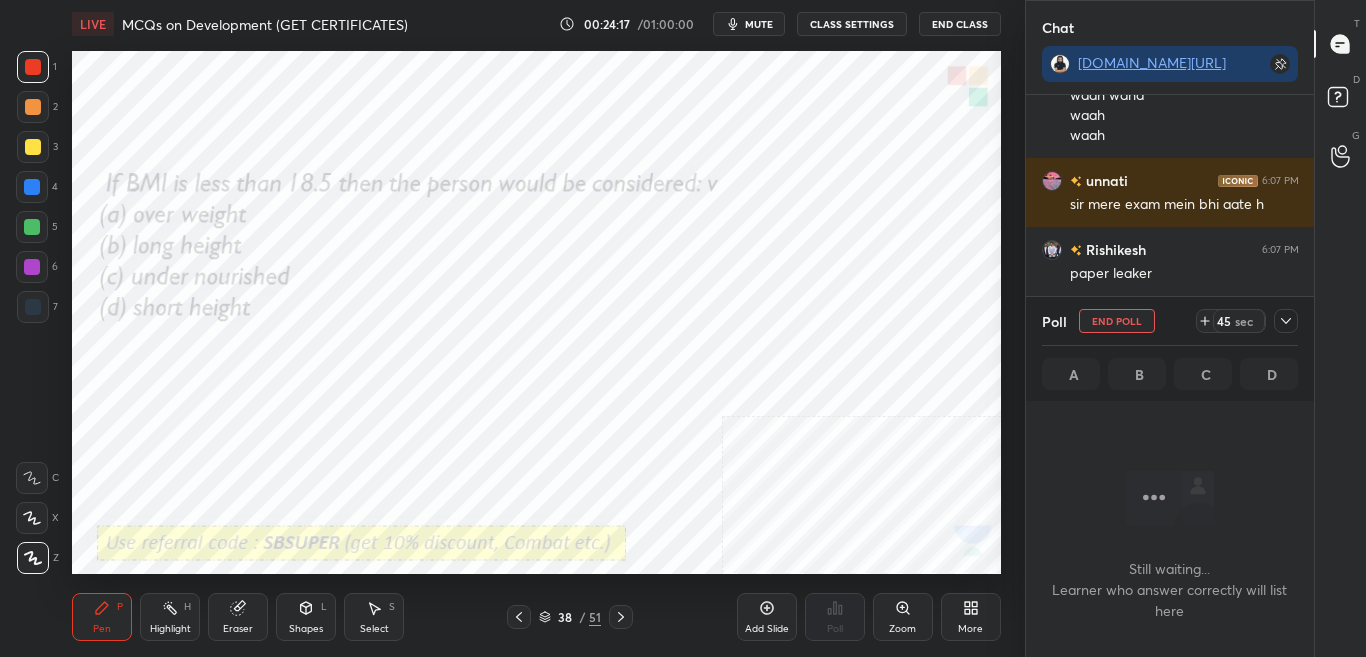 drag, startPoint x: 1292, startPoint y: 313, endPoint x: 1297, endPoint y: 353, distance: 40.311287 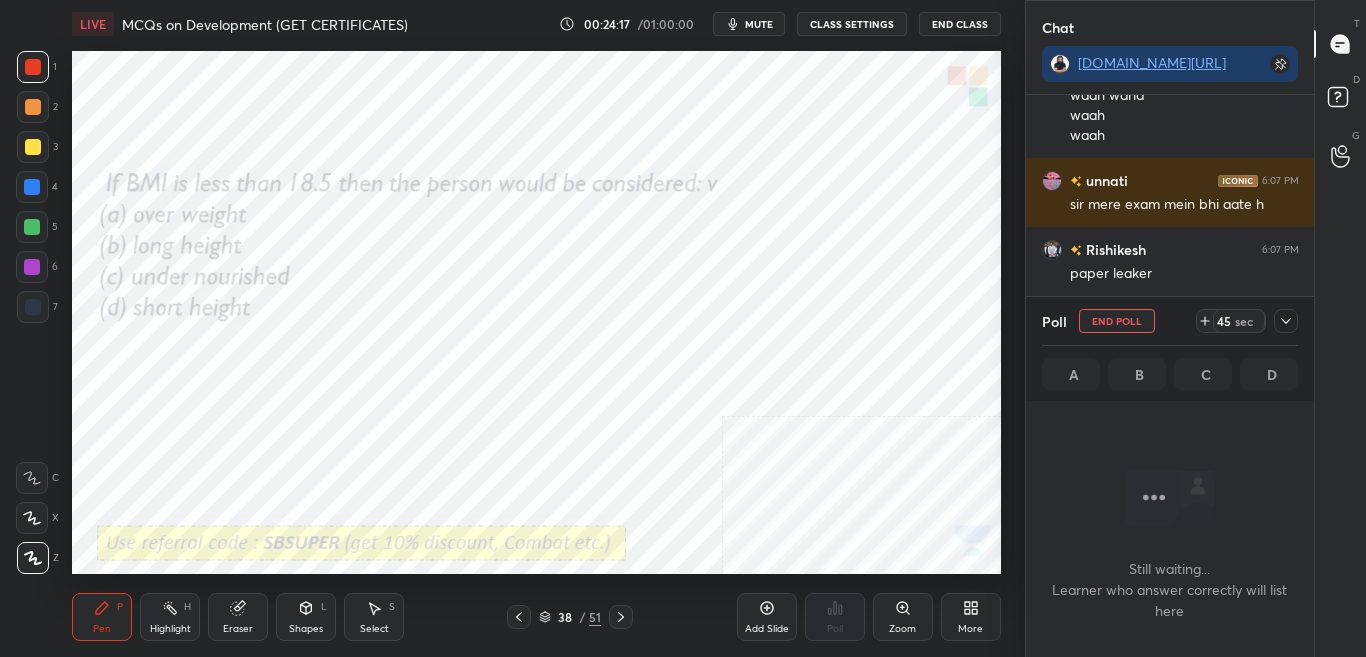 click 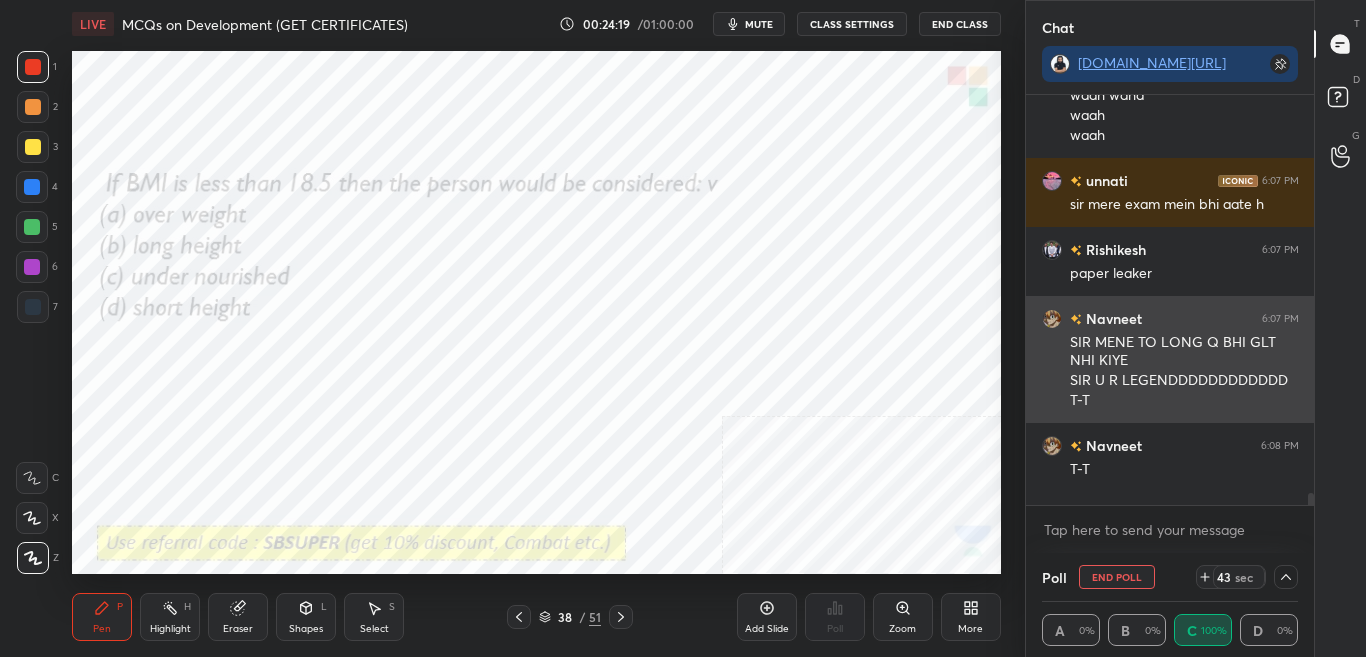 scroll, scrollTop: 1, scrollLeft: 7, axis: both 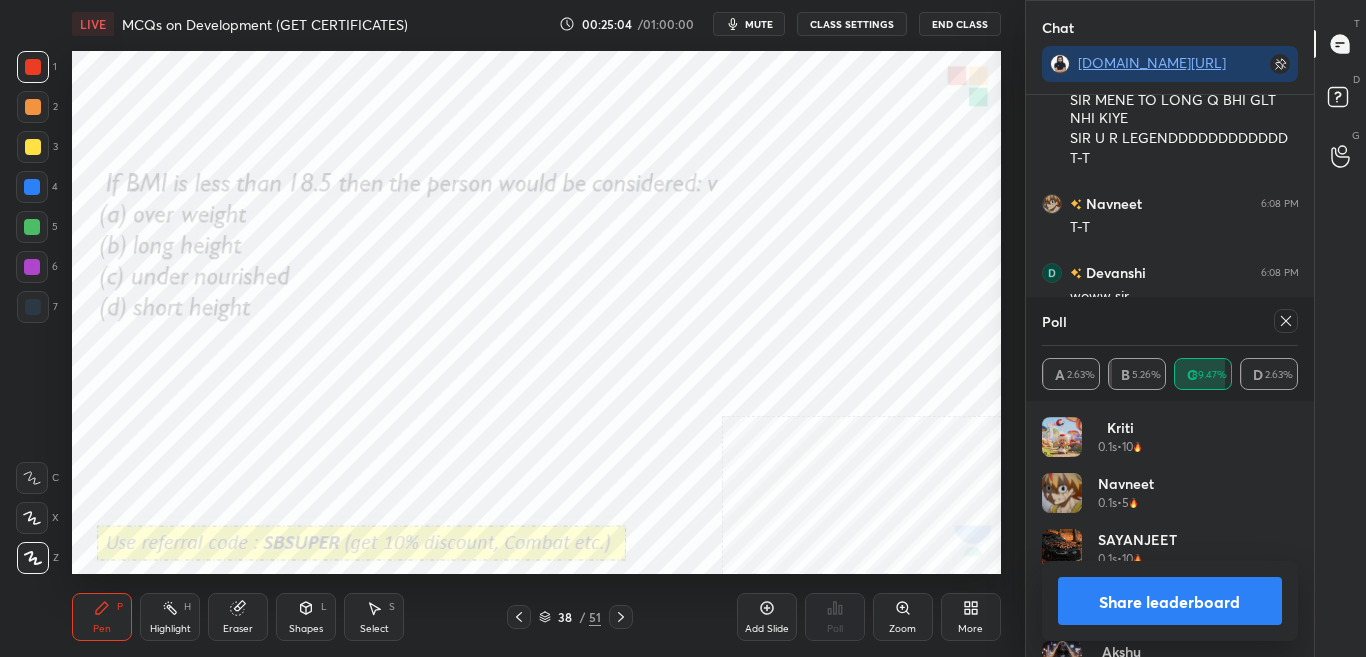 click on "Share leaderboard" at bounding box center [1170, 601] 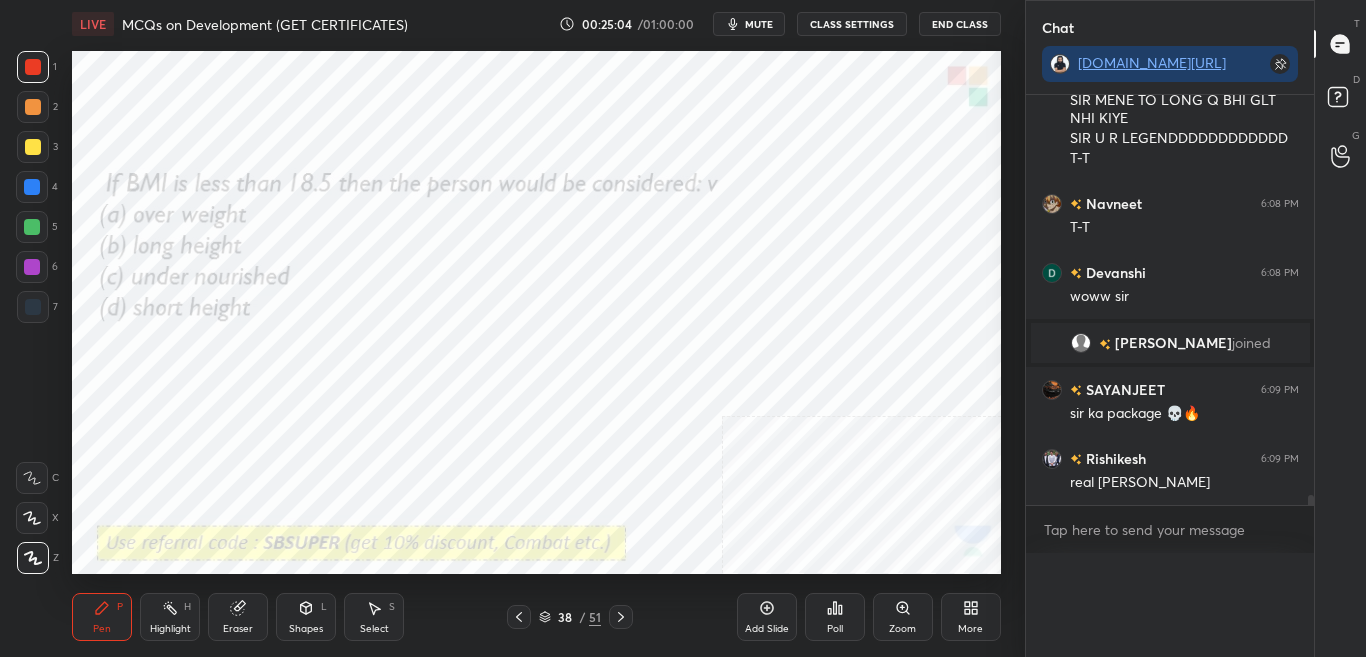 scroll, scrollTop: 0, scrollLeft: 0, axis: both 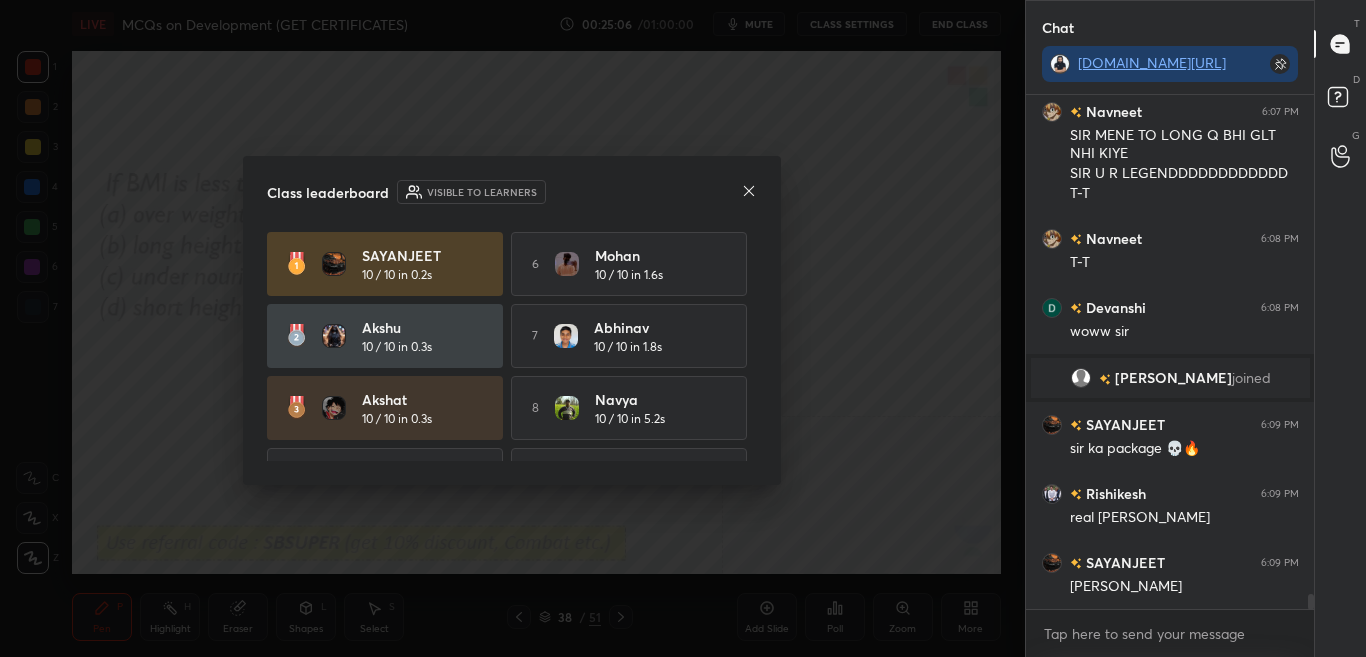 click 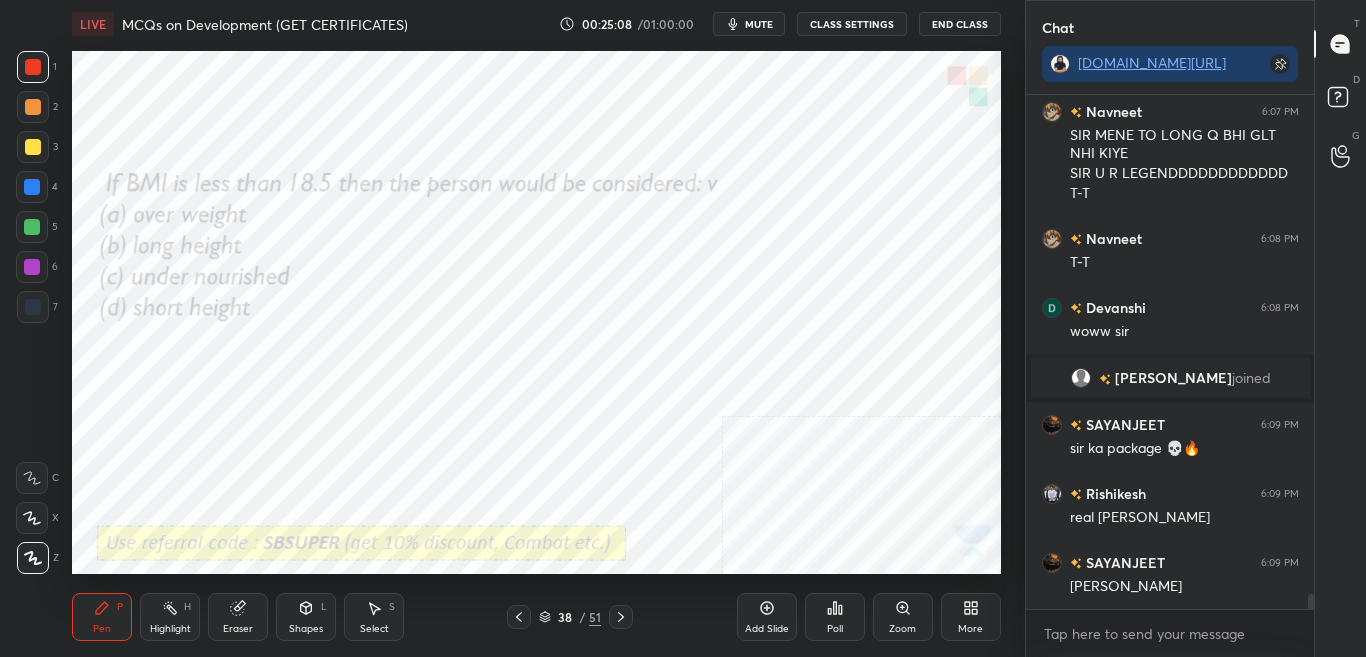 click at bounding box center (519, 617) 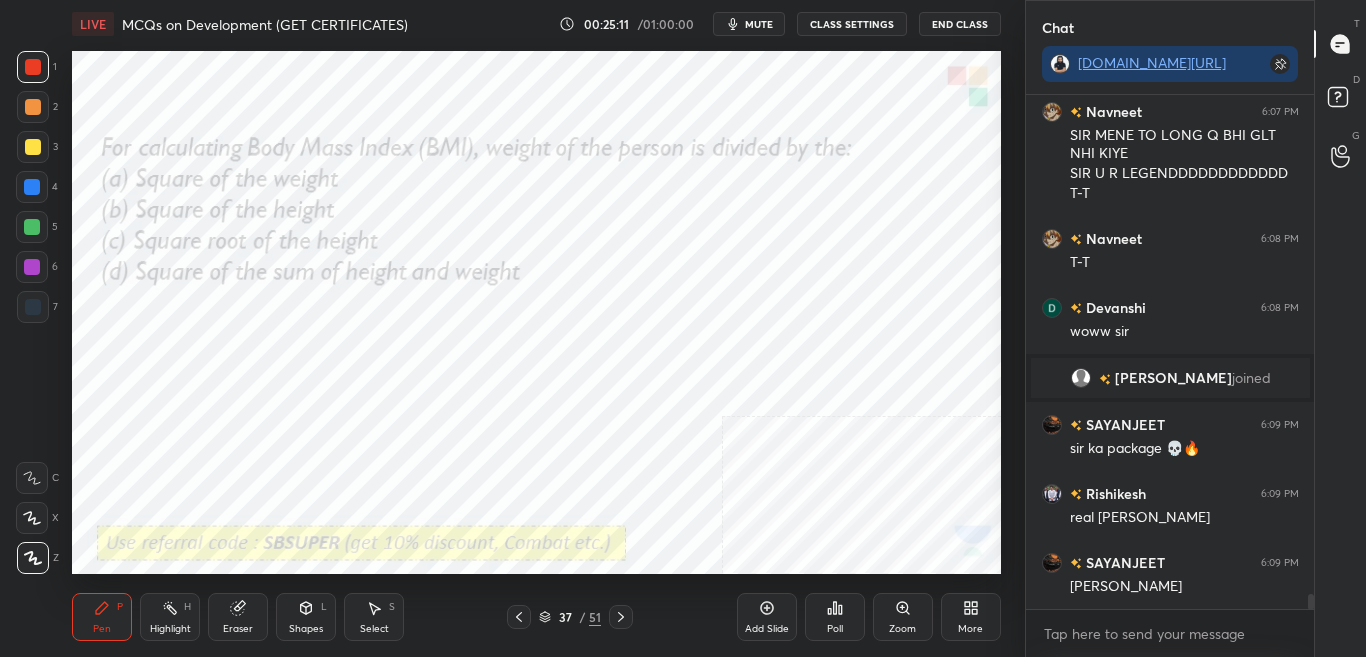 scroll, scrollTop: 17275, scrollLeft: 0, axis: vertical 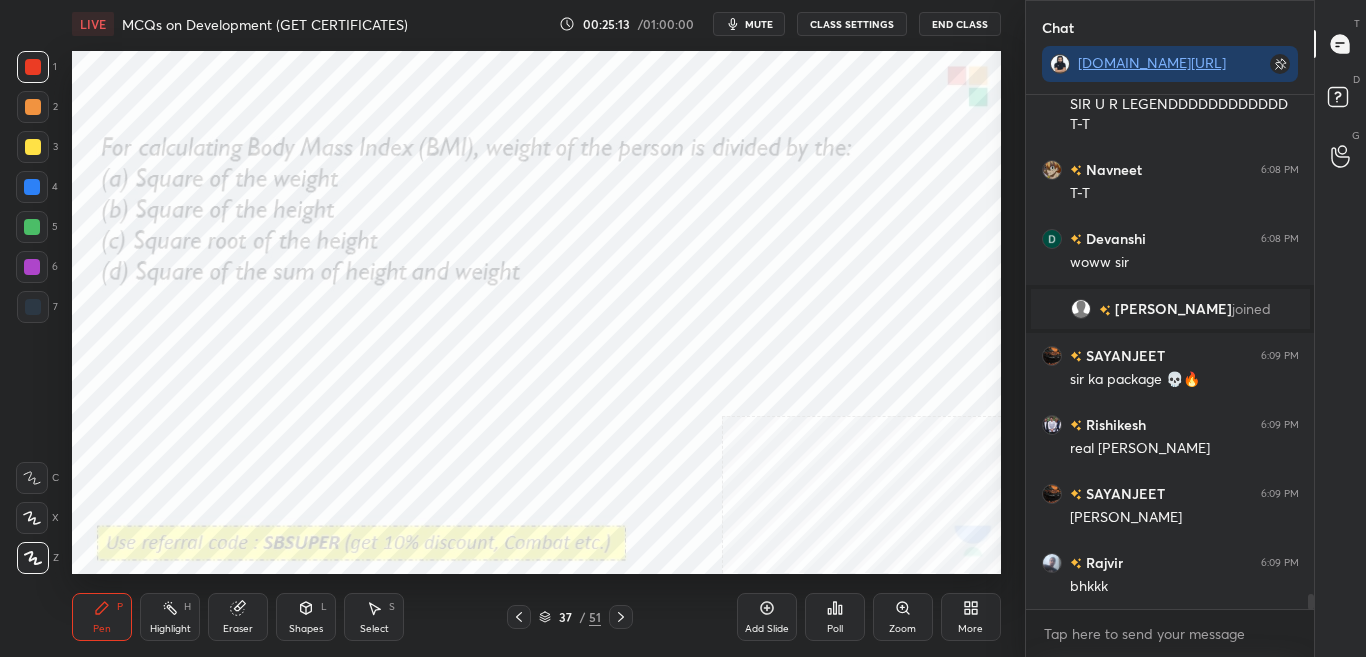 click on "Poll" at bounding box center [835, 629] 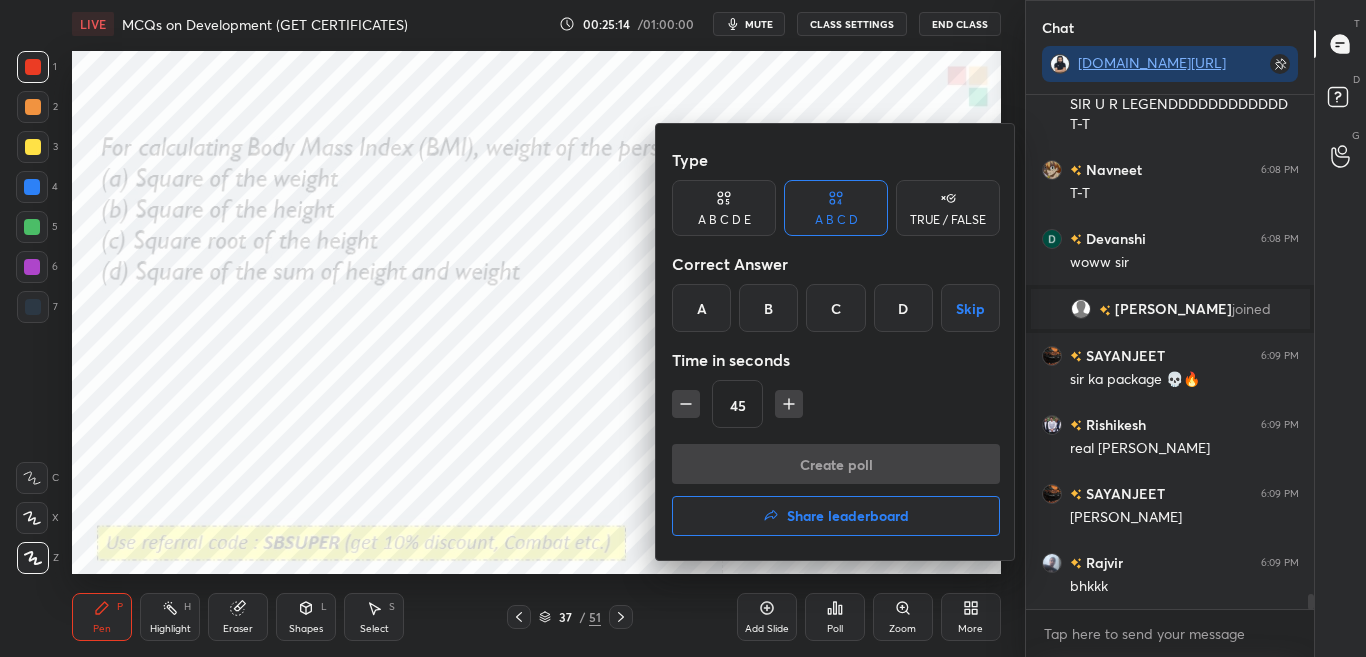 scroll, scrollTop: 17344, scrollLeft: 0, axis: vertical 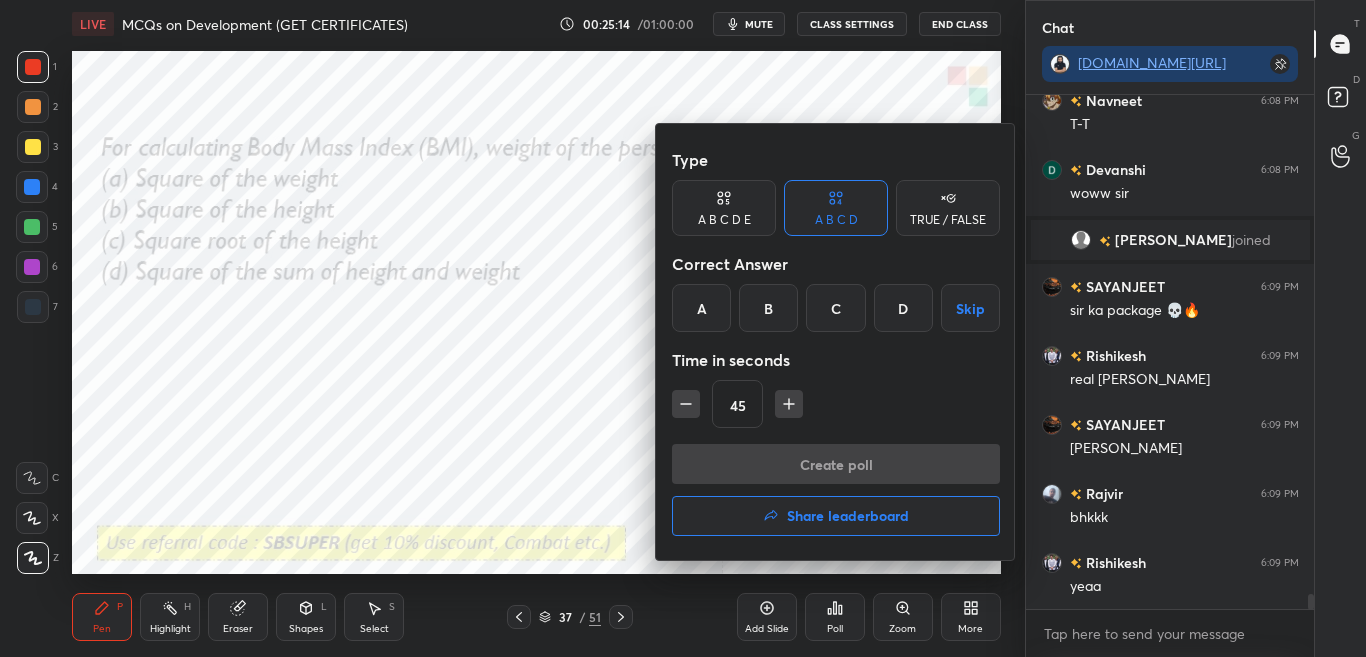 click on "B" at bounding box center (768, 308) 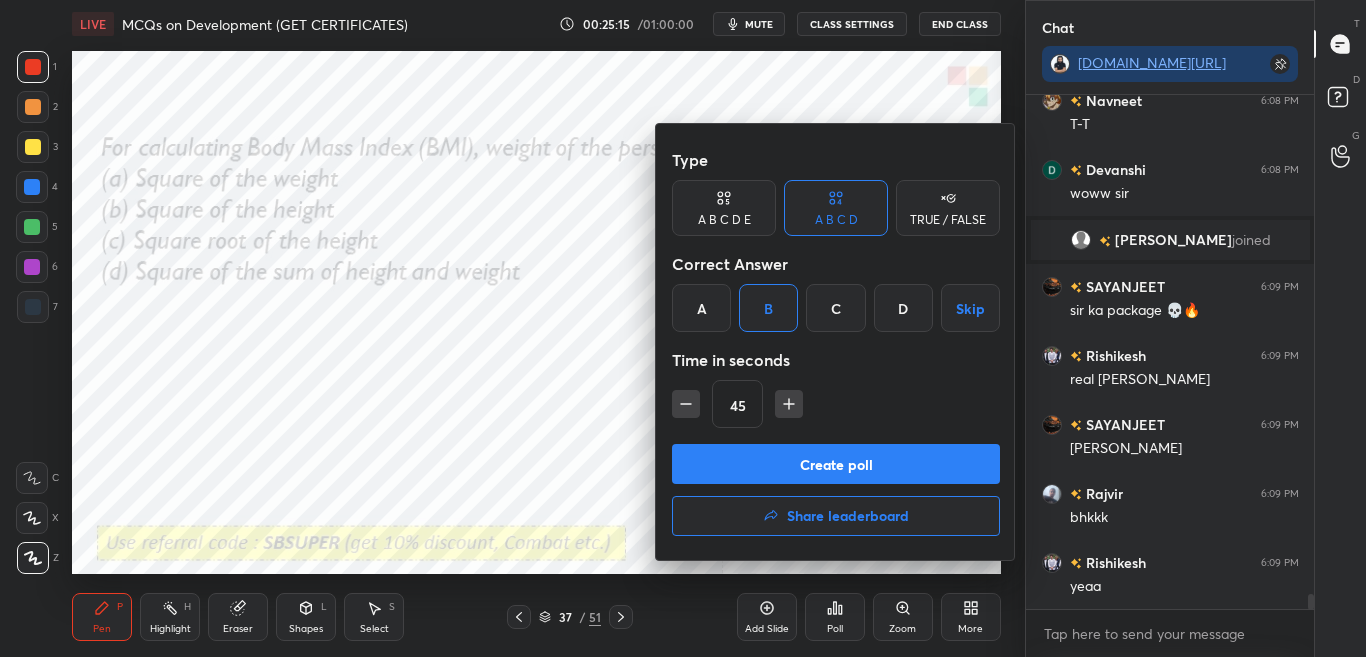 click on "Create poll" at bounding box center [836, 464] 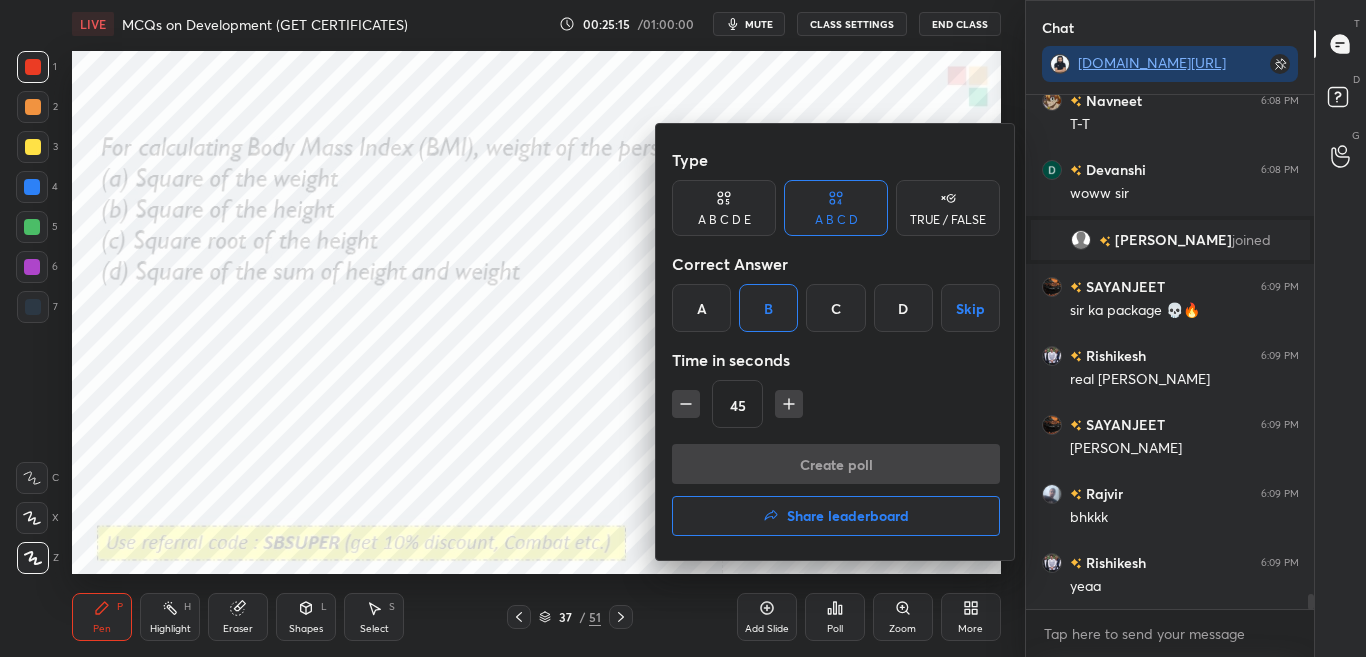 scroll, scrollTop: 290, scrollLeft: 282, axis: both 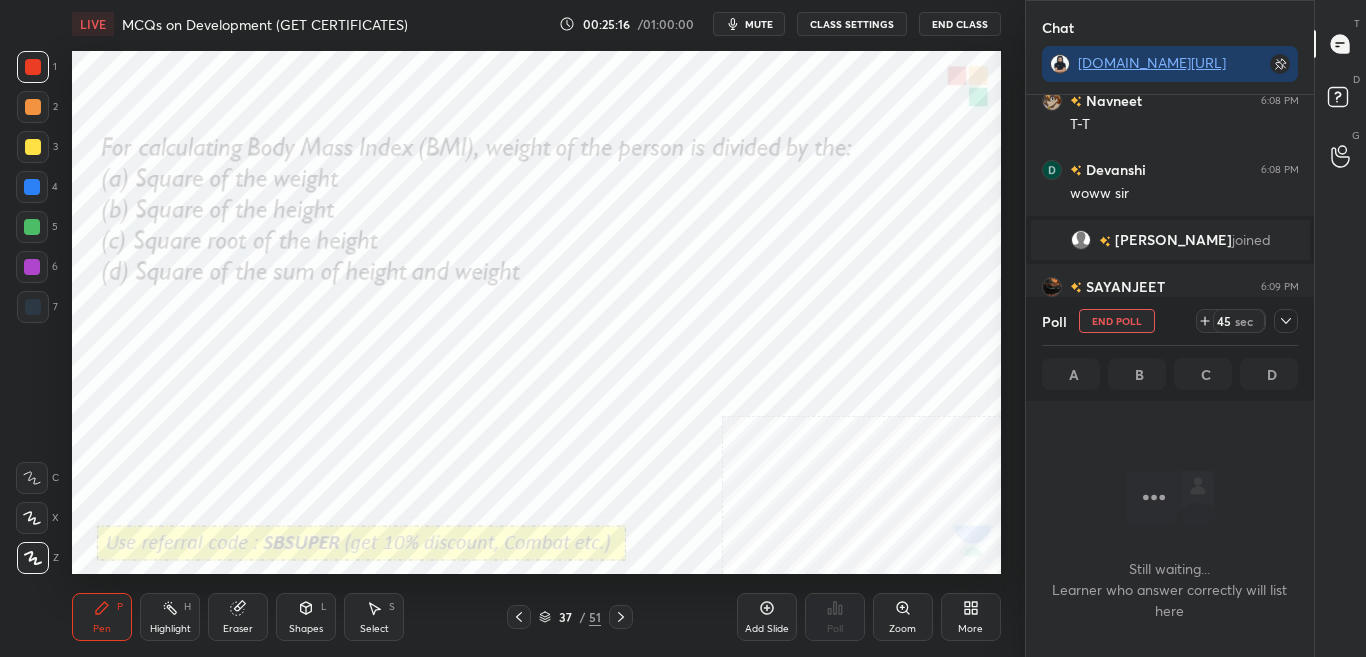 click 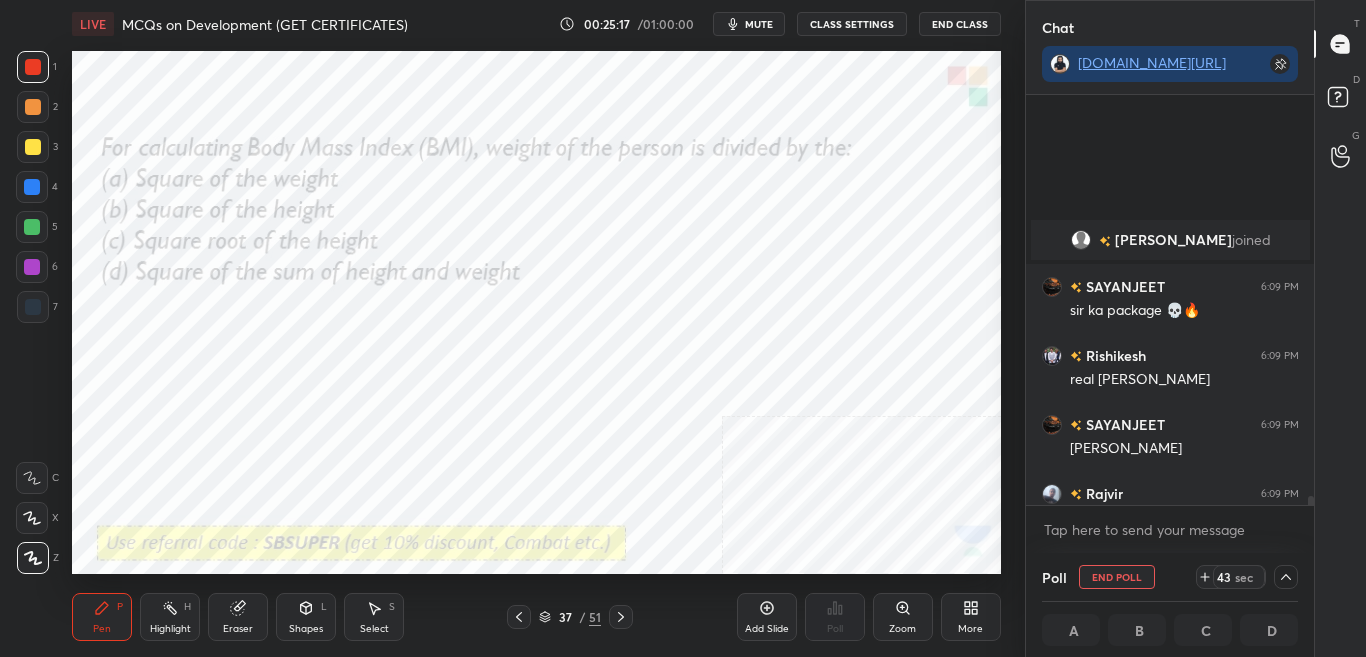 scroll, scrollTop: 17517, scrollLeft: 0, axis: vertical 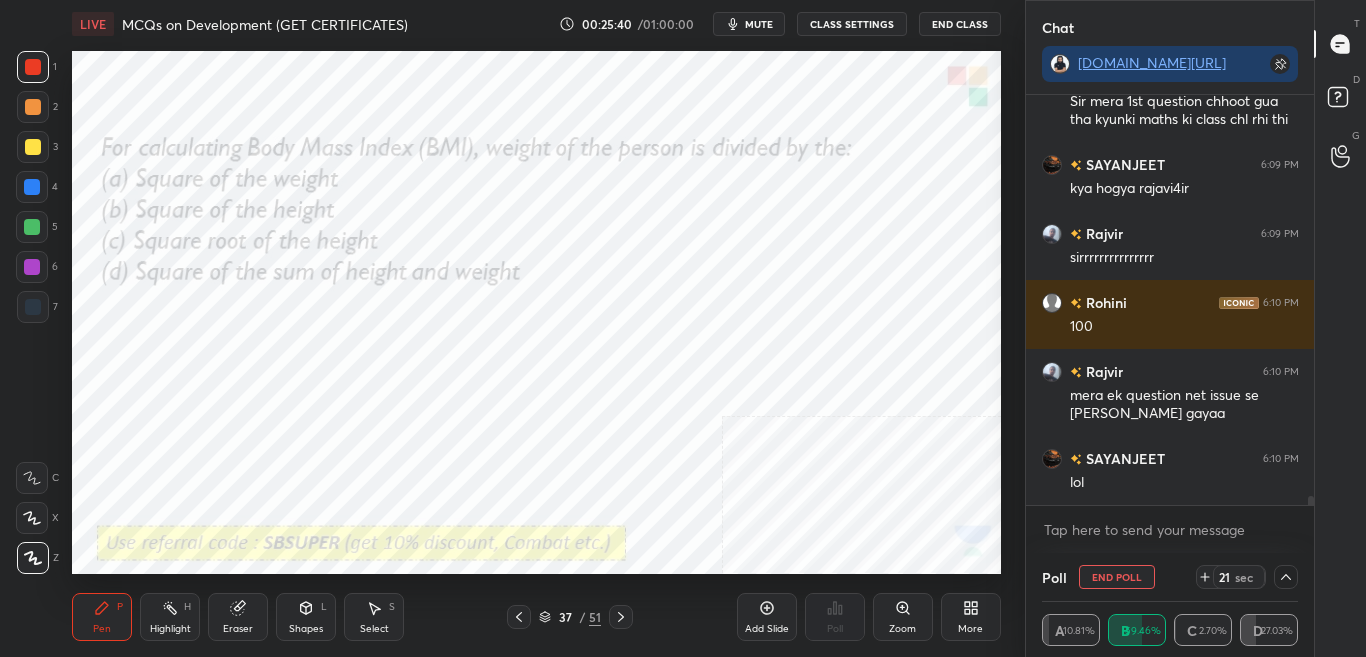 click on "mute" at bounding box center (749, 24) 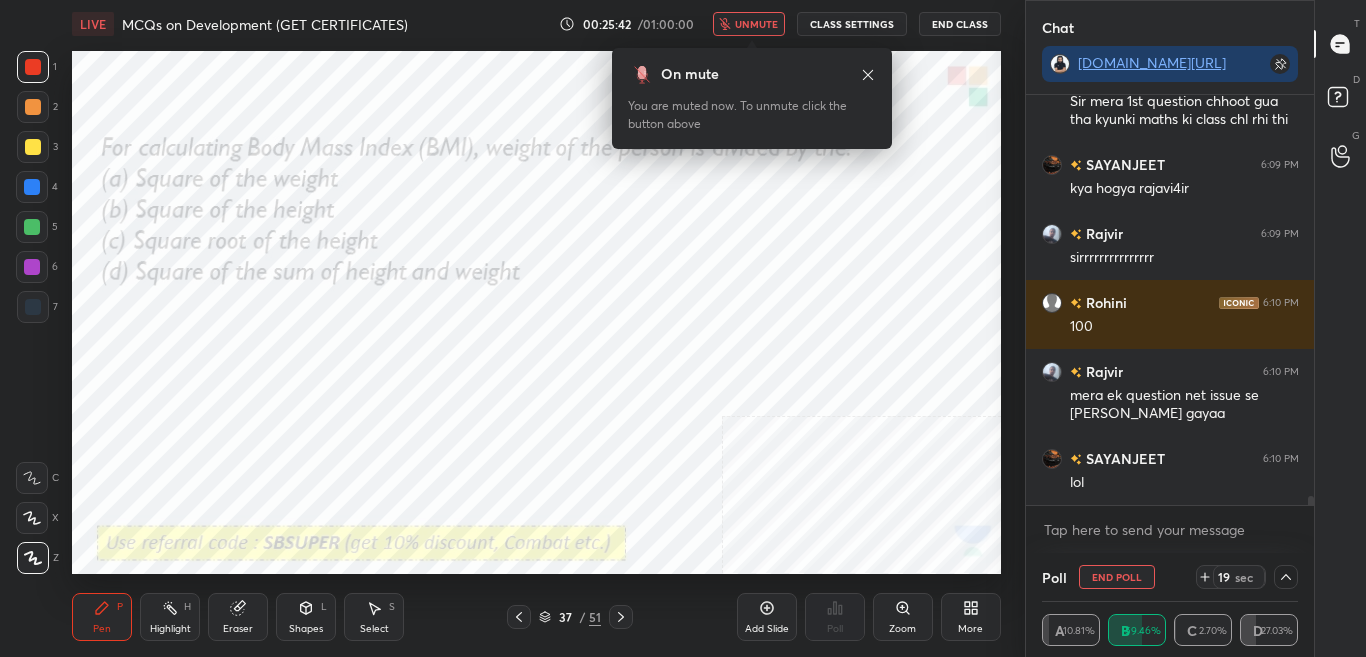 click on "unmute" at bounding box center (756, 24) 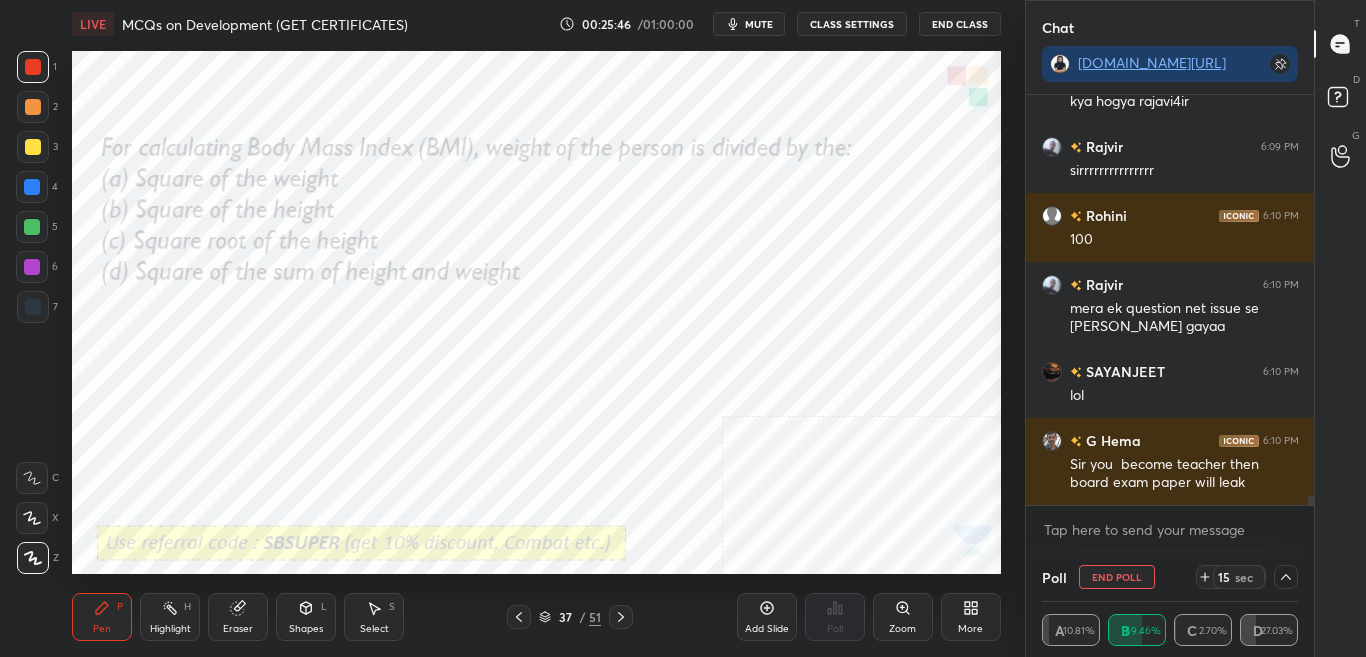 scroll, scrollTop: 18123, scrollLeft: 0, axis: vertical 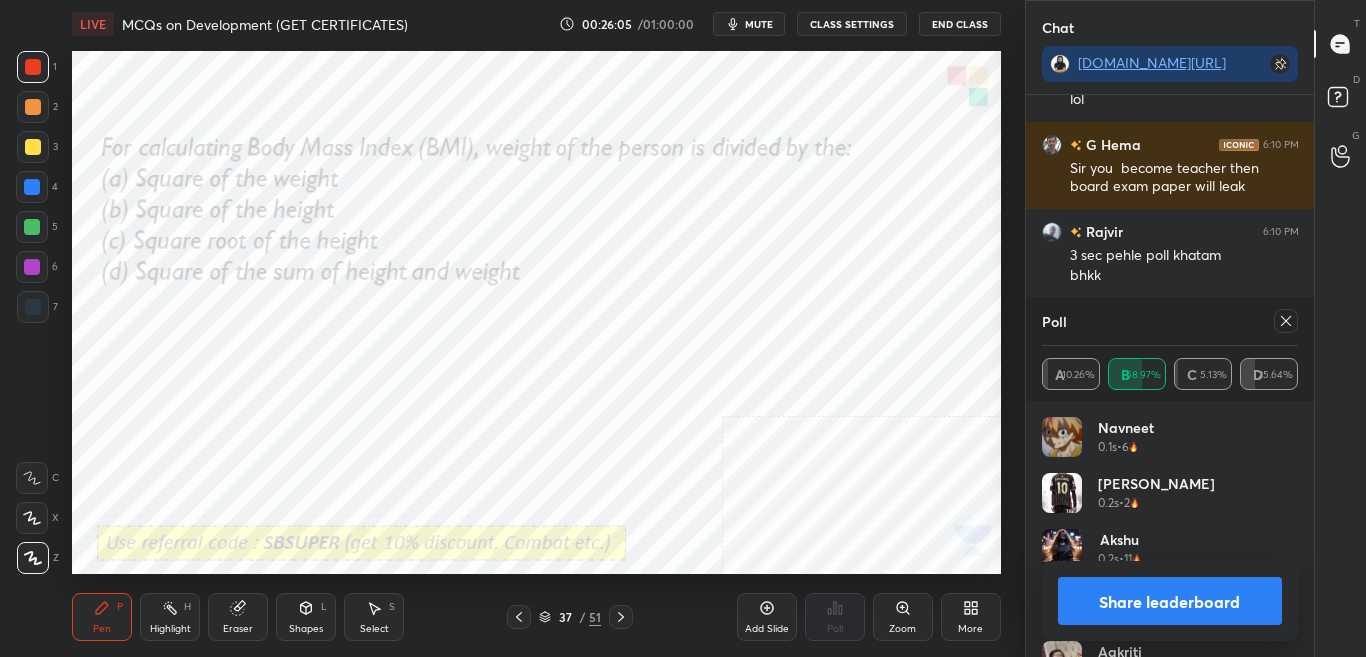 click 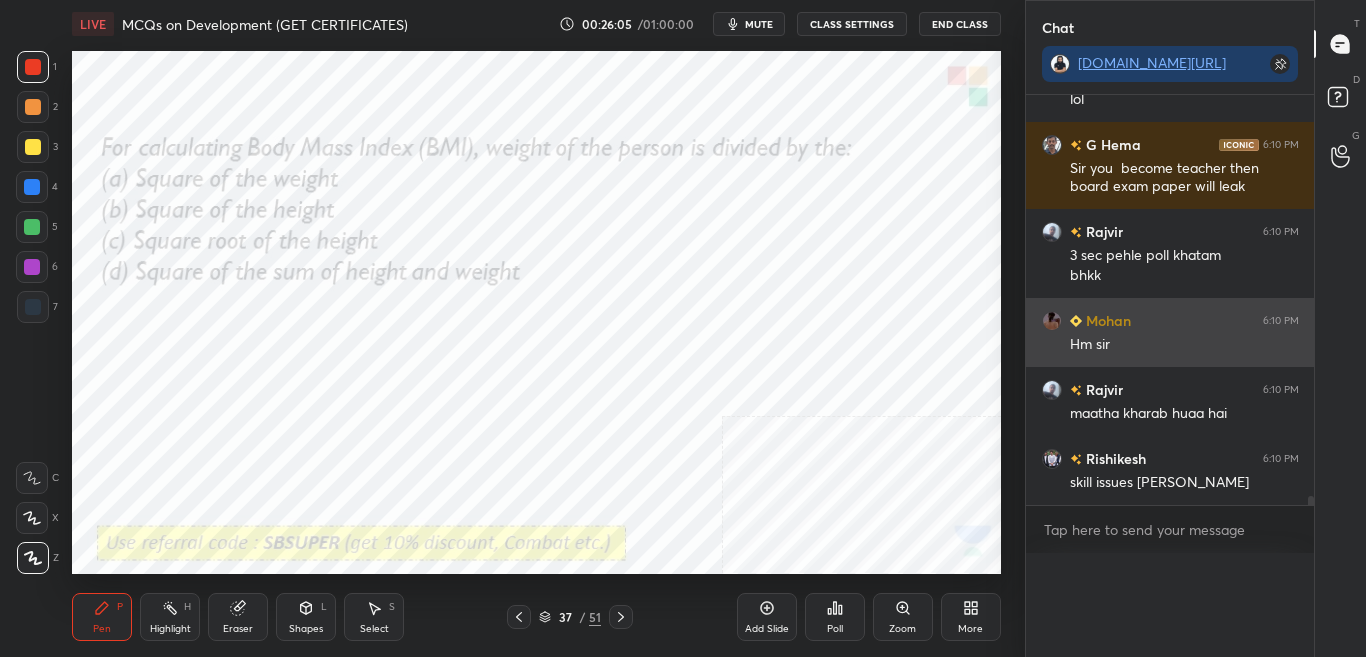 scroll, scrollTop: 0, scrollLeft: 0, axis: both 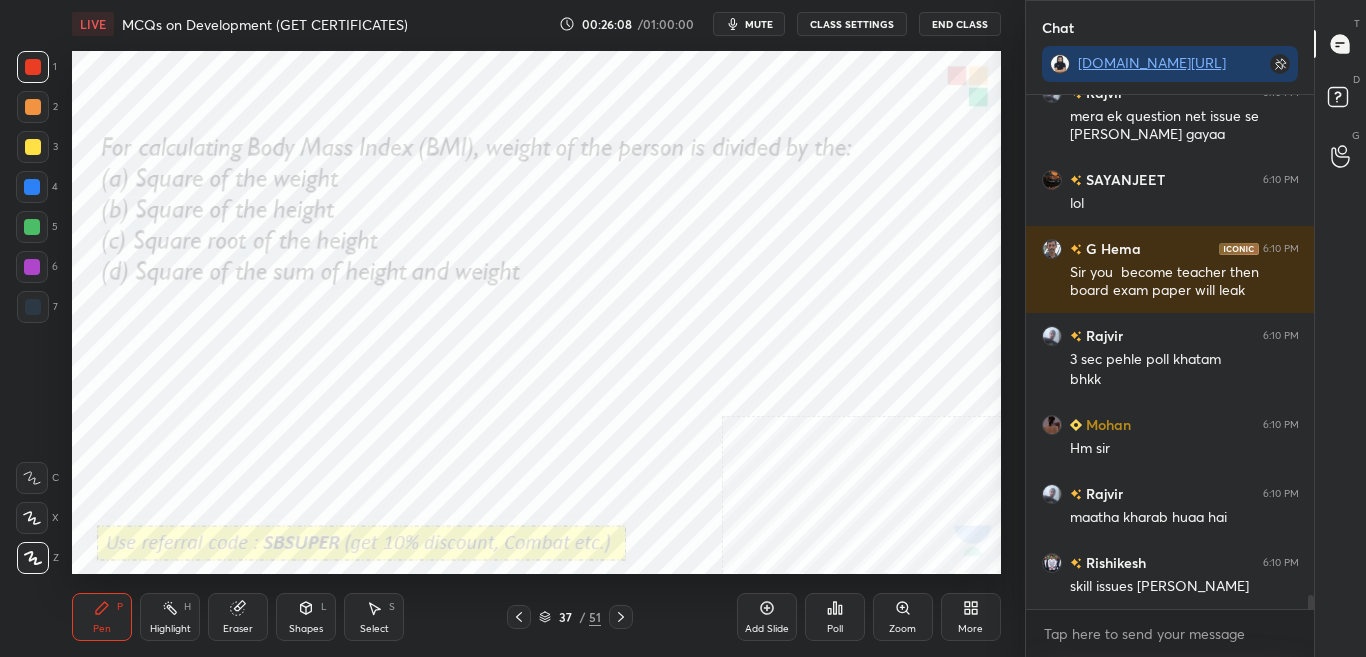 click on "37 / 51" at bounding box center (570, 617) 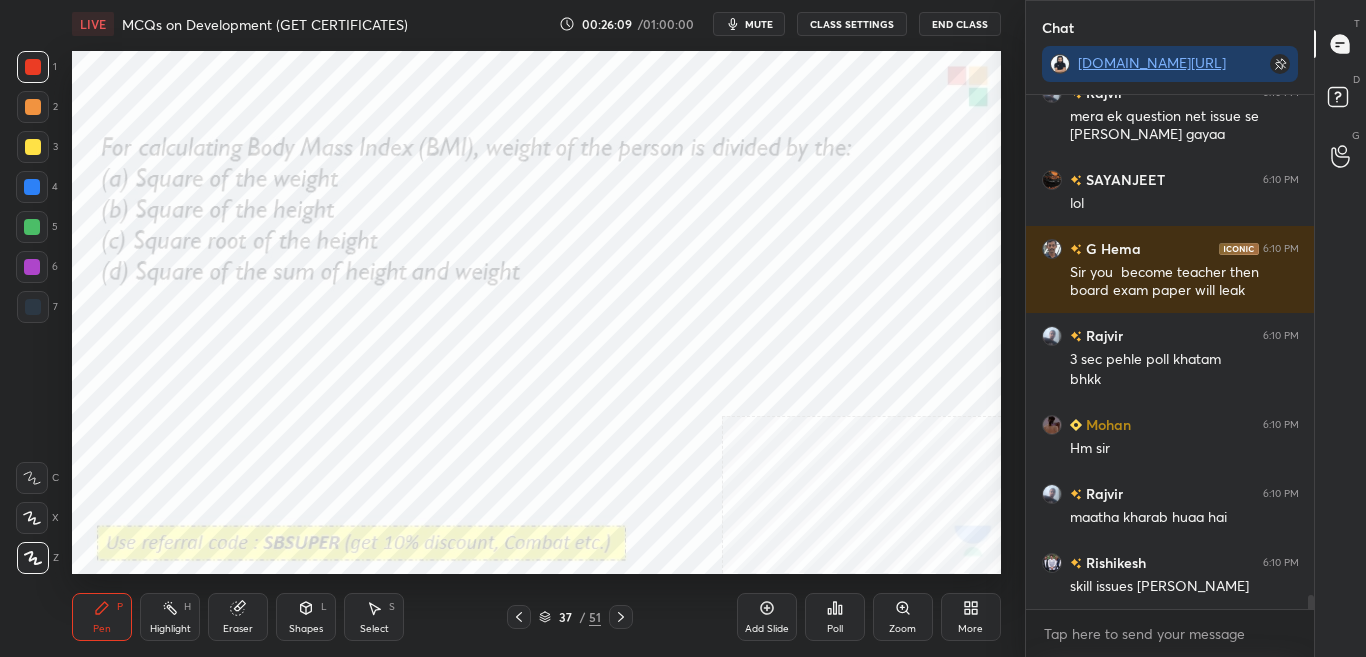 click 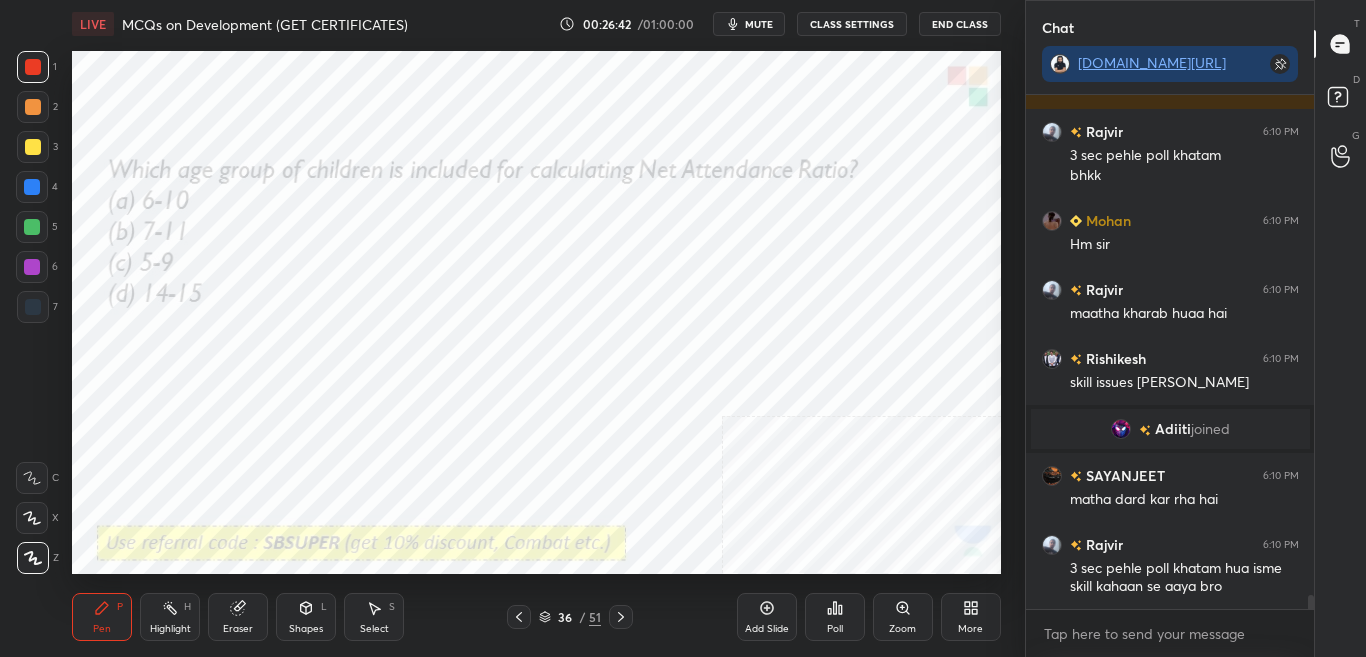 scroll, scrollTop: 17985, scrollLeft: 0, axis: vertical 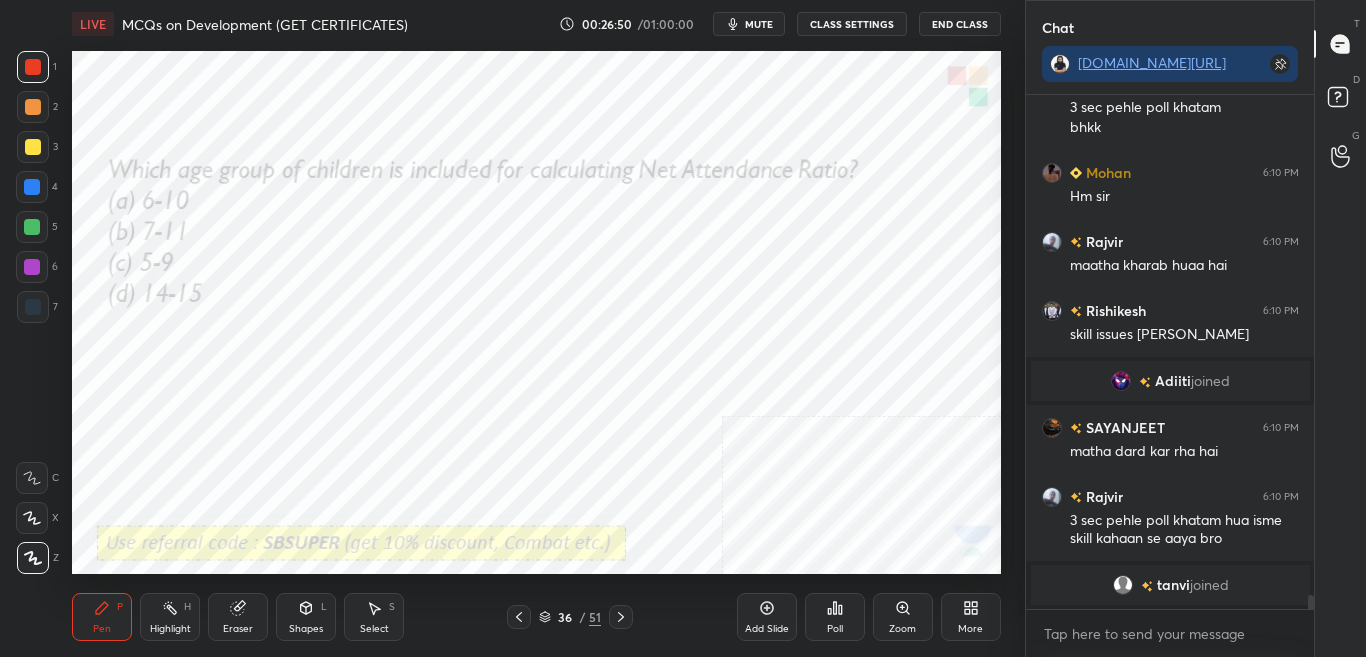click on "mute" at bounding box center [759, 24] 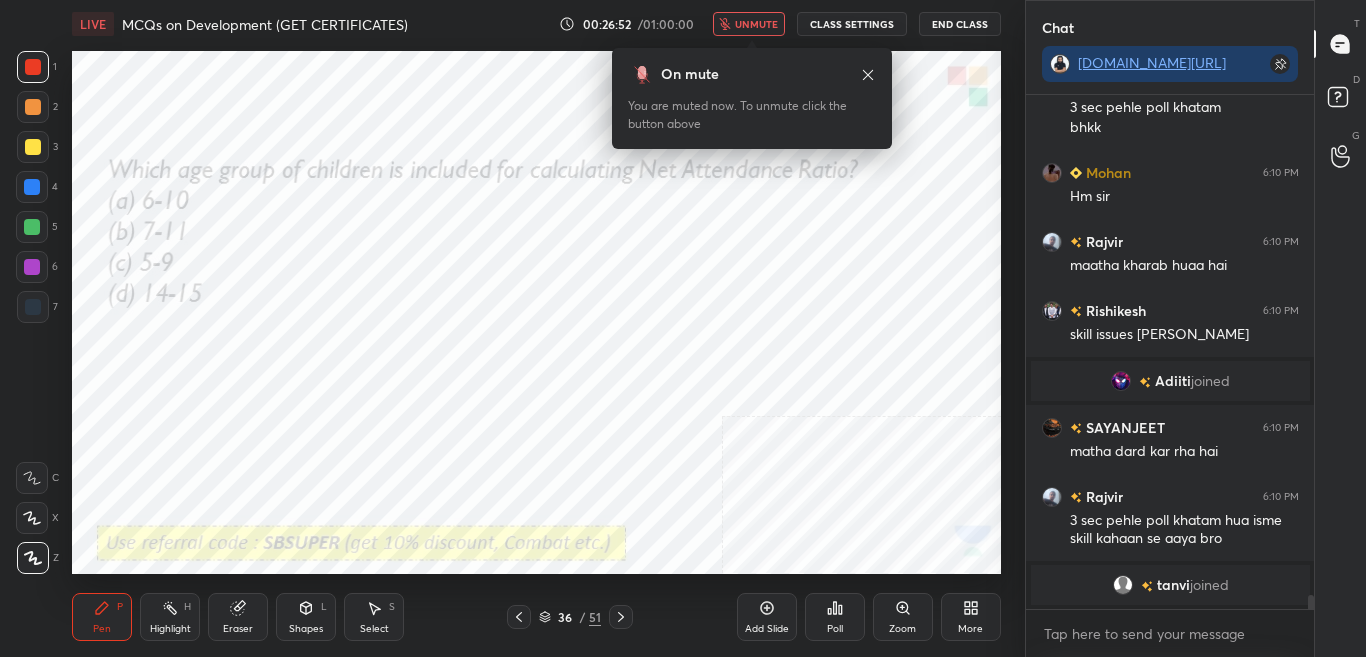 click on "unmute" at bounding box center (756, 24) 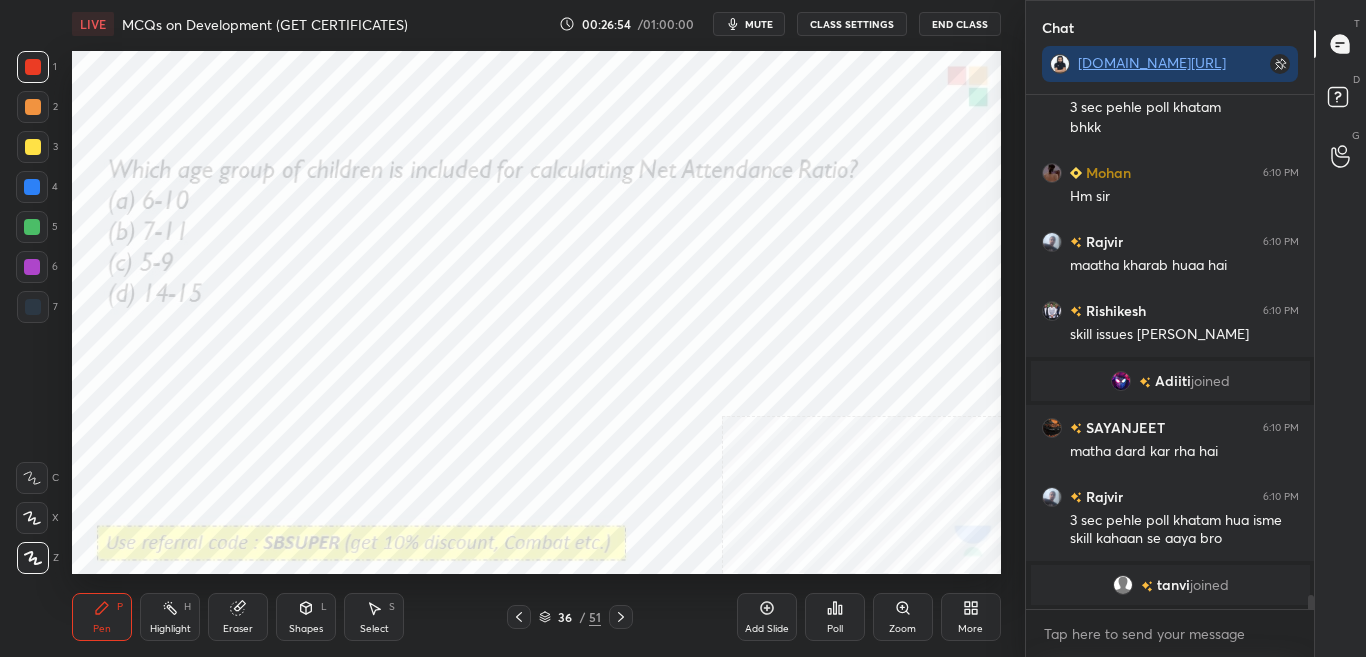 click on "Poll" at bounding box center (835, 629) 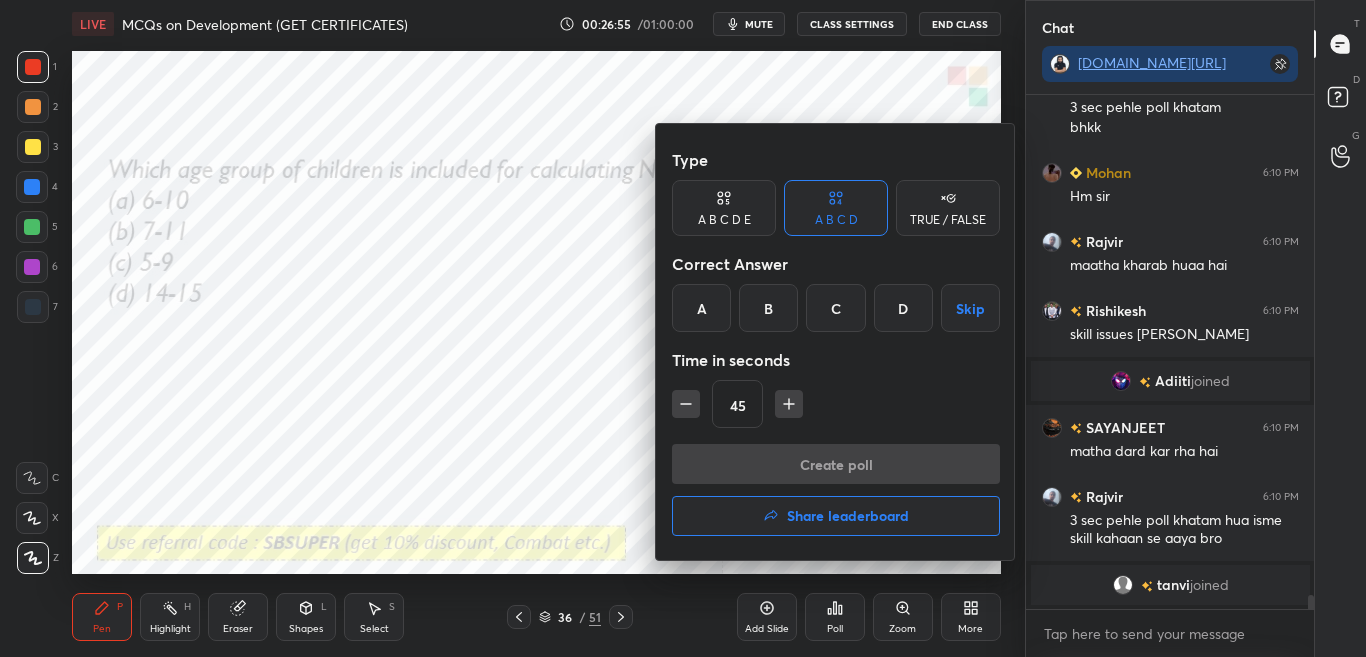 drag, startPoint x: 905, startPoint y: 295, endPoint x: 889, endPoint y: 371, distance: 77.665955 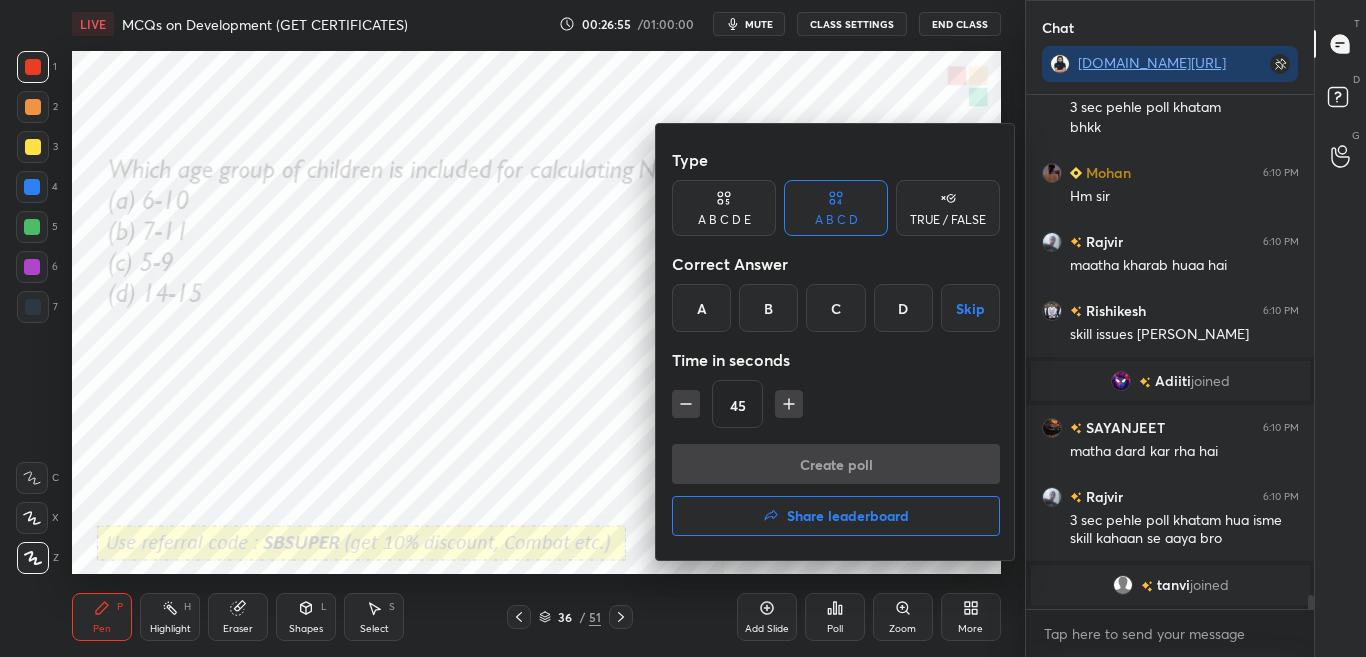 click on "D" at bounding box center (903, 308) 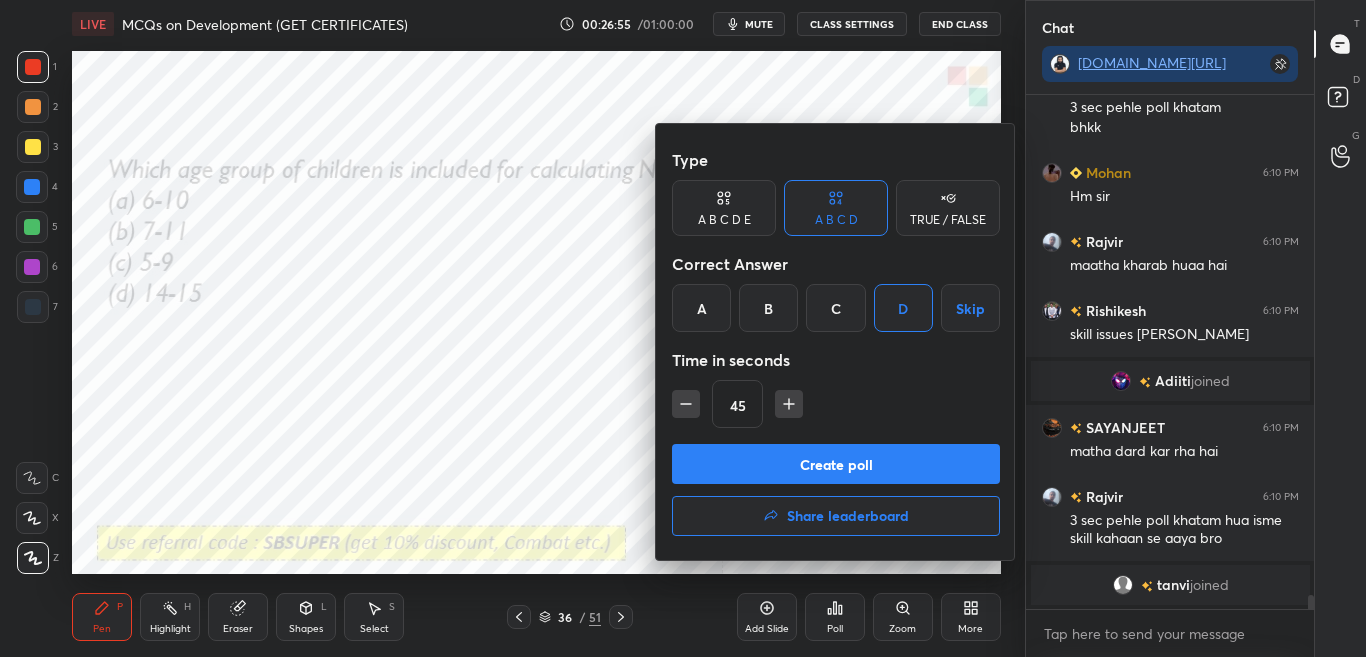 click on "Create poll" at bounding box center (836, 464) 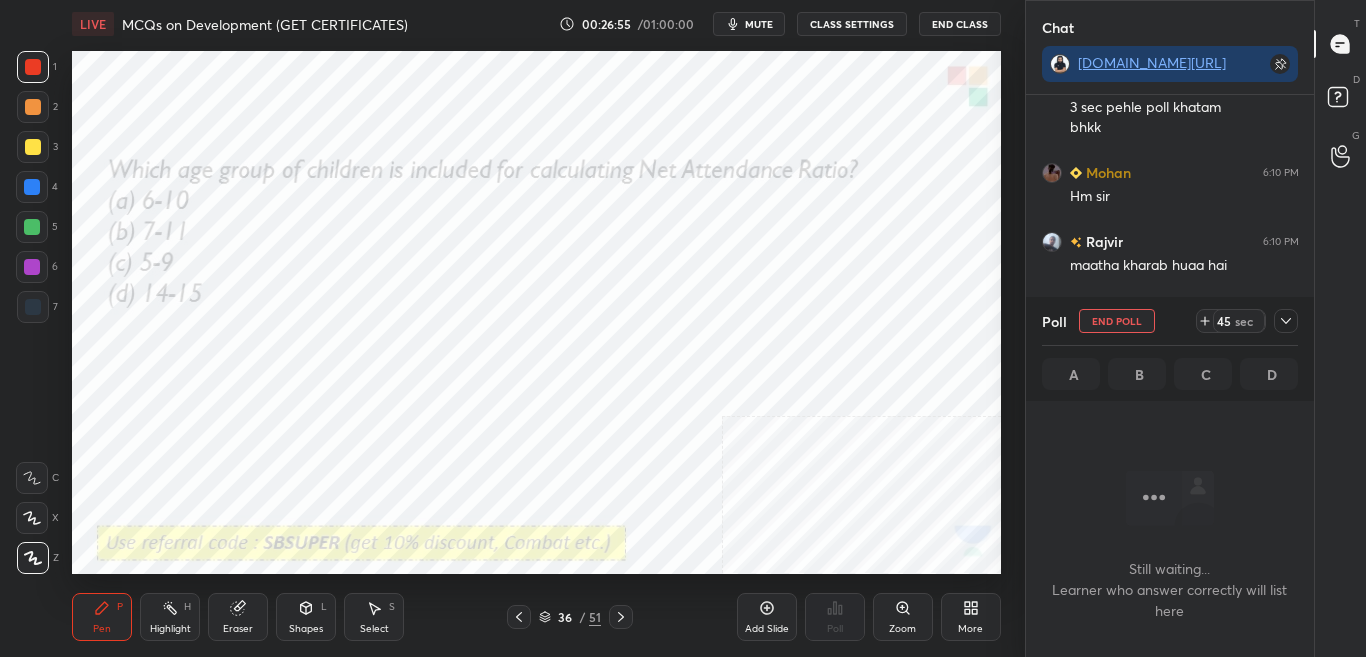 scroll, scrollTop: 299, scrollLeft: 282, axis: both 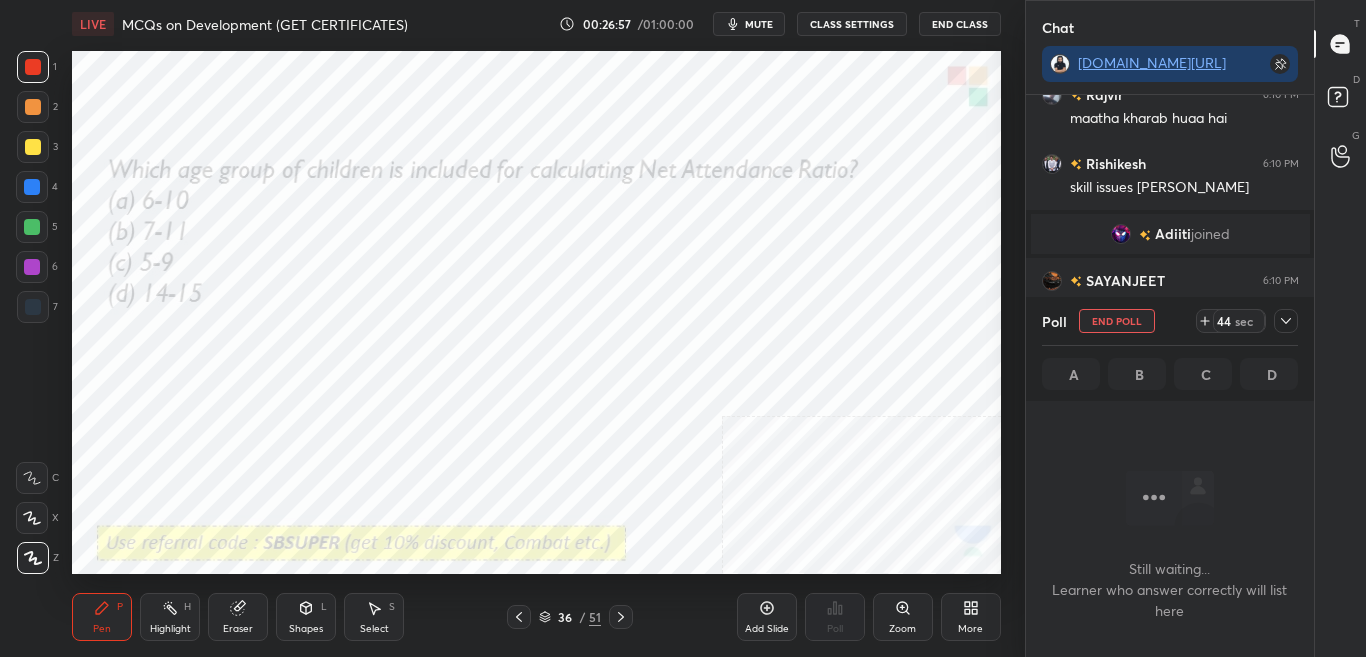 drag, startPoint x: 1286, startPoint y: 322, endPoint x: 1286, endPoint y: 356, distance: 34 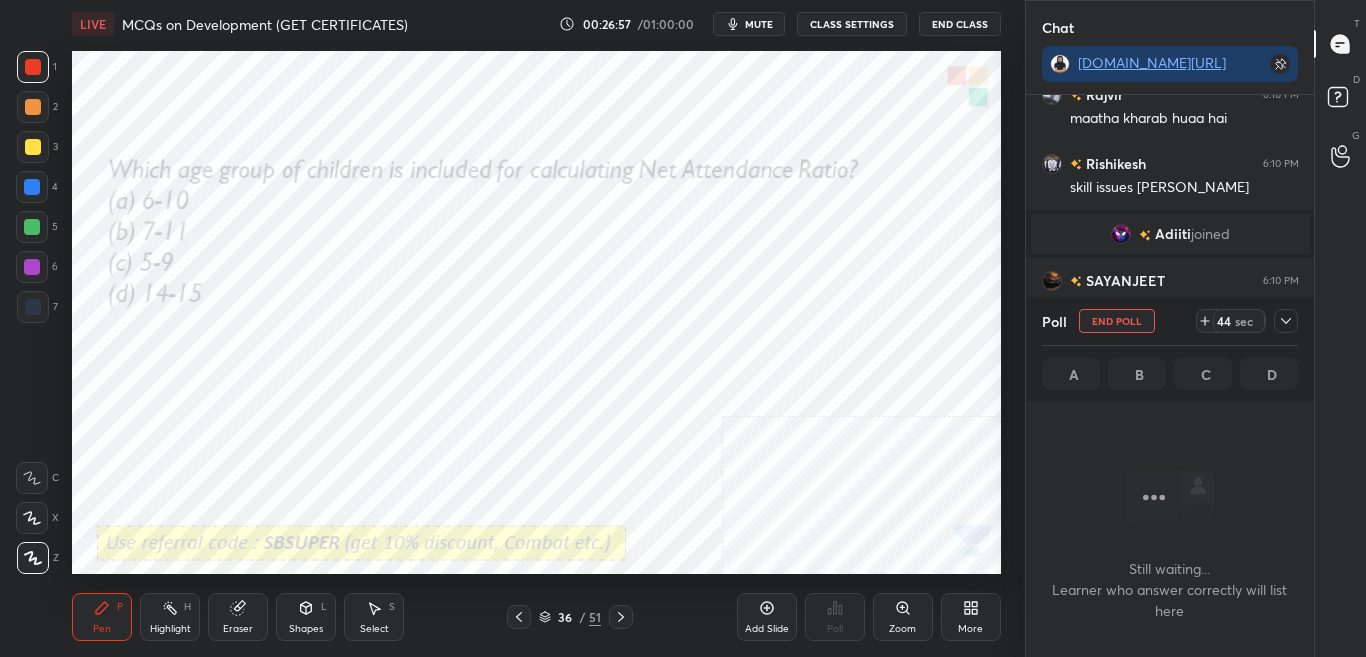 click 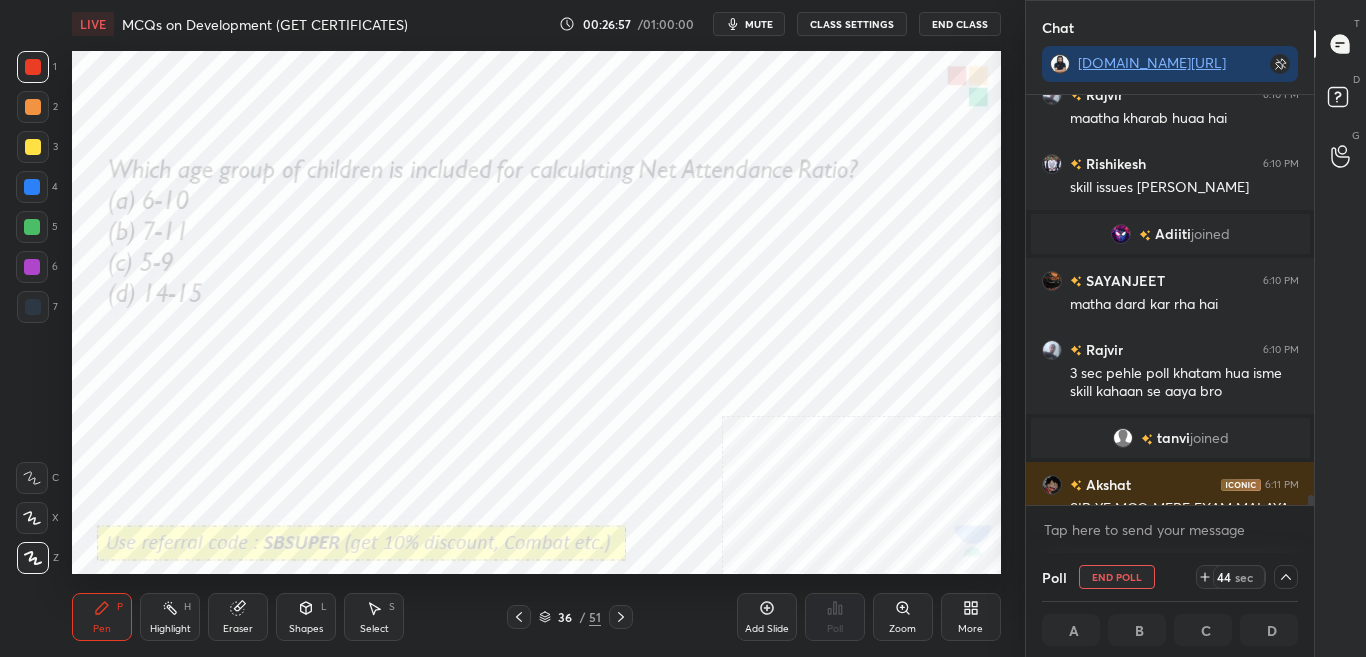 scroll, scrollTop: 18225, scrollLeft: 0, axis: vertical 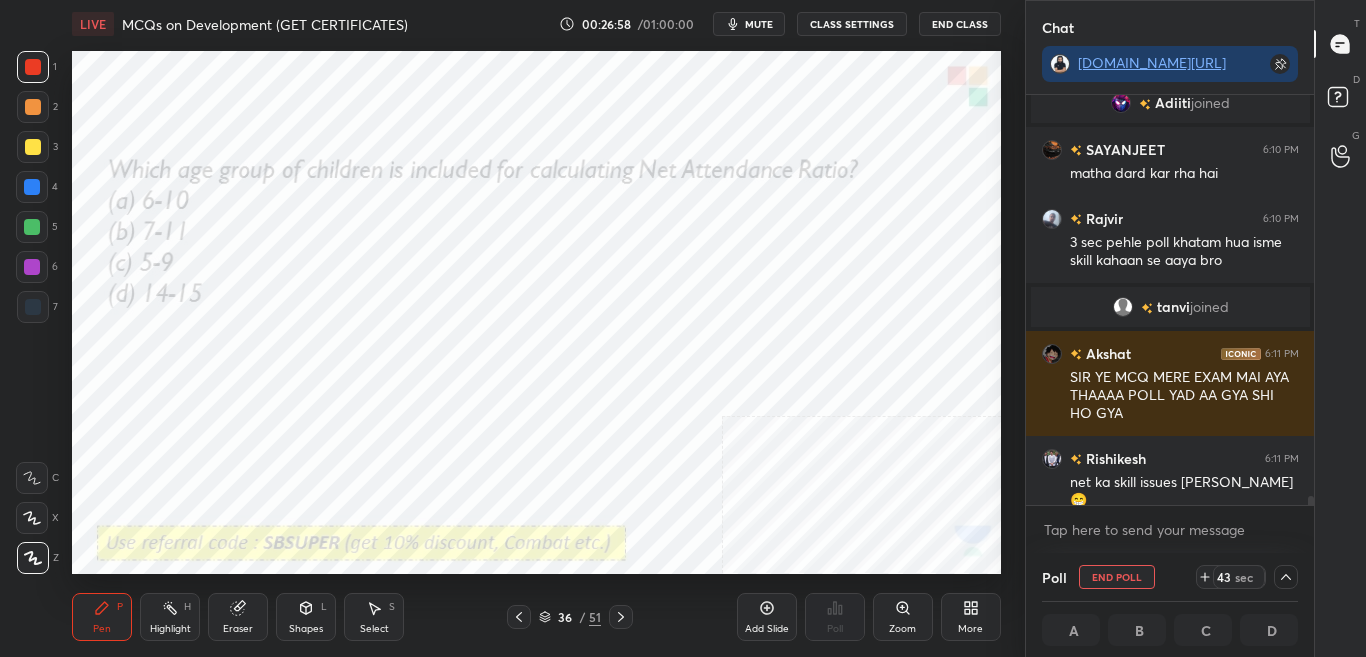 drag, startPoint x: 1310, startPoint y: 501, endPoint x: 1311, endPoint y: 512, distance: 11.045361 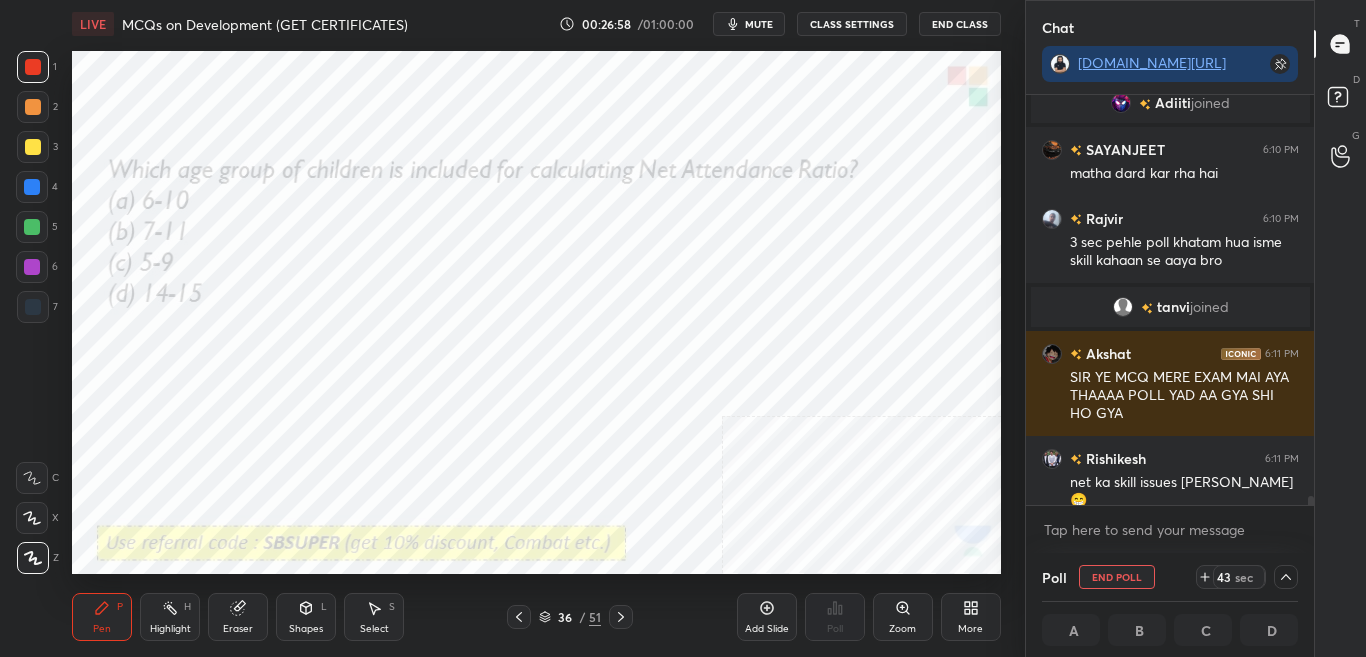 click on "[PERSON_NAME] 6:10 PM skill issues [PERSON_NAME]  joined SAYANJEET 6:10 PM matha dard kar rha hai [PERSON_NAME] 6:10 PM 3 sec pehle poll khatam hua isme skill kahaan se aaya bro [PERSON_NAME]  joined [PERSON_NAME] 6:11 PM SIR YE MCQ MERE EXAM MAI AYA THAAAA POLL YAD AA GYA SHI HO GYA Rishikesh 6:11 PM net ka skill issues [PERSON_NAME] 😁 JUMP TO LATEST Enable hand raising Enable raise hand to speak to learners. Once enabled, chat will be turned off temporarily. Enable x" at bounding box center [1170, 324] 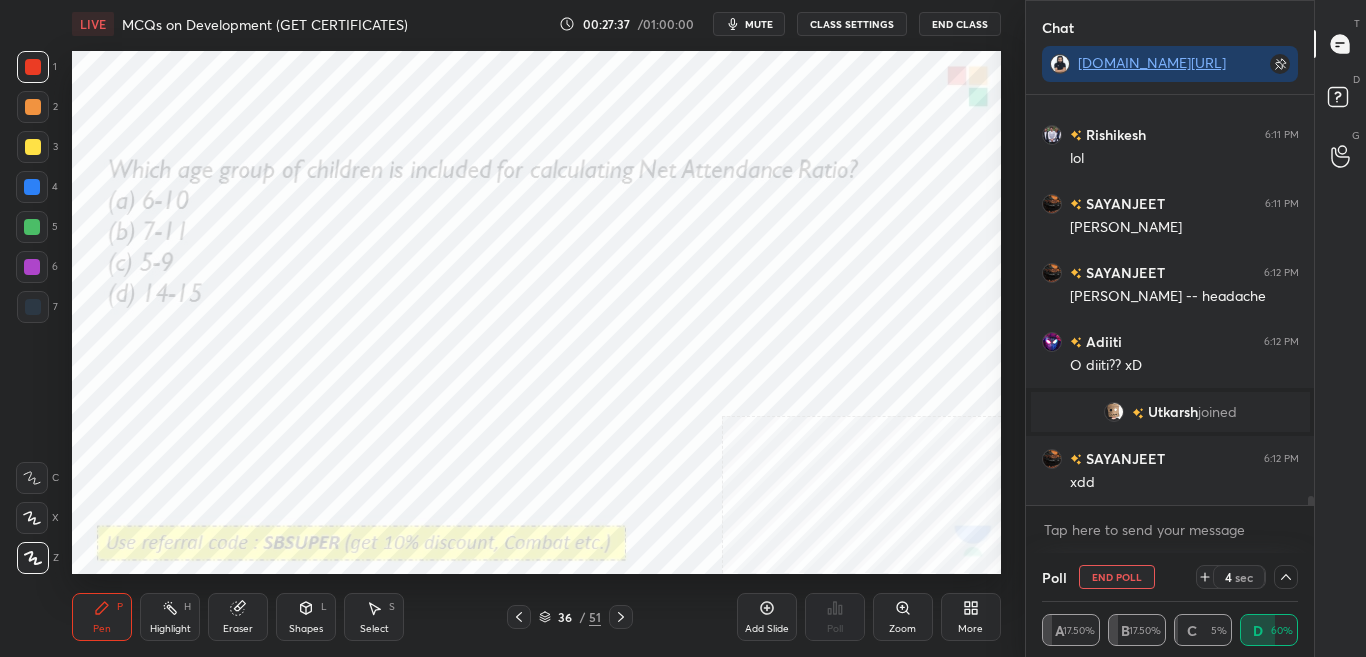 scroll, scrollTop: 18599, scrollLeft: 0, axis: vertical 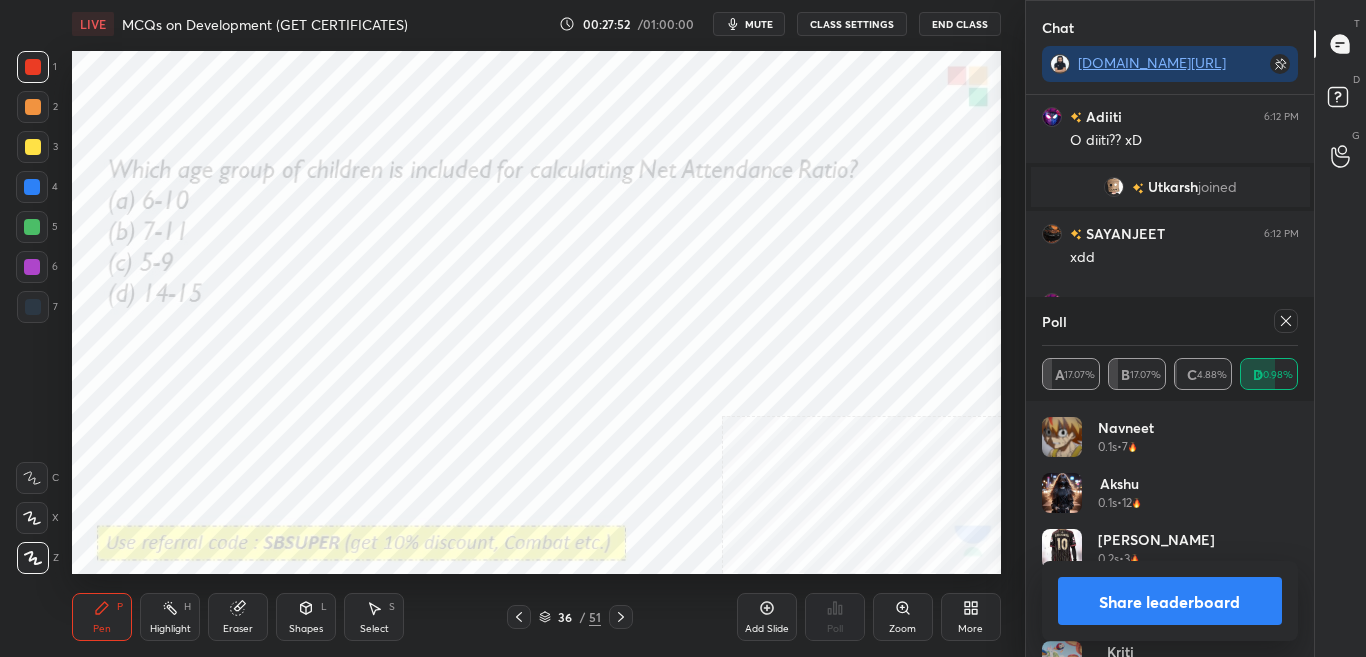 click on "mute" at bounding box center (759, 24) 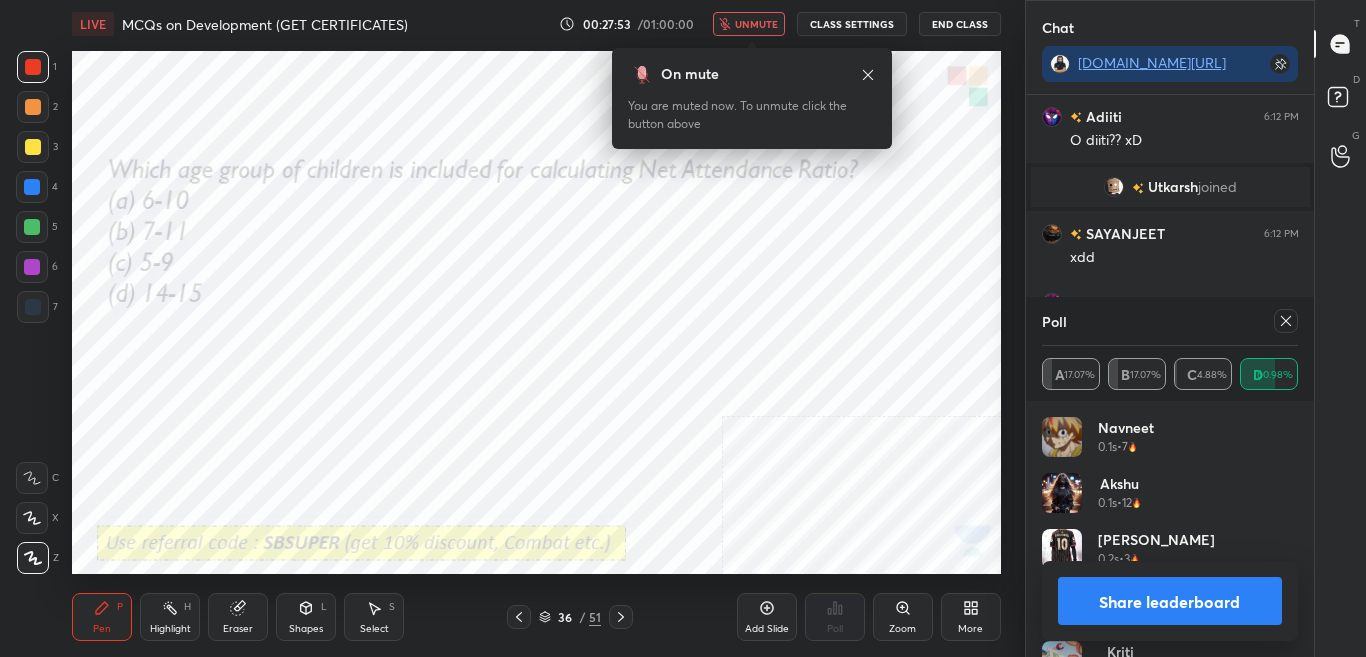 scroll, scrollTop: 18893, scrollLeft: 0, axis: vertical 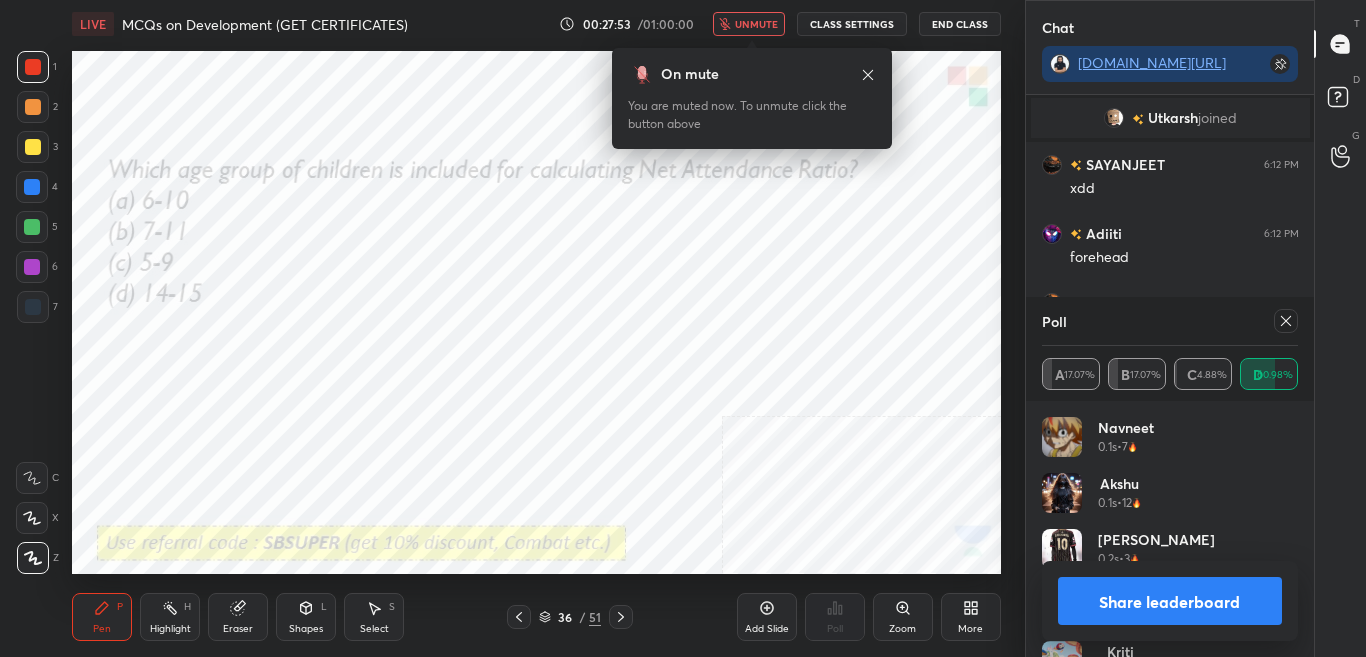 click on "unmute" at bounding box center (756, 24) 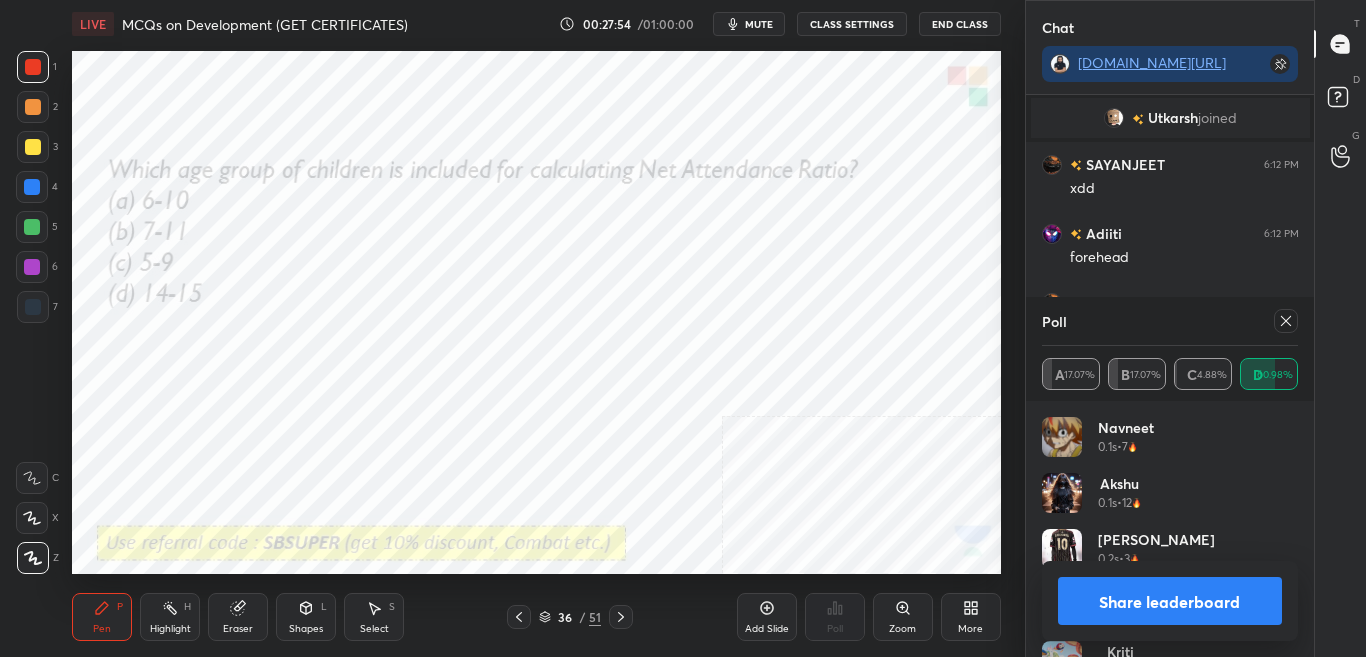 scroll, scrollTop: 18962, scrollLeft: 0, axis: vertical 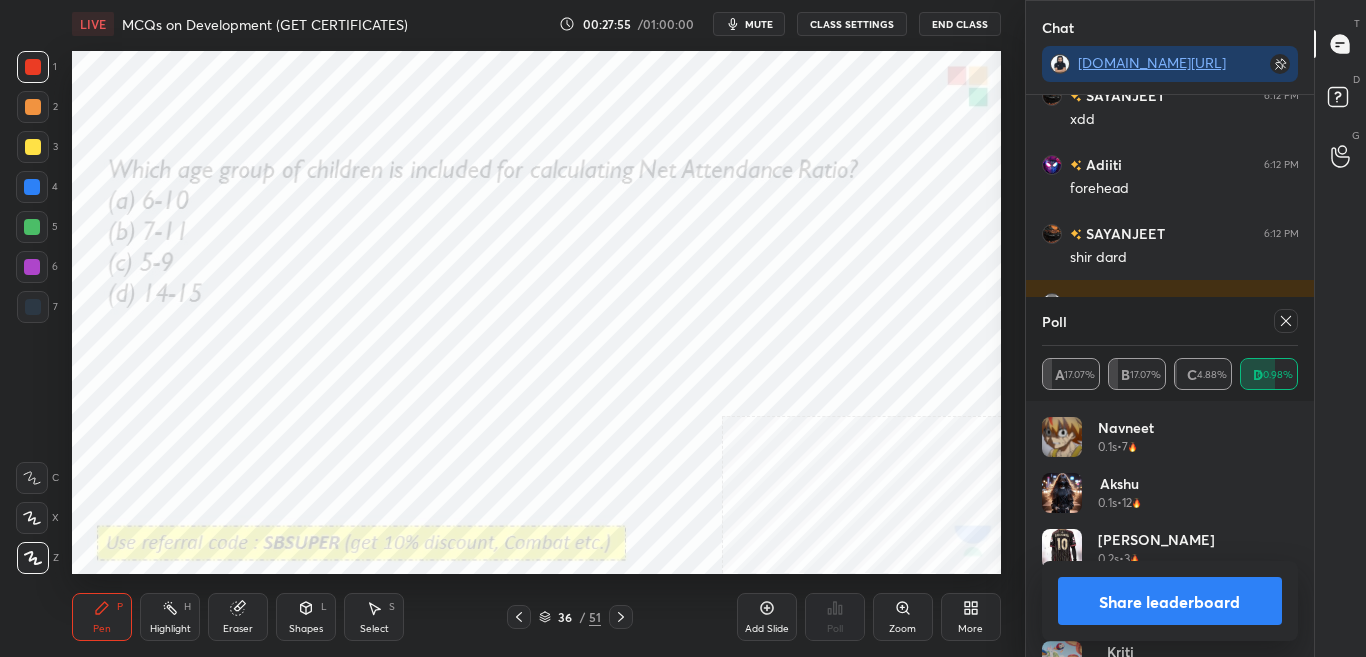 click 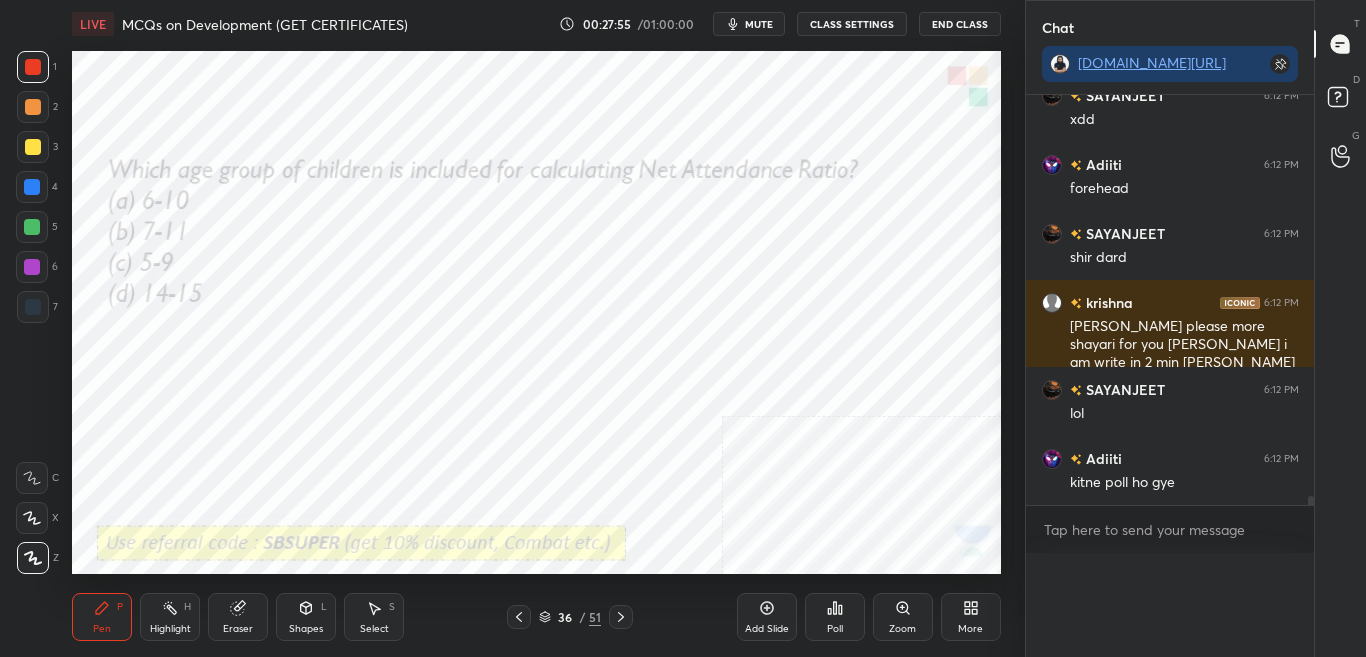 scroll, scrollTop: 0, scrollLeft: 0, axis: both 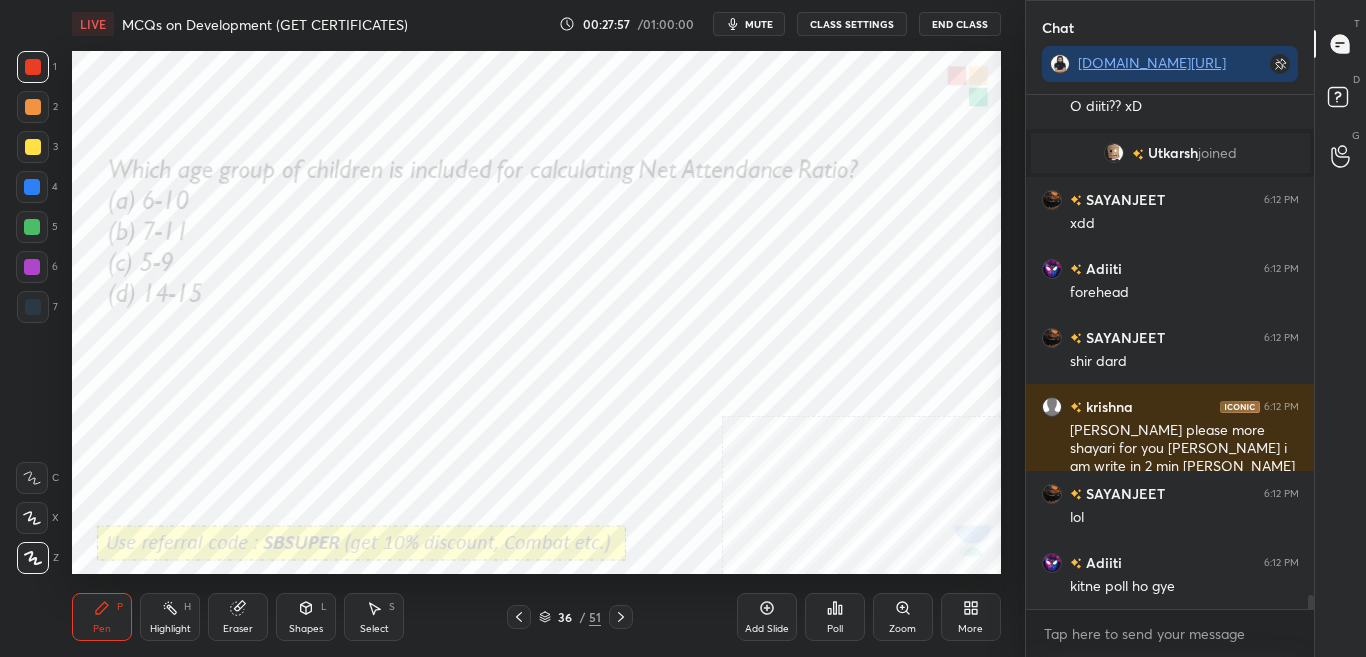 click 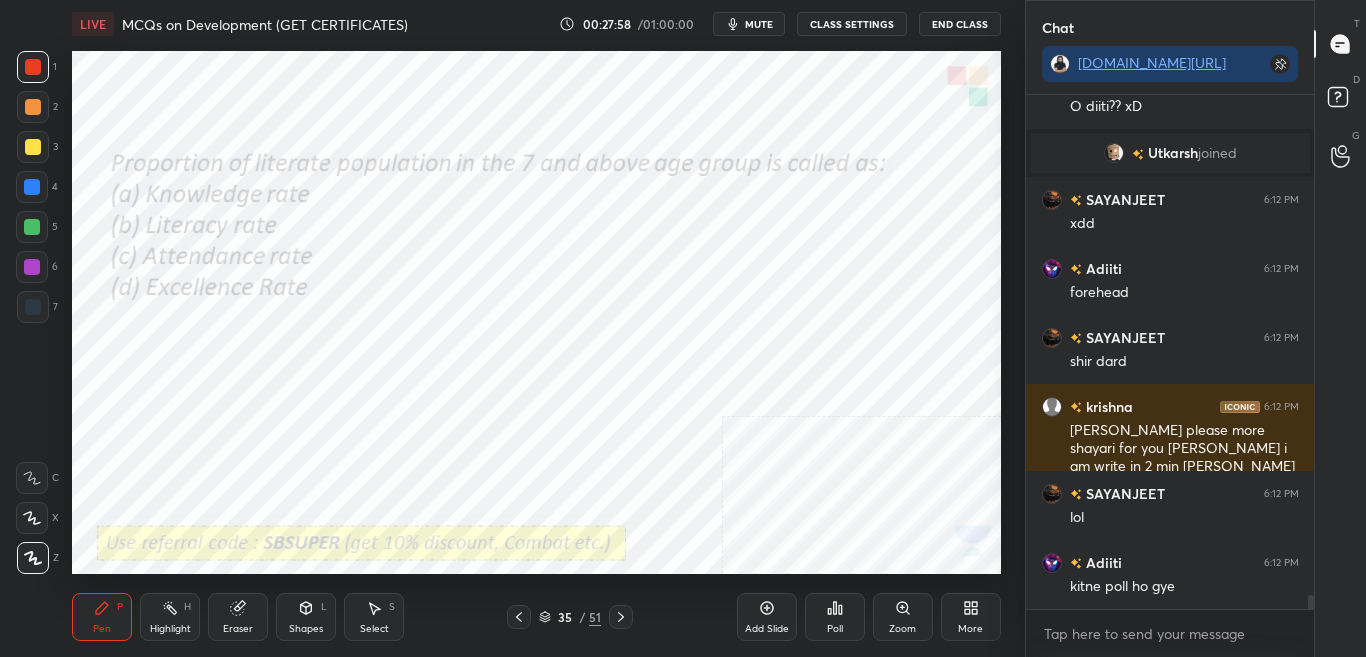 scroll, scrollTop: 18927, scrollLeft: 0, axis: vertical 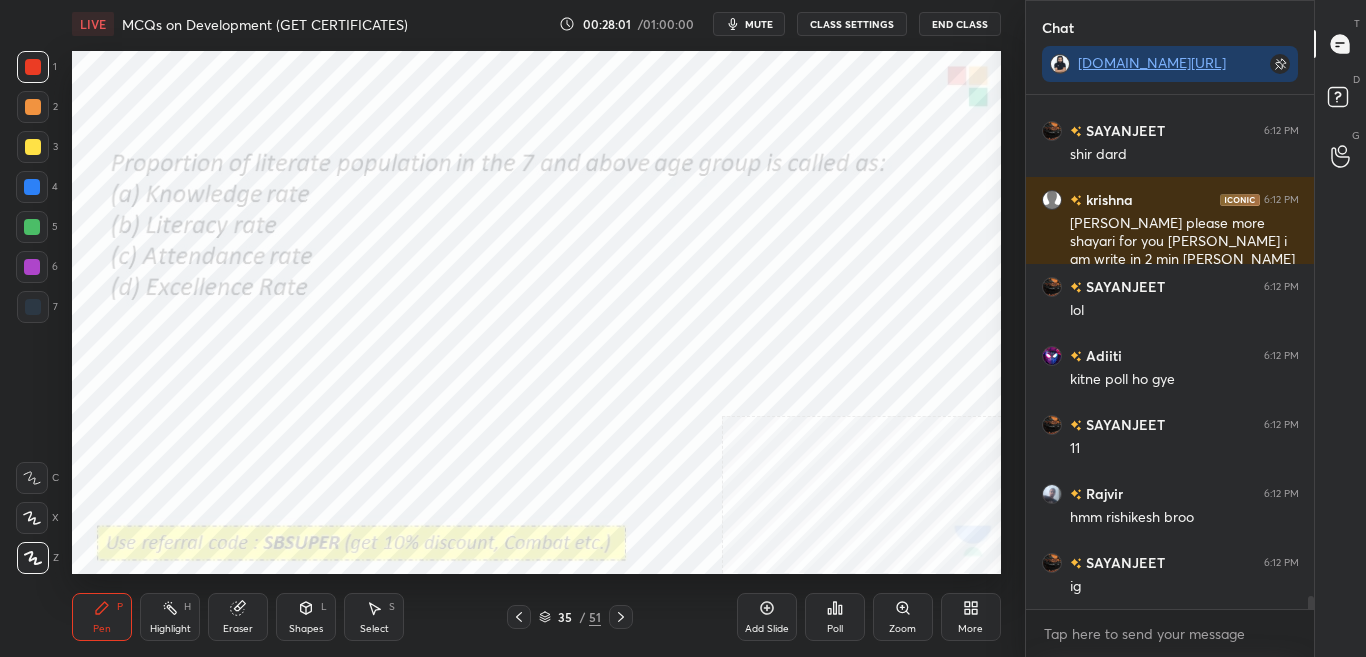 click at bounding box center (1341, 100) 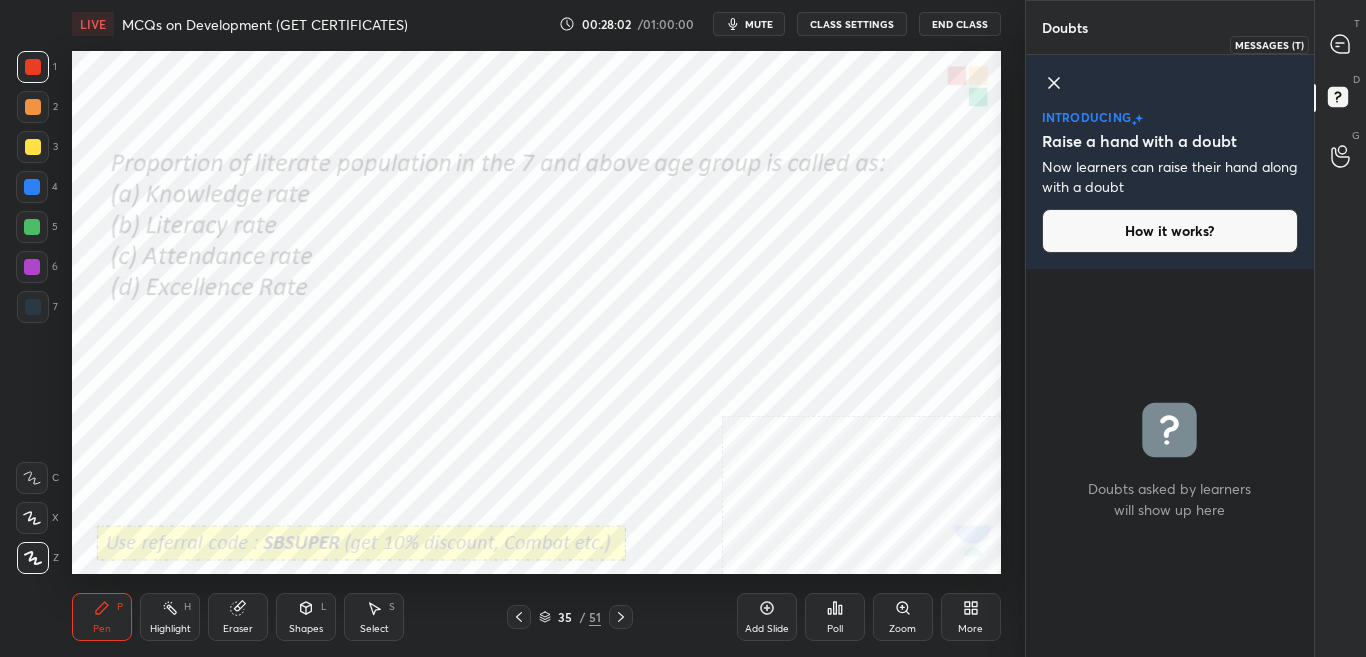 click 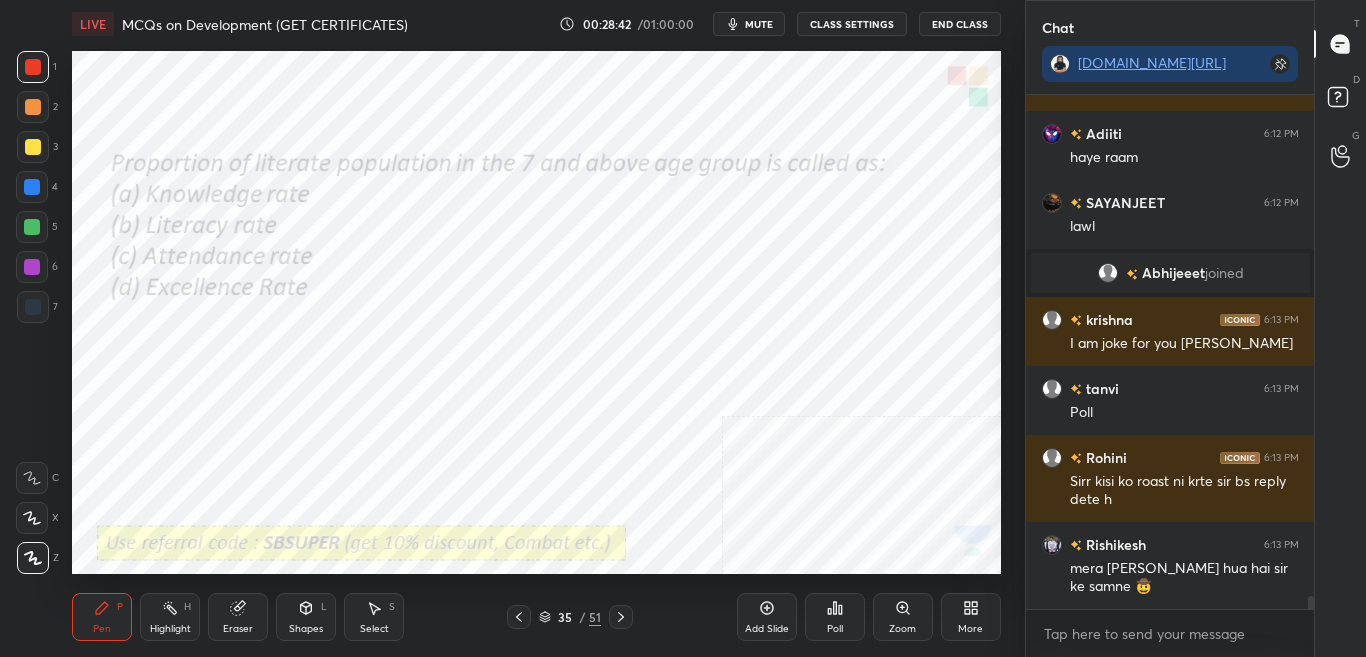 click on "Poll" at bounding box center [835, 629] 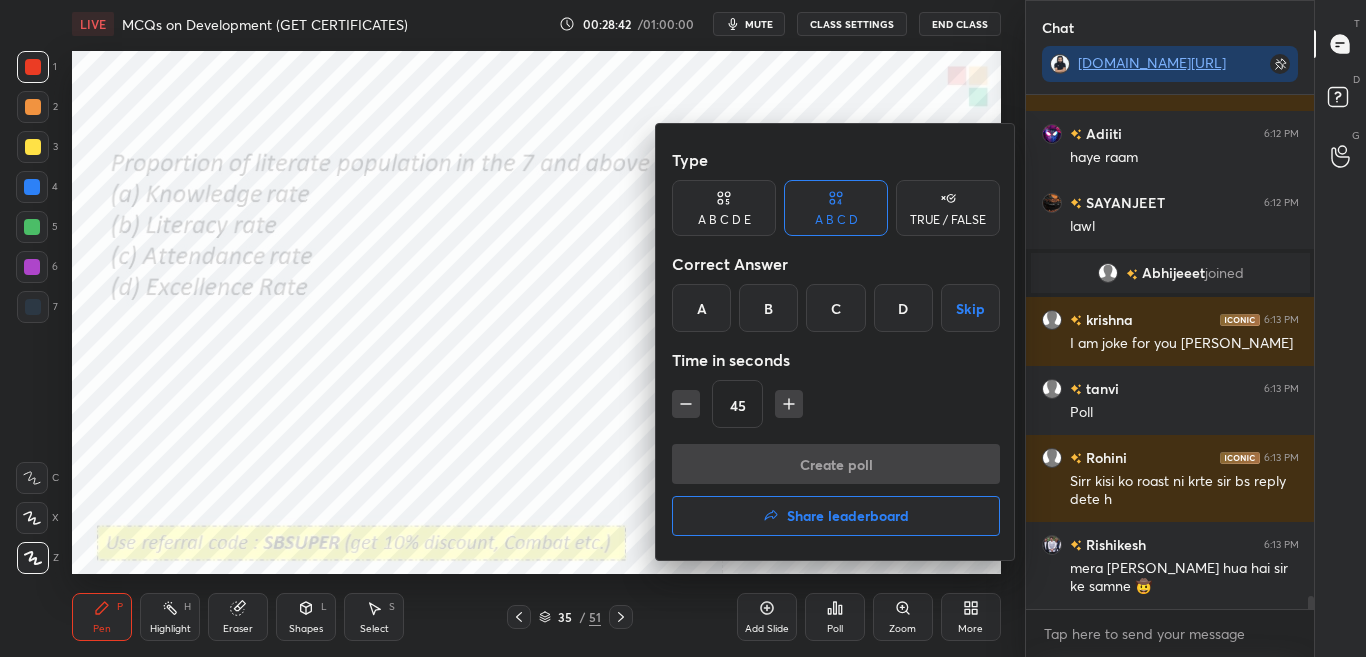 click at bounding box center [683, 328] 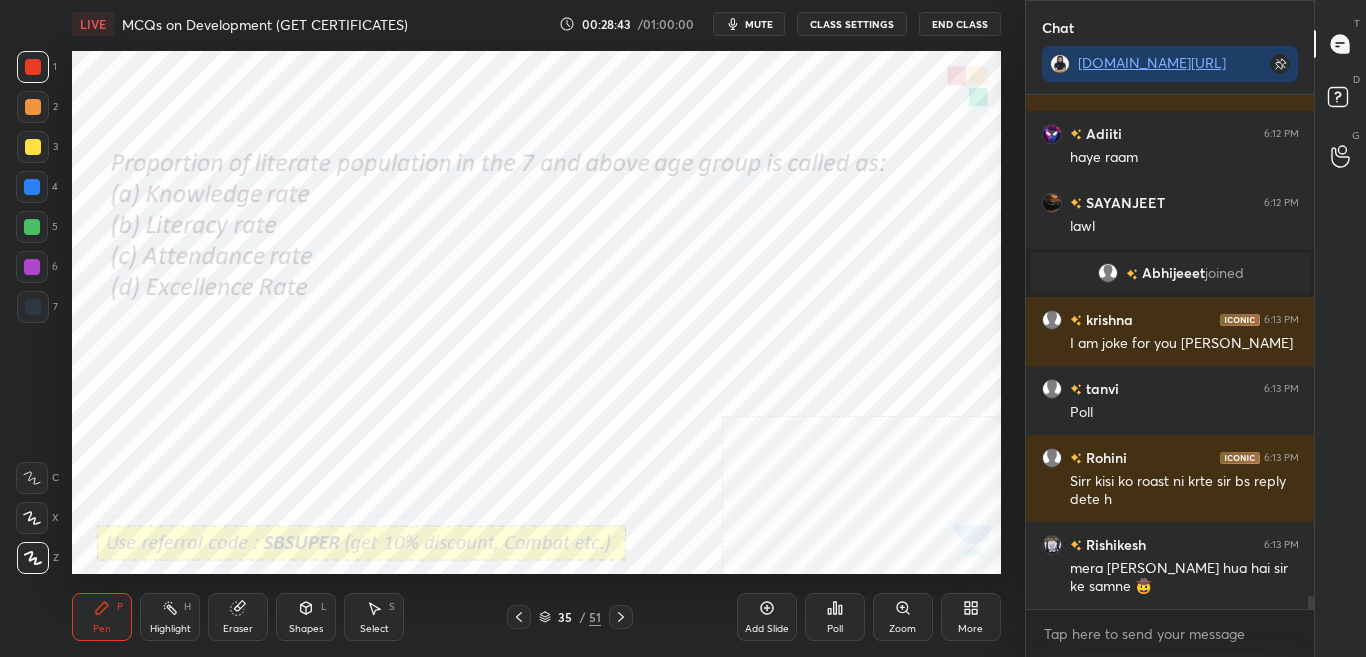 click on "Poll" at bounding box center (835, 629) 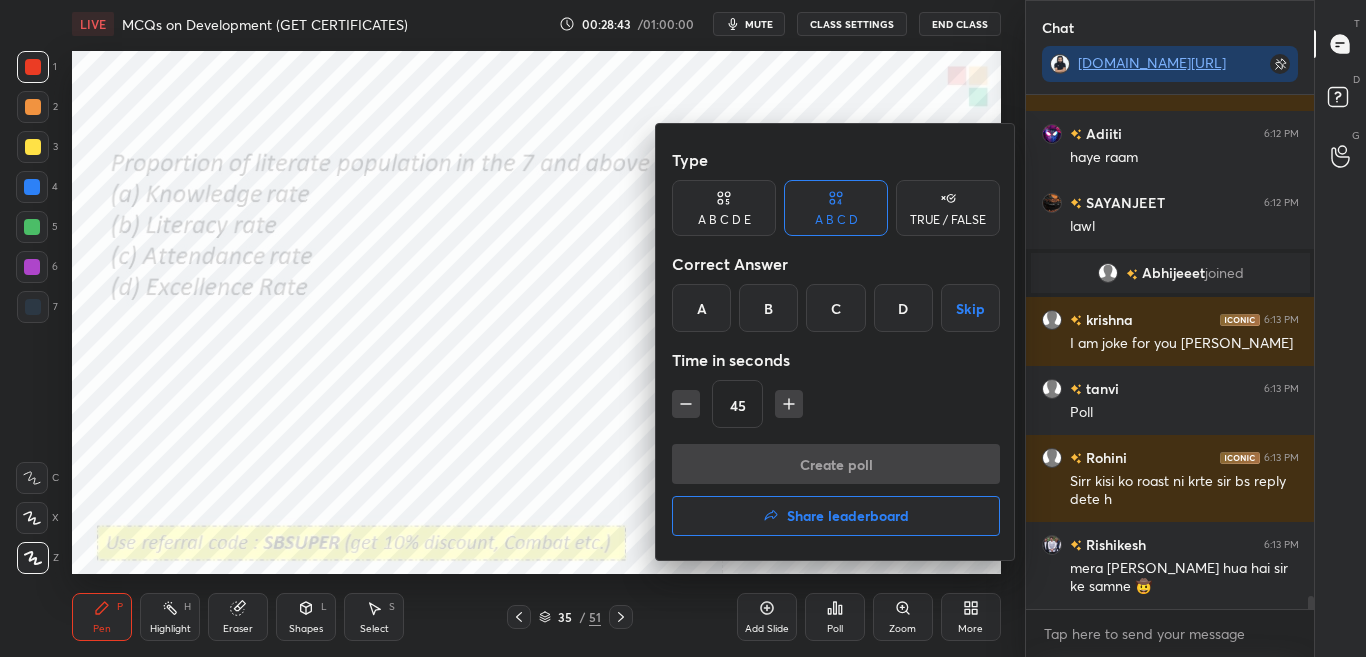 click at bounding box center (683, 328) 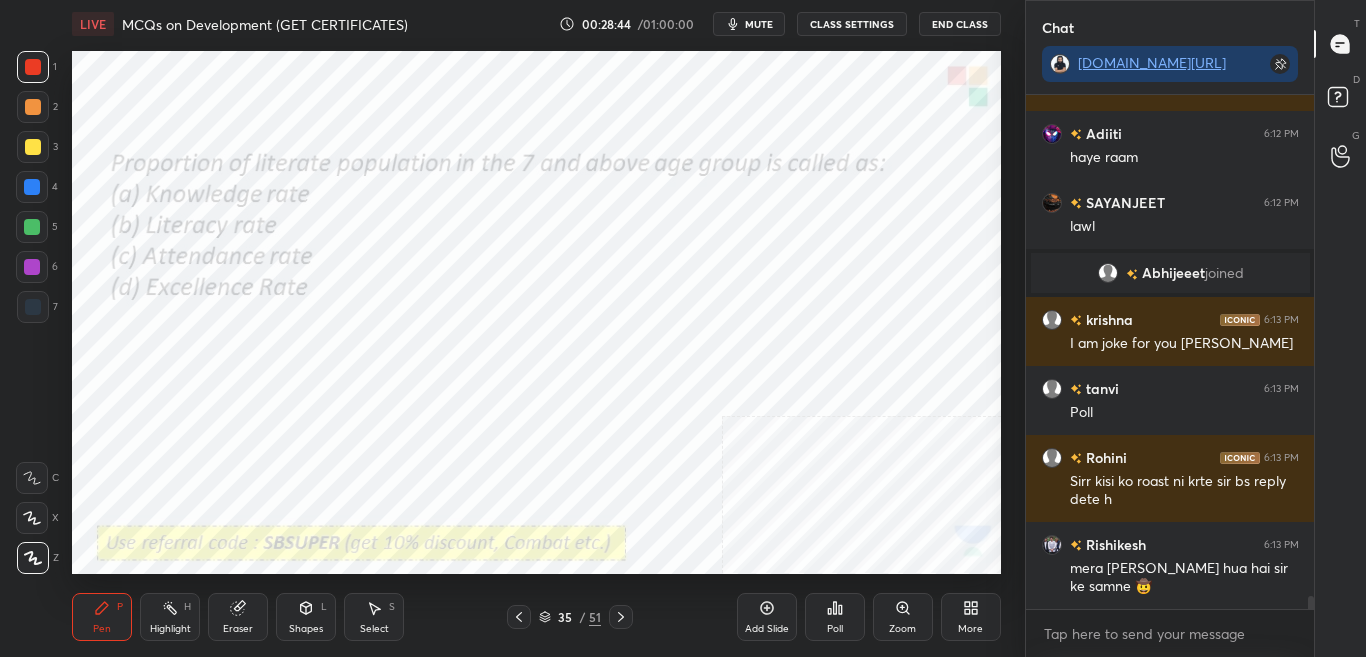 click on "Poll" at bounding box center [835, 617] 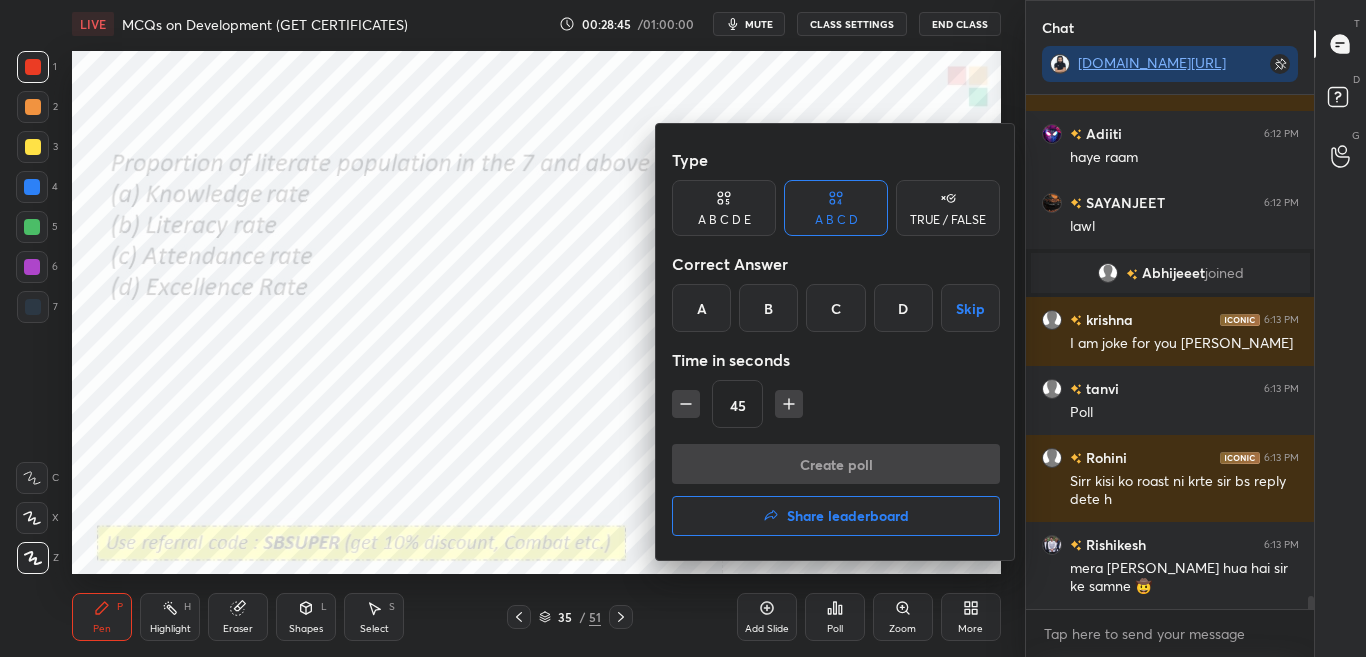 click at bounding box center [683, 328] 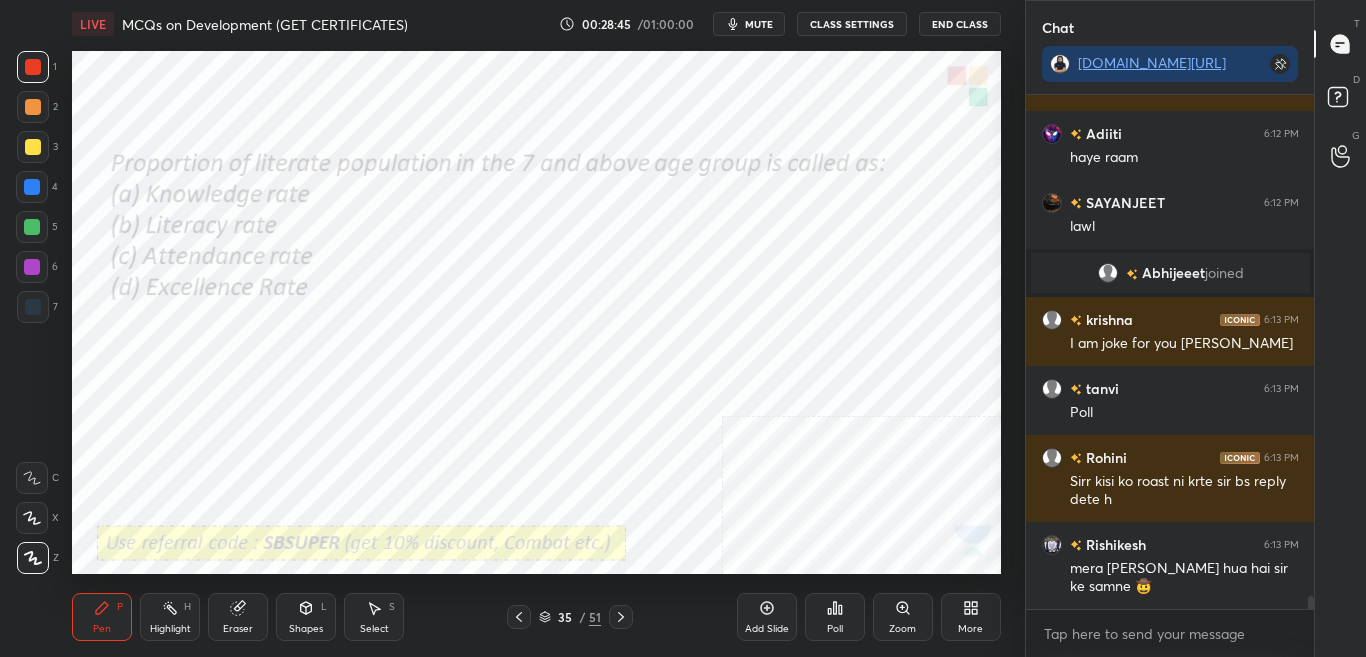 click on "Poll" at bounding box center (835, 617) 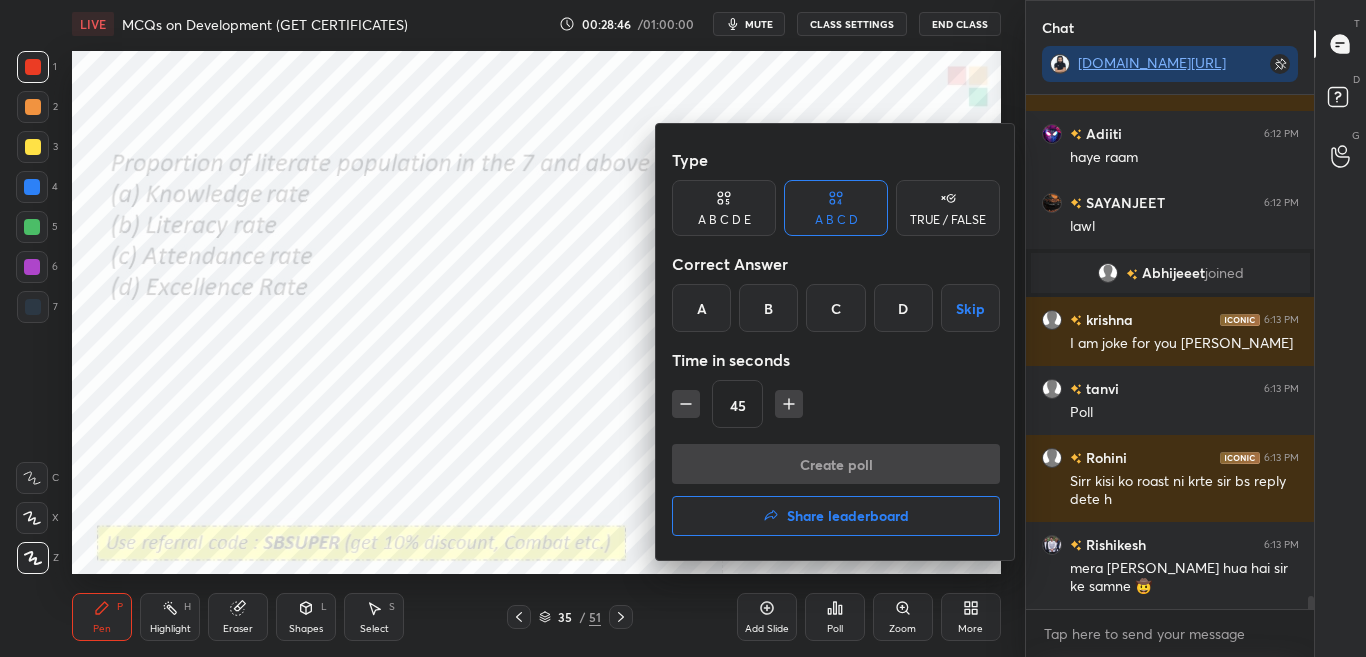 click at bounding box center (683, 328) 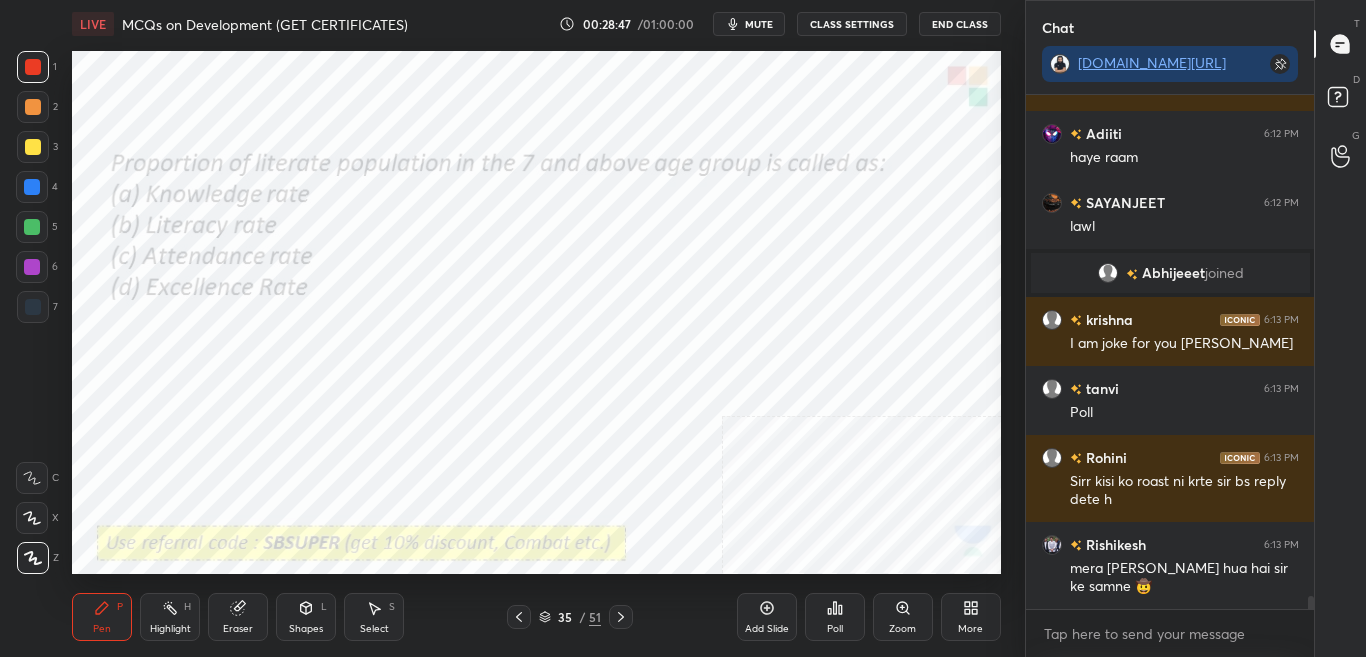 click on "Poll" at bounding box center (835, 617) 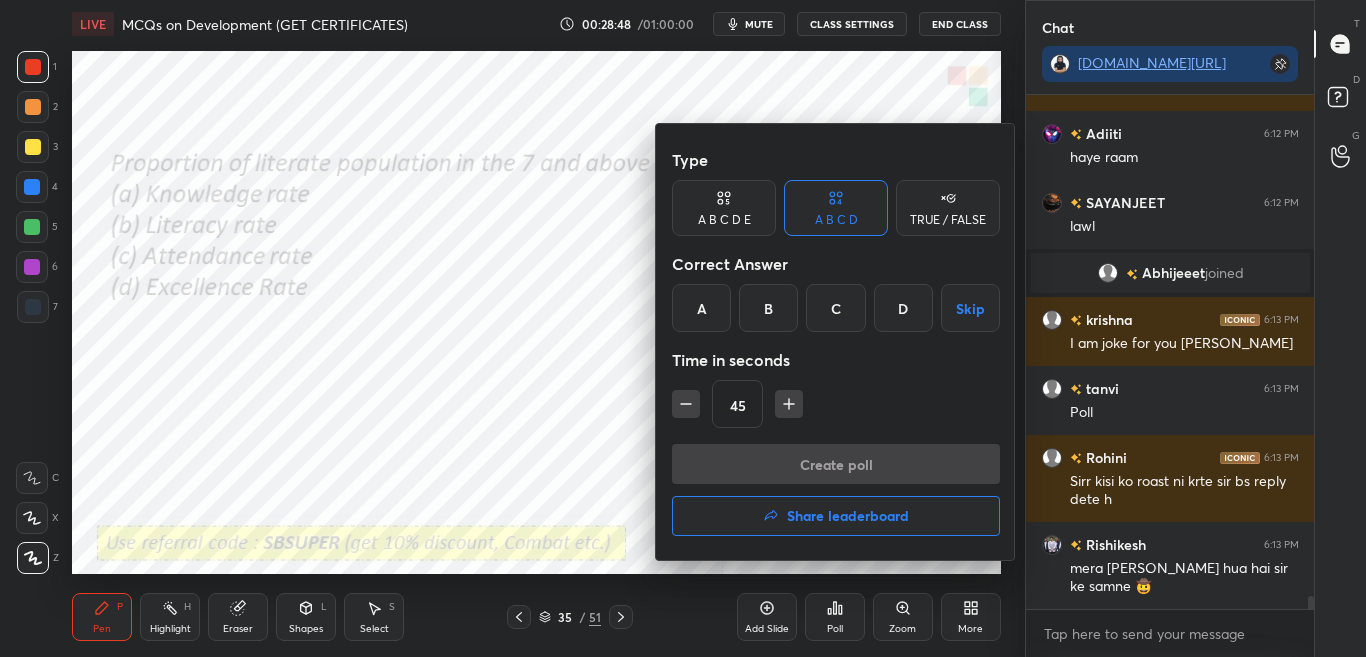 click on "B" at bounding box center (768, 308) 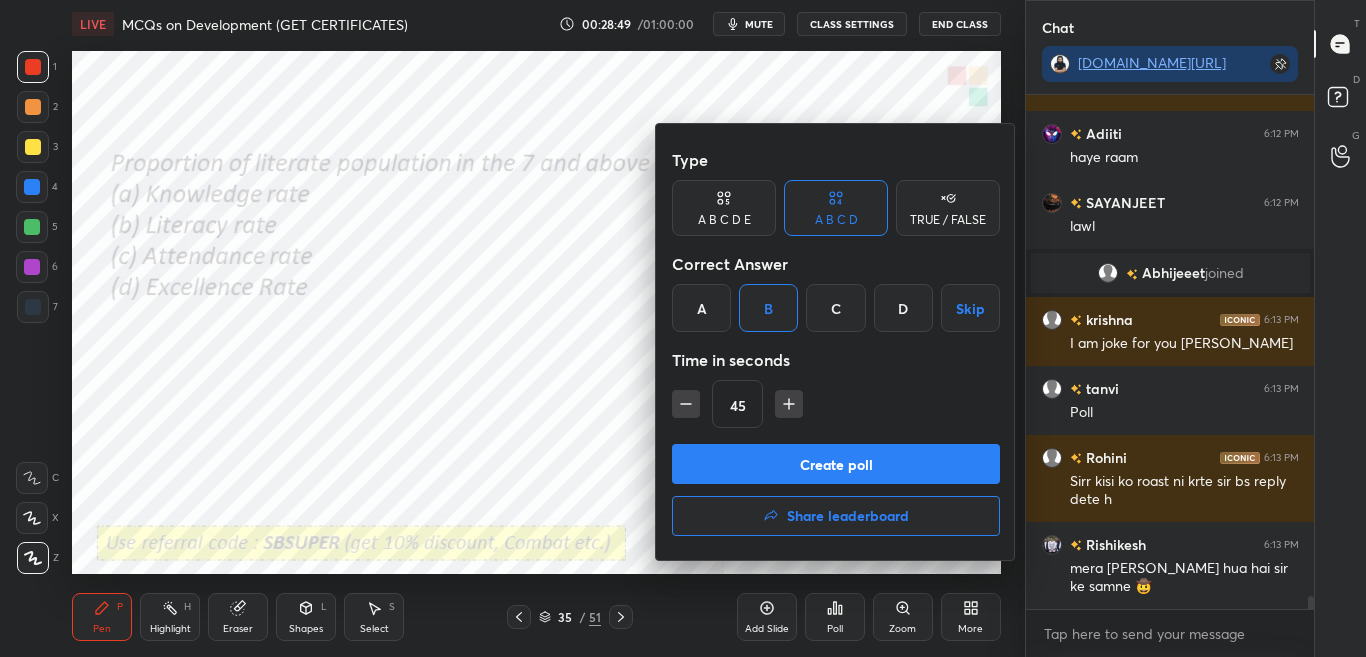 click on "Create poll" at bounding box center [836, 464] 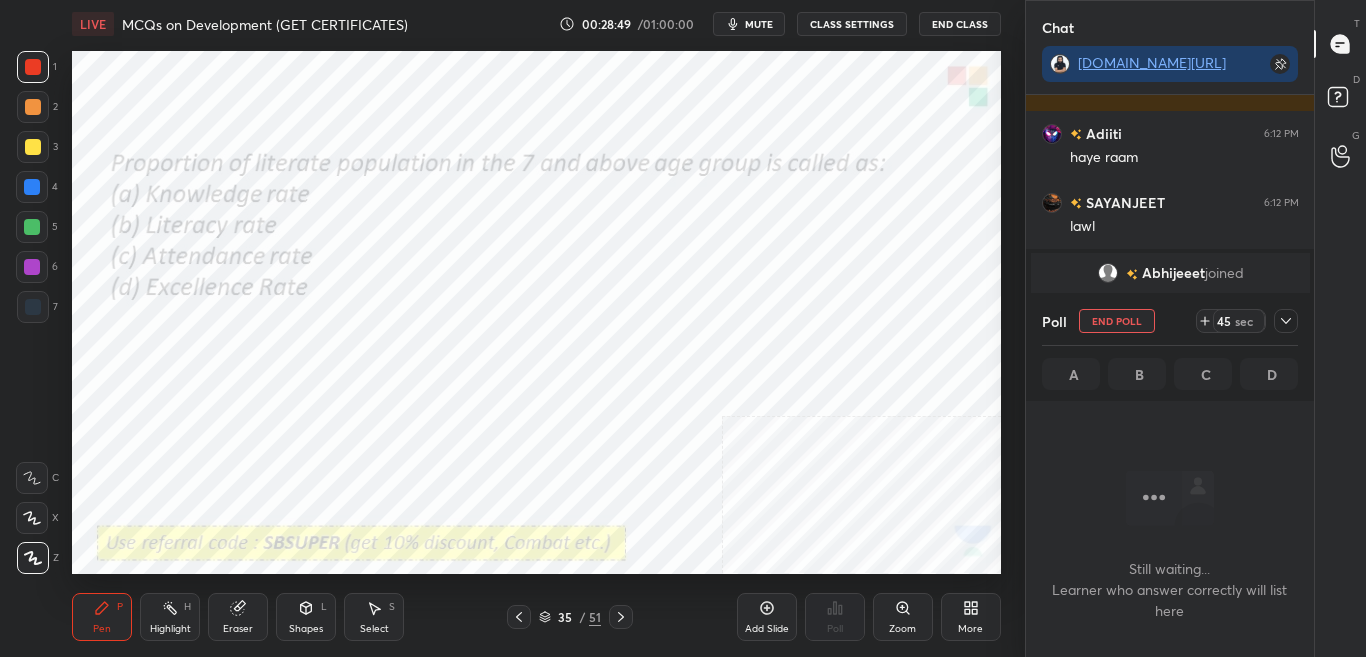 scroll, scrollTop: 436, scrollLeft: 282, axis: both 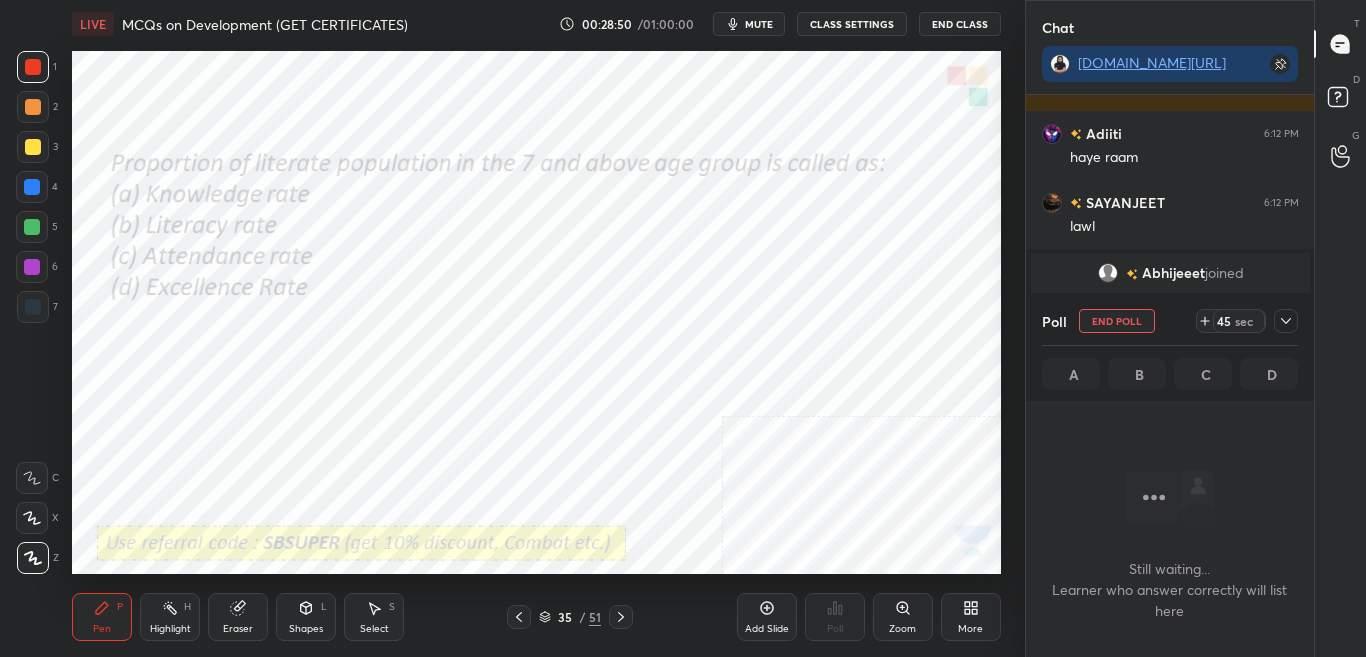 click on "mute" at bounding box center [749, 24] 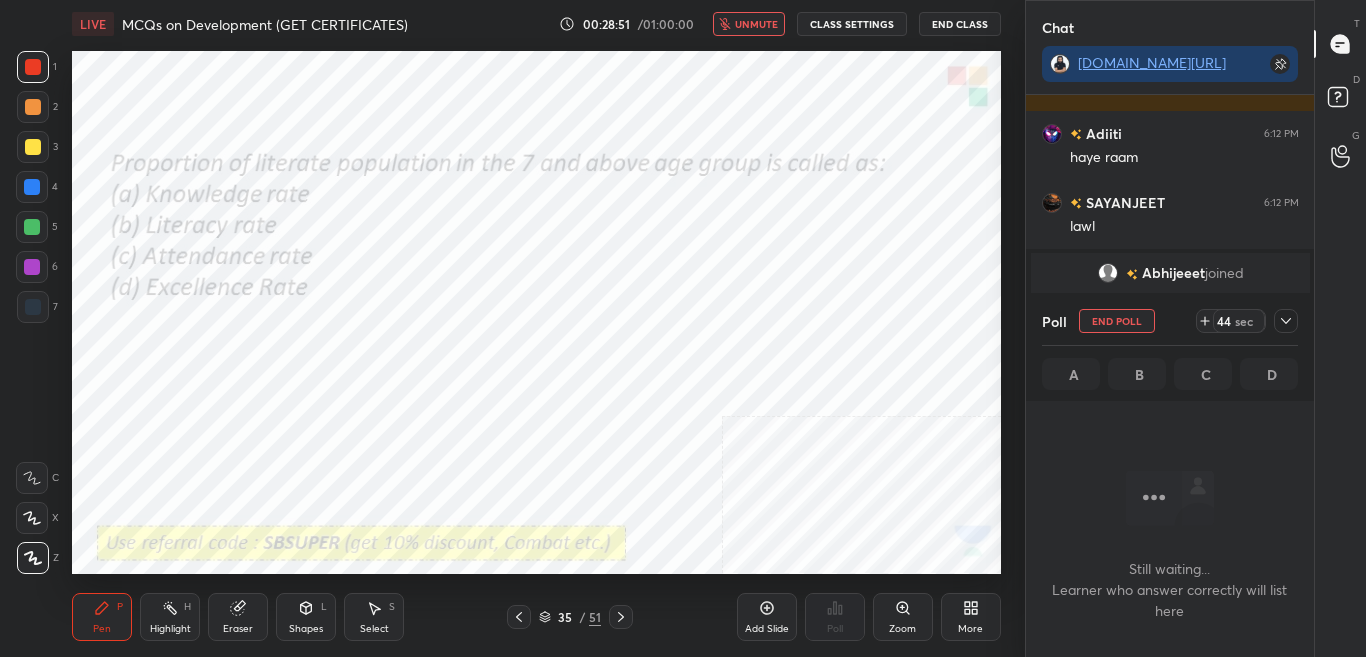 click 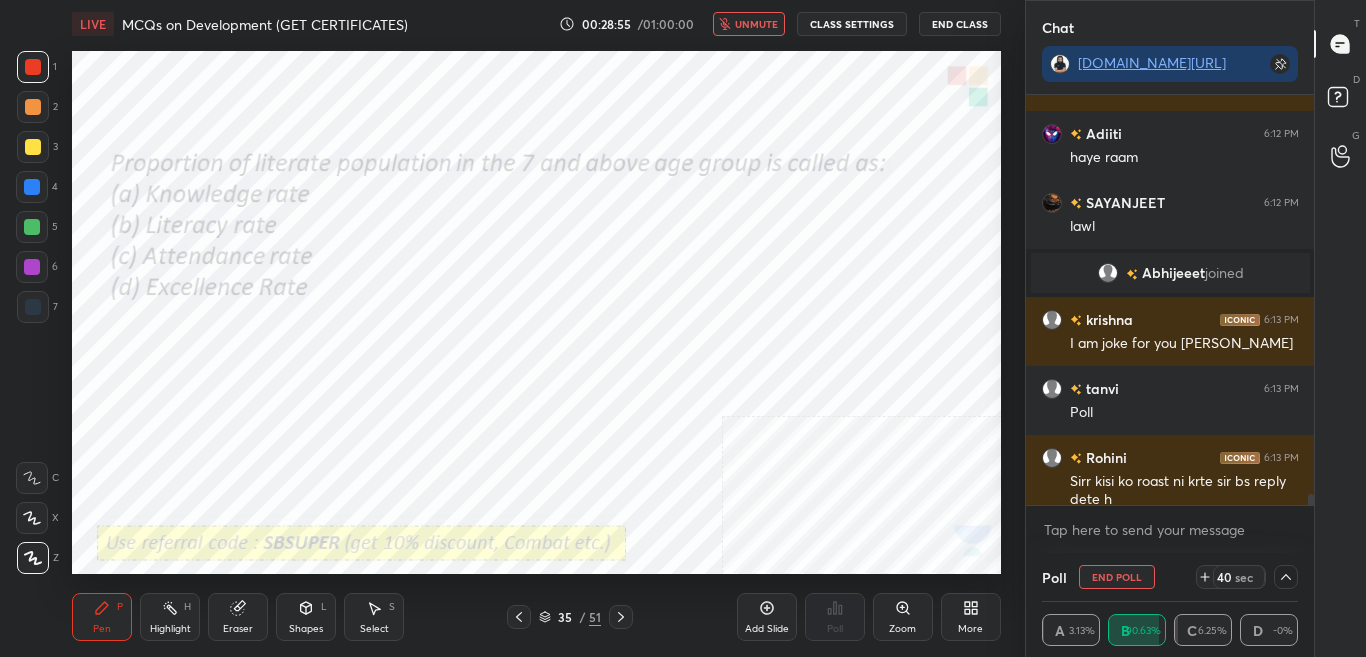 click on "unmute" at bounding box center (756, 24) 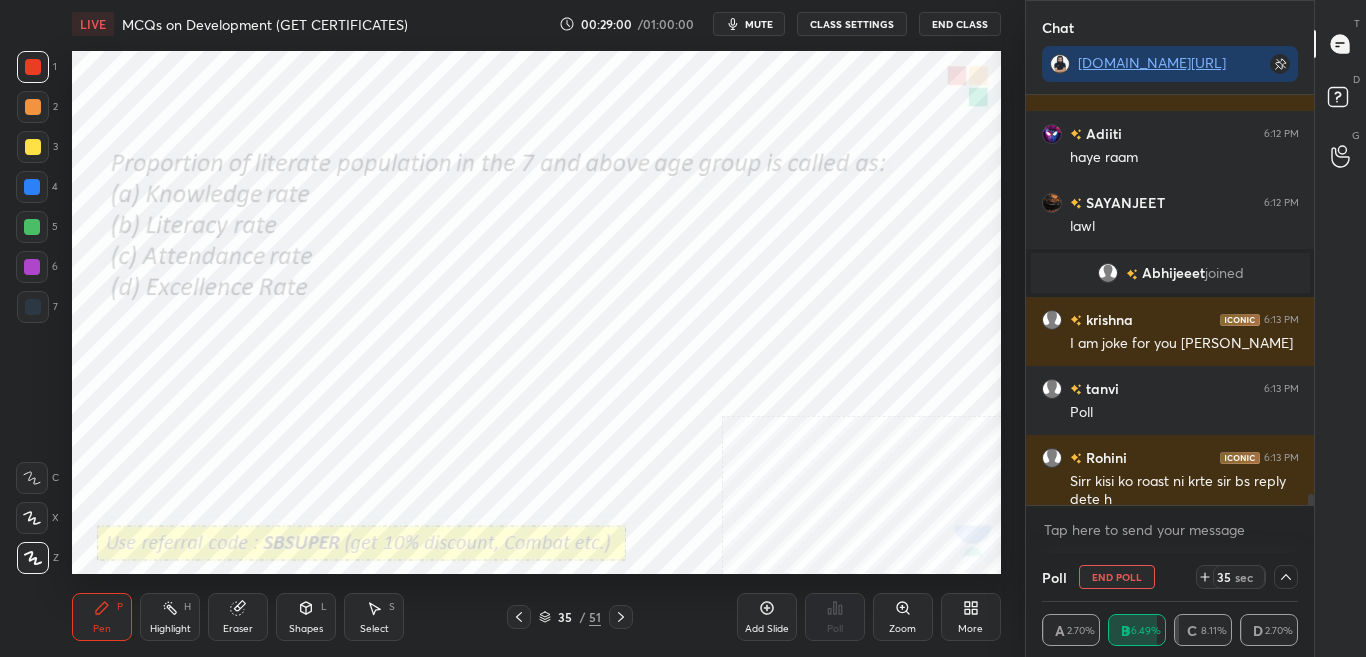 click at bounding box center [1308, 300] 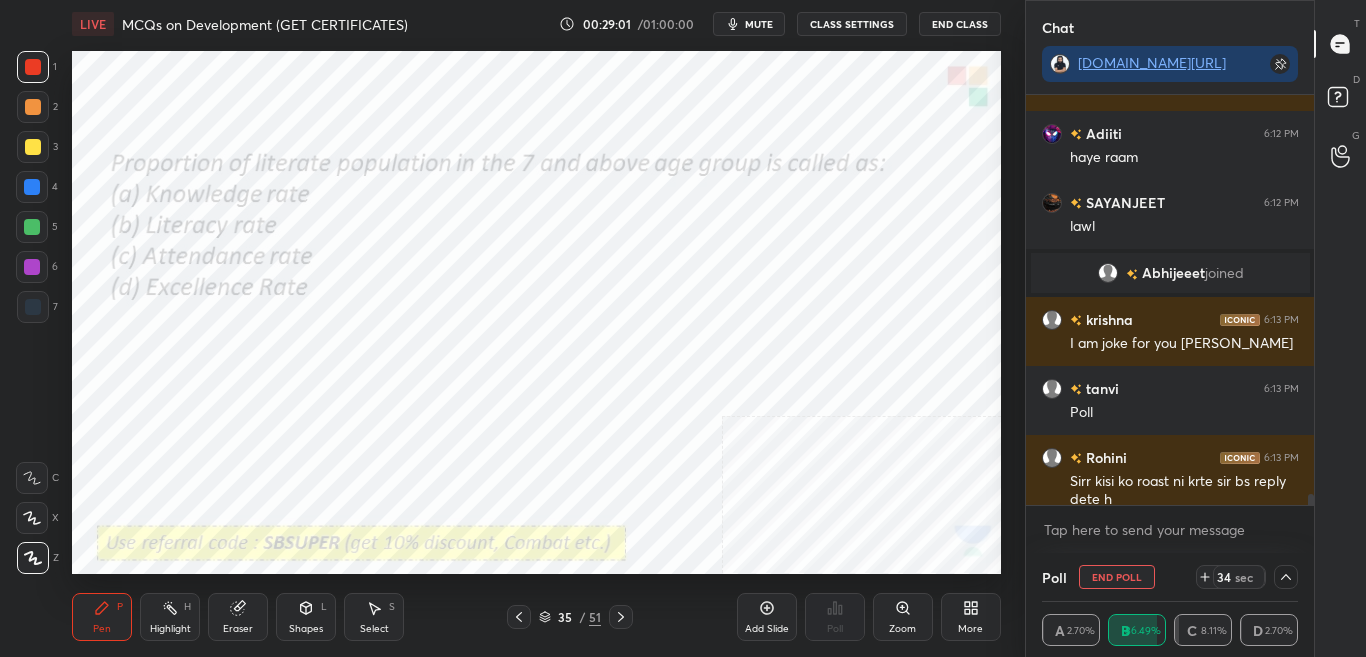 click at bounding box center (1308, 300) 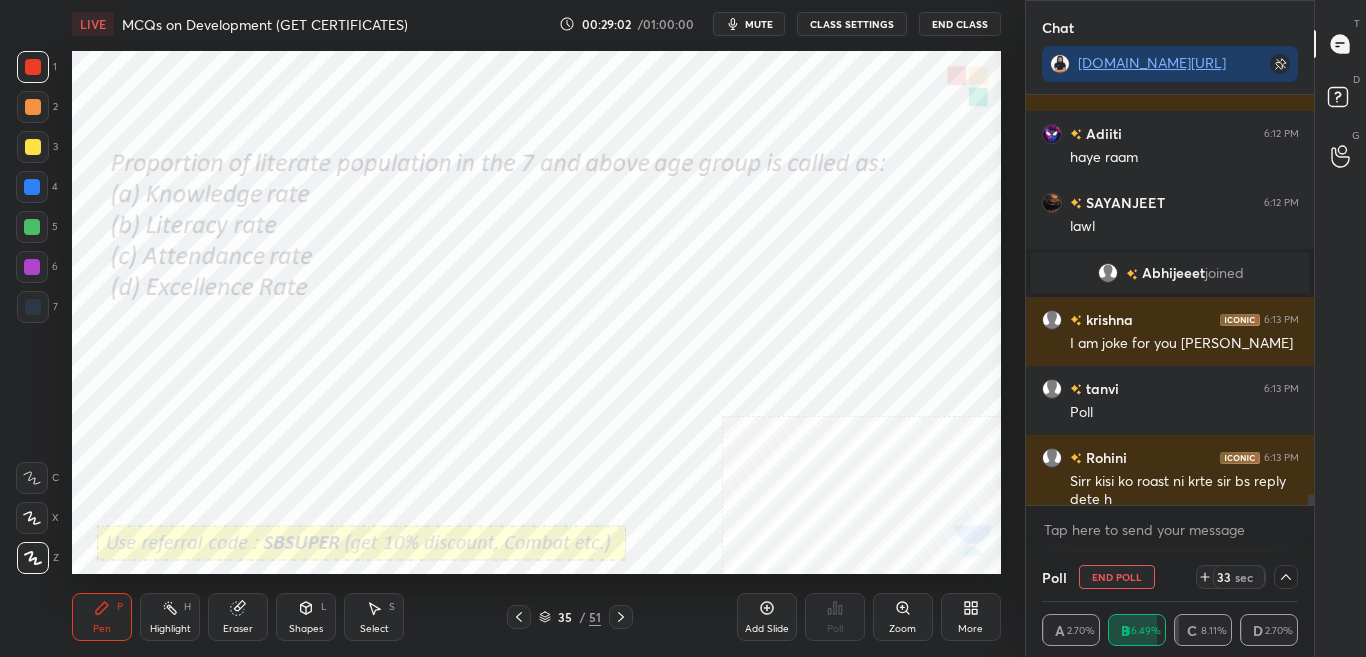 scroll, scrollTop: 19439, scrollLeft: 0, axis: vertical 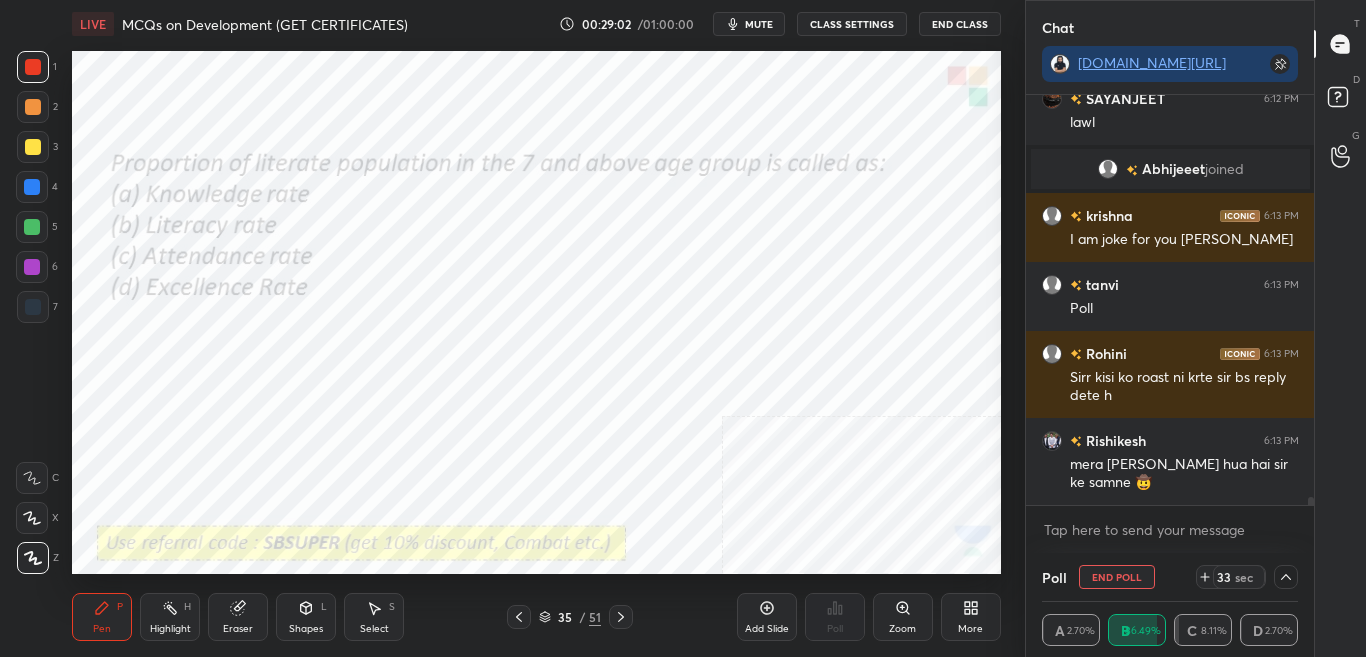 click on "Adiiti 6:12 PM haye raam SAYANJEET 6:12 PM [PERSON_NAME]  joined [PERSON_NAME] 6:13 PM I am joke for you [PERSON_NAME] 6:13 PM Poll Rohini 6:13 PM Sirr kisi ko roast ni krte sir bs reply dete h [PERSON_NAME] 6:13 PM mera [PERSON_NAME] hua hai sir ke samne 🤠 JUMP TO LATEST Enable hand raising Enable raise hand to speak to learners. Once enabled, chat will be turned off temporarily. Enable x" at bounding box center (1170, 324) 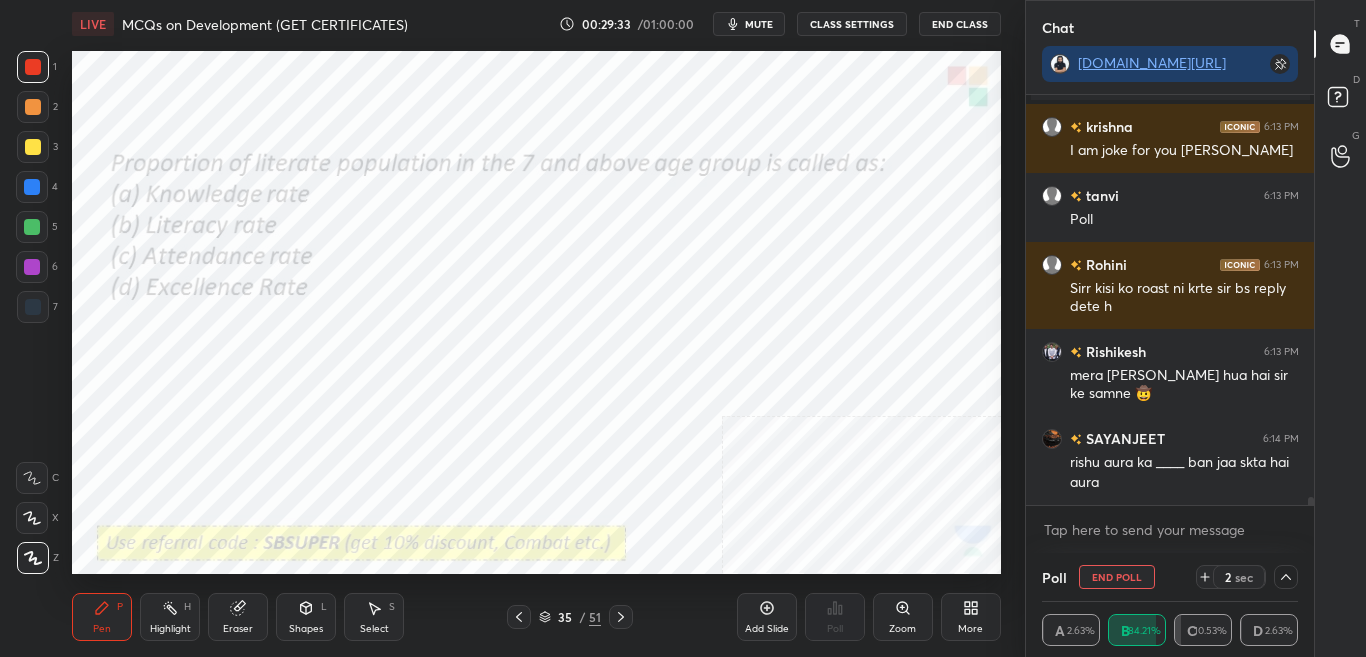 scroll, scrollTop: 19597, scrollLeft: 0, axis: vertical 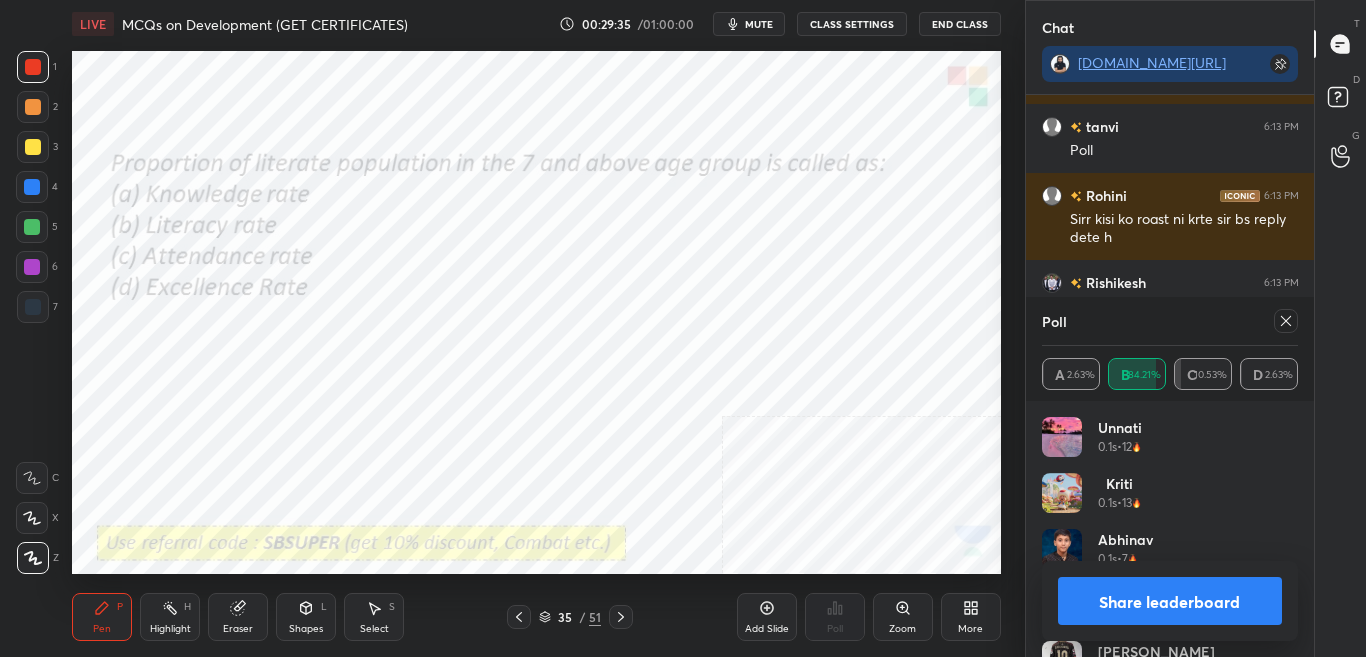 click on "Share leaderboard" at bounding box center [1170, 601] 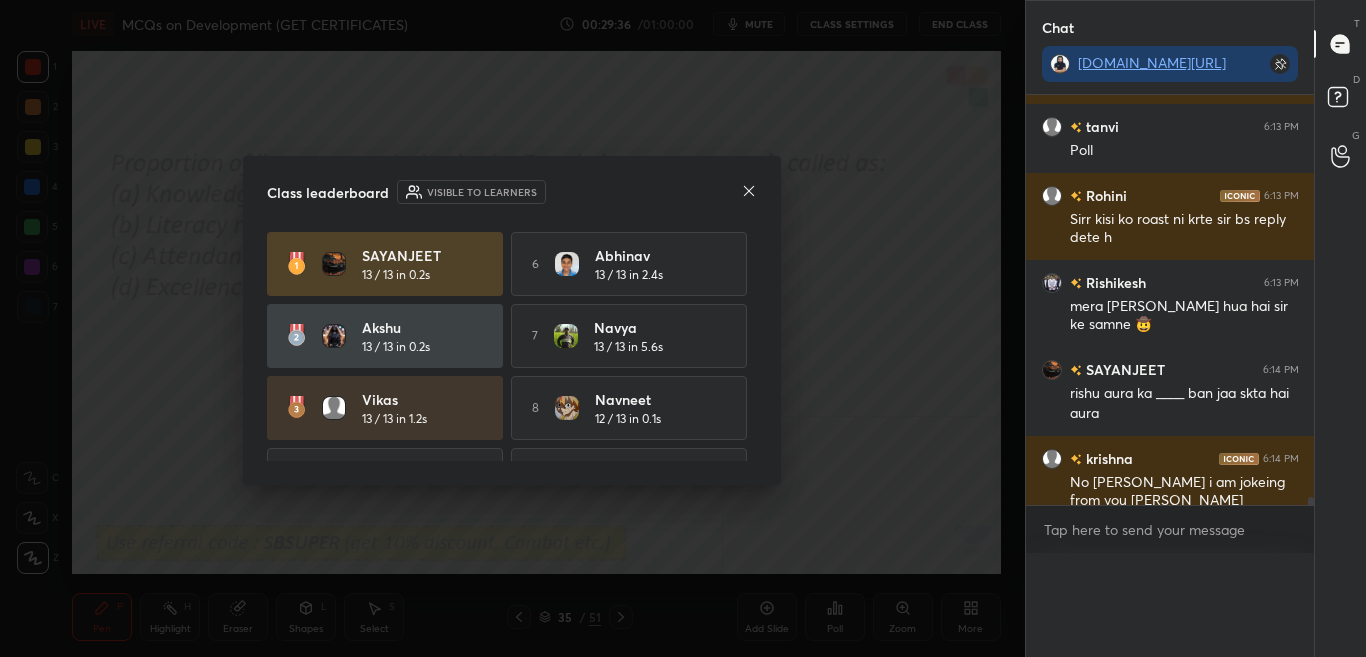 scroll, scrollTop: 0, scrollLeft: 0, axis: both 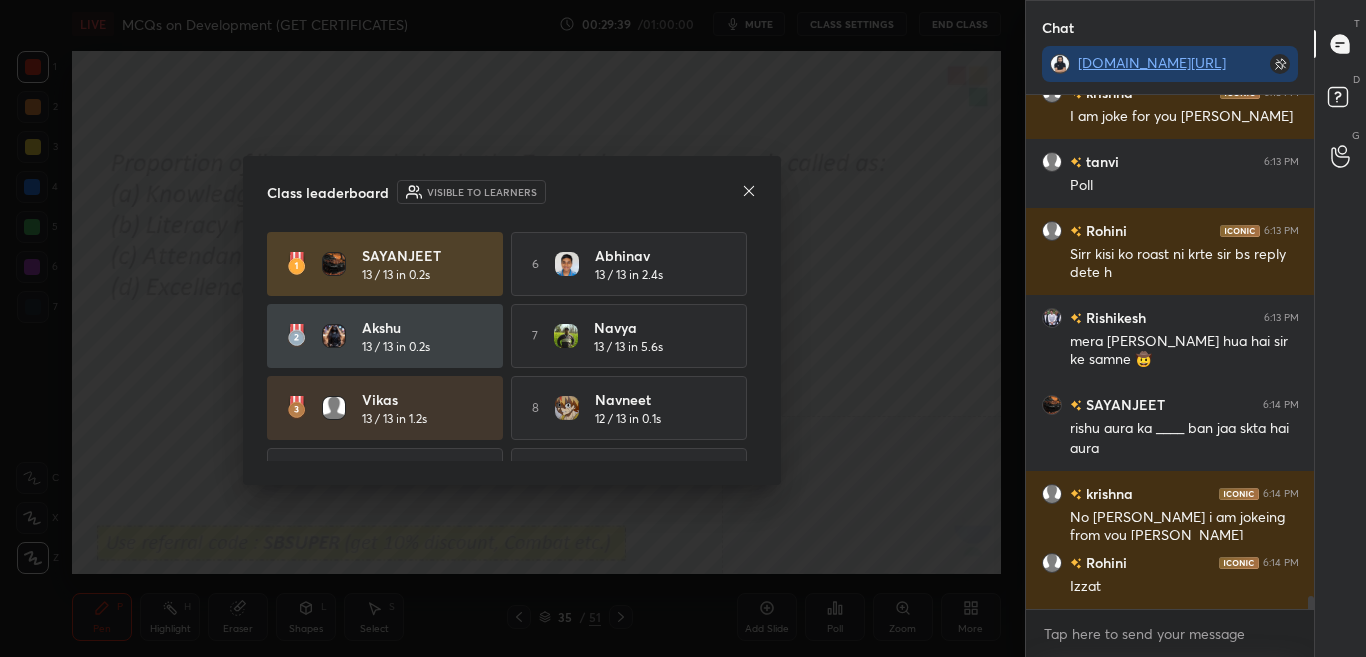 click on "Class leaderboard Visible to learners SAYANJEET 13 / 13 in 0.2s 6 [PERSON_NAME] 13 / 13 in 2.4s Akshu 13 / 13 in 0.2s 7 Navya 13 / 13 in 5.6s Vikas 13 / 13 in 1.2s 8 [PERSON_NAME] 12 / 13 in 0.1s 4 Kriti 13 / 13 in 1.2s 9 [PERSON_NAME] 12 / 13 in 0.5s 5 Mohan 13 / 13 in 1.8s 10 [PERSON_NAME] 12 / 13 in 1.6s" at bounding box center (512, 320) 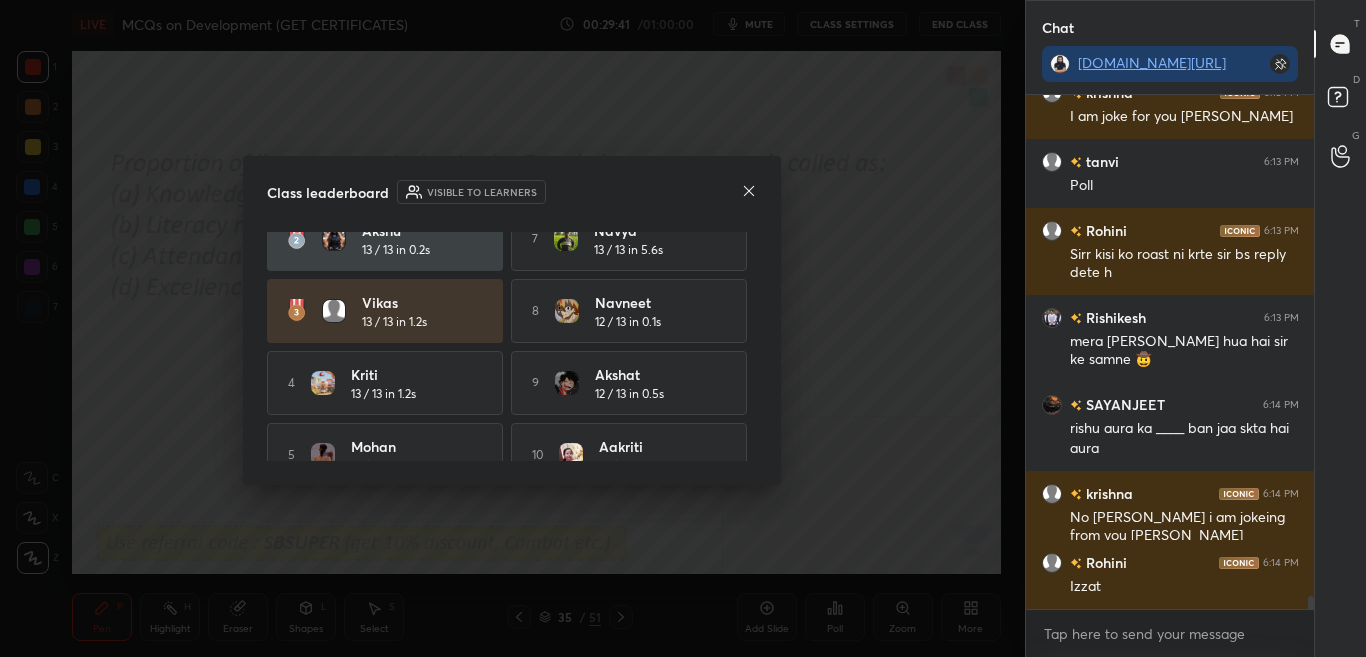 scroll, scrollTop: 98, scrollLeft: 0, axis: vertical 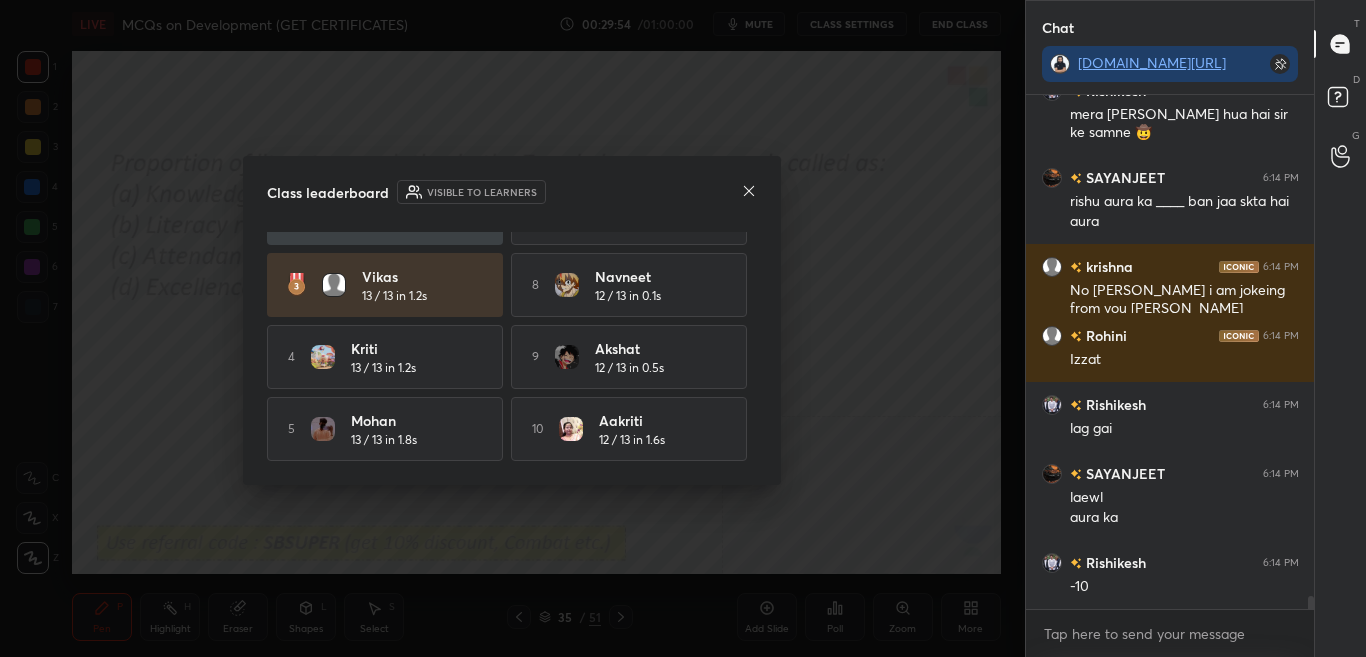 click 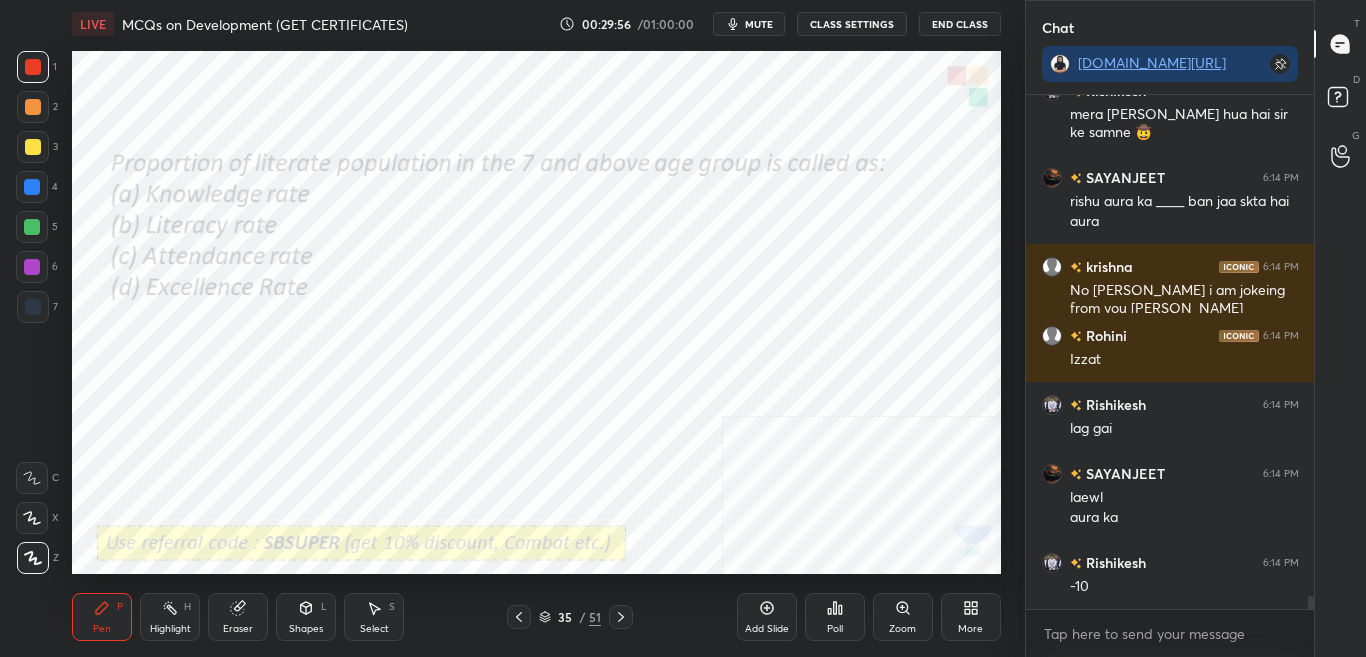 click 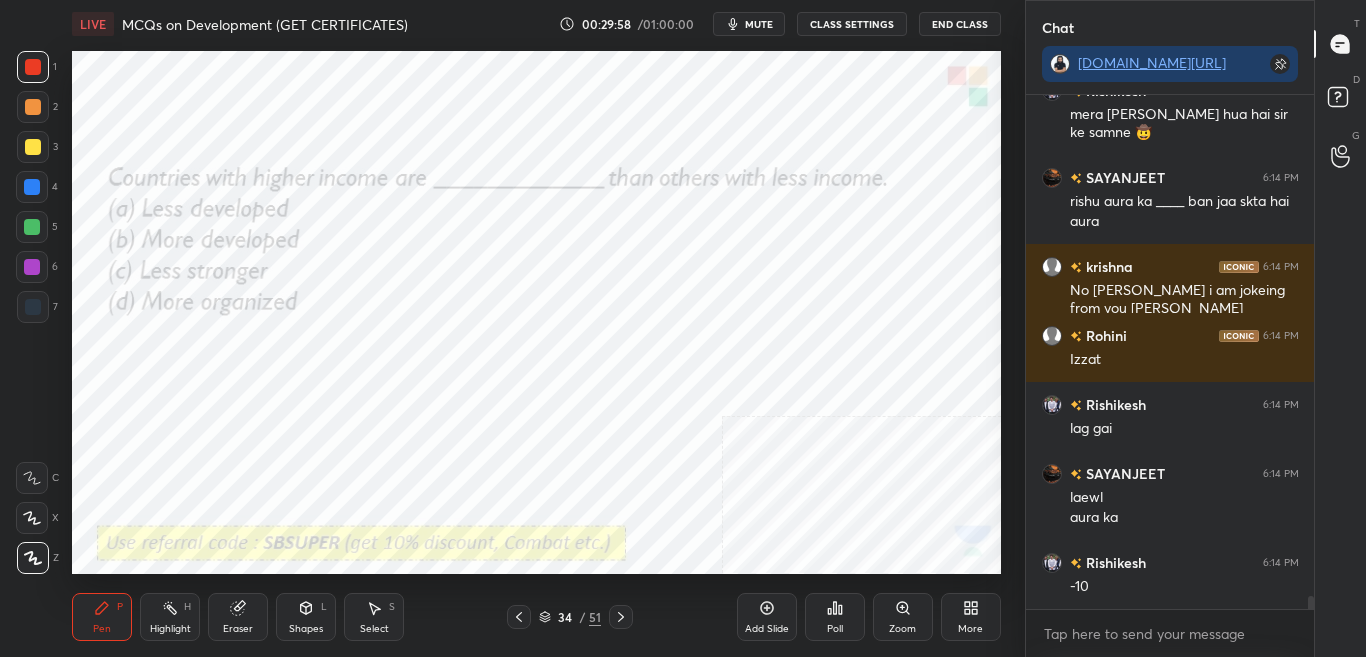 scroll, scrollTop: 19858, scrollLeft: 0, axis: vertical 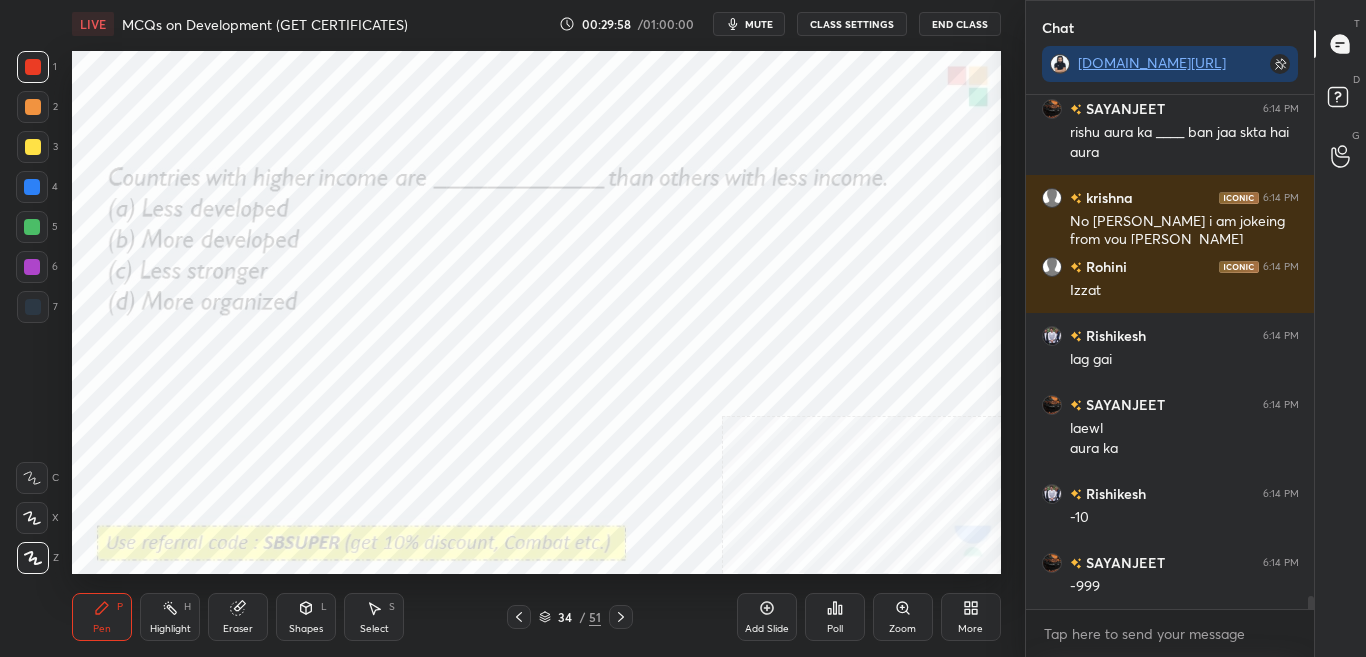 click on "mute" at bounding box center [759, 24] 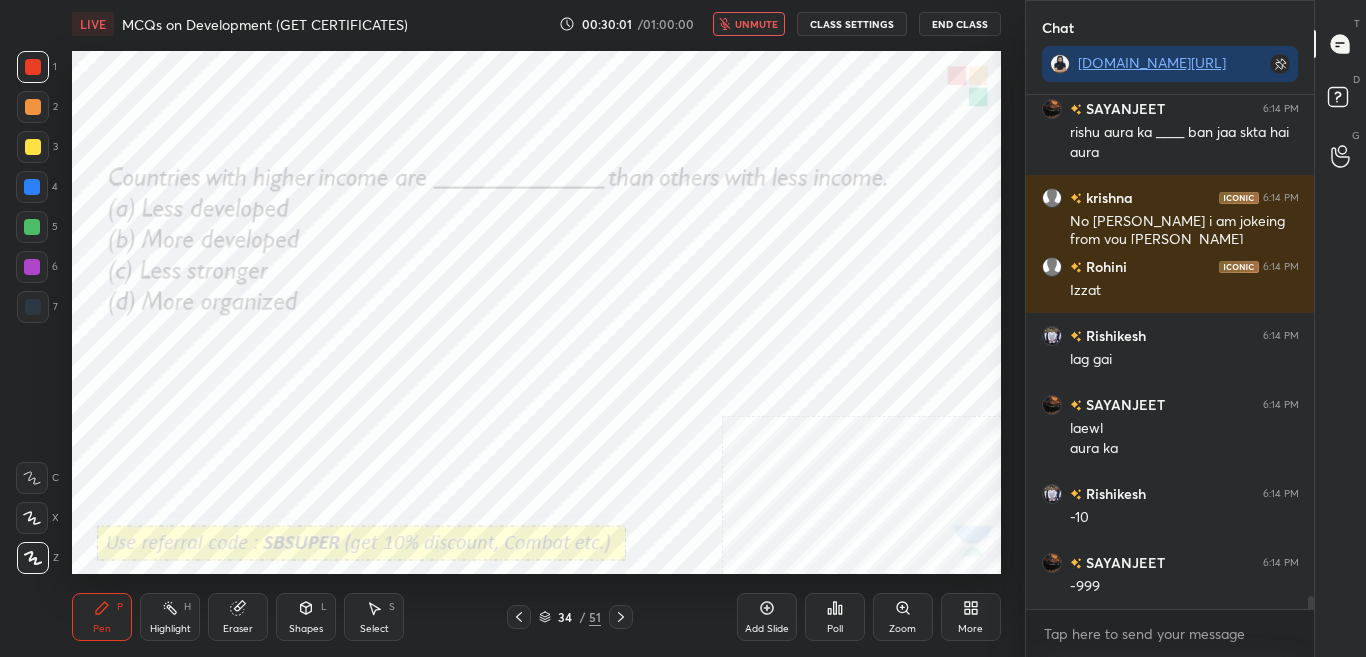 click on "unmute" at bounding box center [756, 24] 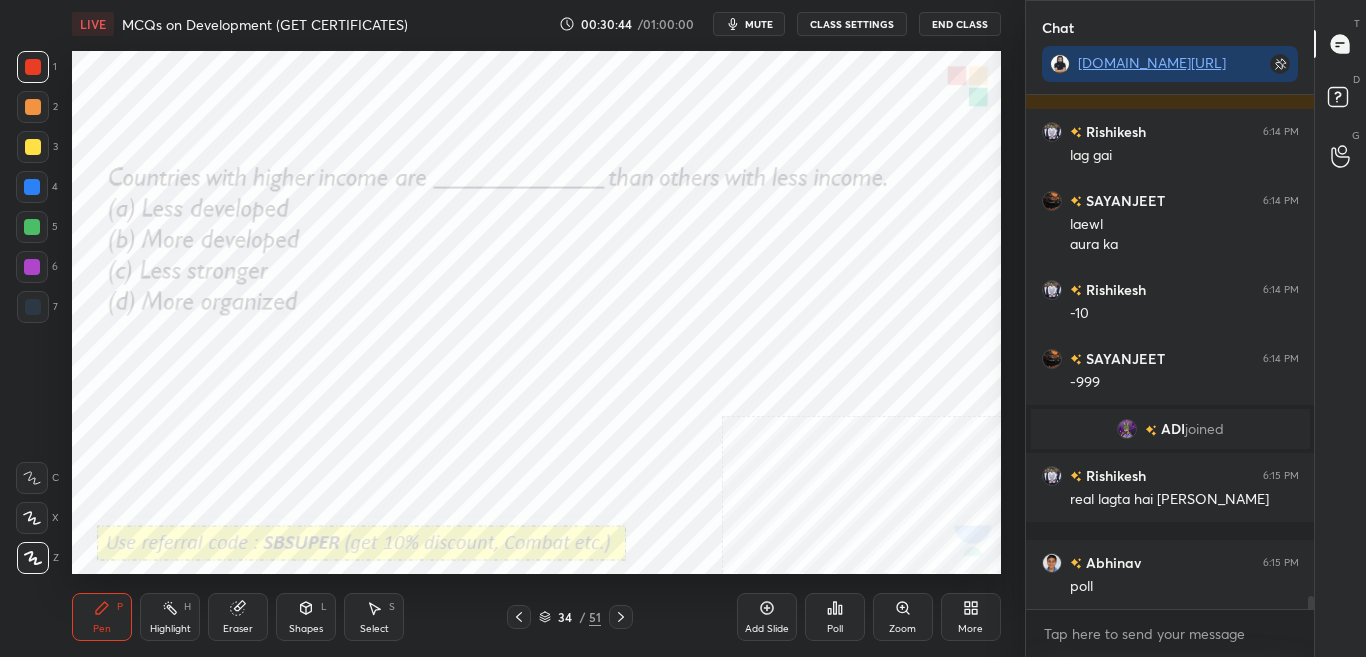 scroll, scrollTop: 19906, scrollLeft: 0, axis: vertical 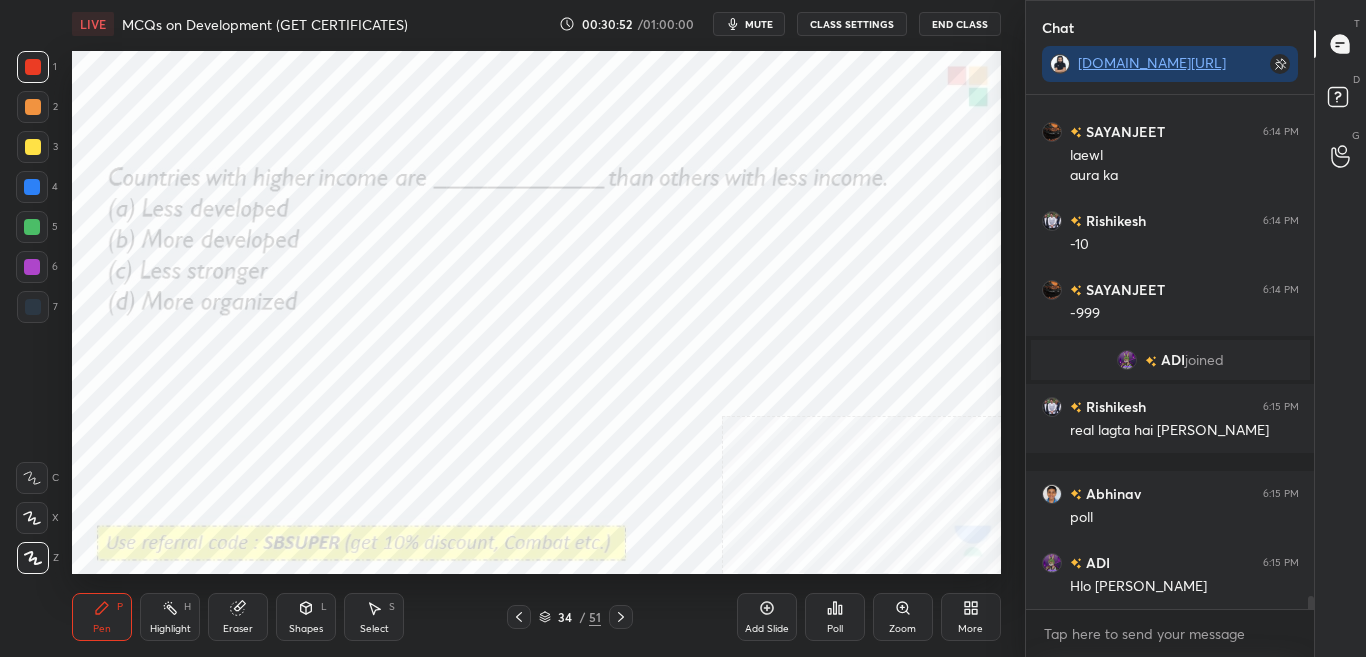 click on "mute" at bounding box center (749, 24) 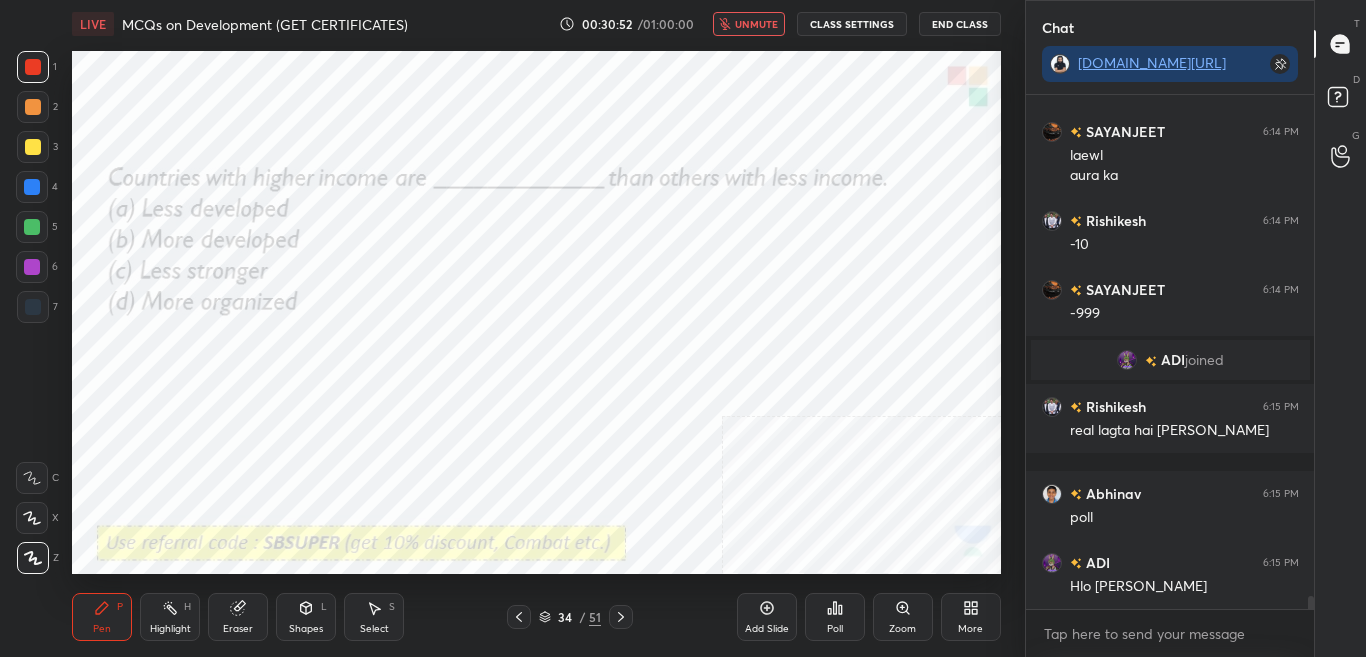 scroll, scrollTop: 19975, scrollLeft: 0, axis: vertical 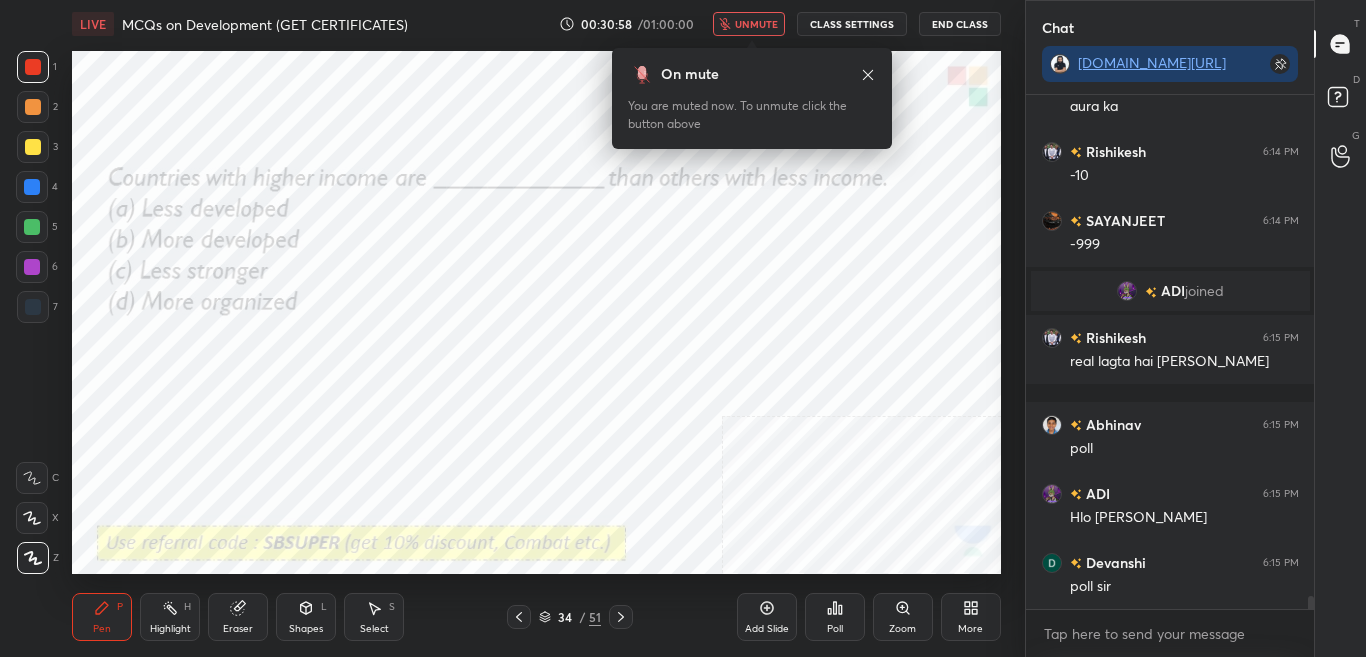 click on "unmute" at bounding box center [756, 24] 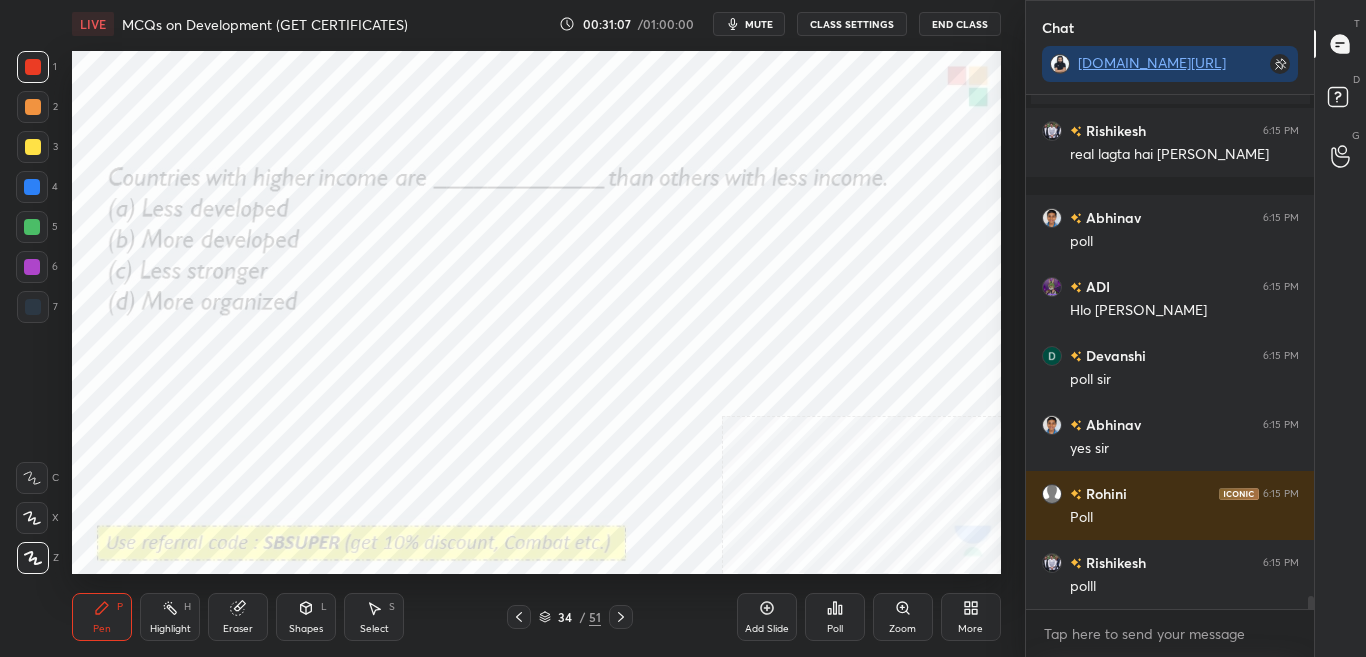 scroll, scrollTop: 20251, scrollLeft: 0, axis: vertical 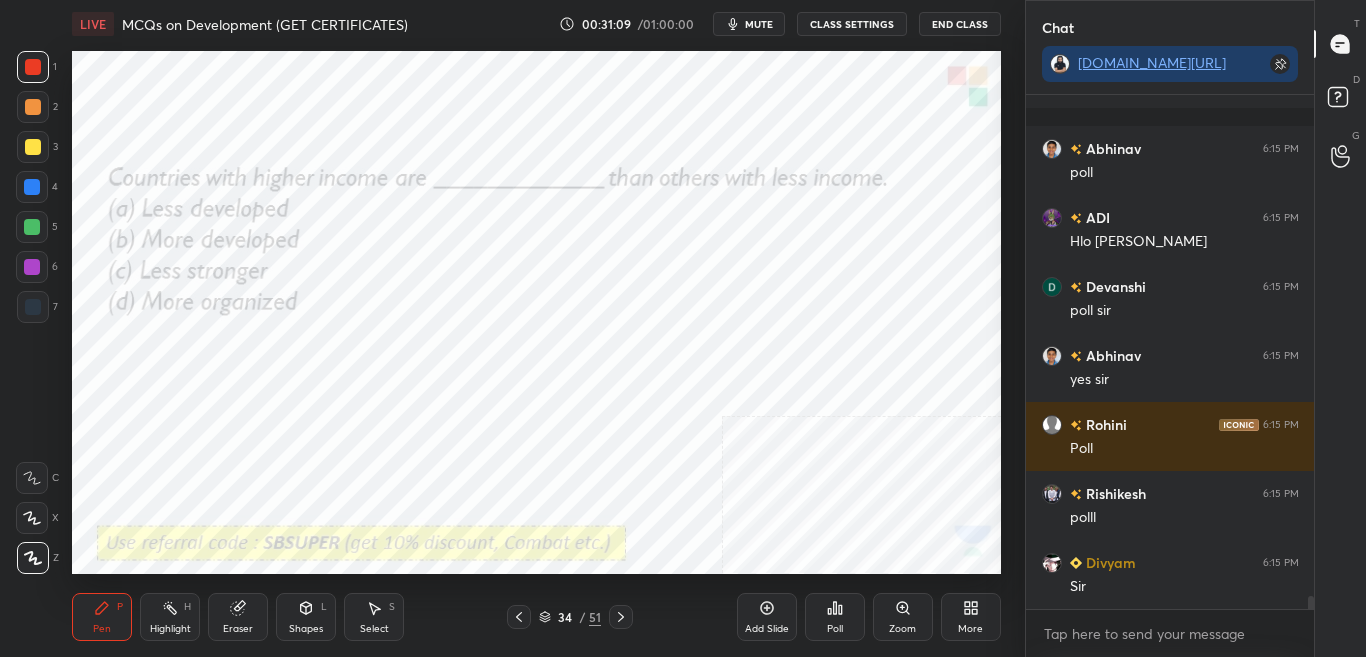click on "Poll" at bounding box center [835, 629] 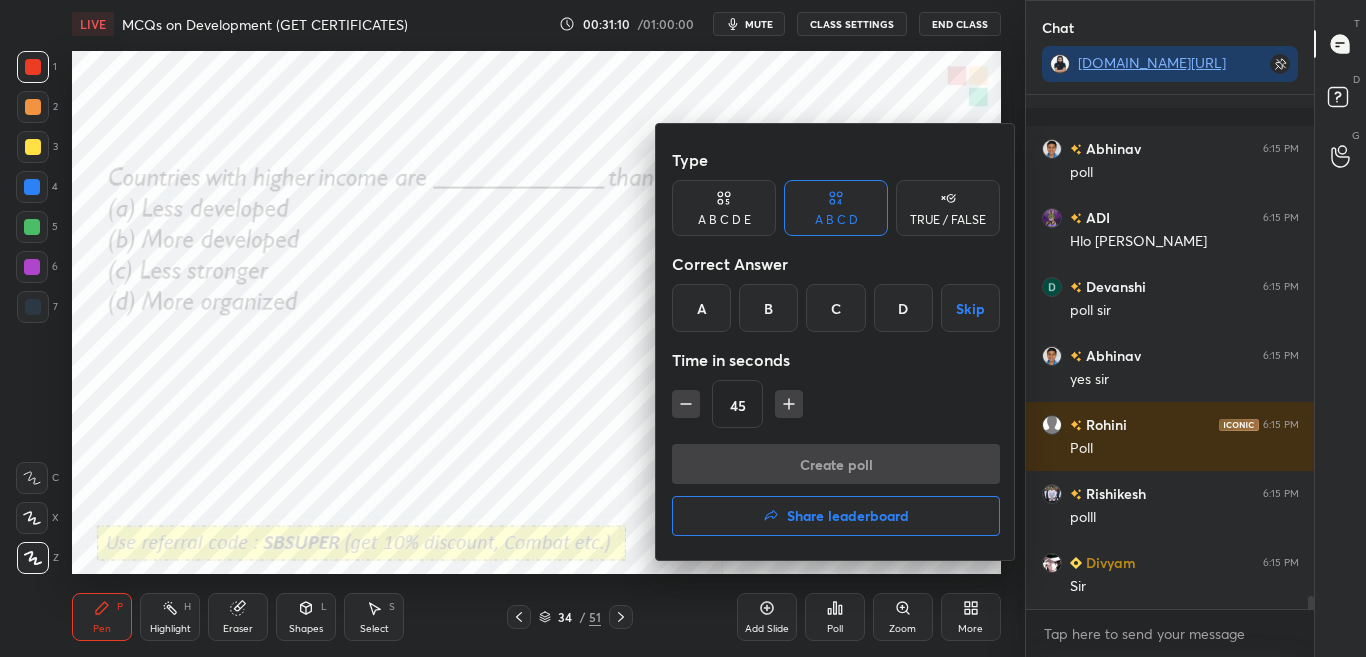 click on "B" at bounding box center (768, 308) 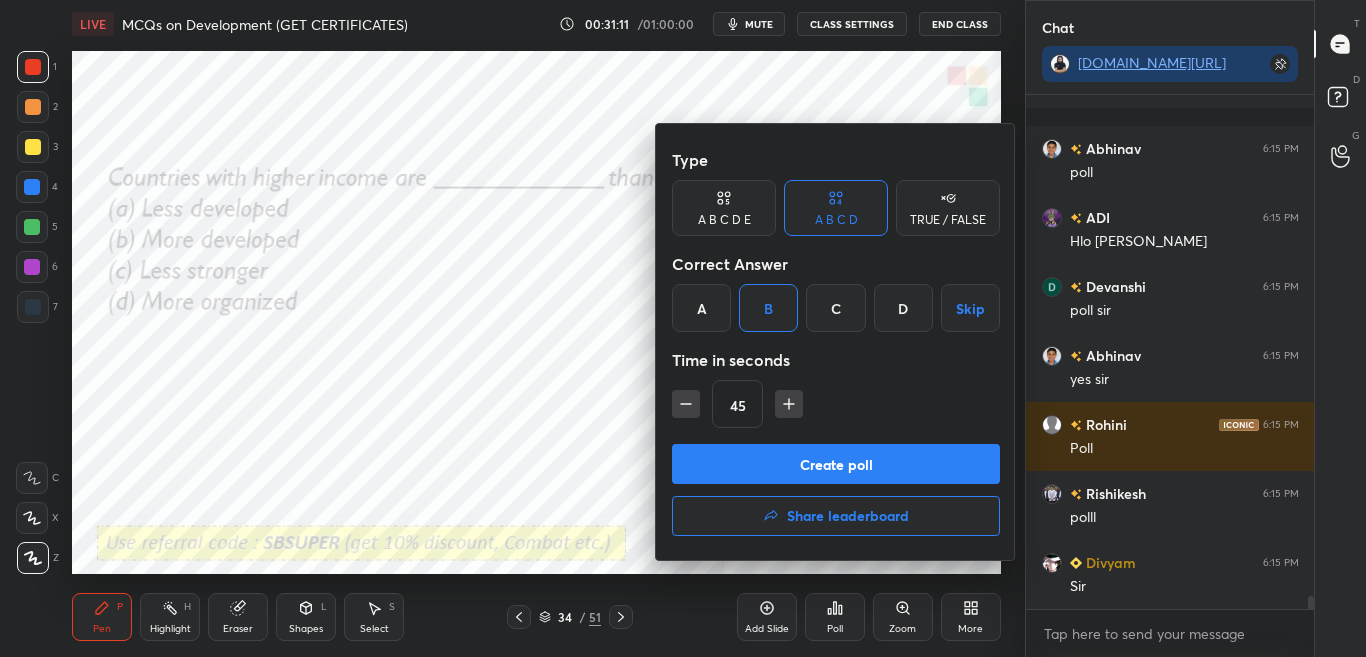 click on "Create poll" at bounding box center (836, 464) 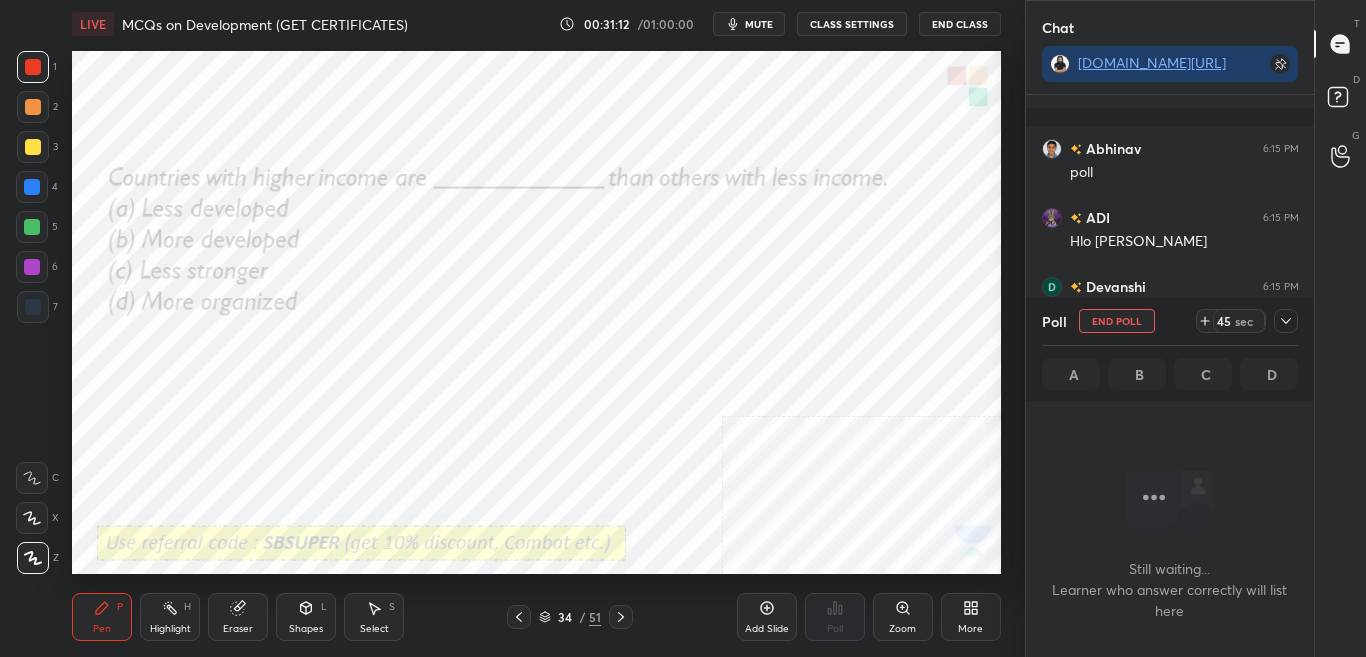 scroll, scrollTop: 414, scrollLeft: 282, axis: both 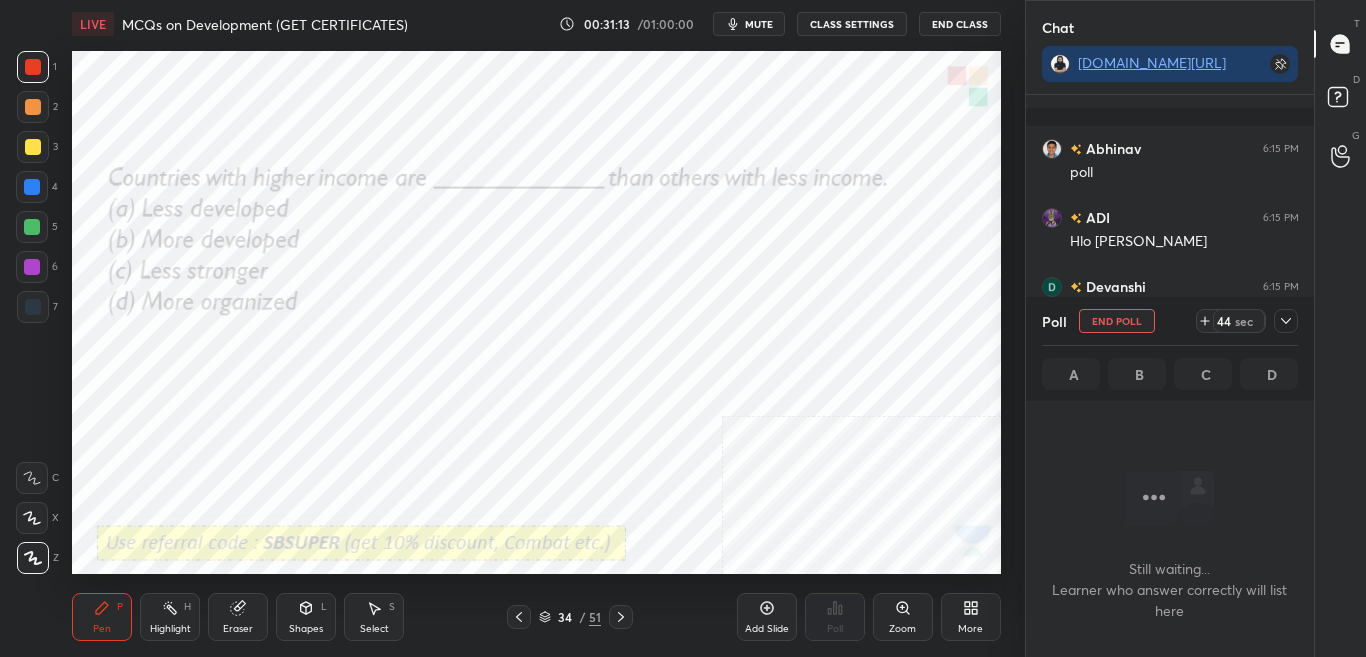 click 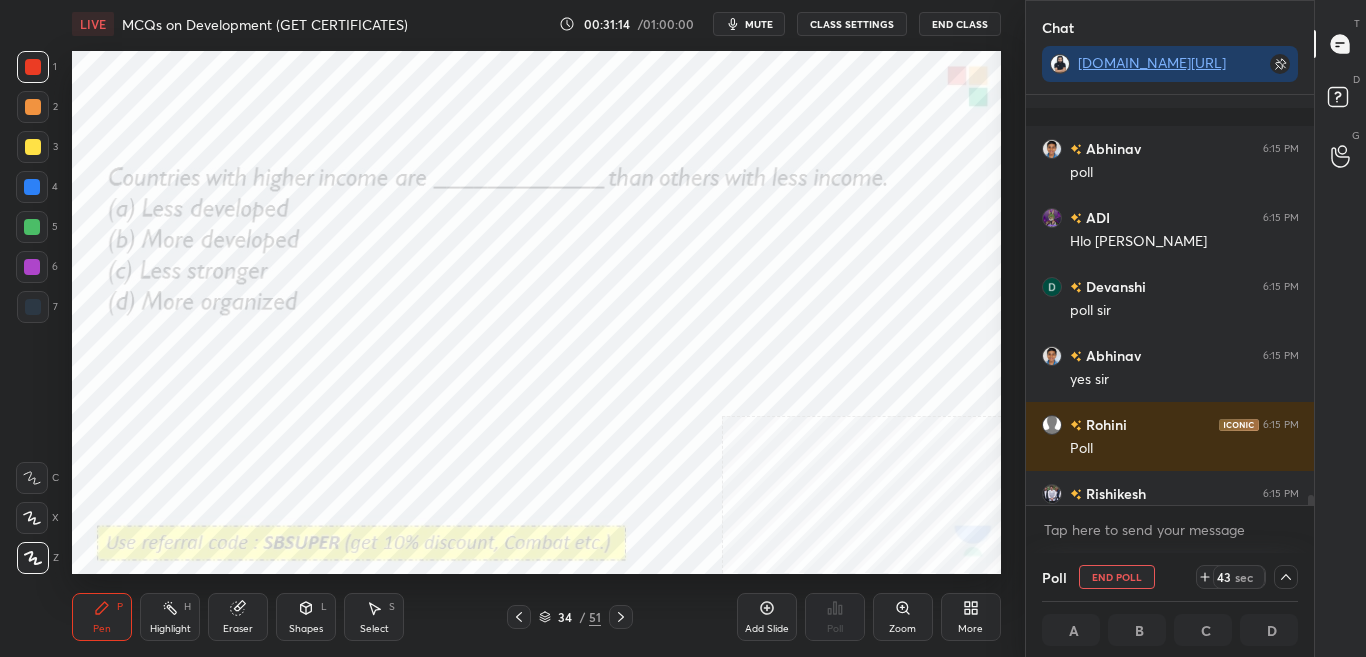 scroll, scrollTop: 1, scrollLeft: 7, axis: both 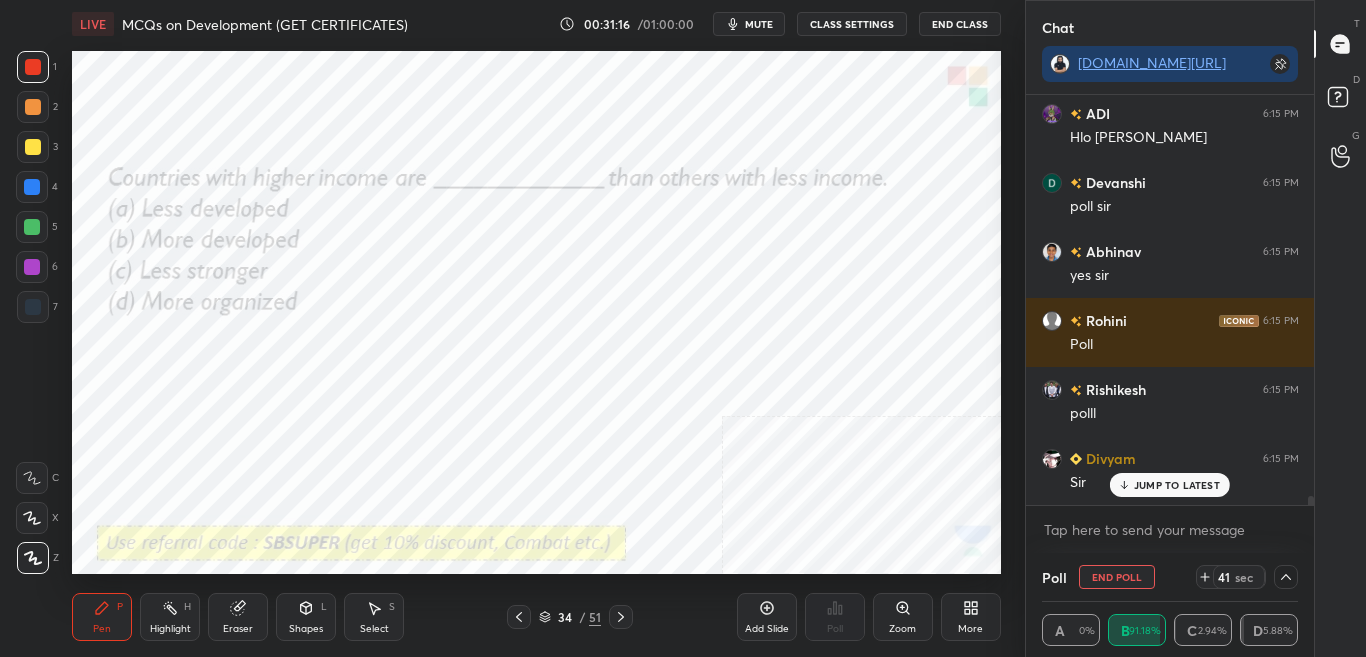 drag, startPoint x: 1310, startPoint y: 499, endPoint x: 1309, endPoint y: 511, distance: 12.0415945 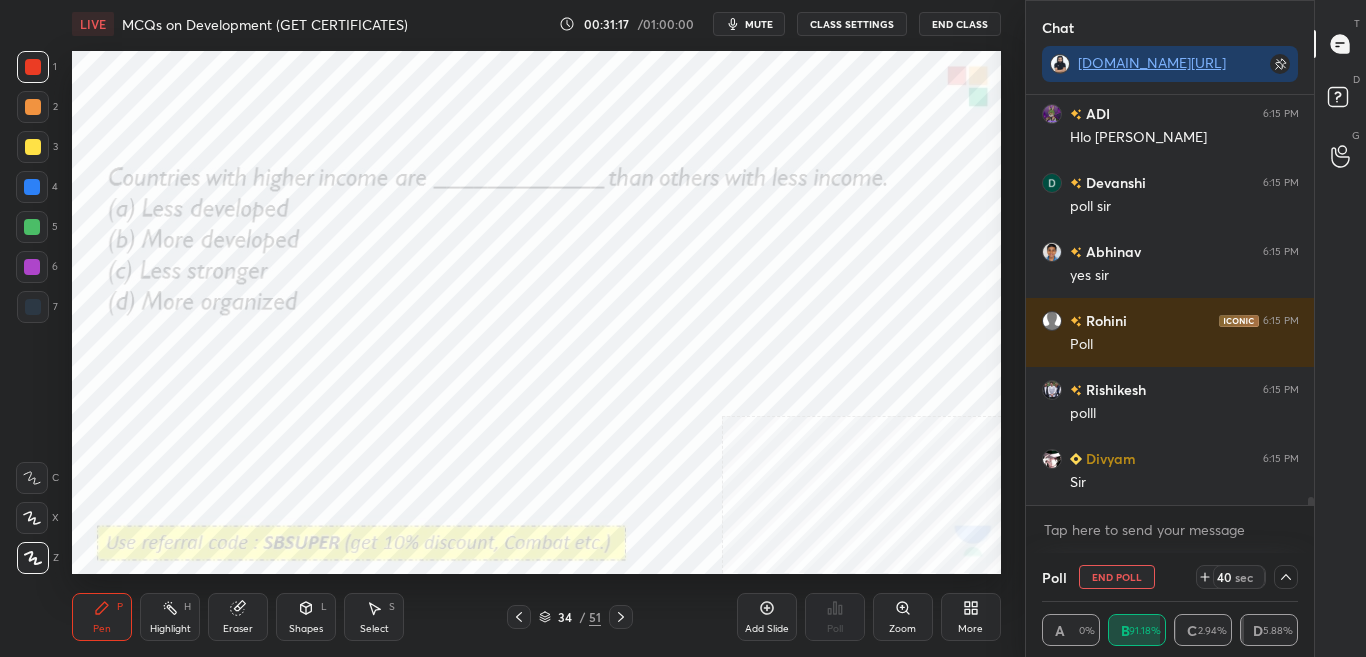 scroll, scrollTop: 20424, scrollLeft: 0, axis: vertical 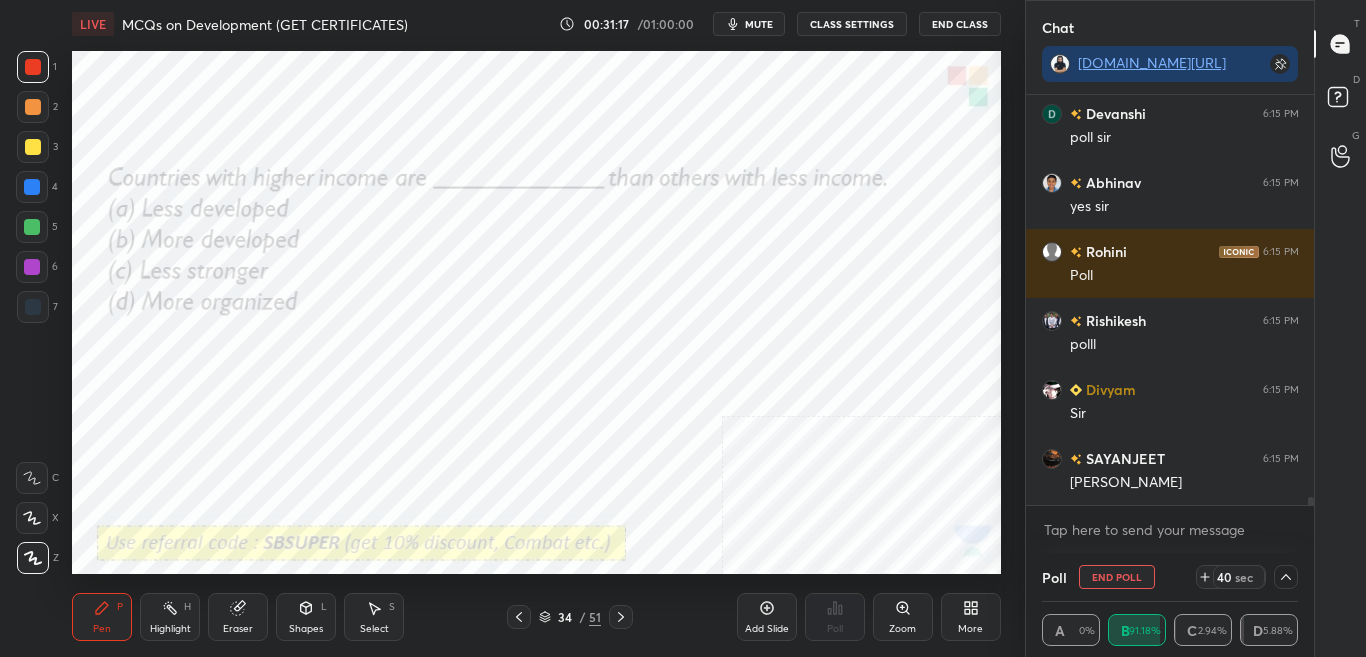 click 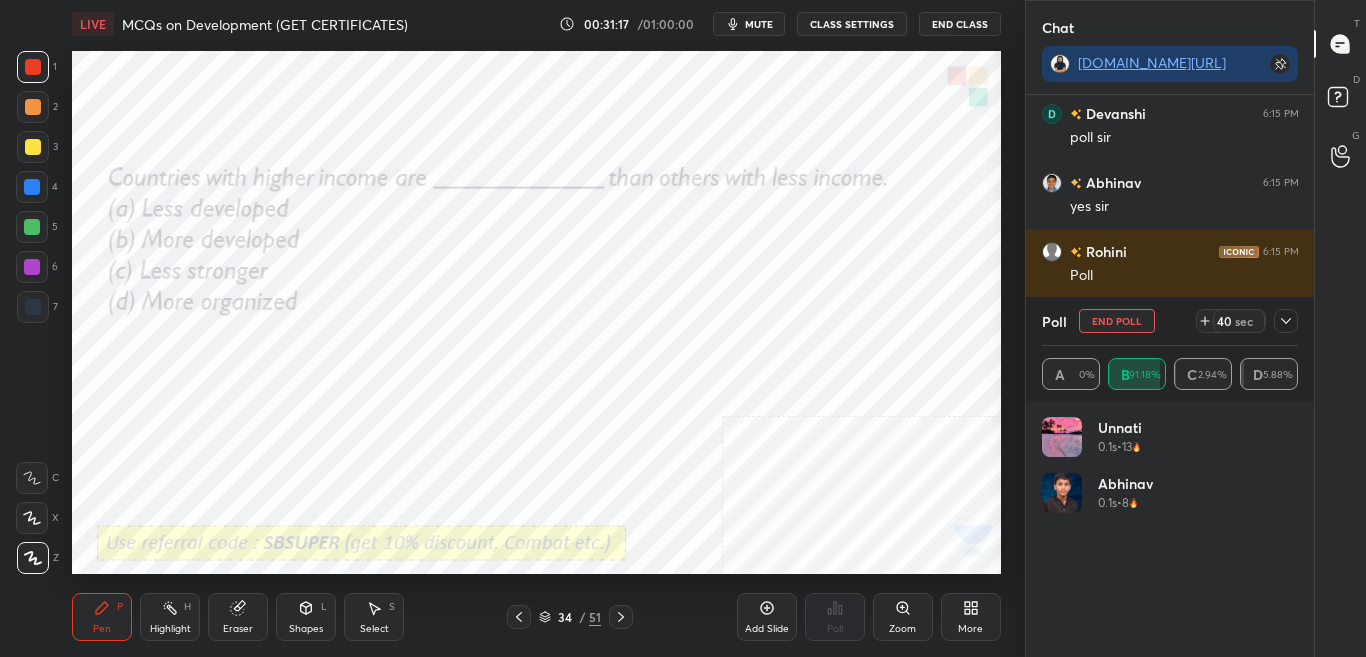 scroll, scrollTop: 7, scrollLeft: 7, axis: both 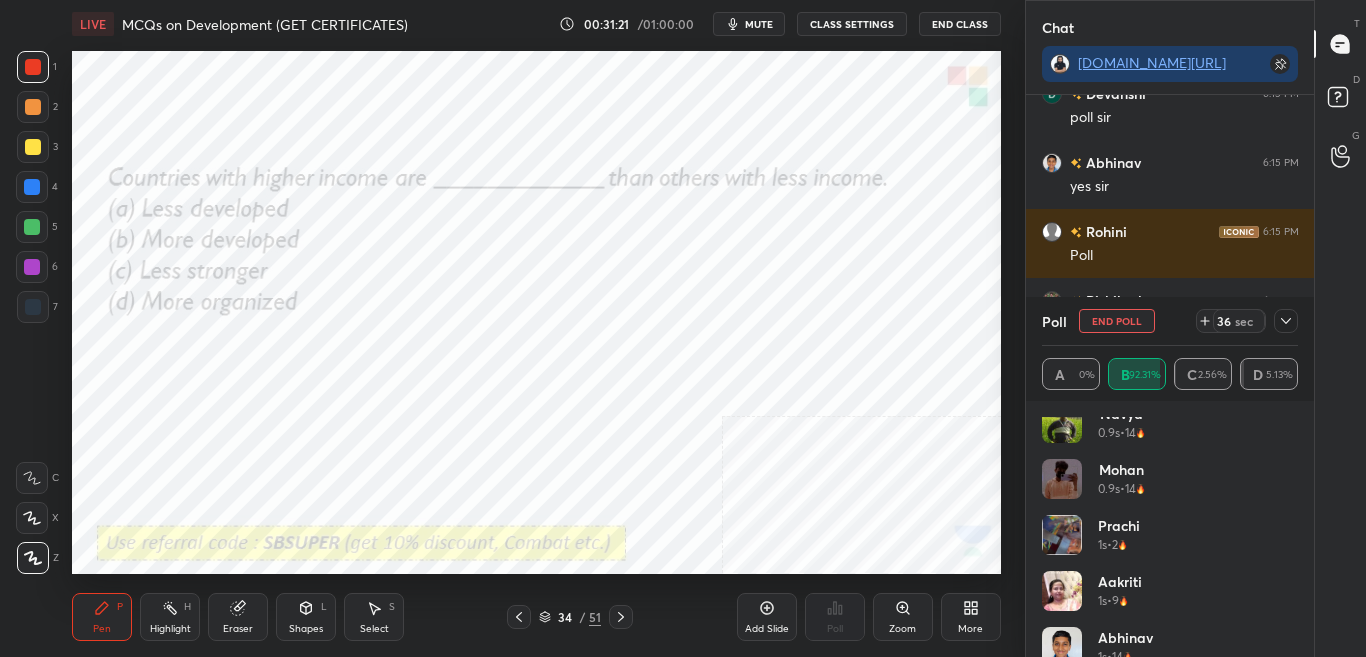 click on "[PERSON_NAME] 0.9s  •  3 Navya 0.9s  •  14 Mohan 0.9s  •  14 [PERSON_NAME] 1s  •  2 [PERSON_NAME] 1s  •  9 [PERSON_NAME] 1s  •  14 [PERSON_NAME] 1.1s  •  3 [PERSON_NAME] 1.1s  •  13 [PERSON_NAME] 1.2s  •  1" at bounding box center [1170, 529] 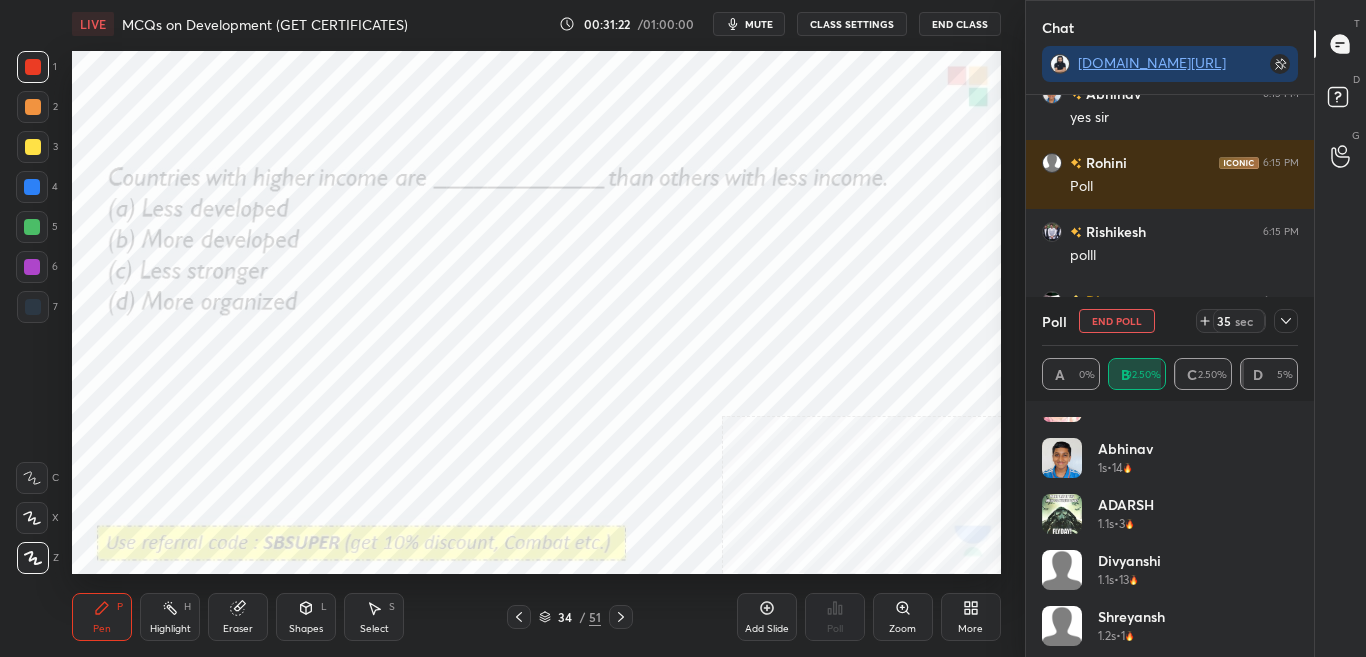 scroll, scrollTop: 840, scrollLeft: 0, axis: vertical 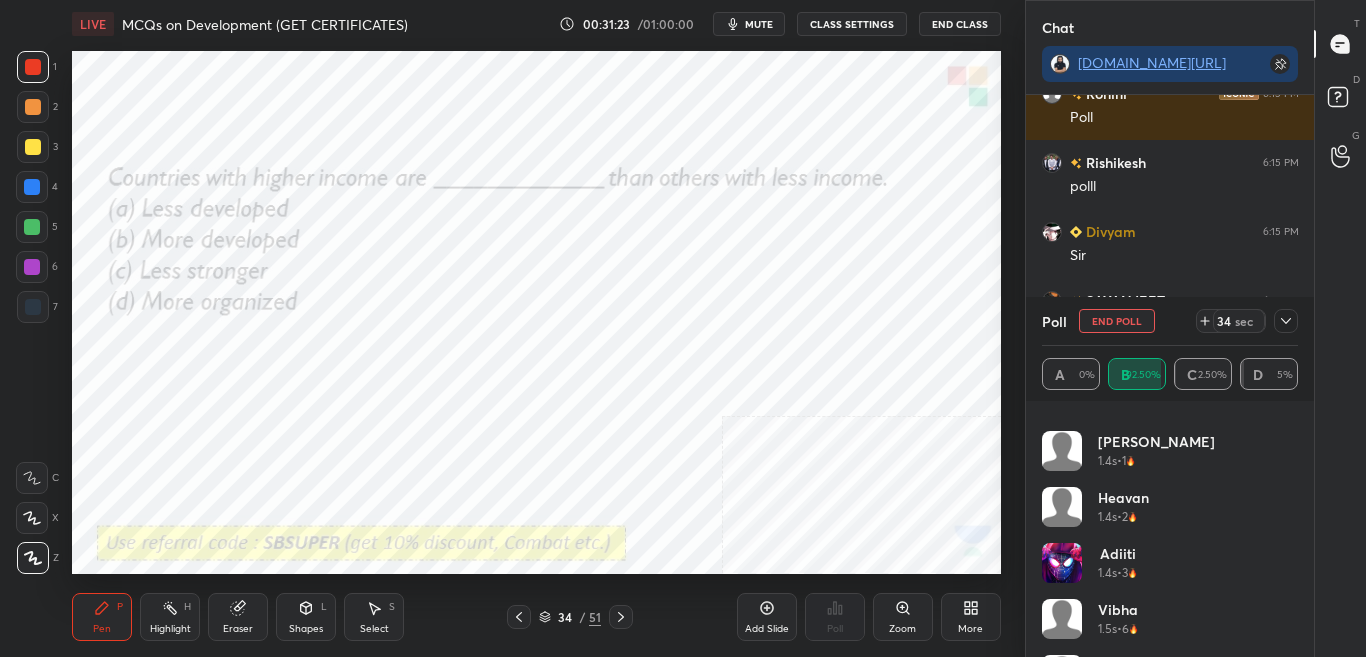 click 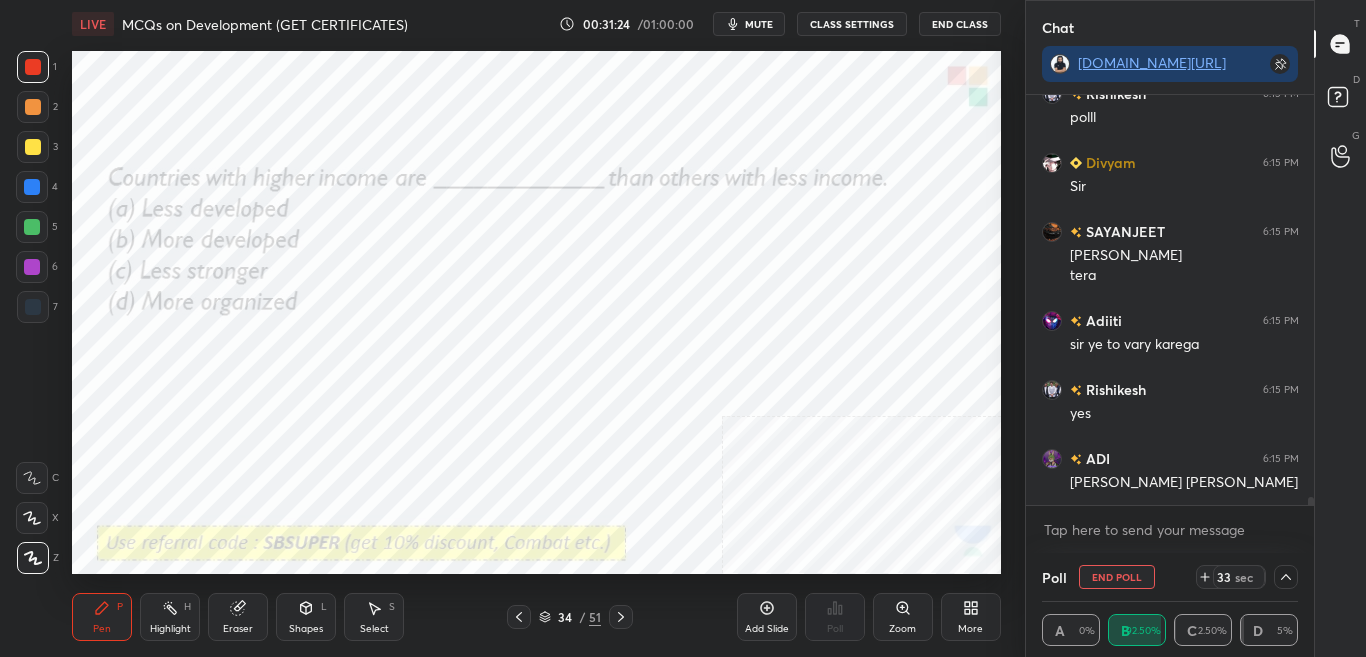 scroll, scrollTop: 0, scrollLeft: 0, axis: both 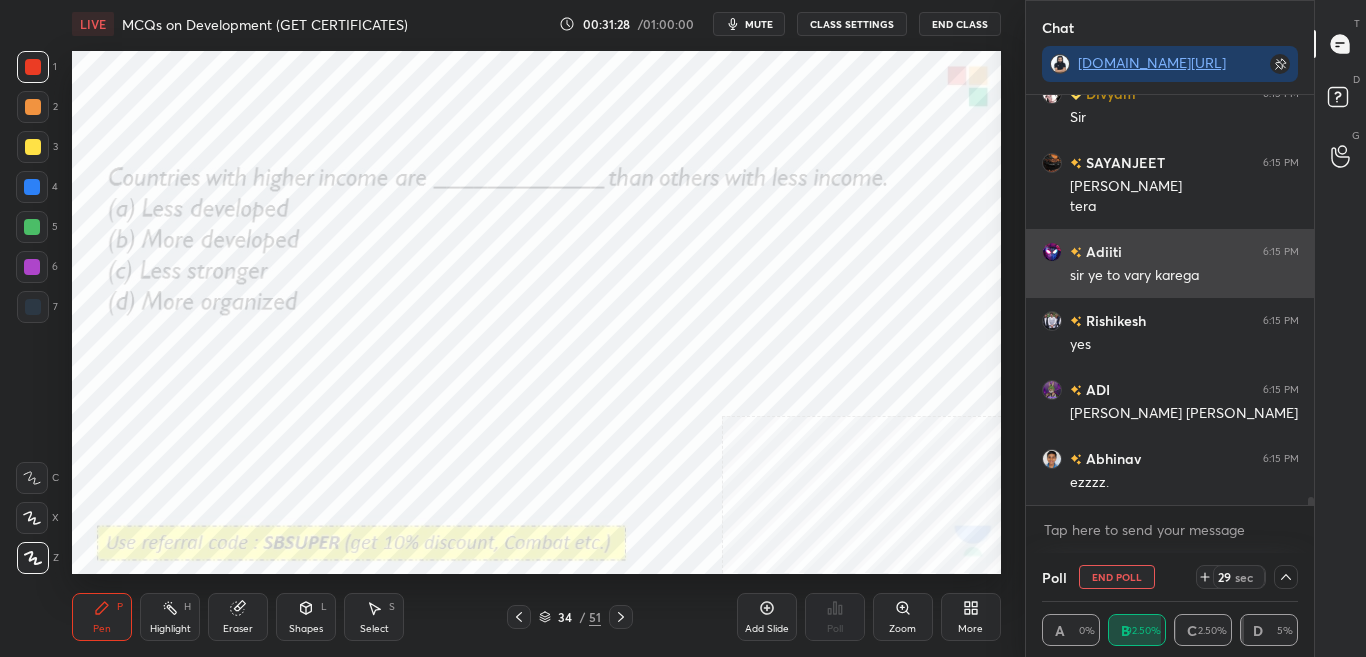 click on "Adiiti 6:15 PM" at bounding box center [1170, 251] 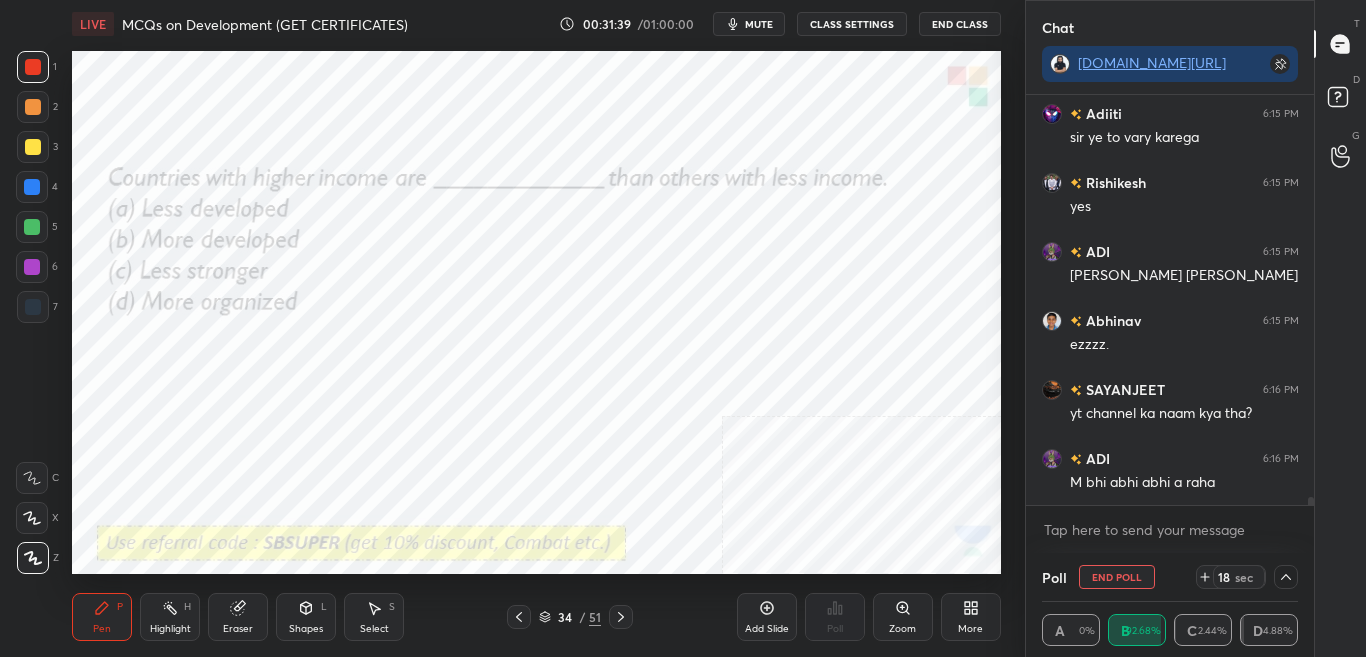 scroll, scrollTop: 20927, scrollLeft: 0, axis: vertical 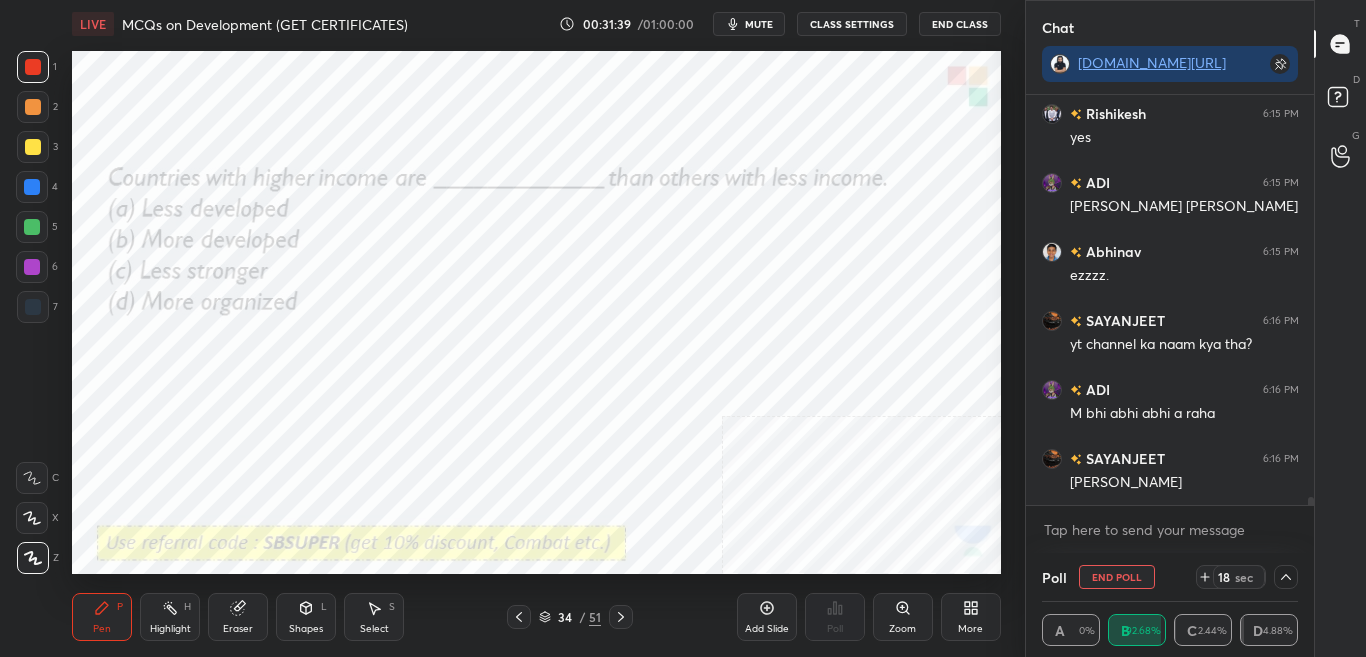 click on "mute" at bounding box center (759, 24) 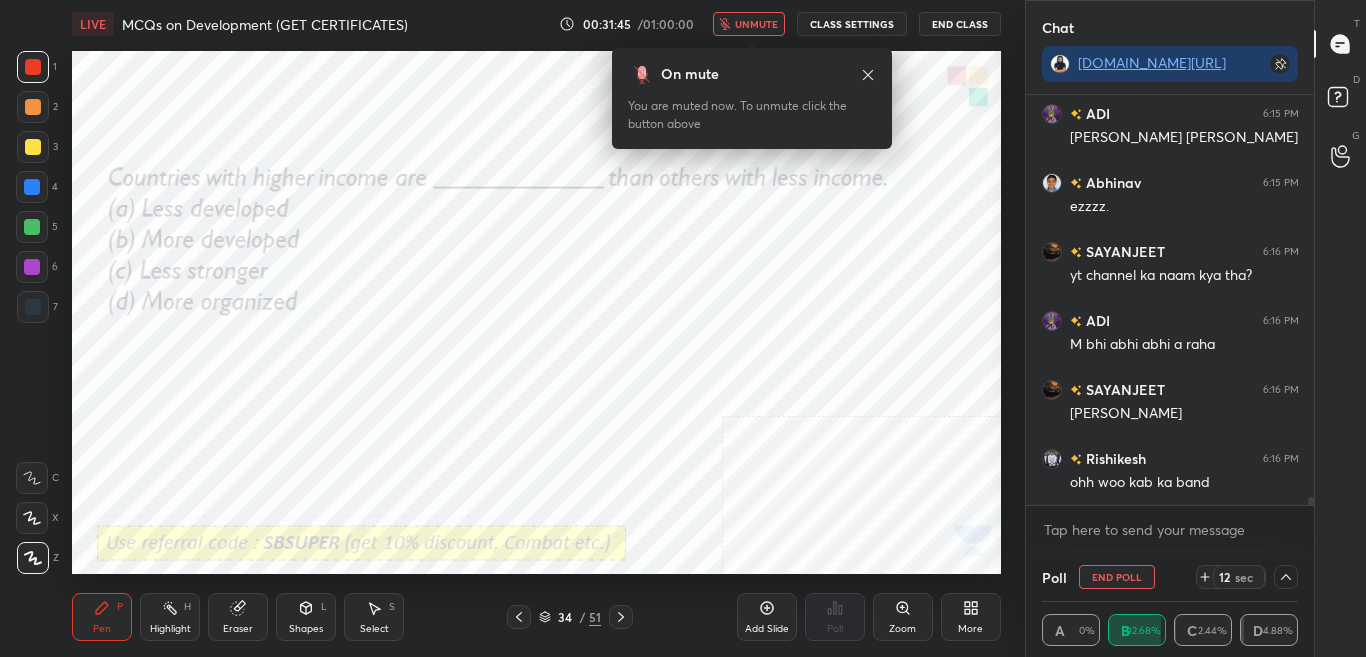click on "unmute" at bounding box center [756, 24] 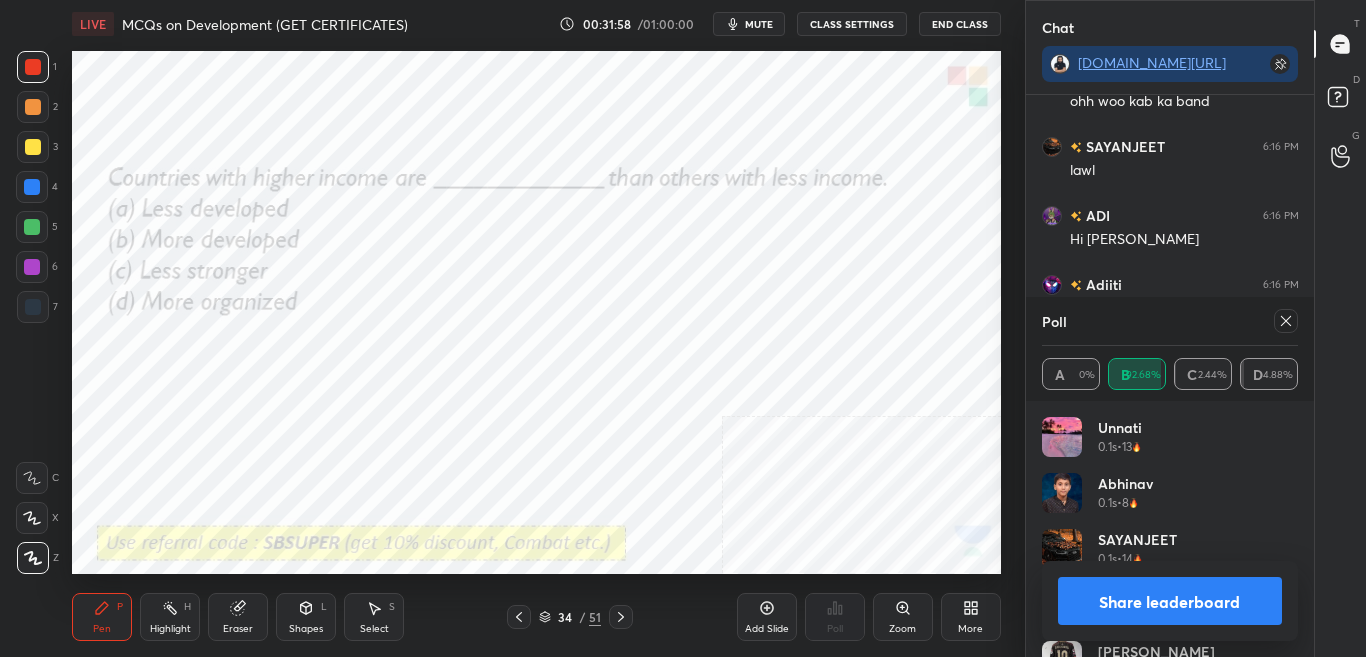 click 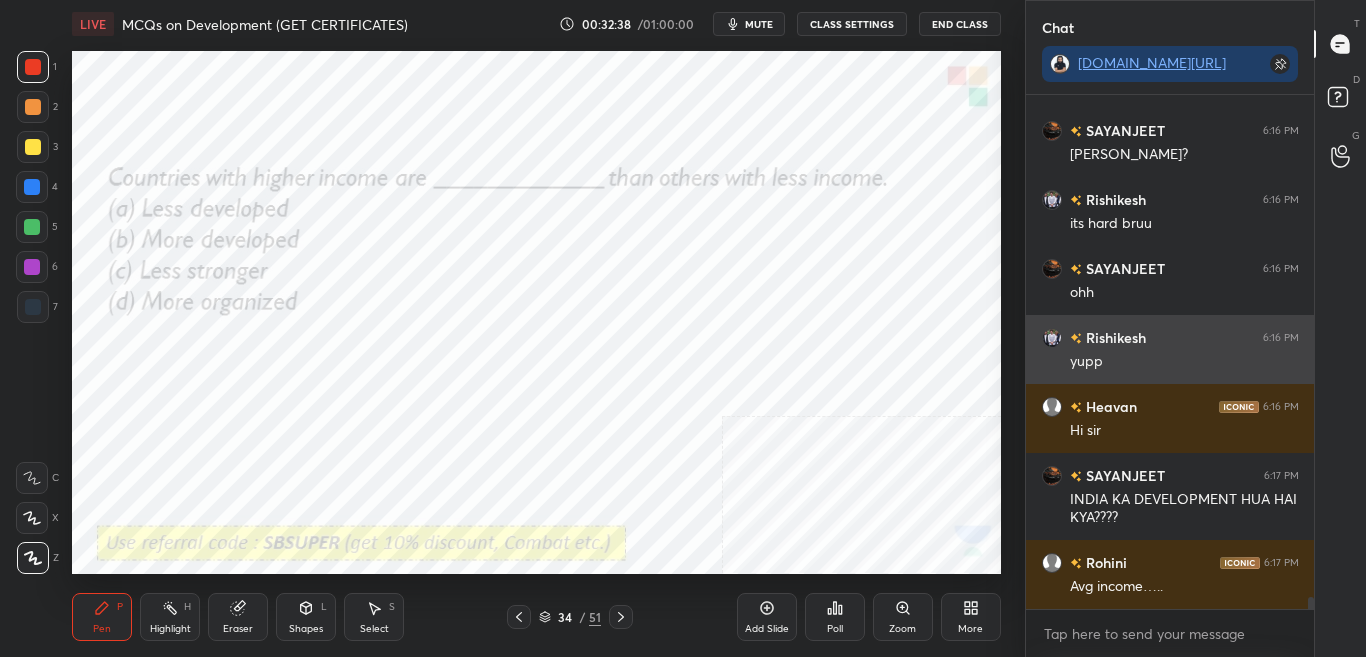 scroll, scrollTop: 21705, scrollLeft: 0, axis: vertical 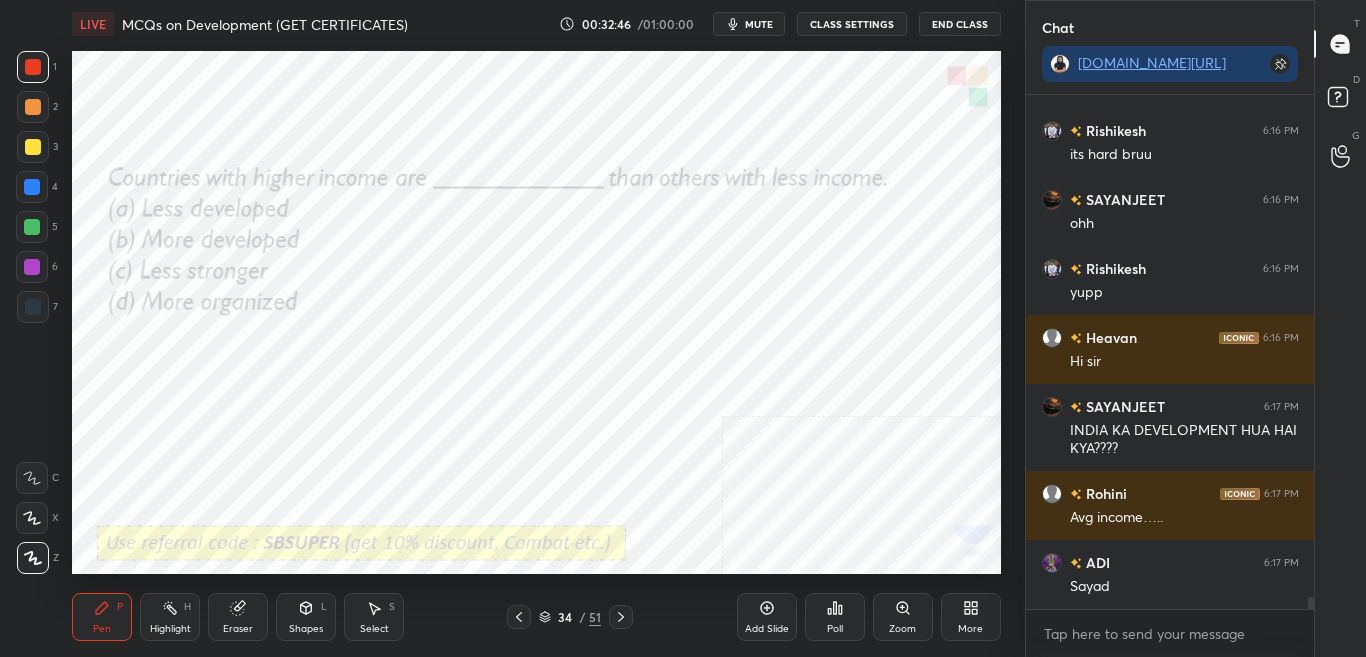 click 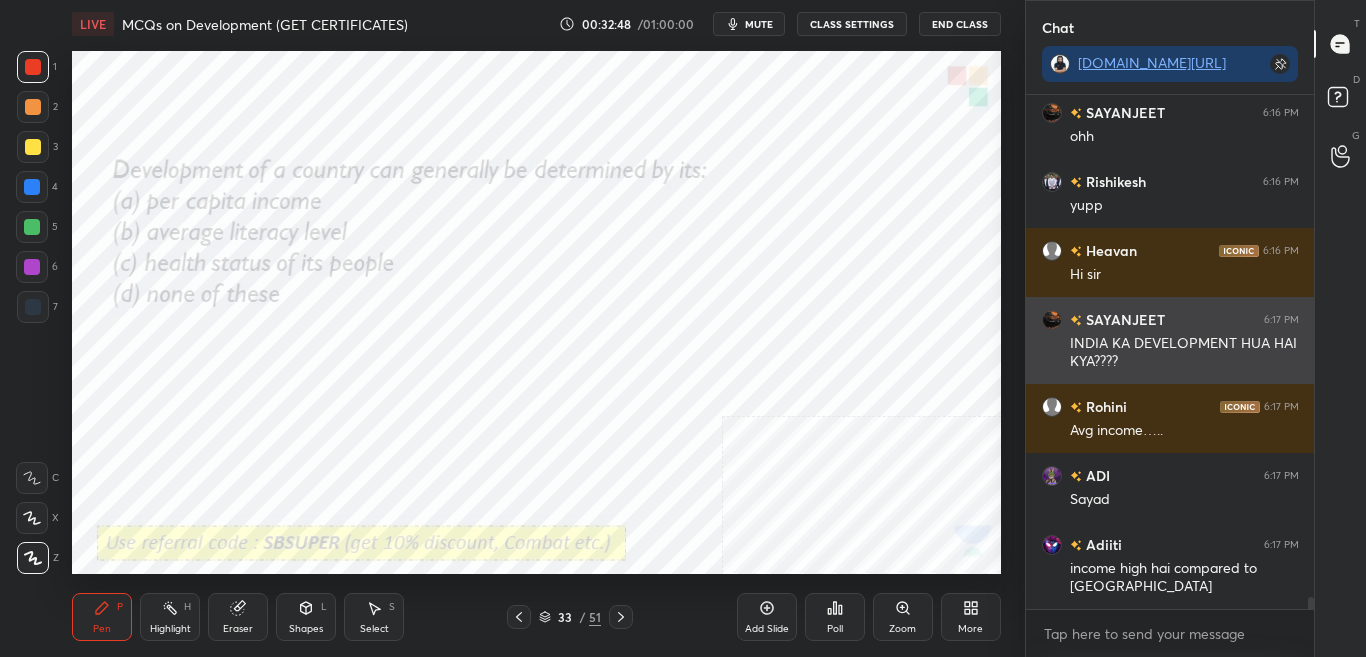 scroll, scrollTop: 21861, scrollLeft: 0, axis: vertical 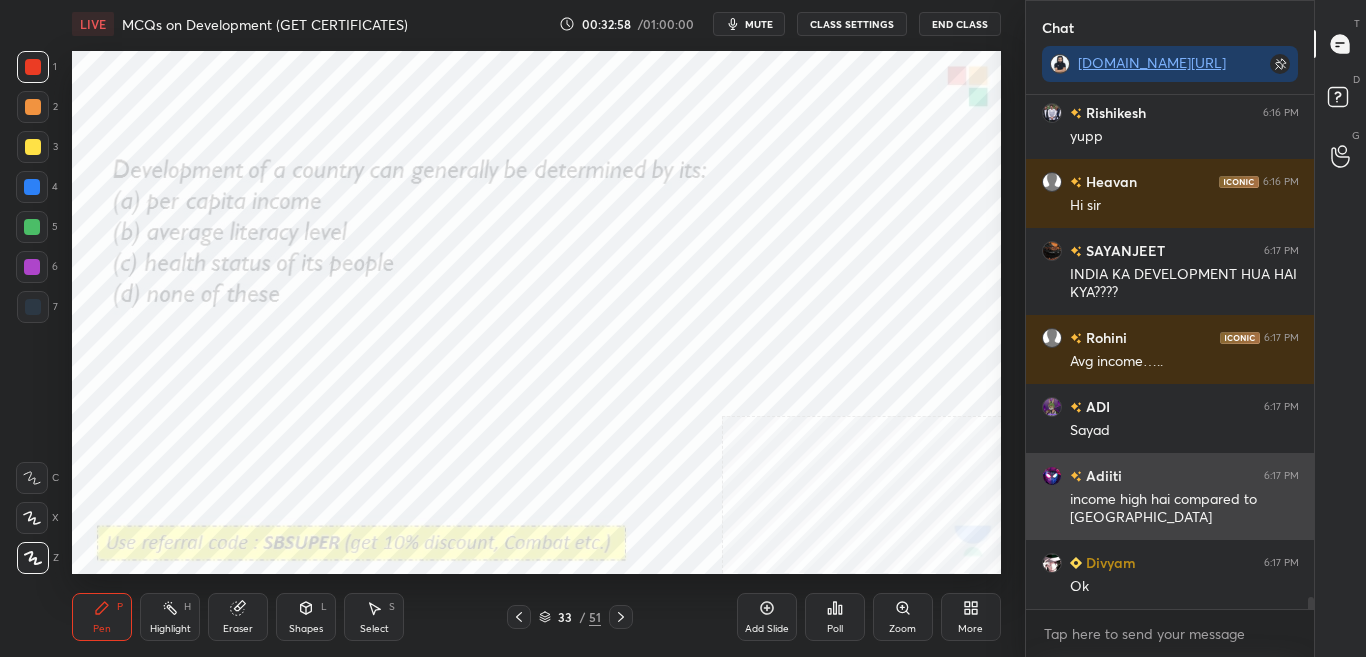 drag, startPoint x: 1067, startPoint y: 499, endPoint x: 1105, endPoint y: 525, distance: 46.043457 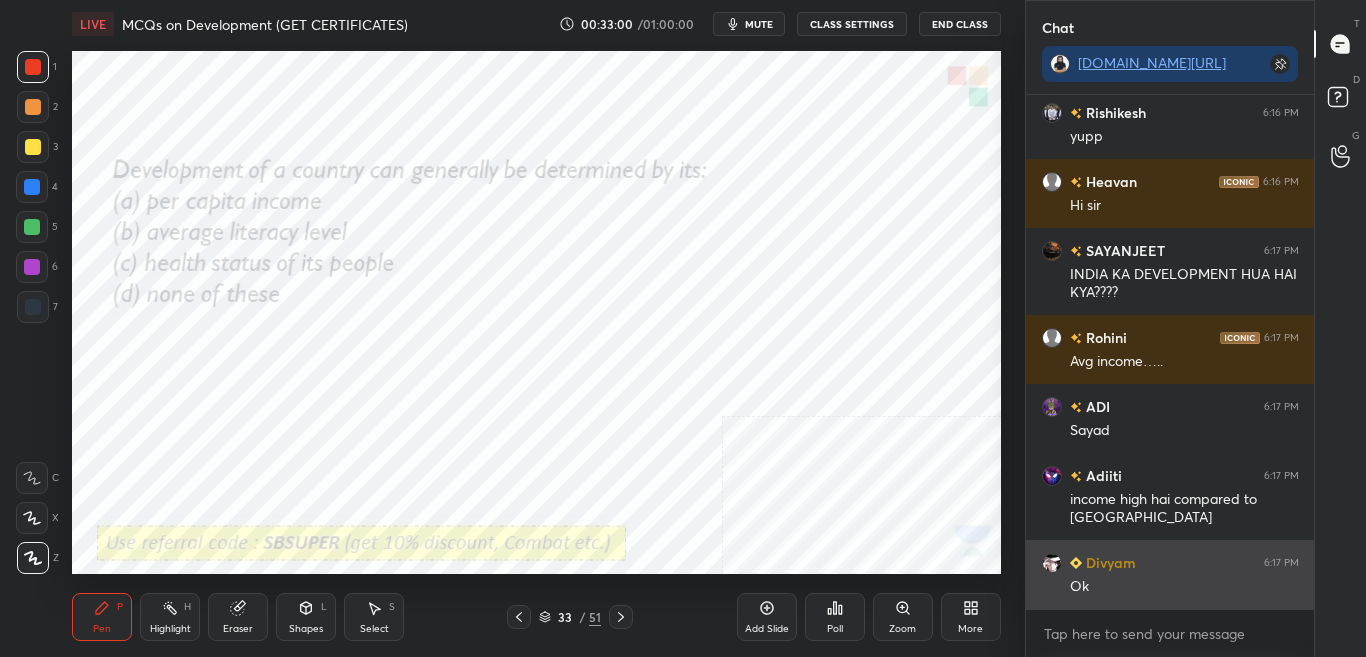 scroll, scrollTop: 21930, scrollLeft: 0, axis: vertical 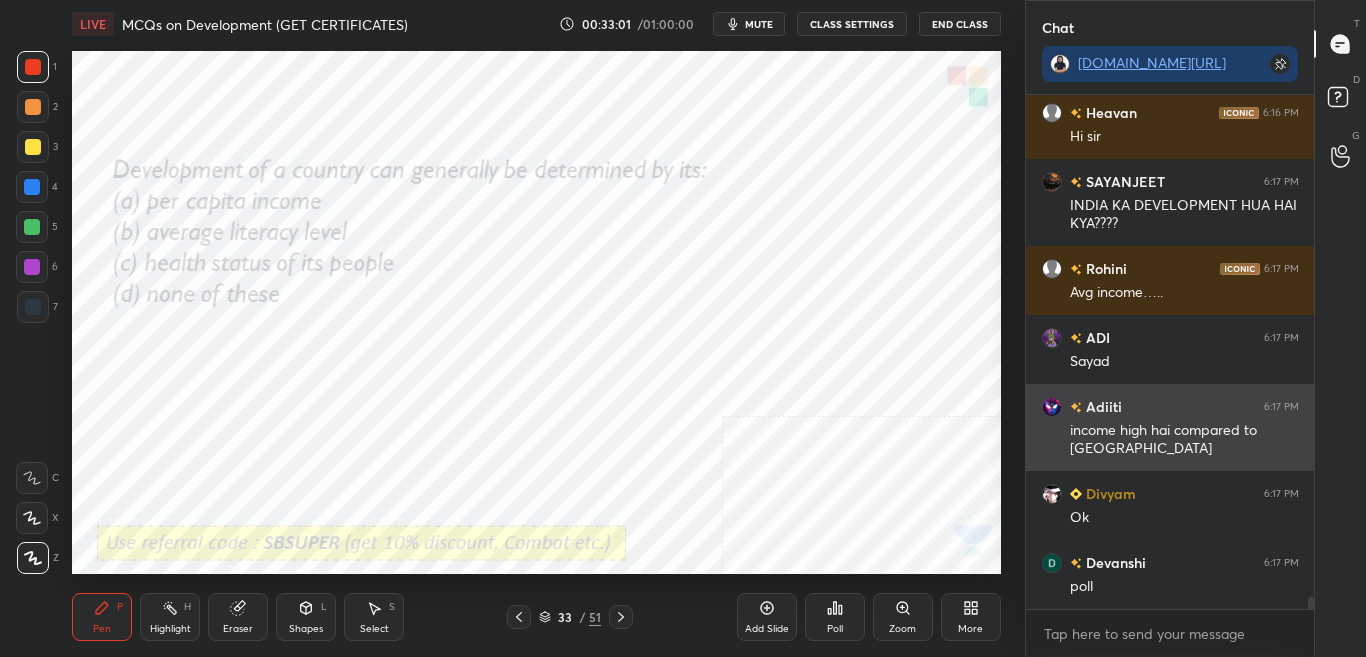 copy on "income high hai compared to [GEOGRAPHIC_DATA]" 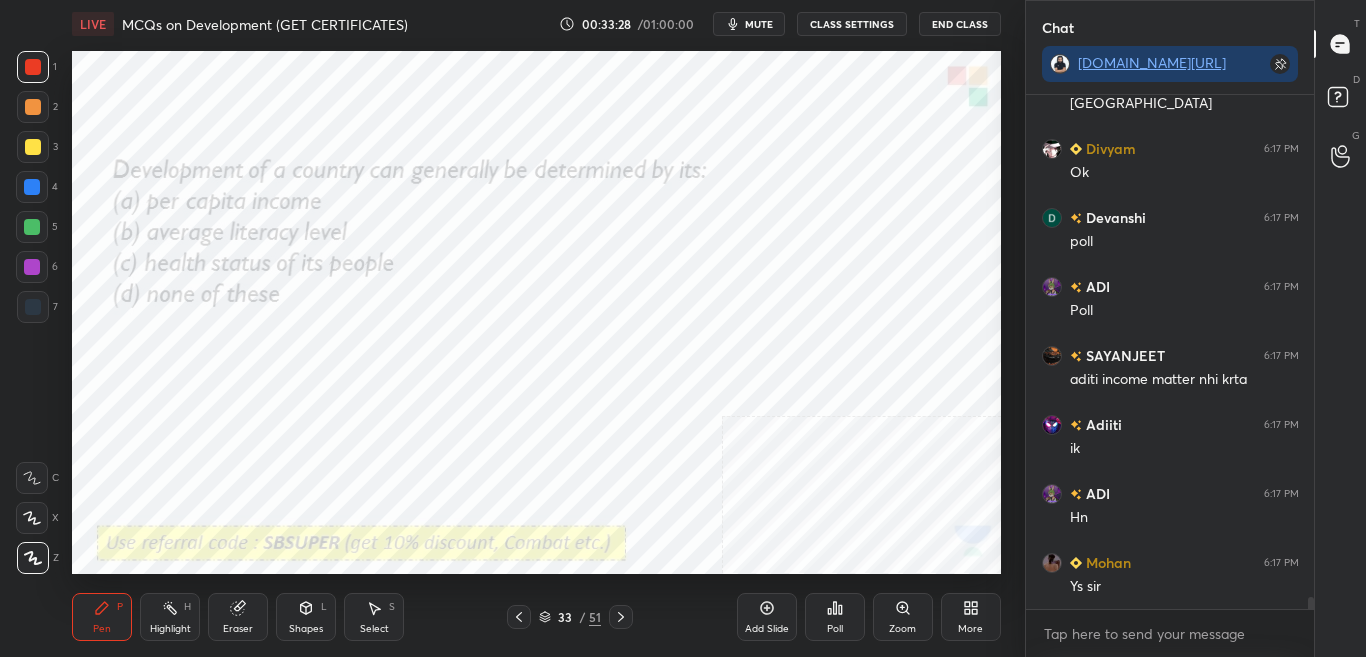 scroll, scrollTop: 22344, scrollLeft: 0, axis: vertical 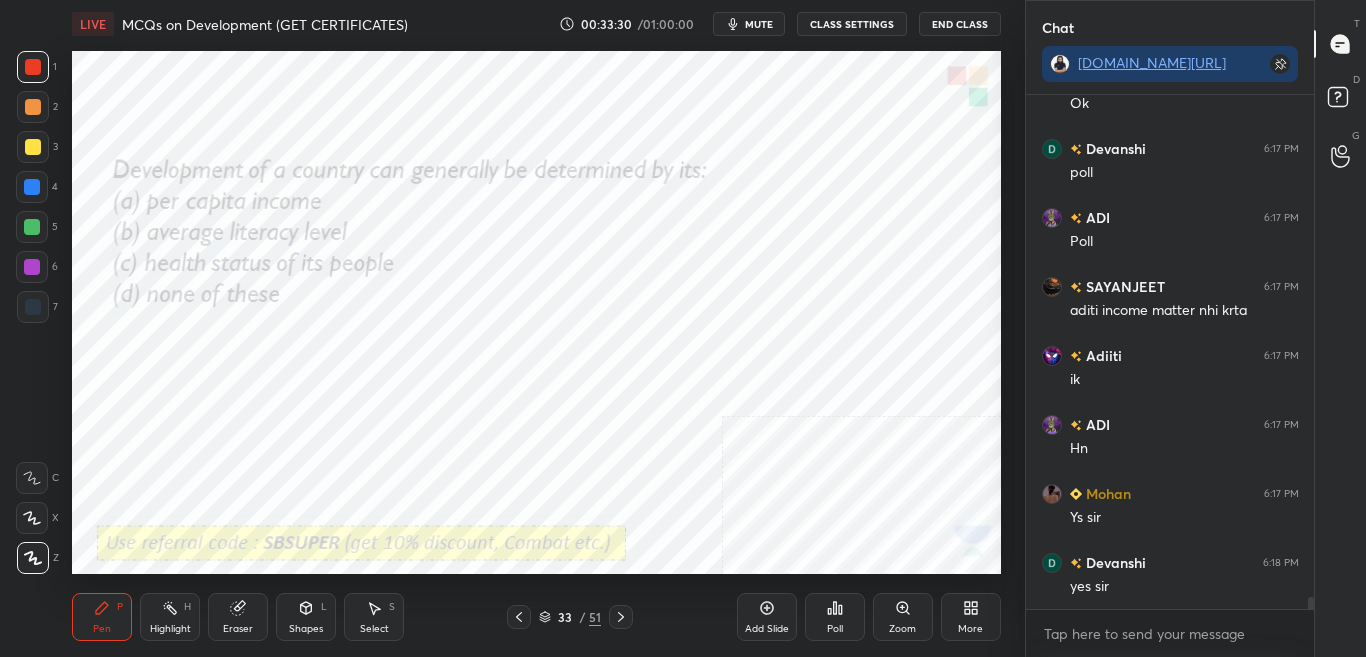 click at bounding box center [621, 617] 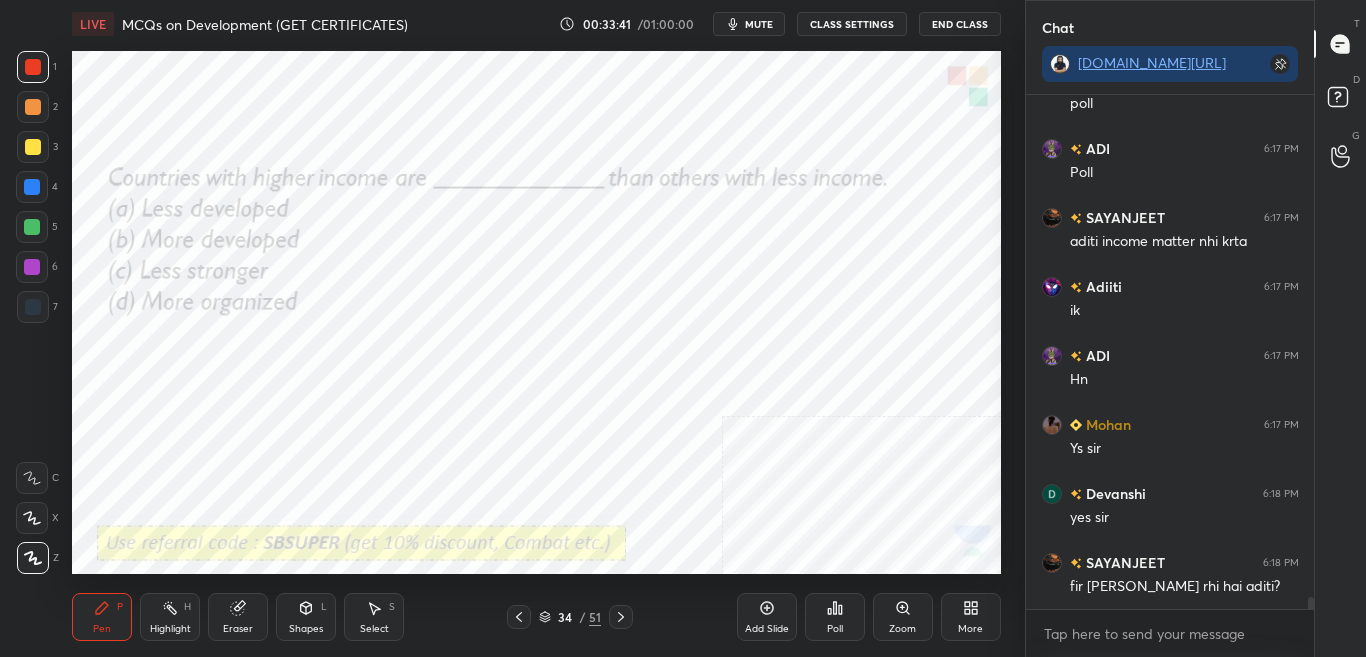scroll, scrollTop: 22482, scrollLeft: 0, axis: vertical 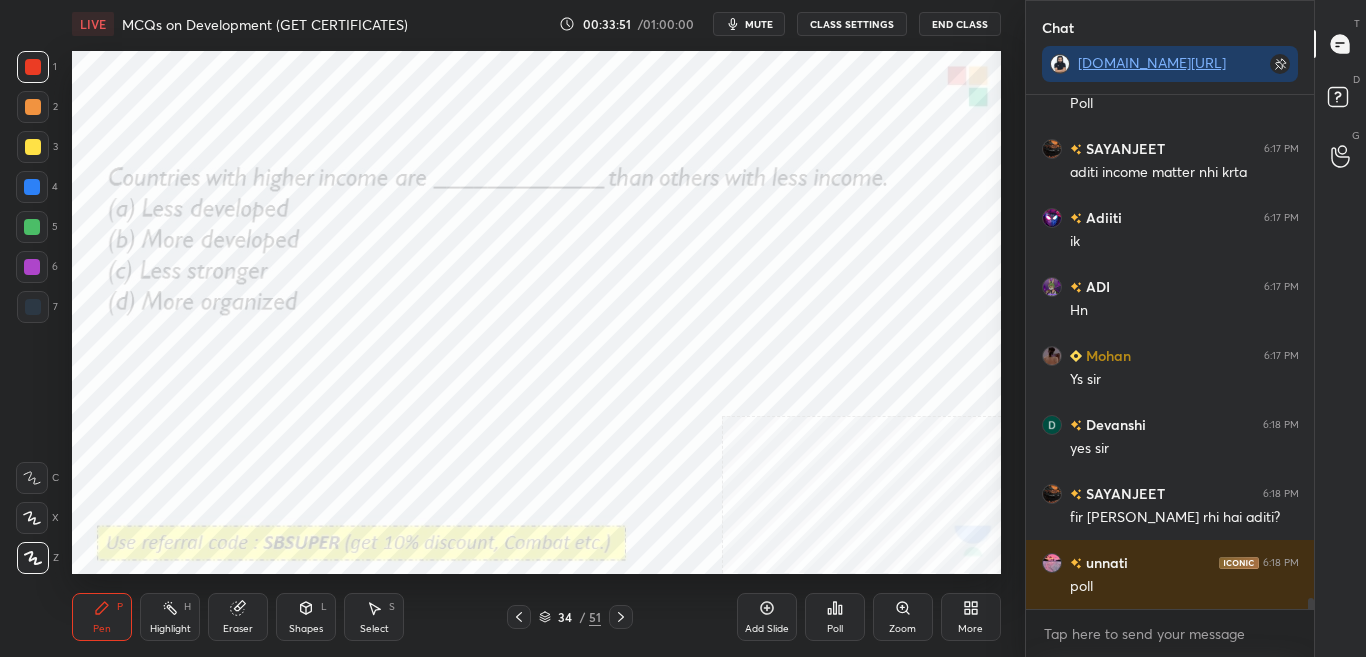 click 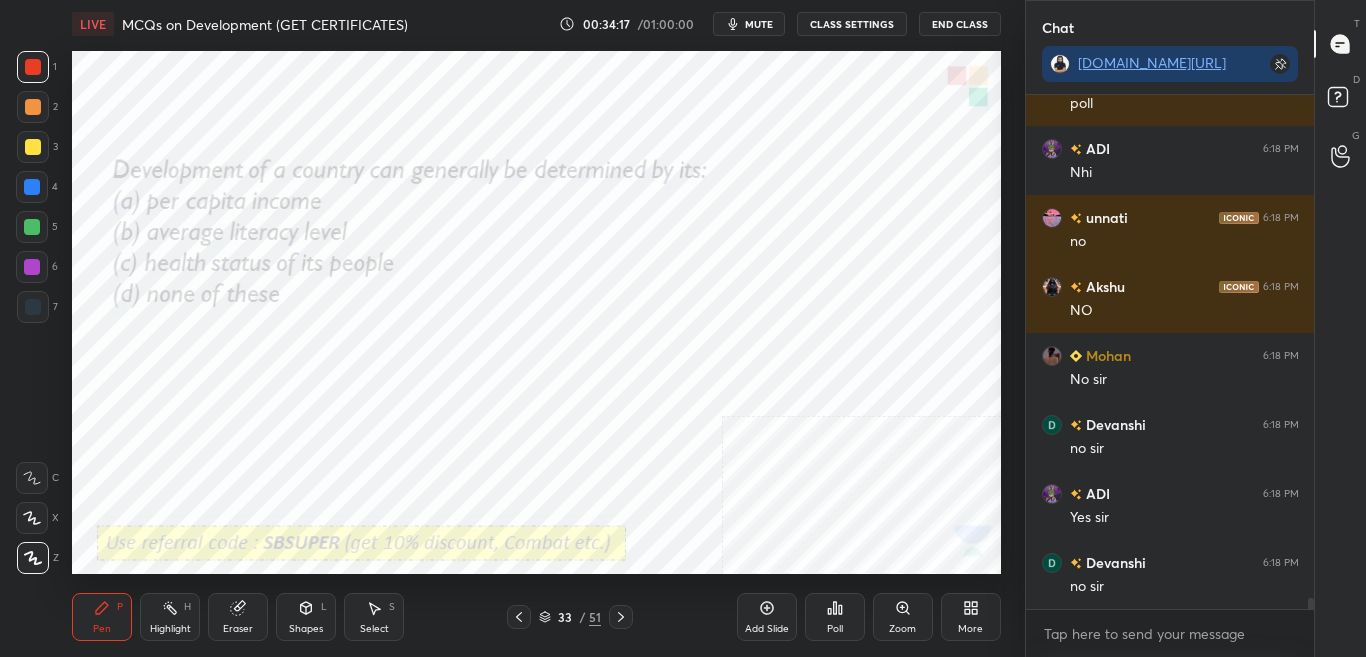scroll, scrollTop: 23034, scrollLeft: 0, axis: vertical 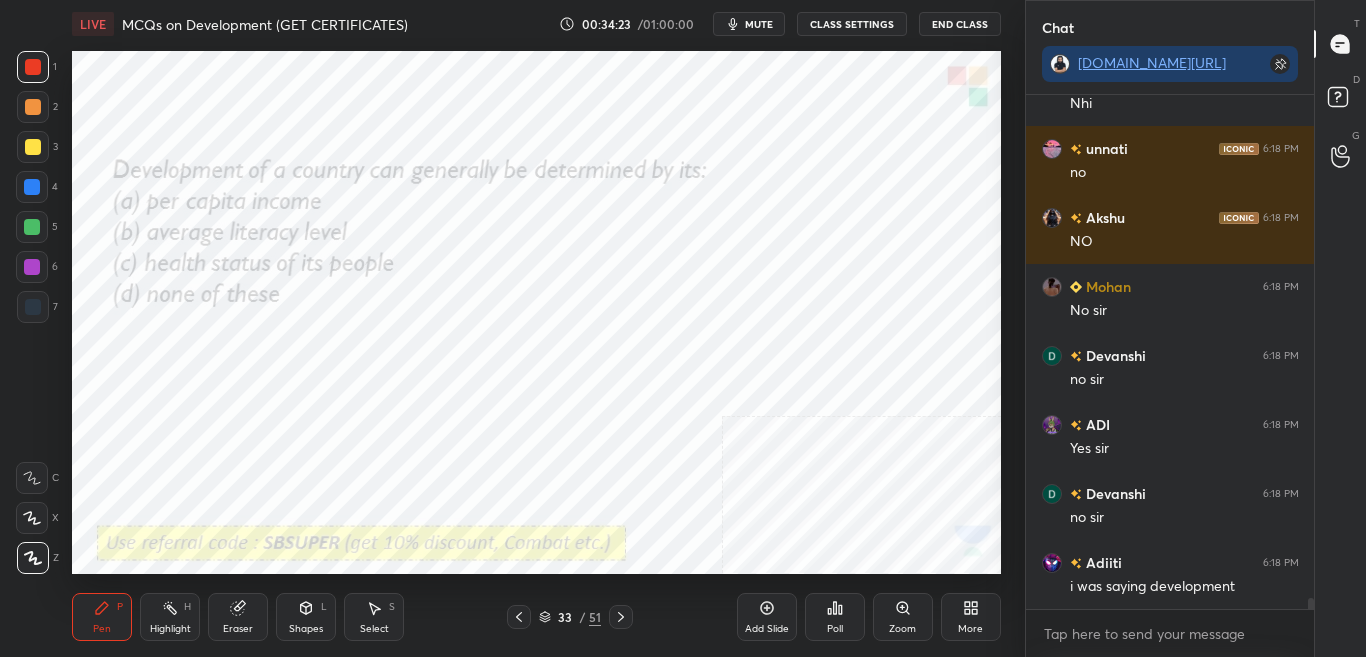 click on "Poll" at bounding box center [835, 617] 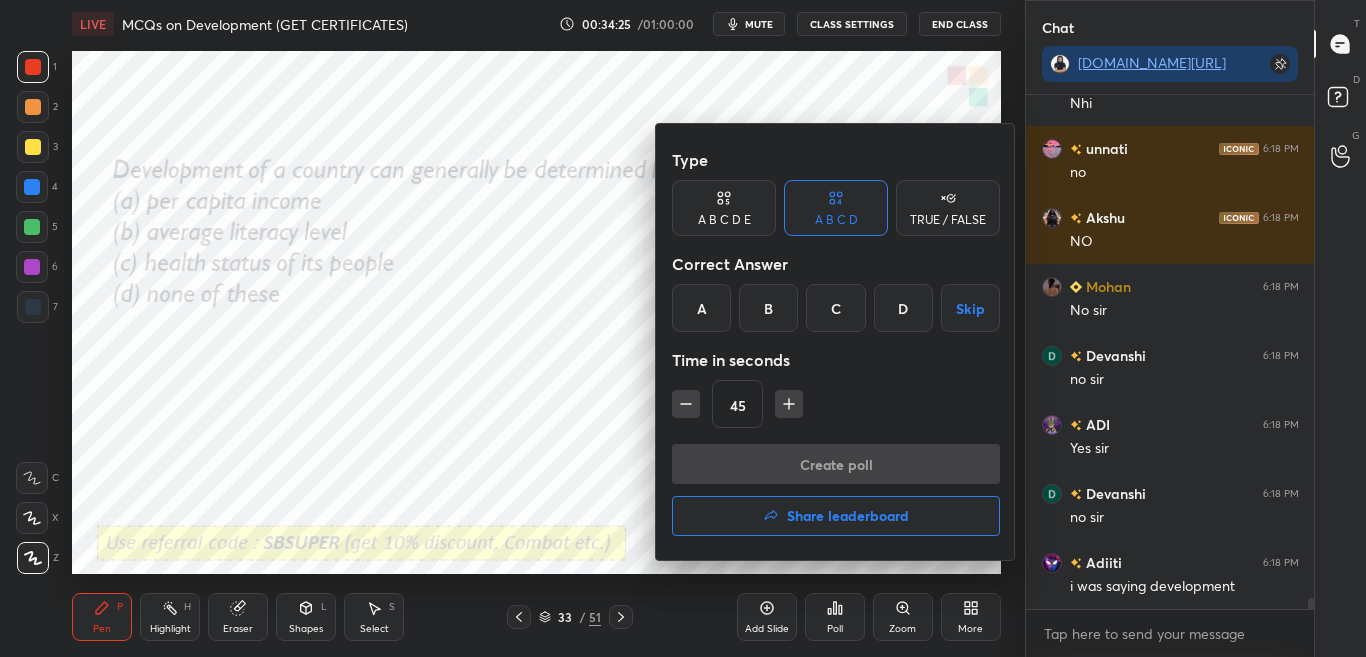 click on "A" at bounding box center (701, 308) 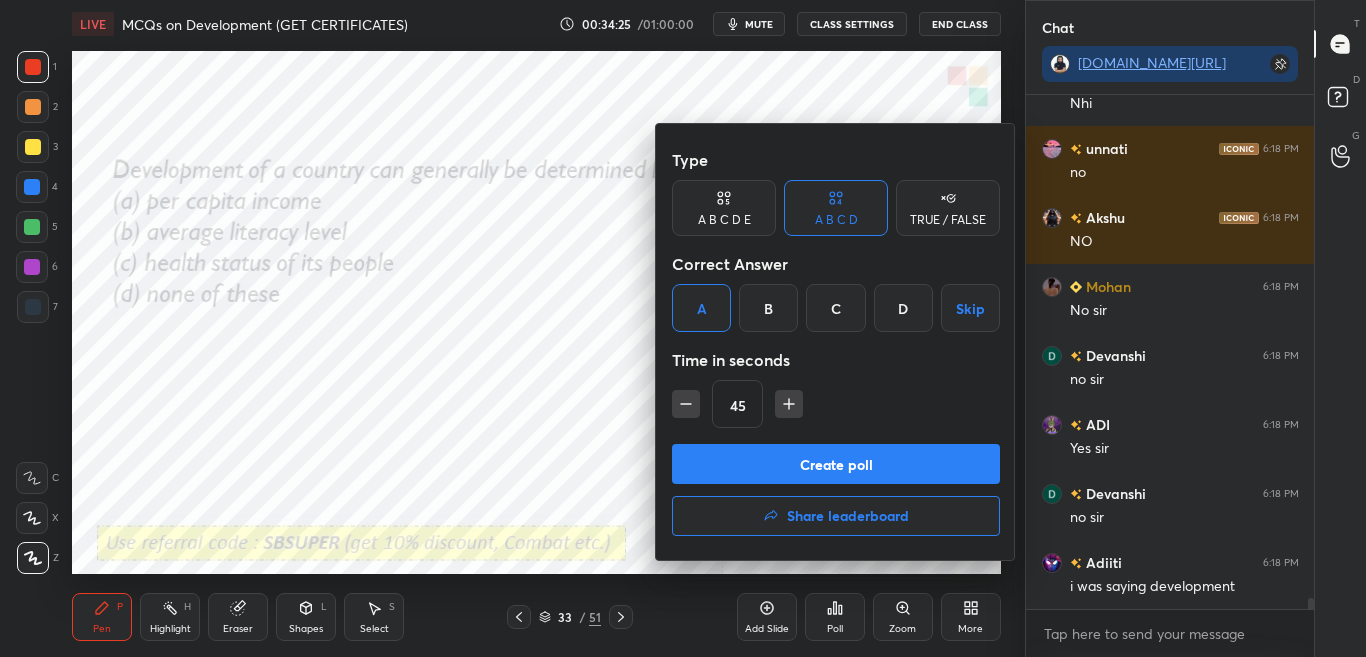 click on "Create poll" at bounding box center [836, 464] 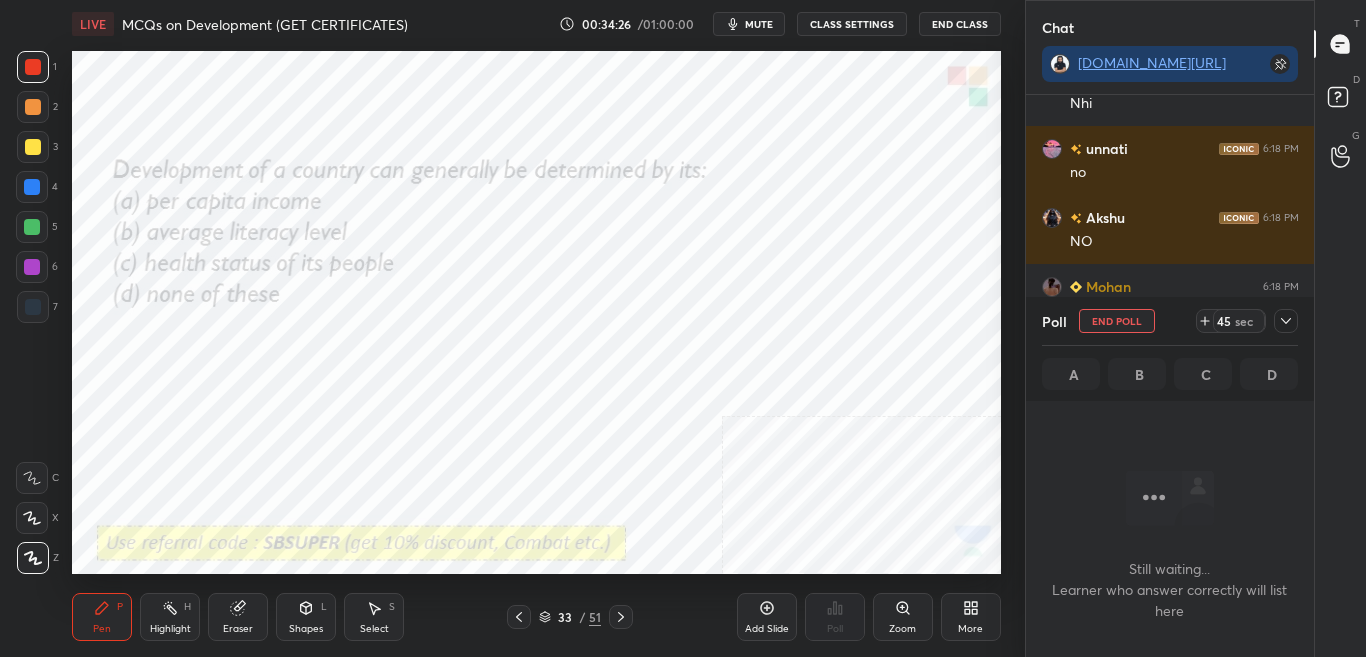 scroll, scrollTop: 309, scrollLeft: 282, axis: both 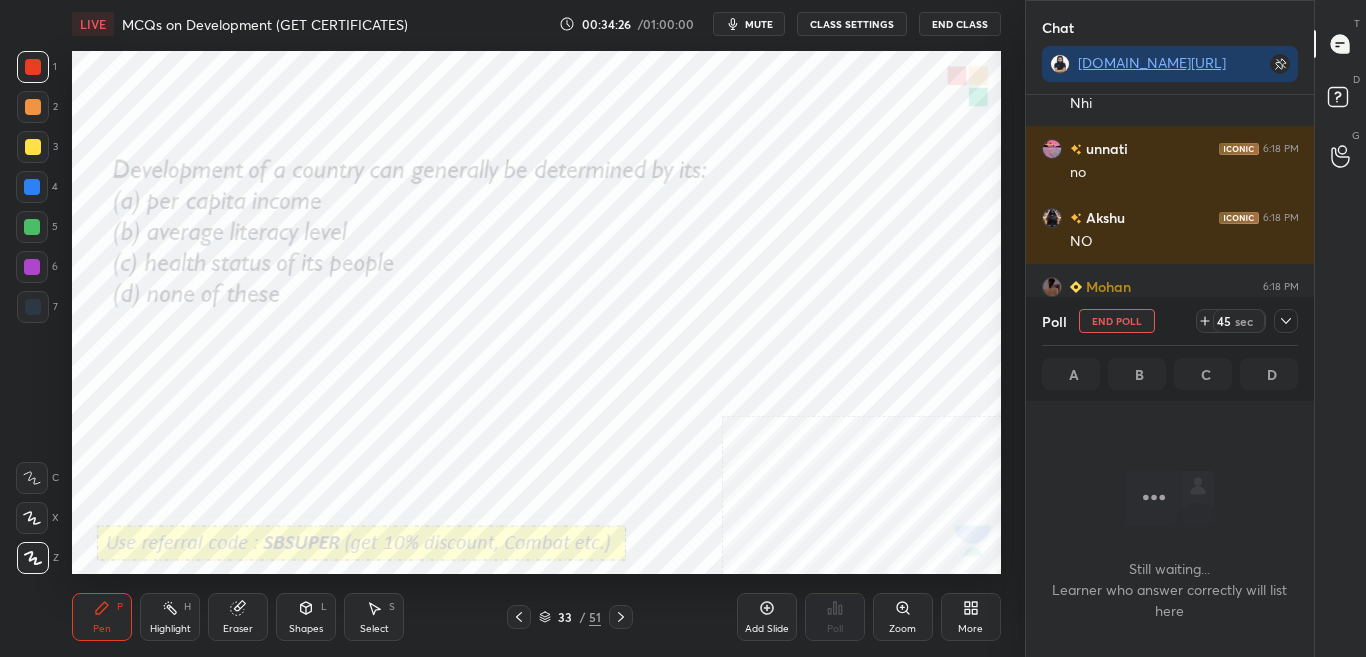 click 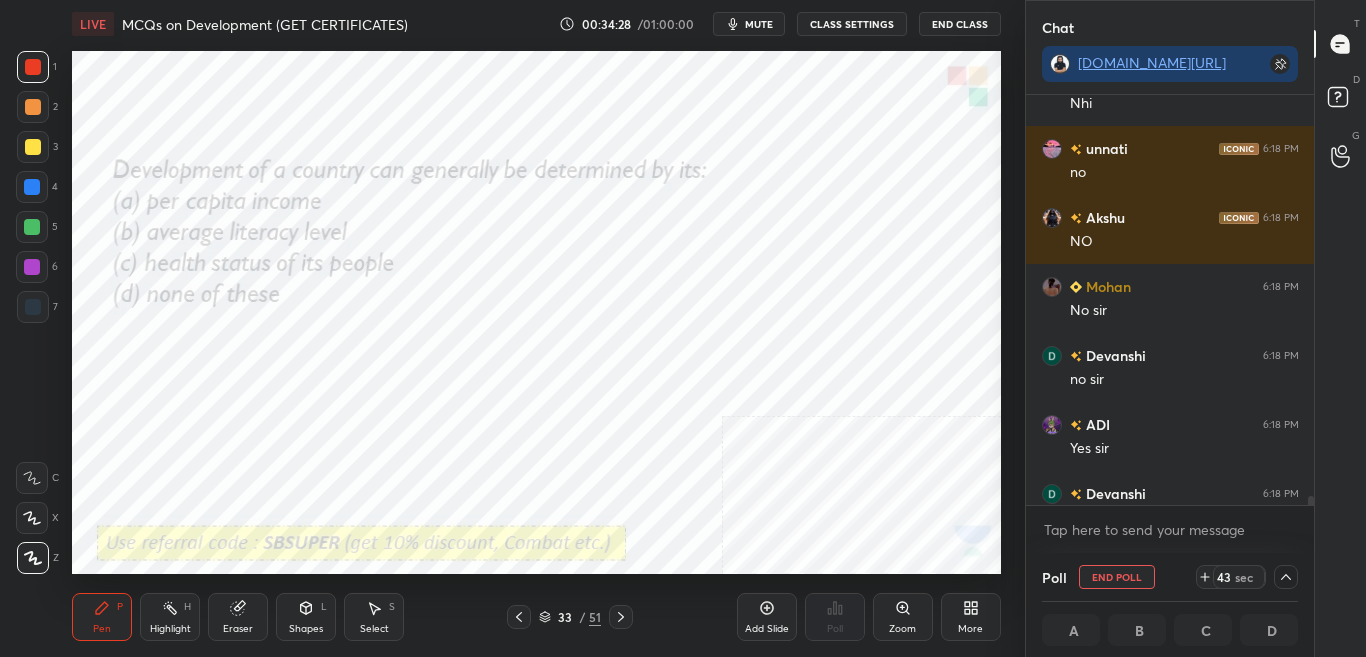 scroll, scrollTop: 1, scrollLeft: 7, axis: both 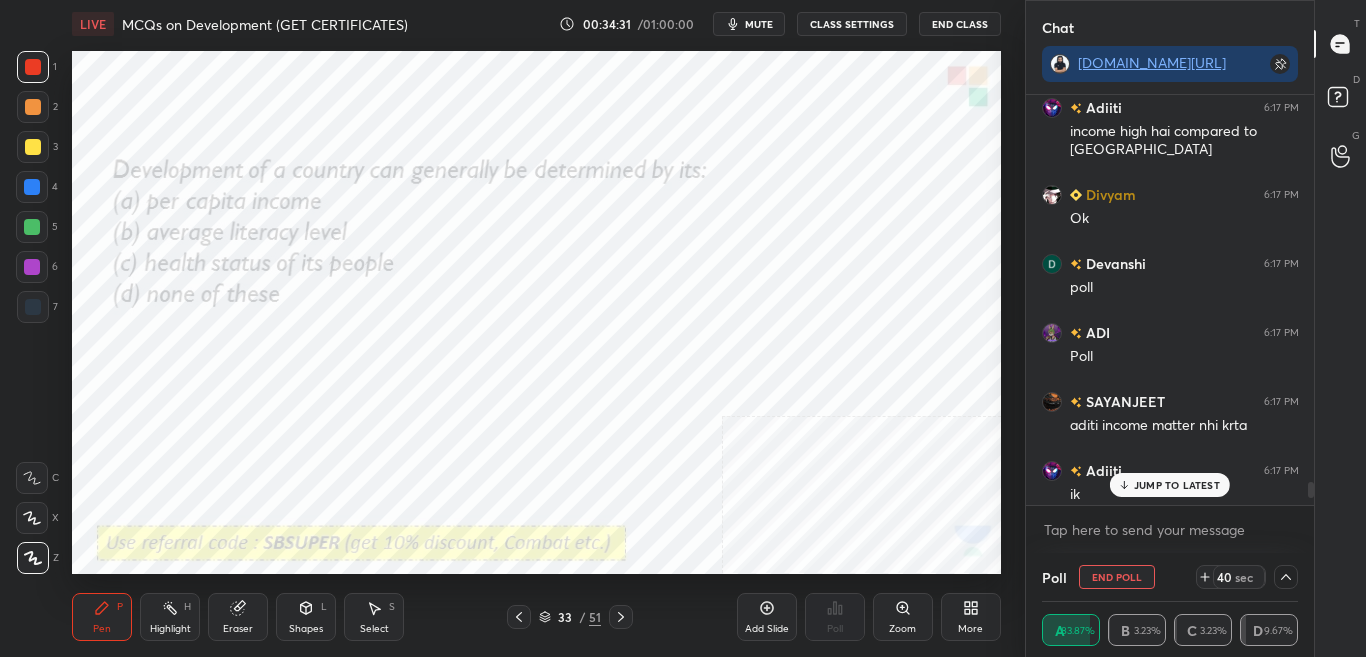 drag, startPoint x: 1308, startPoint y: 504, endPoint x: 1310, endPoint y: 490, distance: 14.142136 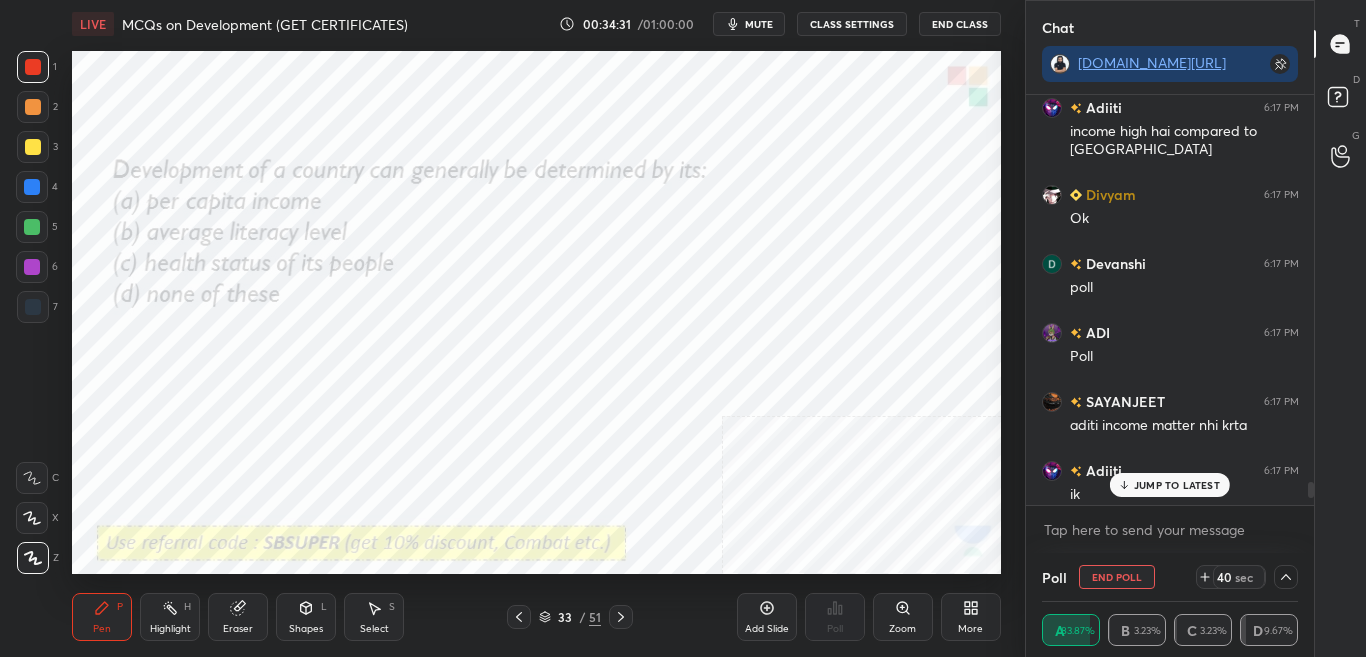 click at bounding box center [1311, 490] 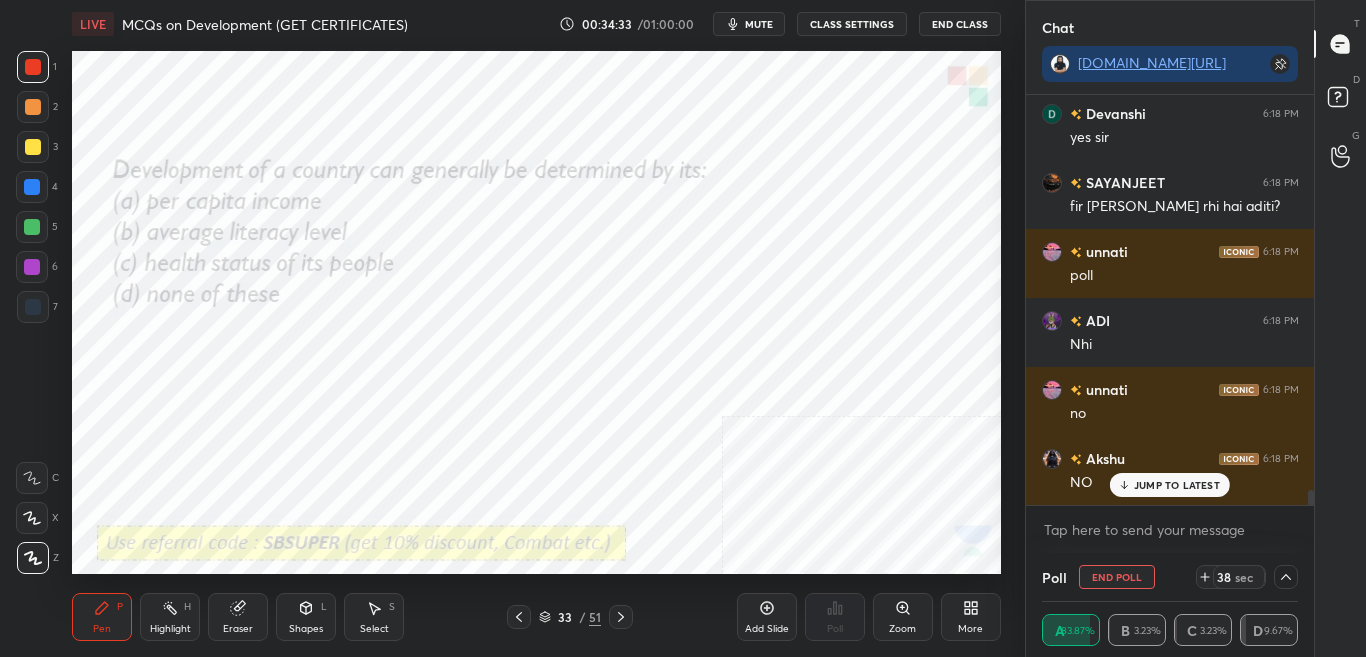 scroll, scrollTop: 22678, scrollLeft: 0, axis: vertical 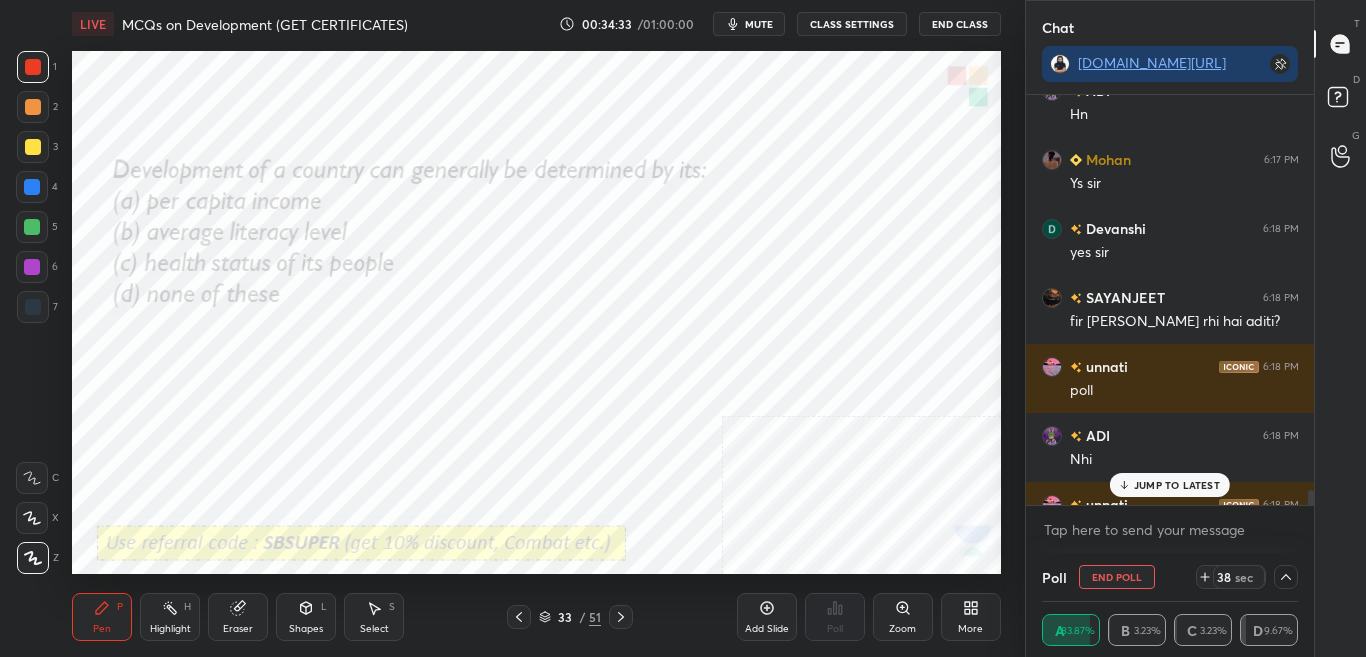 click at bounding box center (1311, 498) 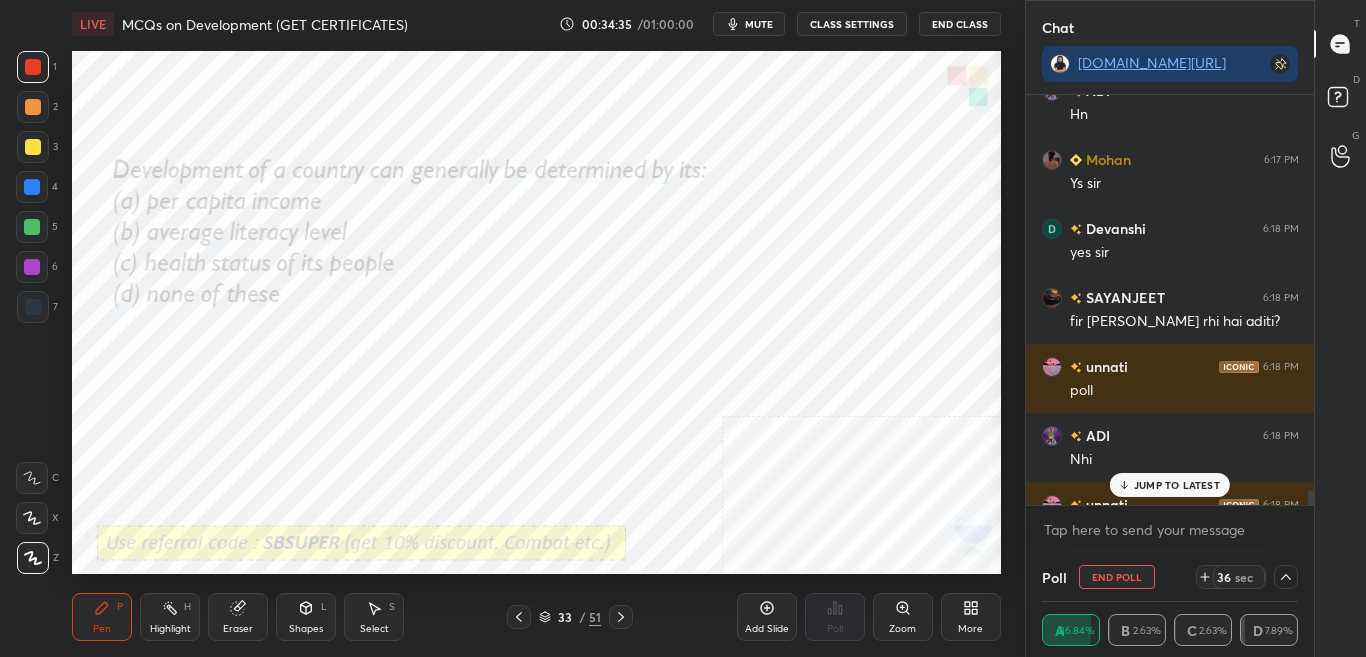 click on "JUMP TO LATEST" at bounding box center (1177, 485) 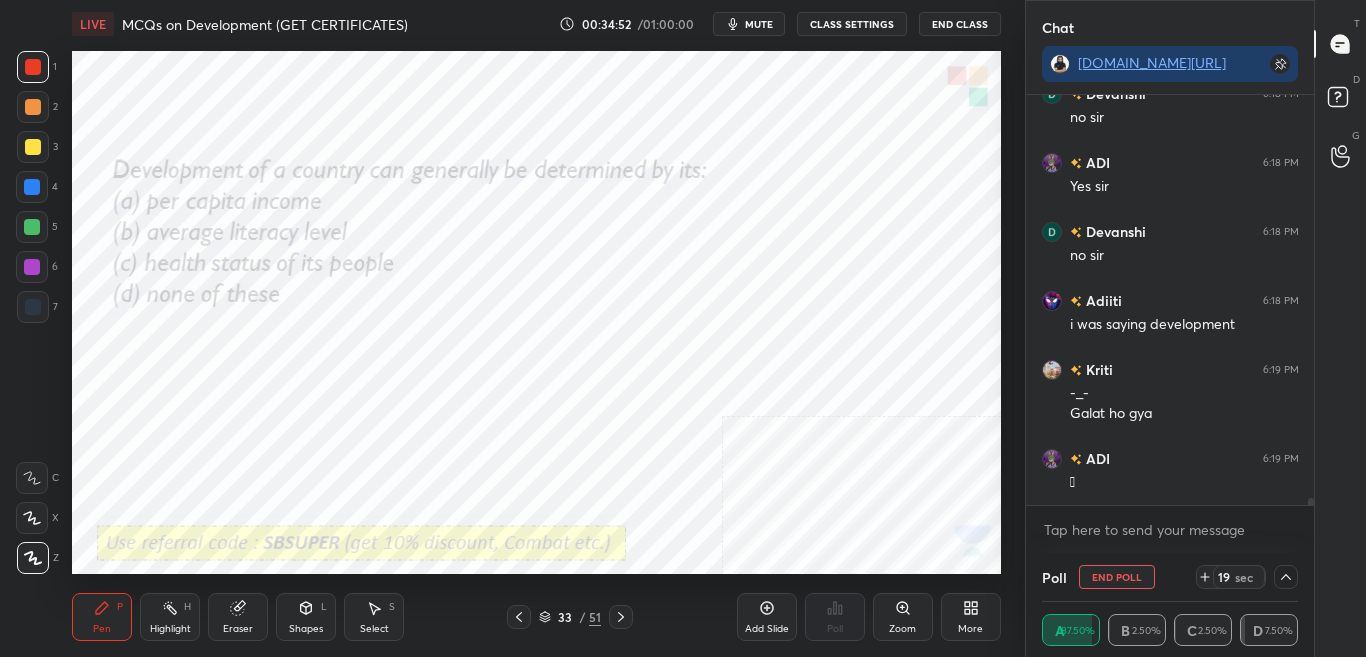 scroll, scrollTop: 23383, scrollLeft: 0, axis: vertical 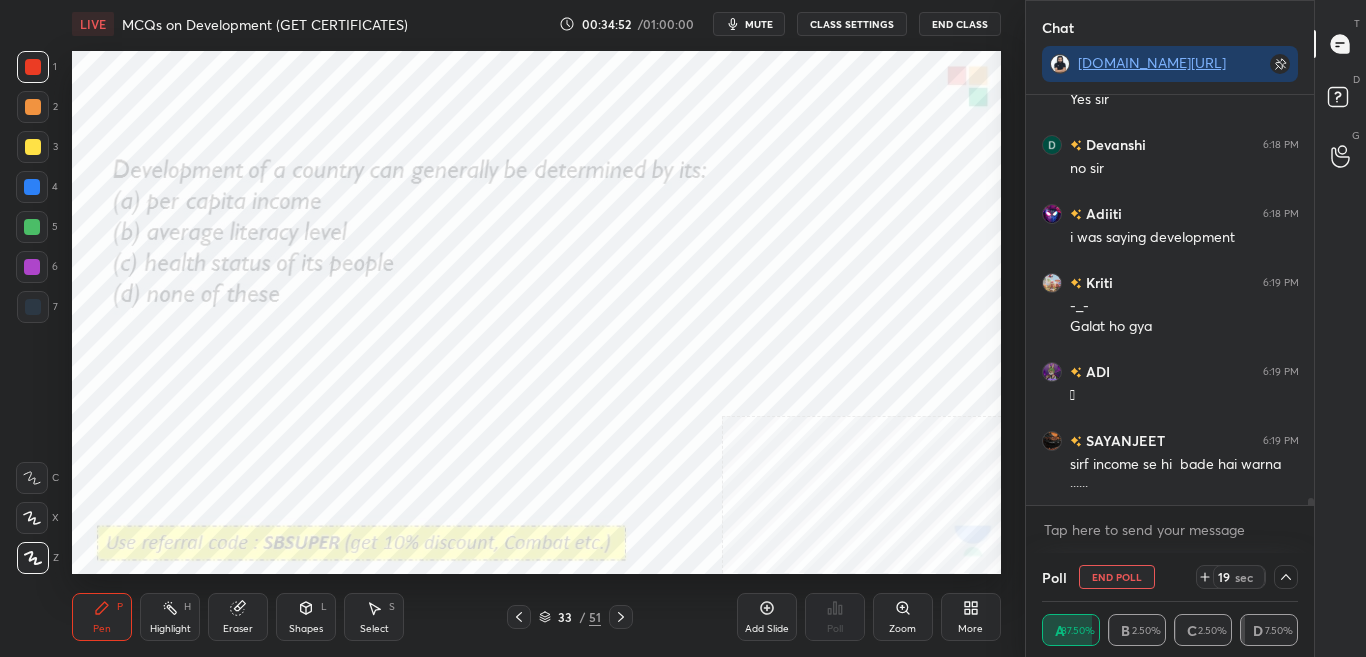 click on "mute" at bounding box center [749, 24] 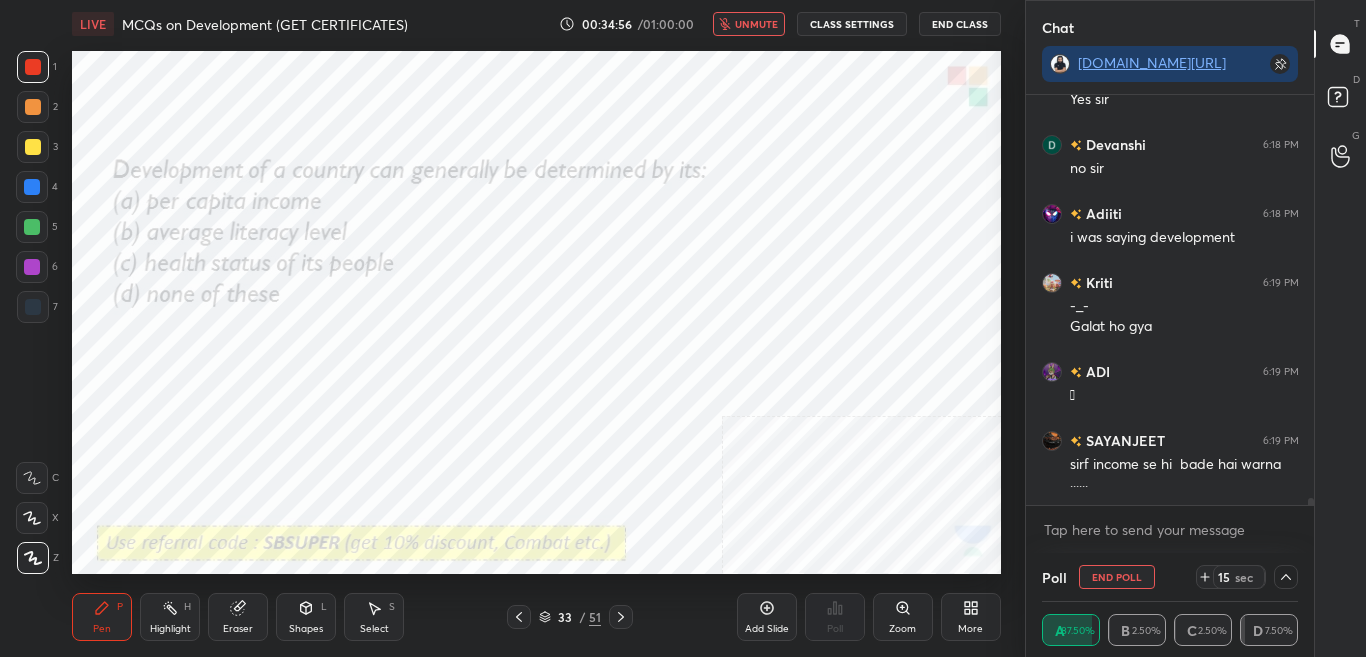 click on "unmute" at bounding box center [756, 24] 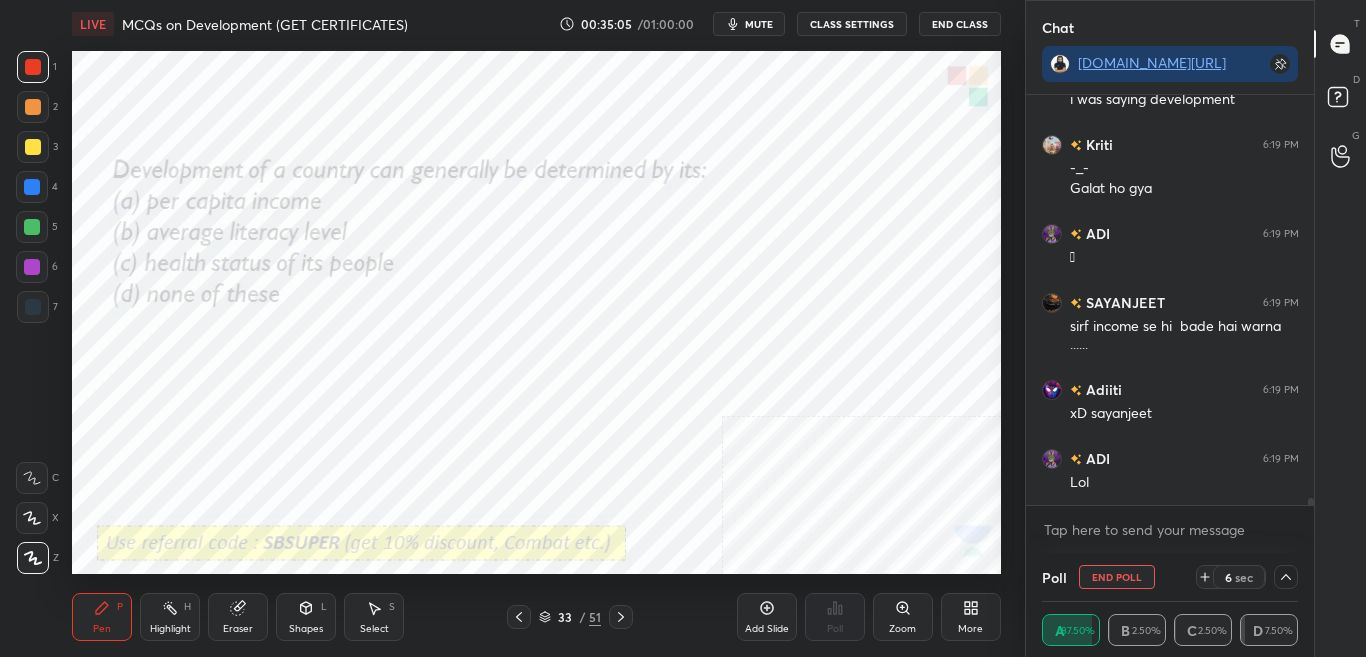 scroll, scrollTop: 23590, scrollLeft: 0, axis: vertical 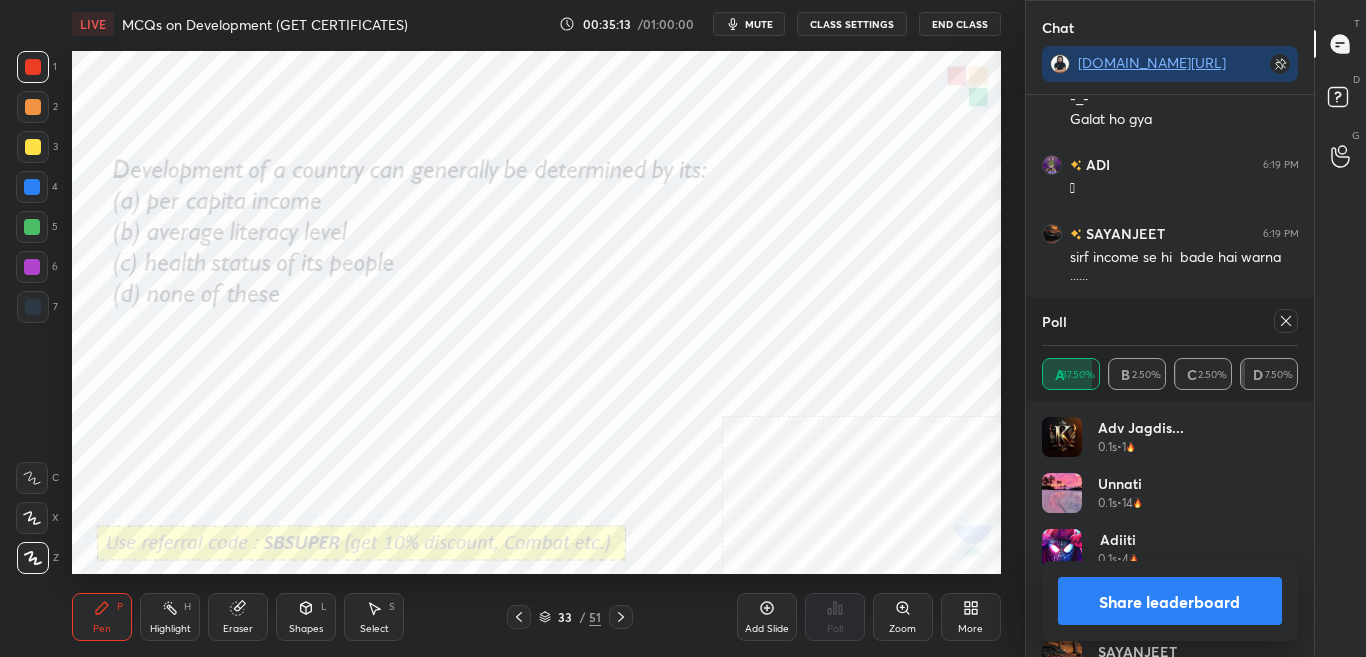 click on "Share leaderboard" at bounding box center (1170, 601) 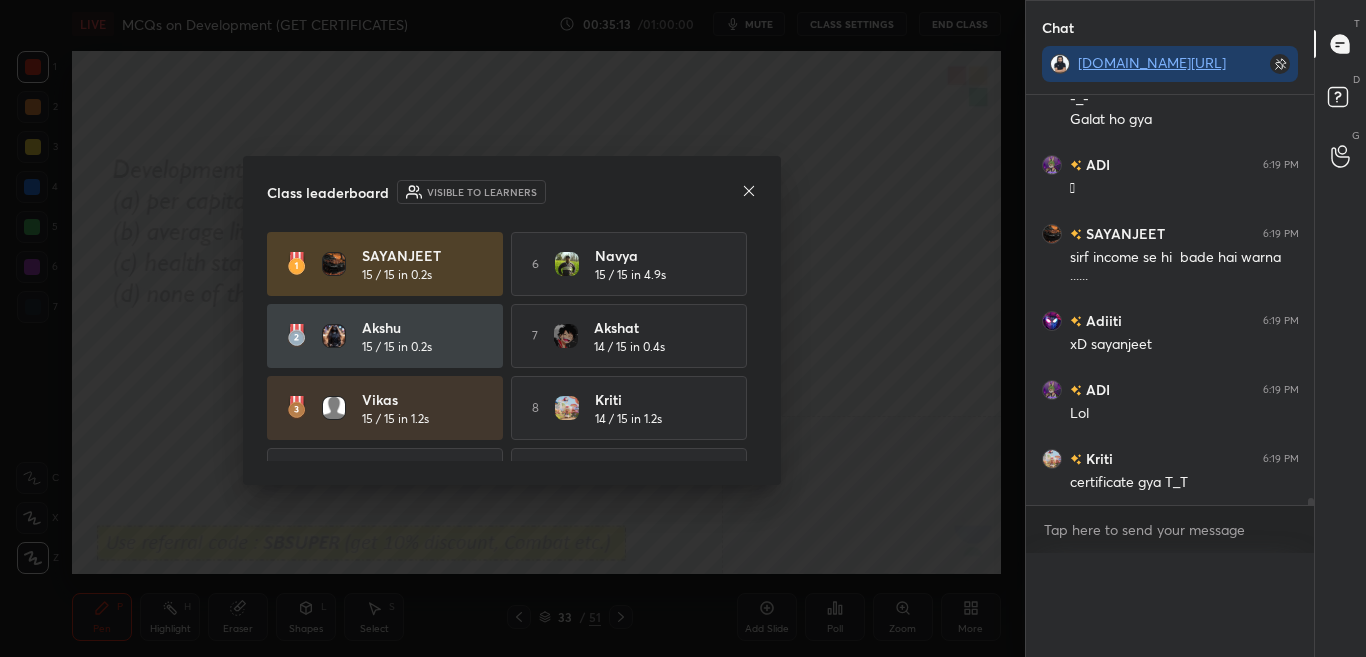 scroll, scrollTop: 0, scrollLeft: 0, axis: both 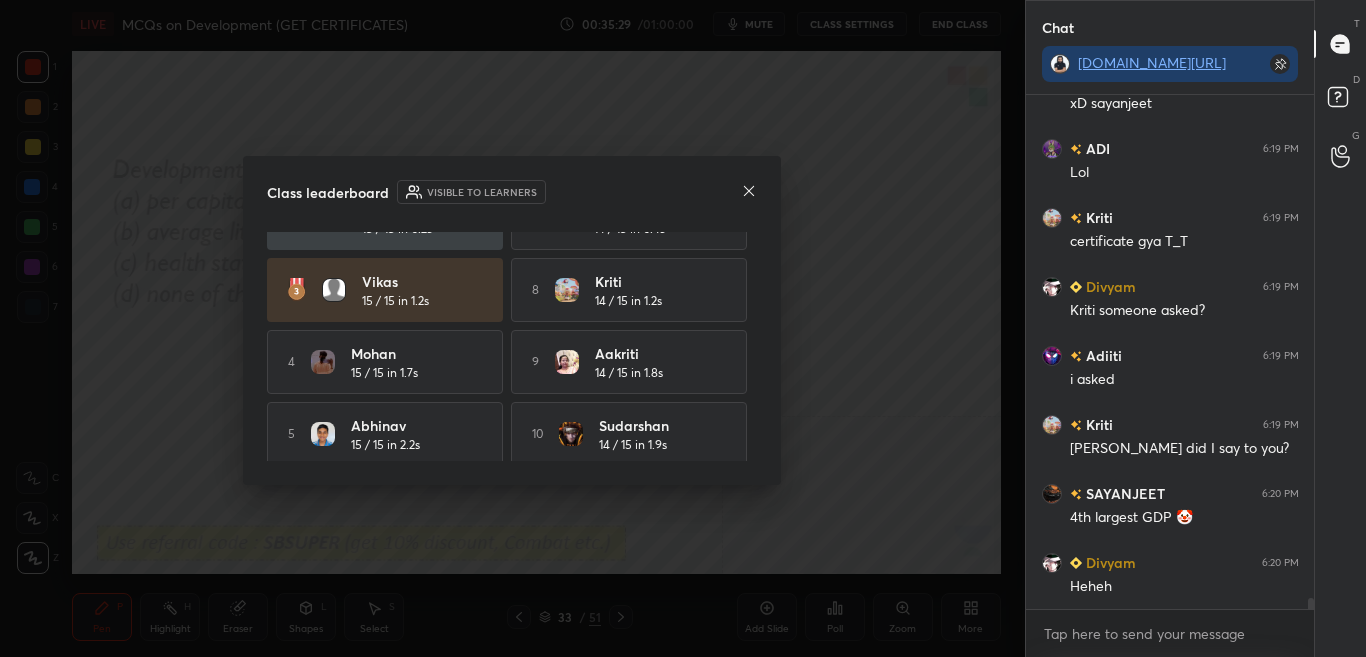 drag, startPoint x: 757, startPoint y: 372, endPoint x: 754, endPoint y: 387, distance: 15.297058 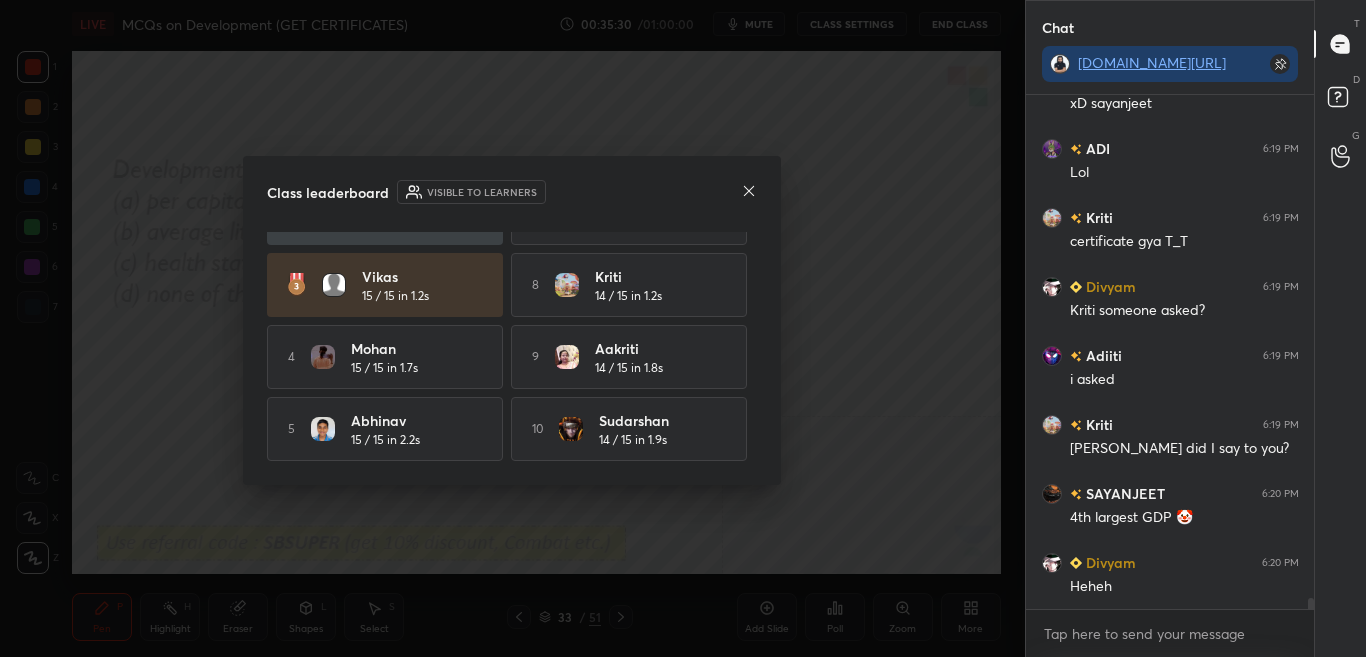scroll, scrollTop: 14, scrollLeft: 0, axis: vertical 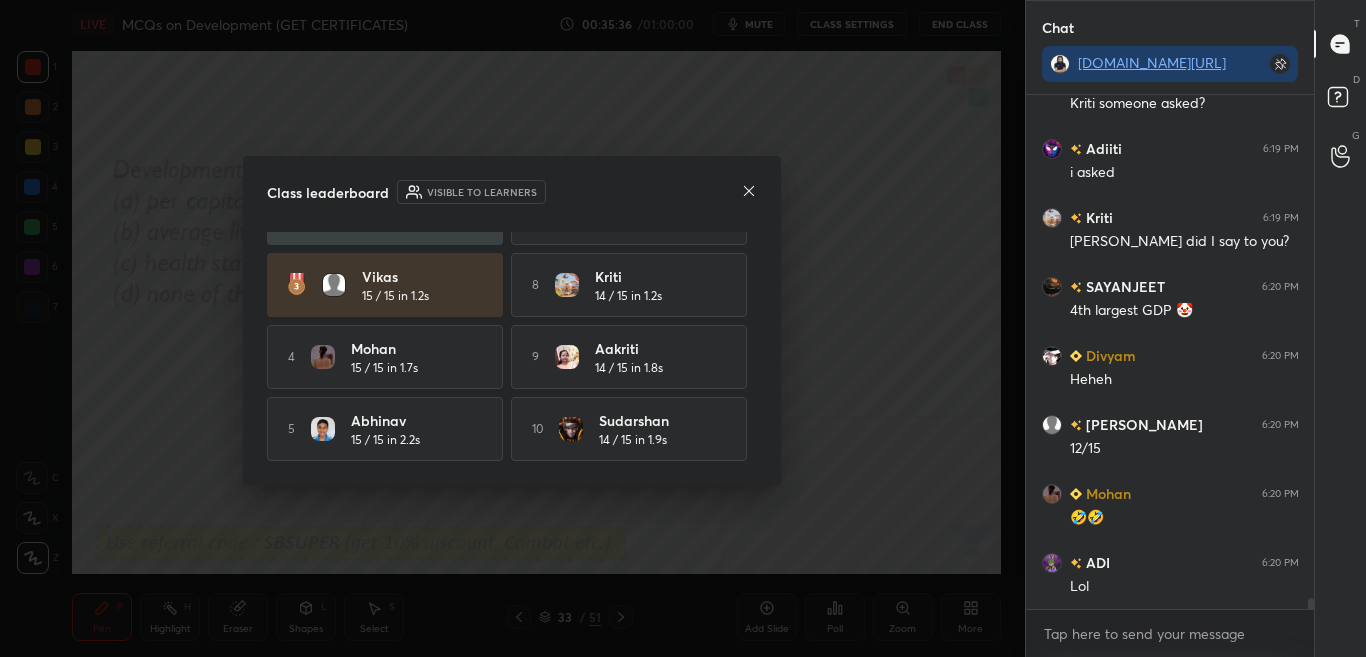 click 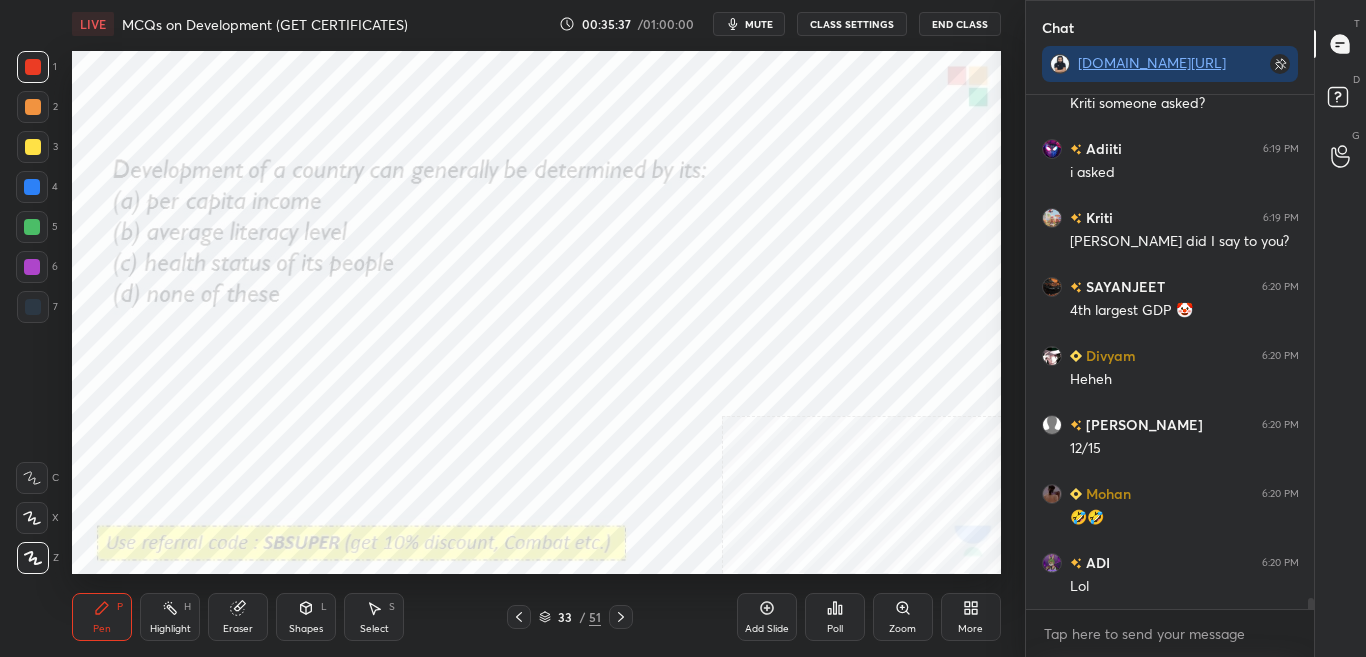 click 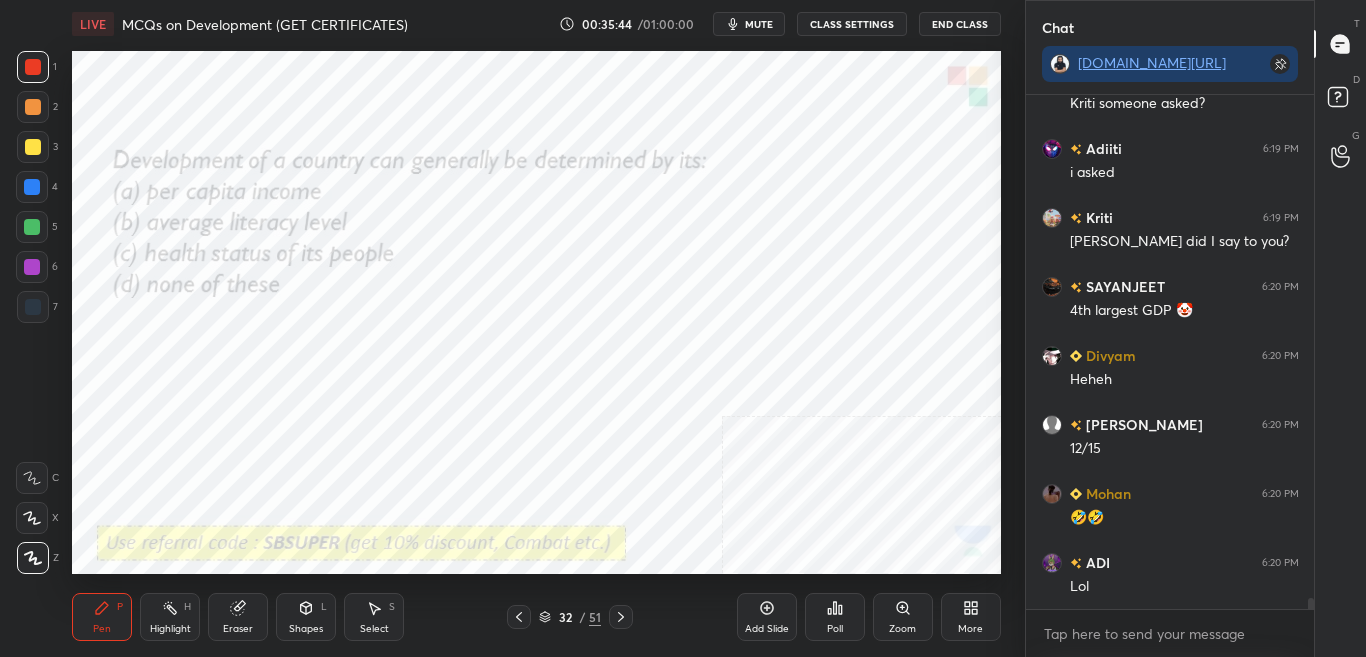 click at bounding box center [519, 617] 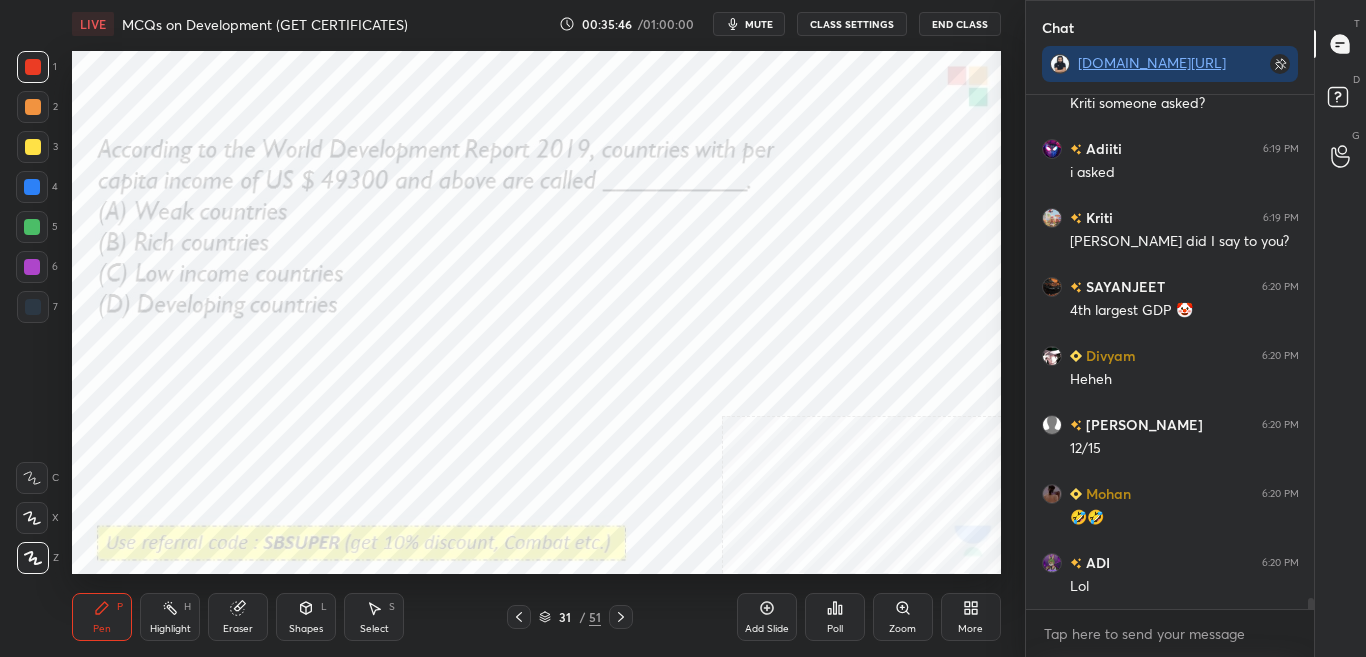 click on "Poll" at bounding box center [835, 629] 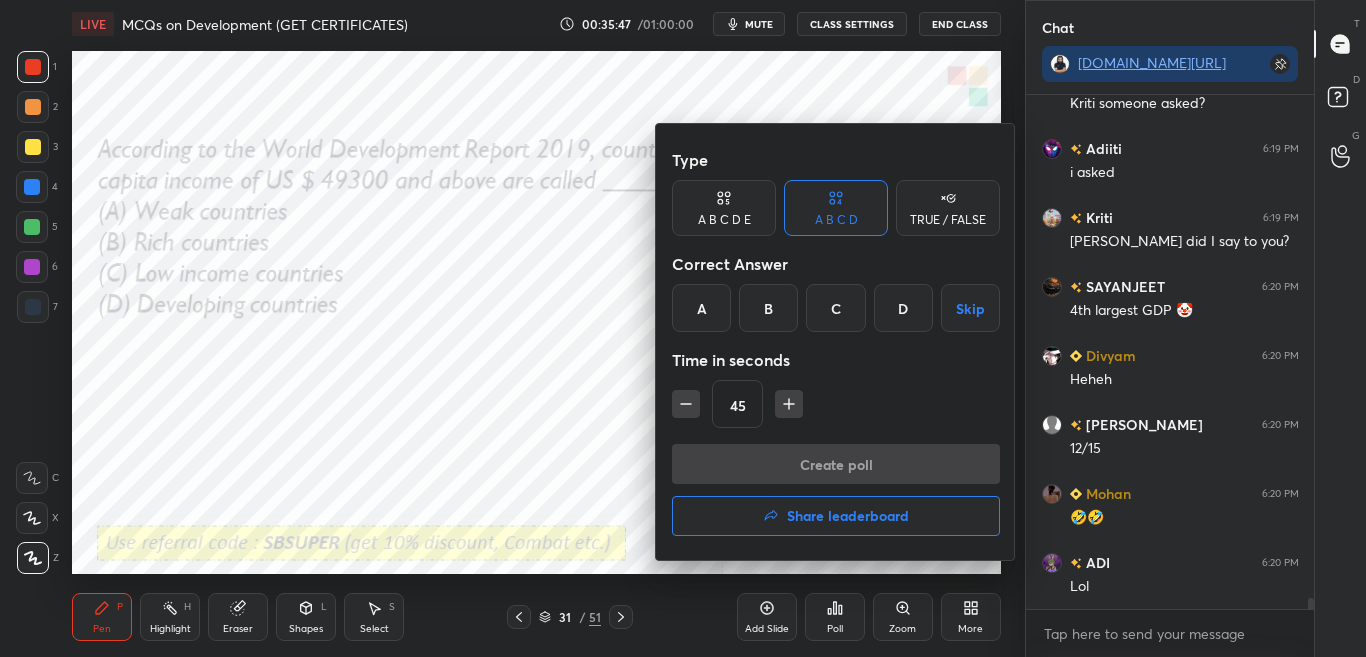 click on "B" at bounding box center [768, 308] 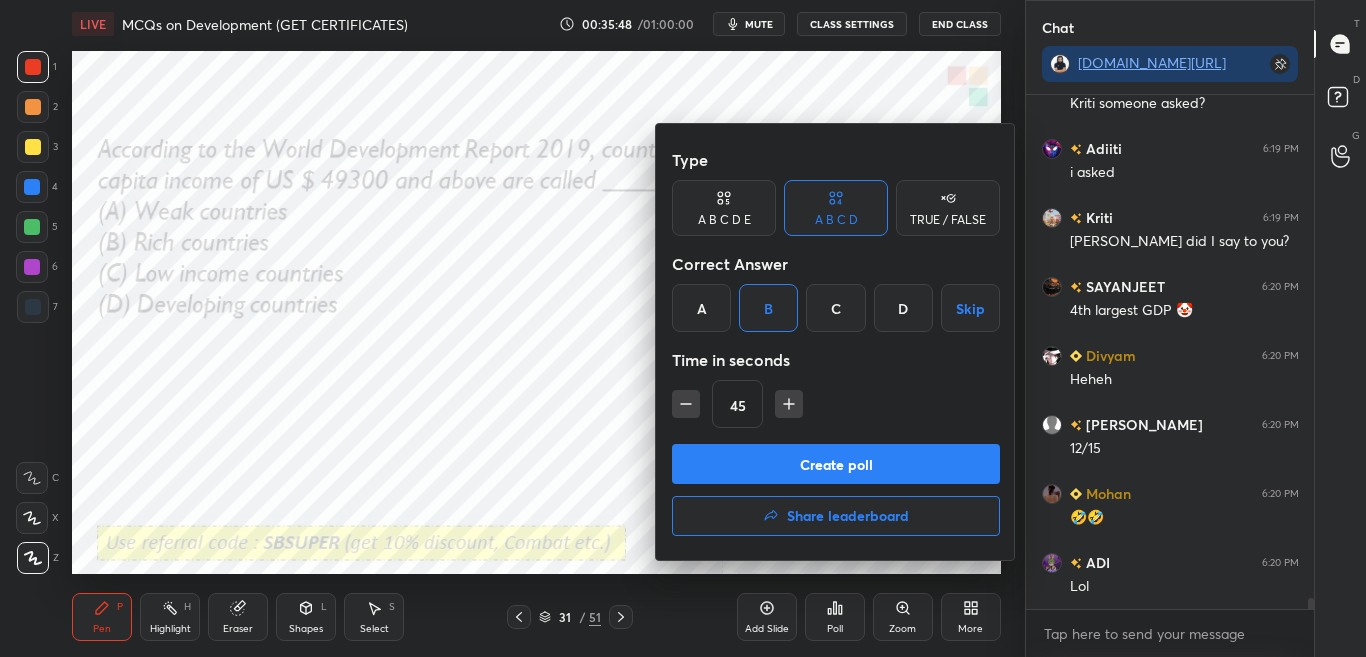 click on "Create poll" at bounding box center (836, 464) 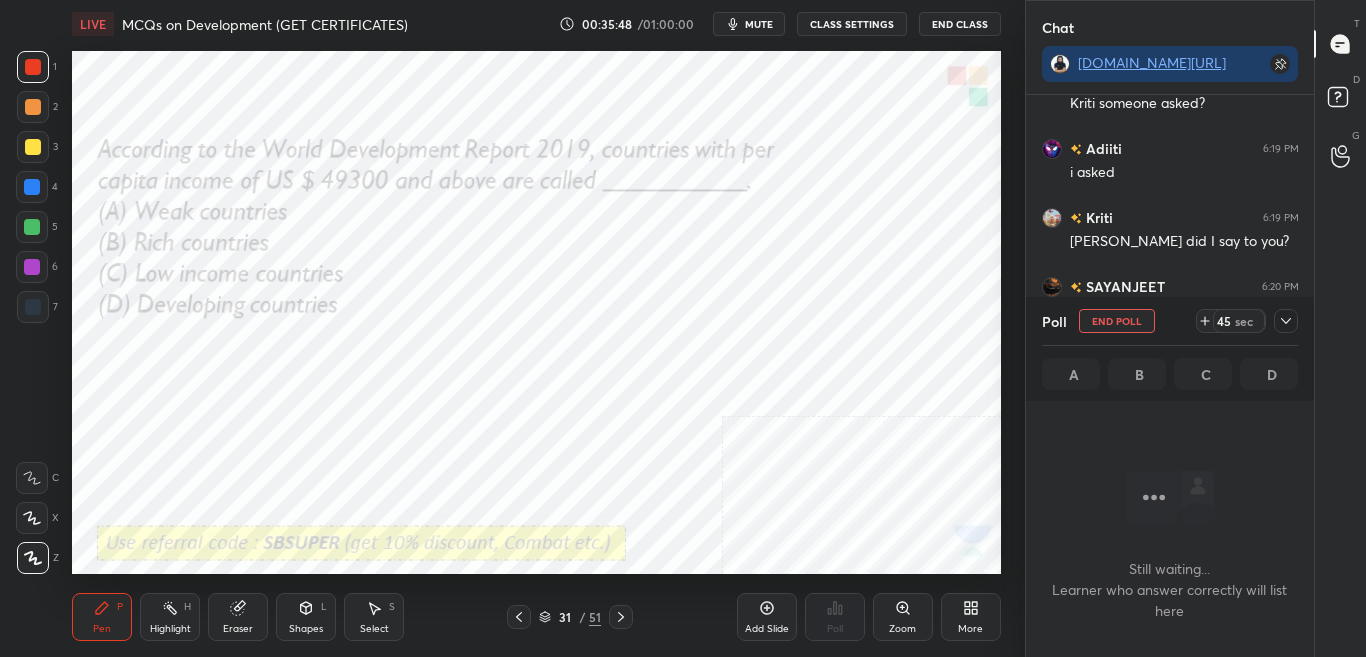 scroll, scrollTop: 446, scrollLeft: 282, axis: both 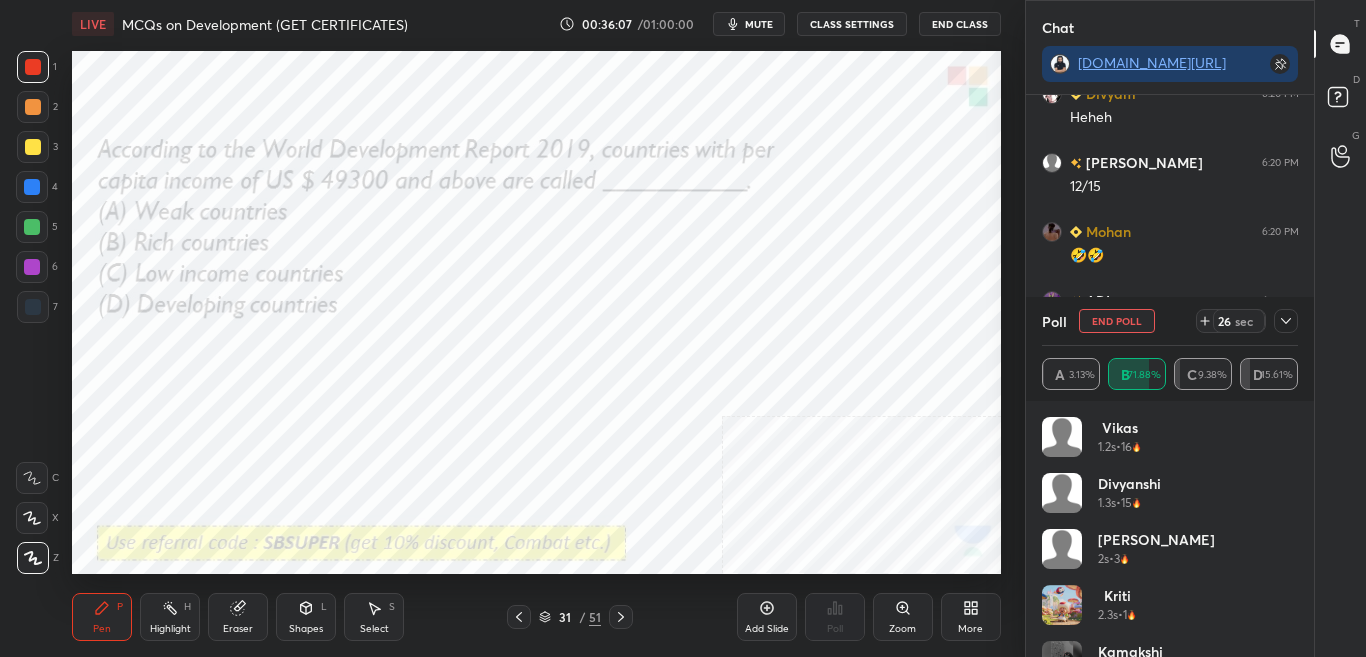 click 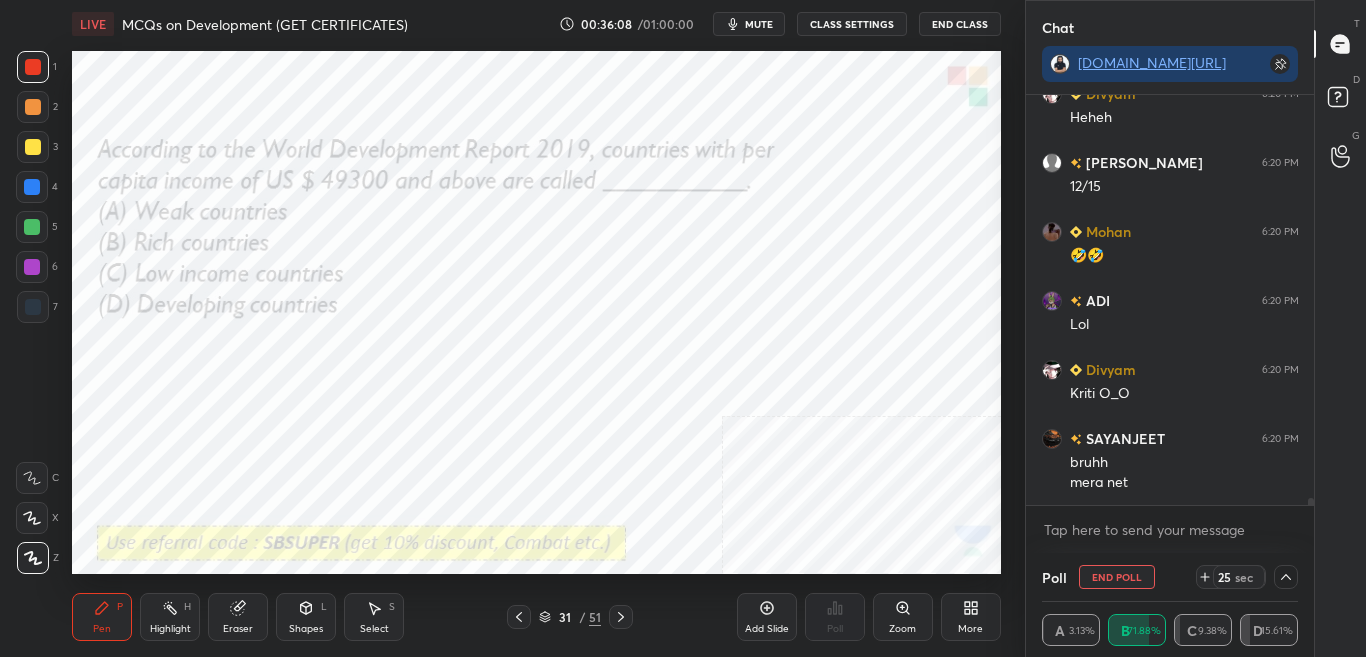 click on "mute" at bounding box center (759, 24) 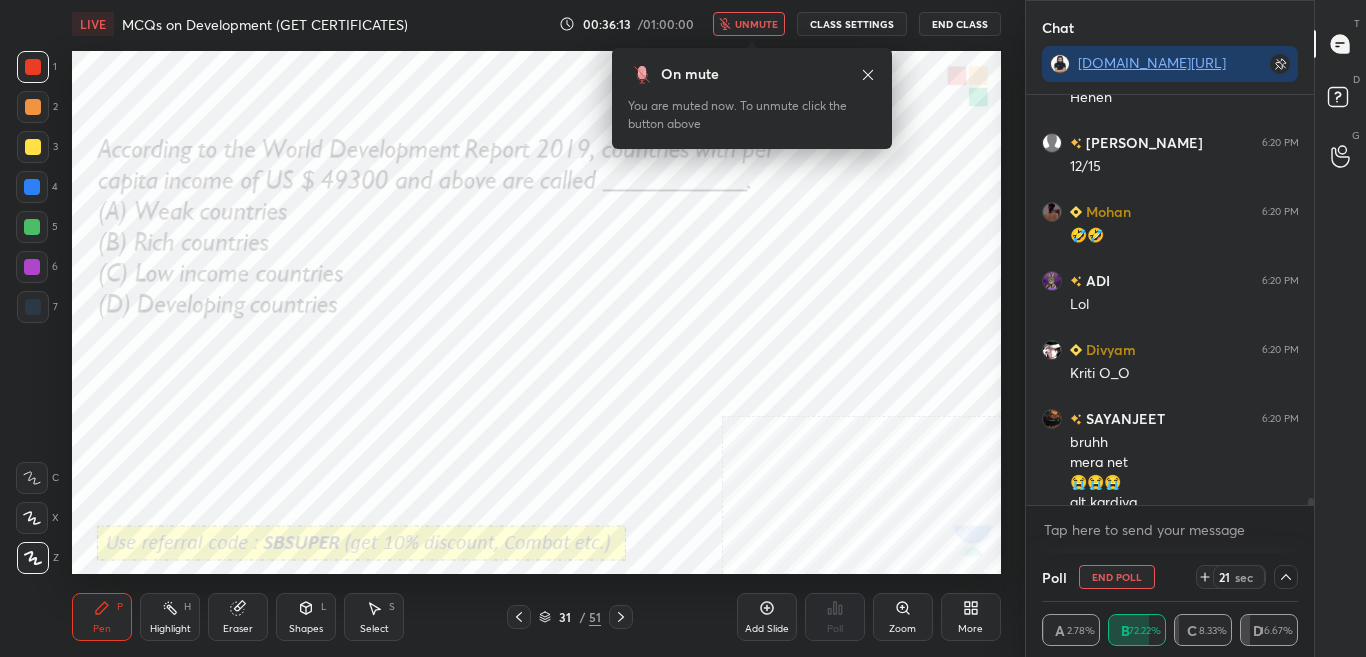 scroll, scrollTop: 24340, scrollLeft: 0, axis: vertical 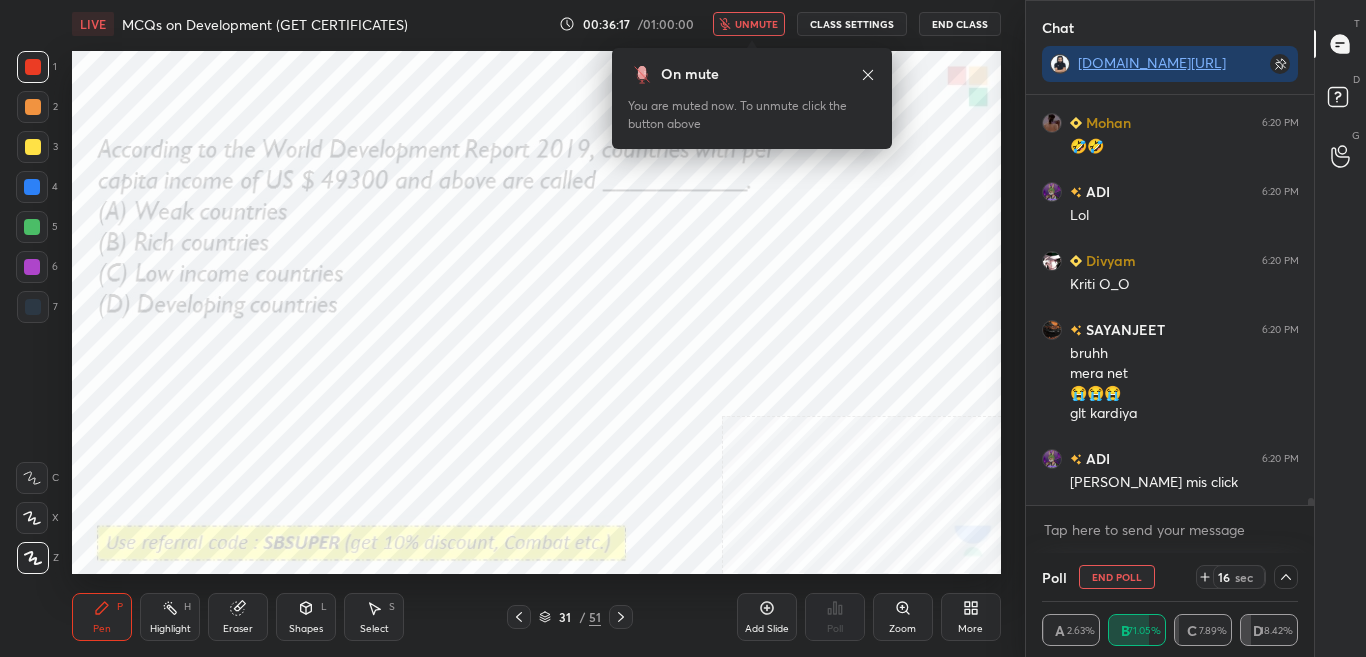 click on "unmute" at bounding box center [756, 24] 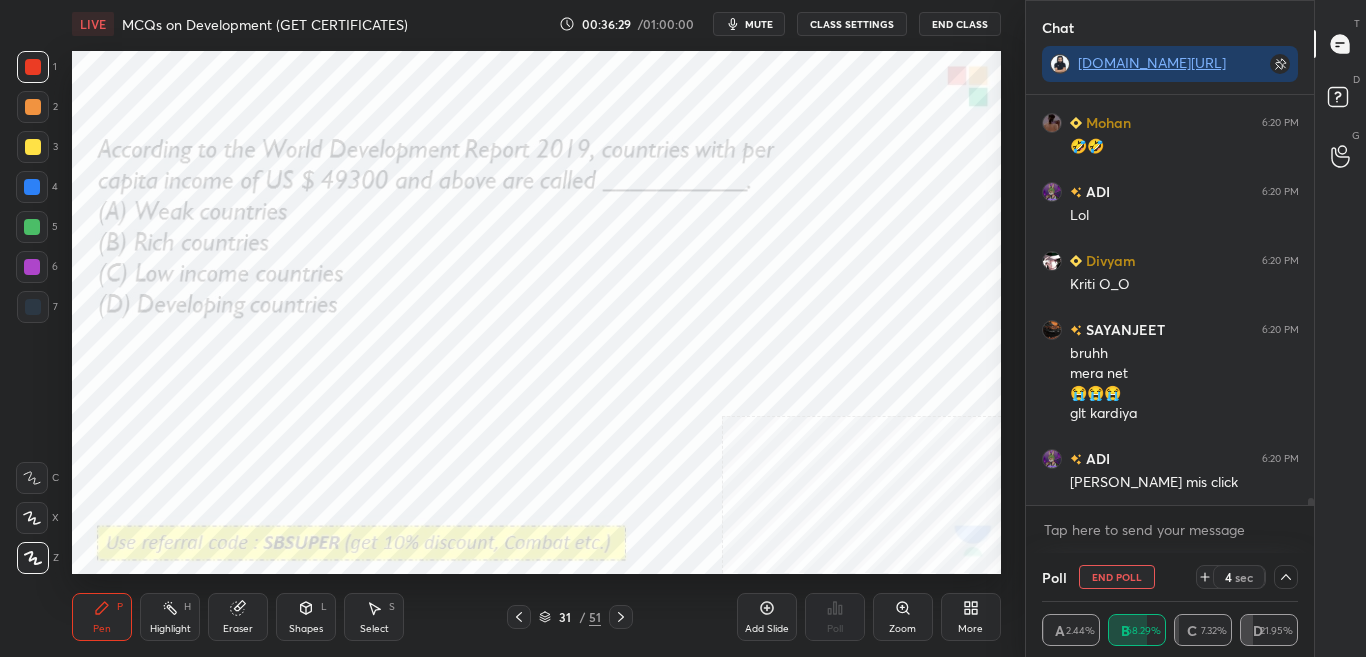 click on "mute" at bounding box center [749, 24] 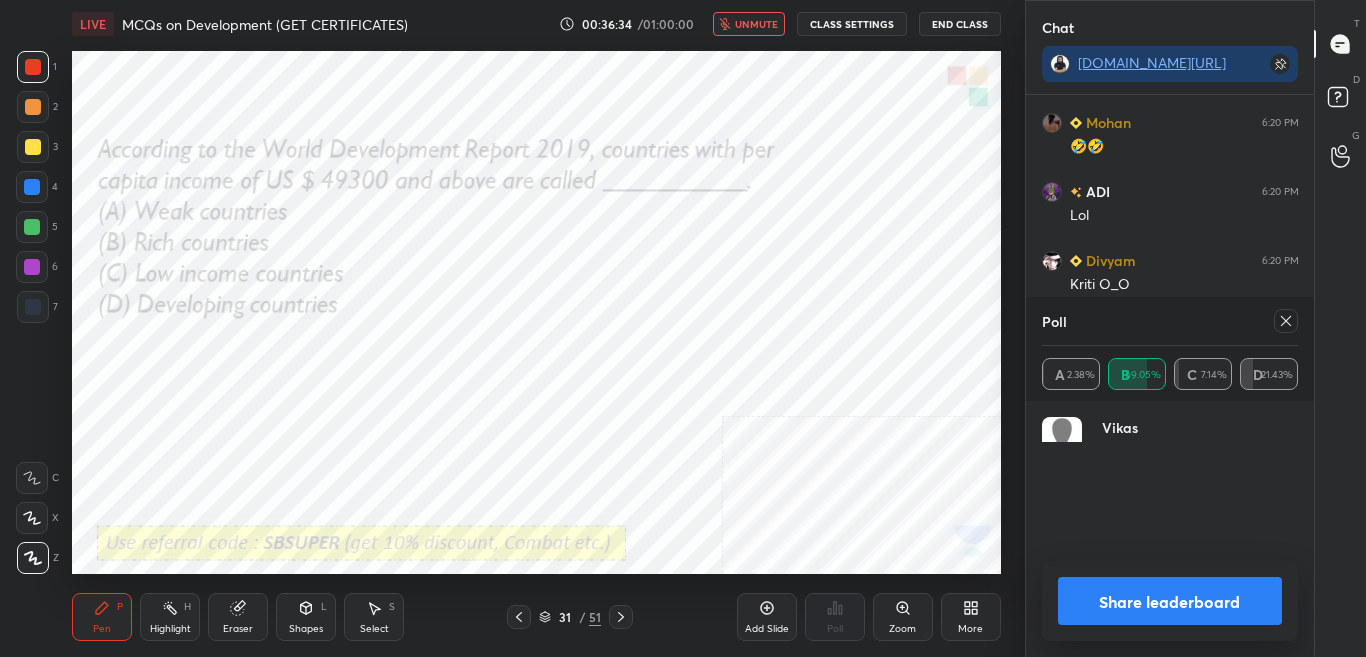 scroll, scrollTop: 7, scrollLeft: 7, axis: both 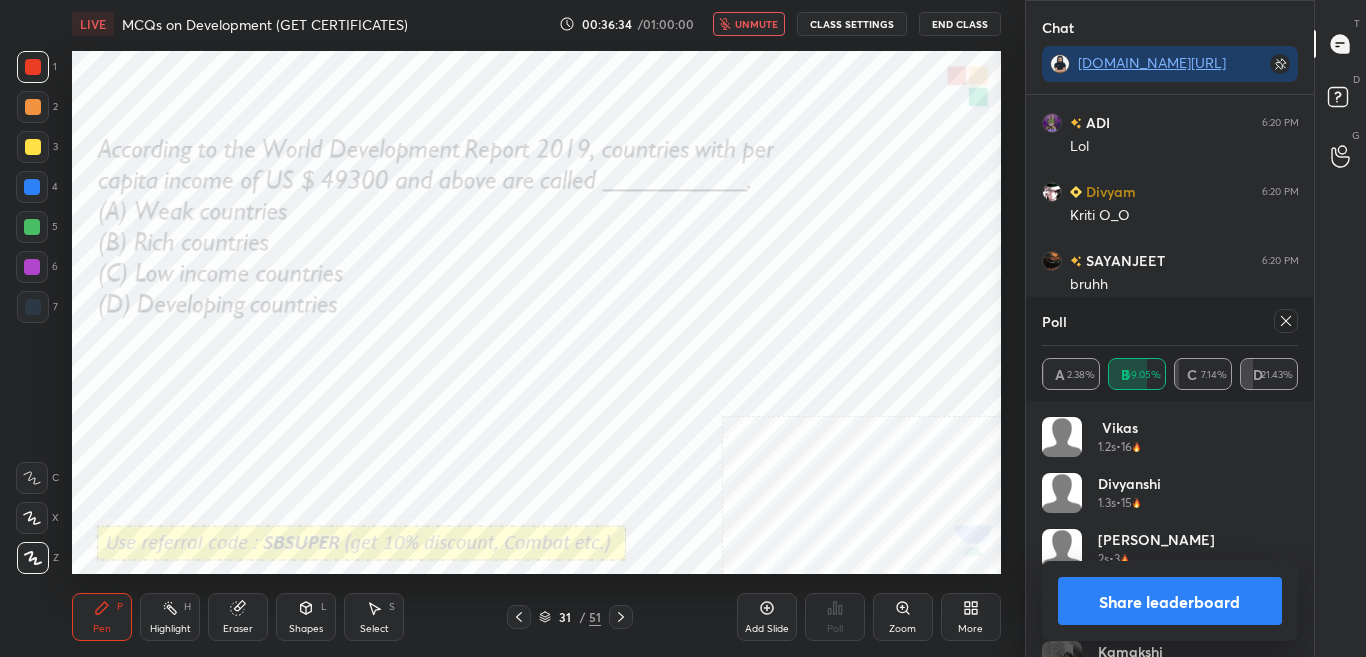 click on "unmute" at bounding box center [756, 24] 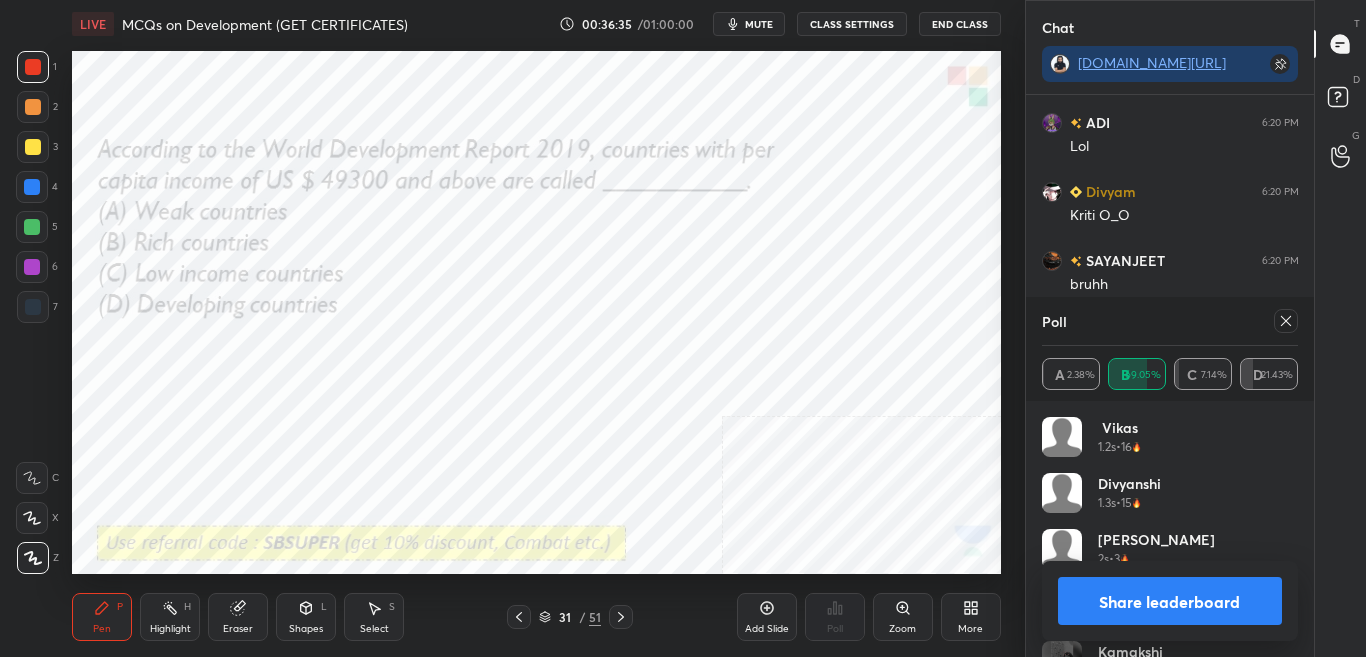 click on "Share leaderboard" at bounding box center [1170, 601] 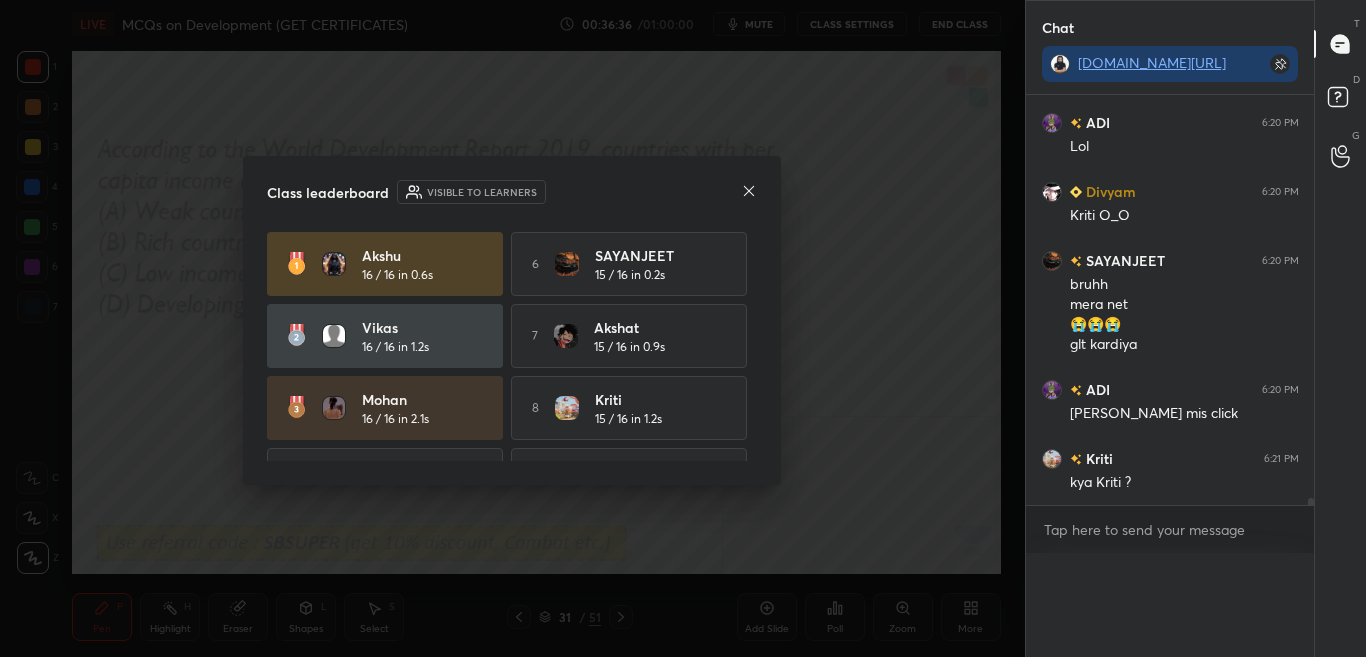 scroll, scrollTop: 0, scrollLeft: 0, axis: both 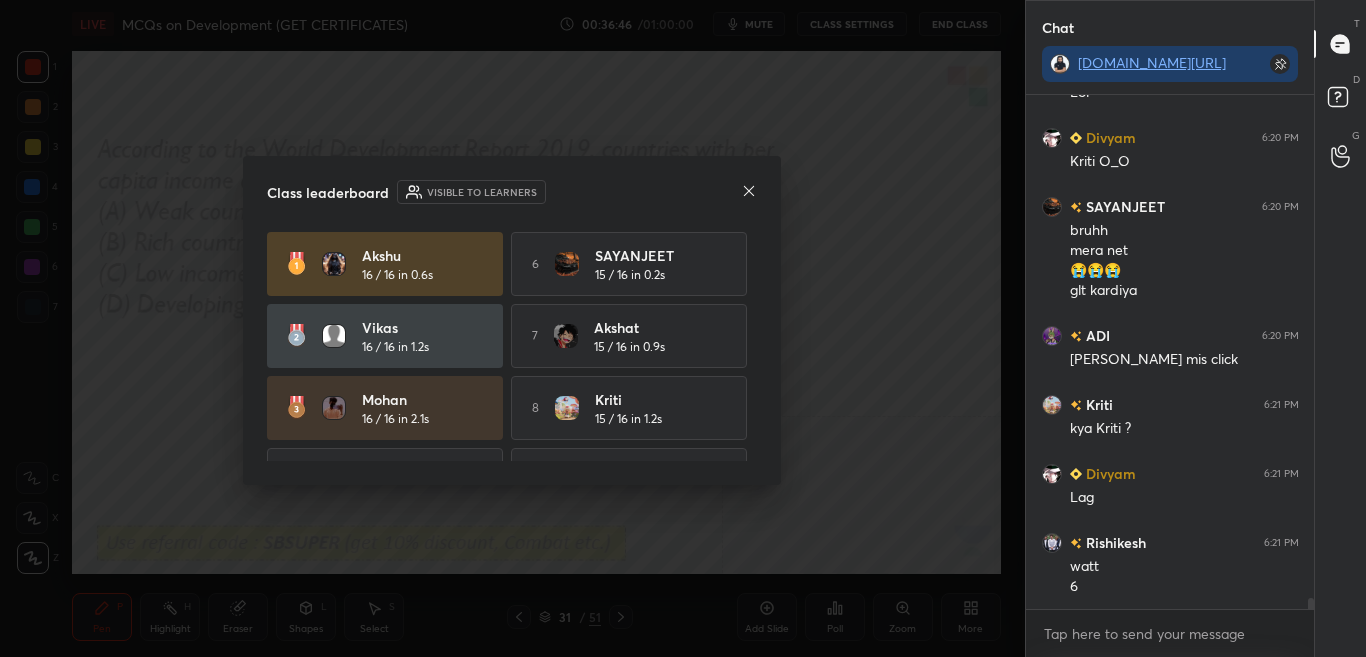 drag, startPoint x: 750, startPoint y: 359, endPoint x: 754, endPoint y: 398, distance: 39.20459 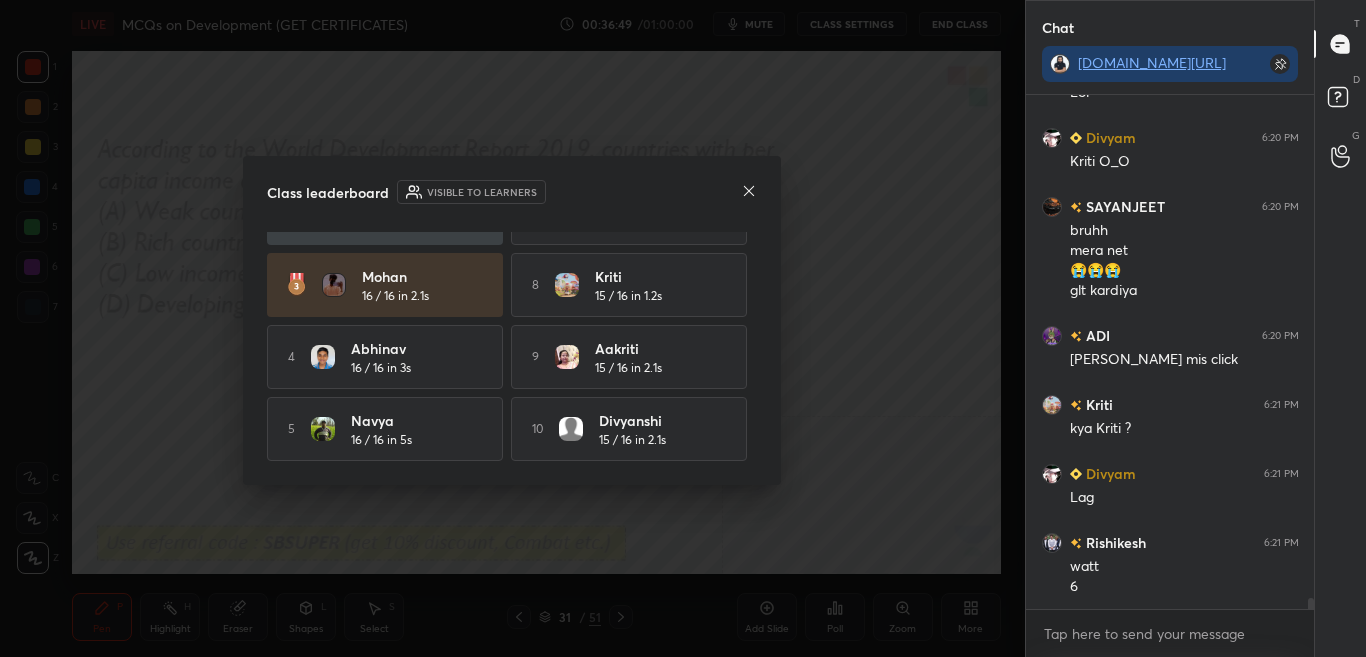 scroll, scrollTop: 0, scrollLeft: 0, axis: both 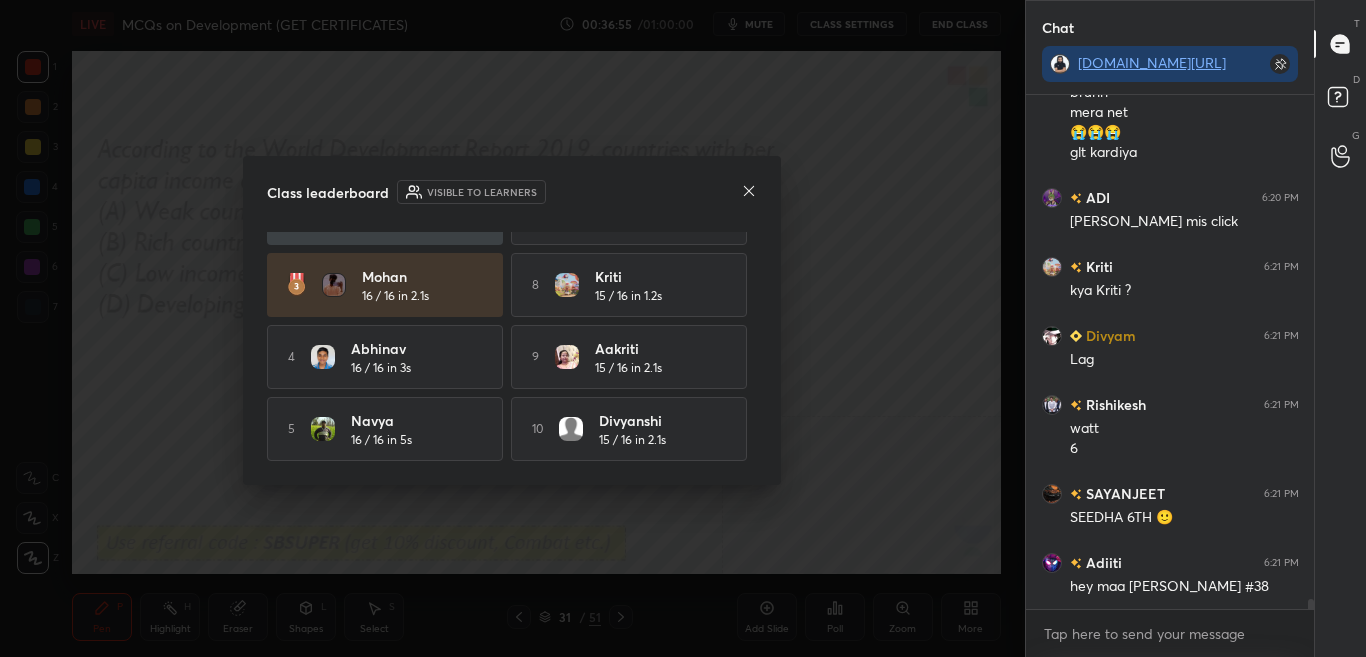 click 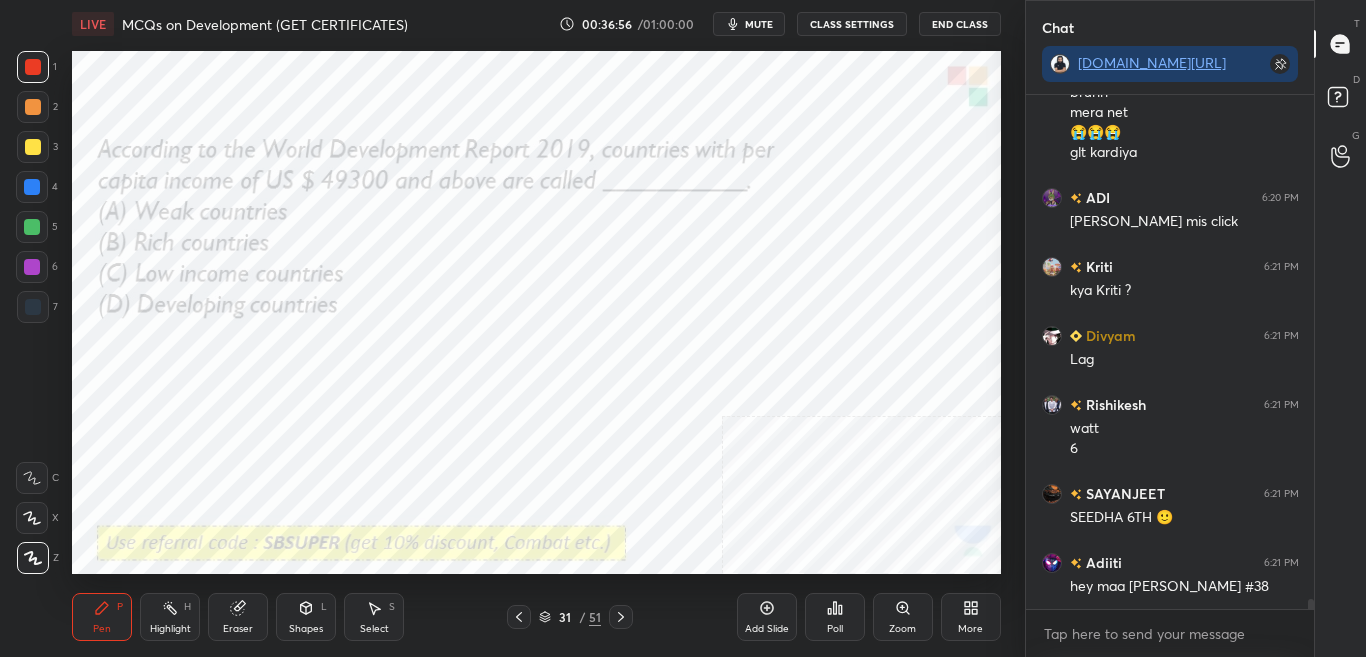 scroll, scrollTop: 24739, scrollLeft: 0, axis: vertical 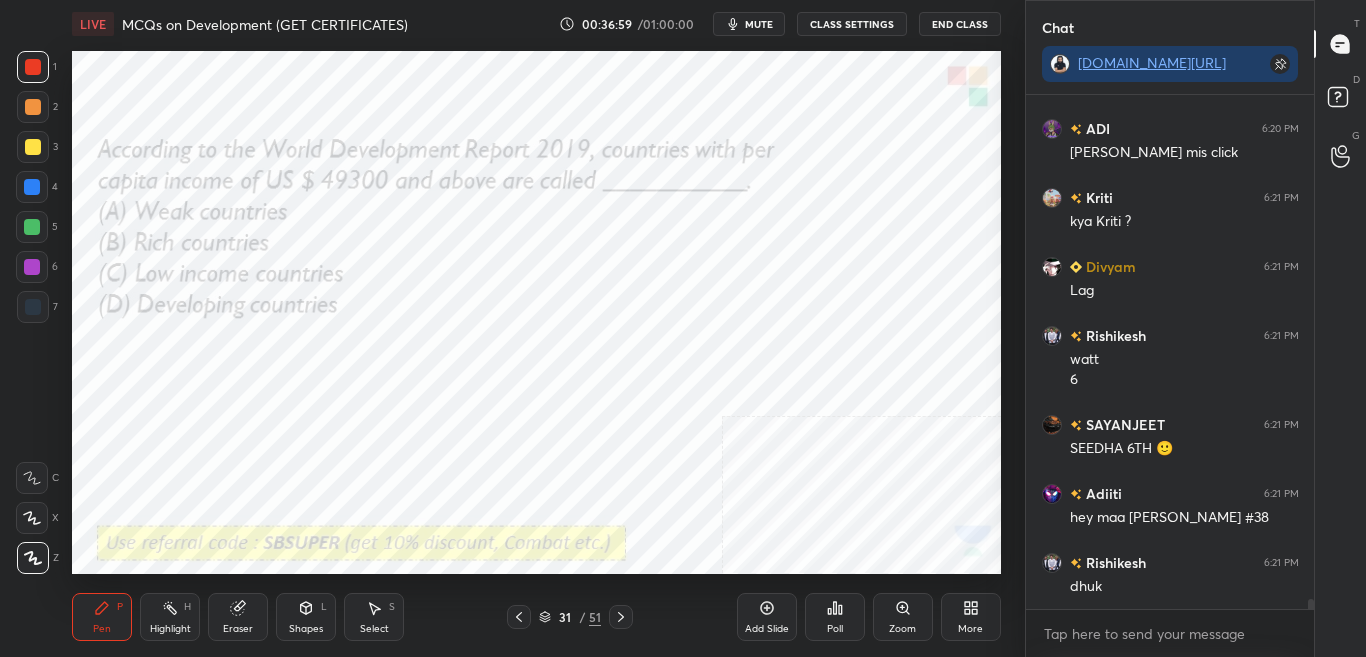 click 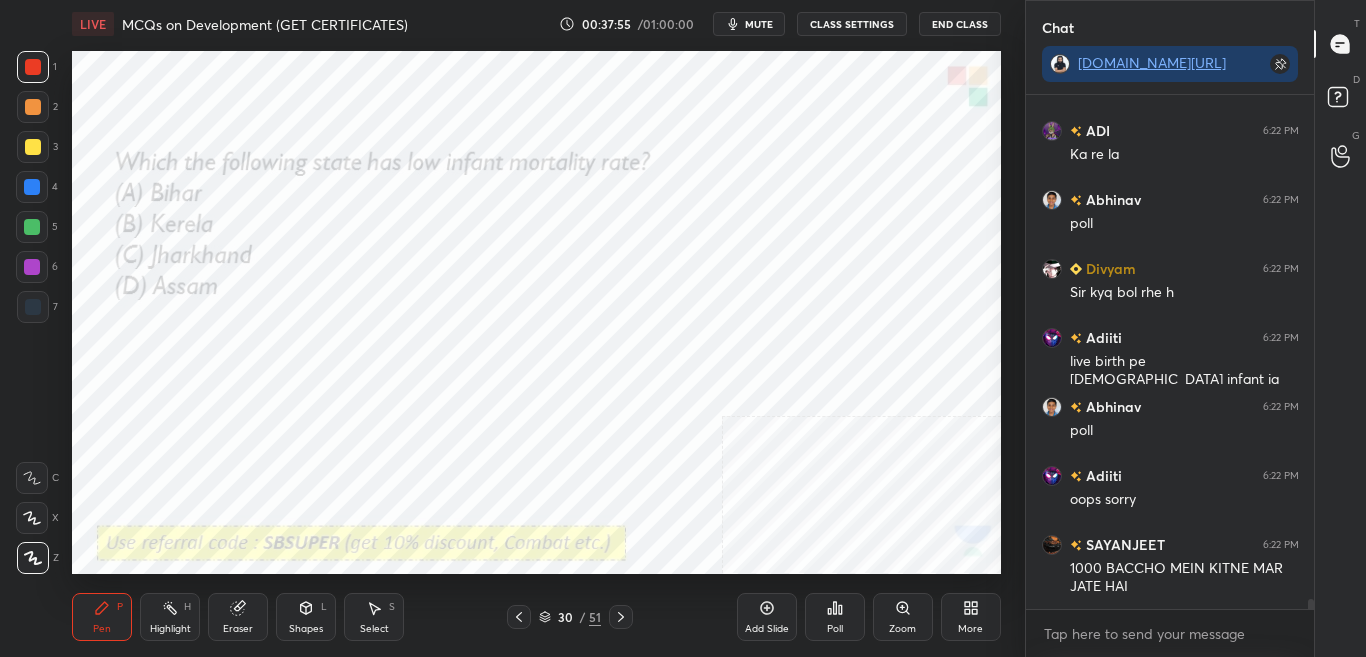 scroll, scrollTop: 25812, scrollLeft: 0, axis: vertical 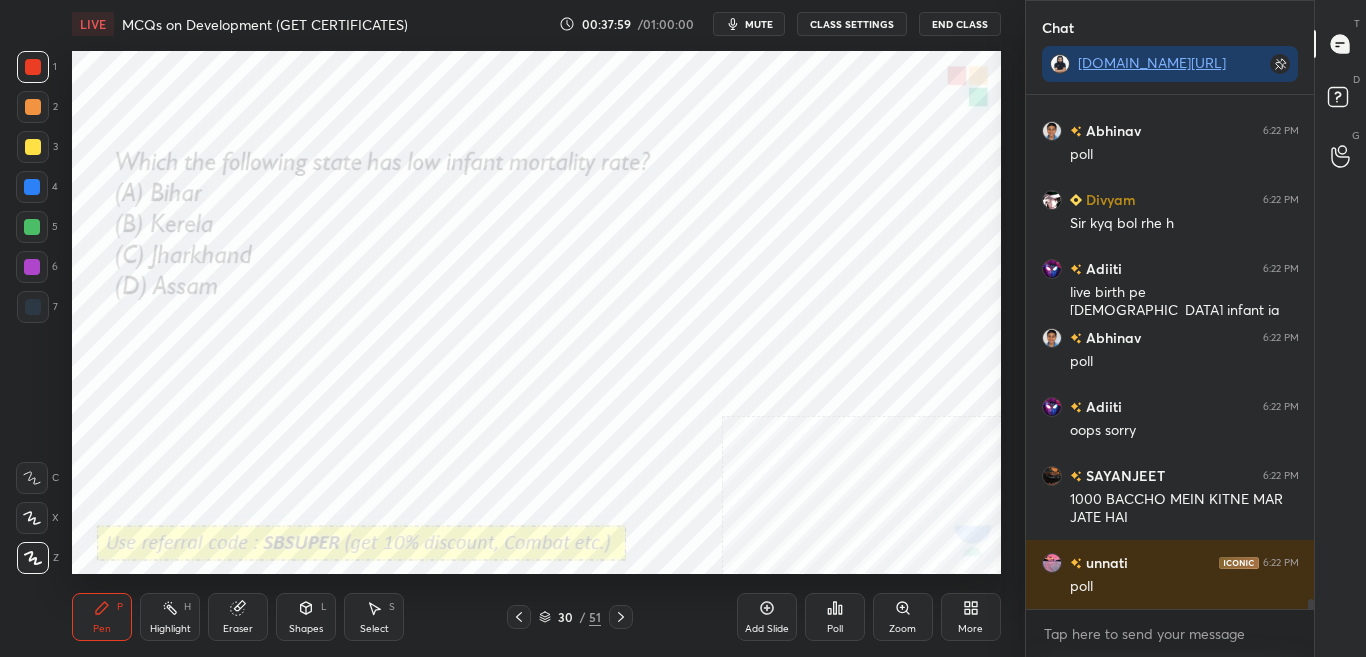 click on "Poll" at bounding box center (835, 629) 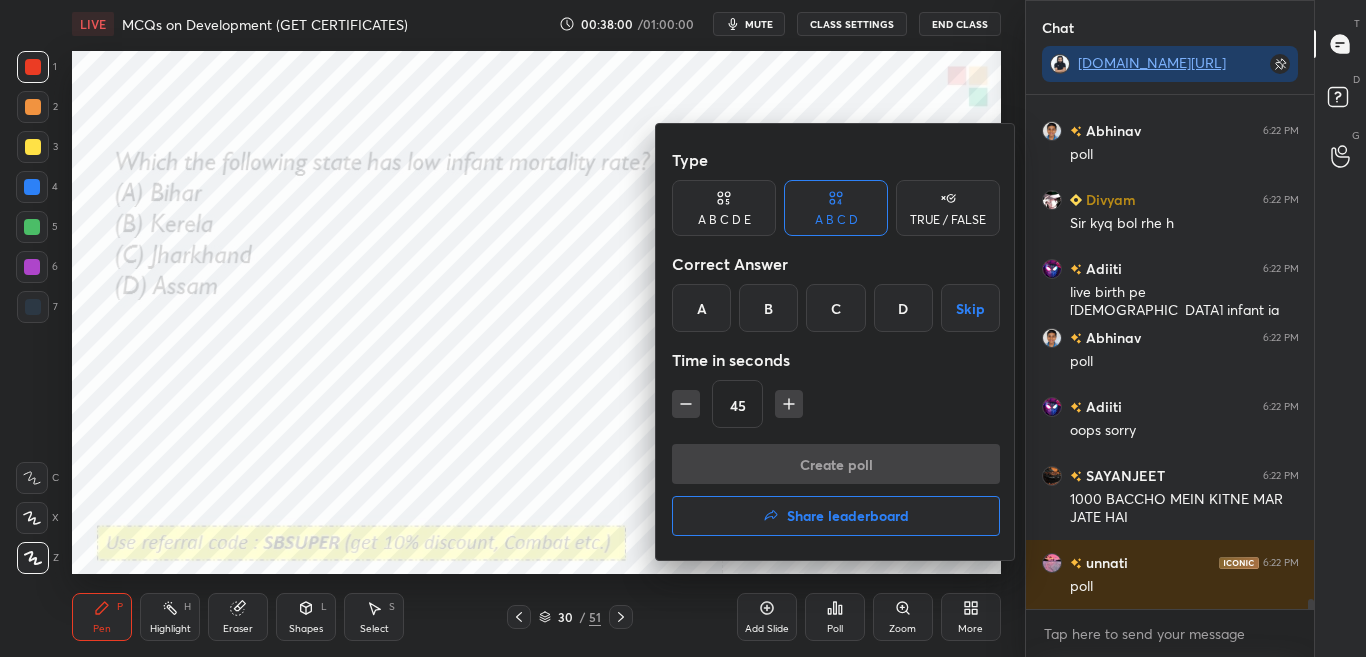 click on "B" at bounding box center [768, 308] 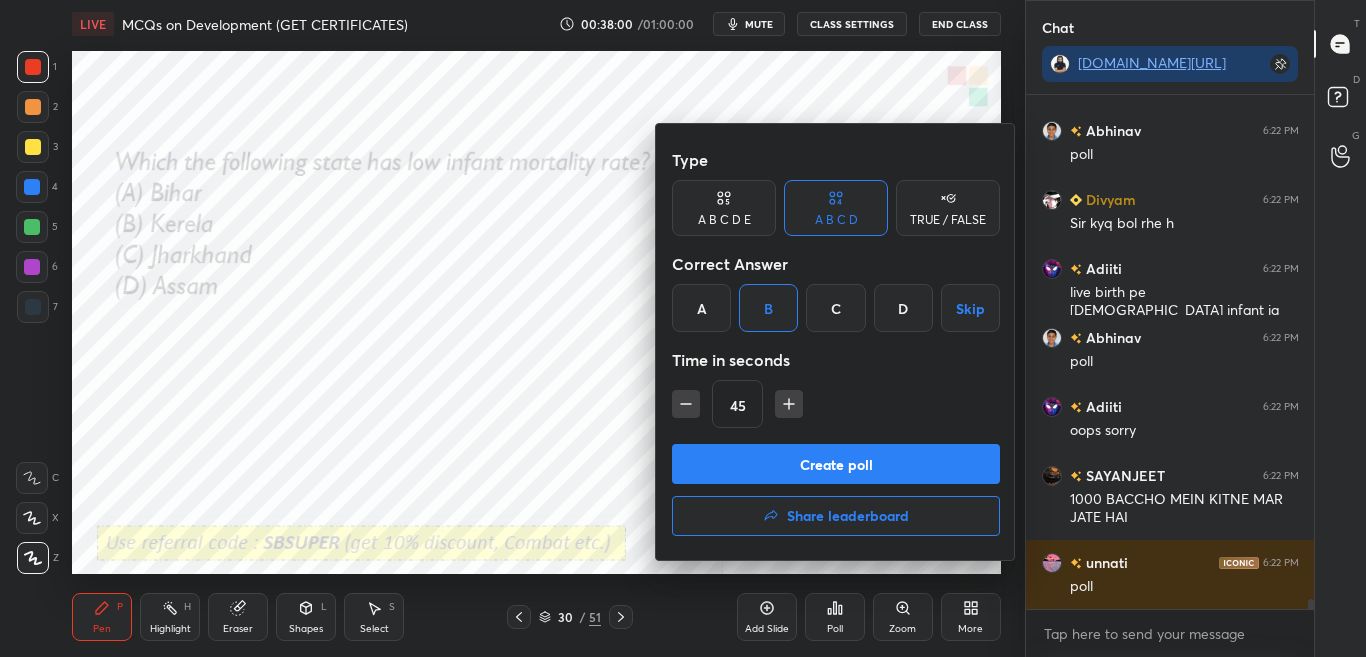 click on "Create poll" at bounding box center [836, 464] 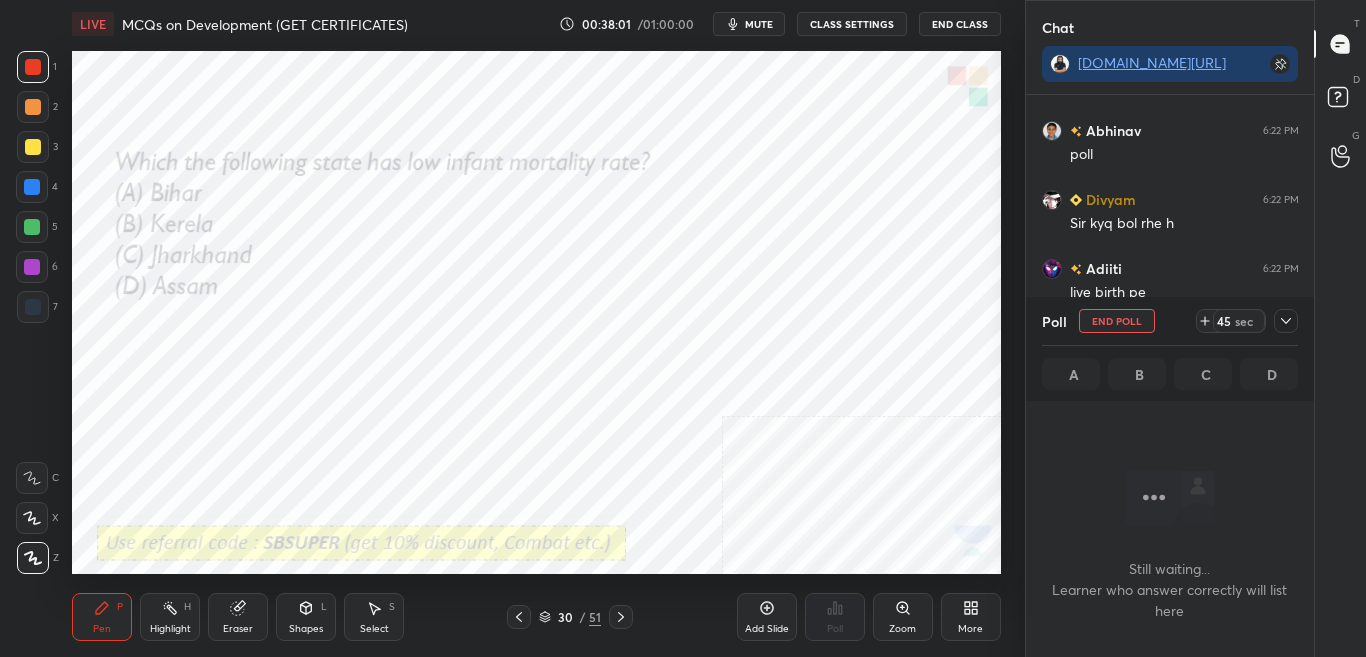 scroll, scrollTop: 299, scrollLeft: 282, axis: both 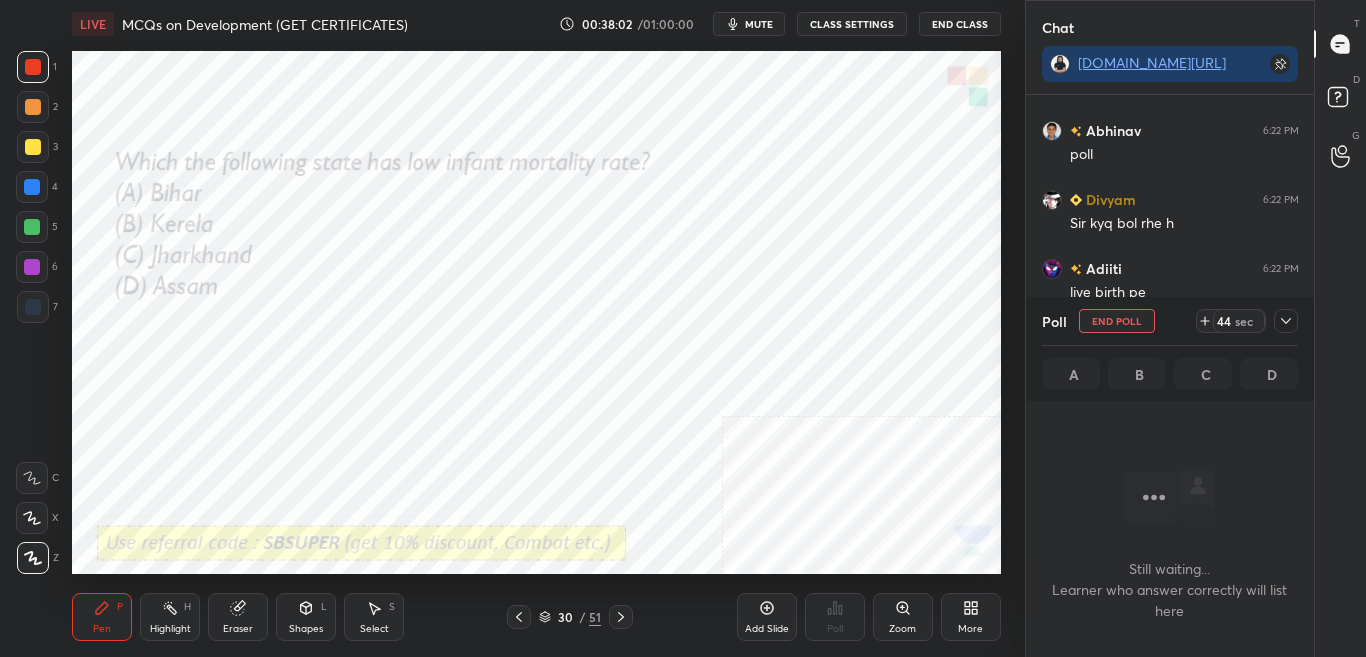 click 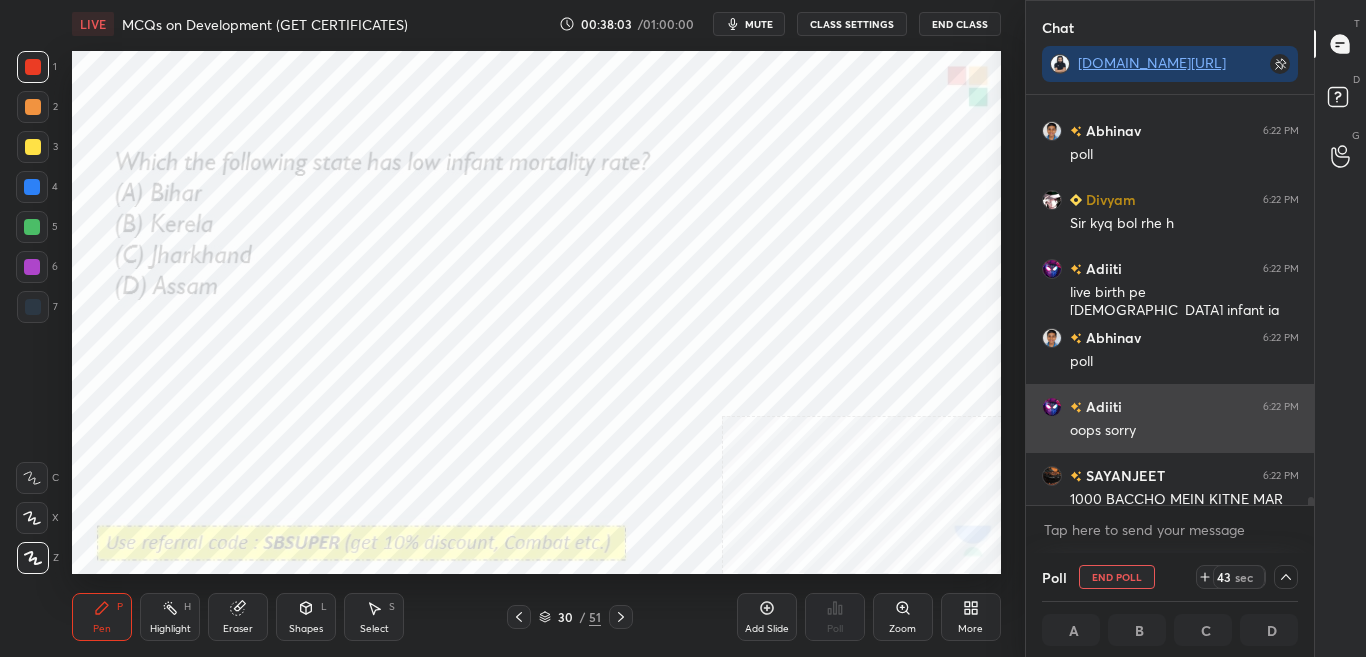 scroll, scrollTop: 1, scrollLeft: 7, axis: both 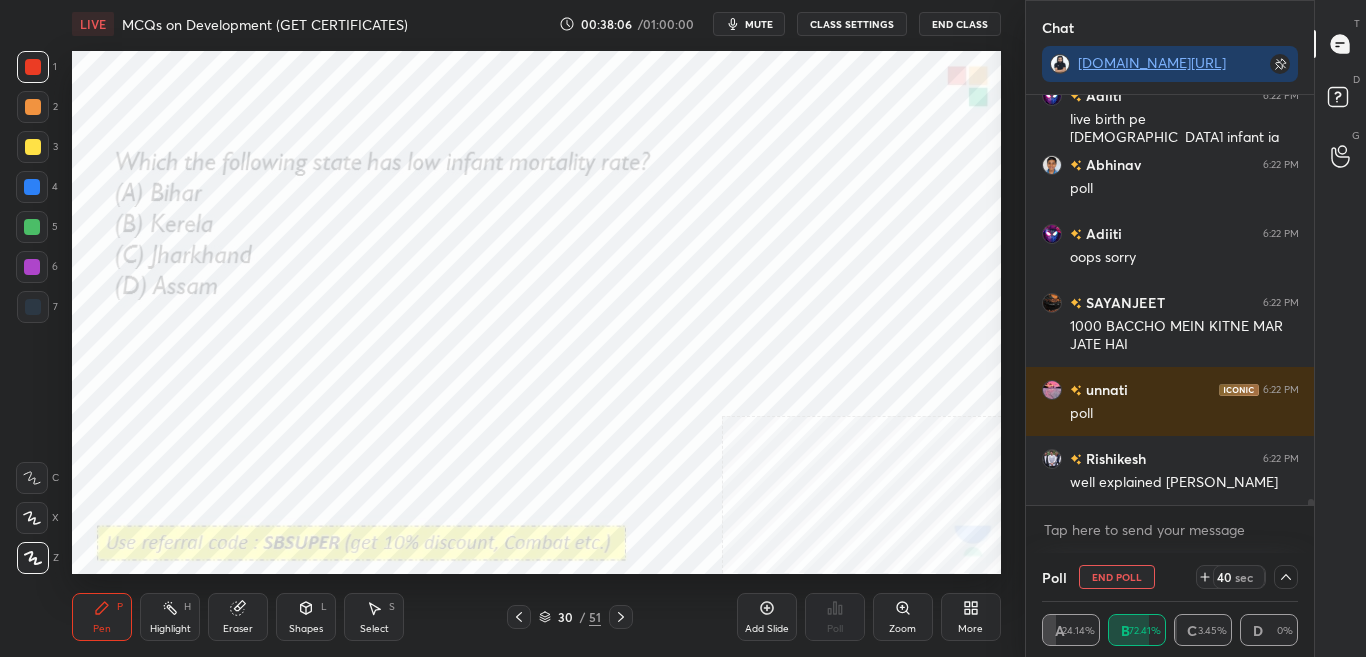 click on "[PERSON_NAME] 6:22 PM [PERSON_NAME] bol rhe h Adiiti 6:22 PM live birth pe [DEMOGRAPHIC_DATA] infant ig [PERSON_NAME] 6:22 PM poll Adiiti 6:22 PM oops sorry SAYANJEET 6:22 PM 1000 BACCHO MEIN KITNE MAR JATE HAI [PERSON_NAME] 6:22 PM poll [PERSON_NAME] 6:22 PM well explained [PERSON_NAME] JUMP TO LATEST Enable hand raising Enable raise hand to speak to learners. Once enabled, chat will be turned off temporarily. Enable x" at bounding box center (1170, 324) 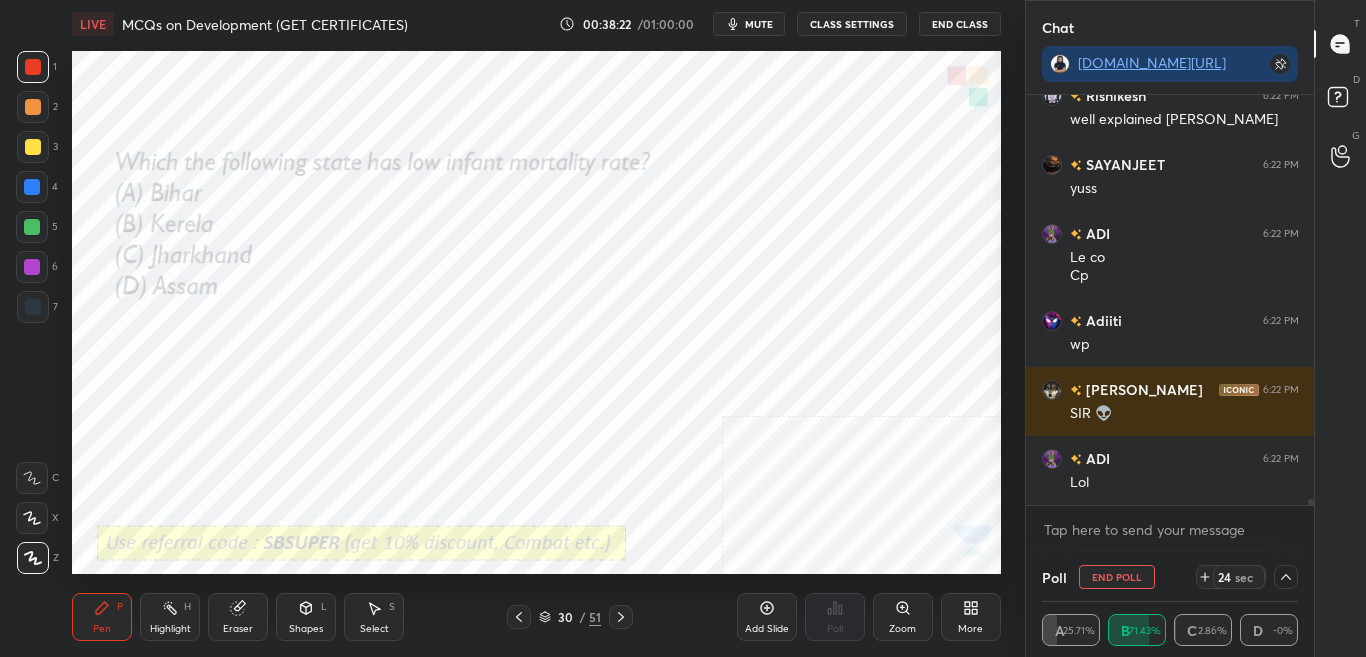 scroll, scrollTop: 26417, scrollLeft: 0, axis: vertical 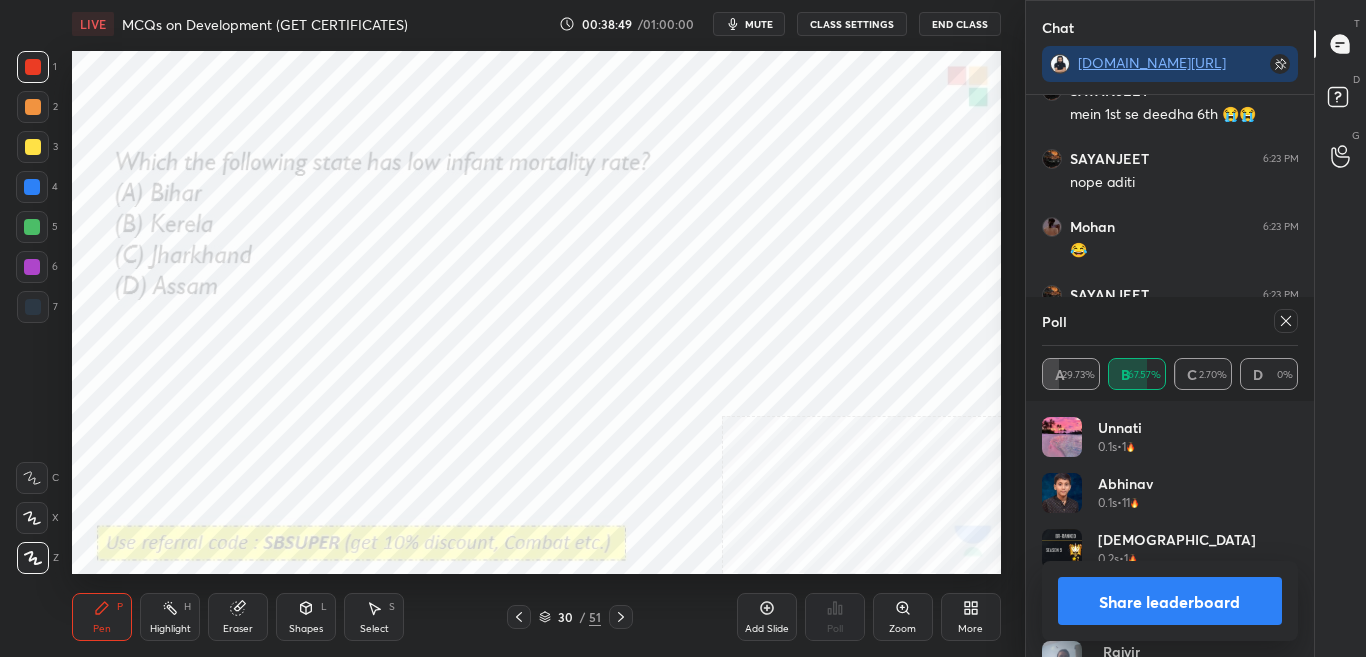 drag, startPoint x: 1288, startPoint y: 321, endPoint x: 1256, endPoint y: 386, distance: 72.44998 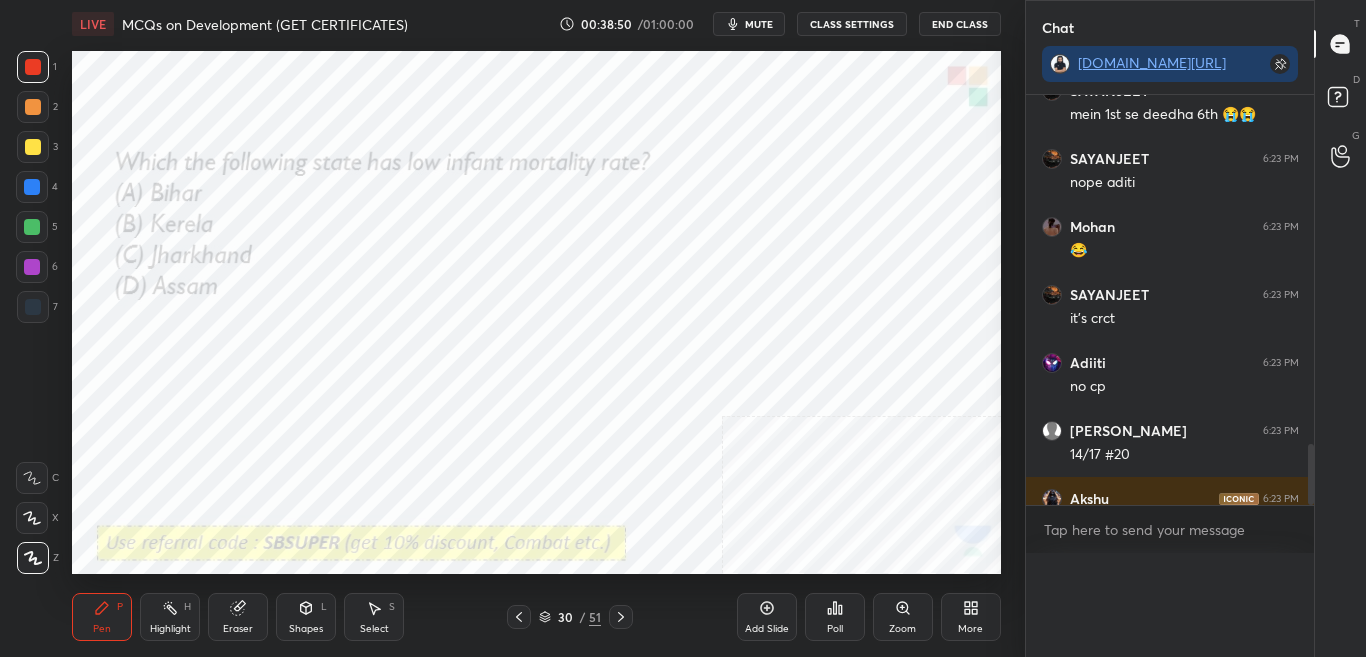 scroll, scrollTop: 0, scrollLeft: 0, axis: both 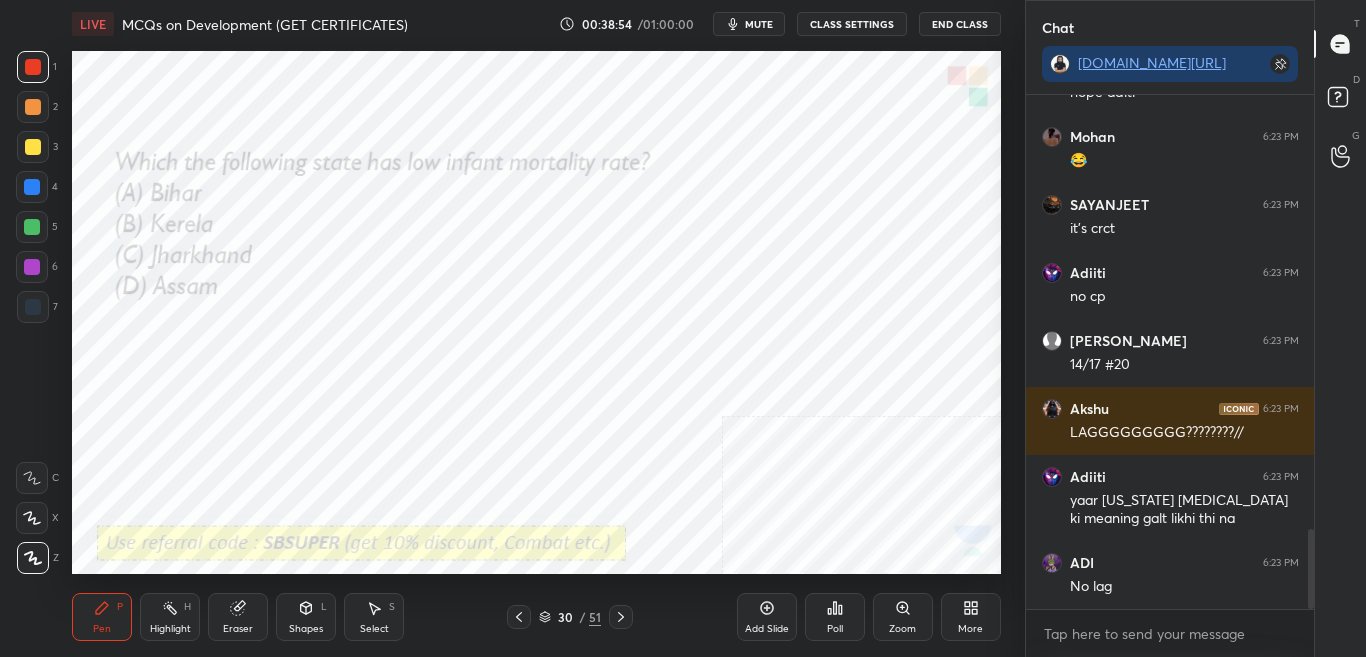 drag, startPoint x: 516, startPoint y: 616, endPoint x: 559, endPoint y: 632, distance: 45.88028 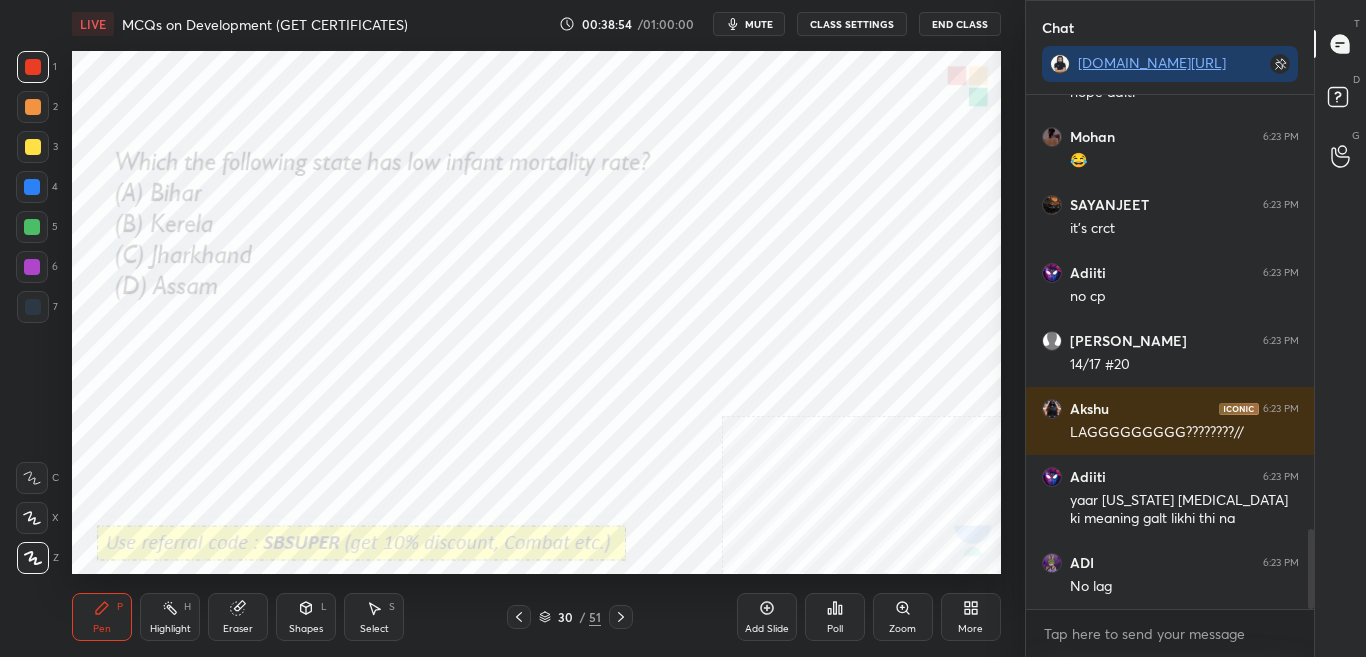 click 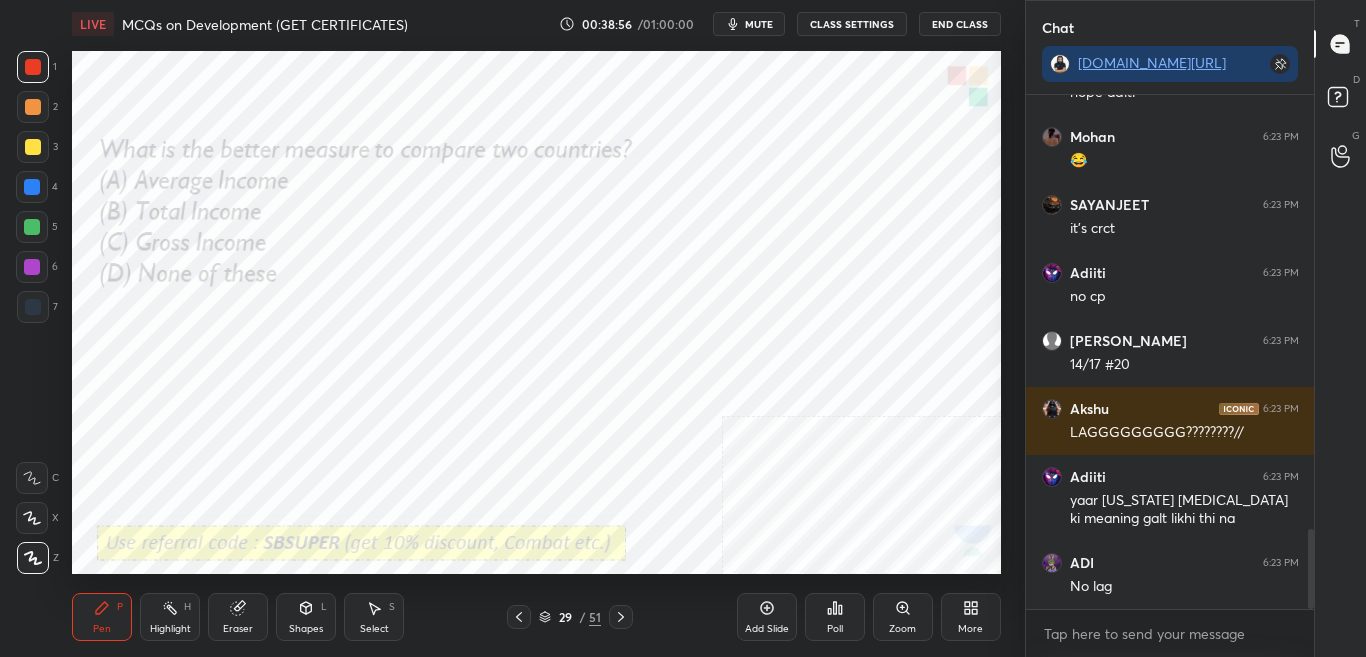 click at bounding box center (1308, 352) 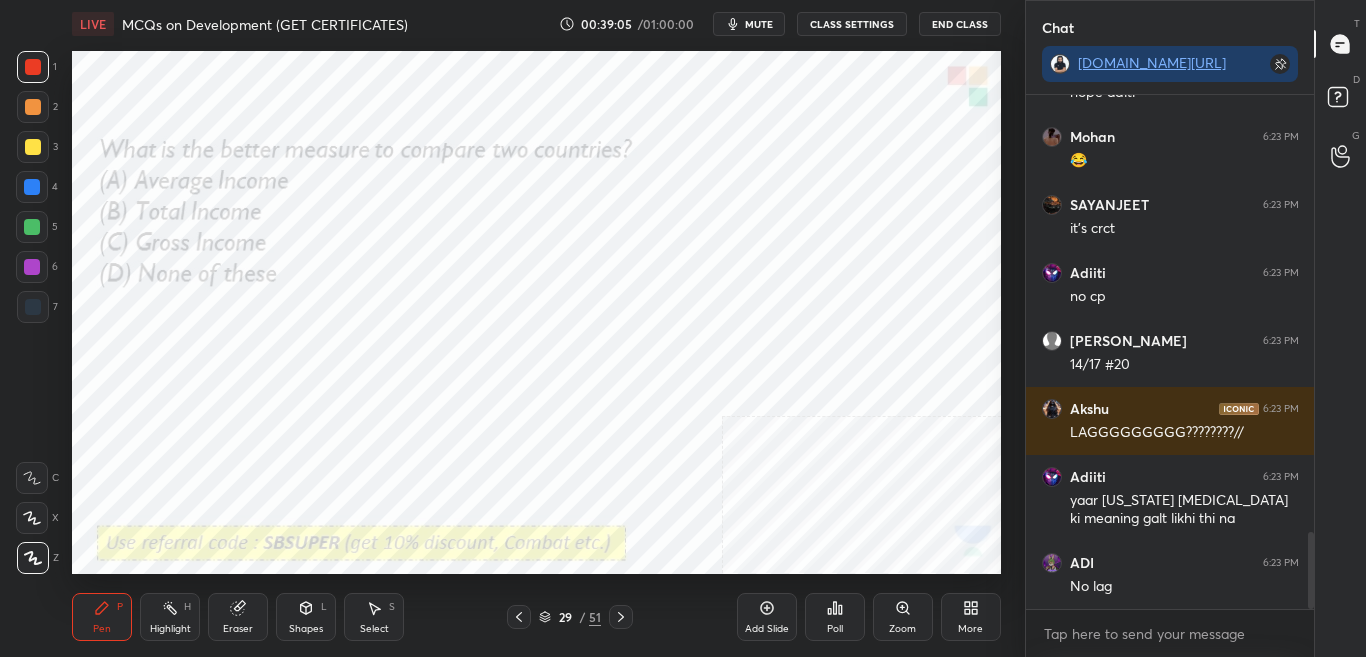drag, startPoint x: 1310, startPoint y: 584, endPoint x: 1304, endPoint y: 655, distance: 71.25307 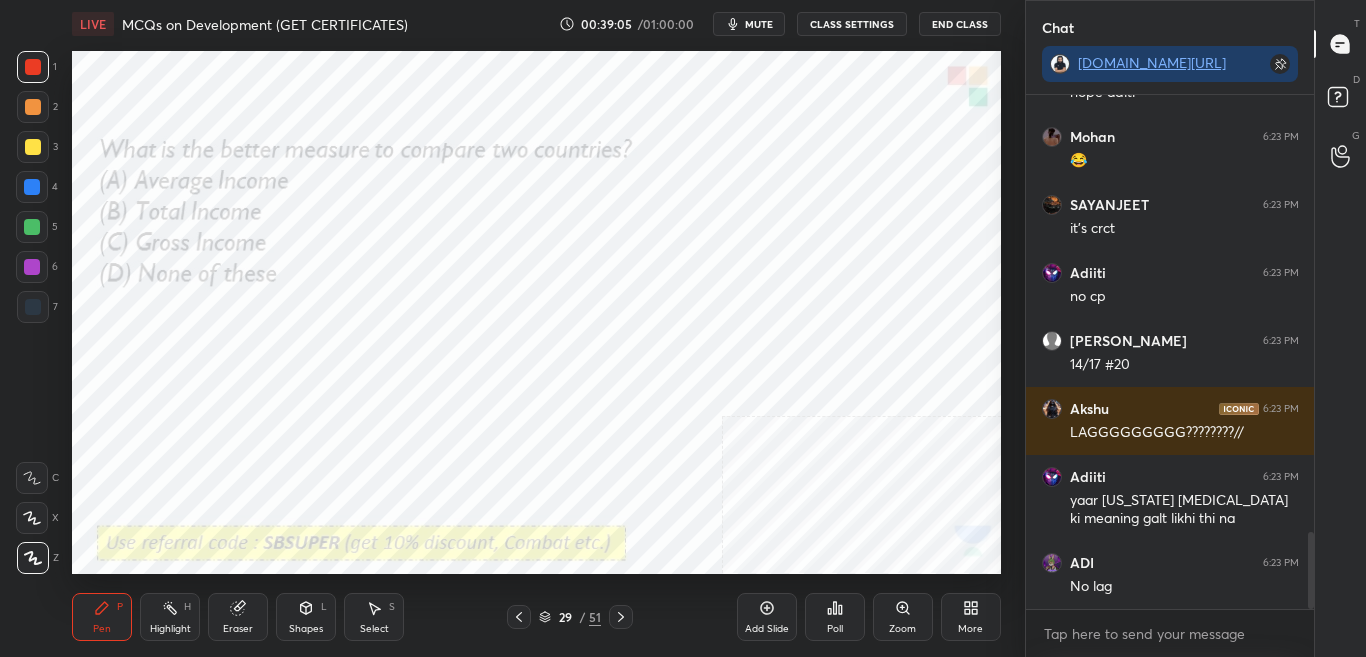 click on "1 2 3 4 5 6 7 C X Z C X Z E E Erase all   H H LIVE MCQs on Development (GET CERTIFICATES) 00:39:05 /  01:00:00 mute CLASS SETTINGS End Class Setting up your live class Poll for   secs No correct answer Start poll Back MCQs on Development (GET CERTIFICATES) • L8 of Complete SST Course for CBSE Class 10 (2025-26) Sikandar Baig Pen P Highlight H Eraser Shapes L Select S 29 / 51 Add Slide Poll Zoom More Chat t.me/sikandarcbse10th SAYANJEET 6:22 PM mein 1st se deedha 6th 😭😭 SAYANJEET 6:23 PM nope aditi Mohan 6:23 PM 😂 SAYANJEET 6:23 PM it's crct Adiiti 6:23 PM no cp Arpita 6:23 PM 14/17 #20 Akshu 6:23 PM LAGGGGGGGGG????????// Adiiti 6:23 PM yaar maine infant mortality ki meaning galt likhi thi na ADI 6:23 PM No lag JUMP TO LATEST Enable hand raising Enable raise hand to speak to learners. Once enabled, chat will be turned off temporarily. Enable x   introducing Raise a hand with a doubt Now learners can raise their hand along with a doubt  How it works? Doubts asked by learners will show up here Got it" at bounding box center [683, 0] 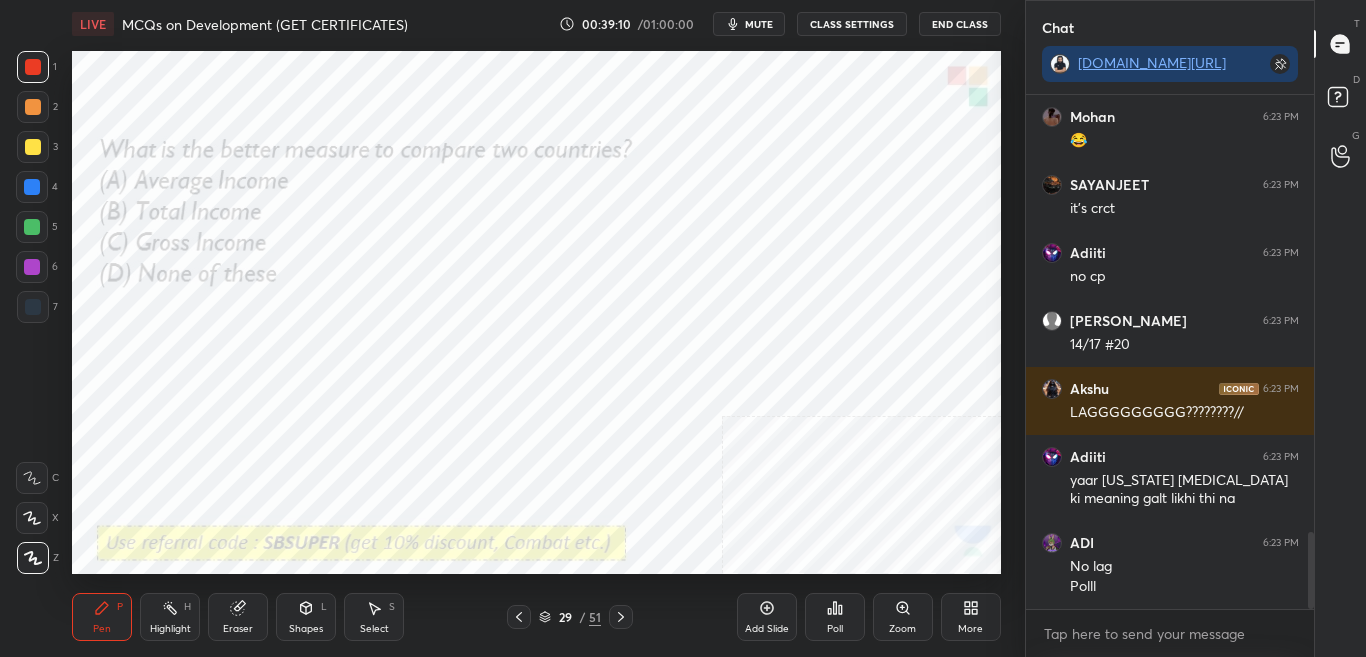 click on "Poll" at bounding box center (835, 617) 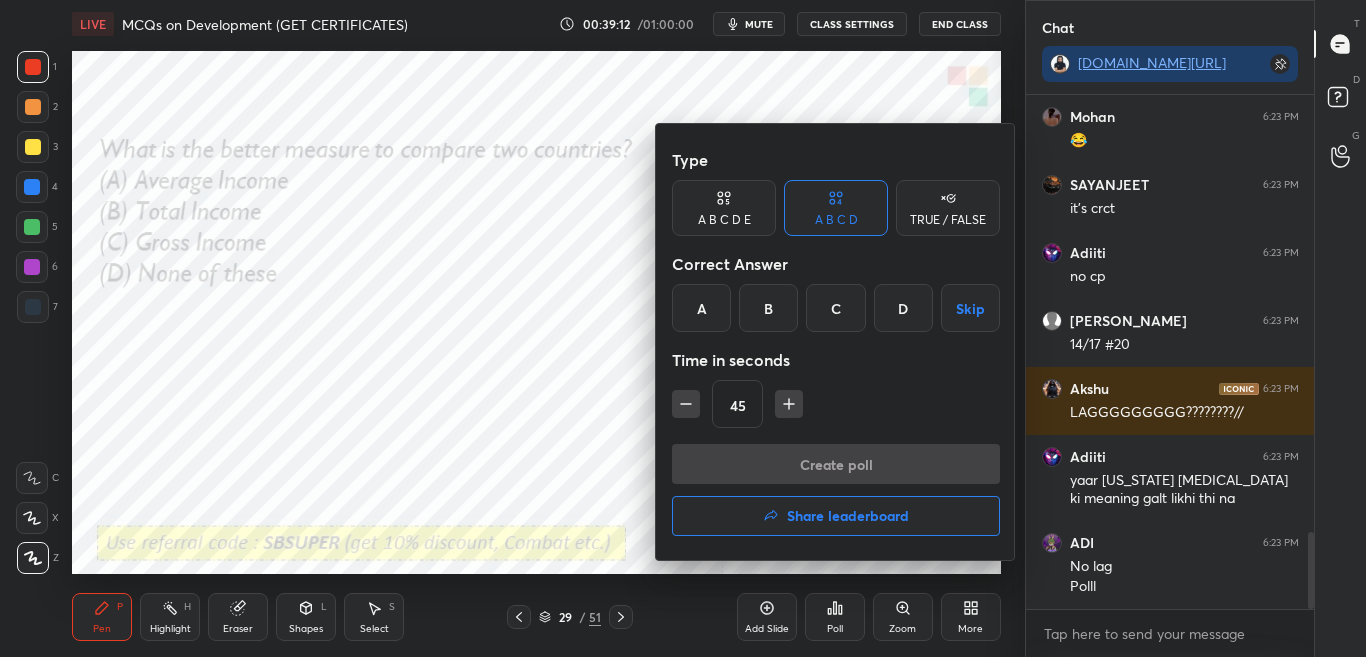 click on "A" at bounding box center (701, 308) 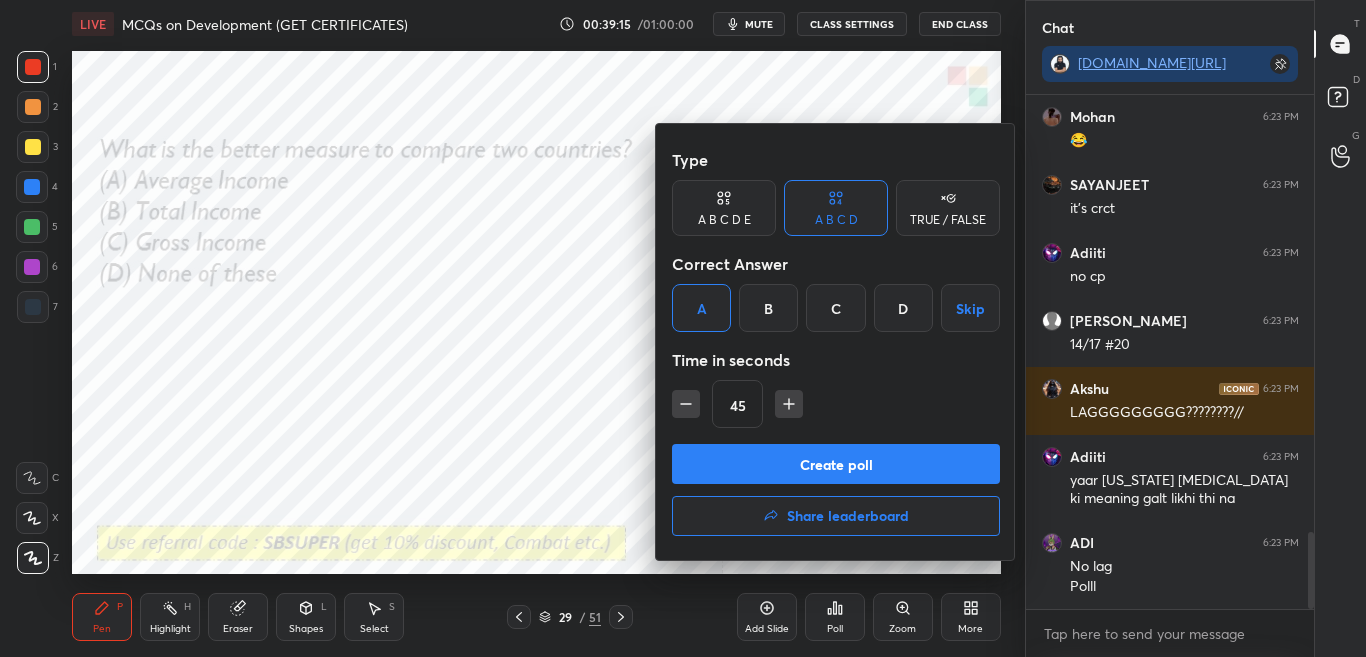 drag, startPoint x: 742, startPoint y: 461, endPoint x: 734, endPoint y: 444, distance: 18.788294 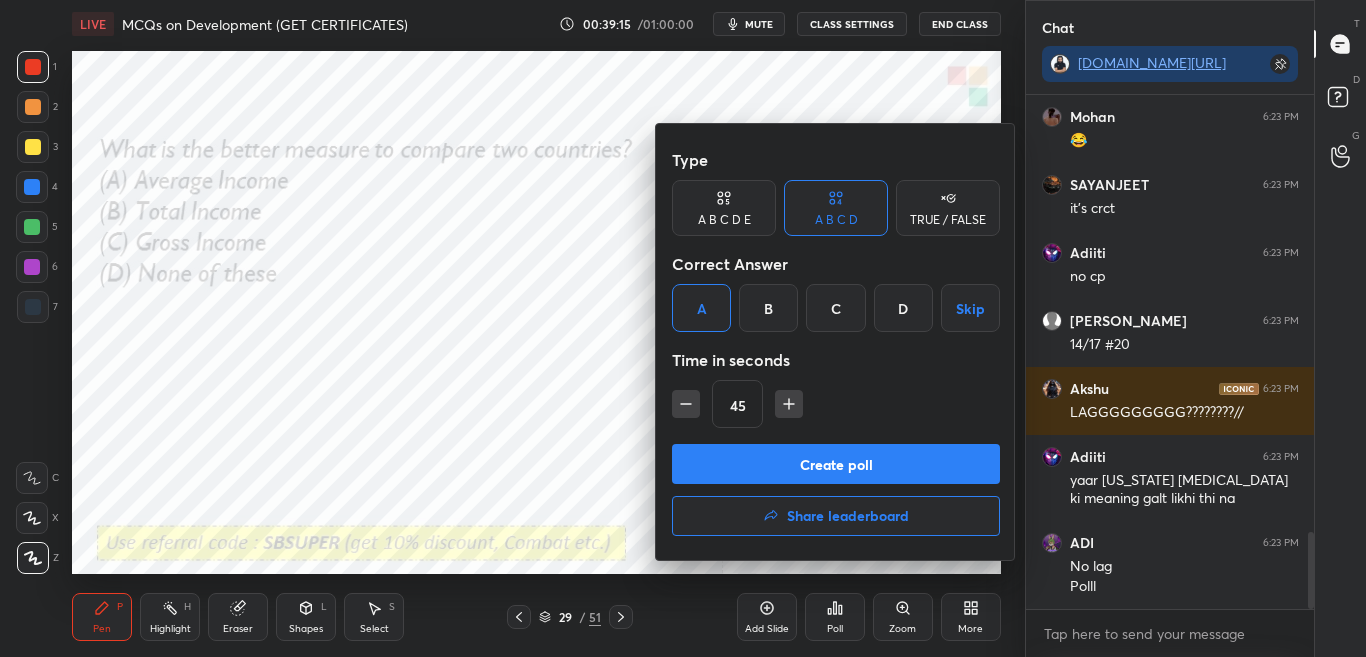 click on "Create poll" at bounding box center (836, 464) 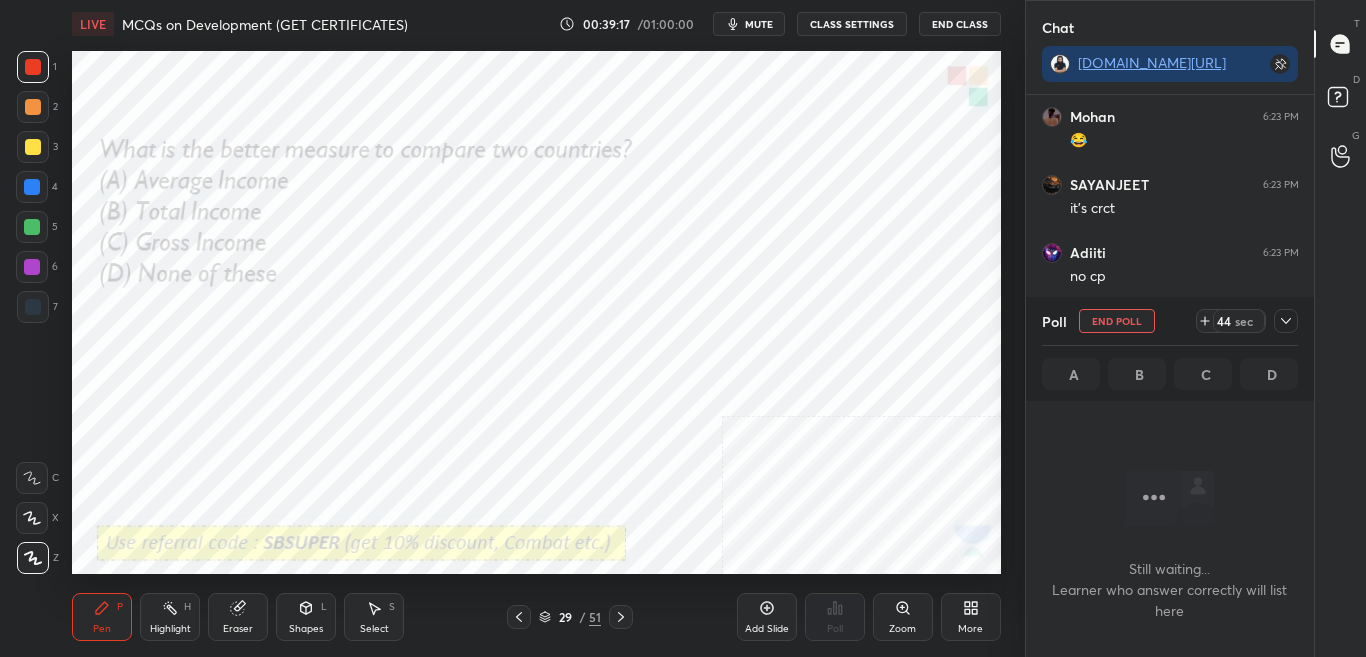 click 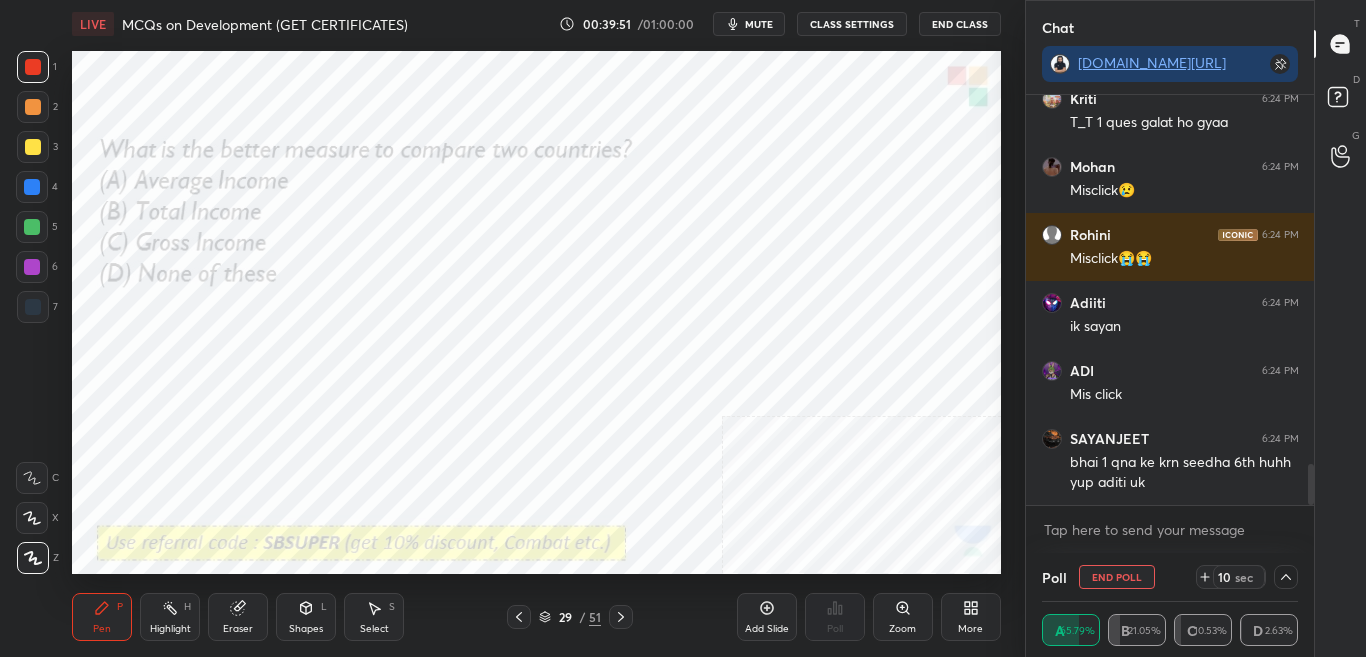 scroll, scrollTop: 3728, scrollLeft: 0, axis: vertical 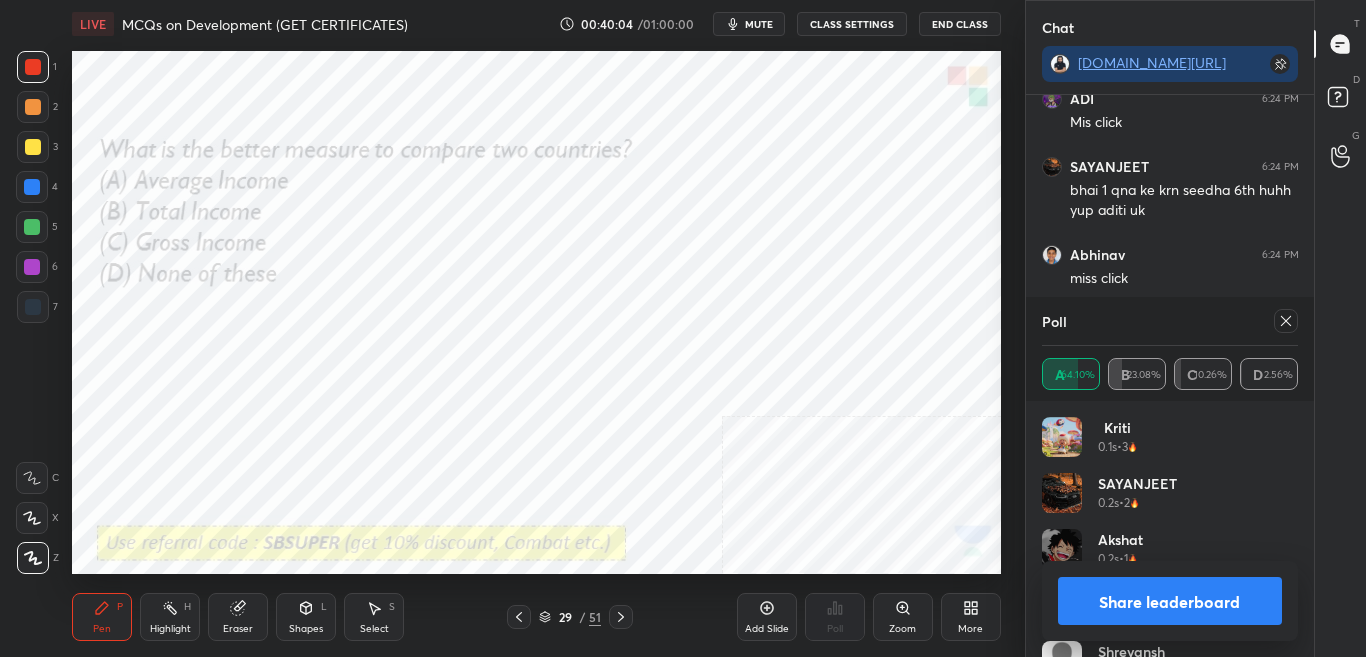 drag, startPoint x: 1291, startPoint y: 319, endPoint x: 1292, endPoint y: 330, distance: 11.045361 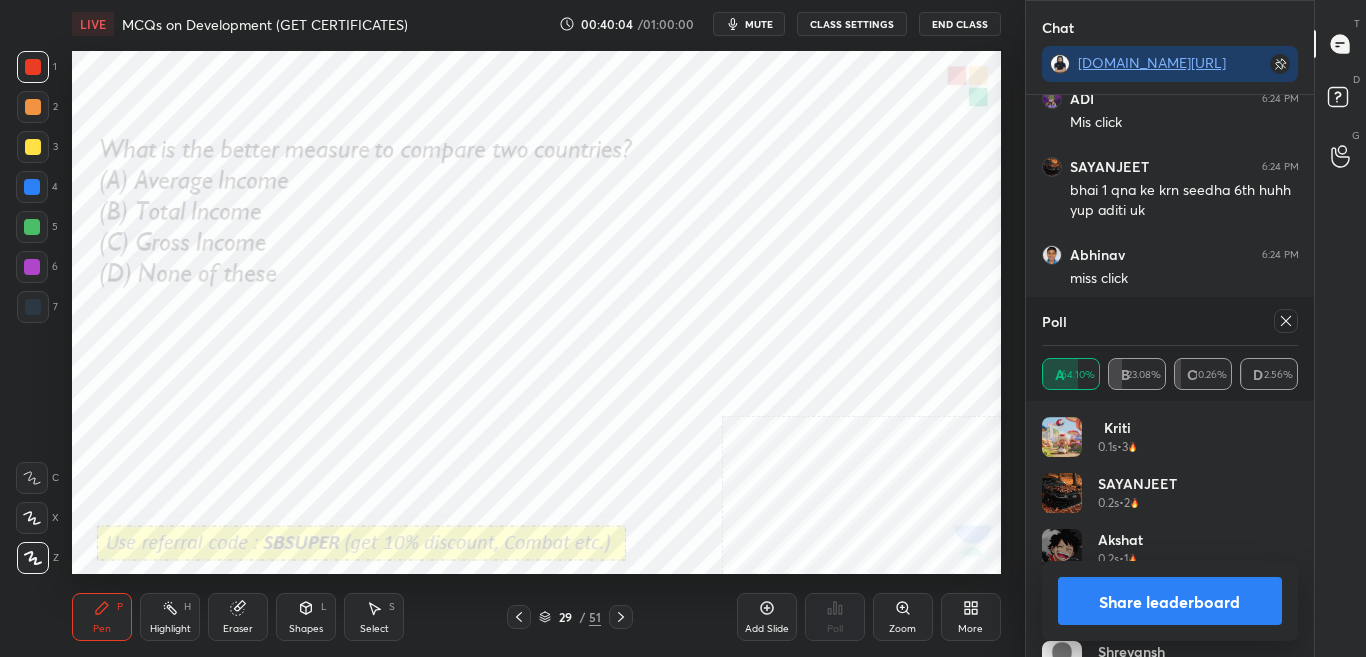 click 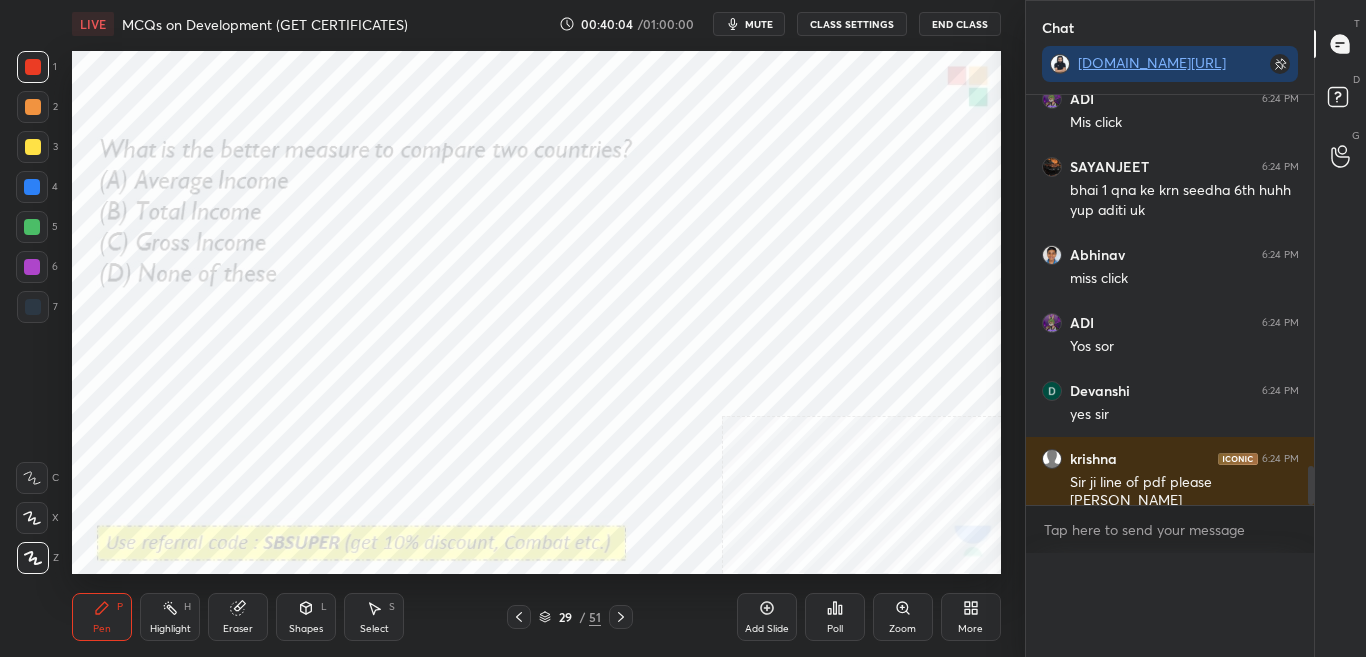 scroll, scrollTop: 0, scrollLeft: 0, axis: both 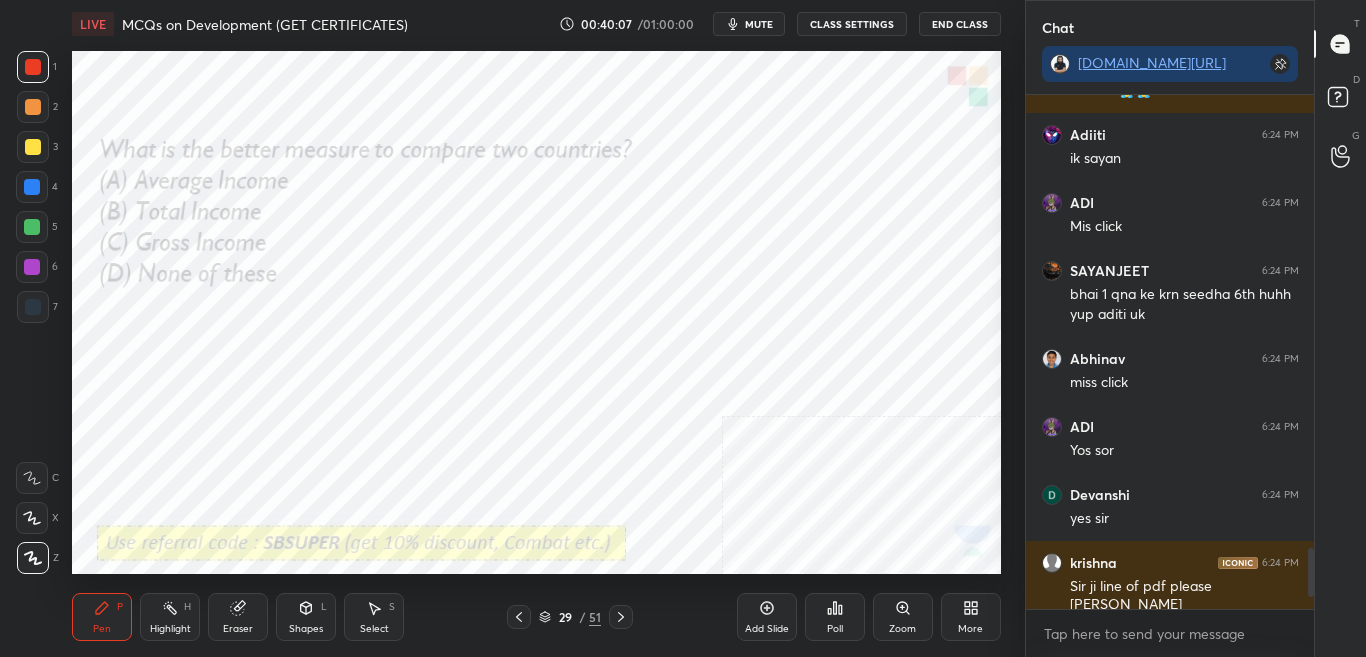 click 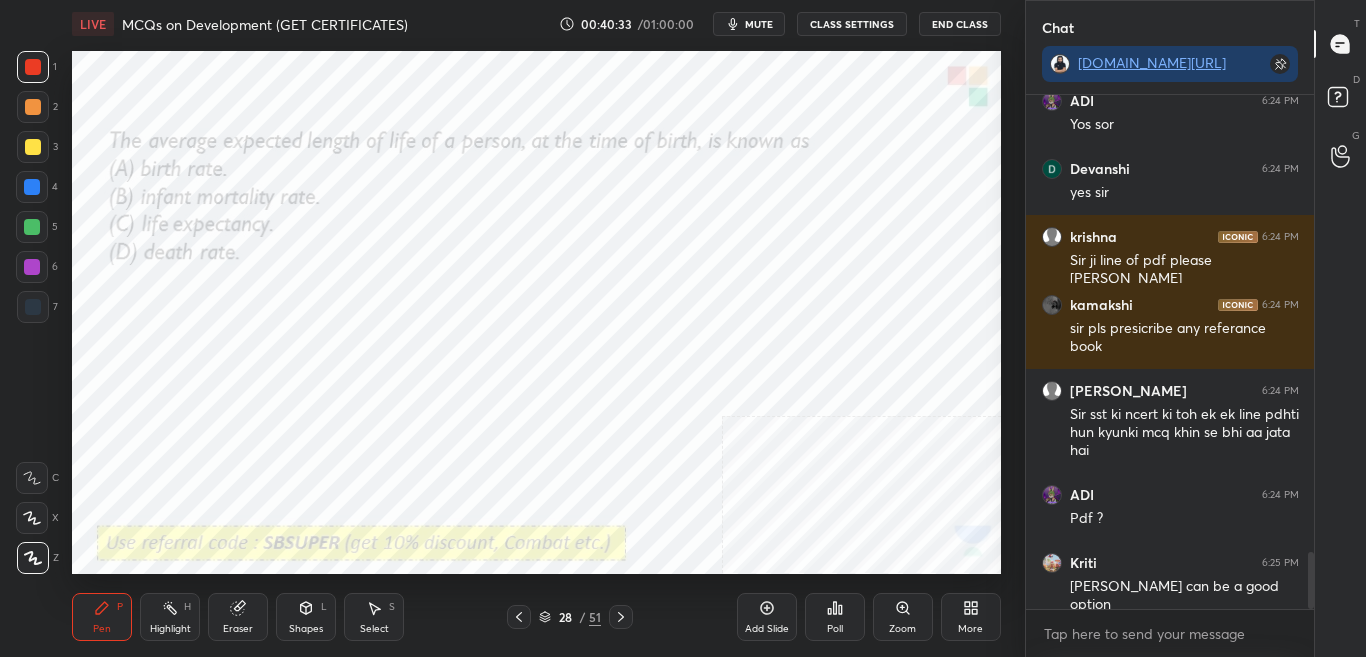 scroll, scrollTop: 4222, scrollLeft: 0, axis: vertical 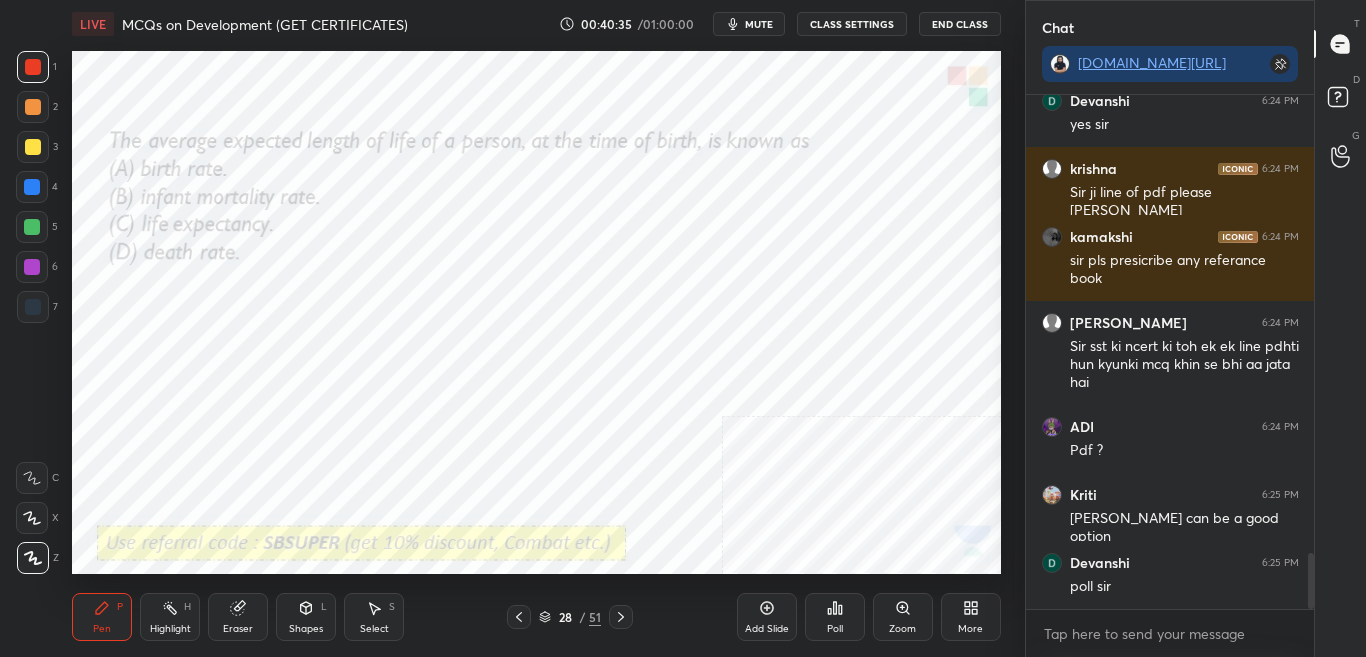 click 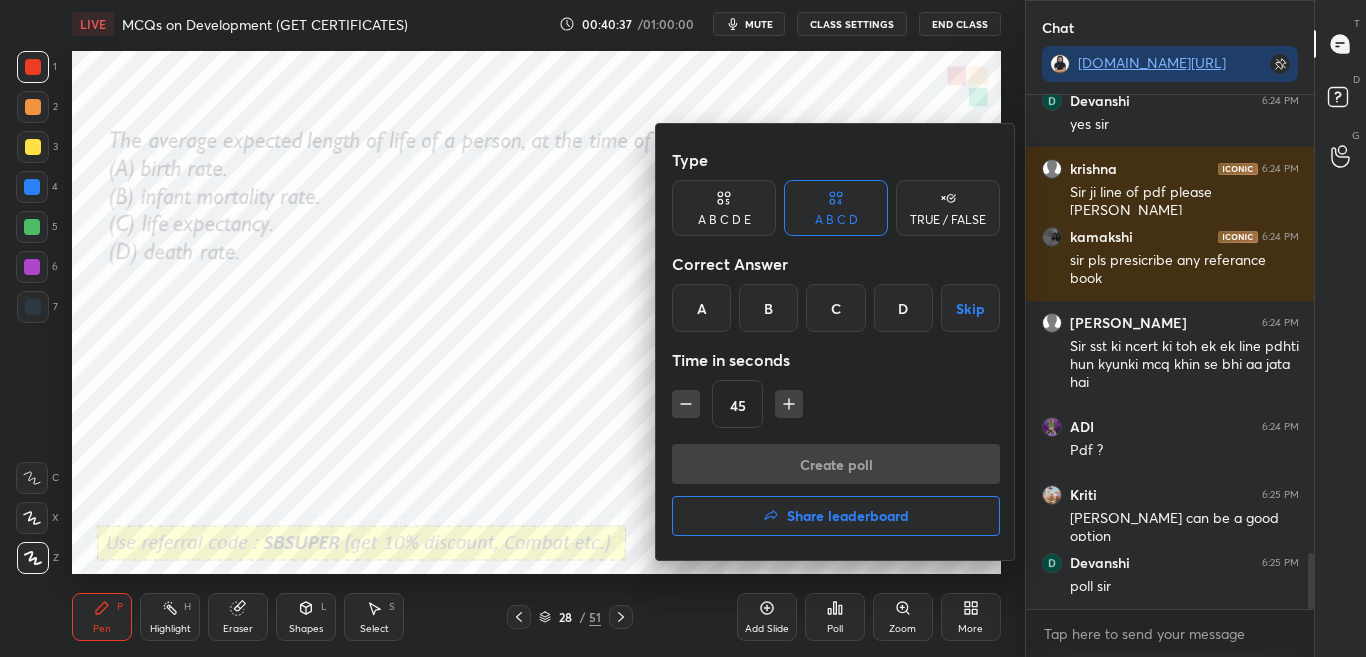 click on "B" at bounding box center (768, 308) 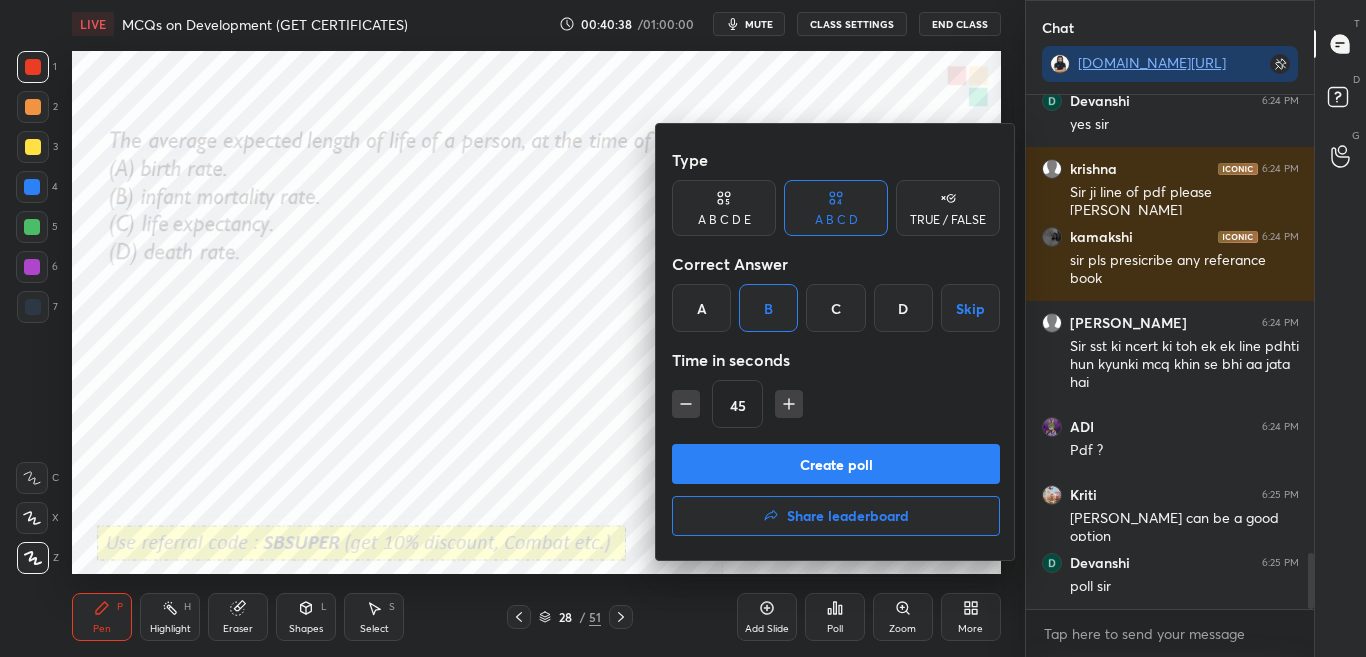 click at bounding box center (683, 328) 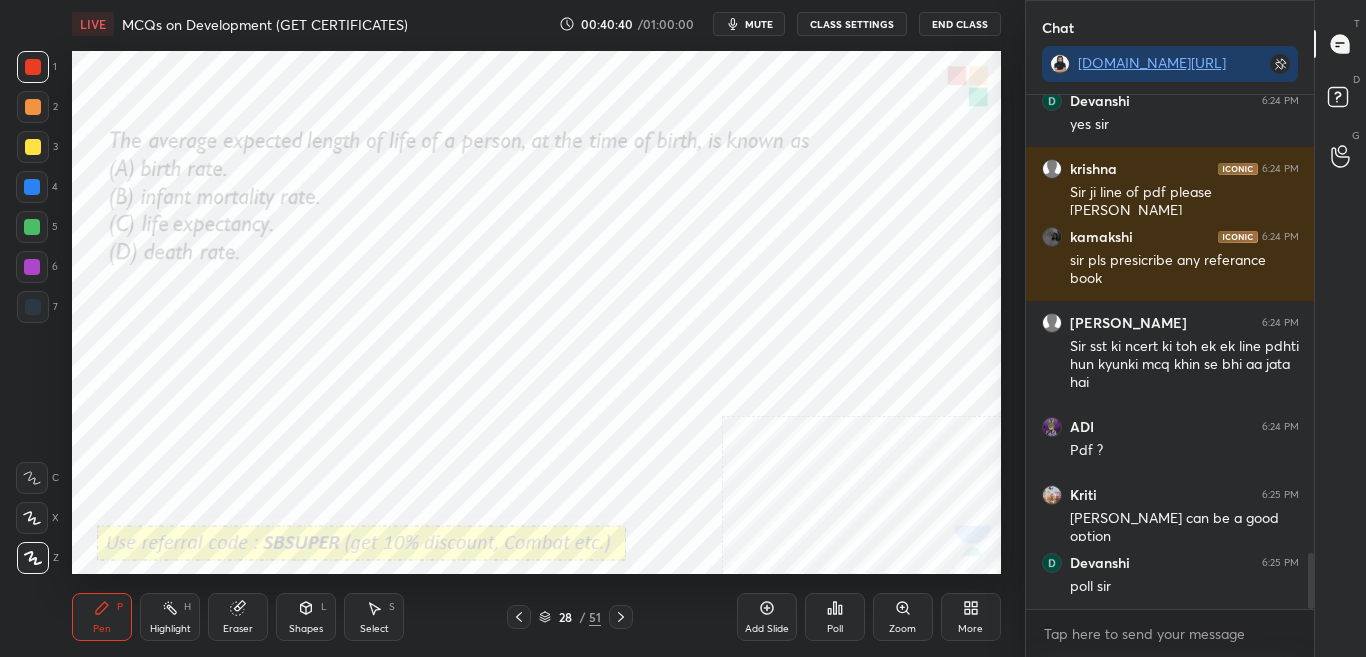 click on "Poll" at bounding box center (835, 617) 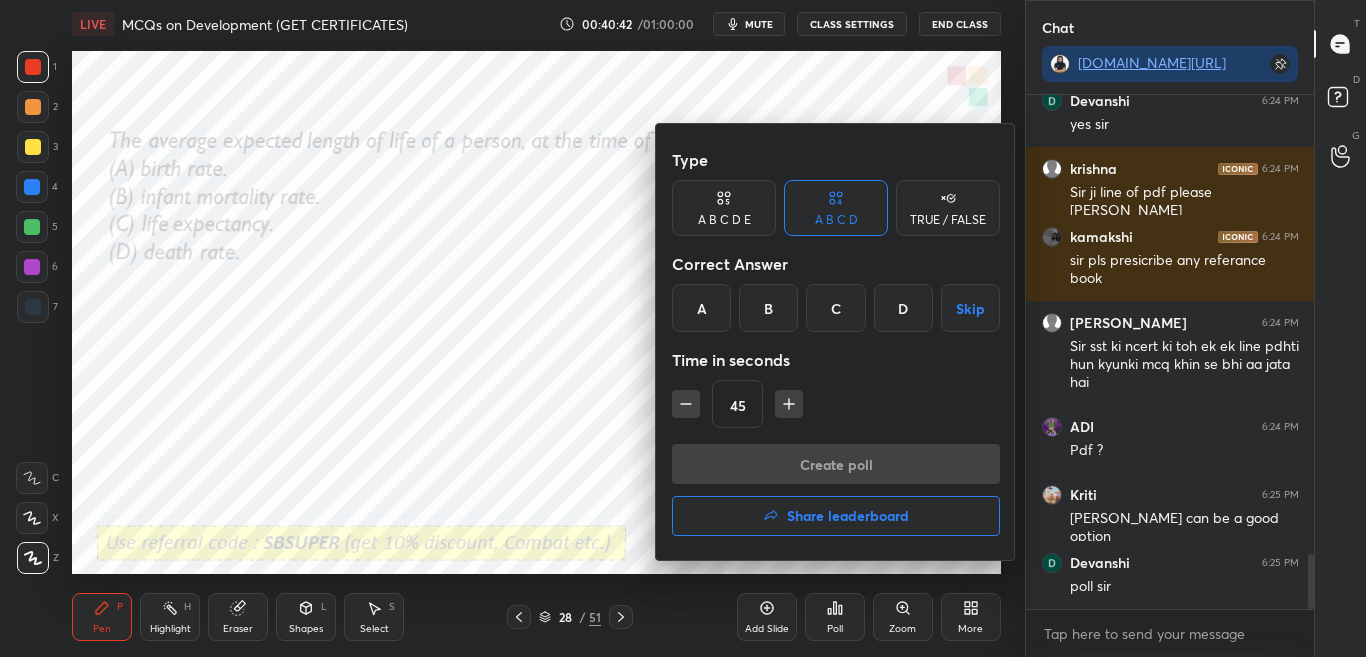 scroll, scrollTop: 4290, scrollLeft: 0, axis: vertical 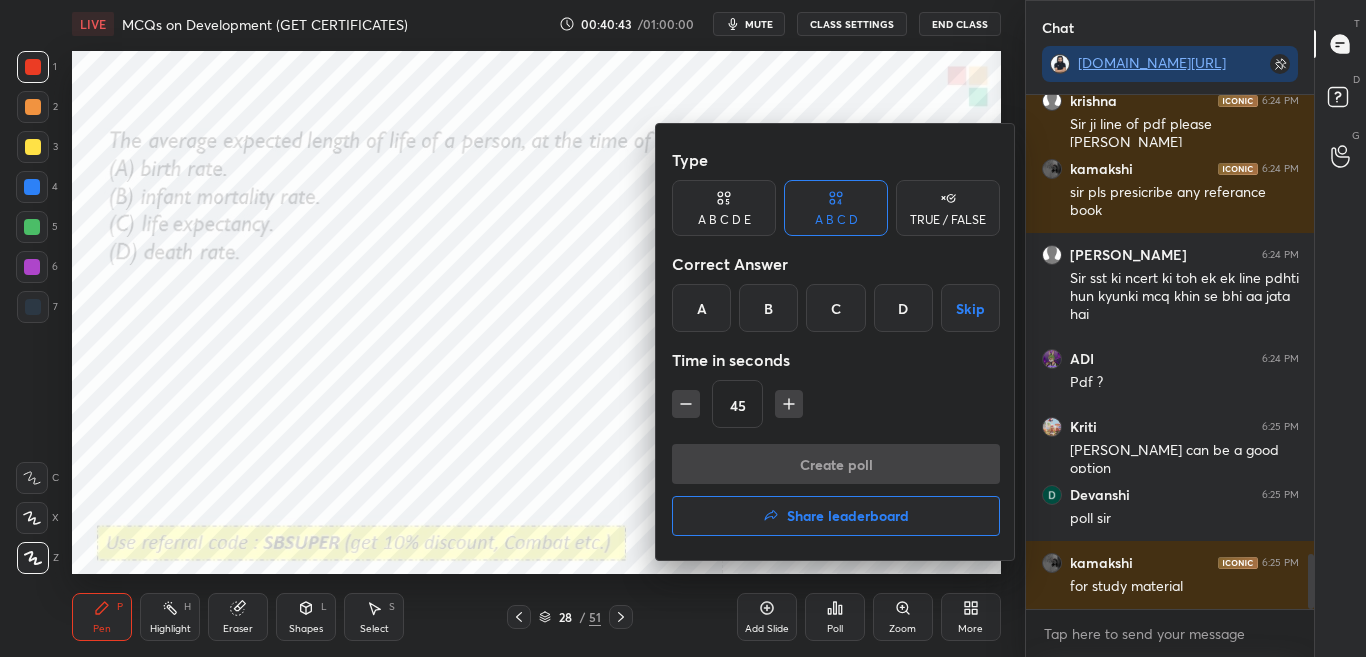 click on "C" at bounding box center (835, 308) 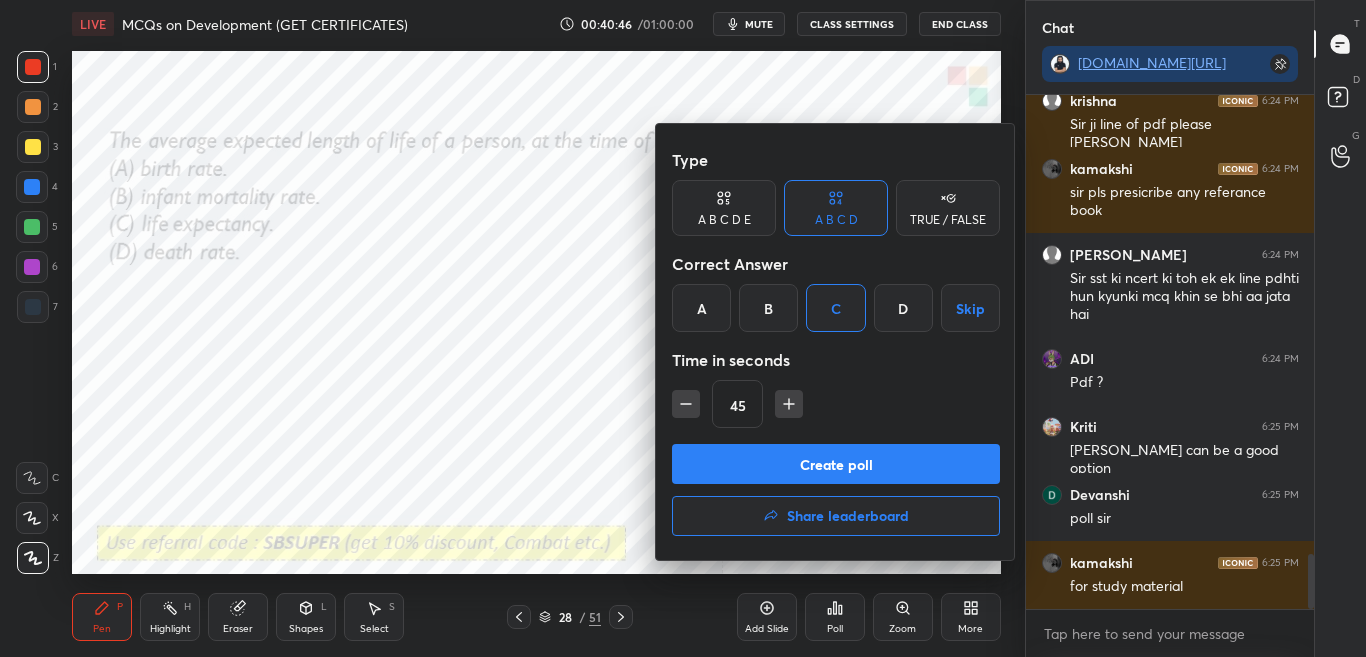 drag, startPoint x: 817, startPoint y: 466, endPoint x: 838, endPoint y: 447, distance: 28.319605 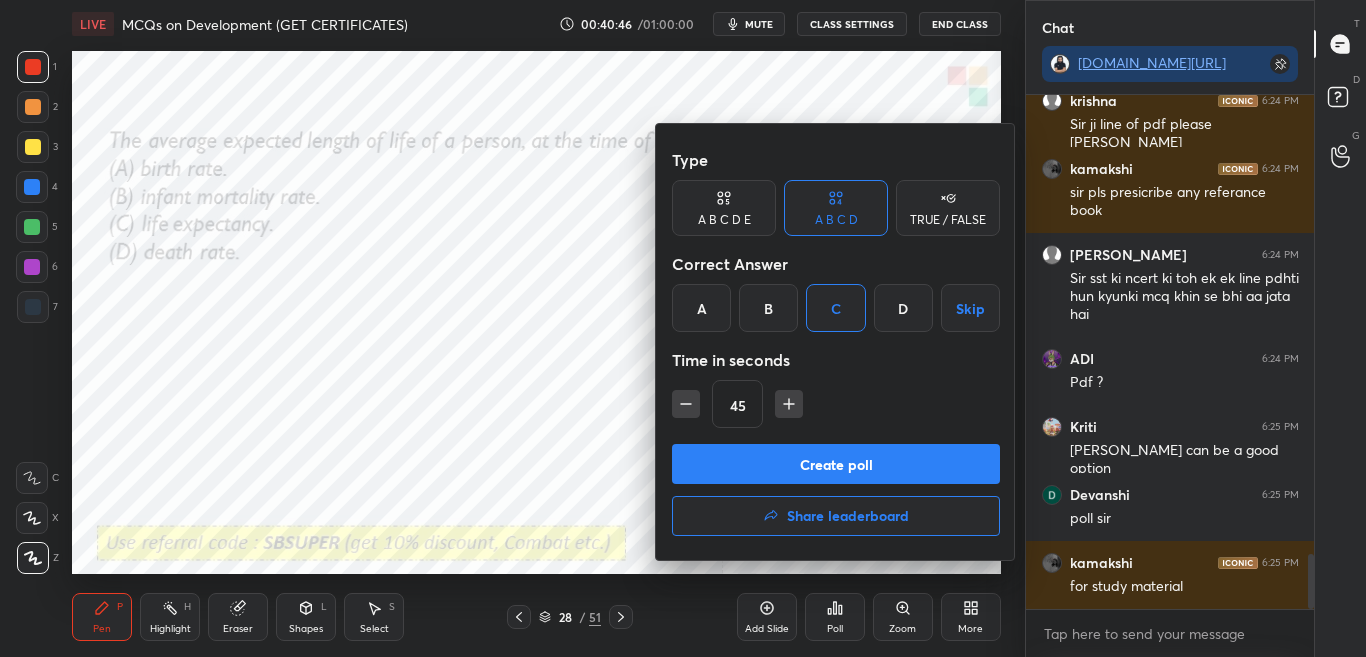 click on "Create poll" at bounding box center (836, 464) 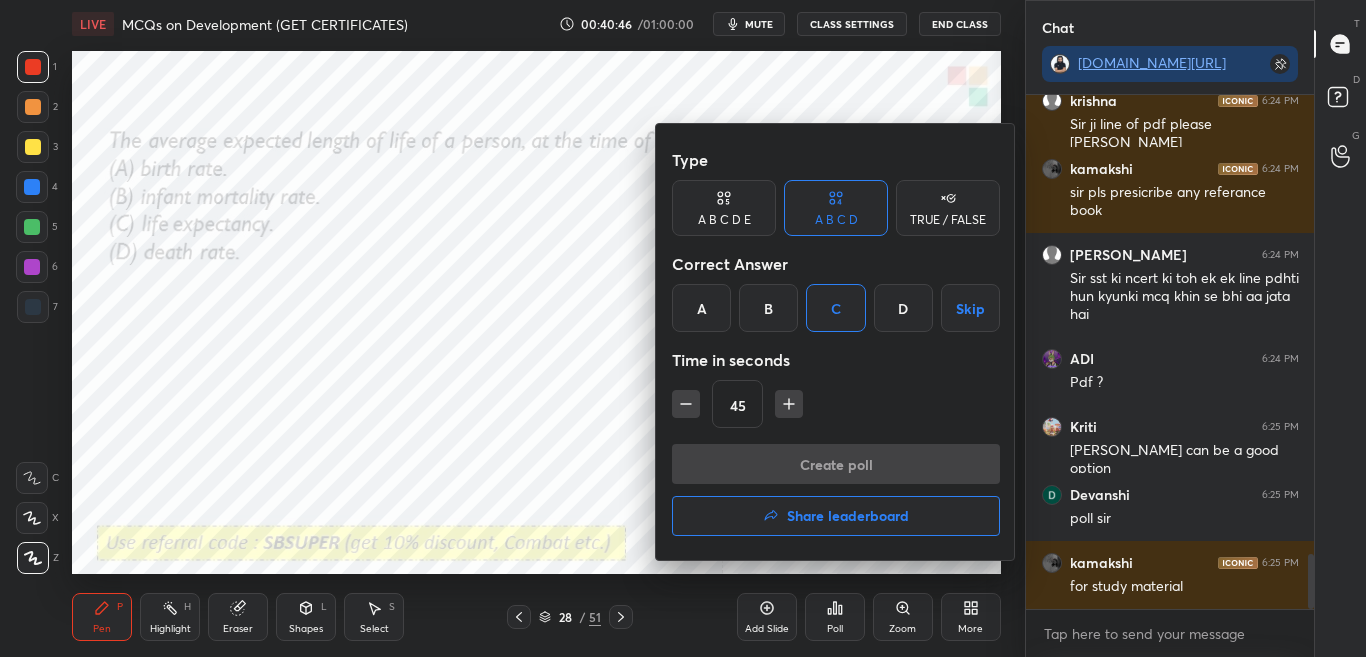 scroll, scrollTop: 290, scrollLeft: 282, axis: both 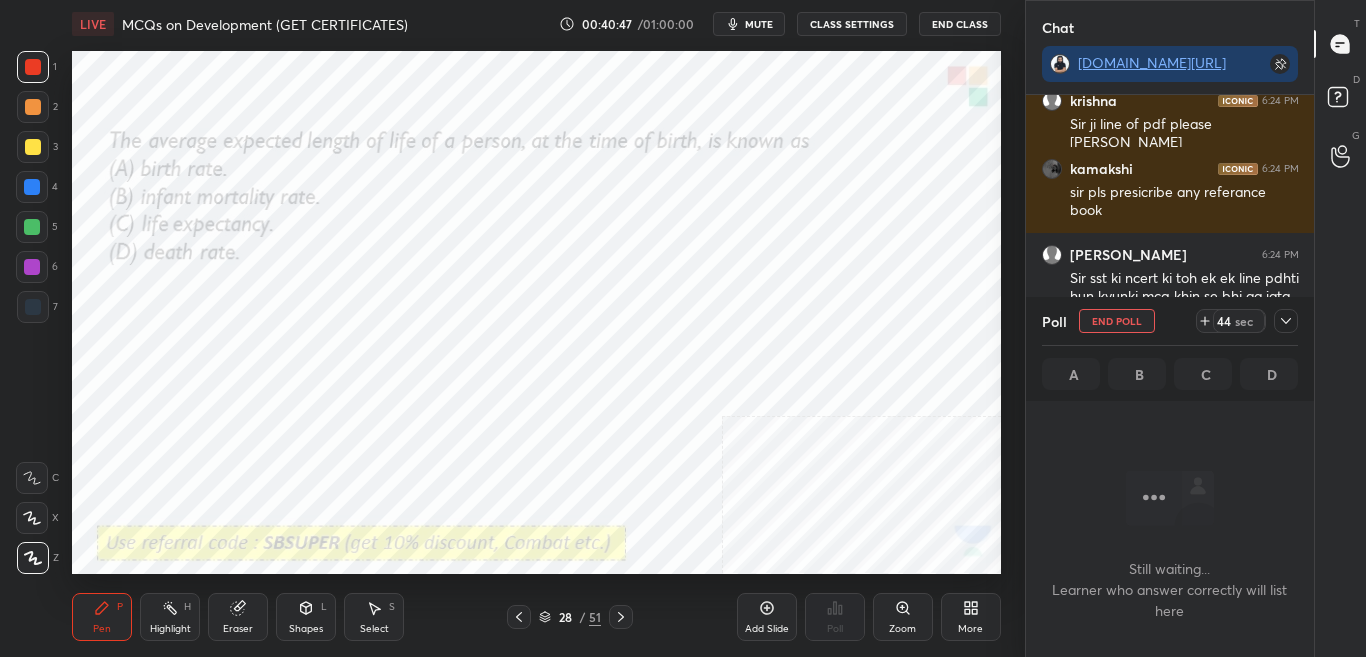 click 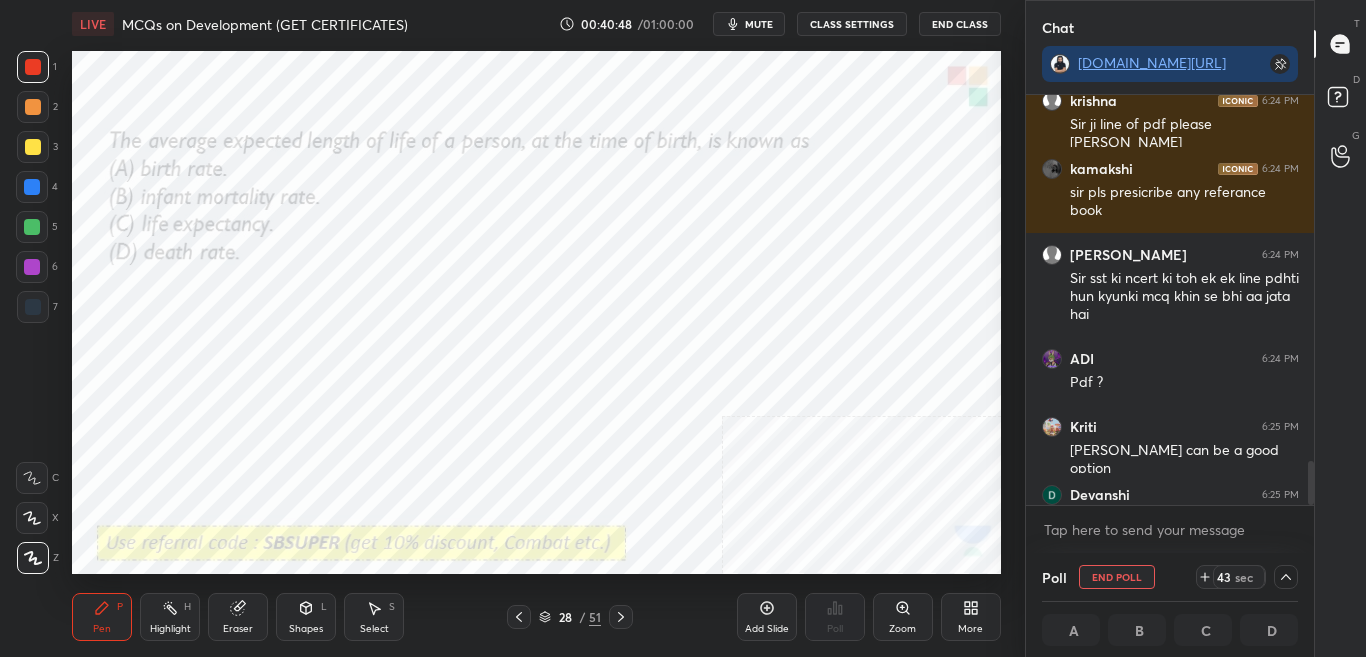 scroll, scrollTop: 1, scrollLeft: 7, axis: both 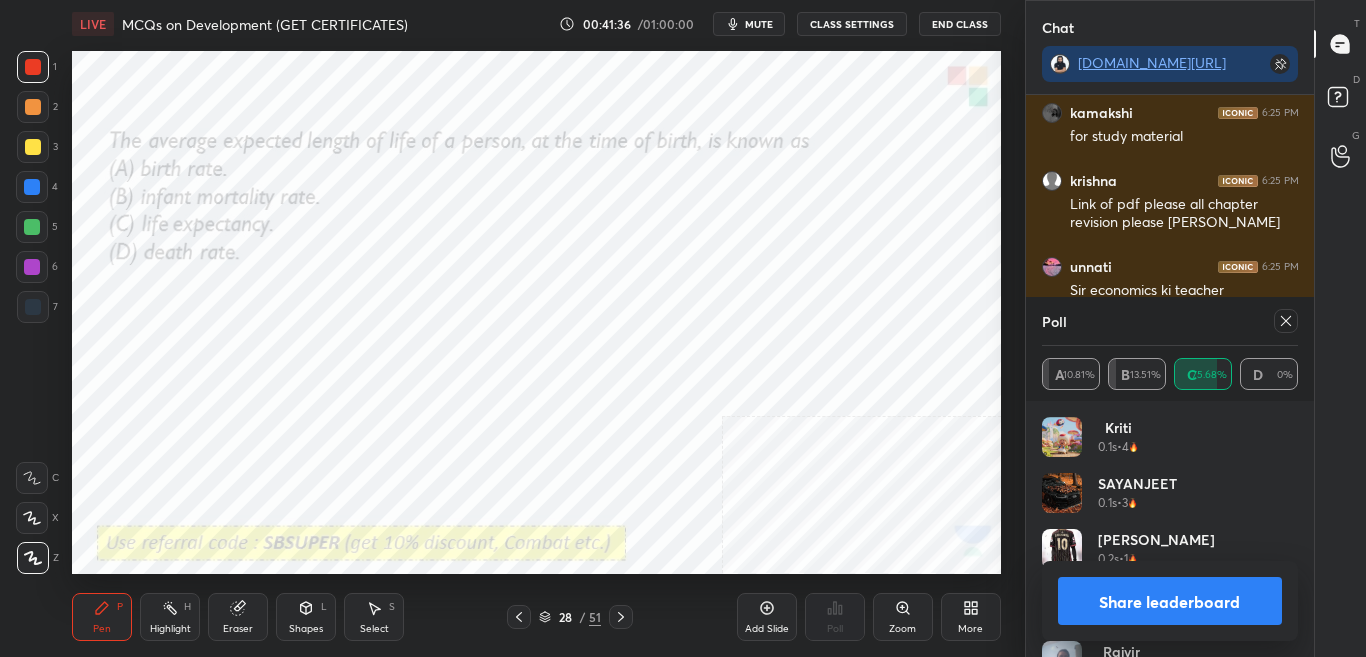 click 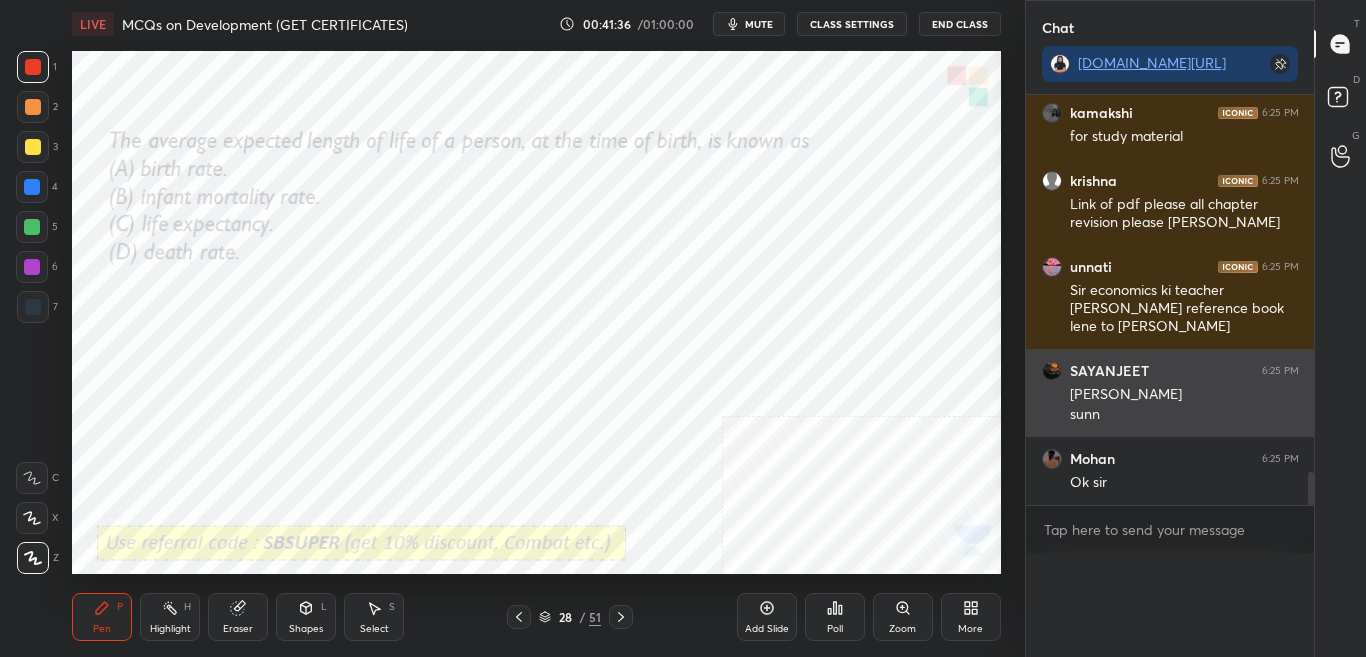 scroll, scrollTop: 0, scrollLeft: 0, axis: both 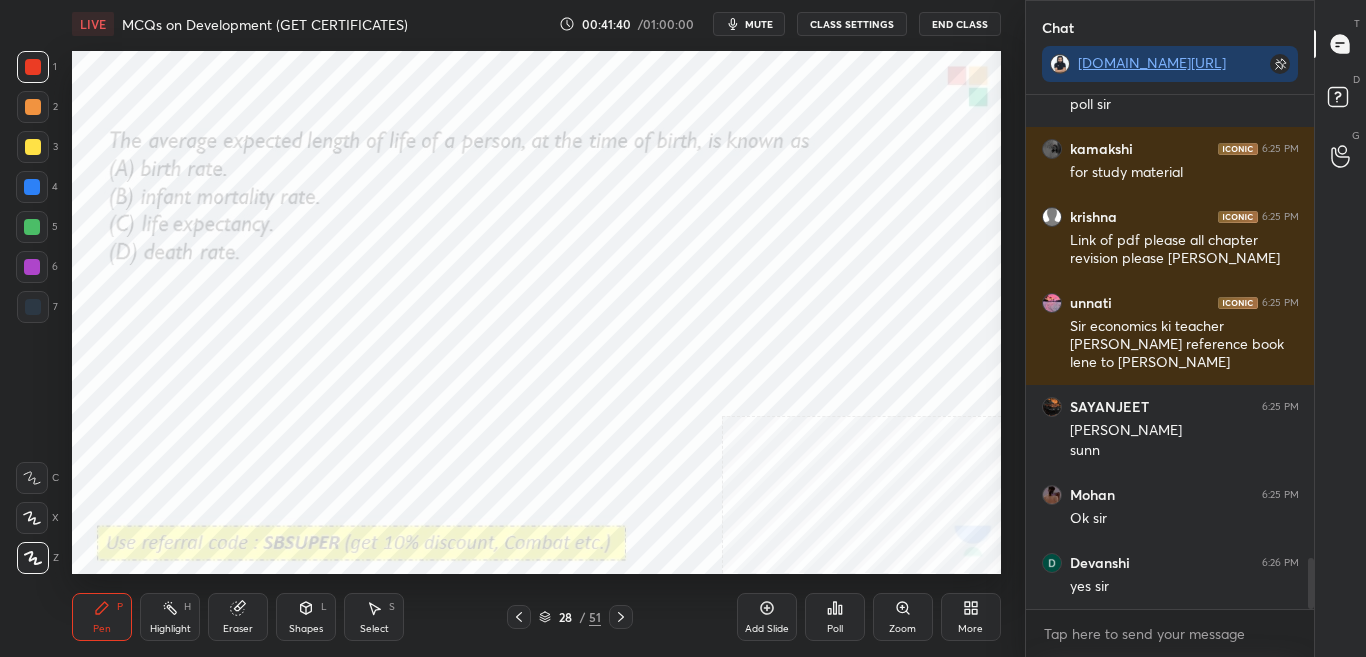 click 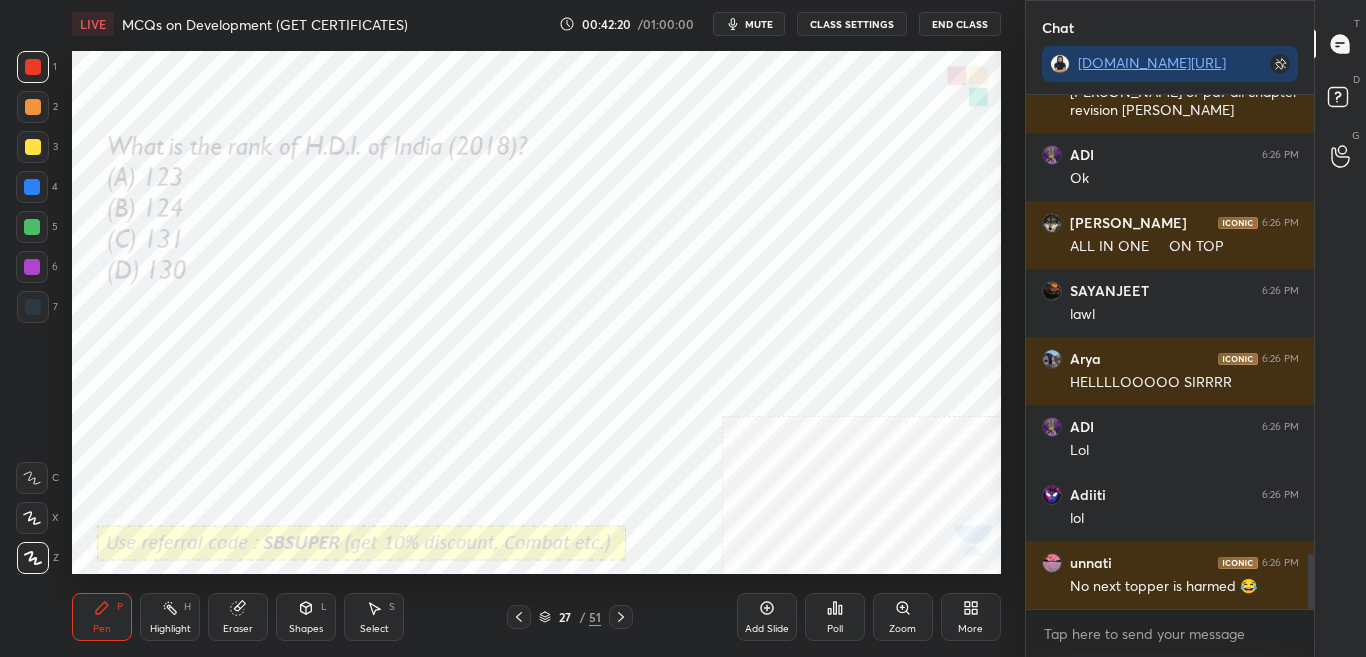 scroll, scrollTop: 4346, scrollLeft: 0, axis: vertical 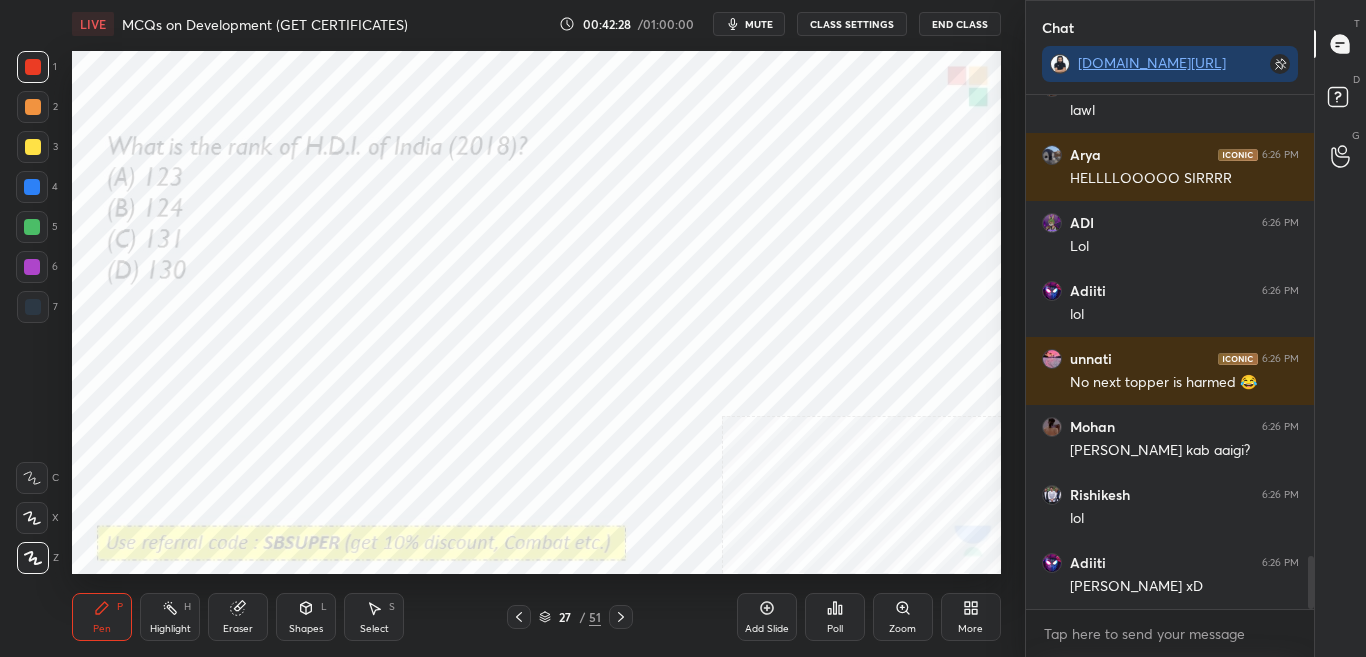 click on "Poll" at bounding box center [835, 617] 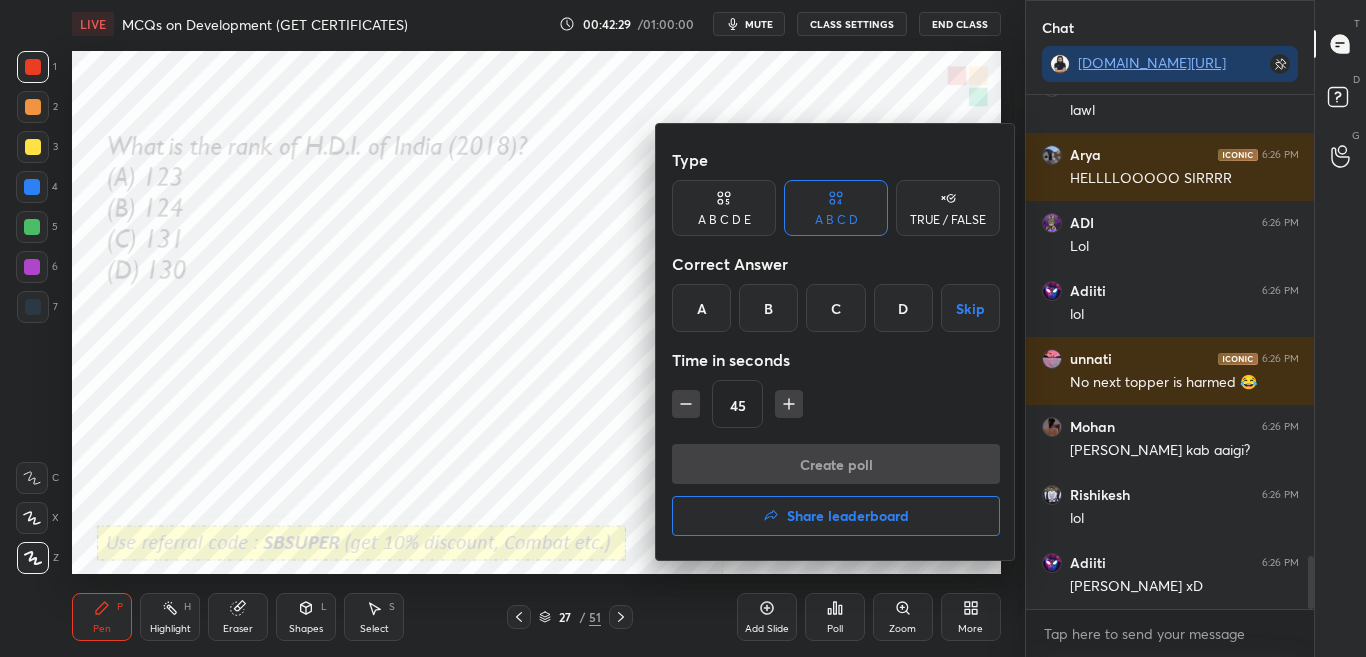 click on "D" at bounding box center (903, 308) 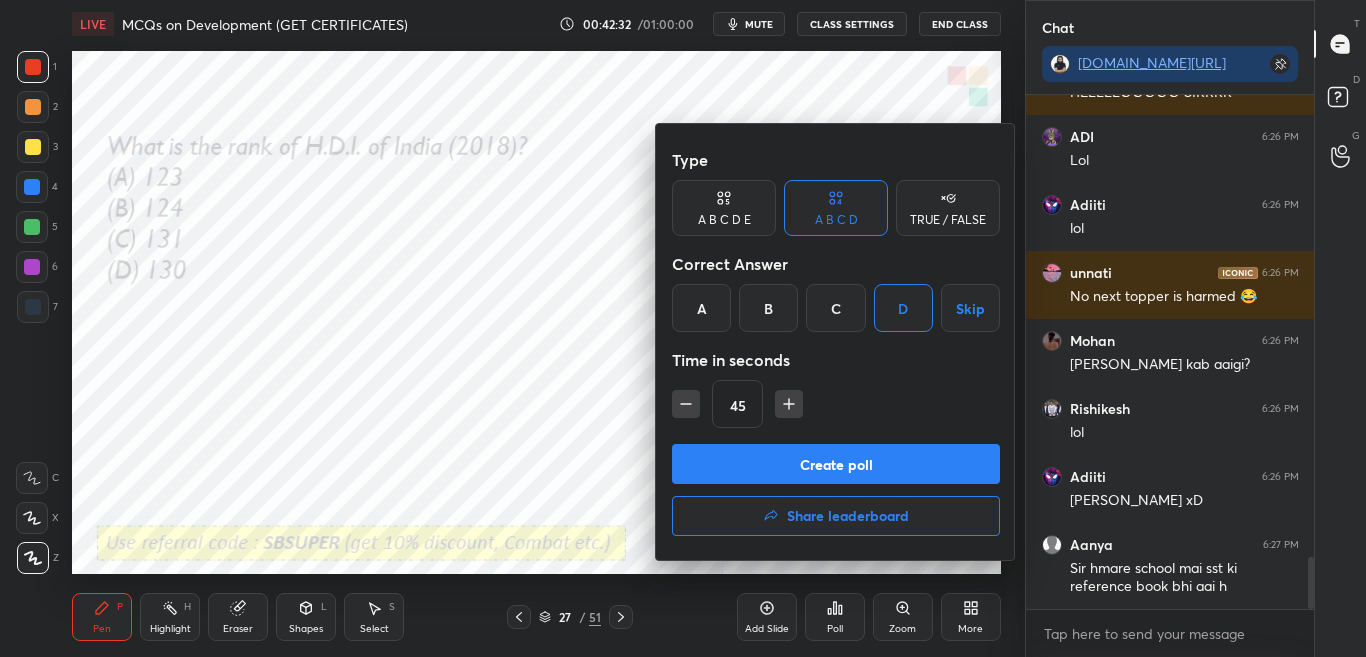 click on "Create poll" at bounding box center (836, 464) 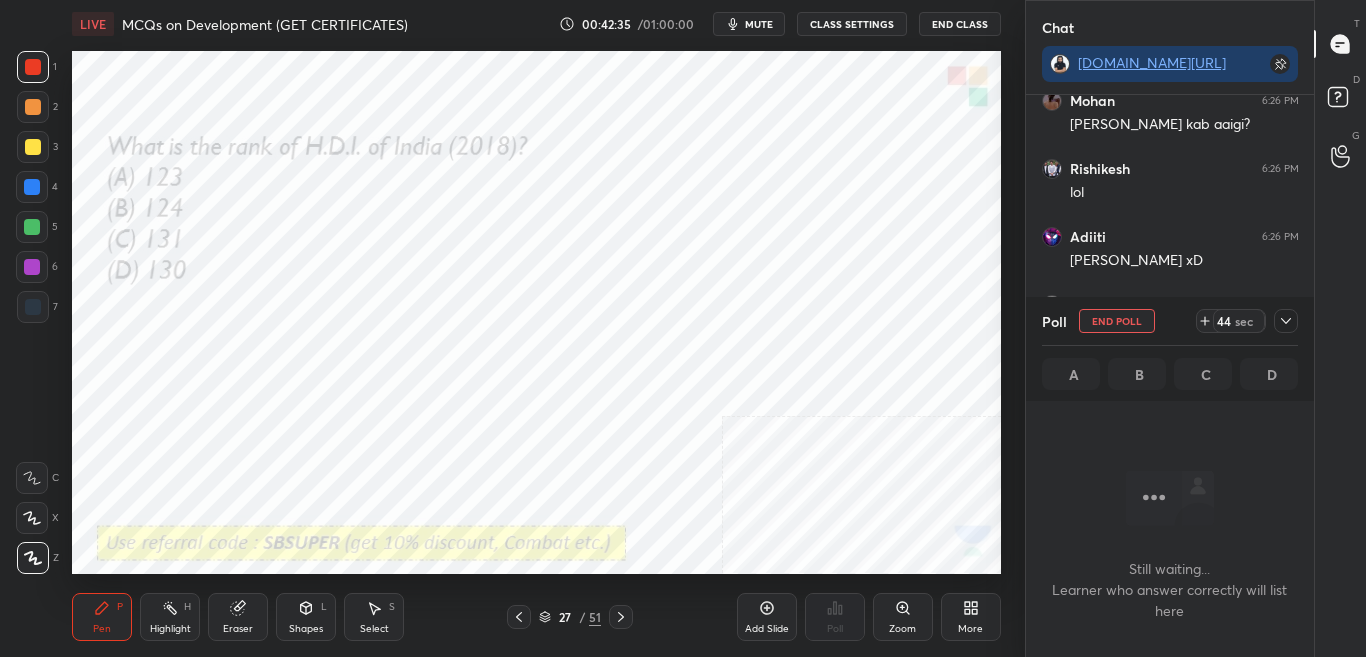 drag, startPoint x: 1291, startPoint y: 320, endPoint x: 1312, endPoint y: 397, distance: 79.81228 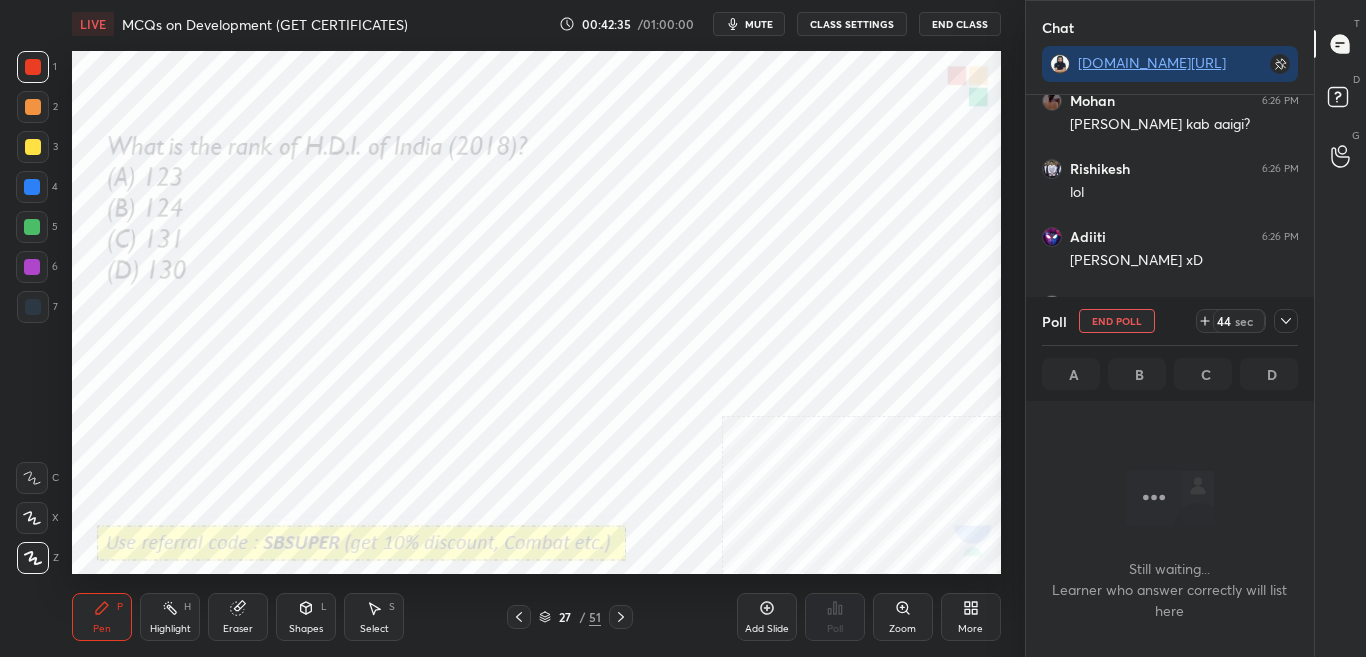 click 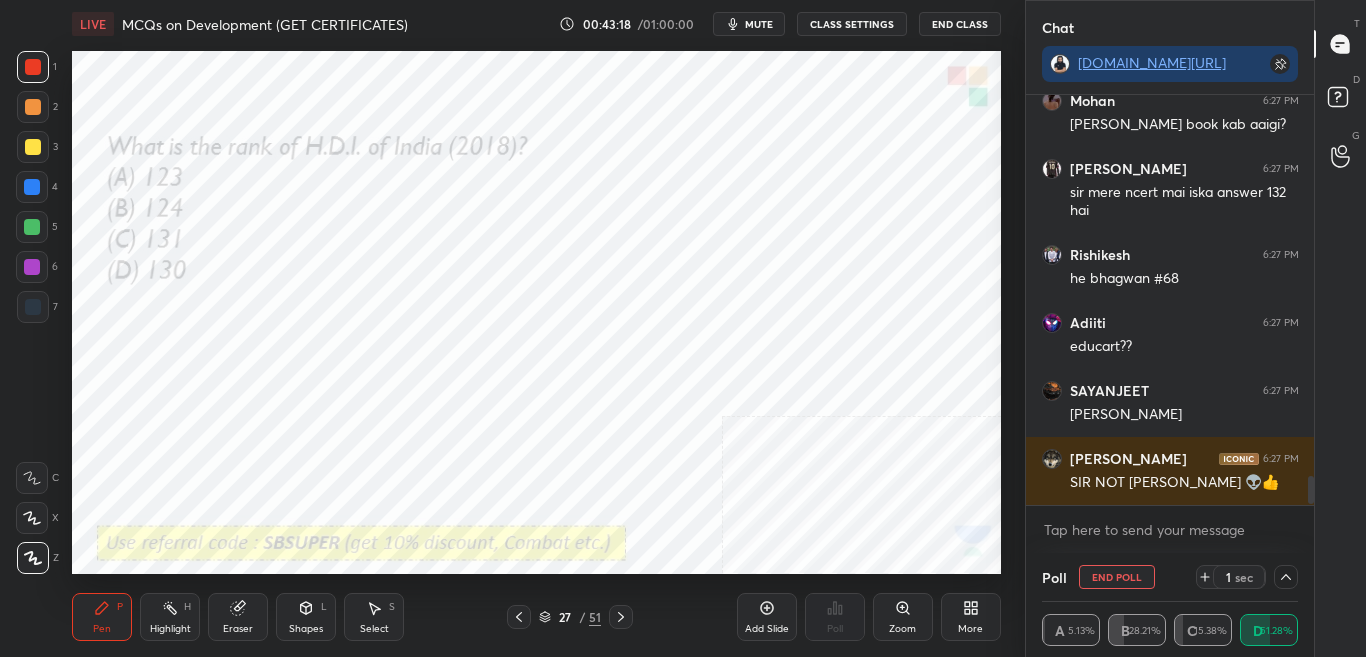 scroll, scrollTop: 5582, scrollLeft: 0, axis: vertical 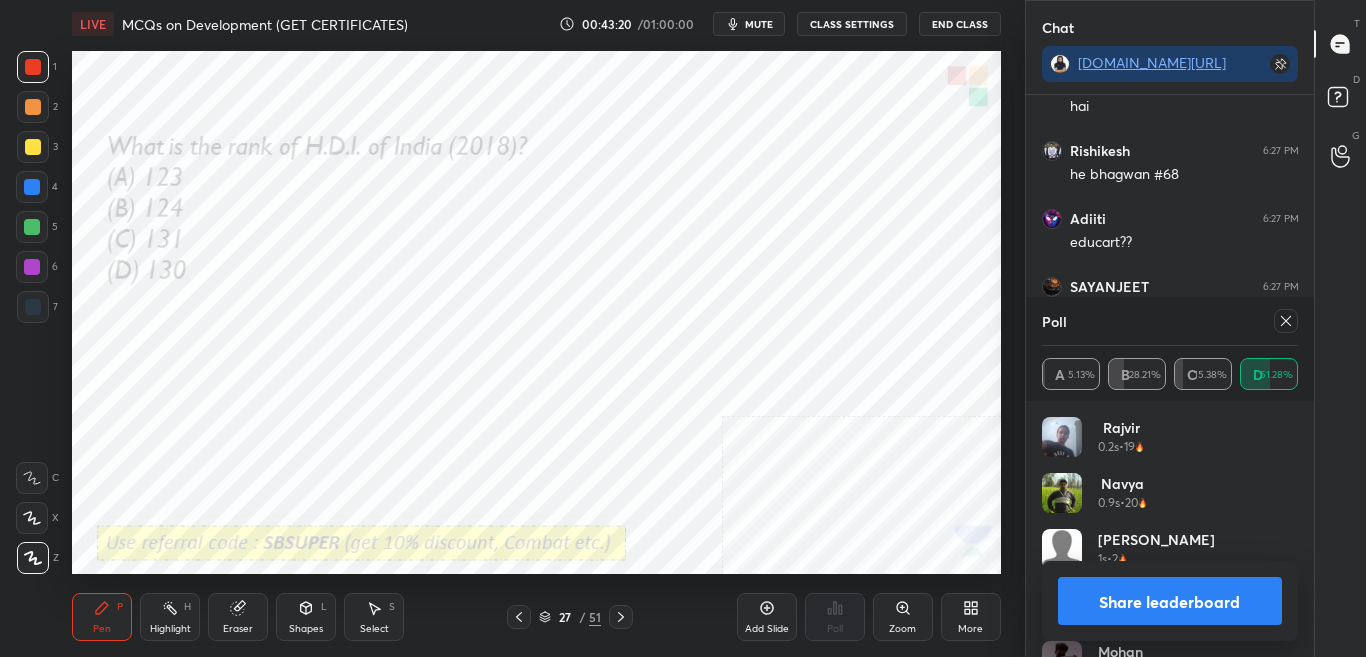 click 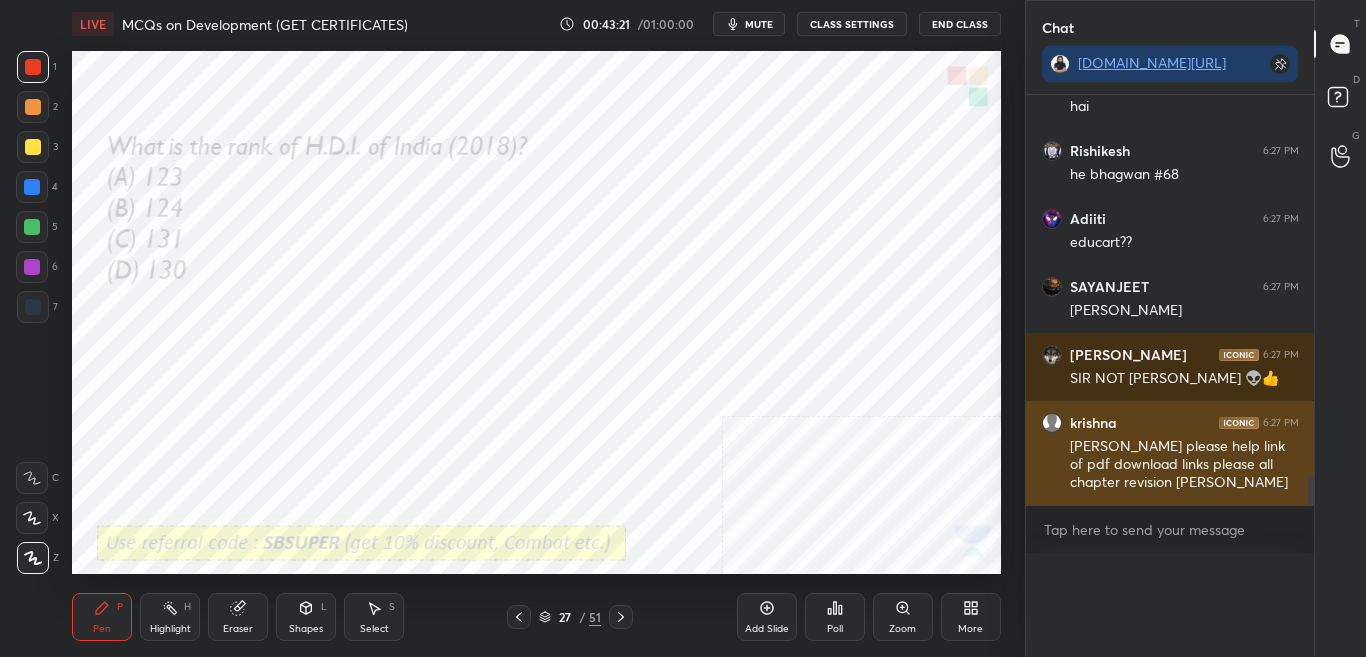 scroll, scrollTop: 0, scrollLeft: 0, axis: both 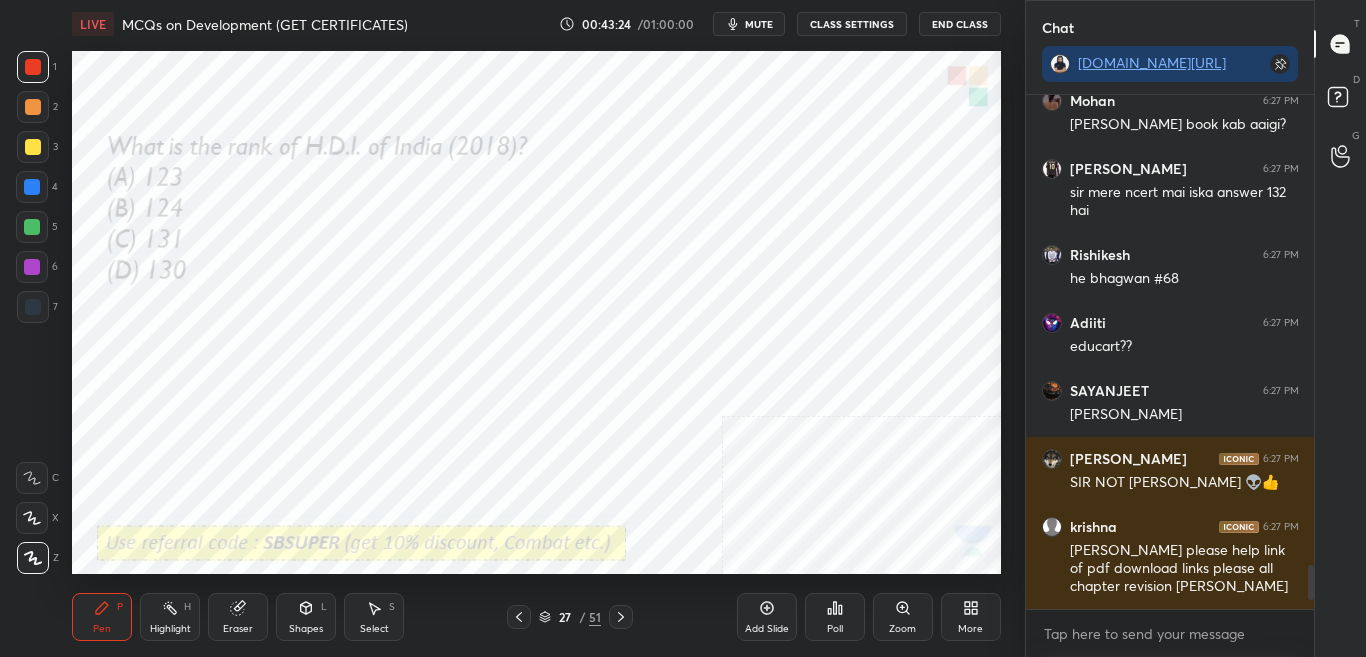 click 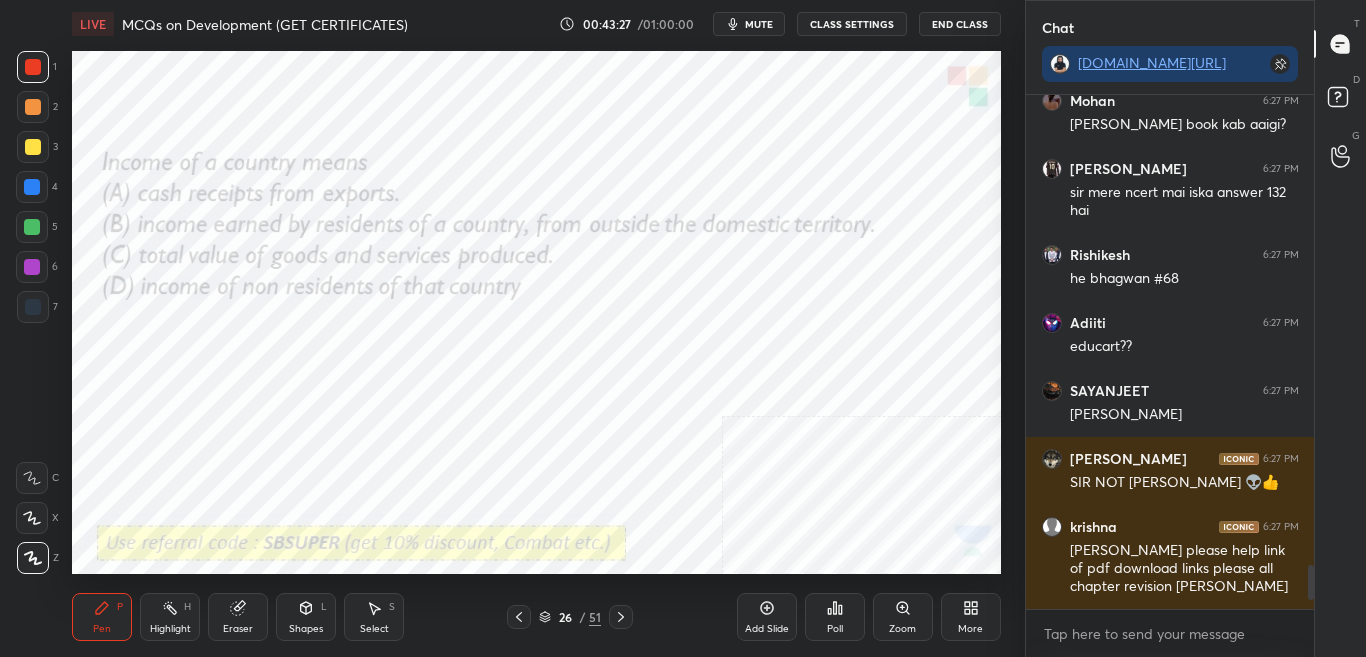 click 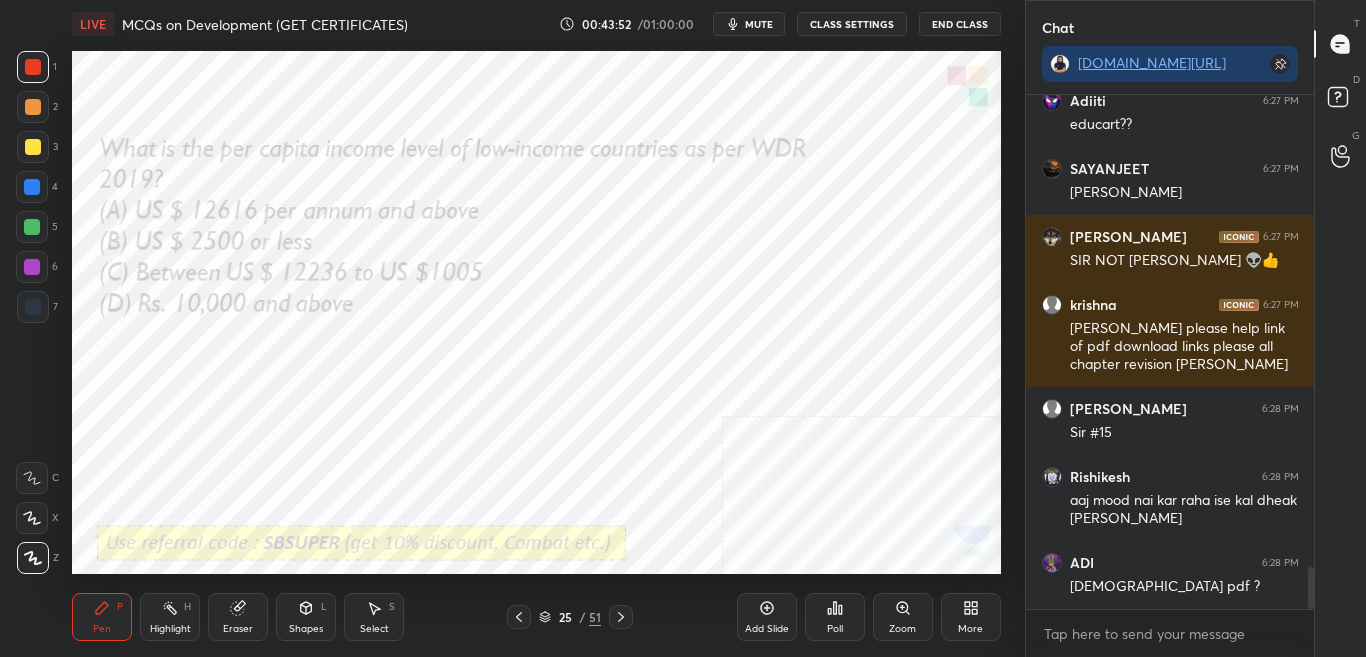 scroll, scrollTop: 5768, scrollLeft: 0, axis: vertical 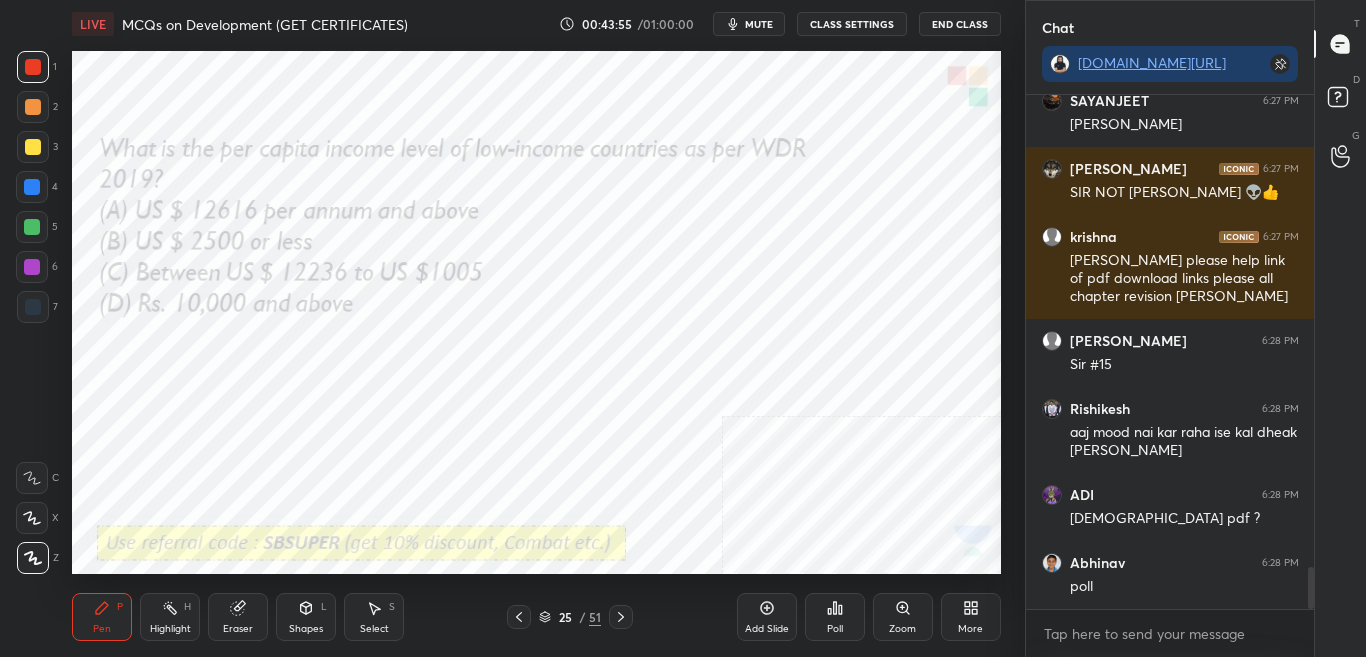click on "Poll" at bounding box center (835, 617) 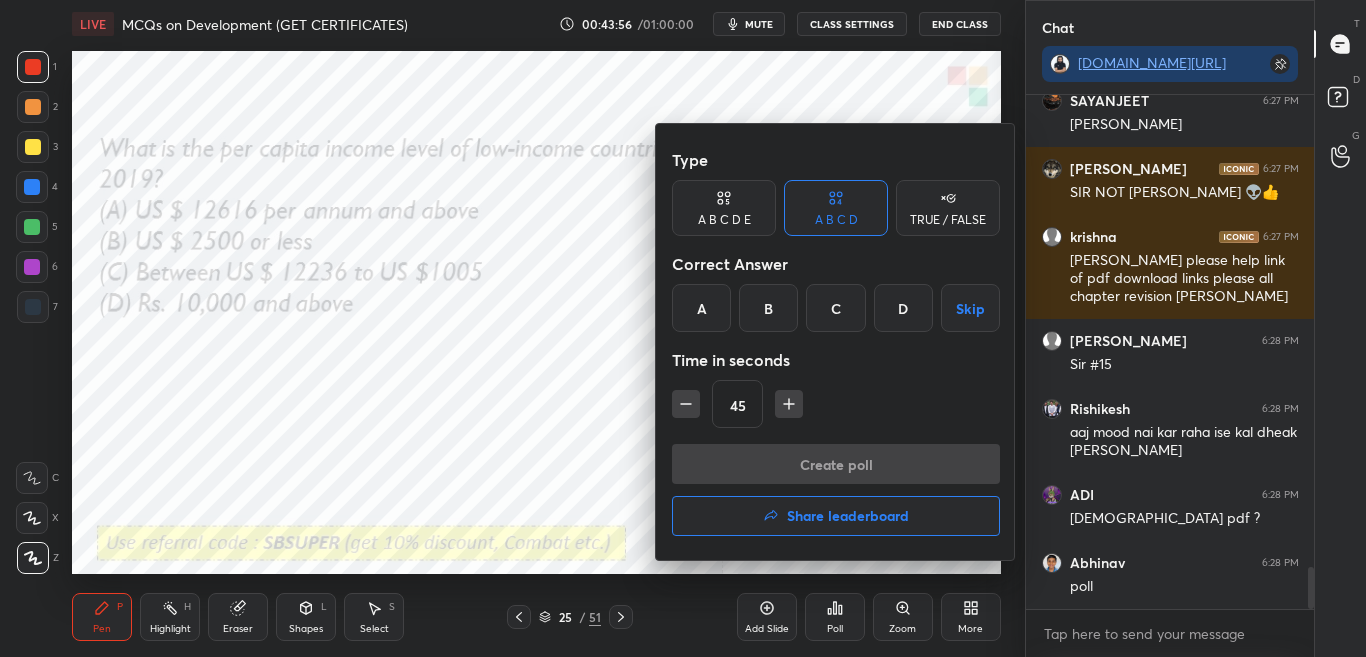 click on "B" at bounding box center (768, 308) 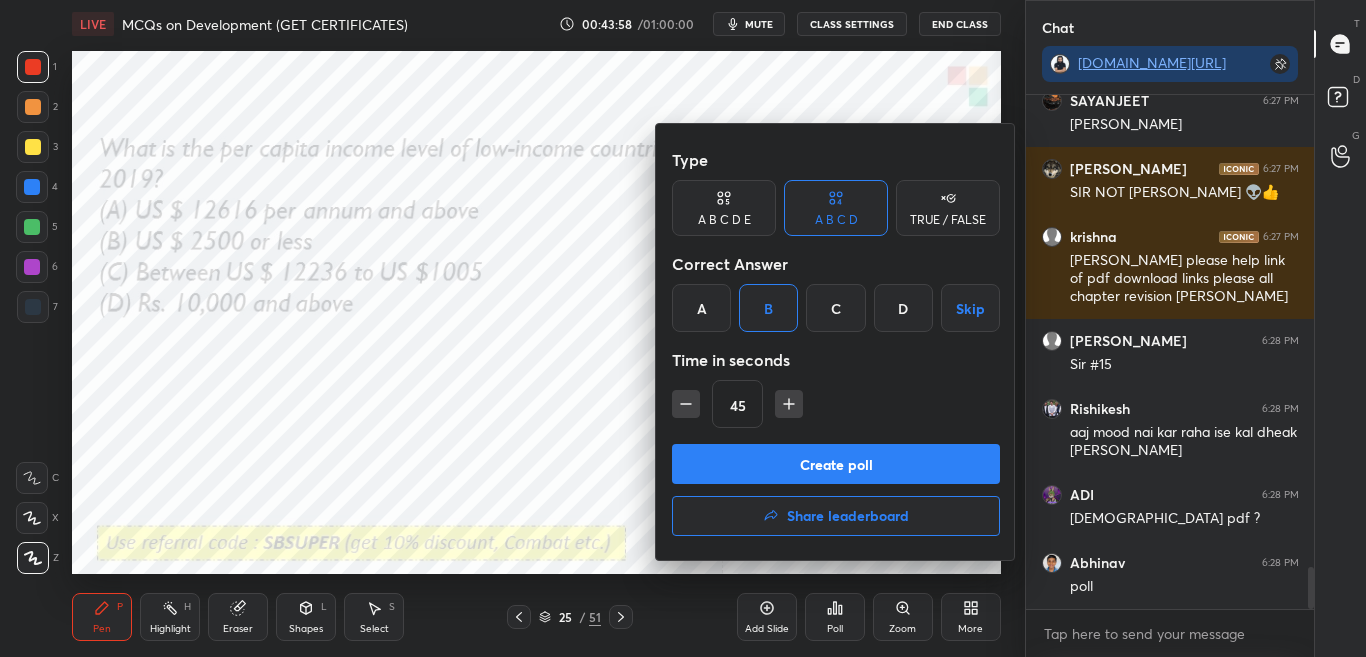 click on "Create poll" at bounding box center [836, 464] 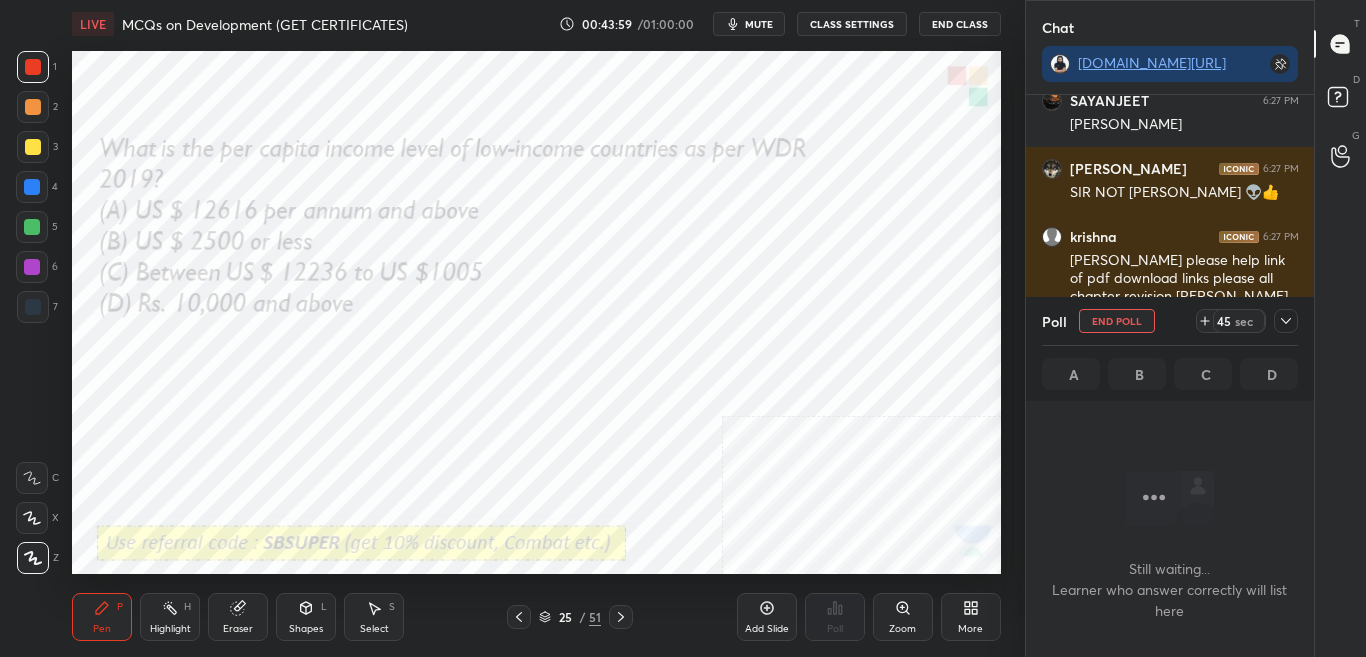 scroll, scrollTop: 280, scrollLeft: 282, axis: both 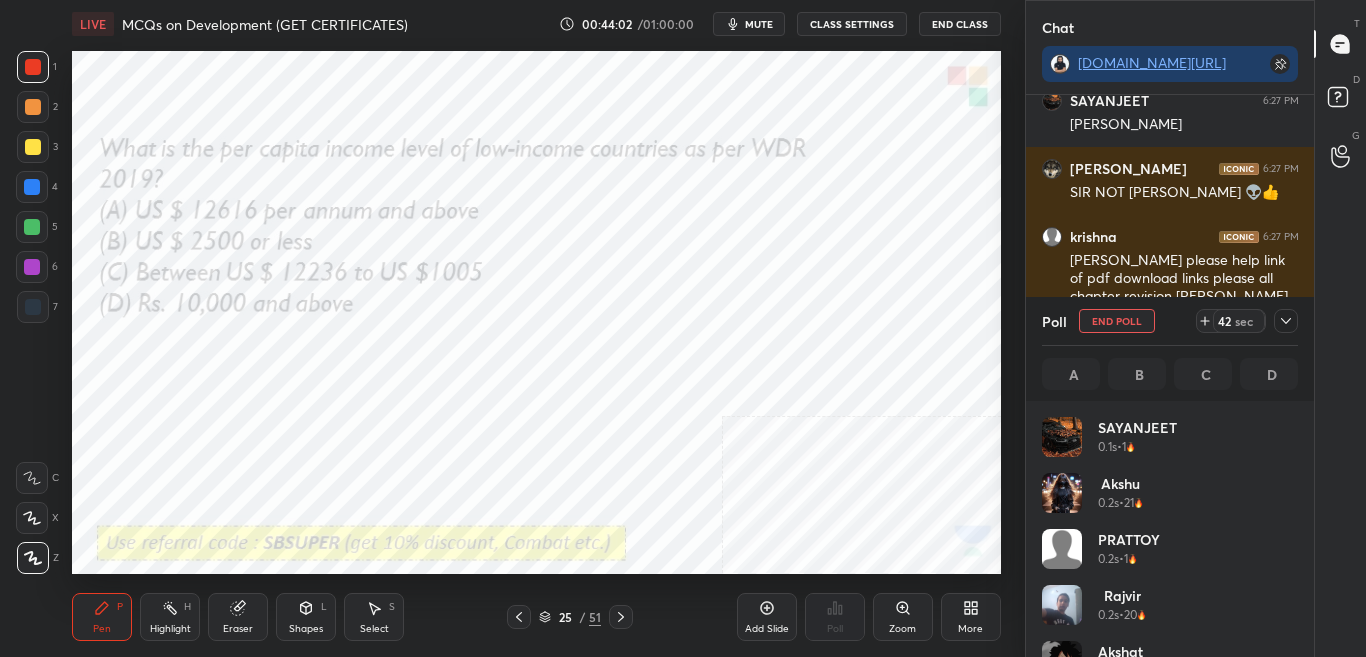 click 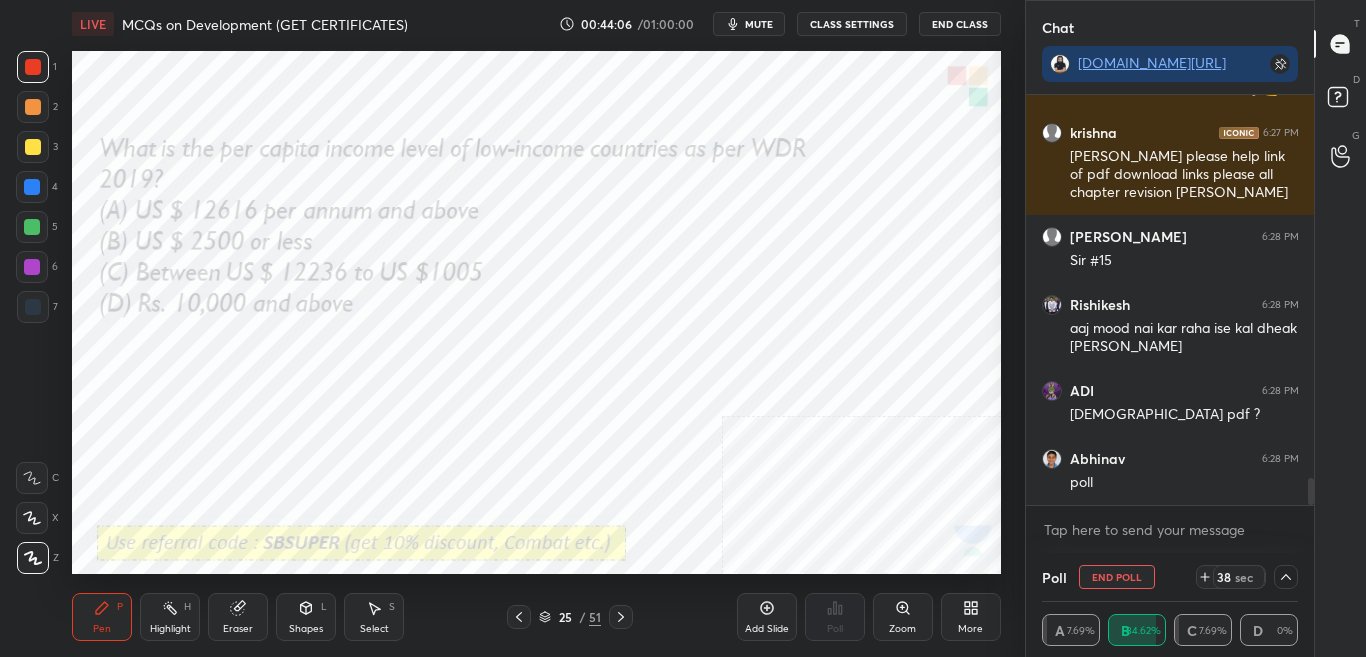drag, startPoint x: 1311, startPoint y: 485, endPoint x: 1314, endPoint y: 520, distance: 35.128338 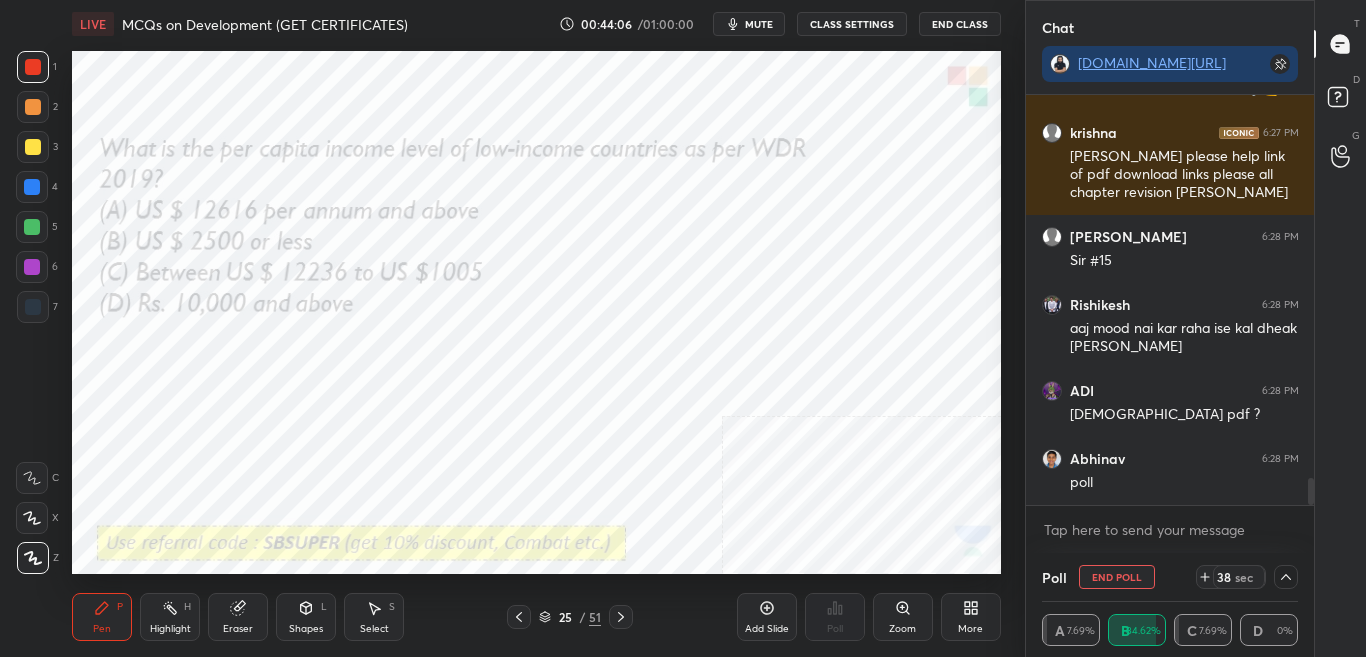 click on "Chat t.me/sikandarcbse10th SAYANJEET 6:27 PM rishu noice YASHU 6:27 PM SIR NOT ARIHANT 👽👍 krishna 6:27 PM Sir ji please help link of pdf download links please all chapter revision sir ji Arpita 6:28 PM Sir #15 Rishikesh 6:28 PM aaj mood nai kar raha ise kal dheak ta hu ADI 6:28 PM Krishna pdf ? Abhinav 6:28 PM poll JUMP TO LATEST Enable hand raising Enable raise hand to speak to learners. Once enabled, chat will be turned off temporarily. Enable x   introducing Raise a hand with a doubt Now learners can raise their hand along with a doubt  How it works? Doubts asked by learners will show up here NEW DOUBTS ASKED No one has raised a hand yet Can't raise hand Looks like educator just invited you to speak. Please wait before you can raise your hand again. Got it Poll End Poll 38  sec A 7.69% B 84.62% C 7.69% D 0% T Messages (T) D Doubts (D) G Raise Hand (G)" at bounding box center [1196, 328] 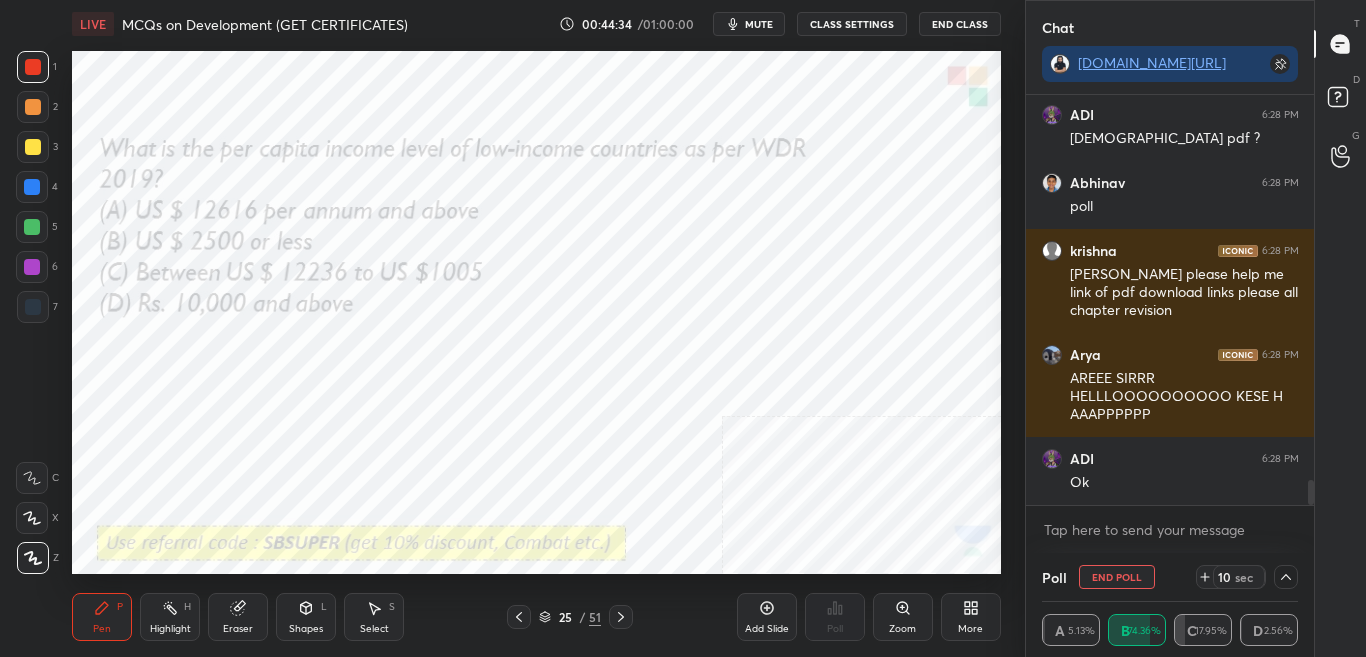 scroll, scrollTop: 6216, scrollLeft: 0, axis: vertical 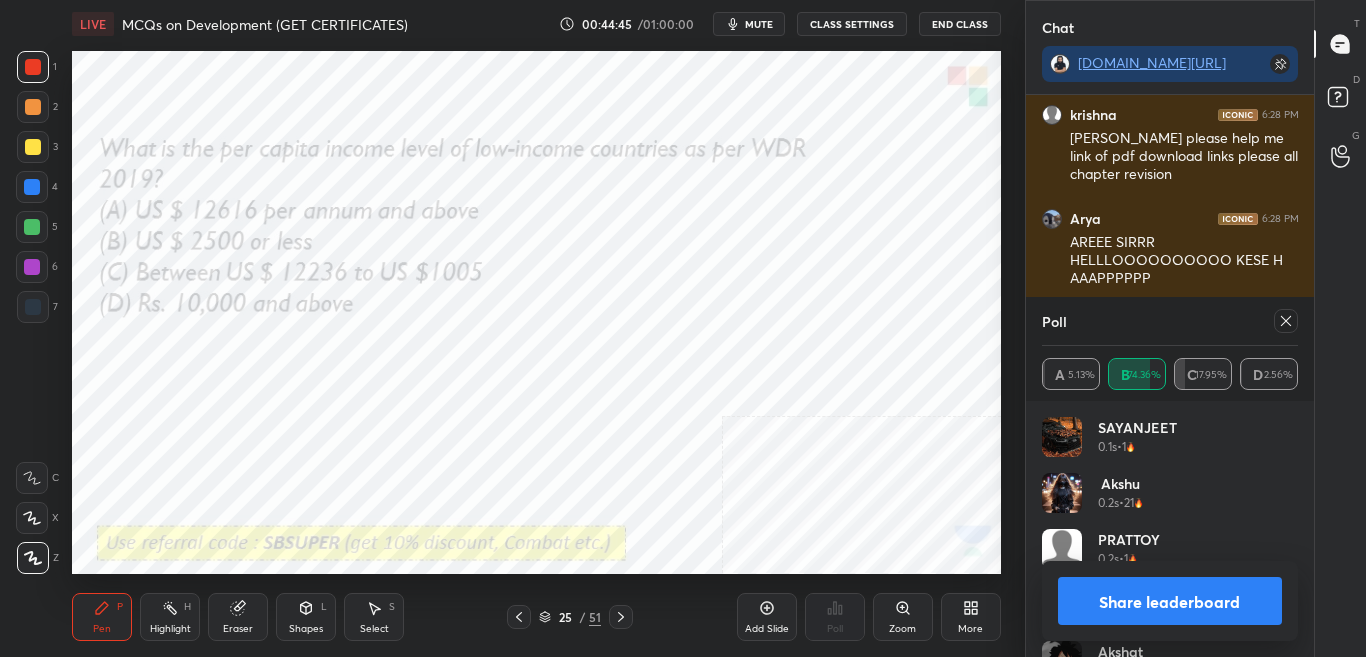 click on "Share leaderboard" at bounding box center (1170, 601) 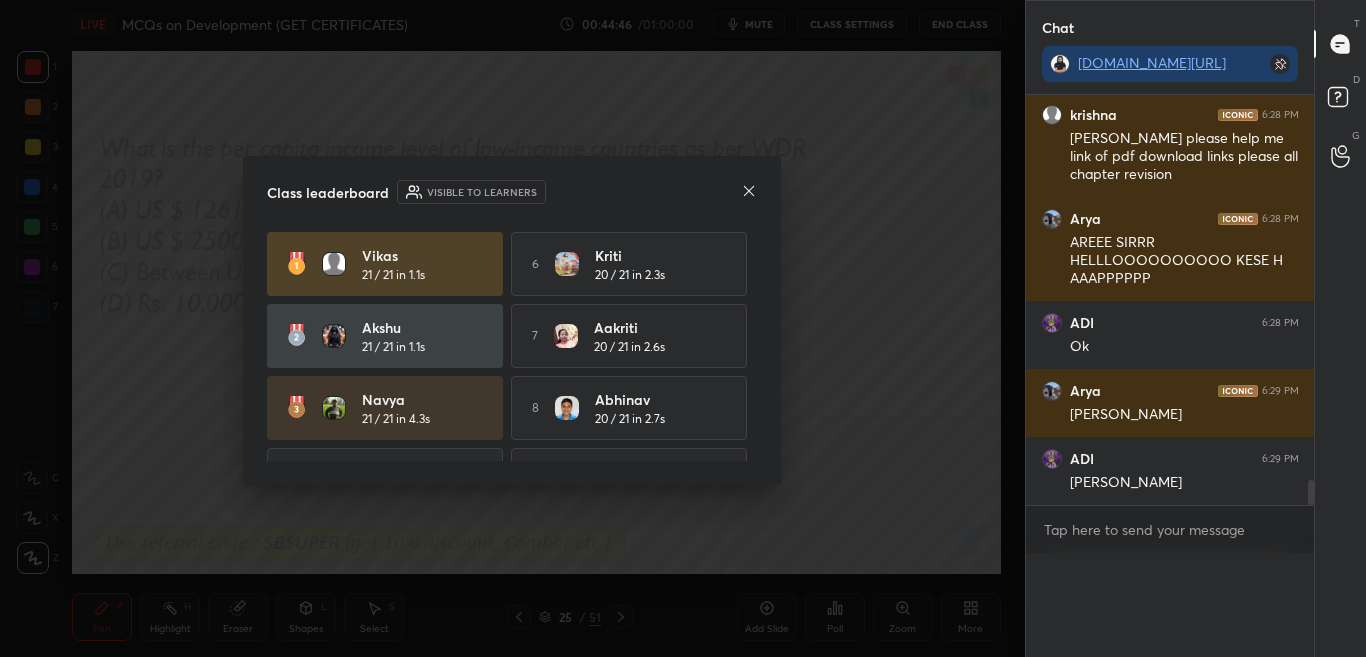 scroll, scrollTop: 0, scrollLeft: 0, axis: both 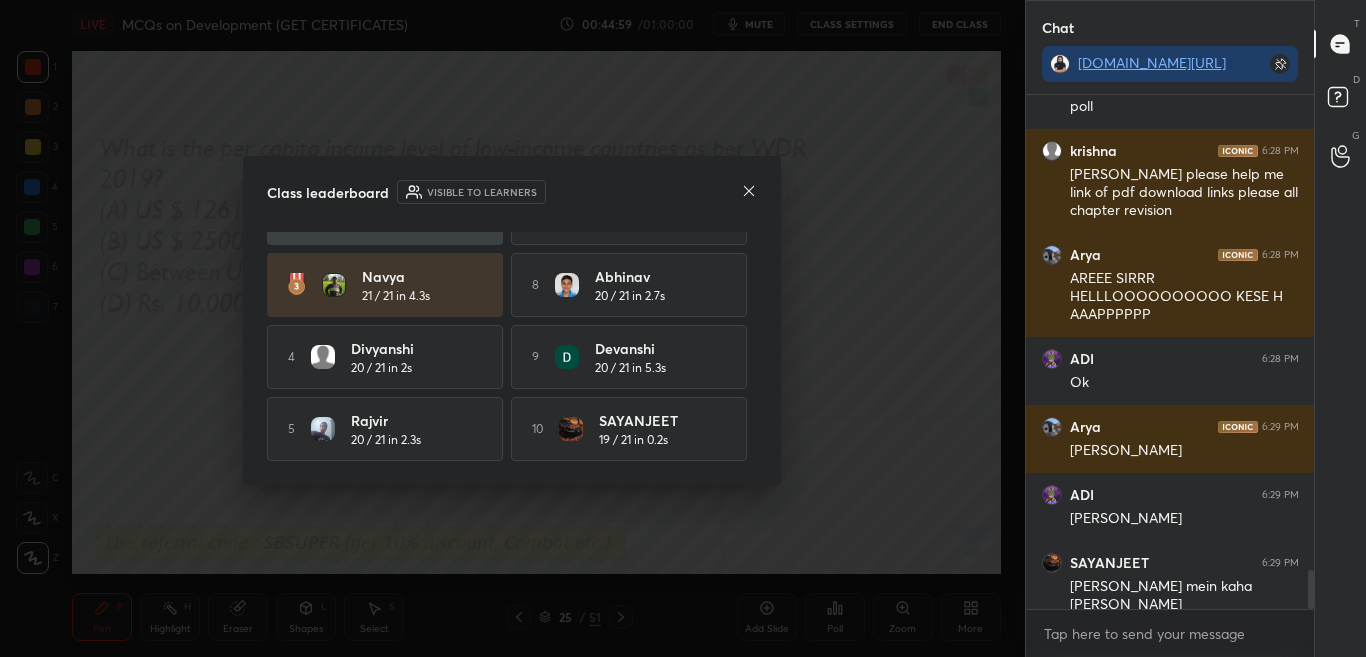 click 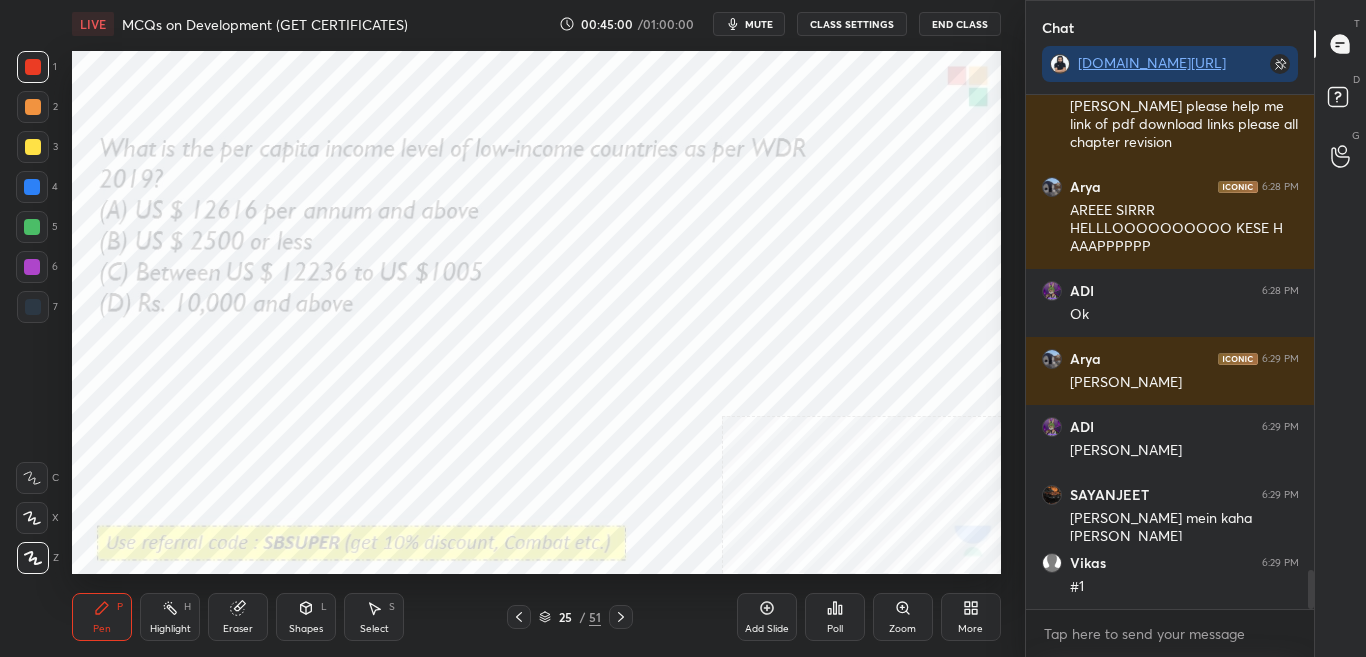 click 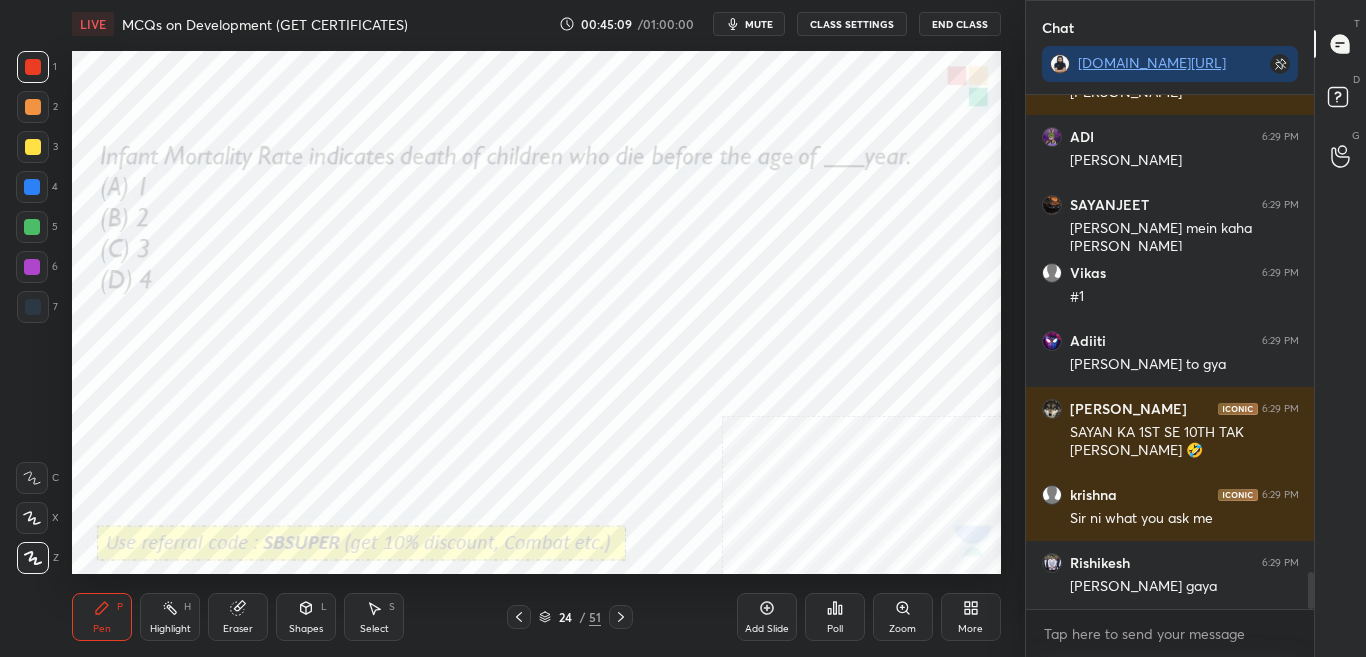 scroll, scrollTop: 6692, scrollLeft: 0, axis: vertical 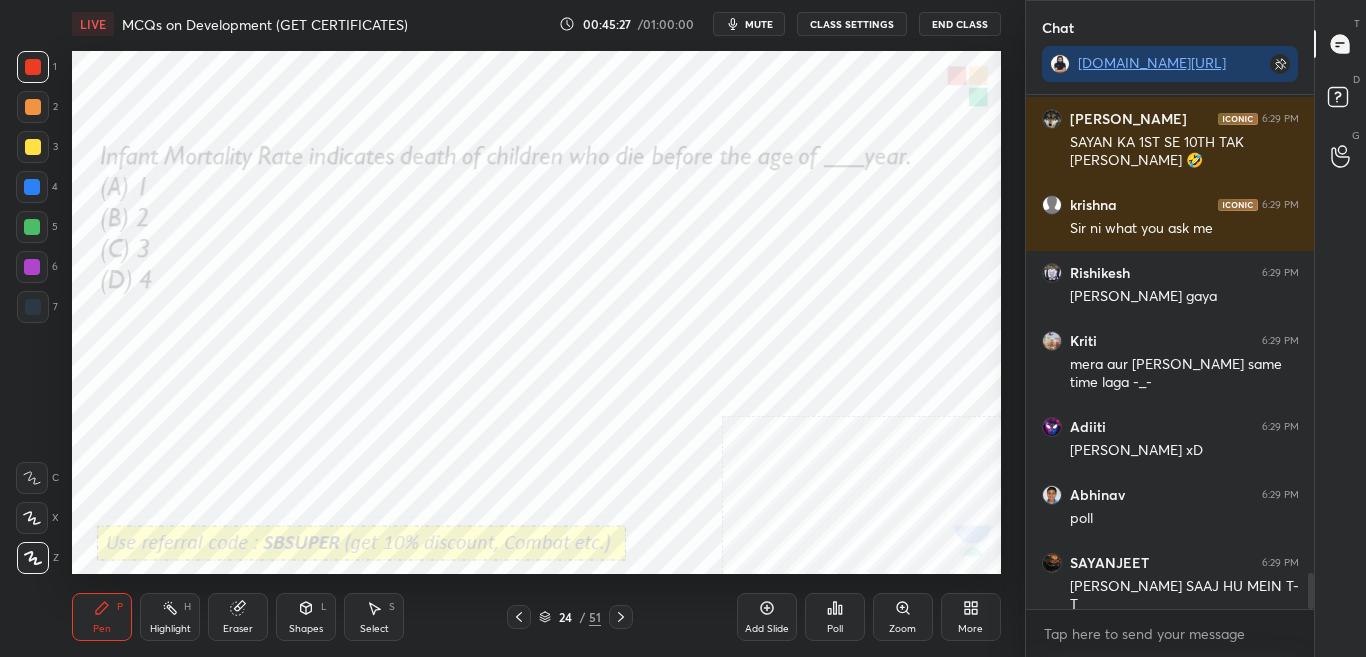 click on "mute" at bounding box center (759, 24) 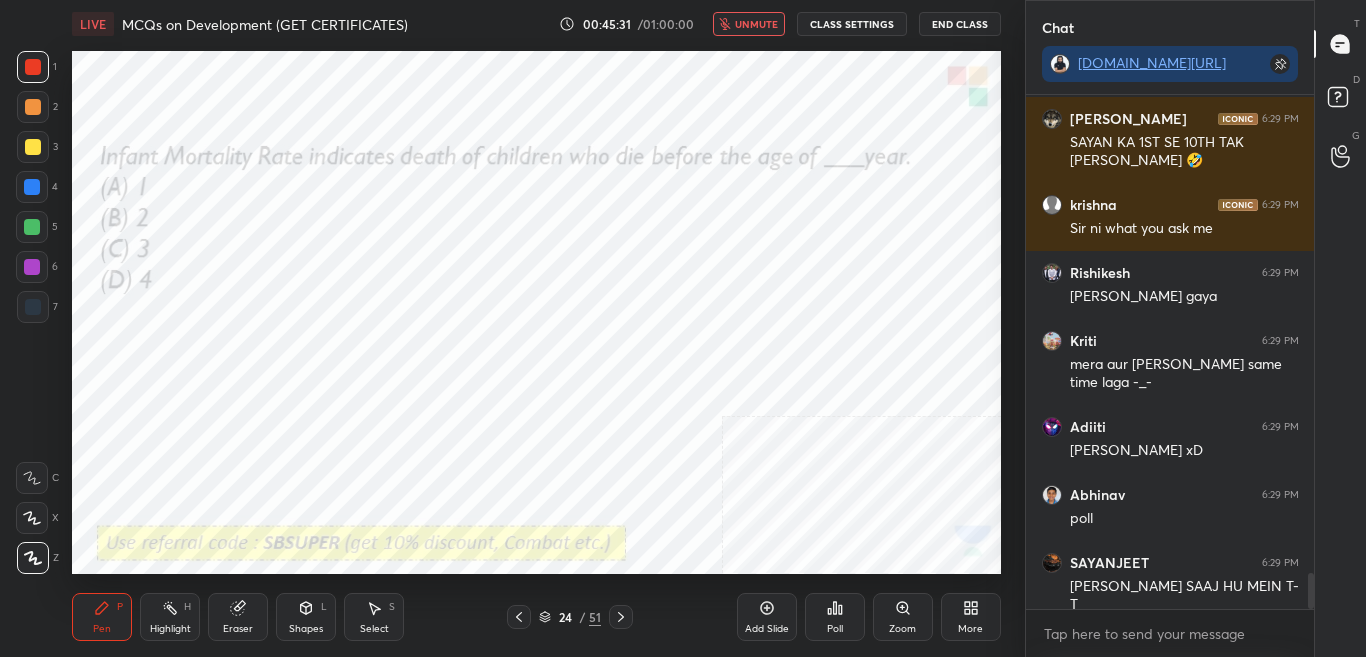 click on "unmute" at bounding box center (756, 24) 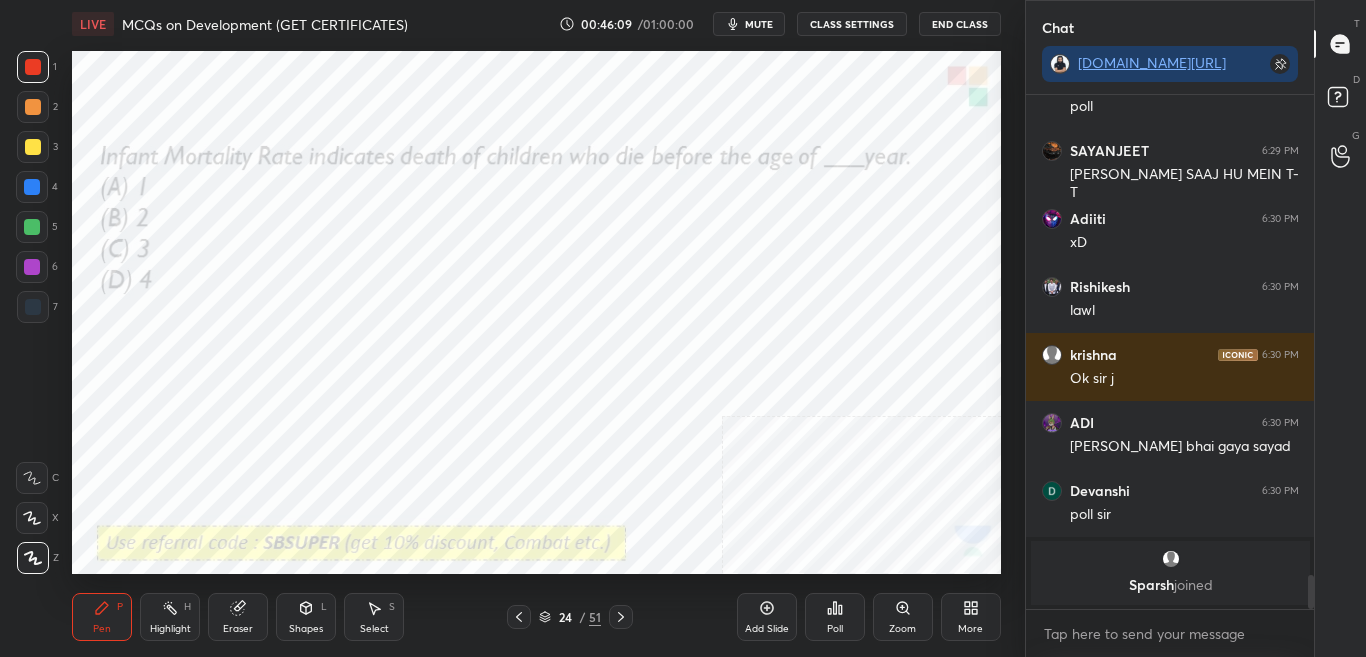 scroll, scrollTop: 6140, scrollLeft: 0, axis: vertical 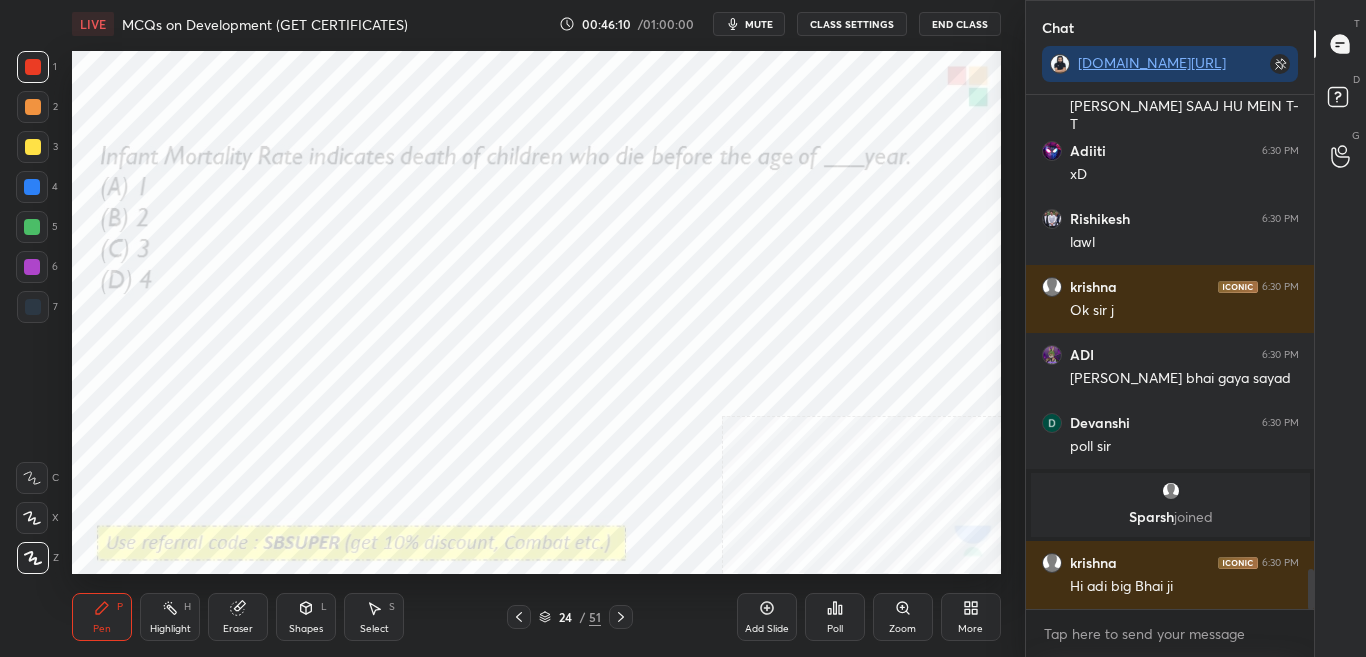 click on "Poll" at bounding box center (835, 629) 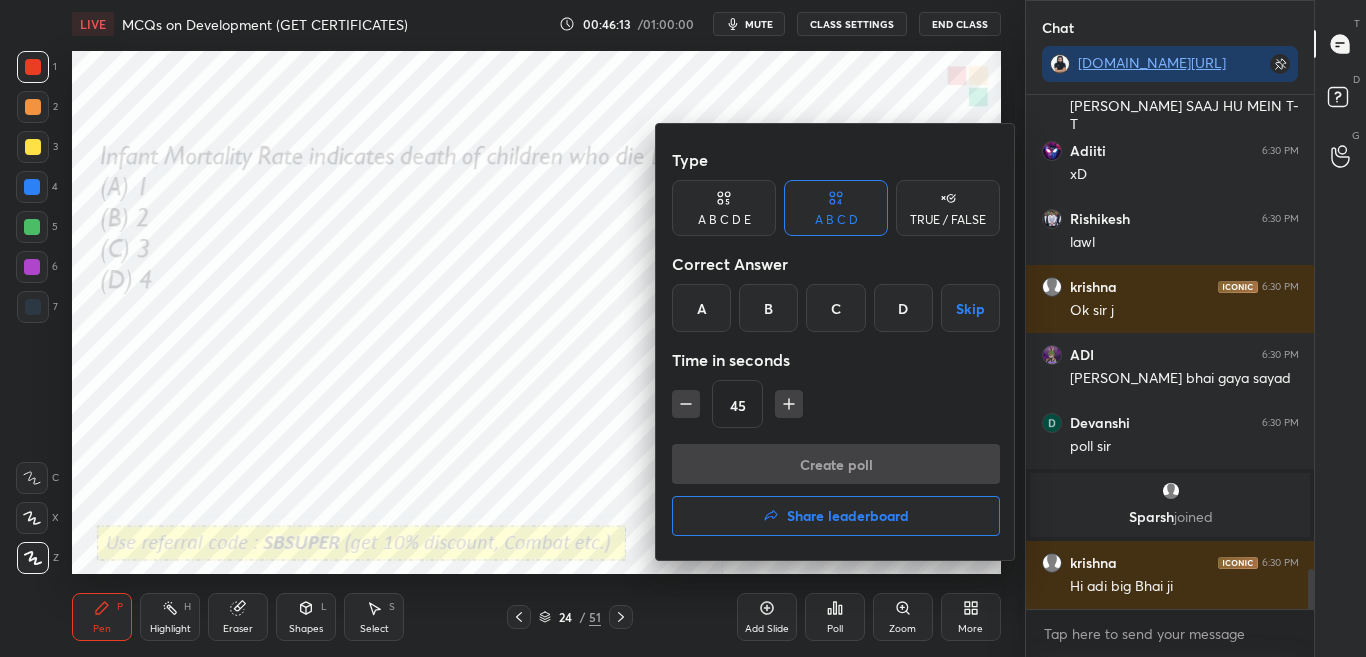 click at bounding box center [683, 328] 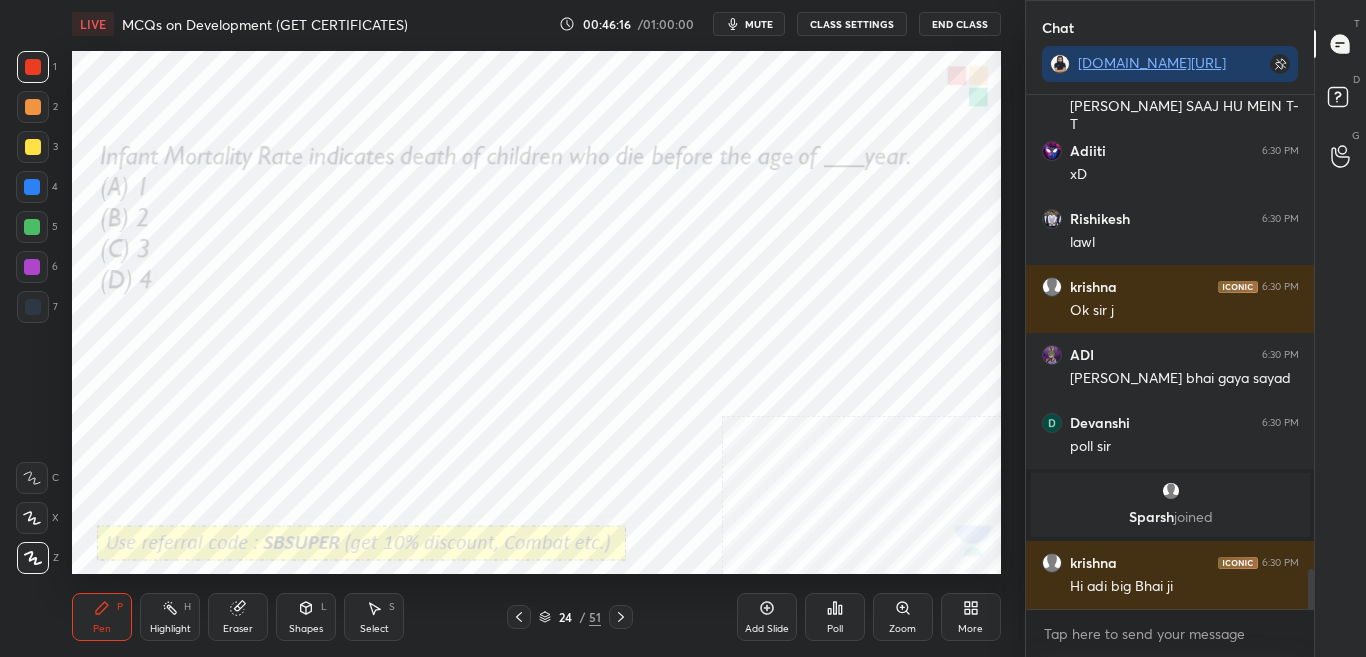 click 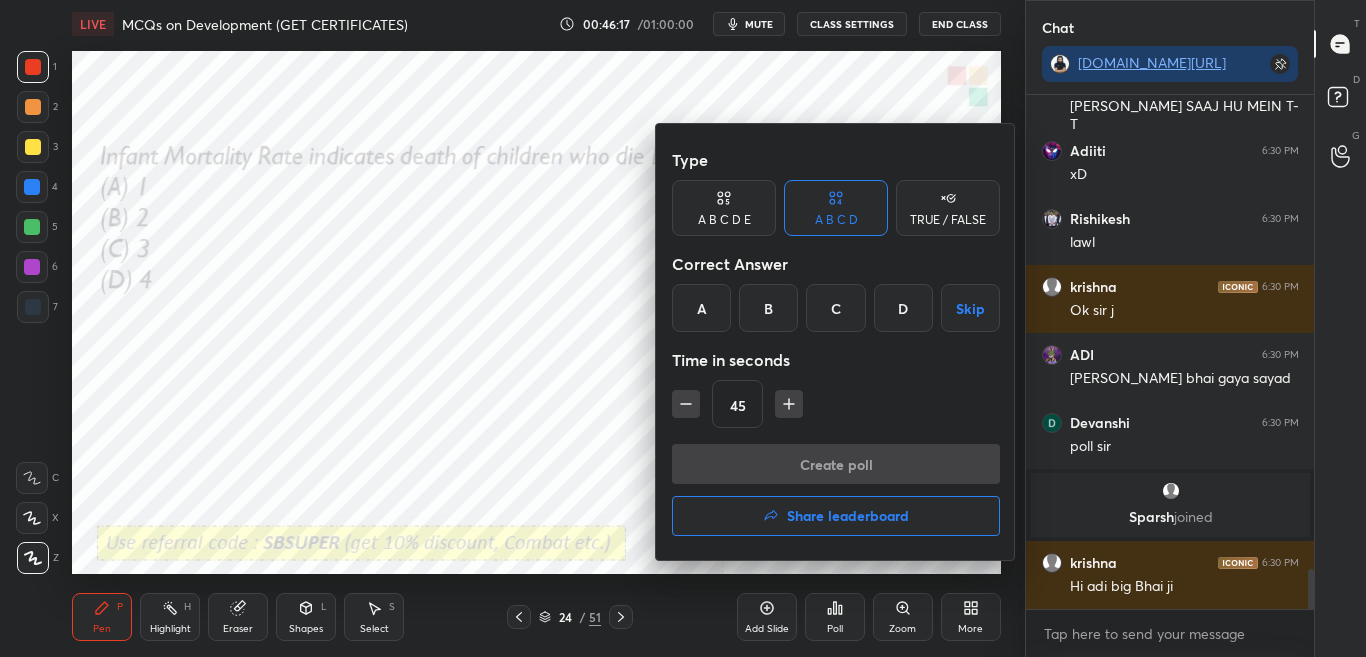 click at bounding box center (683, 328) 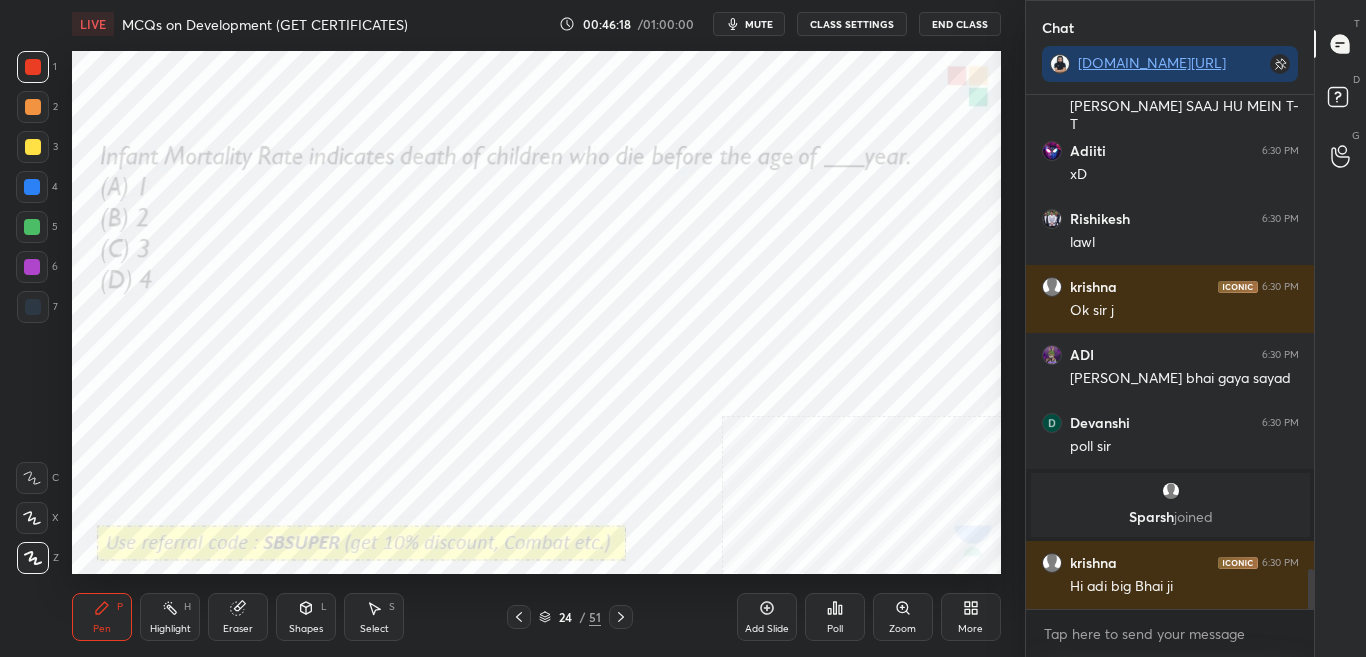 click on "Poll" at bounding box center (835, 617) 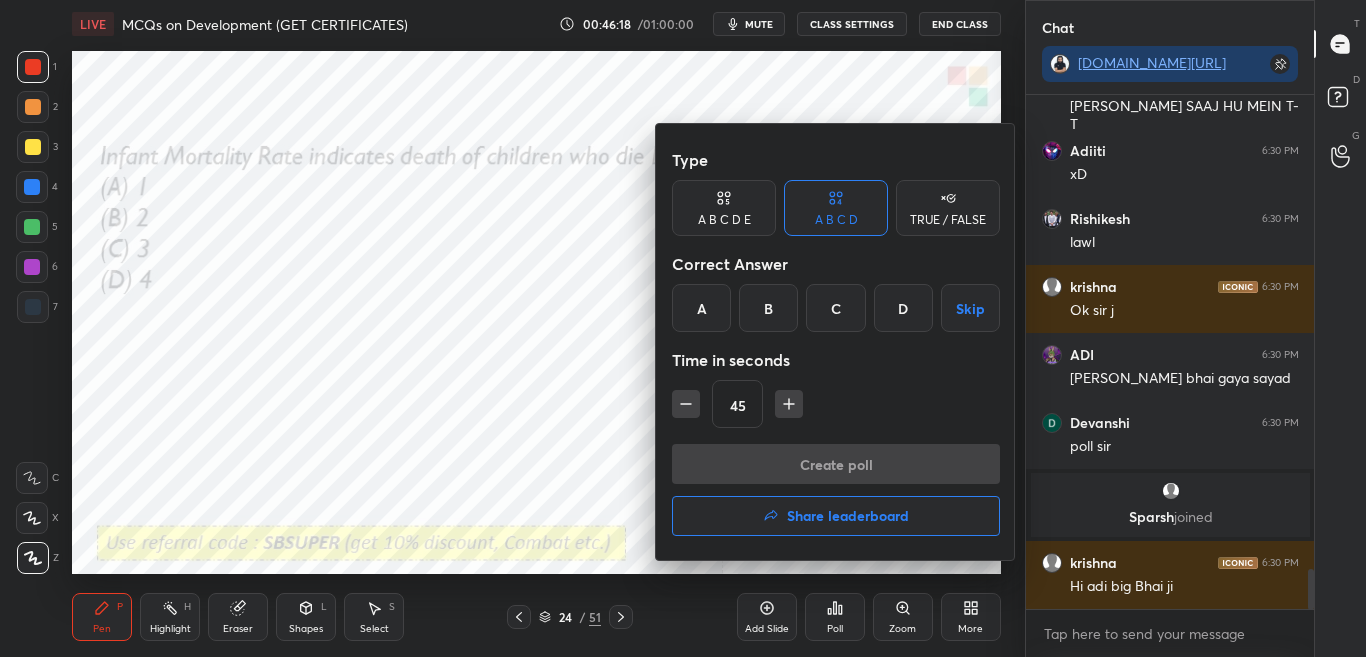 click at bounding box center [683, 328] 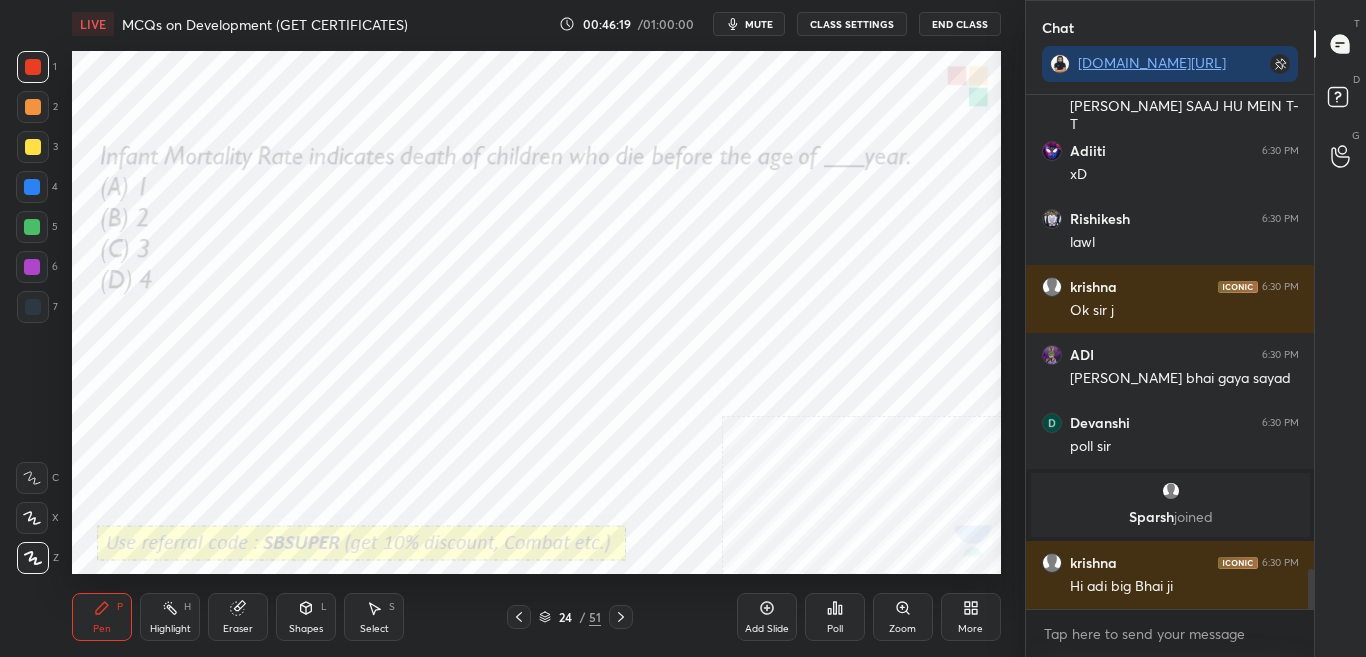 click 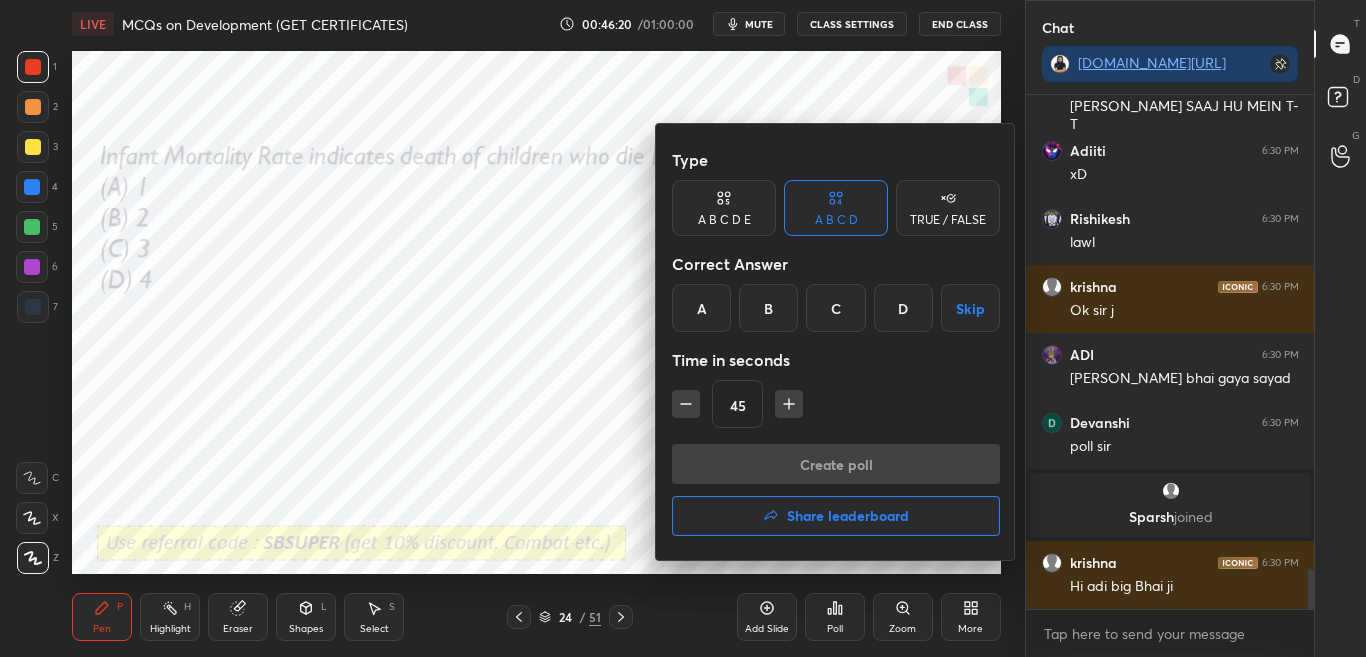 click at bounding box center [683, 328] 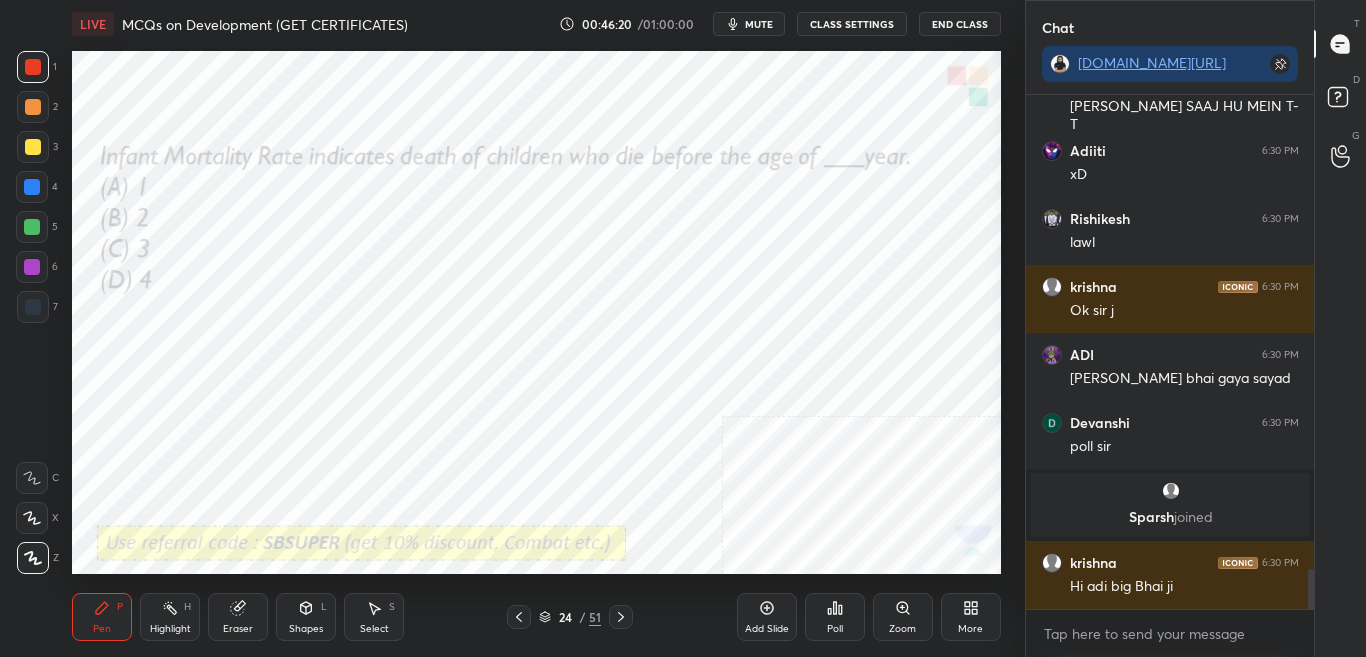 click 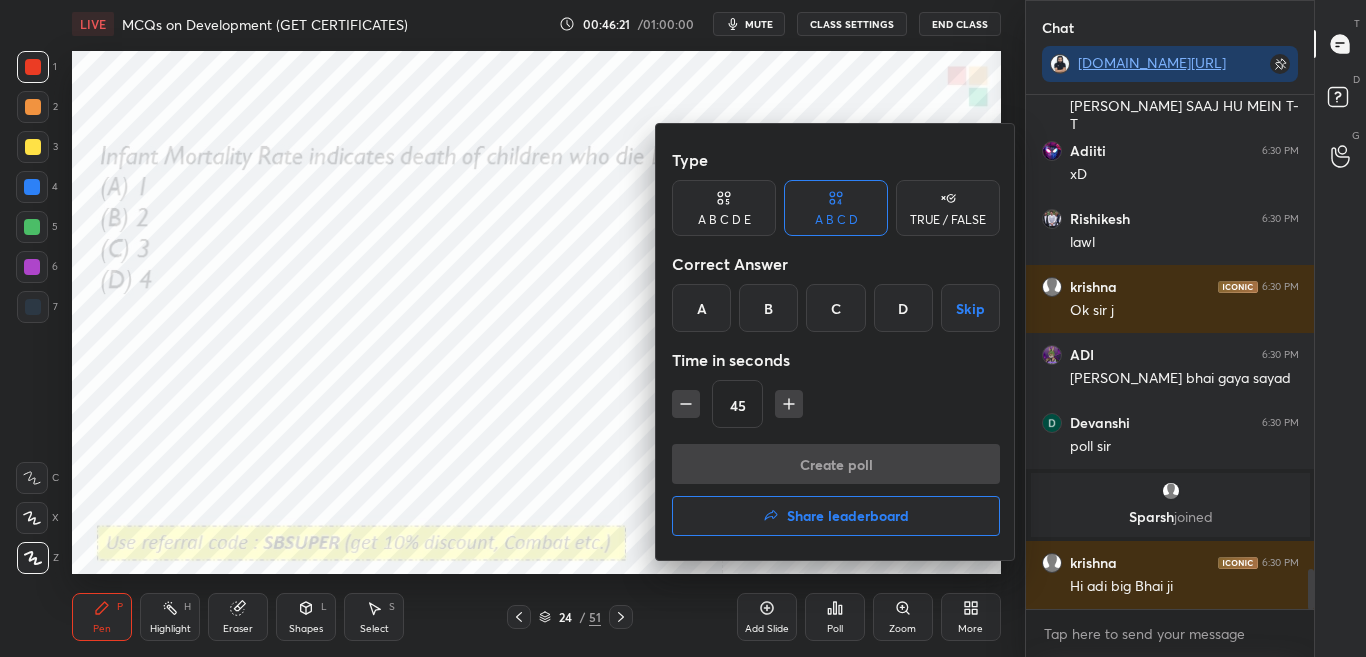 click at bounding box center (683, 328) 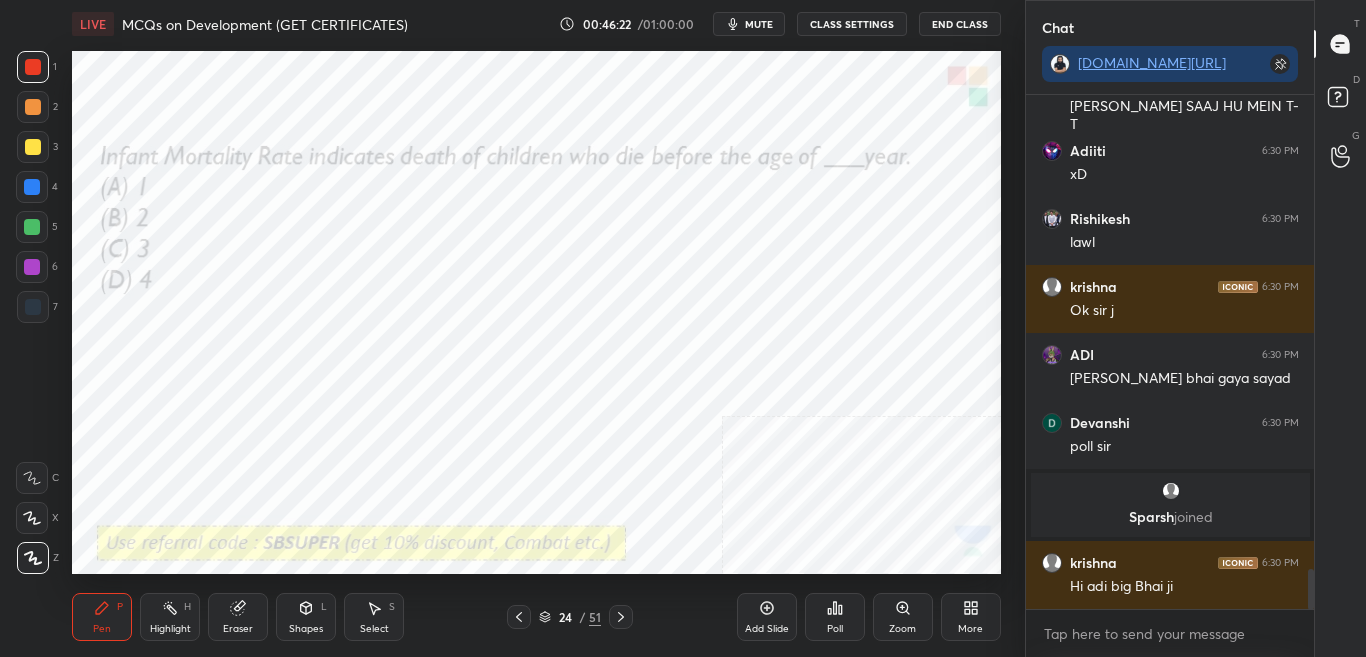 click on "Poll" at bounding box center [835, 617] 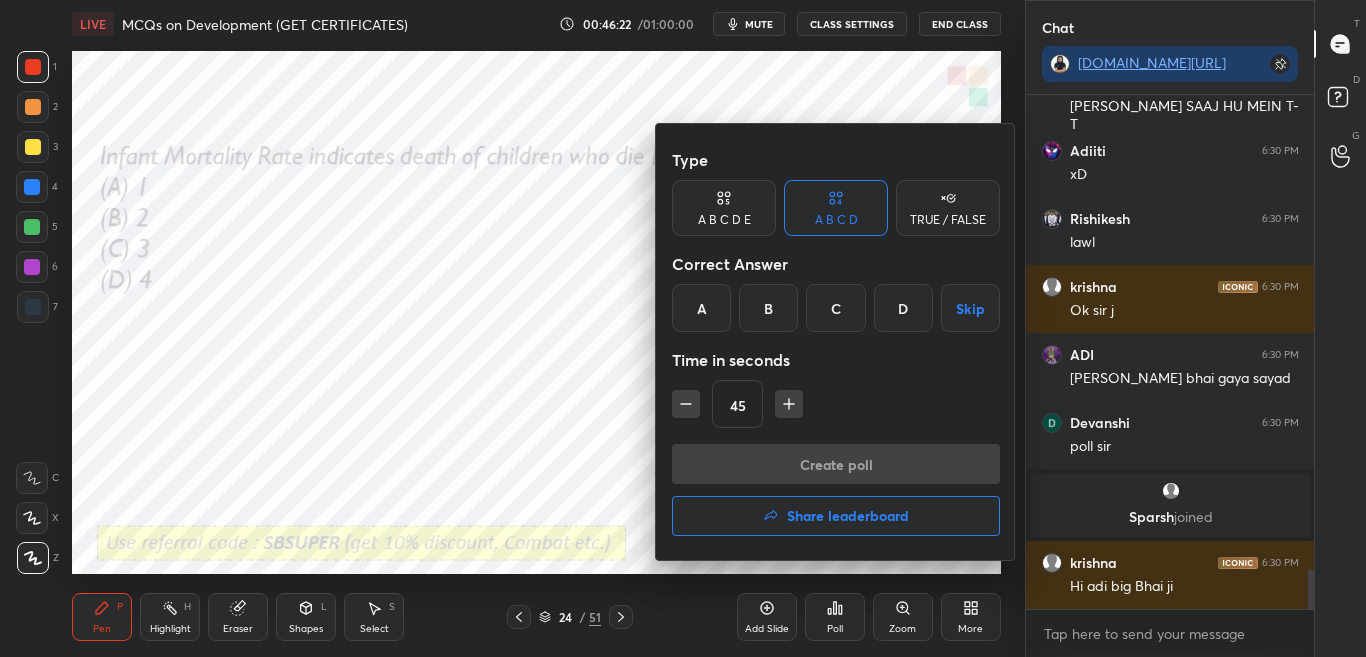 click at bounding box center [683, 328] 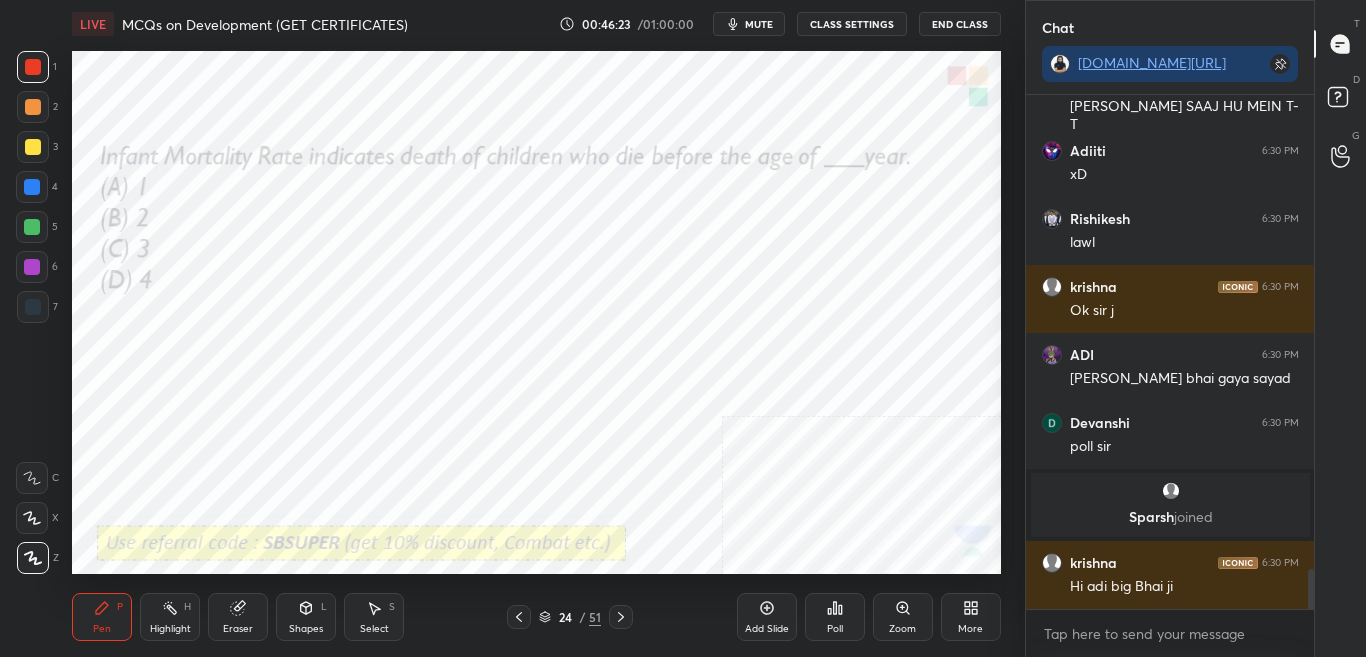 click on "Poll" at bounding box center (835, 617) 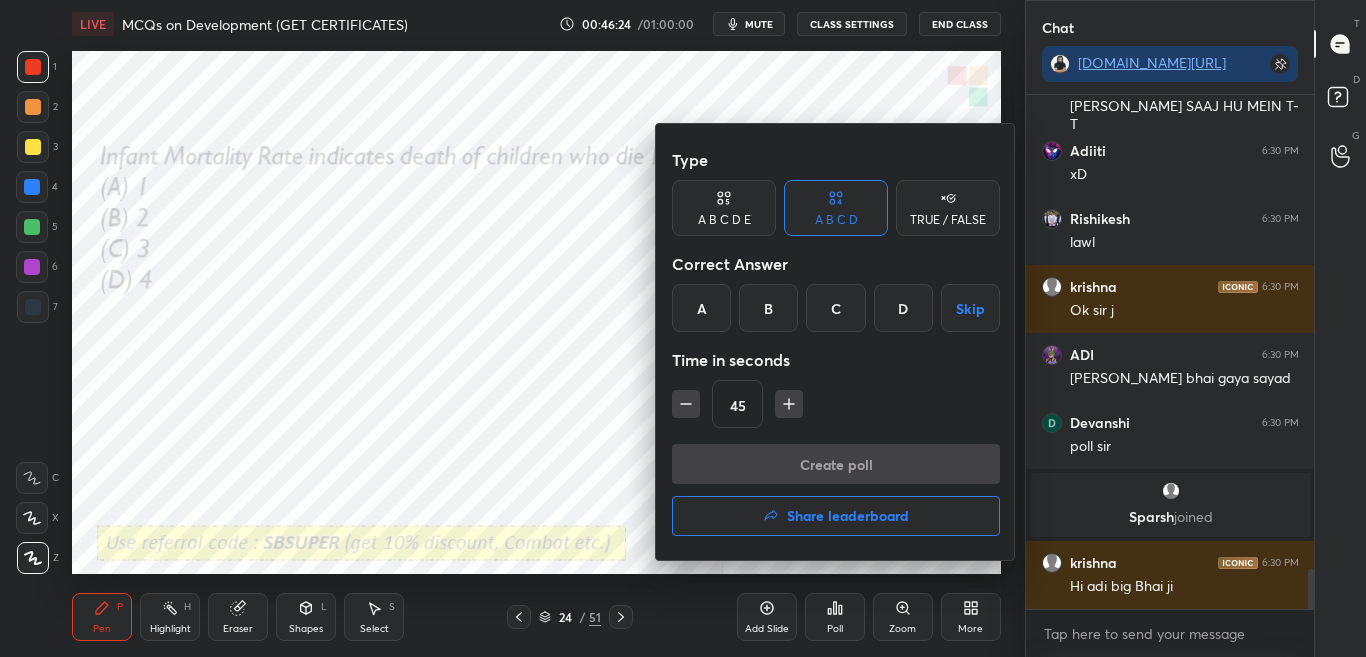 click at bounding box center (683, 328) 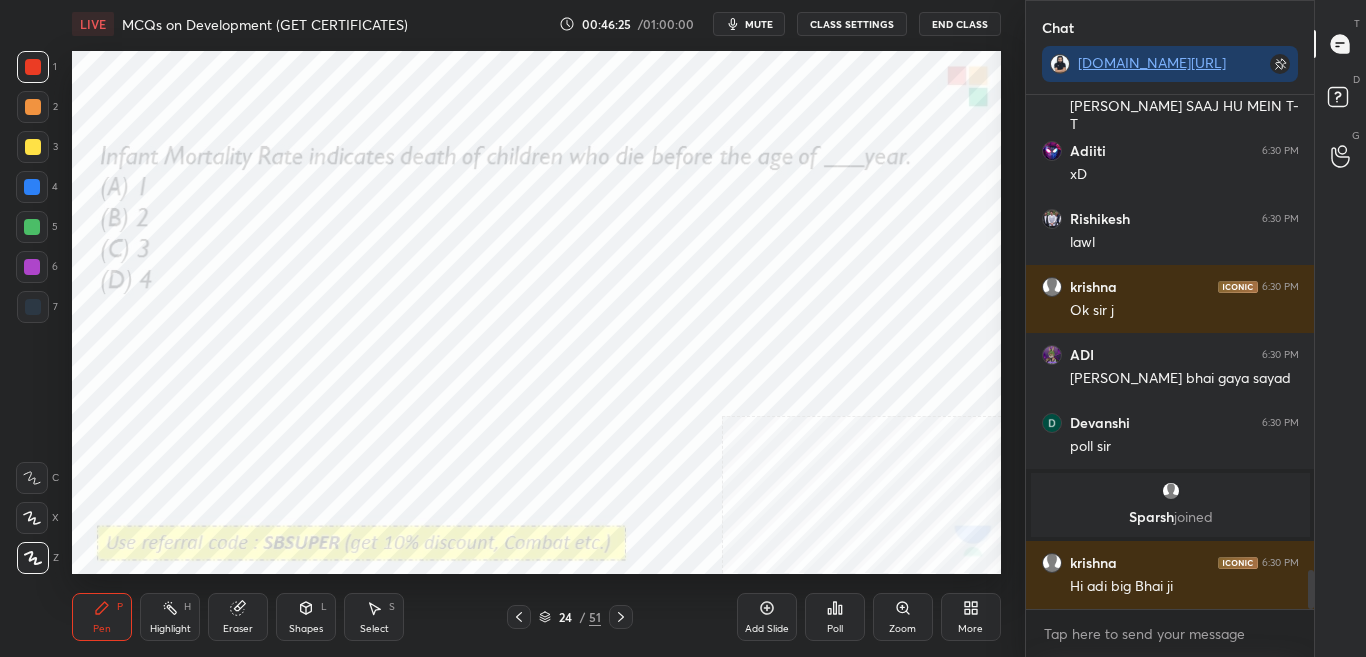 scroll, scrollTop: 6208, scrollLeft: 0, axis: vertical 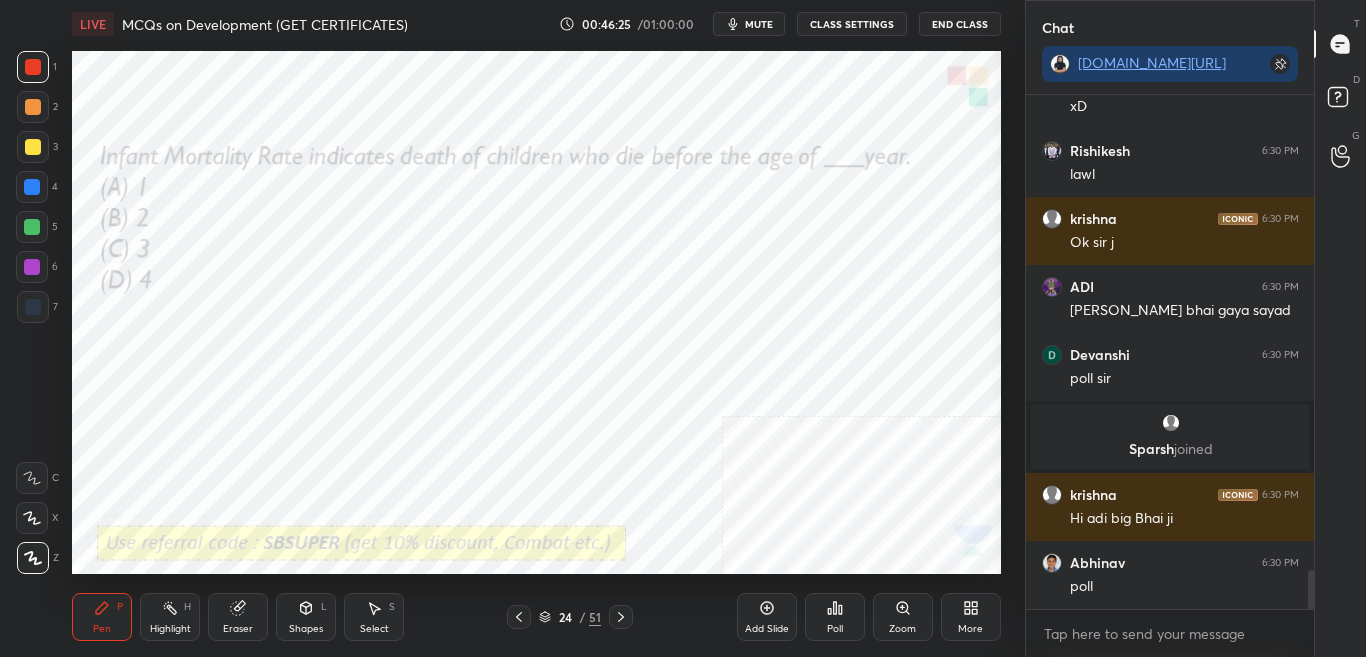 click 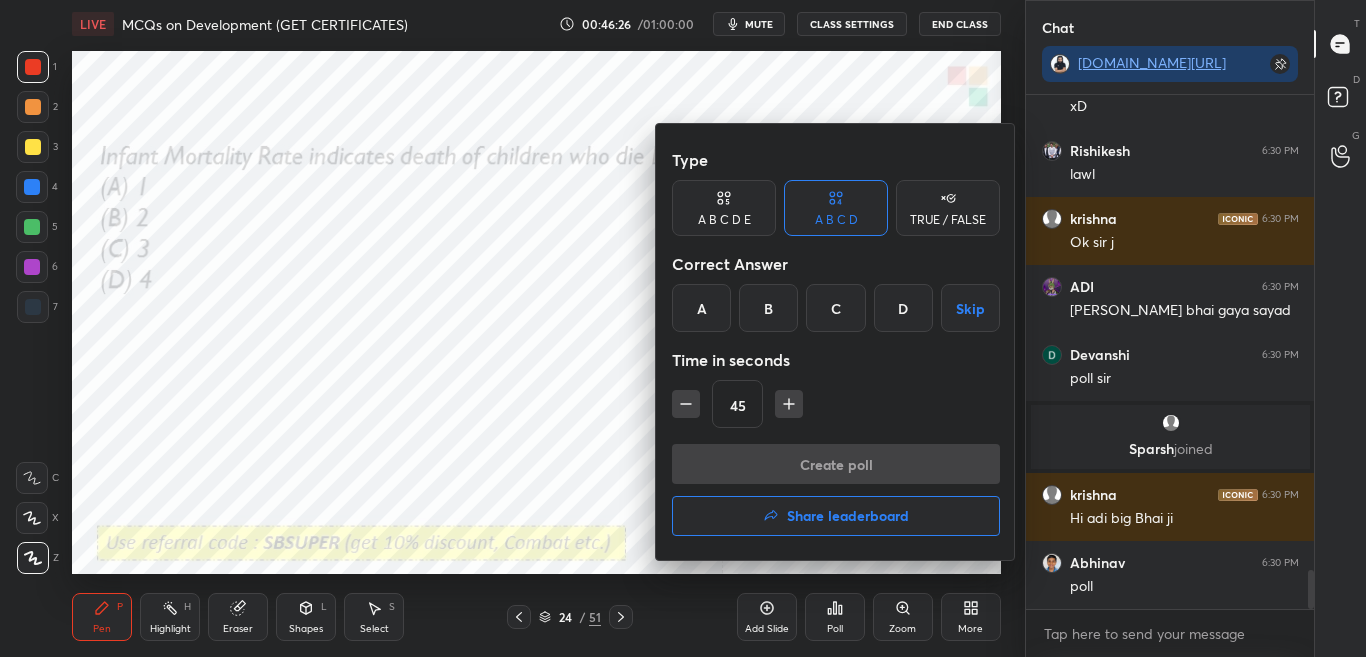 scroll, scrollTop: 6276, scrollLeft: 0, axis: vertical 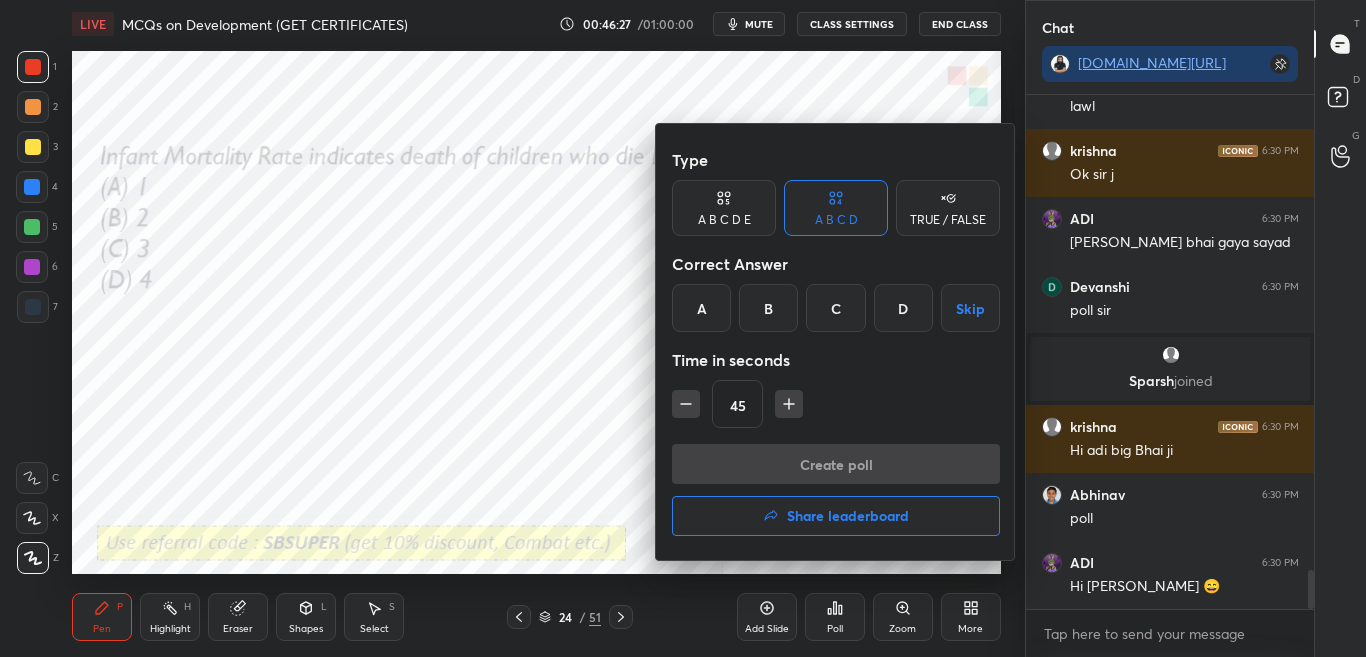 click on "A" at bounding box center [701, 308] 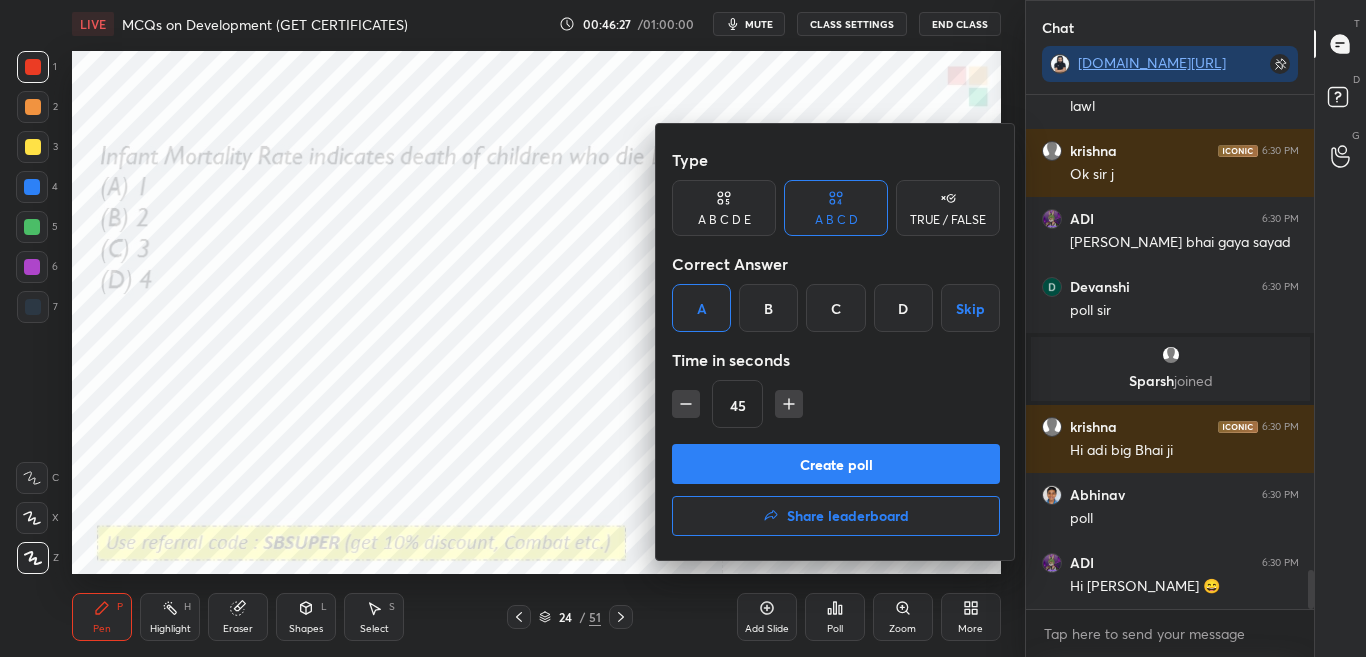 drag, startPoint x: 589, startPoint y: 365, endPoint x: 626, endPoint y: 394, distance: 47.010635 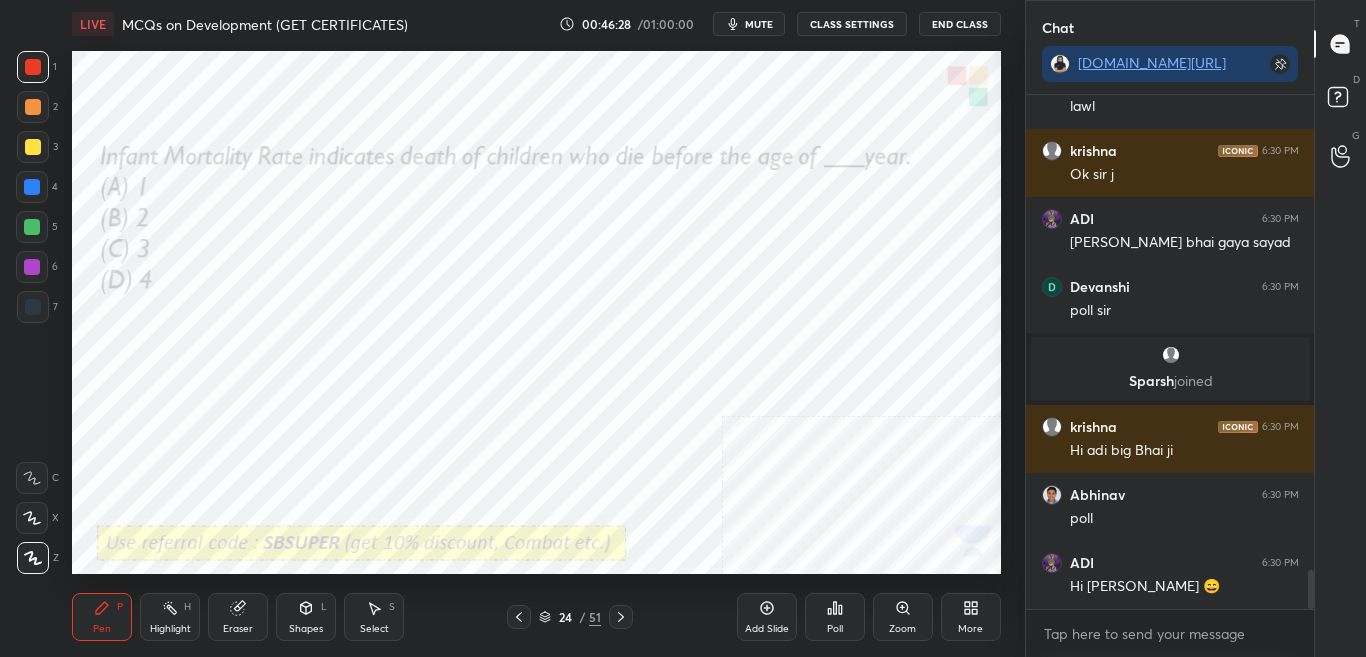 click on "Poll" at bounding box center [835, 617] 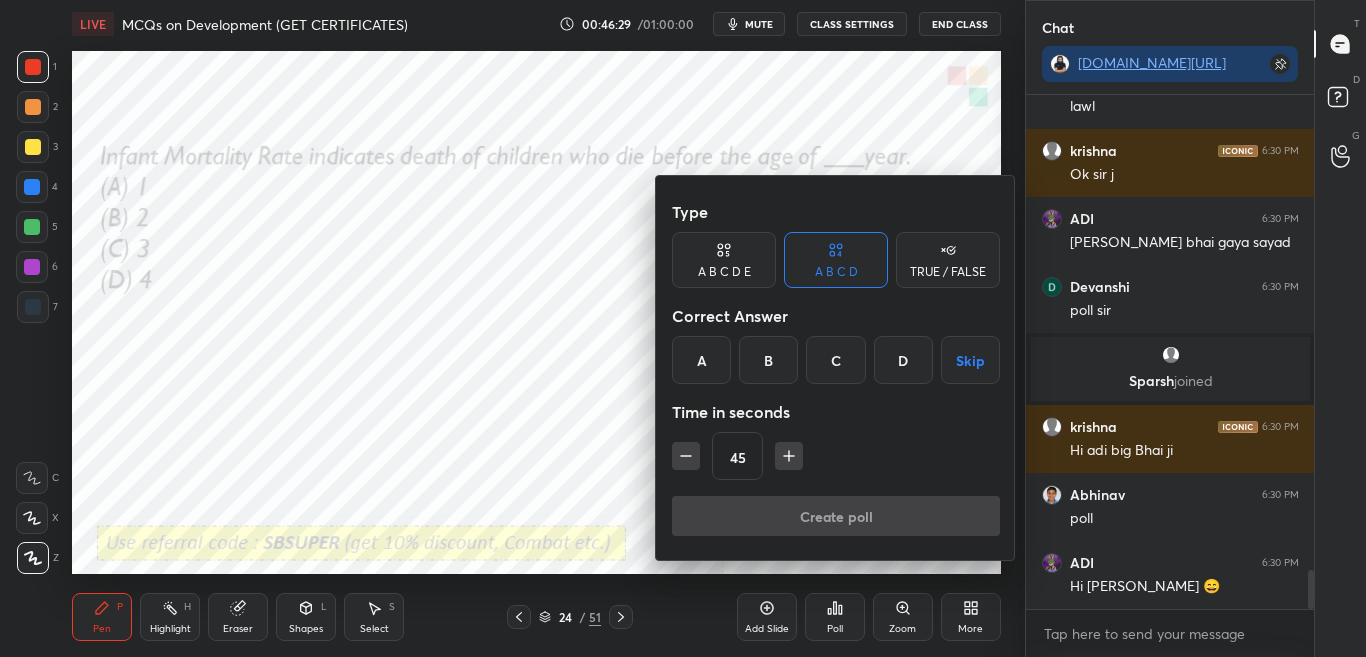 click at bounding box center [683, 328] 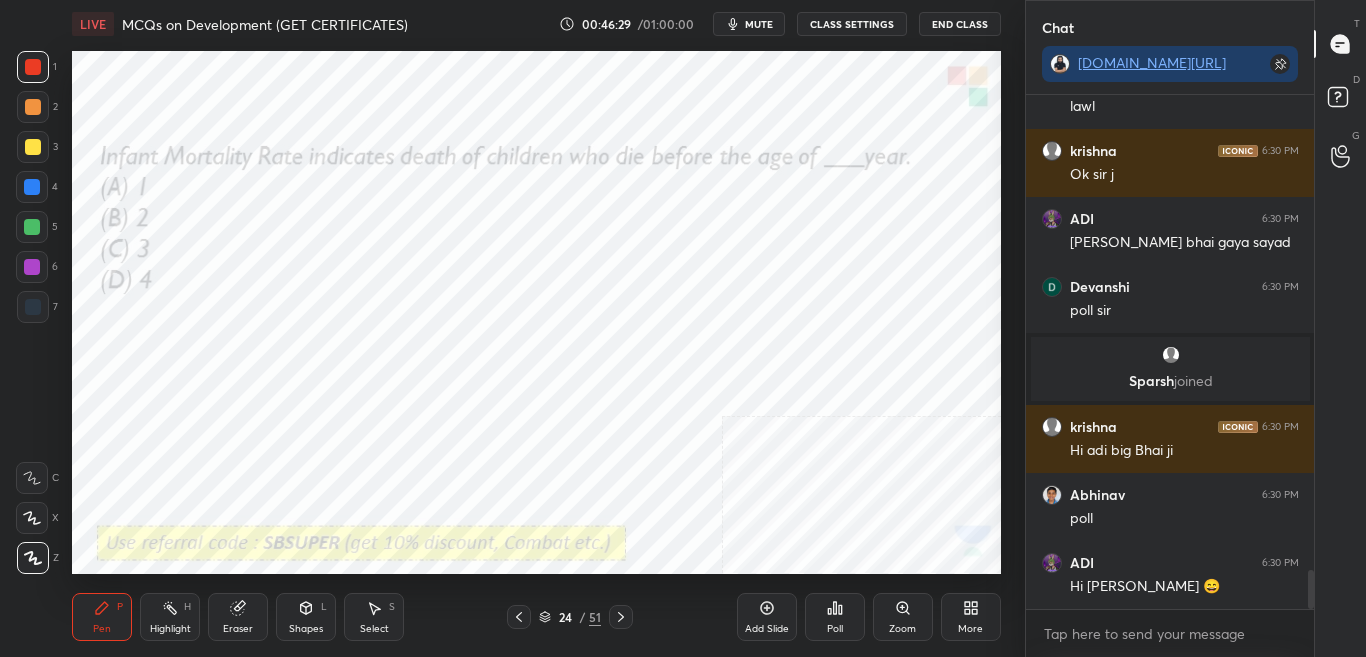 click on "Poll" at bounding box center (835, 617) 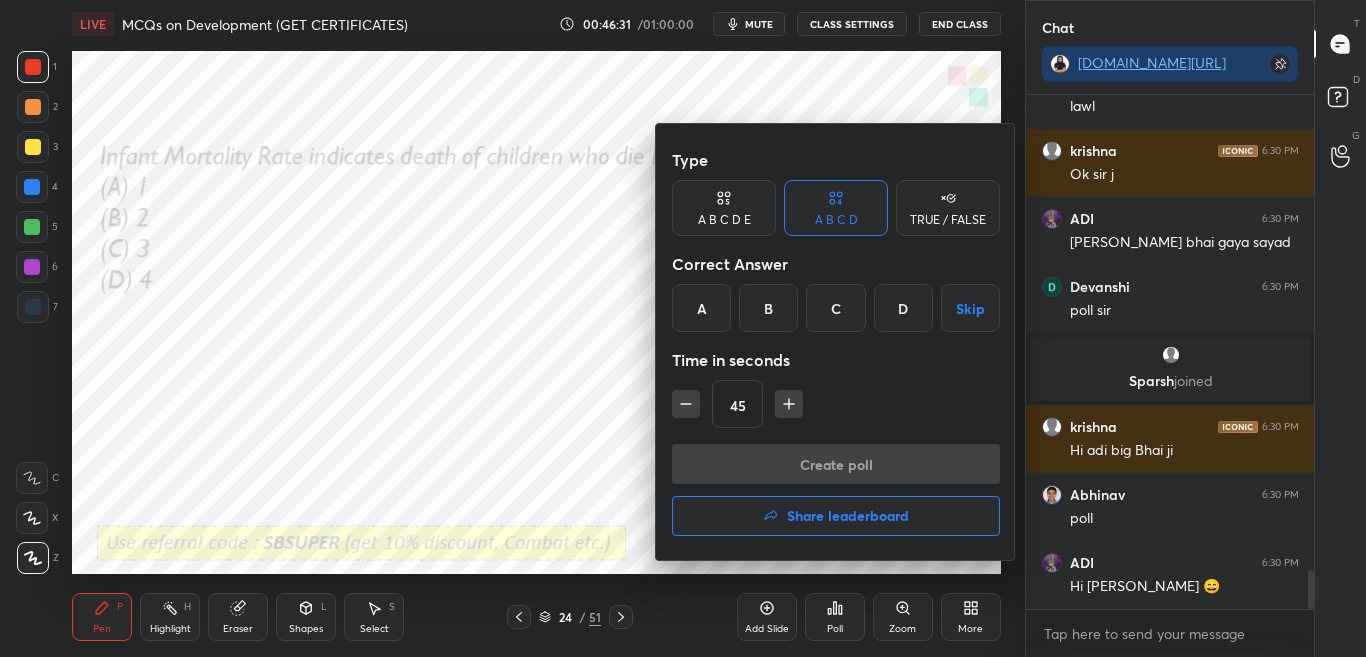 click on "A" at bounding box center (701, 308) 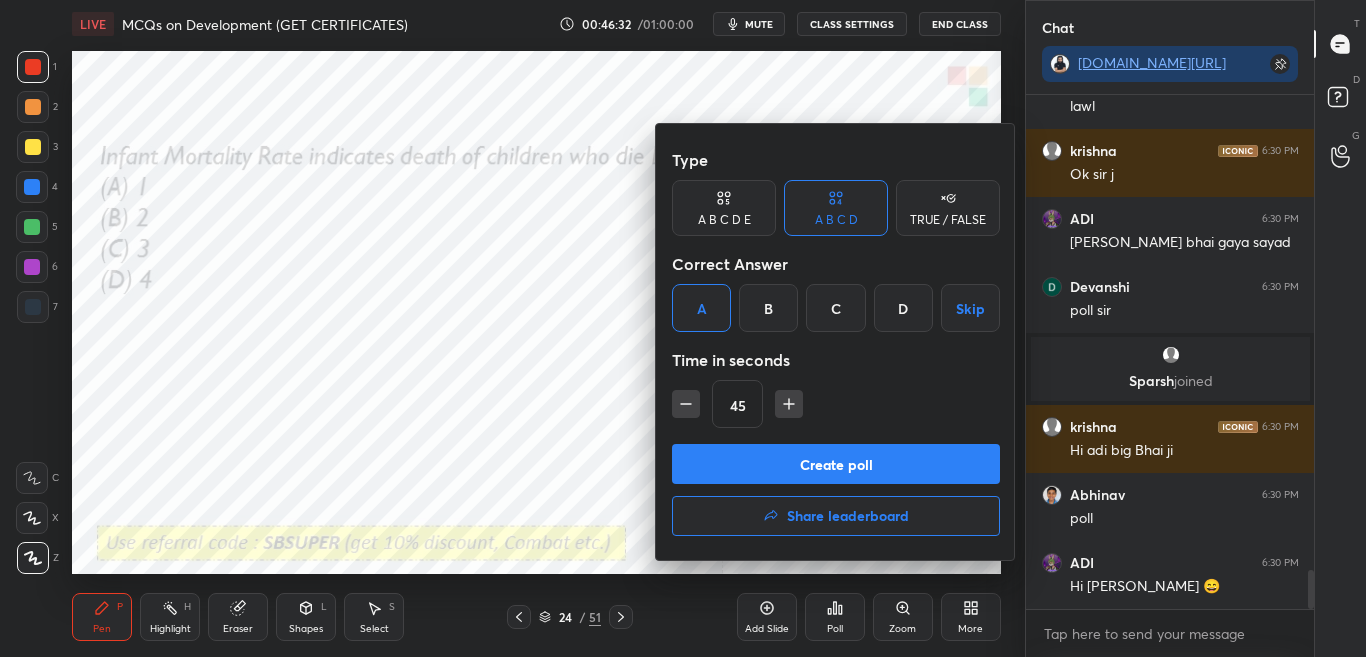 scroll, scrollTop: 6344, scrollLeft: 0, axis: vertical 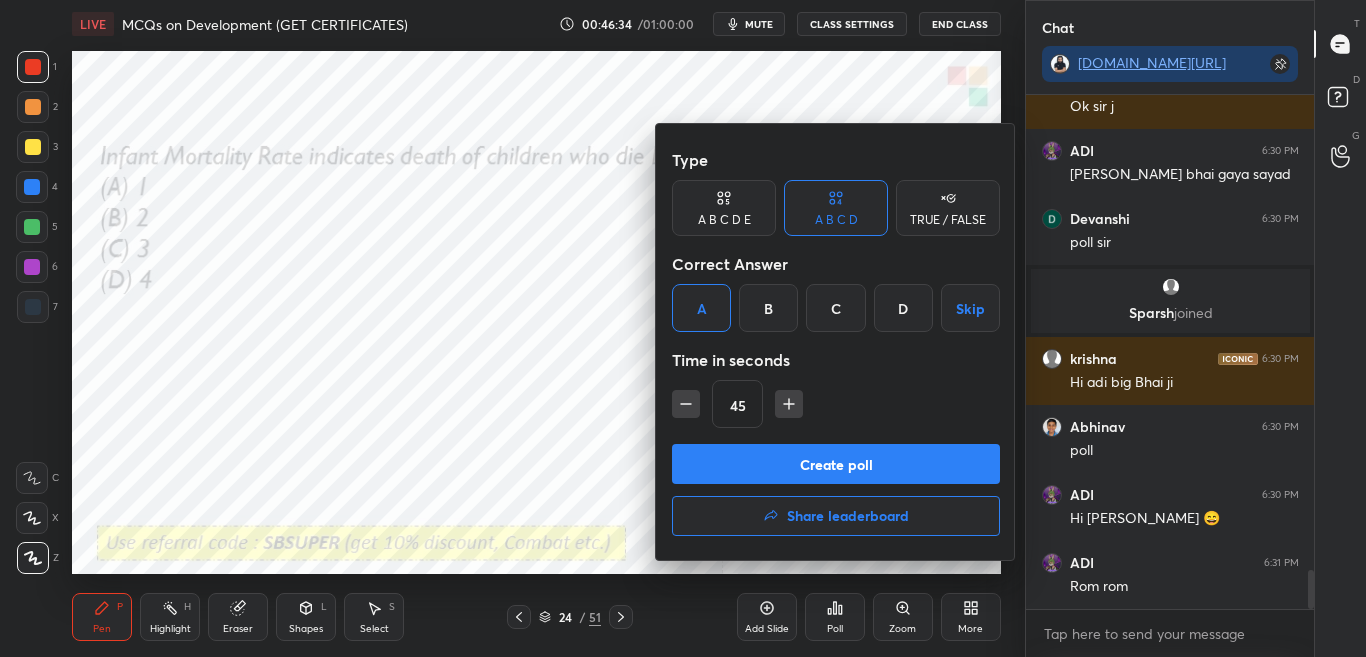 drag, startPoint x: 743, startPoint y: 455, endPoint x: 864, endPoint y: 406, distance: 130.54501 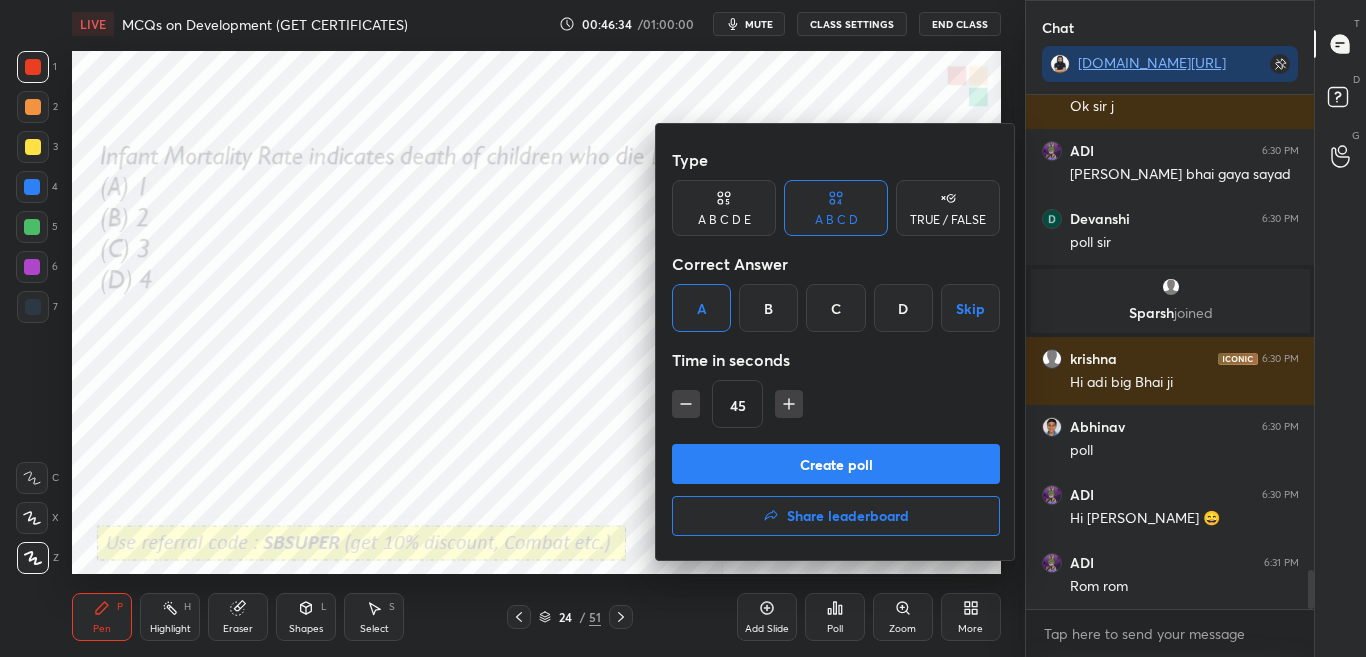 click on "Type A B C D E A B C D TRUE / FALSE Correct Answer A B C D Skip Time in seconds 45 Create poll Share leaderboard" at bounding box center (836, 342) 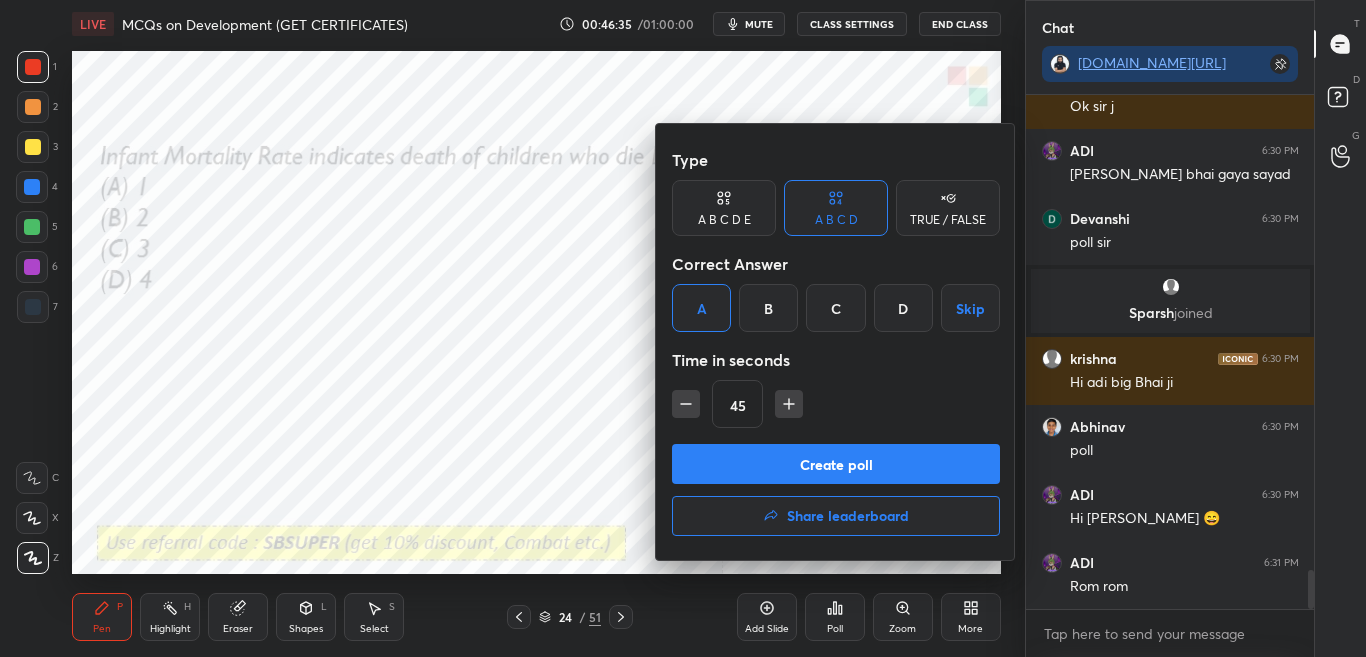 click at bounding box center (683, 328) 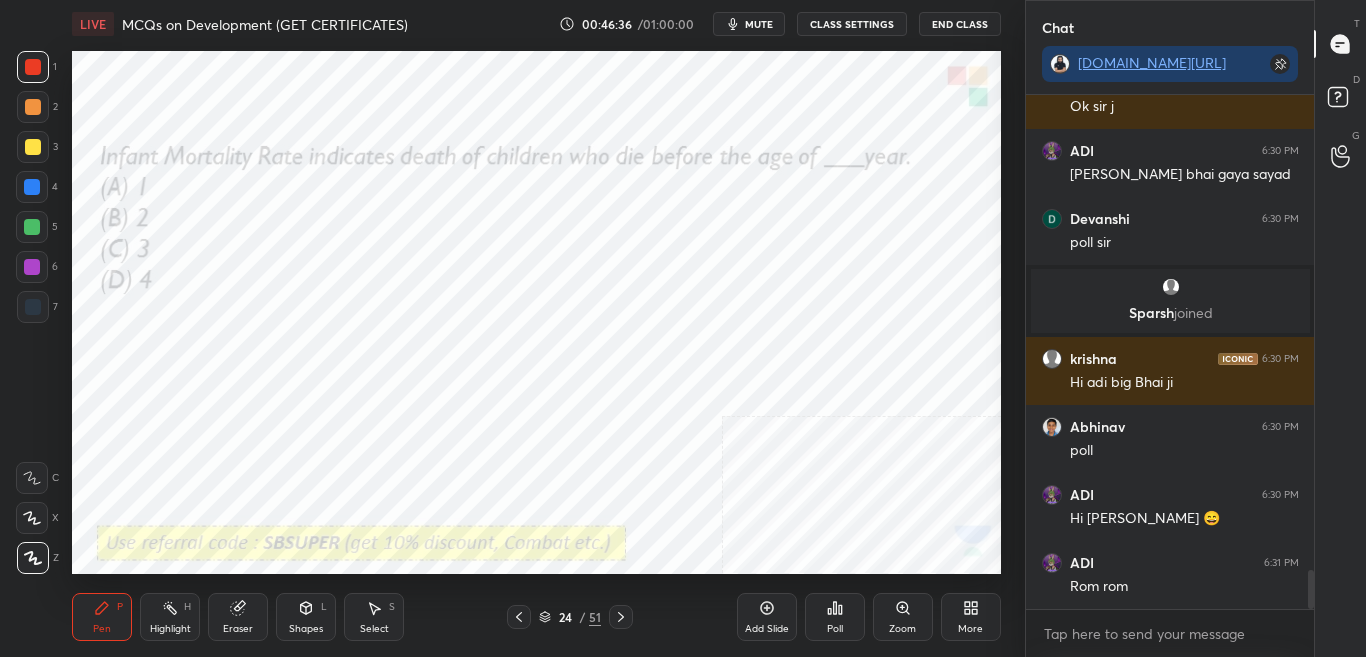 click 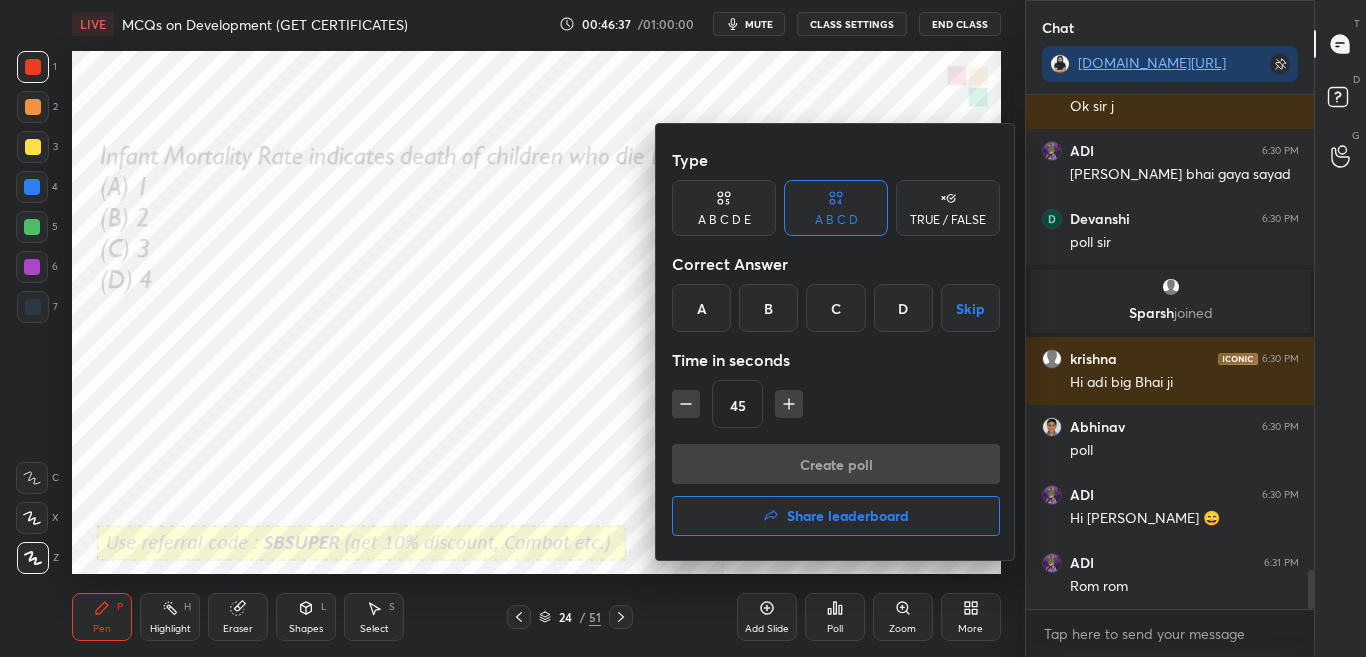 click on "A" at bounding box center (701, 308) 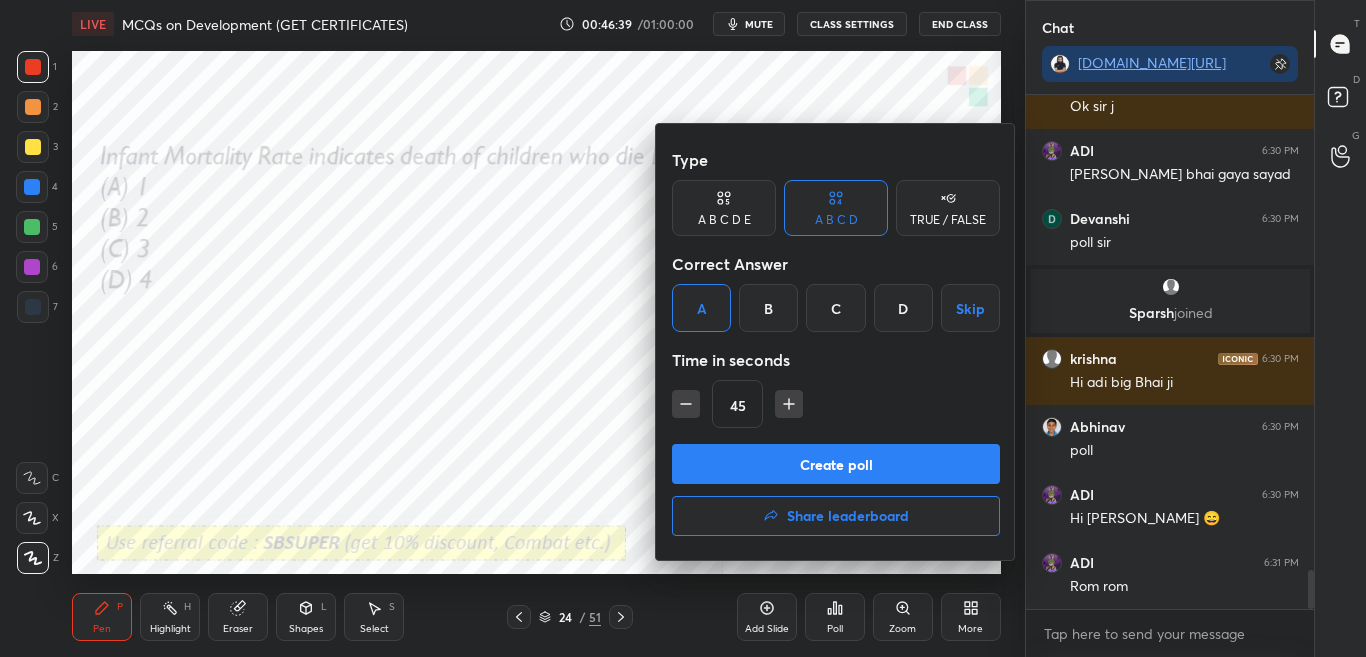 click on "Create poll" at bounding box center (836, 464) 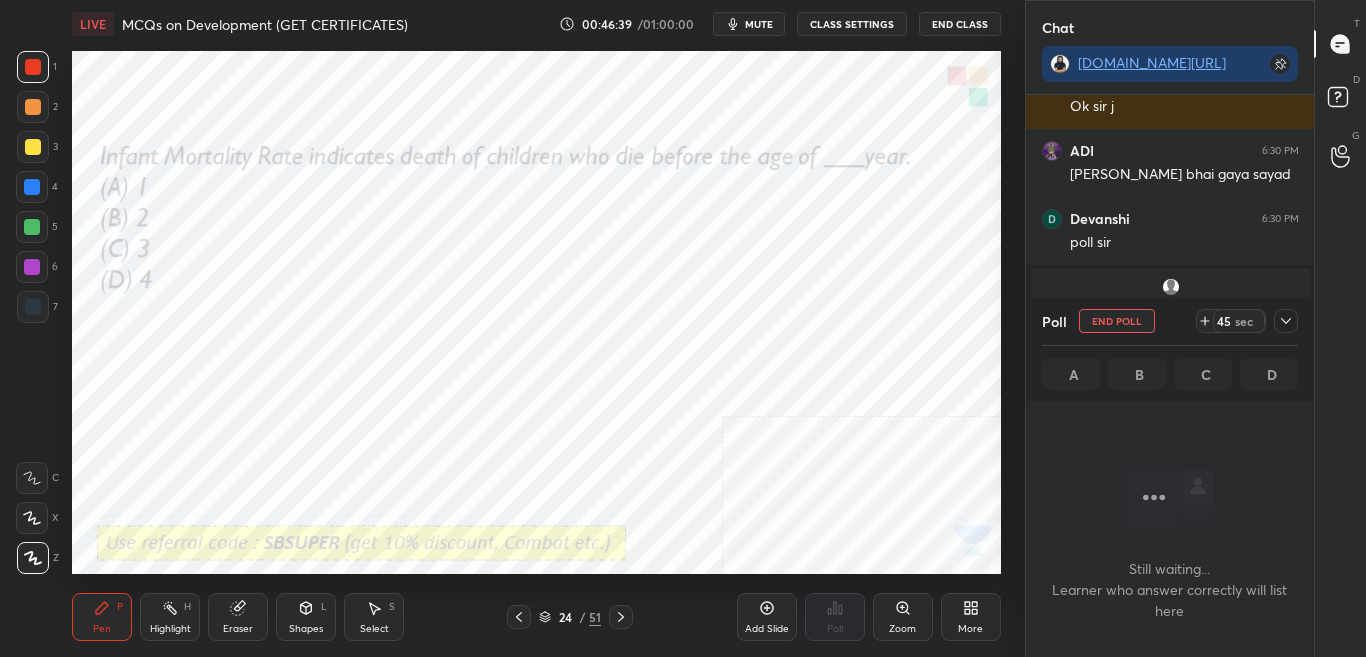 scroll, scrollTop: 243, scrollLeft: 282, axis: both 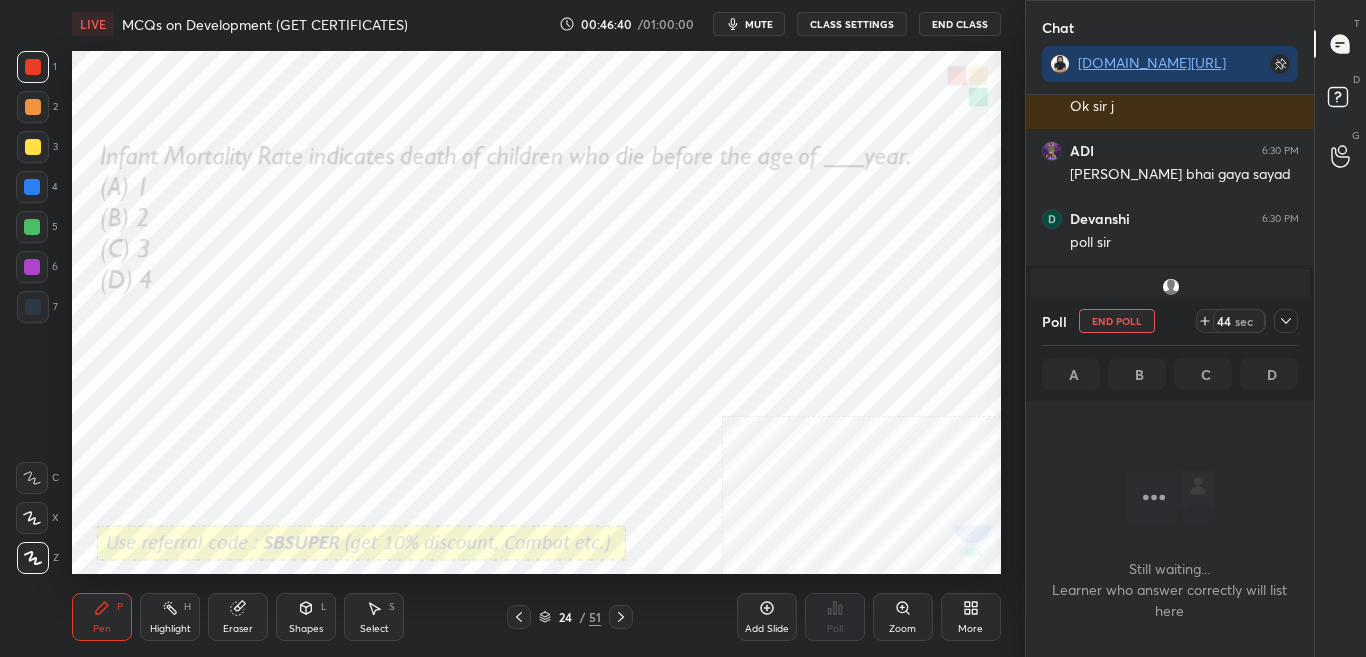 click 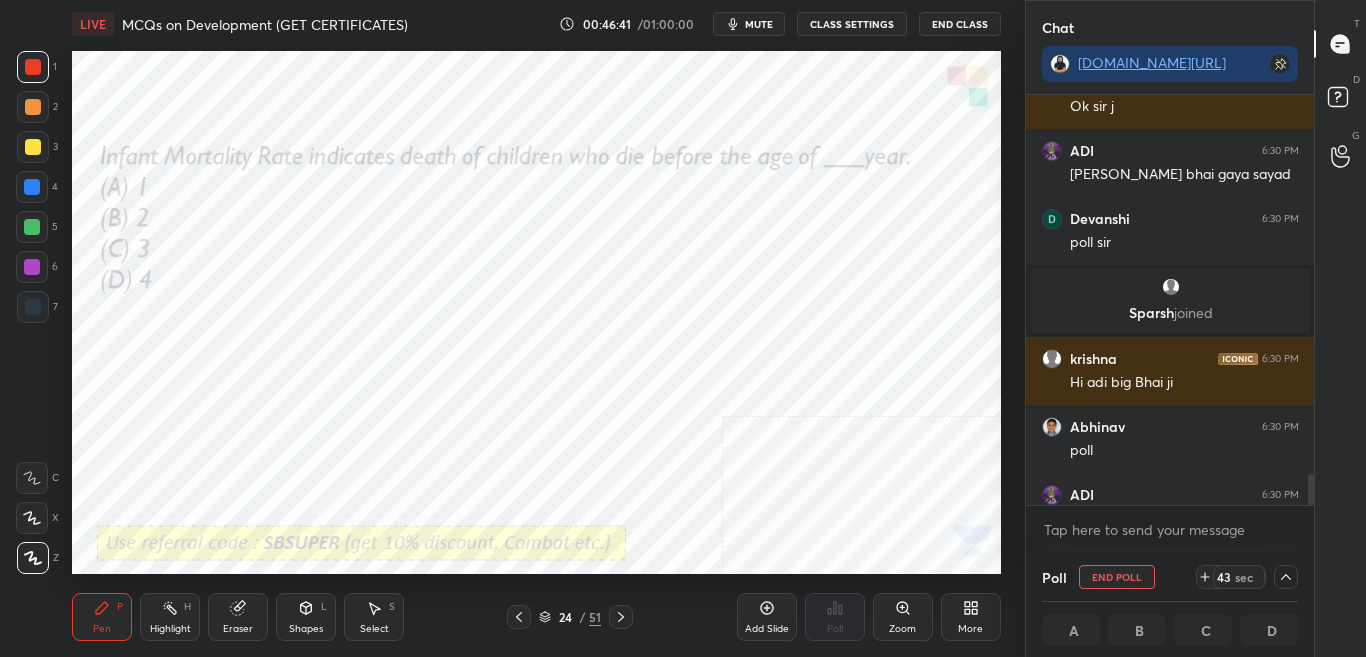 scroll, scrollTop: 1, scrollLeft: 7, axis: both 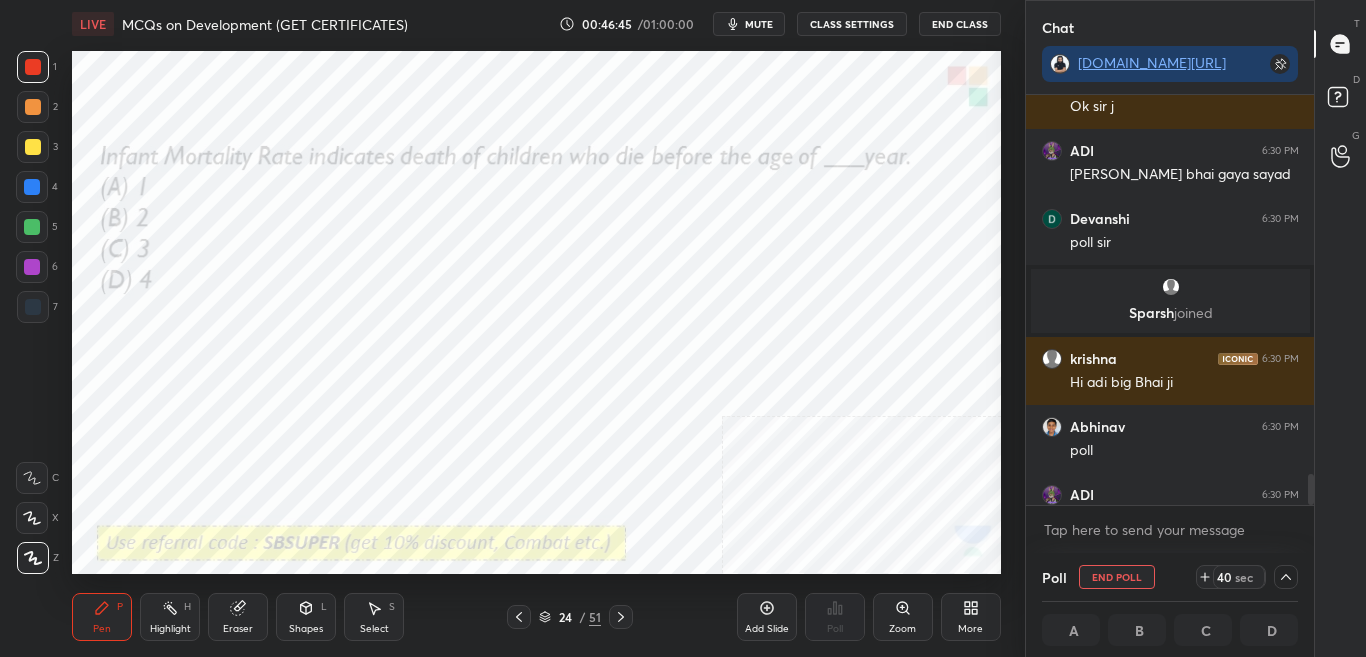 click 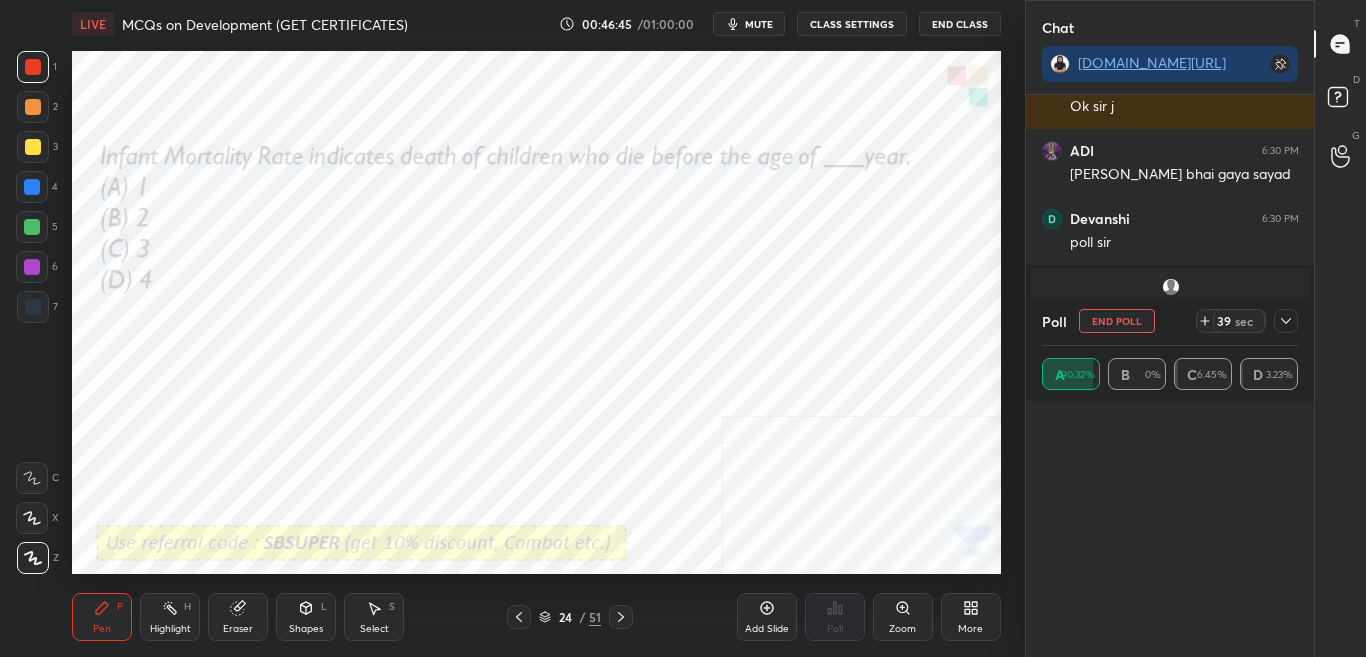scroll, scrollTop: 7, scrollLeft: 7, axis: both 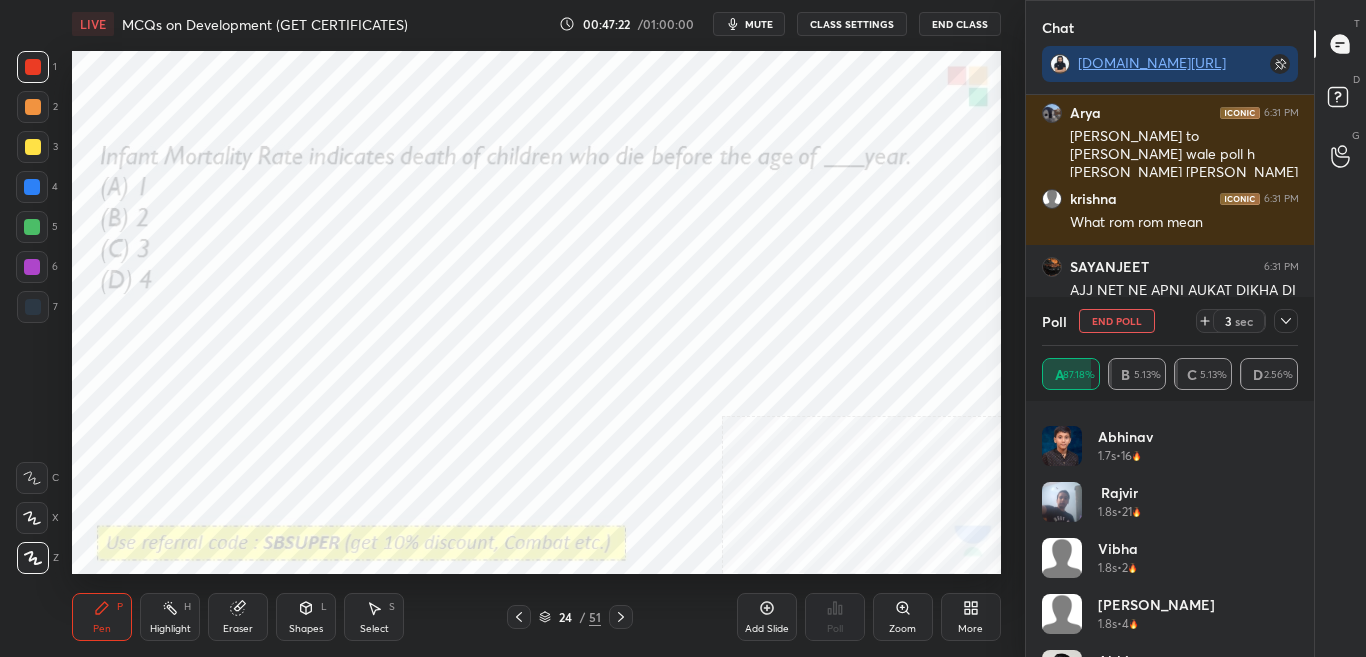 click 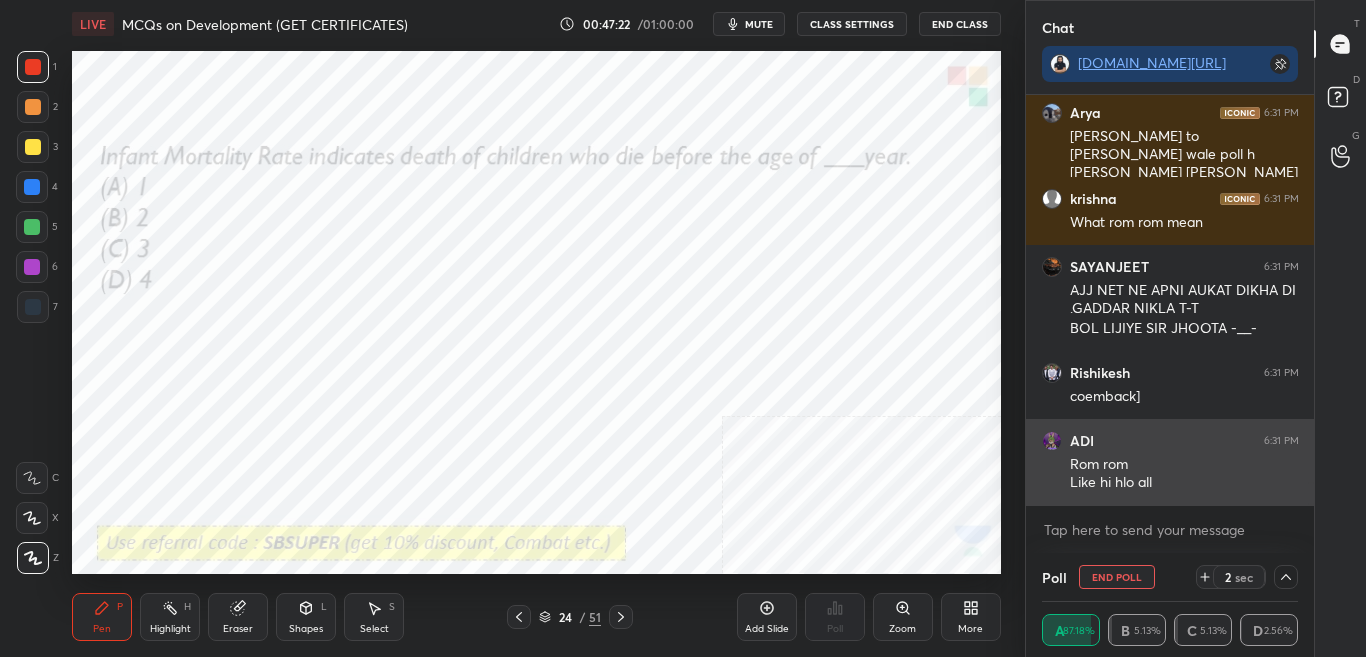 scroll, scrollTop: 0, scrollLeft: 0, axis: both 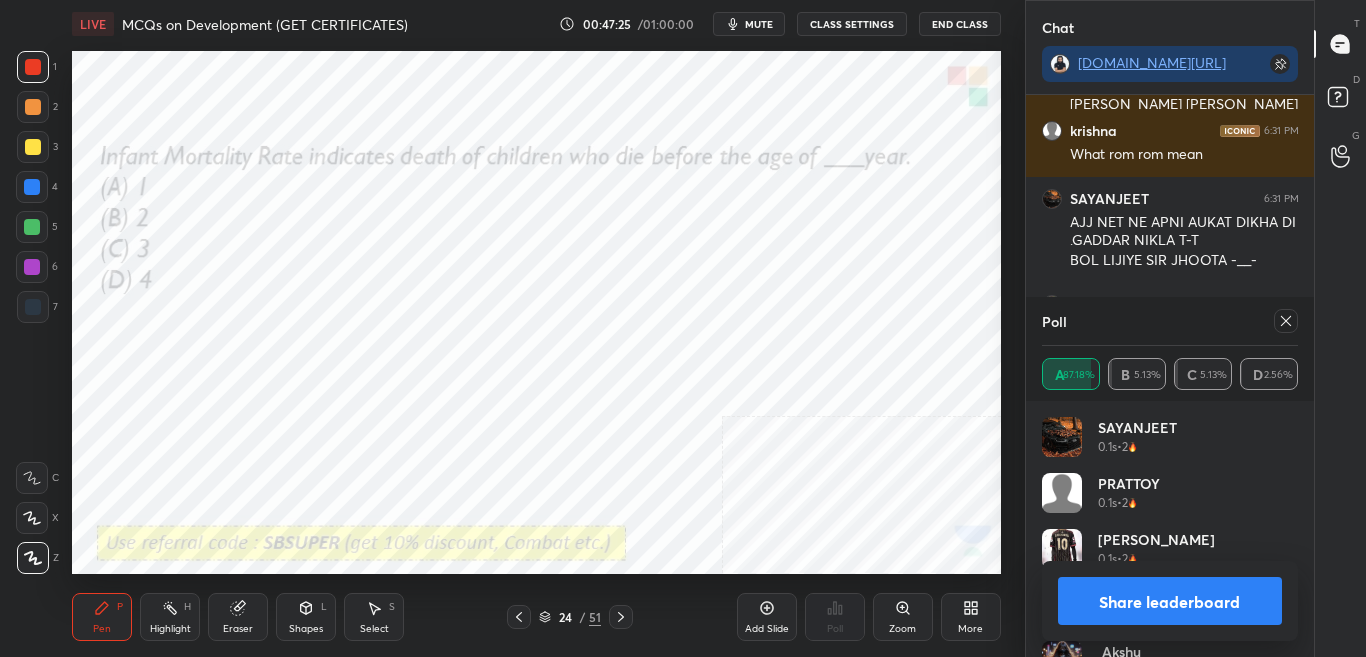 click on "Share leaderboard" at bounding box center (1170, 601) 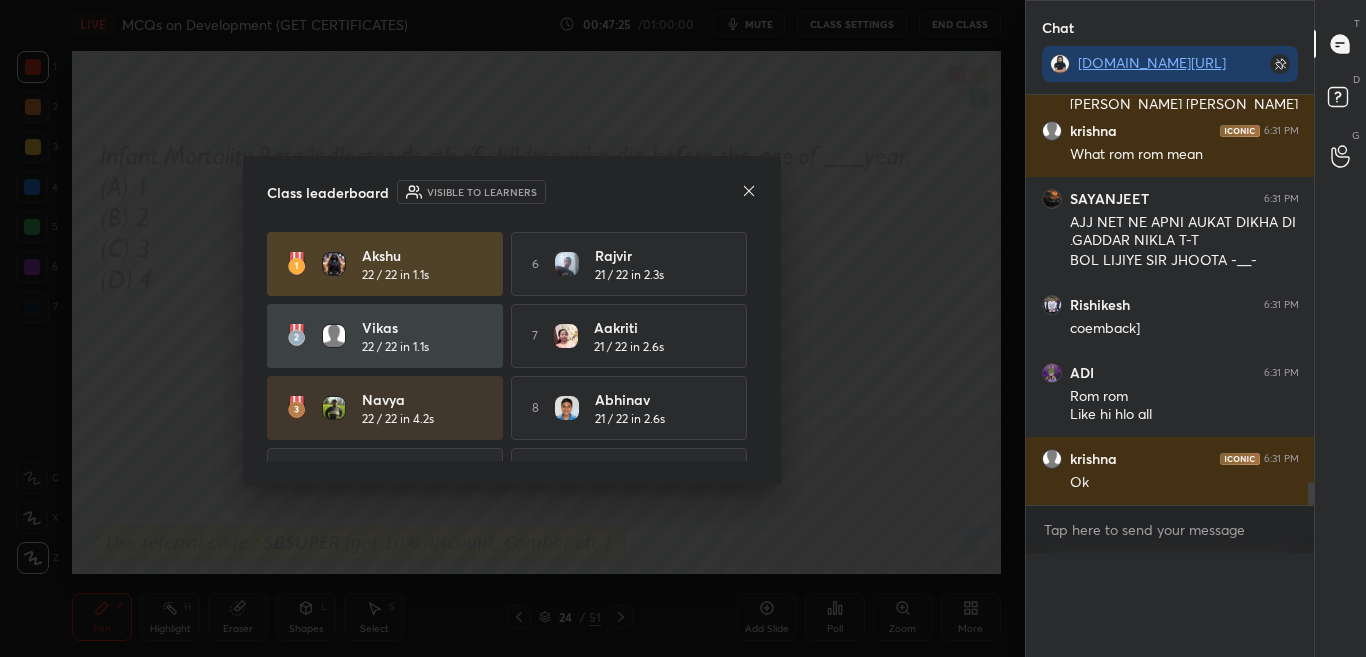 scroll, scrollTop: 0, scrollLeft: 0, axis: both 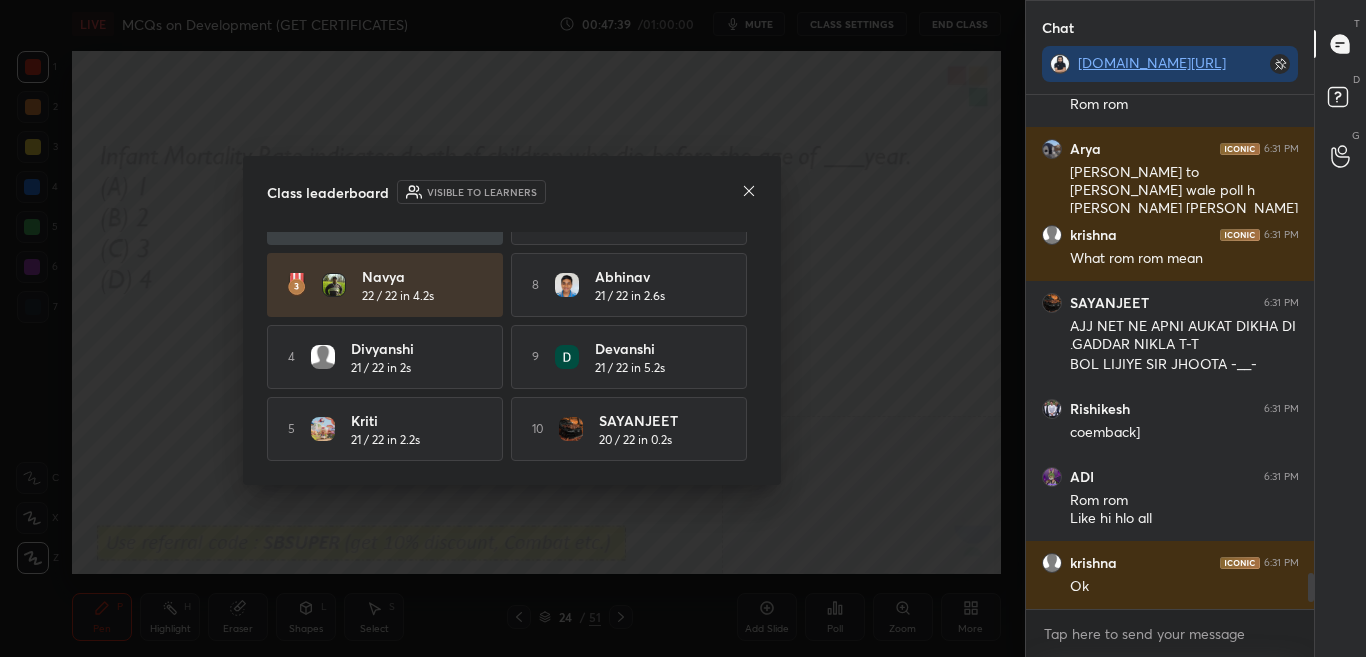 click 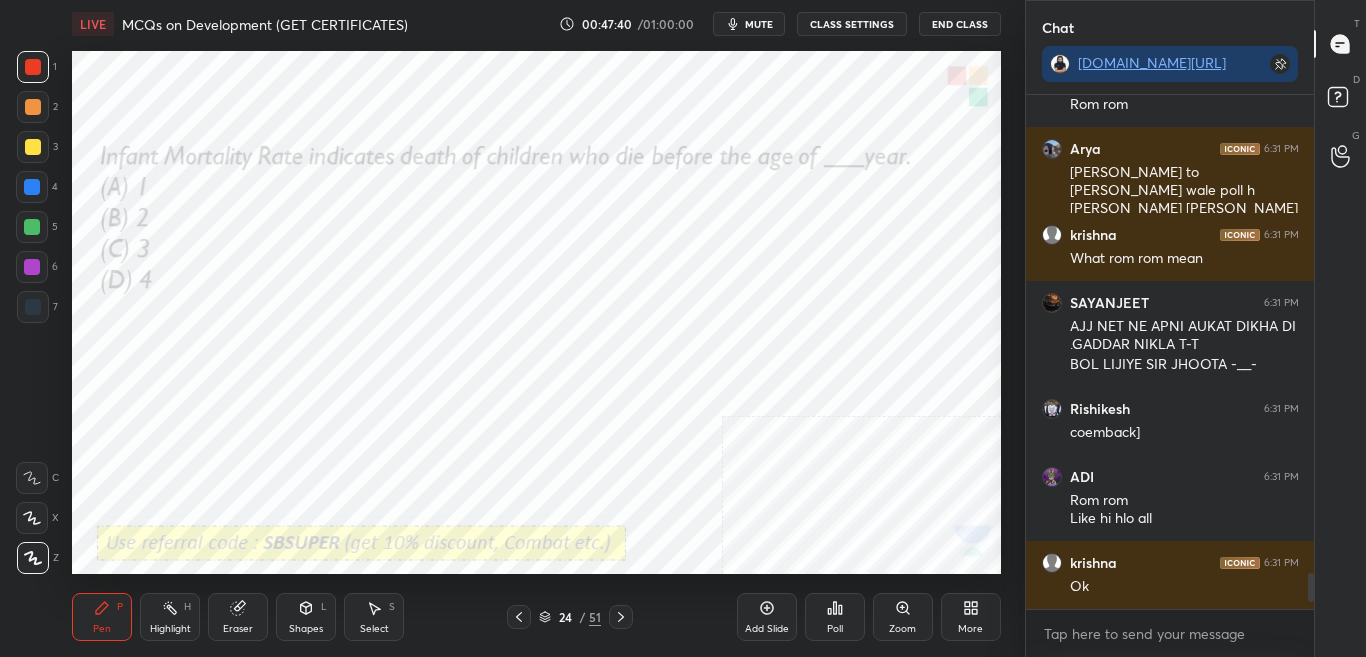 click 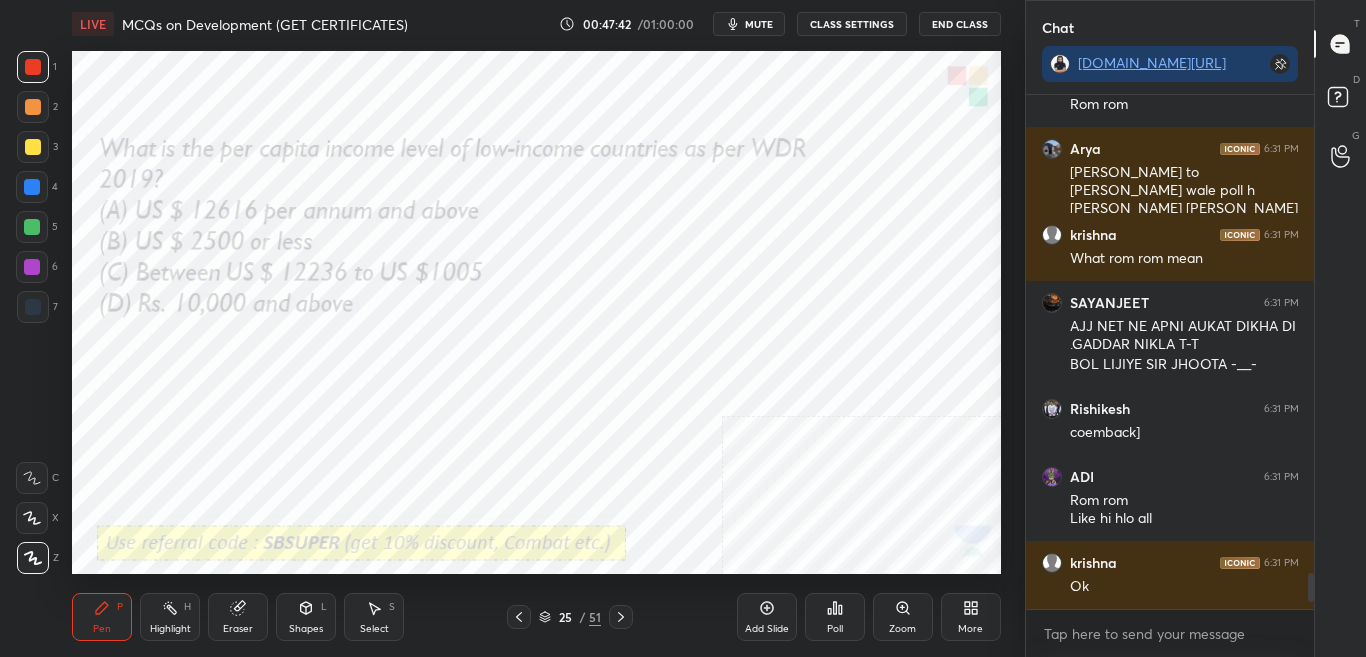 click at bounding box center (519, 617) 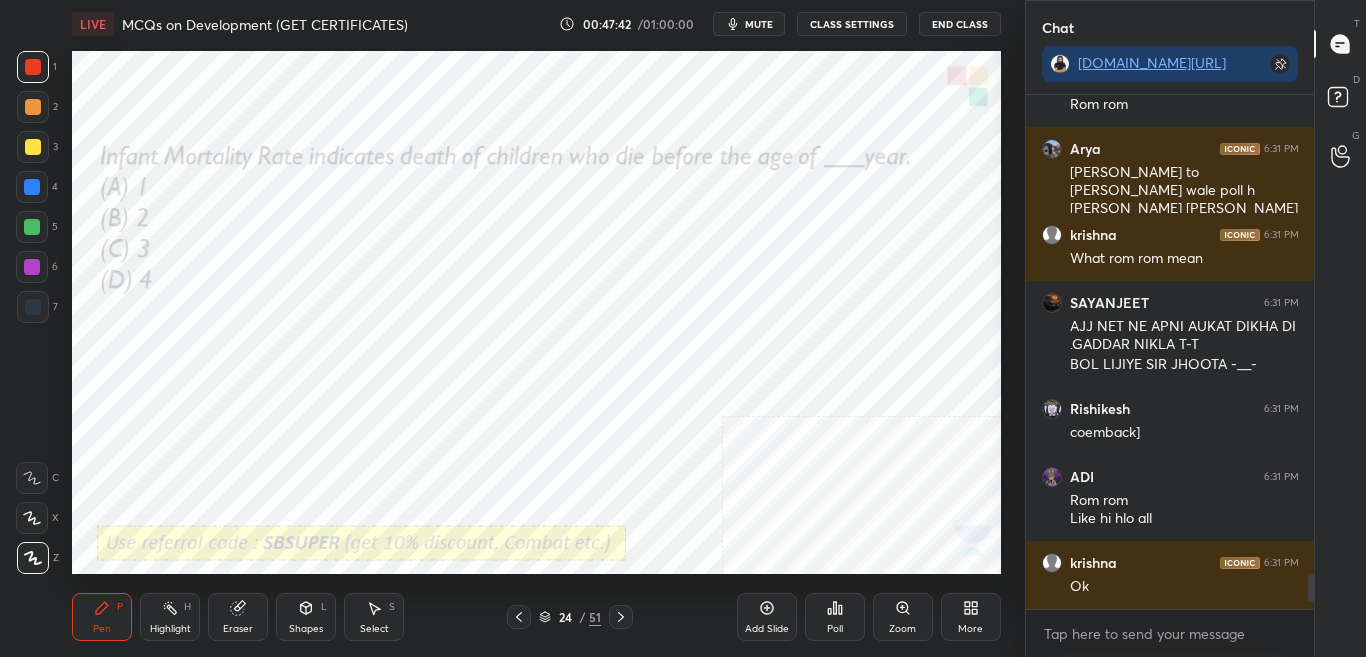 click 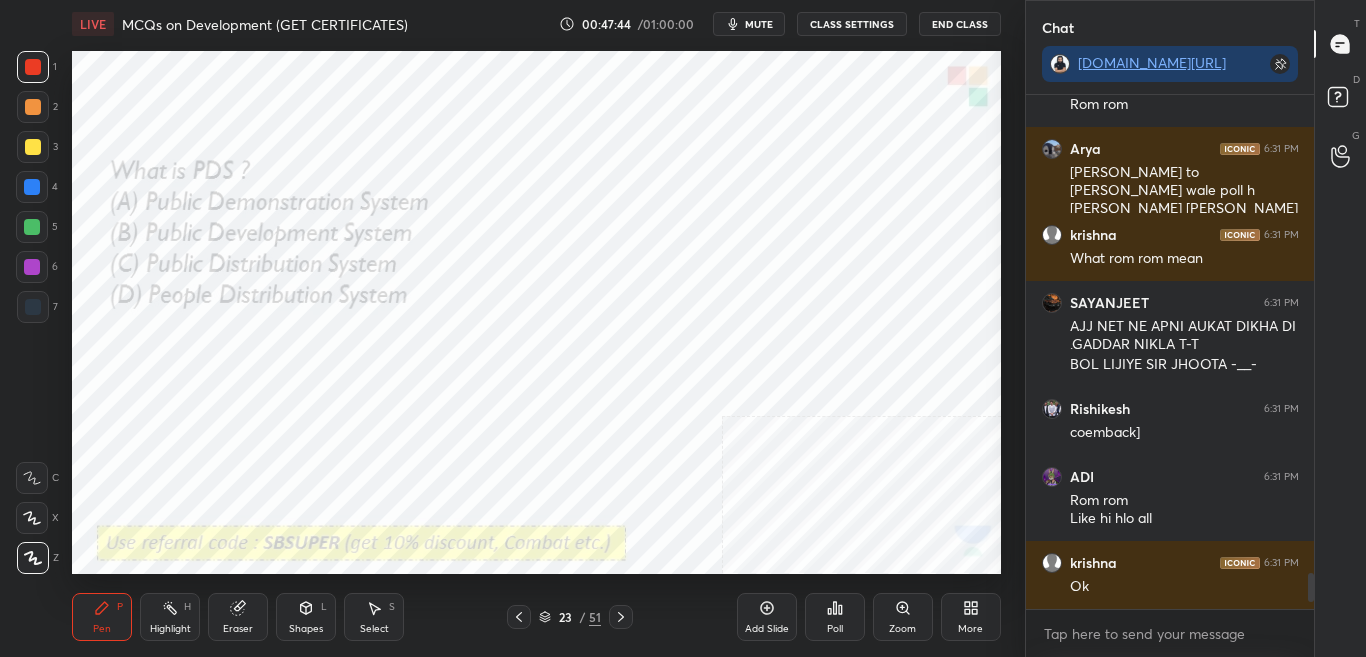 click on "Poll" at bounding box center (835, 617) 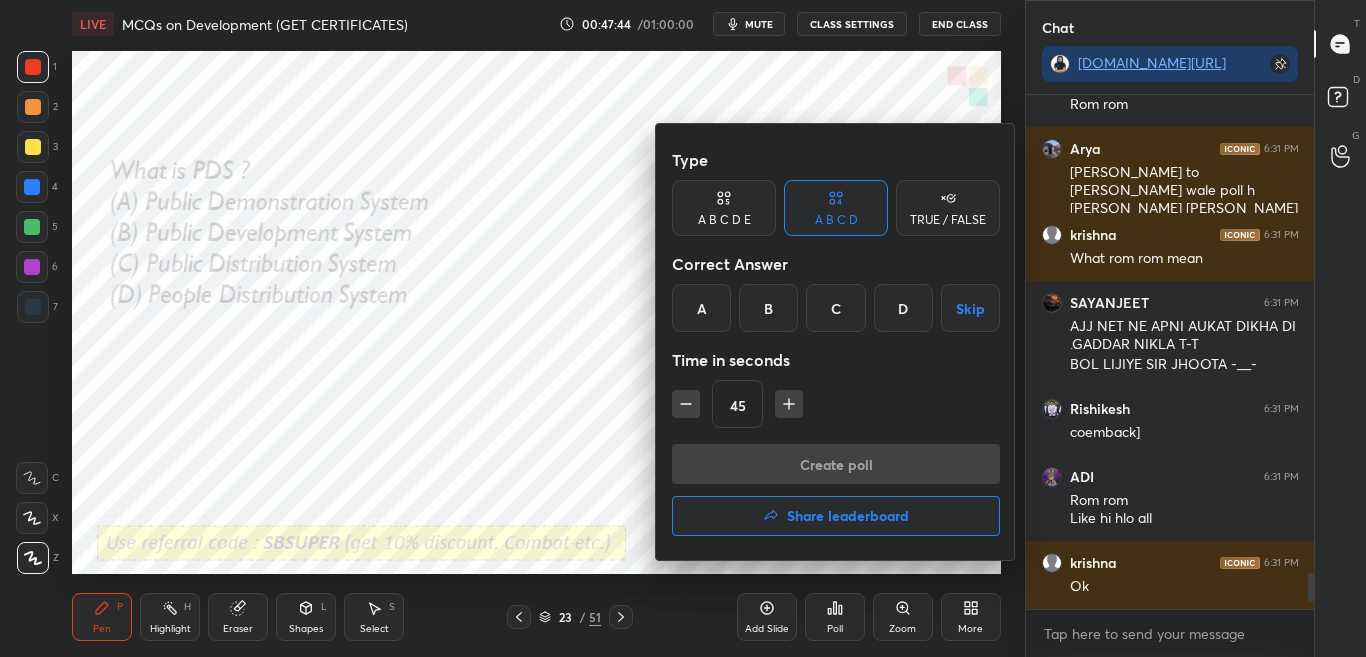 click on "C" at bounding box center (835, 308) 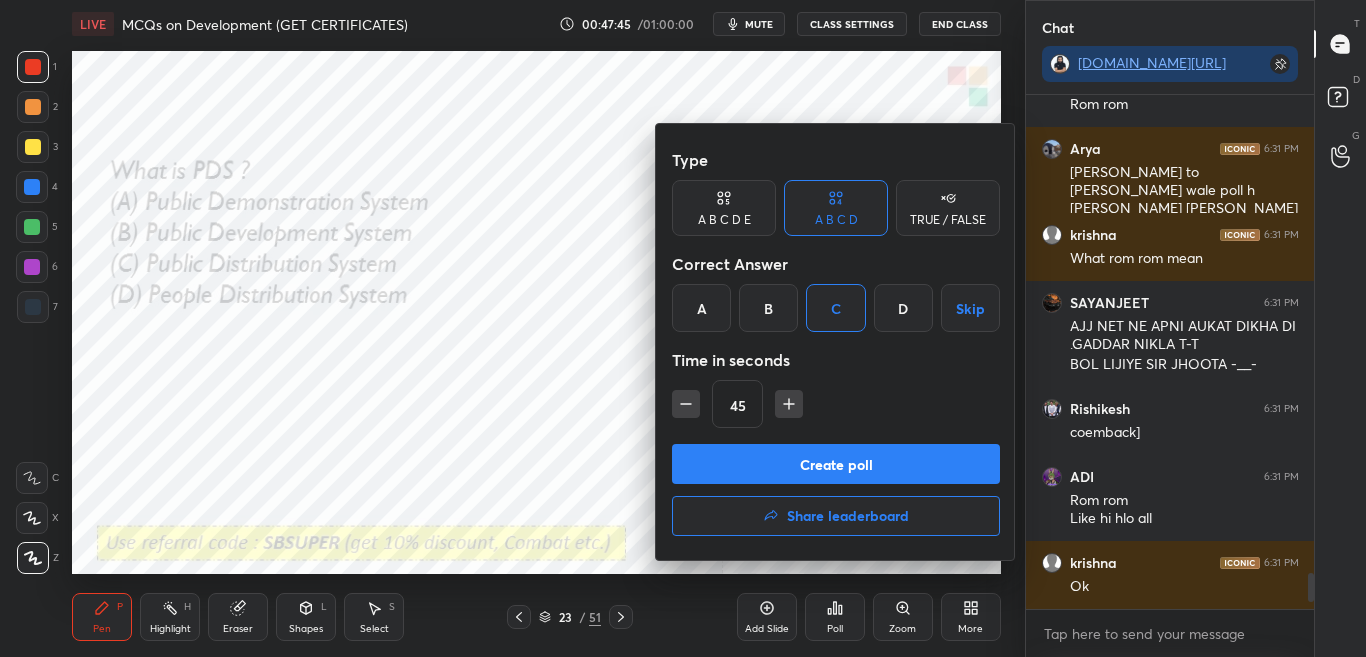 click on "Create poll" at bounding box center (836, 464) 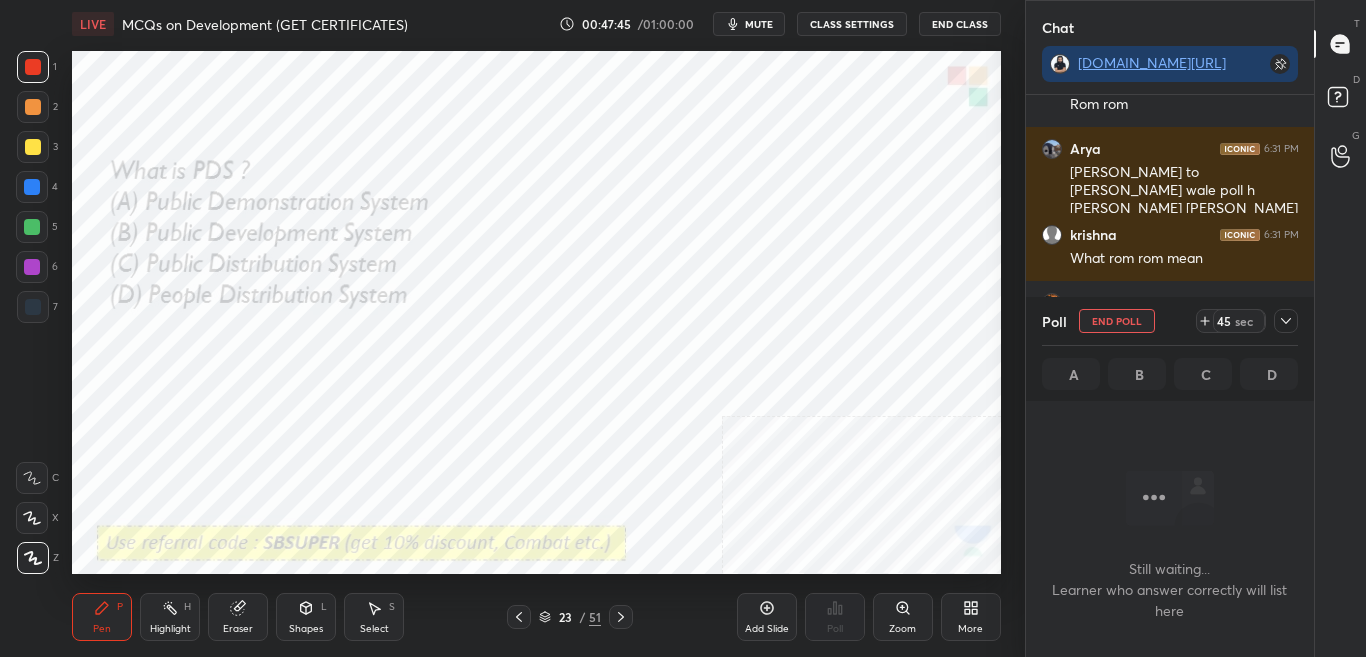 scroll, scrollTop: 255, scrollLeft: 282, axis: both 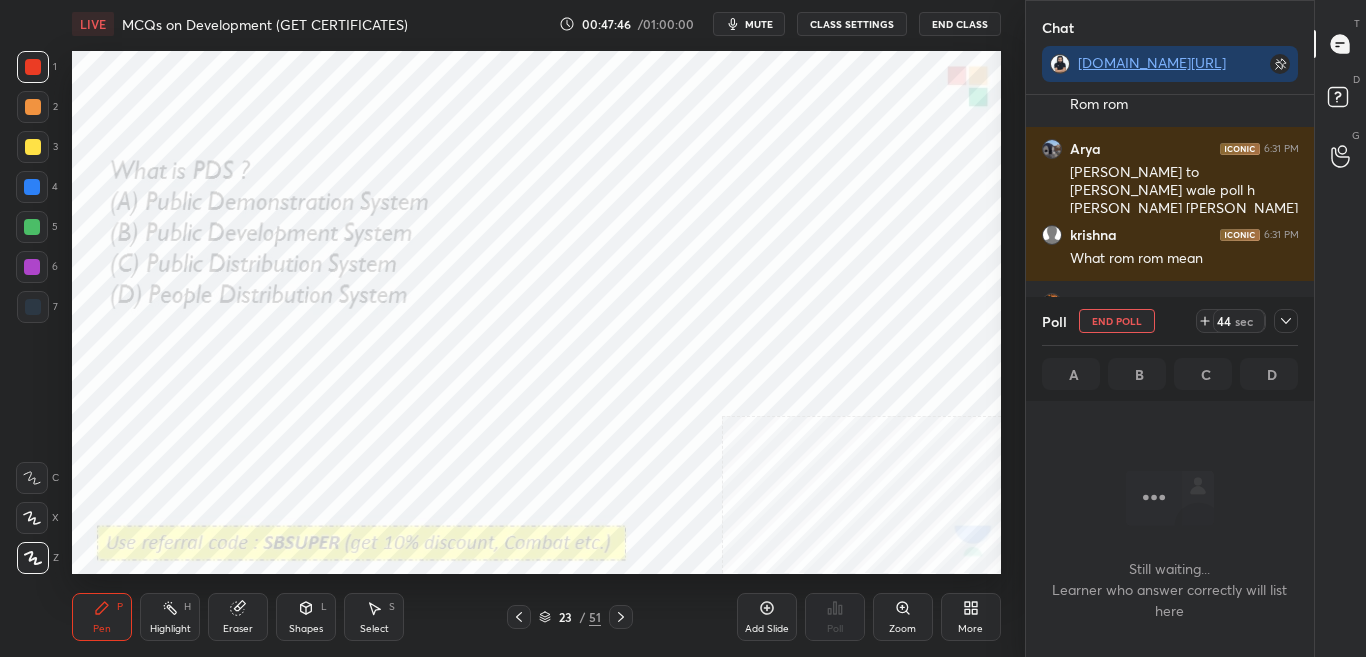 click 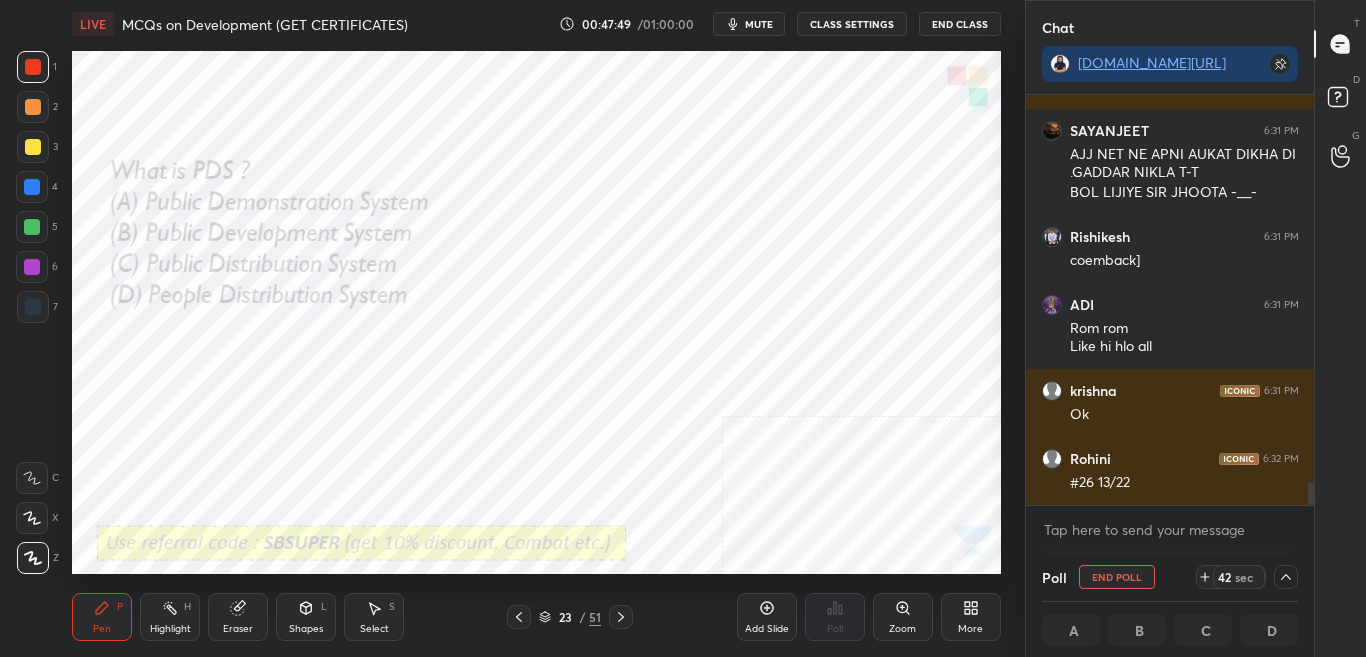 click at bounding box center [1311, 493] 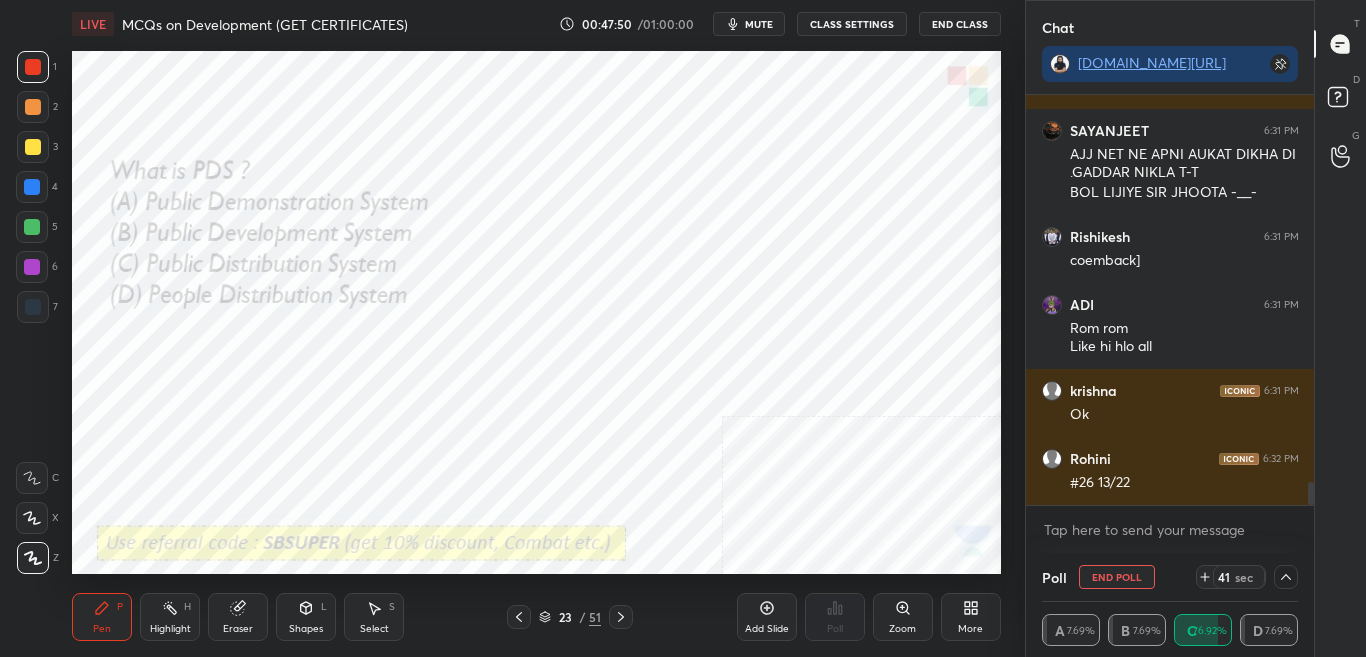 click on "T Messages (T) D Doubts (D) G Raise Hand (G)" at bounding box center [1340, 328] 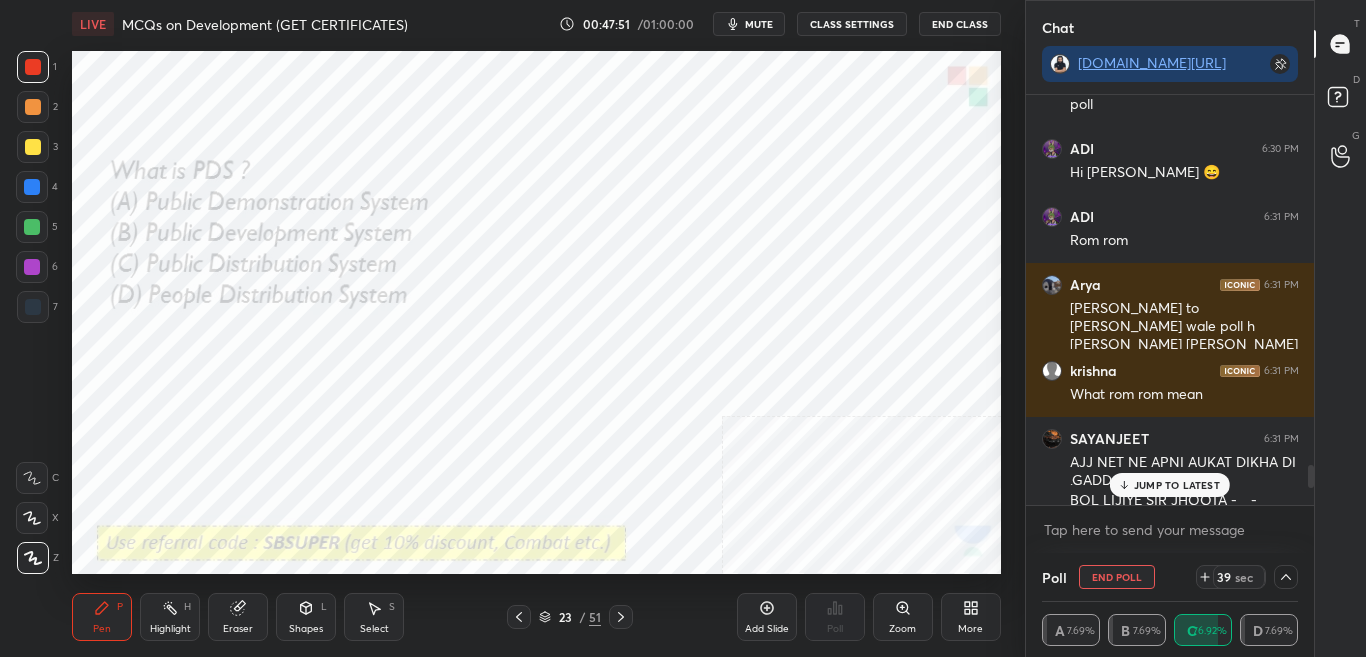 drag, startPoint x: 1309, startPoint y: 499, endPoint x: 1309, endPoint y: 482, distance: 17 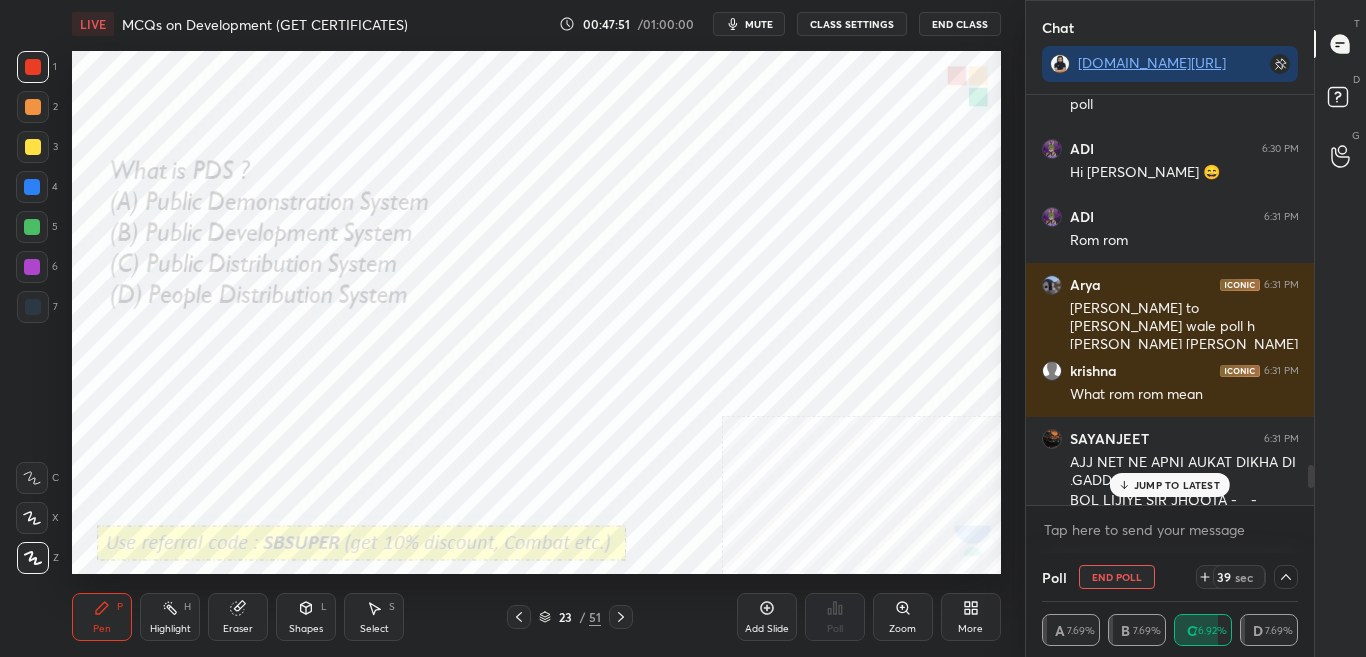 click at bounding box center (1311, 476) 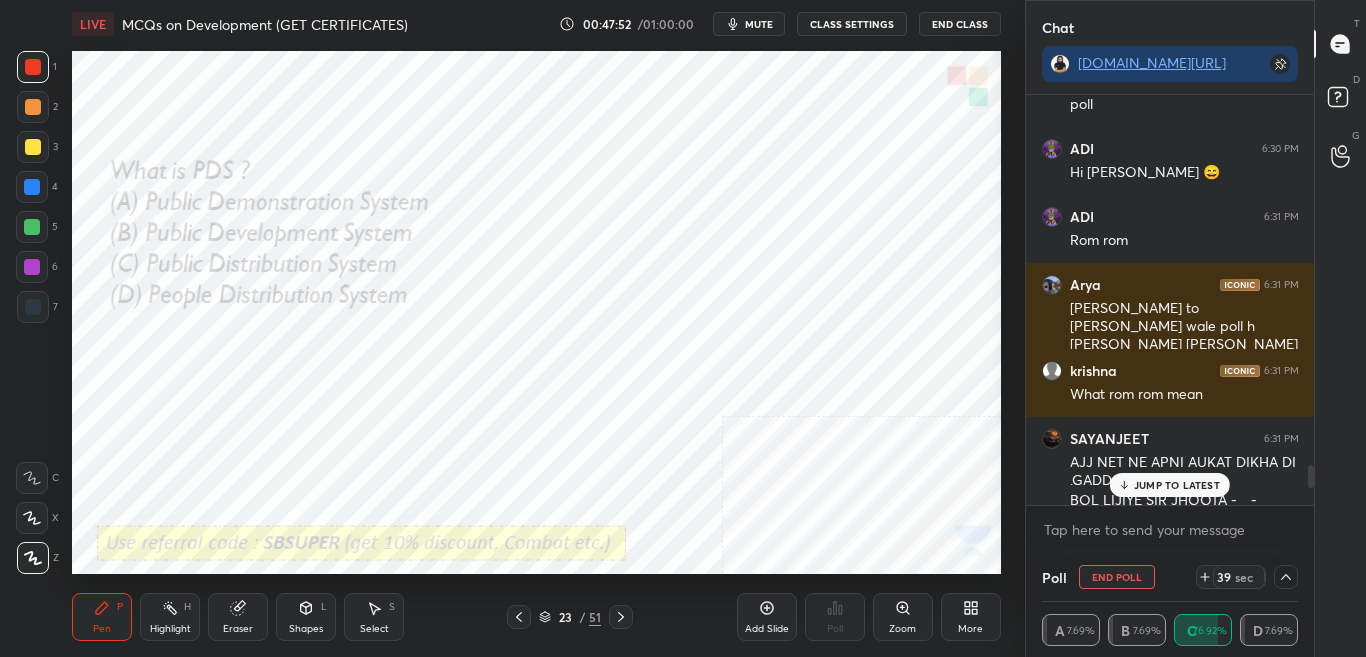 click on "JUMP TO LATEST" at bounding box center (1170, 485) 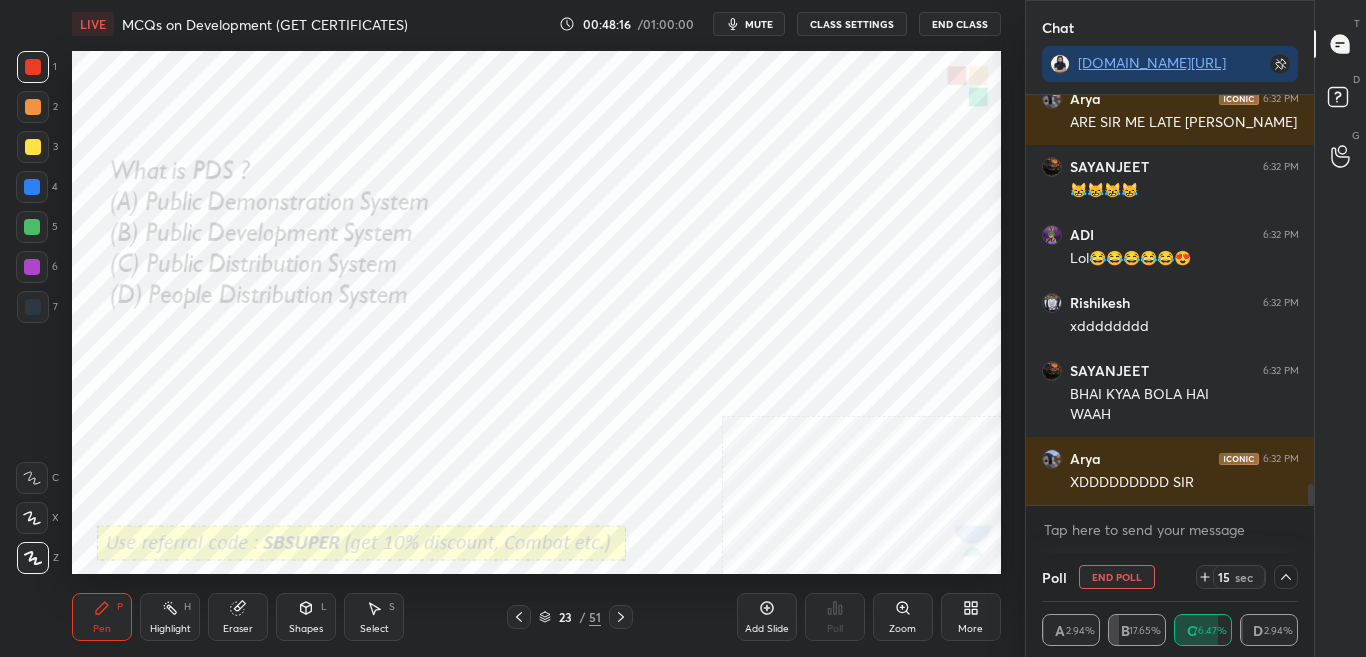 click at bounding box center [1286, 577] 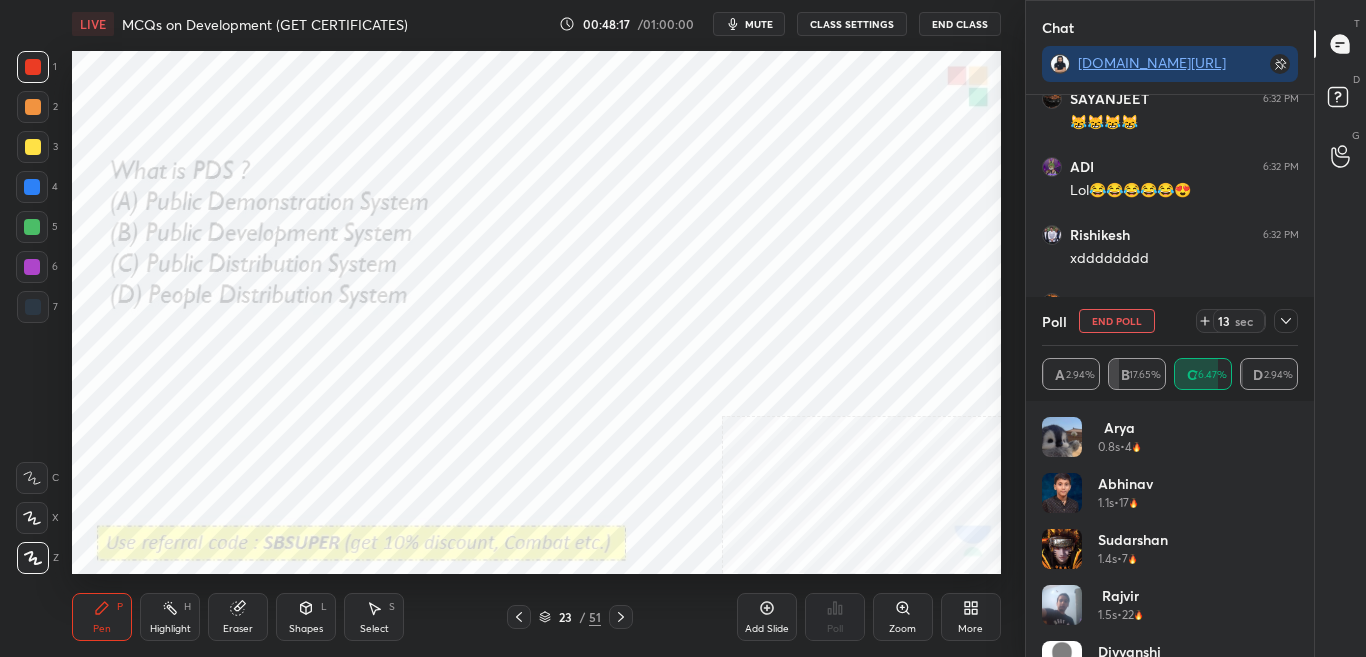 click 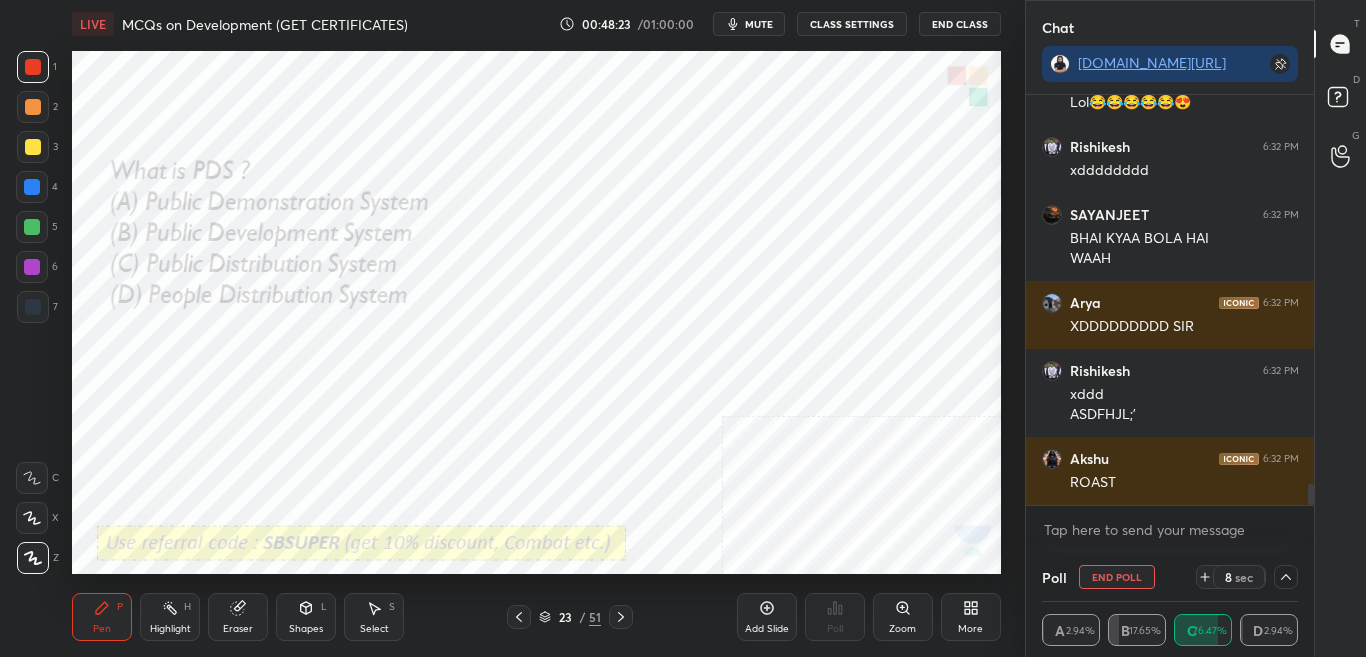 click at bounding box center [1286, 577] 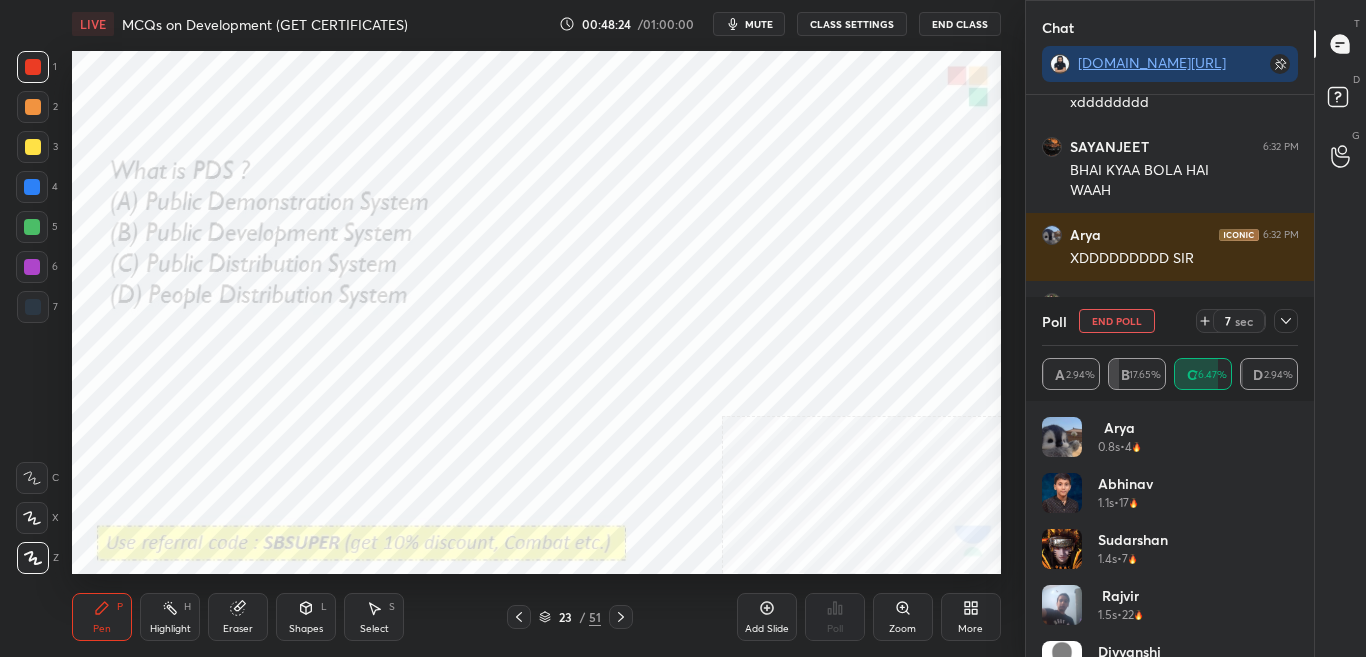 click 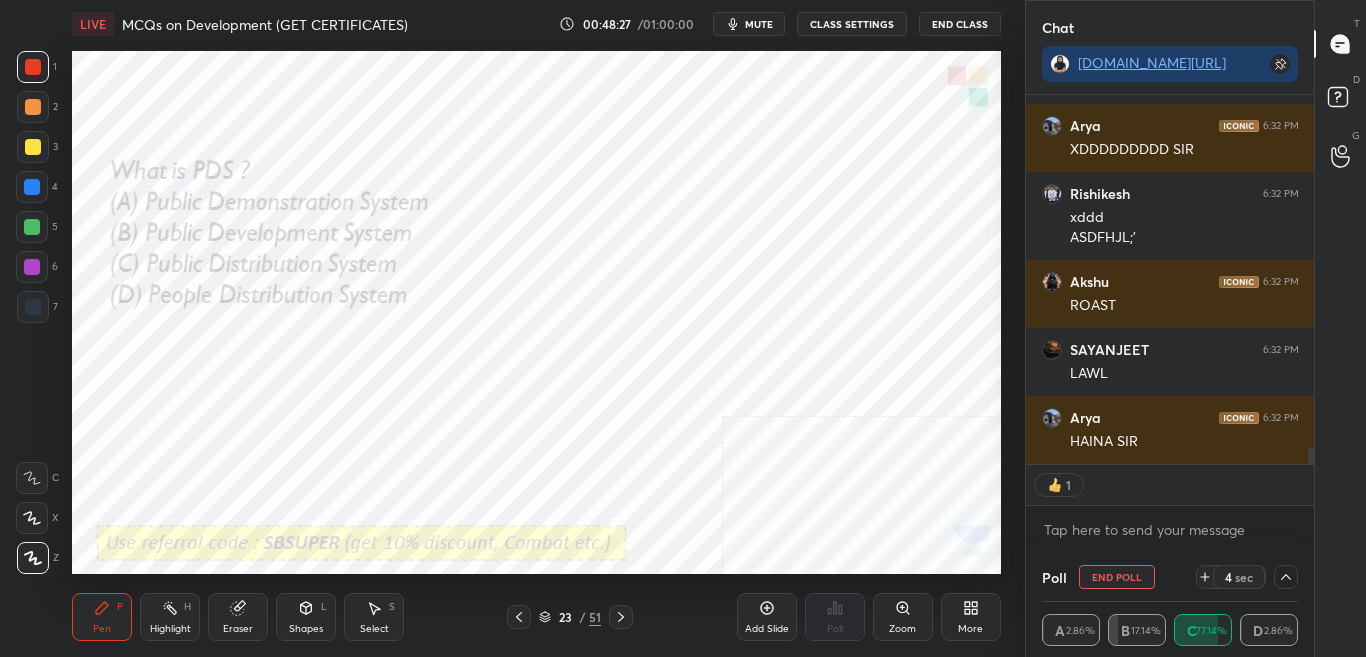 click 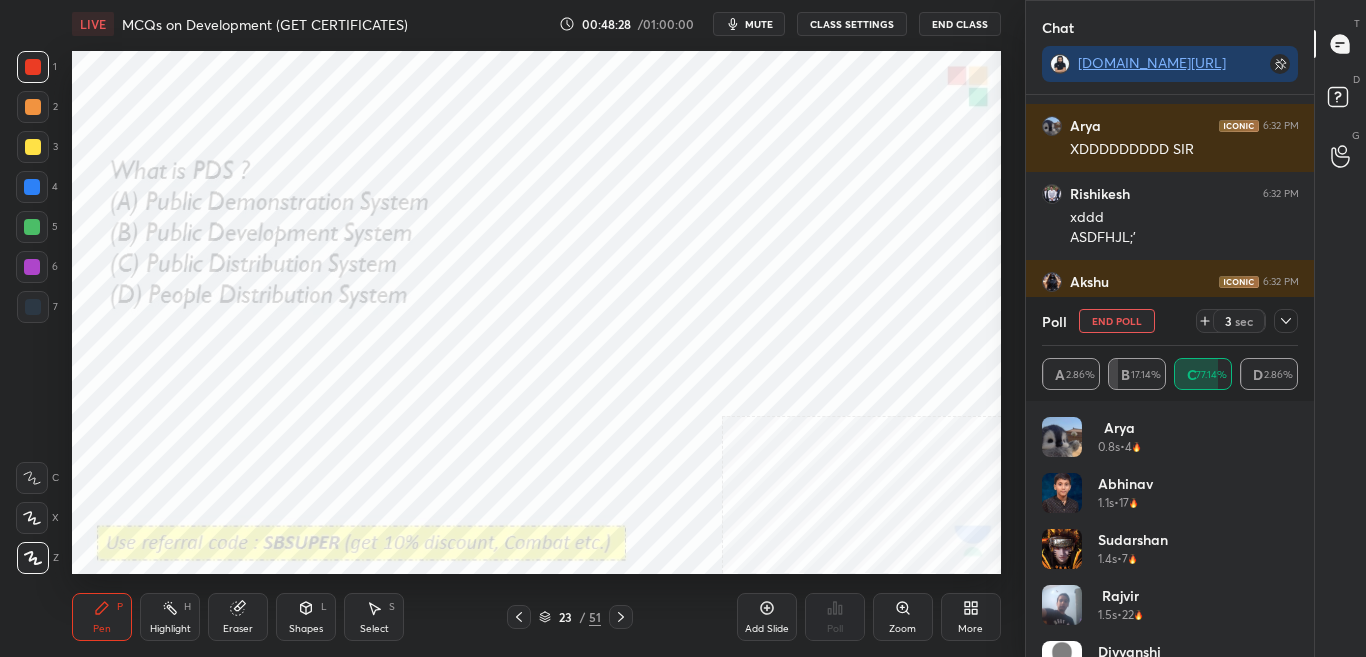 click at bounding box center [1286, 321] 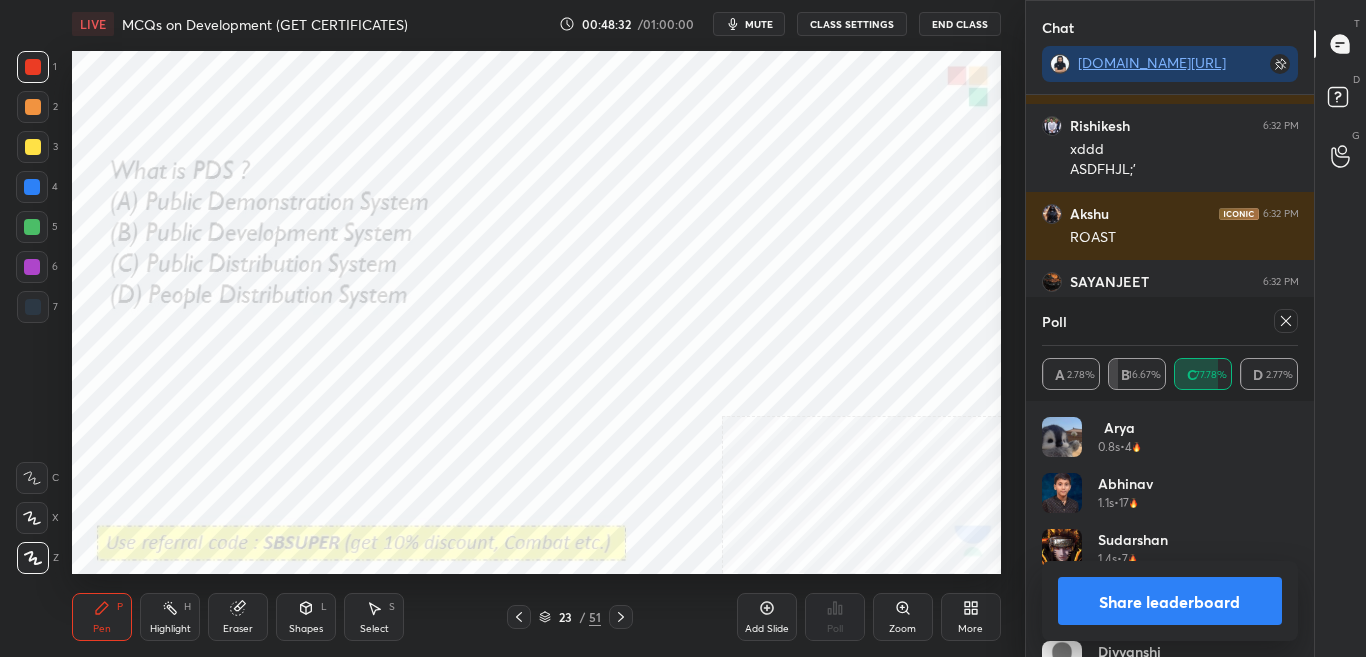 click on "Share leaderboard" at bounding box center (1170, 601) 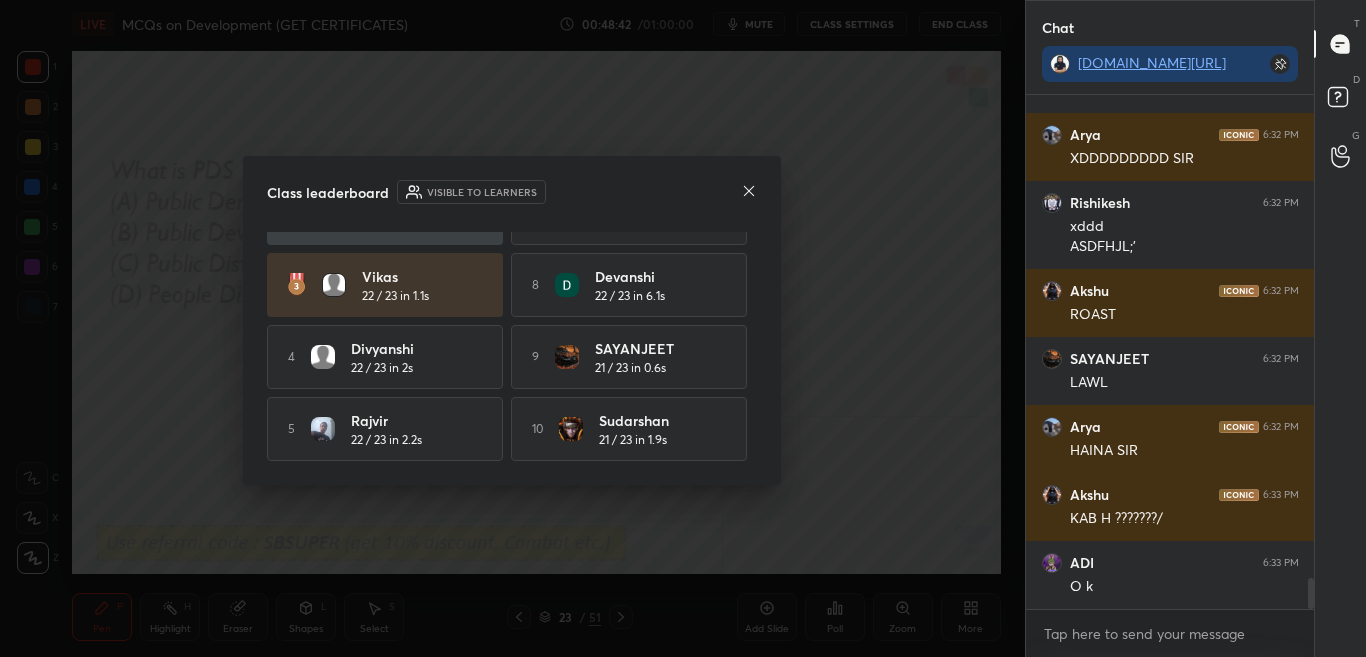 click 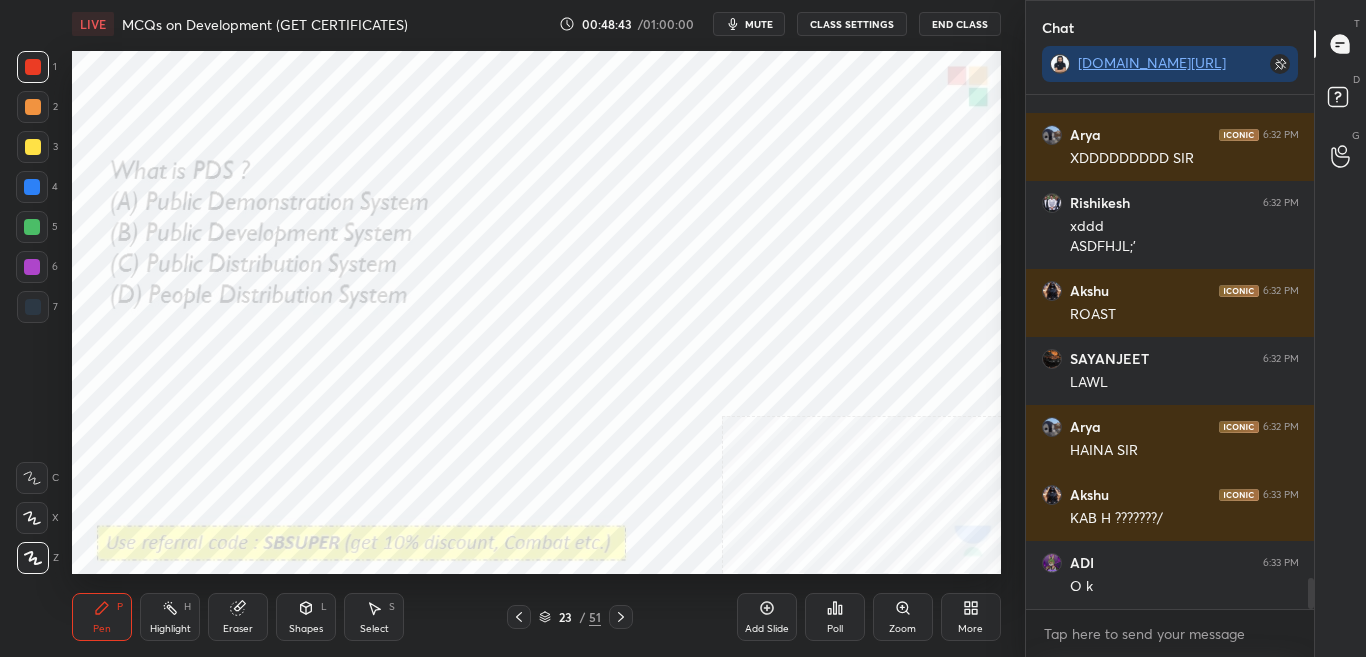 click at bounding box center [621, 617] 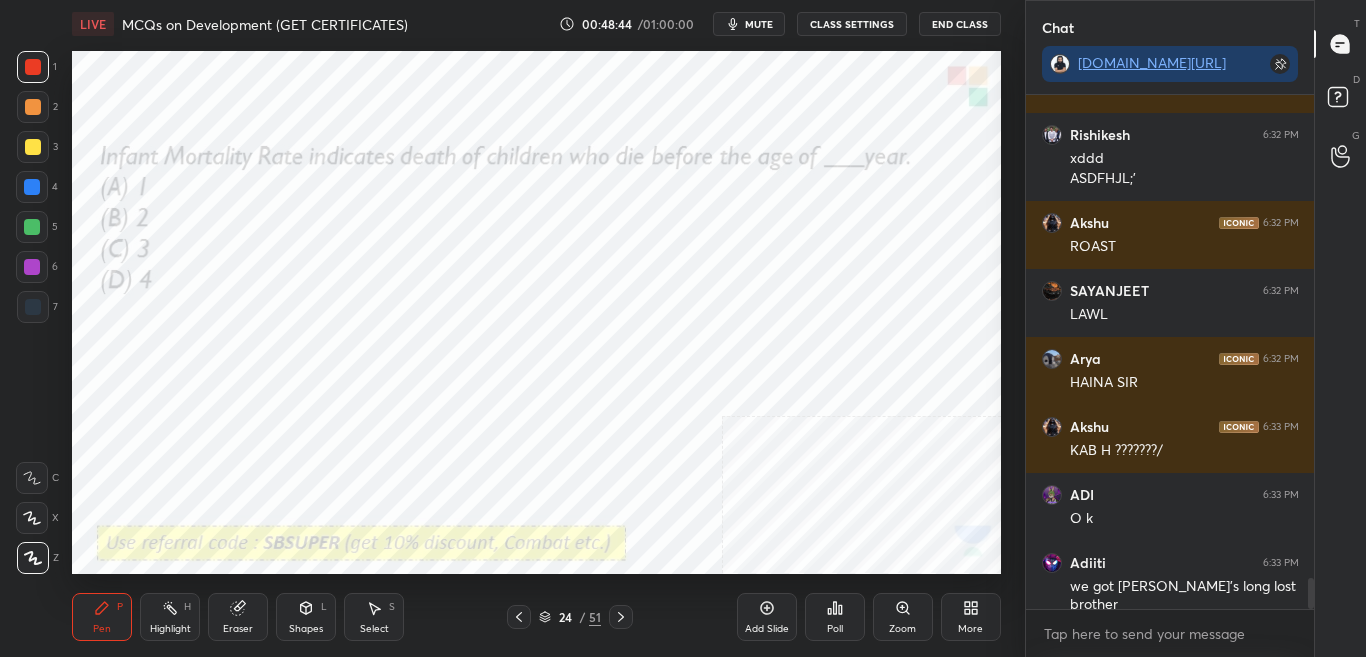 click at bounding box center (519, 617) 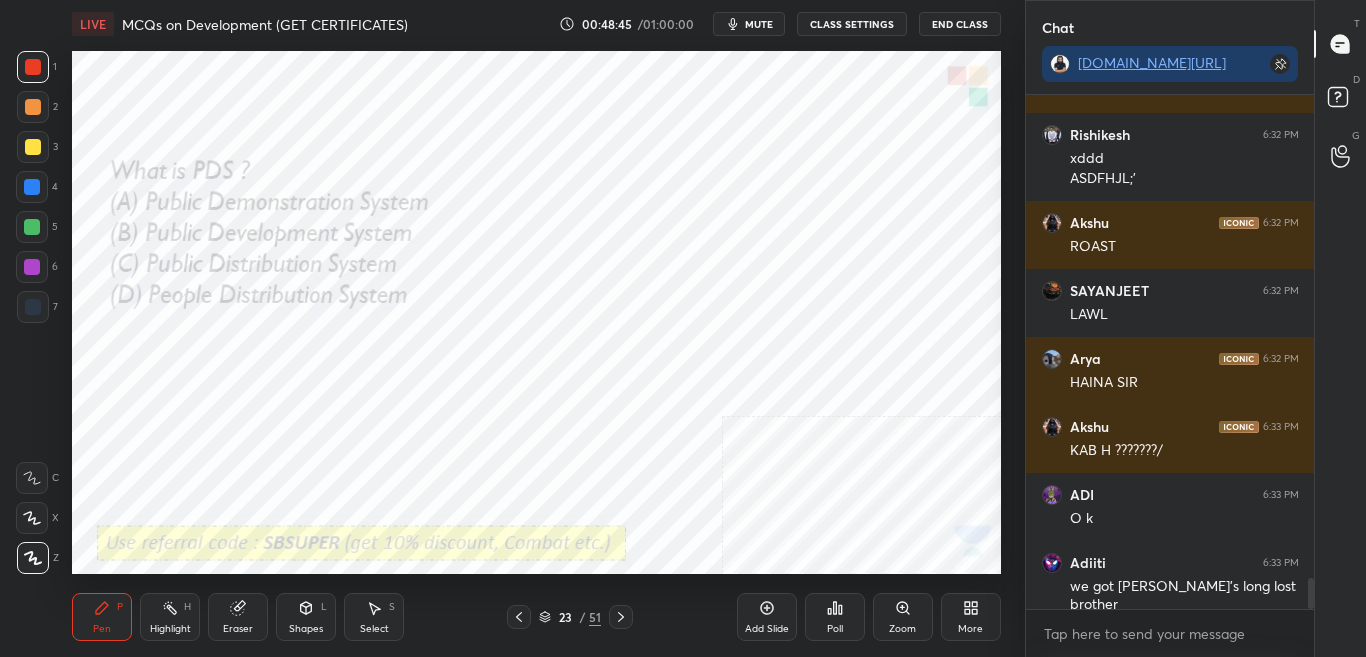 click 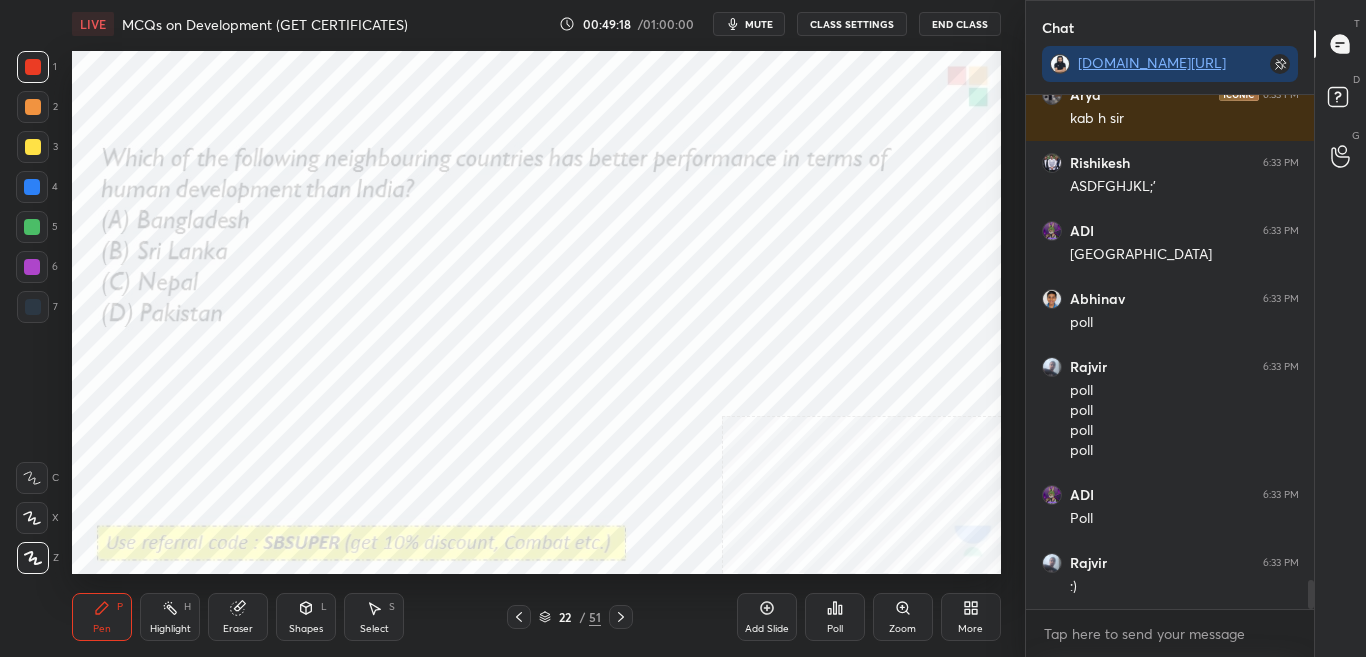 click on "Poll" at bounding box center (835, 629) 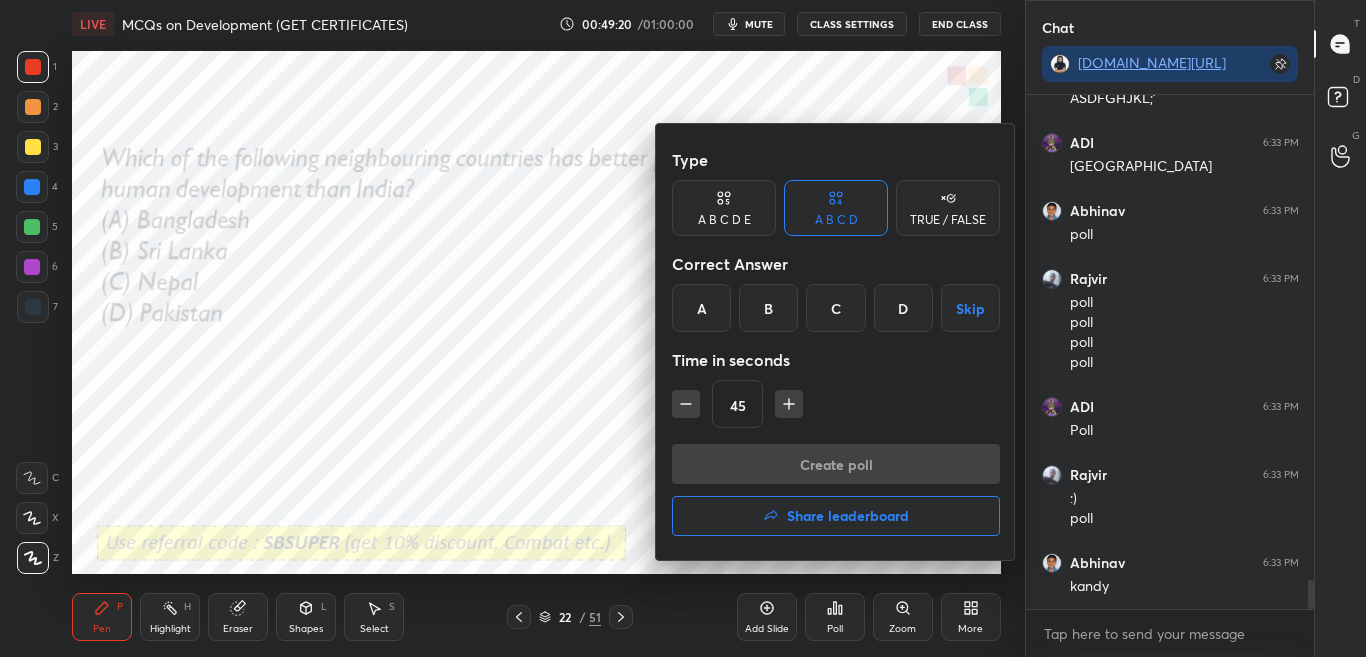 click on "B" at bounding box center (768, 308) 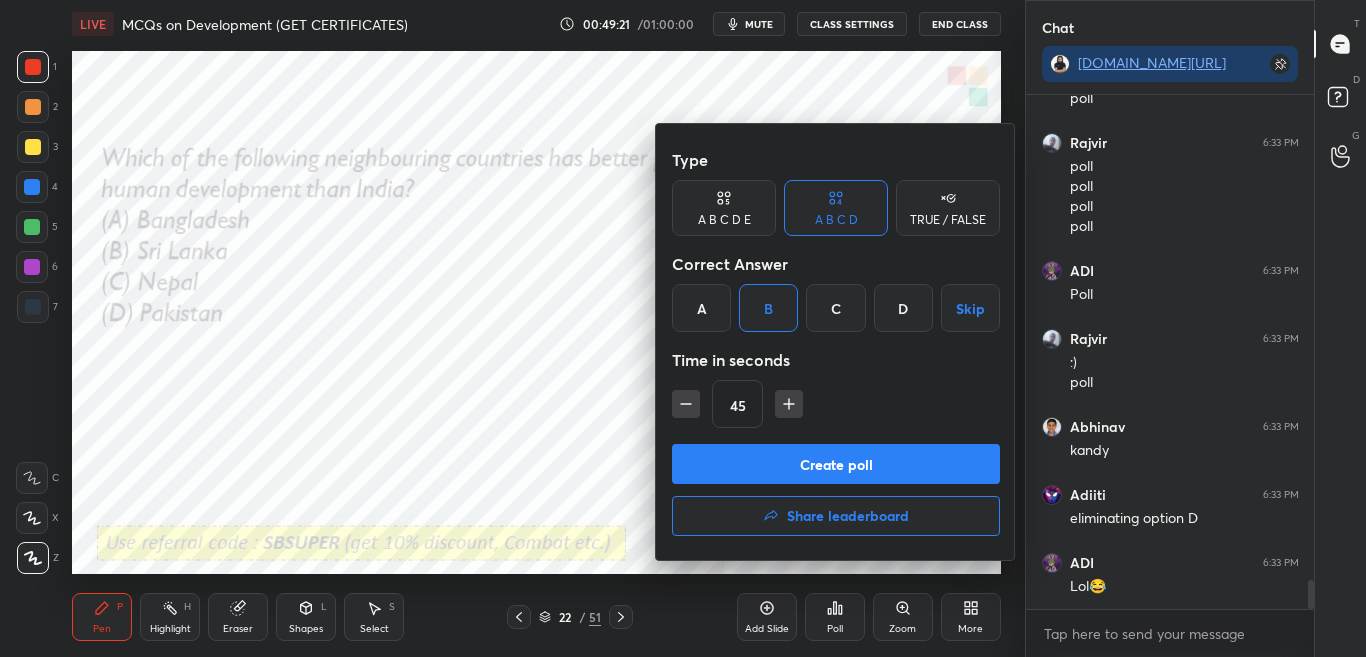 click on "Create poll" at bounding box center (836, 464) 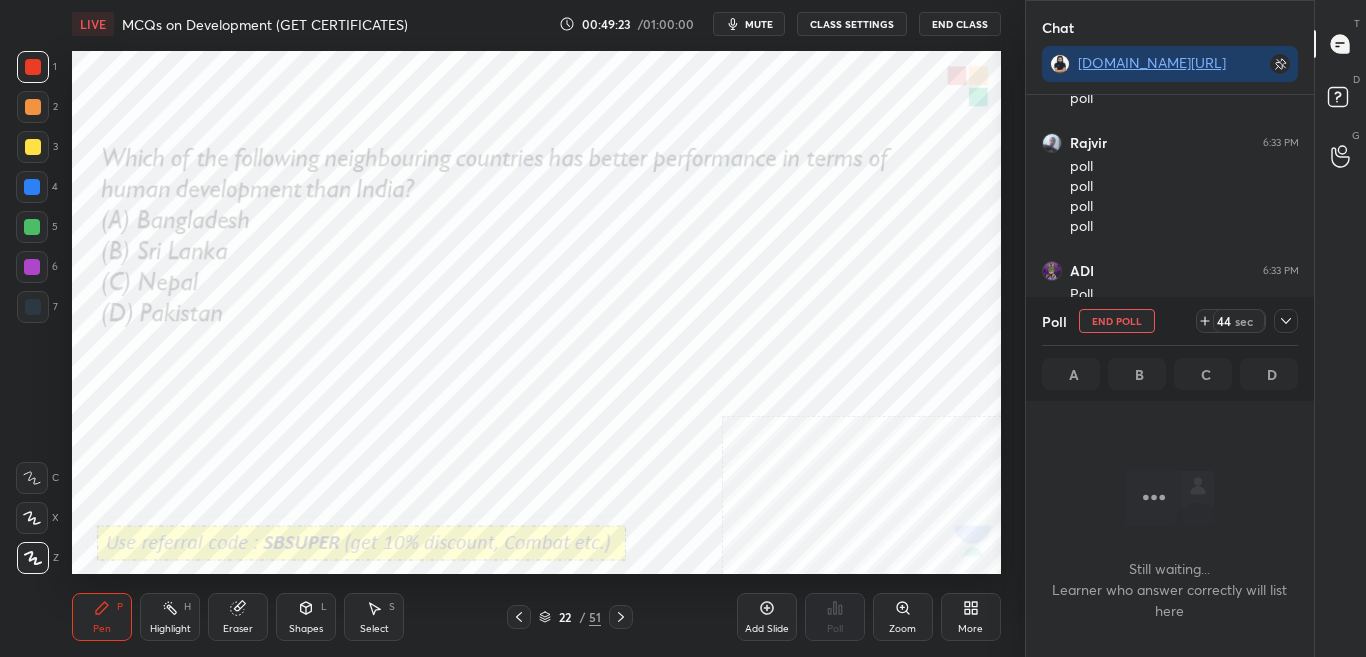 drag, startPoint x: 1284, startPoint y: 312, endPoint x: 1289, endPoint y: 282, distance: 30.413813 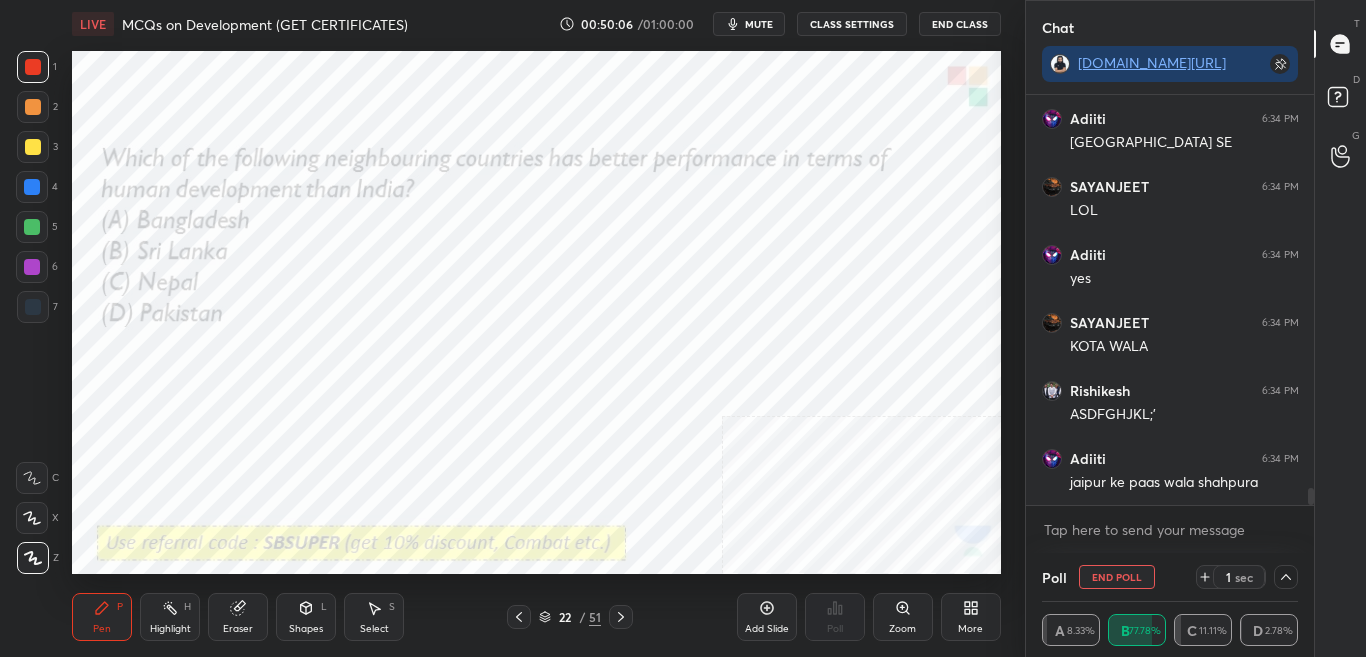 scroll, scrollTop: 9634, scrollLeft: 0, axis: vertical 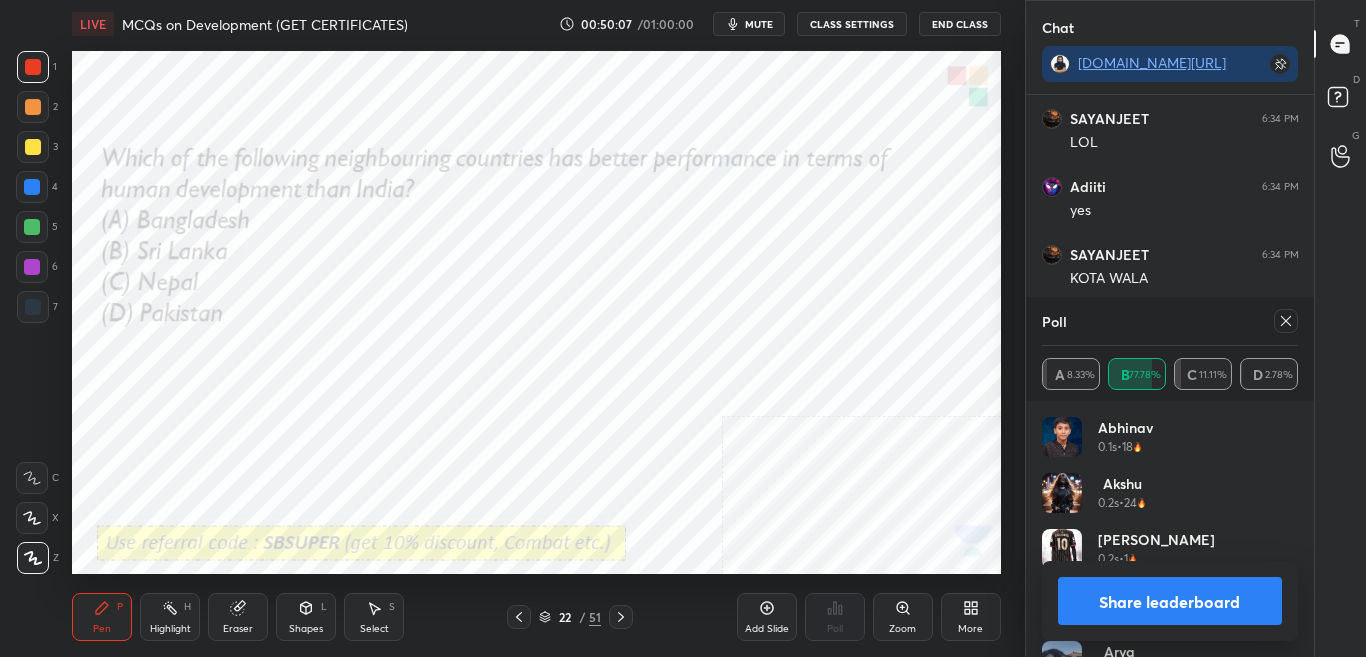 click on "Share leaderboard" at bounding box center (1170, 601) 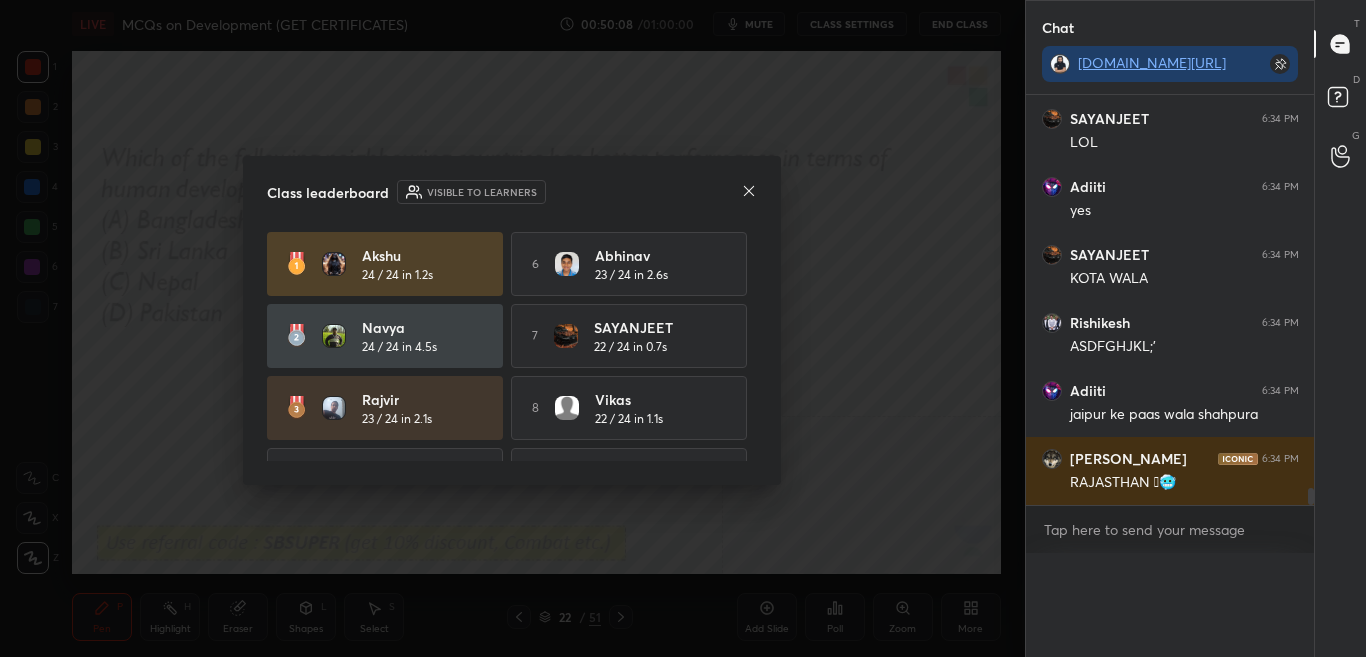 scroll, scrollTop: 0, scrollLeft: 0, axis: both 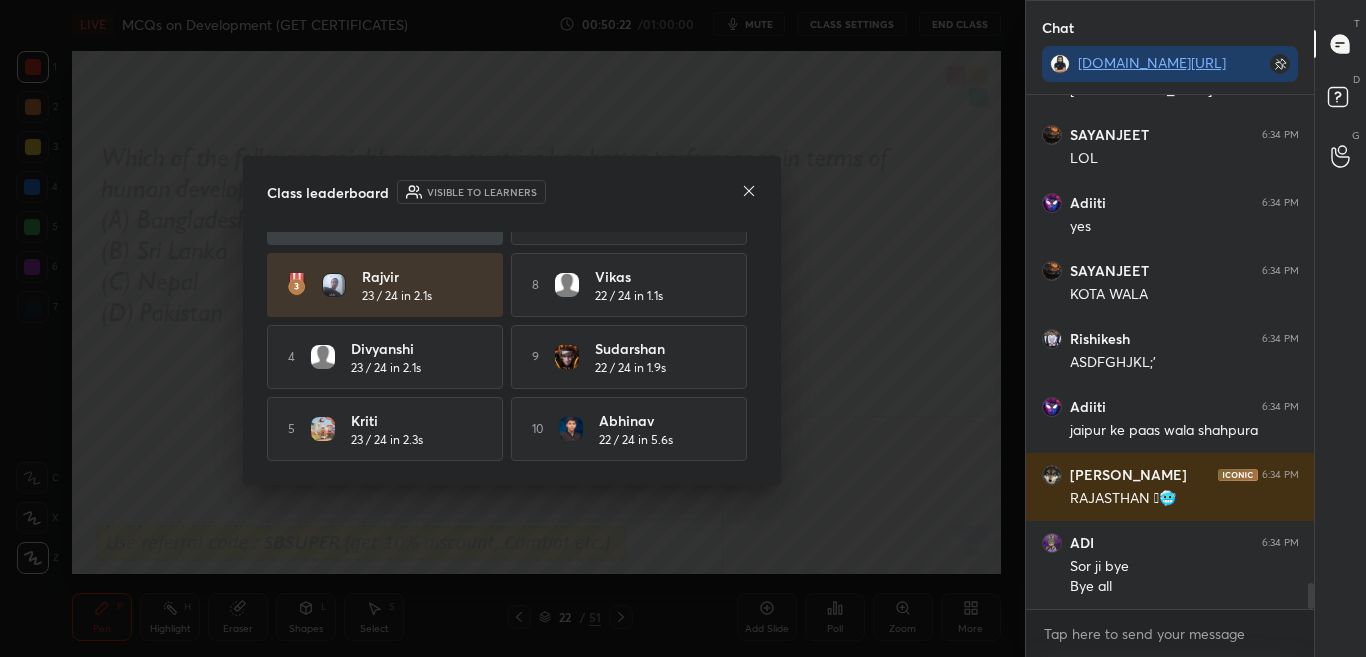 click on "Class leaderboard Visible to learners" at bounding box center (512, 192) 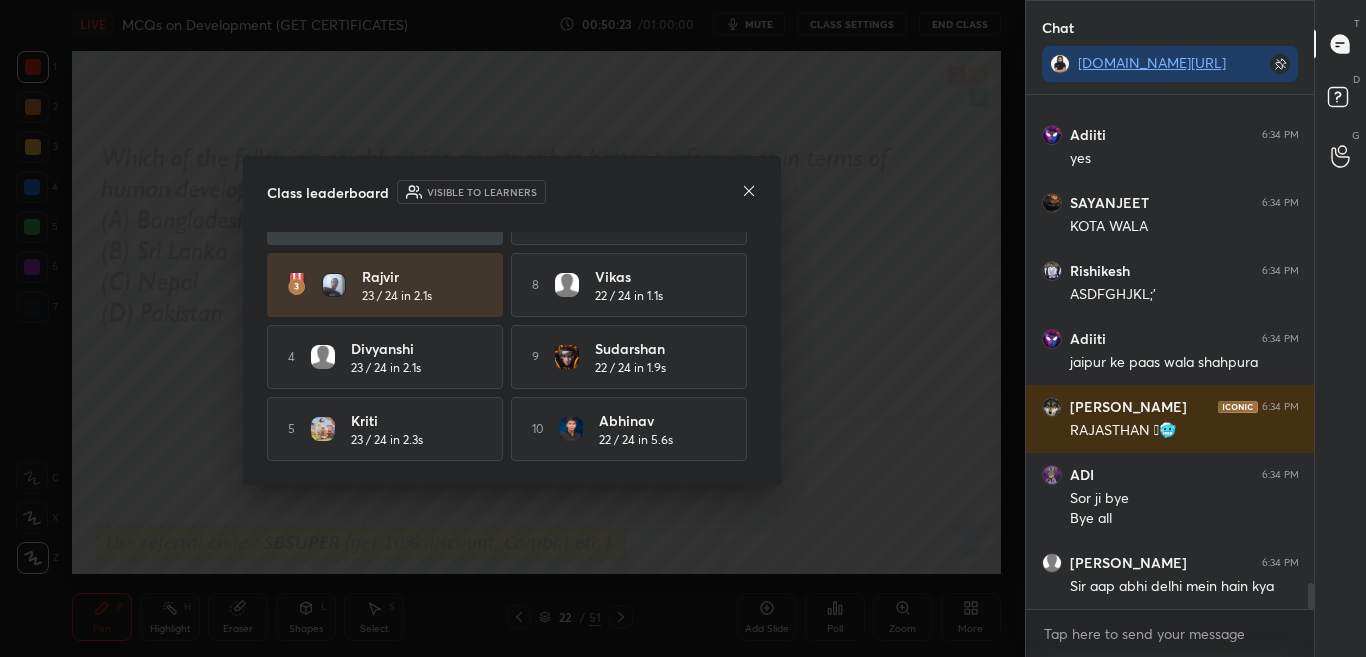 click on "Class leaderboard Visible to learners" at bounding box center [512, 192] 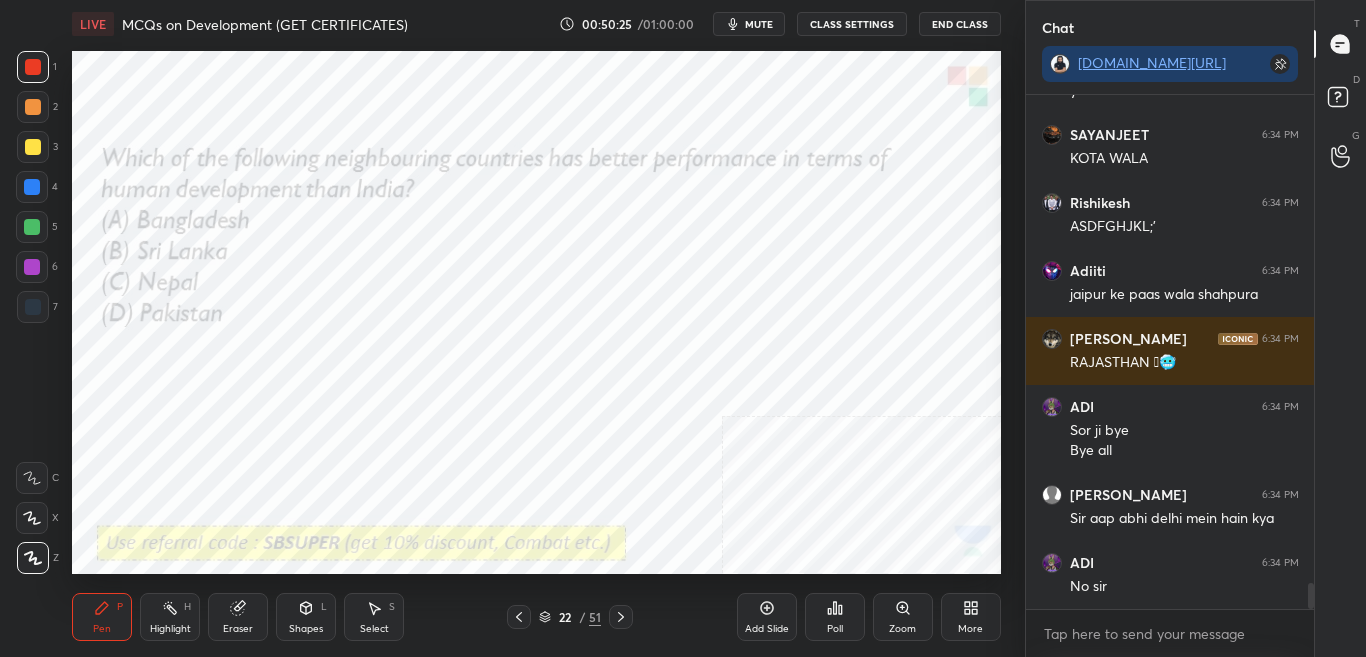 click 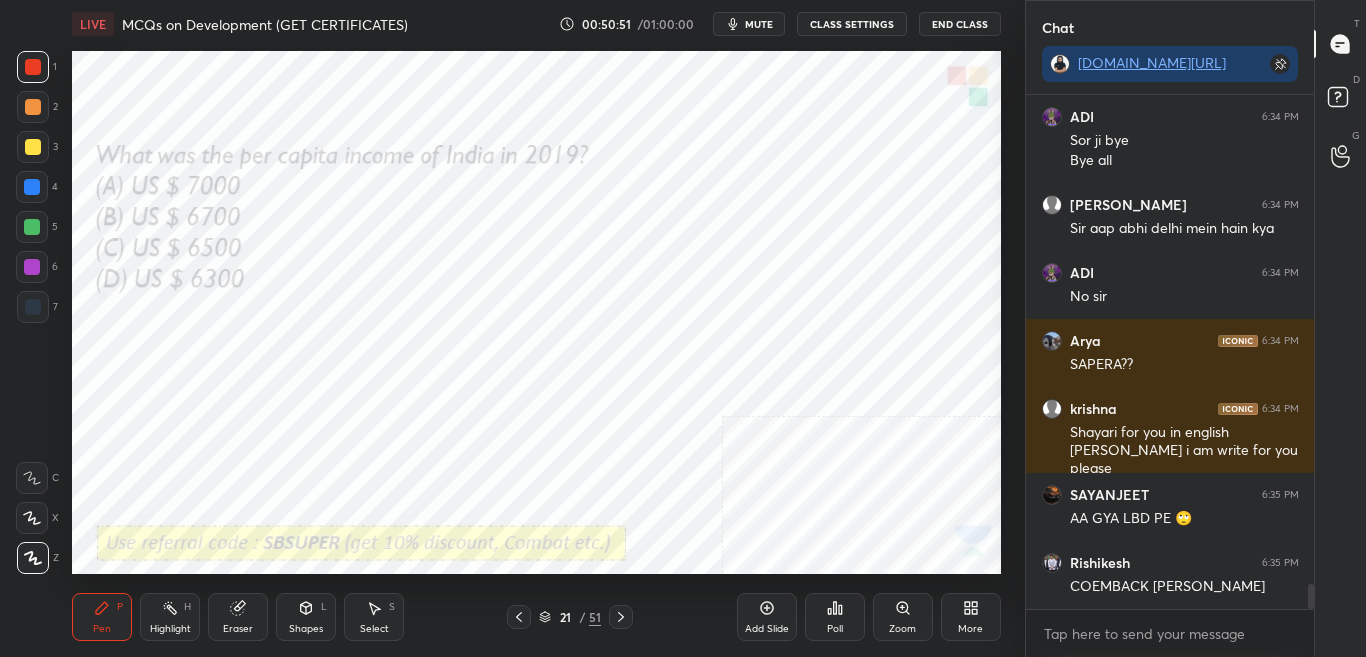 scroll, scrollTop: 10112, scrollLeft: 0, axis: vertical 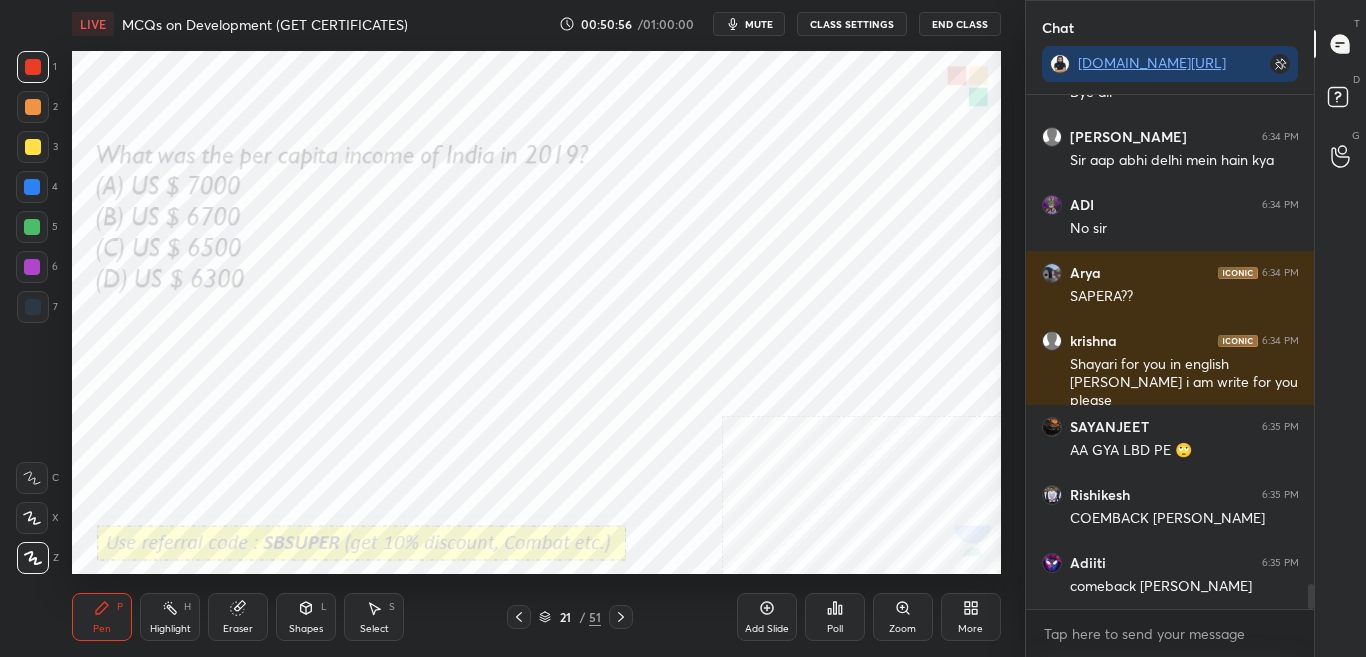 click on "Poll" at bounding box center (835, 617) 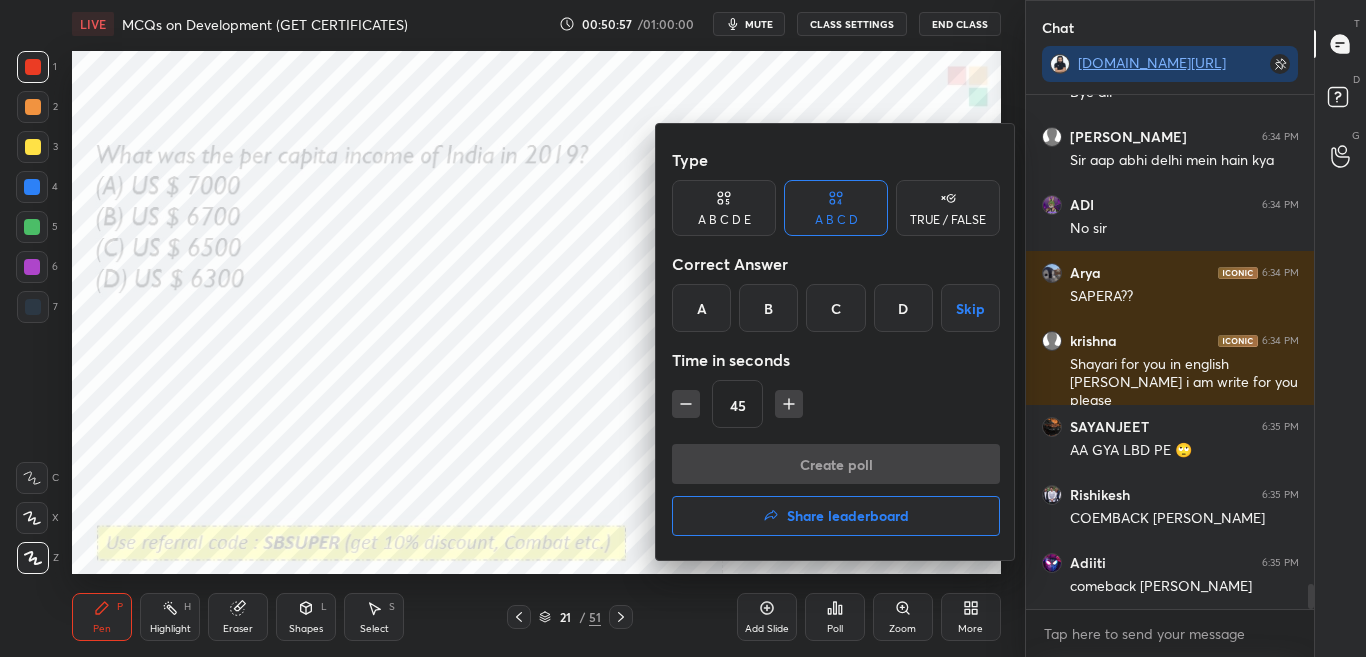 scroll, scrollTop: 10180, scrollLeft: 0, axis: vertical 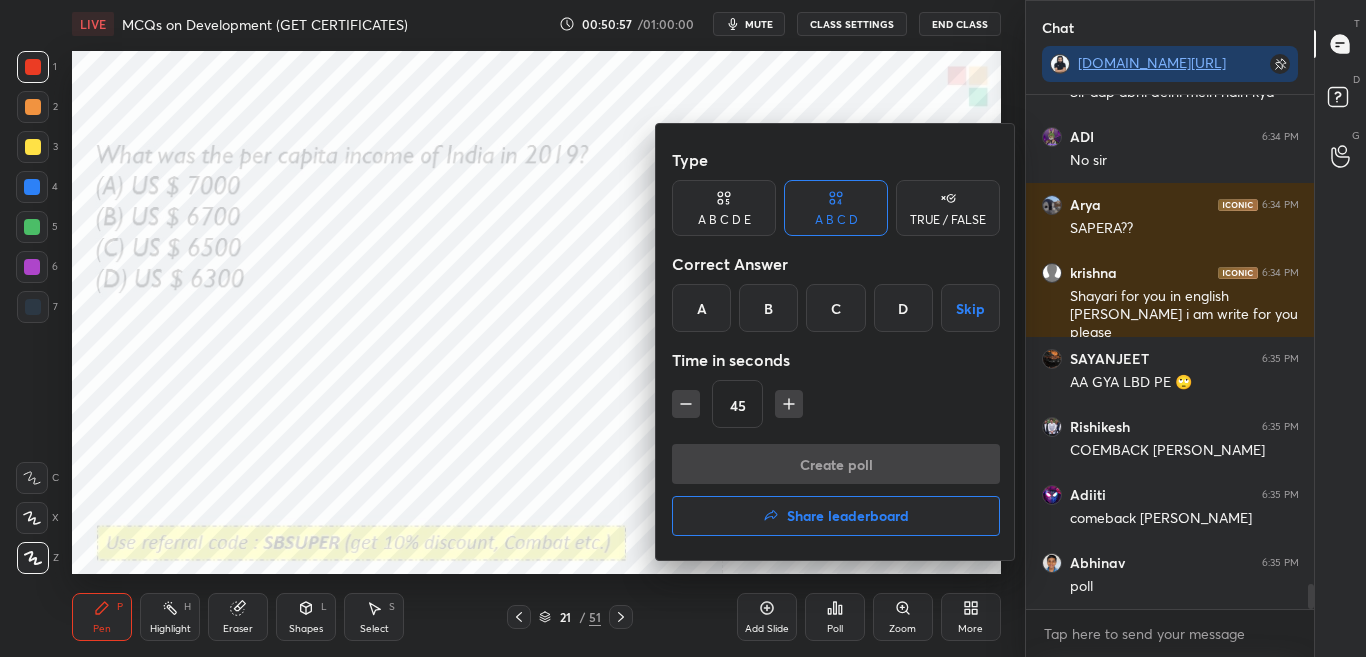 click on "B" at bounding box center (768, 308) 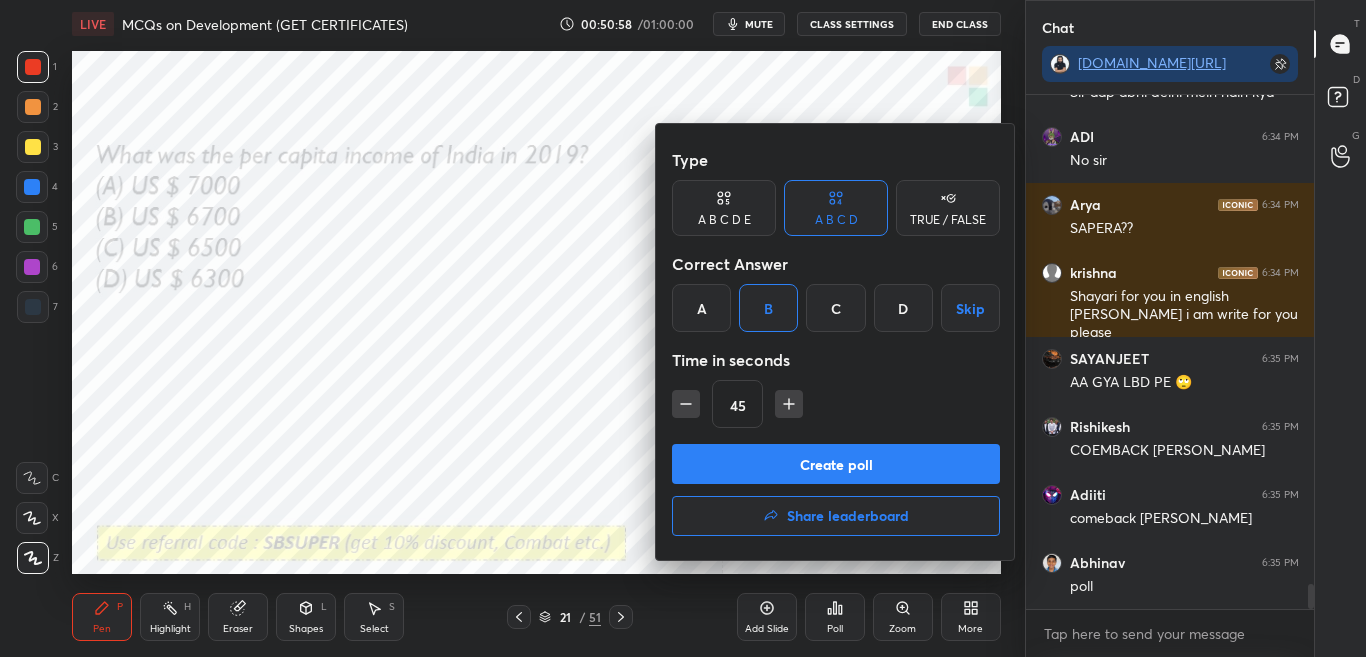 click on "Type A B C D E A B C D TRUE / FALSE Correct Answer A B C D Skip Time in seconds 45" at bounding box center (836, 292) 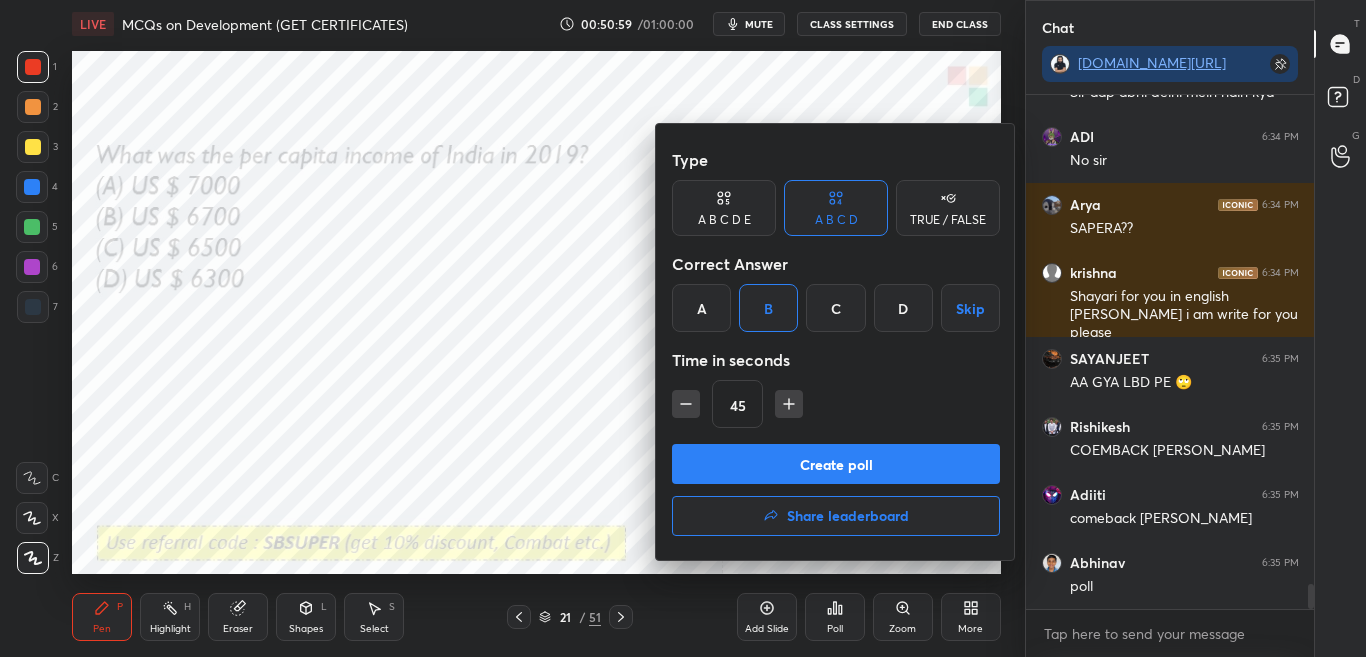 click on "Type A B C D E A B C D TRUE / FALSE Correct Answer A B C D Skip Time in seconds 45" at bounding box center (836, 292) 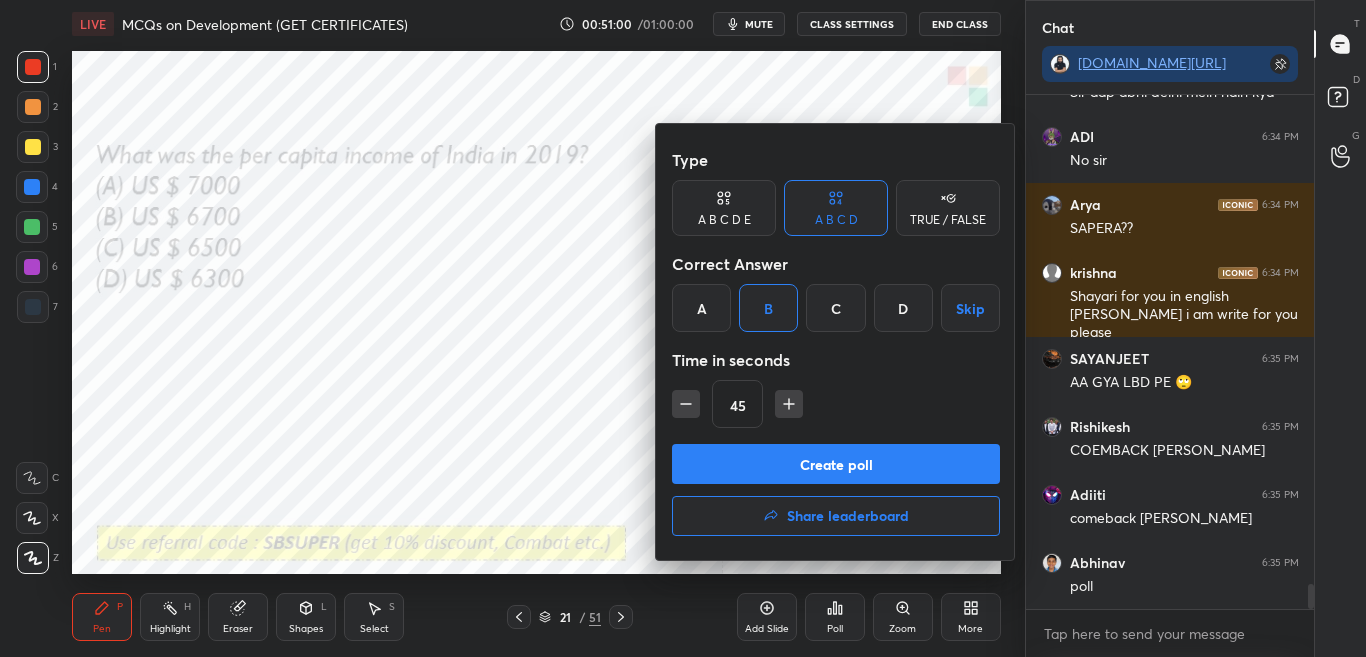 click on "Create poll" at bounding box center [836, 464] 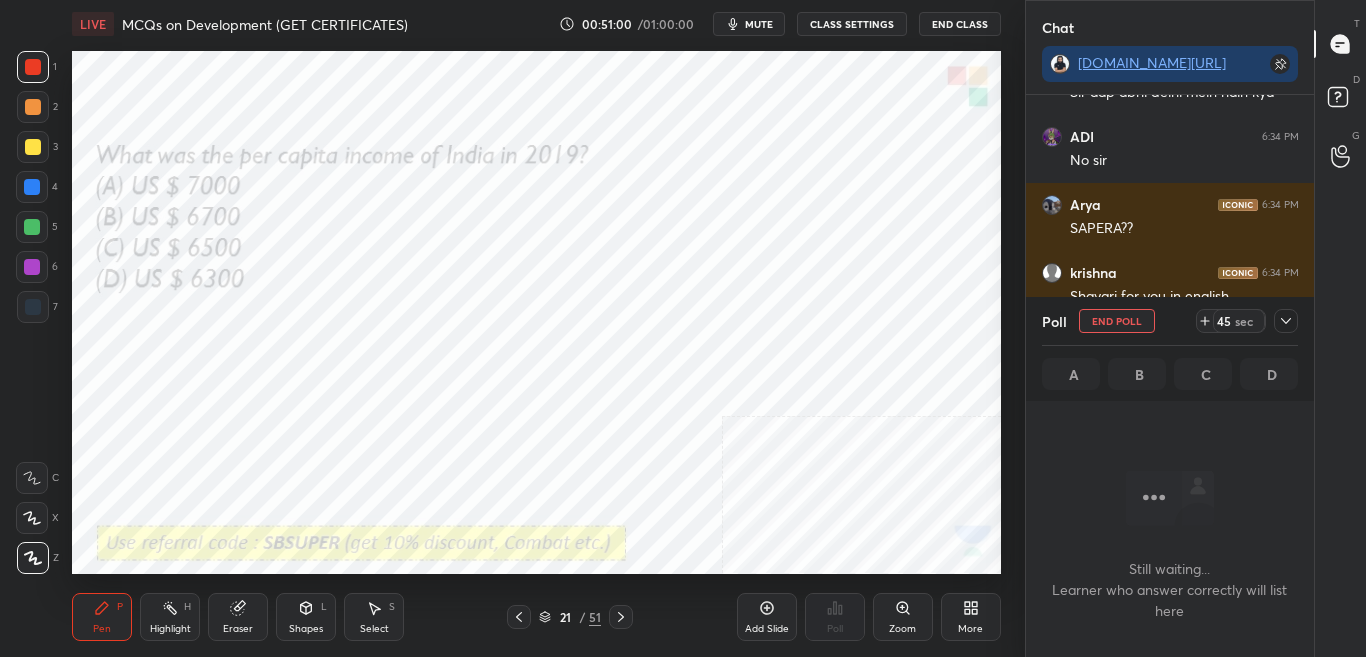 scroll, scrollTop: 325, scrollLeft: 282, axis: both 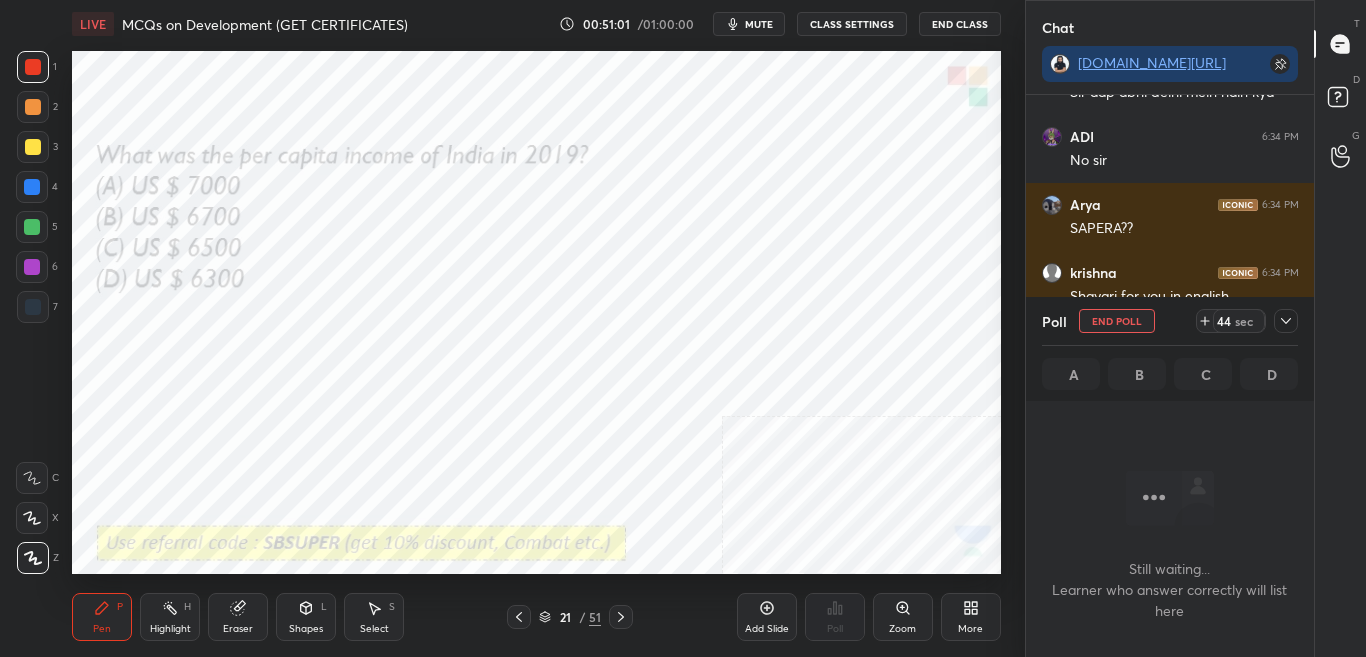 click 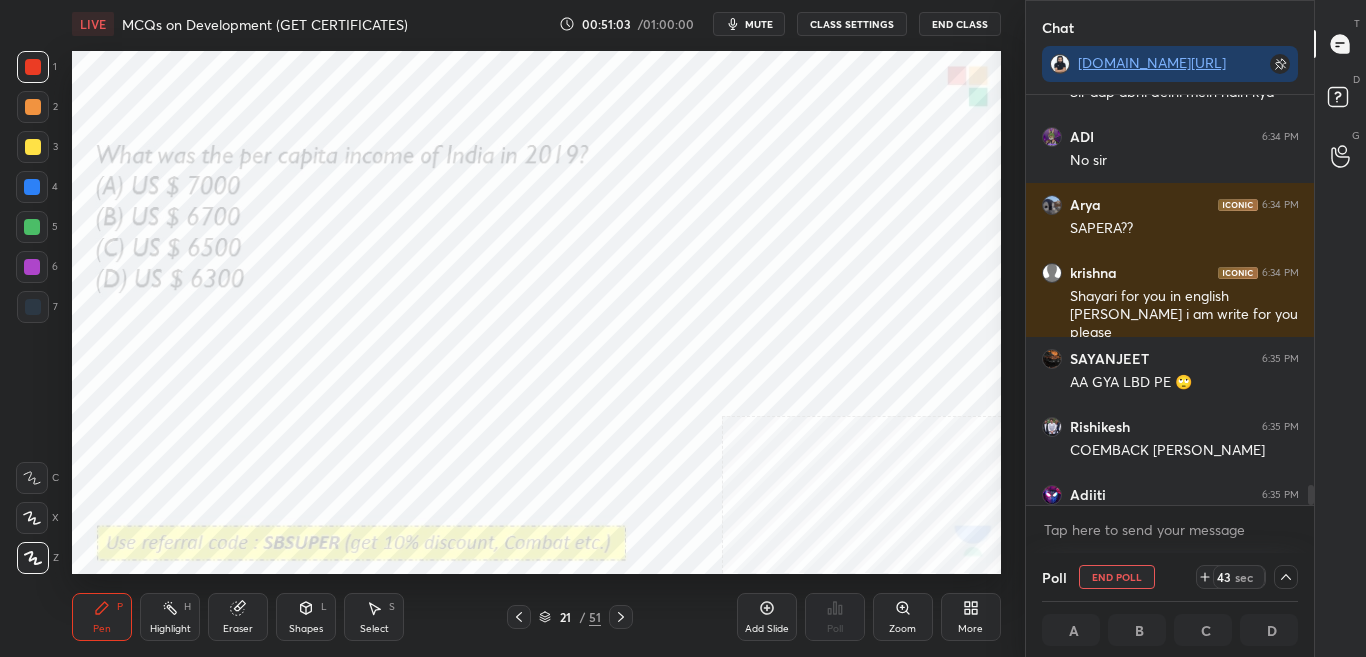 scroll, scrollTop: 1, scrollLeft: 7, axis: both 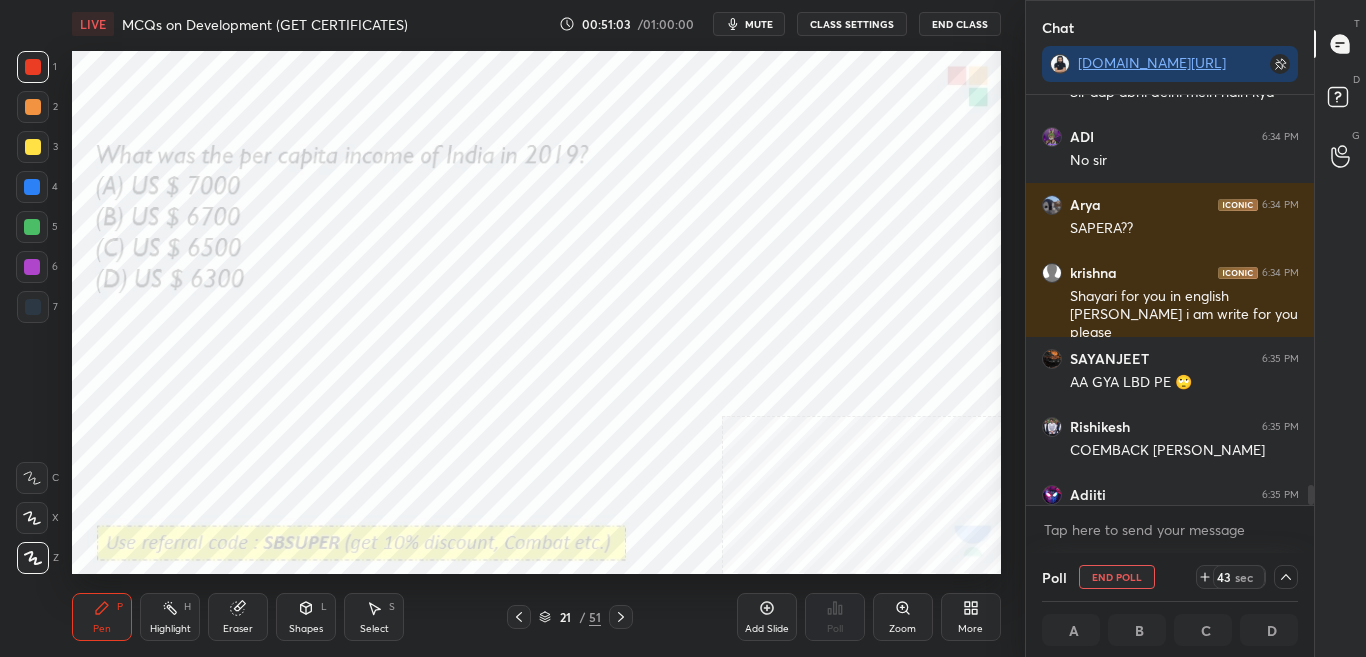 click on "D Doubts (D)" at bounding box center (1340, 100) 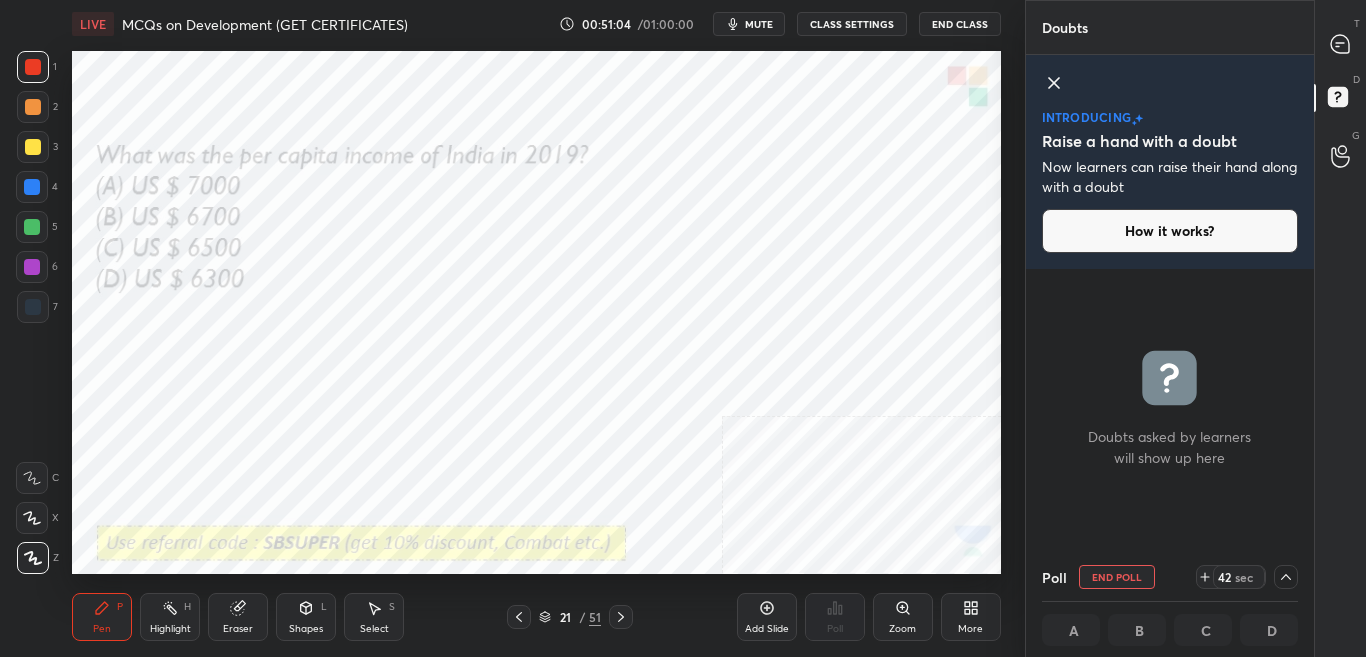click on "T Messages (T)" at bounding box center [1340, 44] 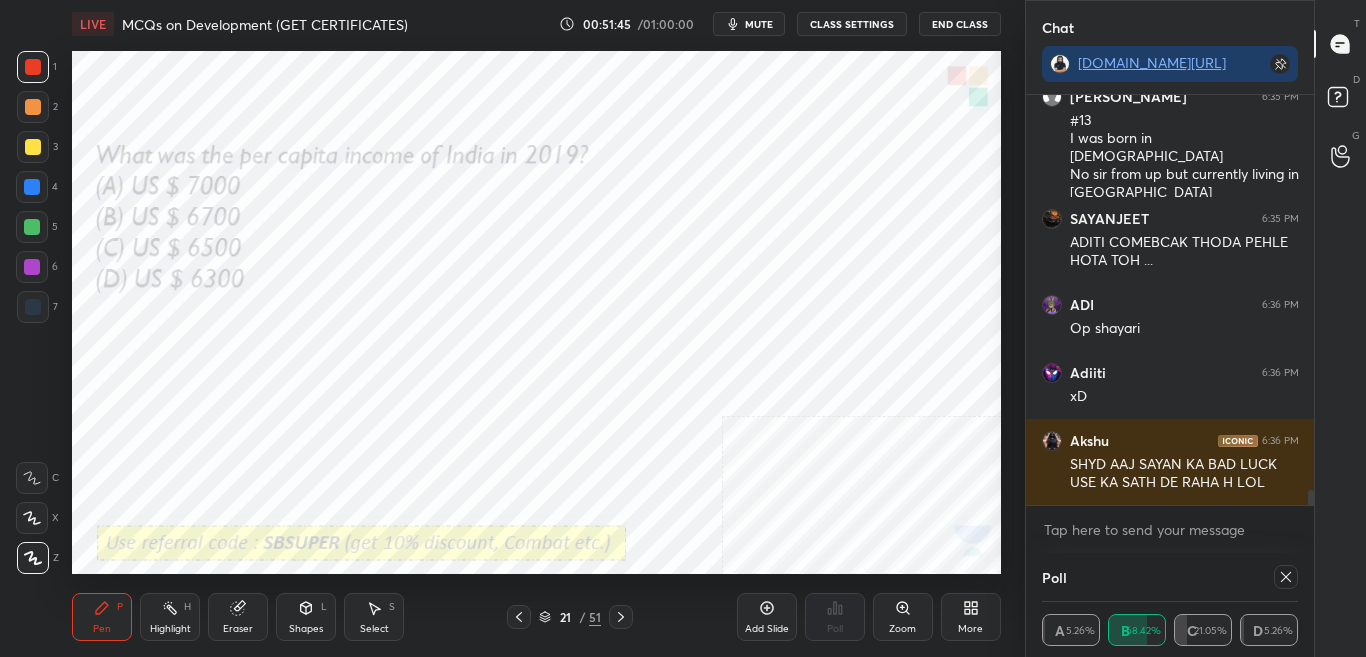 scroll, scrollTop: 11224, scrollLeft: 0, axis: vertical 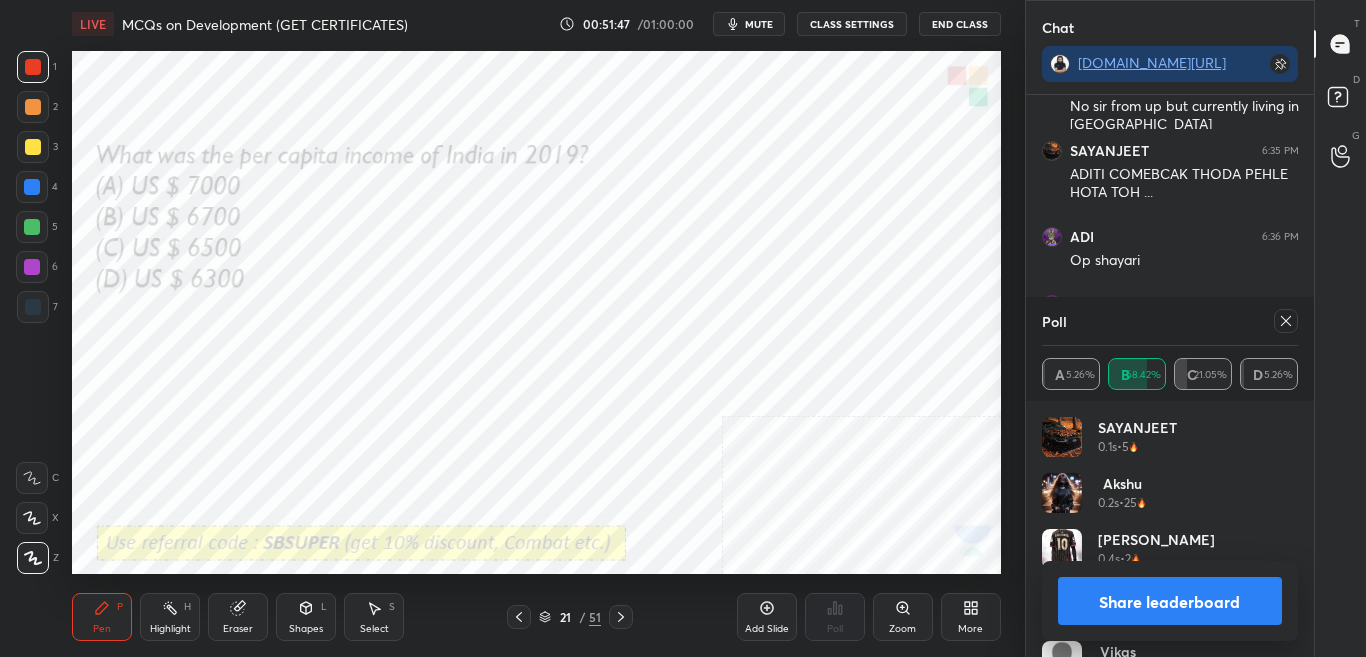 click on "Share leaderboard" at bounding box center [1170, 601] 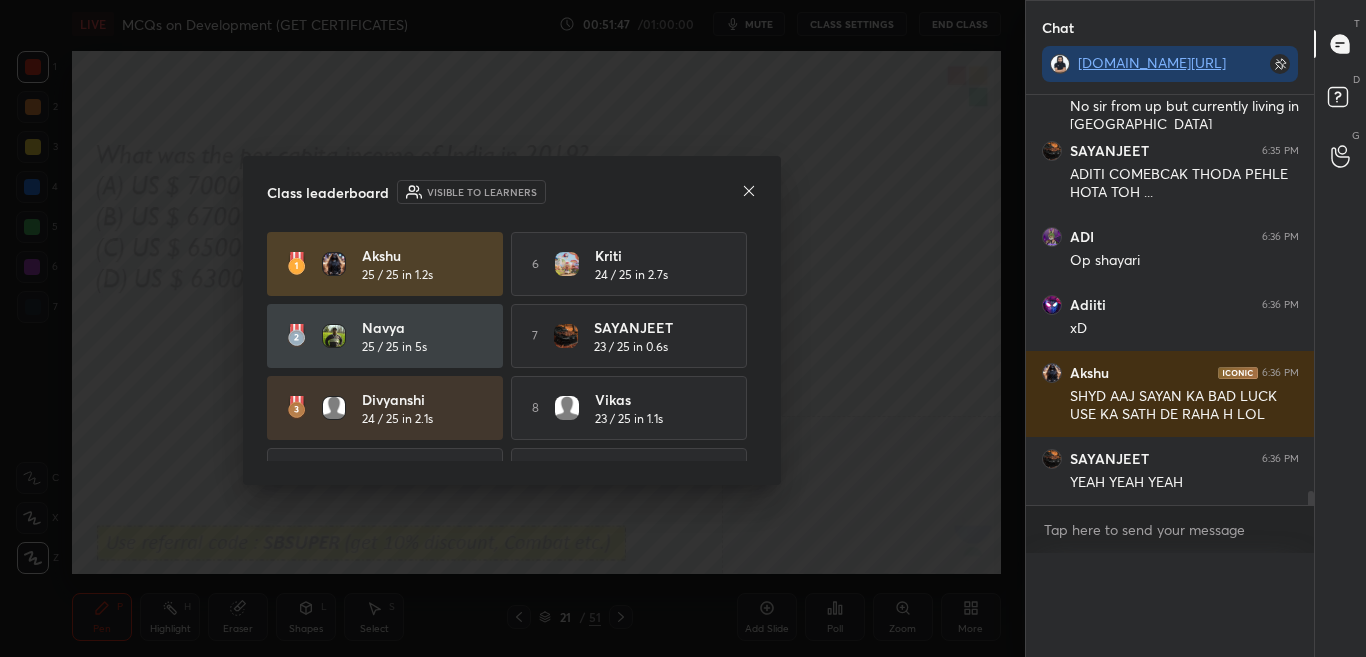 scroll, scrollTop: 0, scrollLeft: 0, axis: both 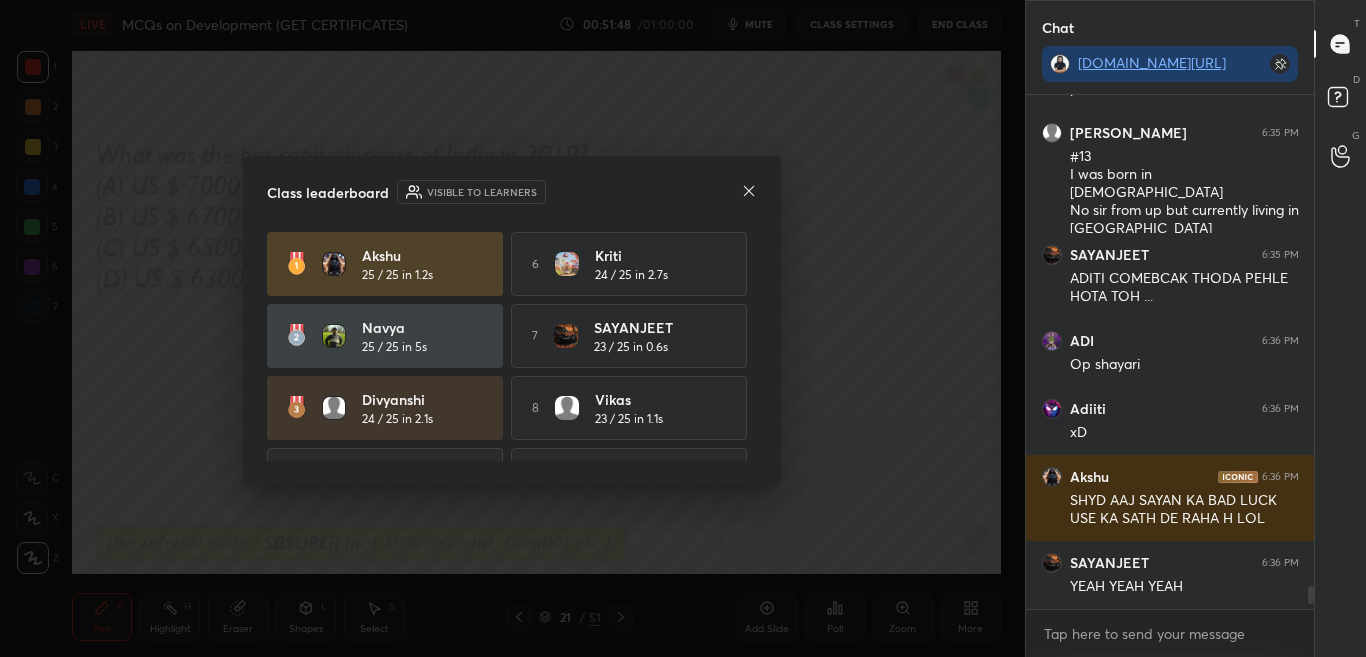 click 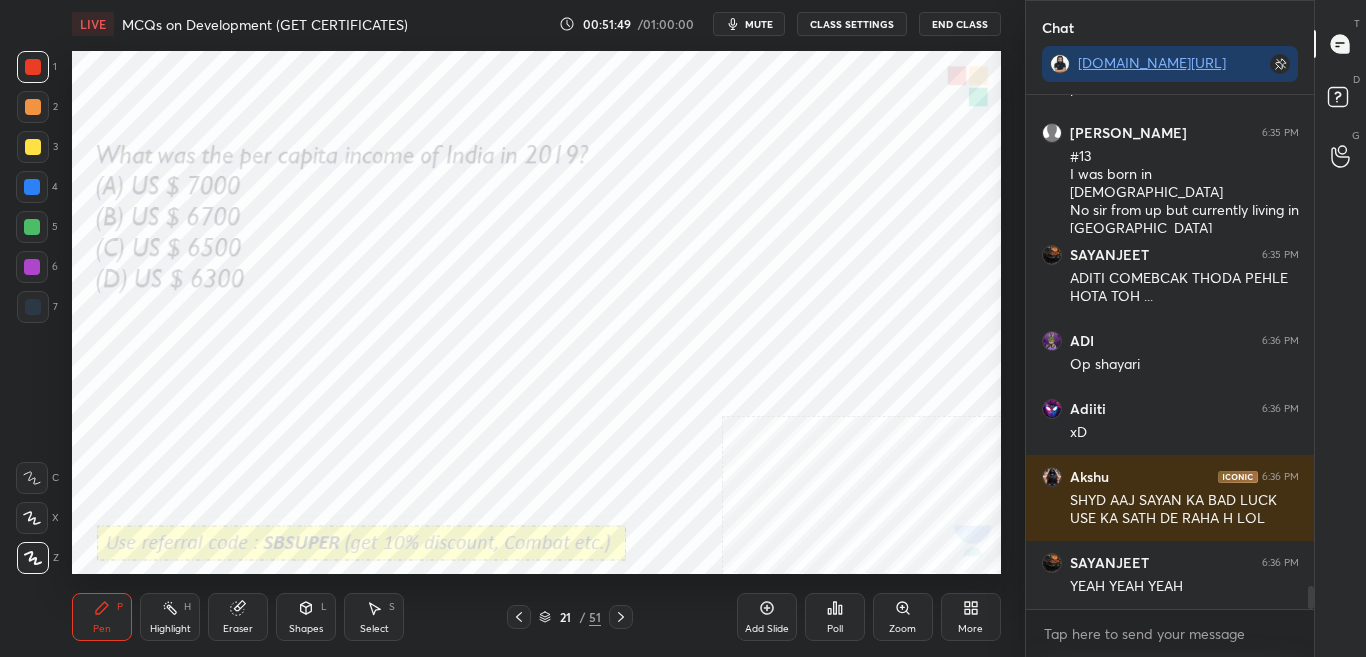 scroll, scrollTop: 11188, scrollLeft: 0, axis: vertical 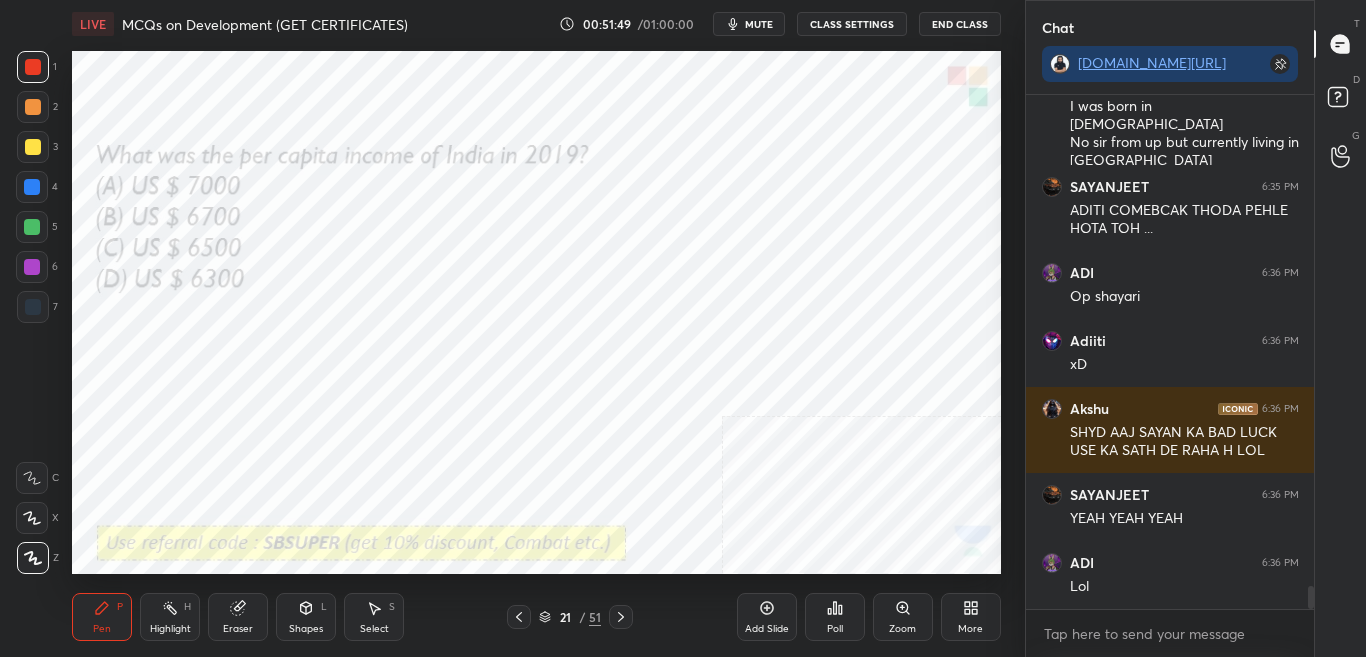 click 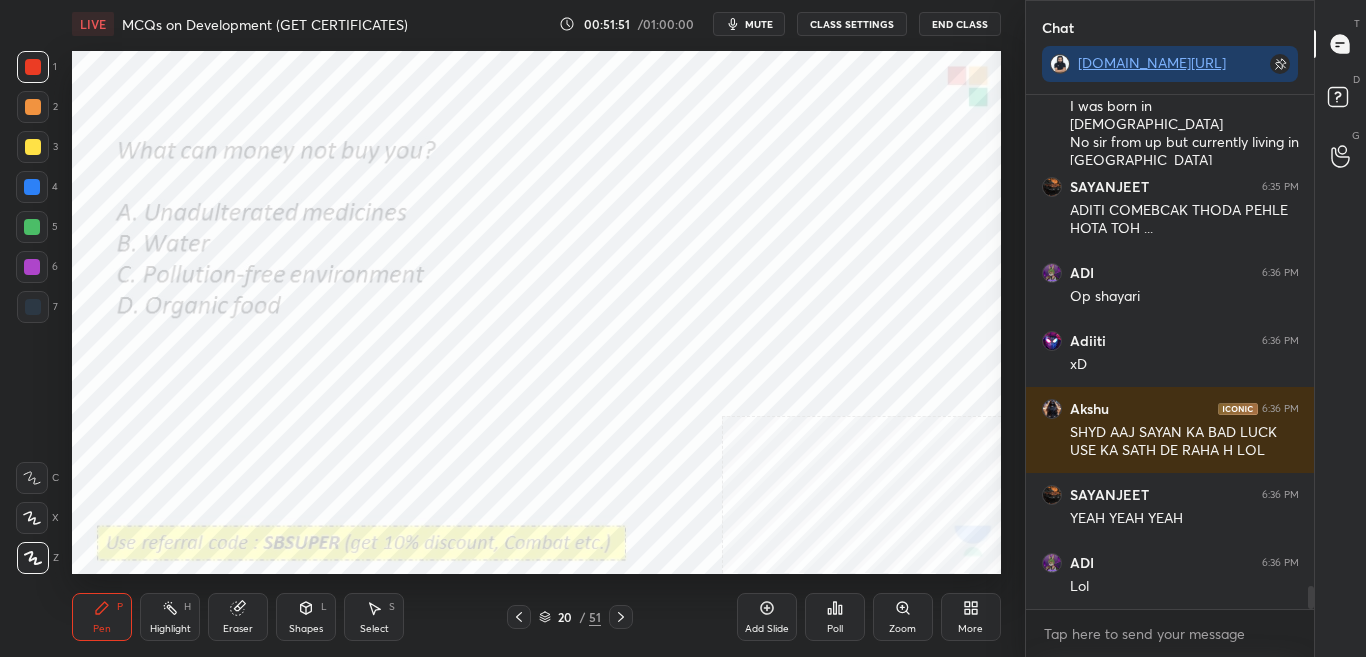 click 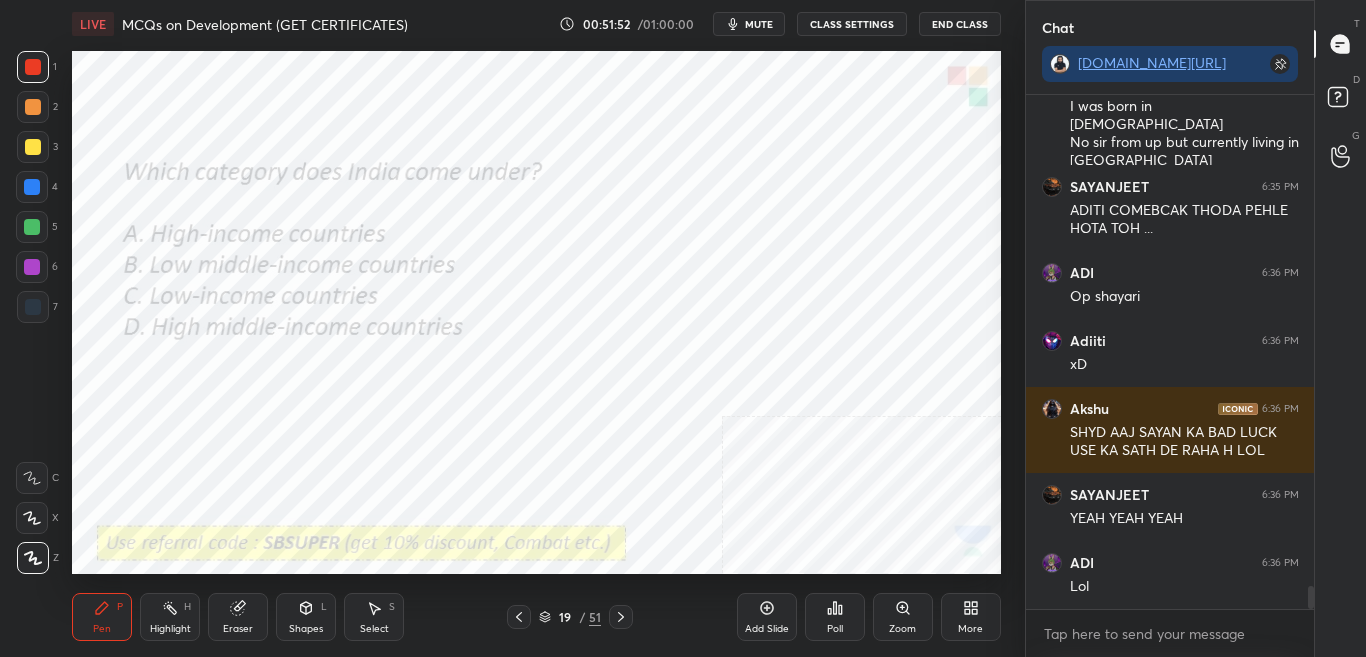 click on "Poll" at bounding box center [835, 617] 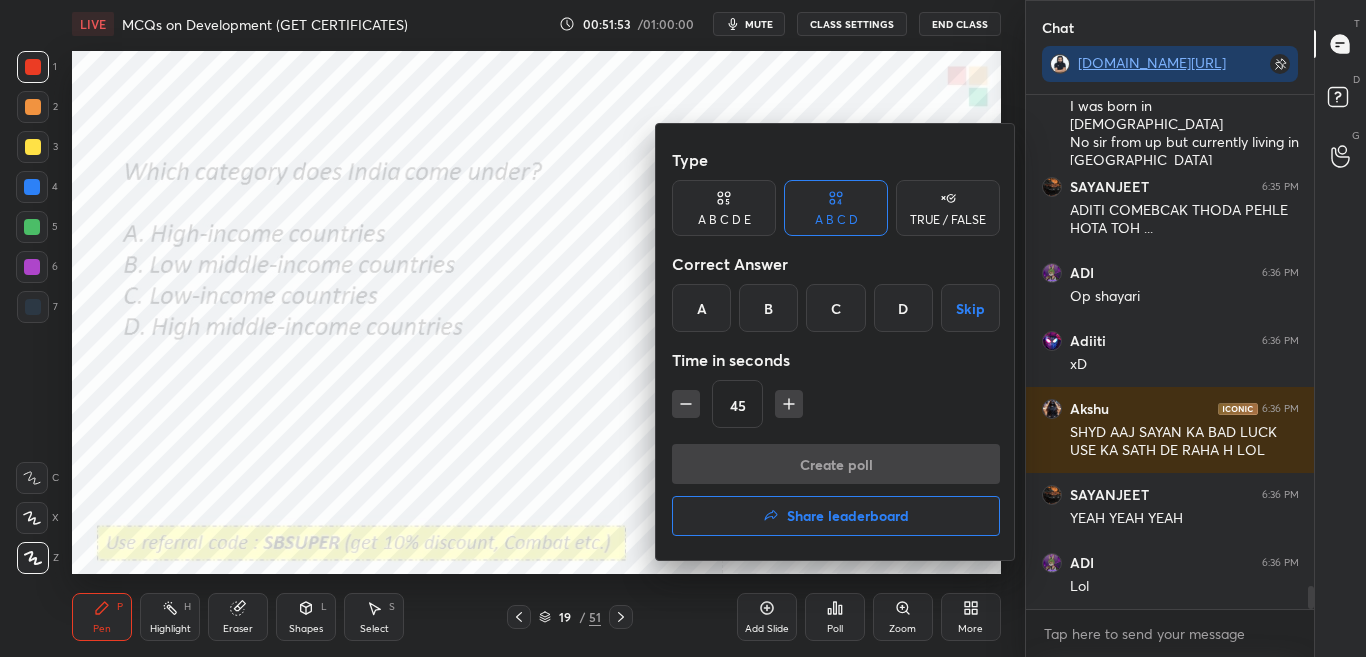 click on "B" at bounding box center (768, 308) 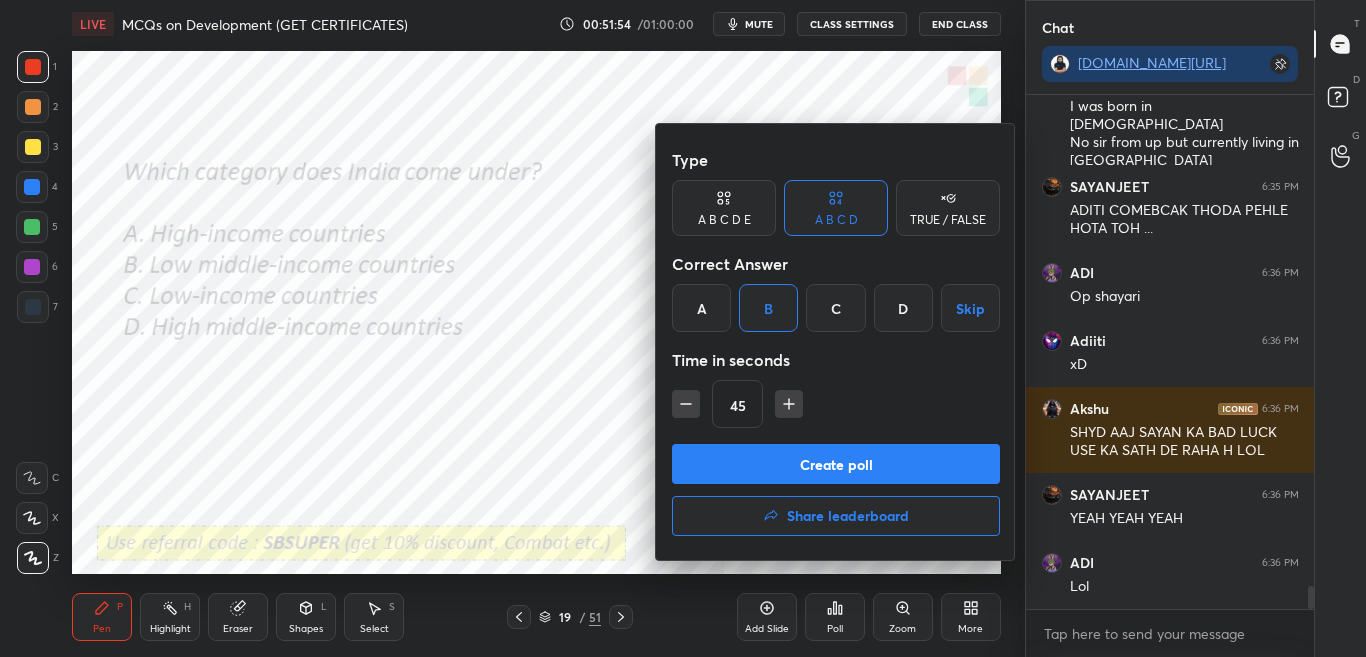 drag, startPoint x: 786, startPoint y: 464, endPoint x: 805, endPoint y: 469, distance: 19.646883 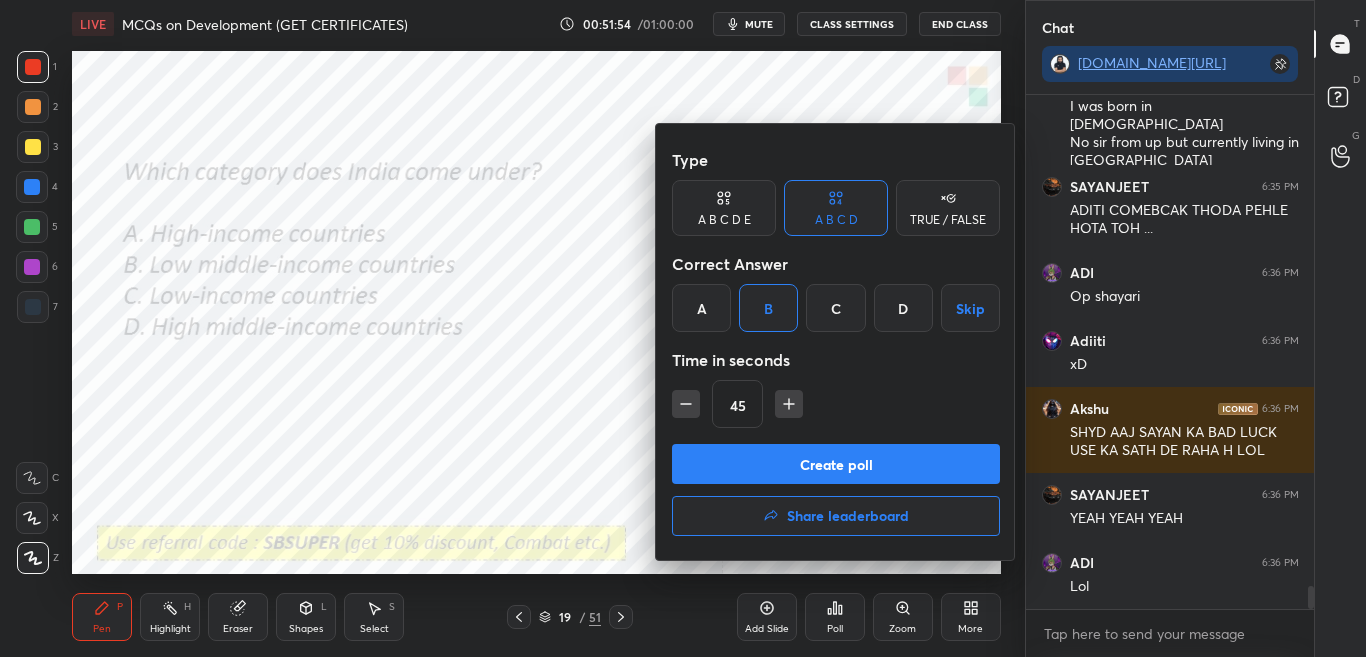 click on "Create poll" at bounding box center [836, 464] 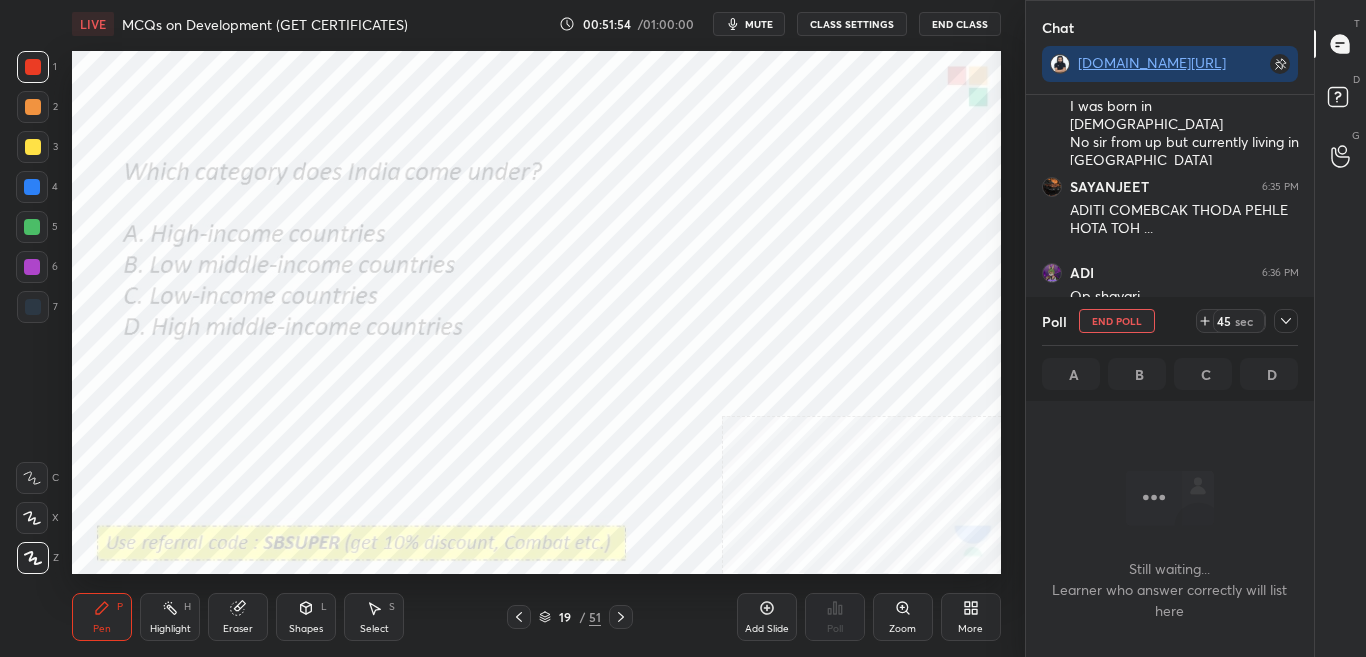 scroll, scrollTop: 317, scrollLeft: 282, axis: both 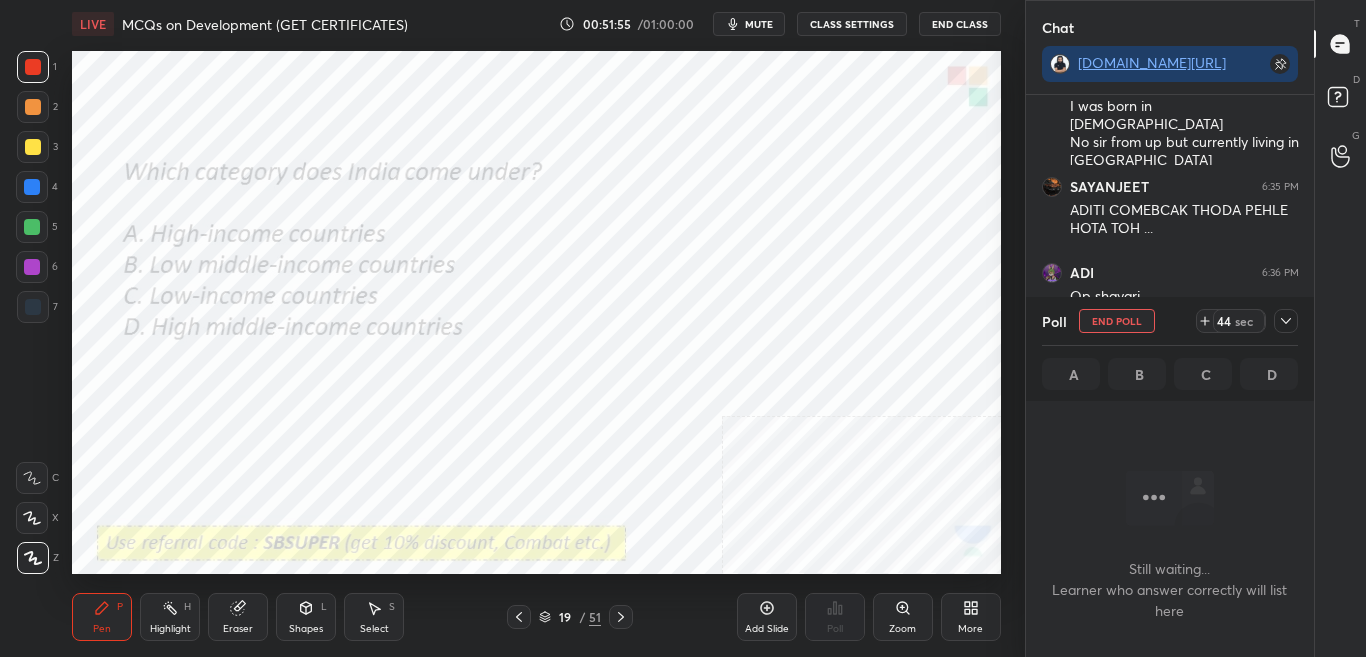 click 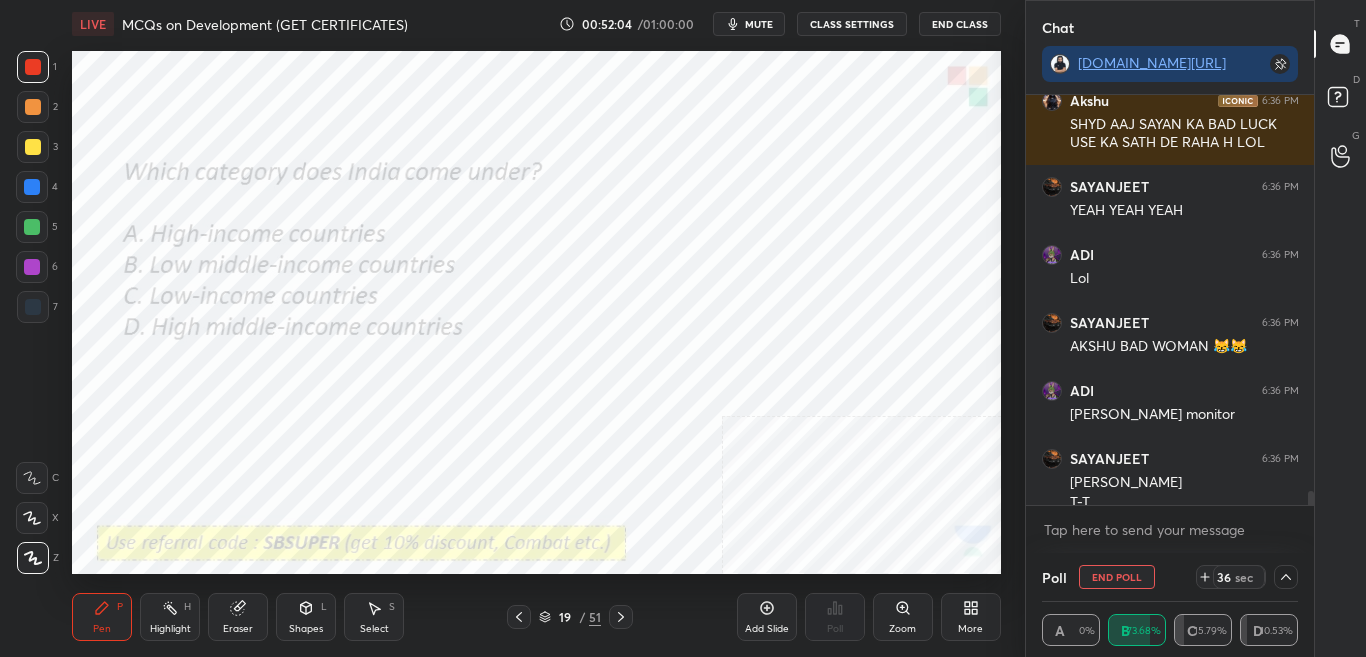 scroll, scrollTop: 11516, scrollLeft: 0, axis: vertical 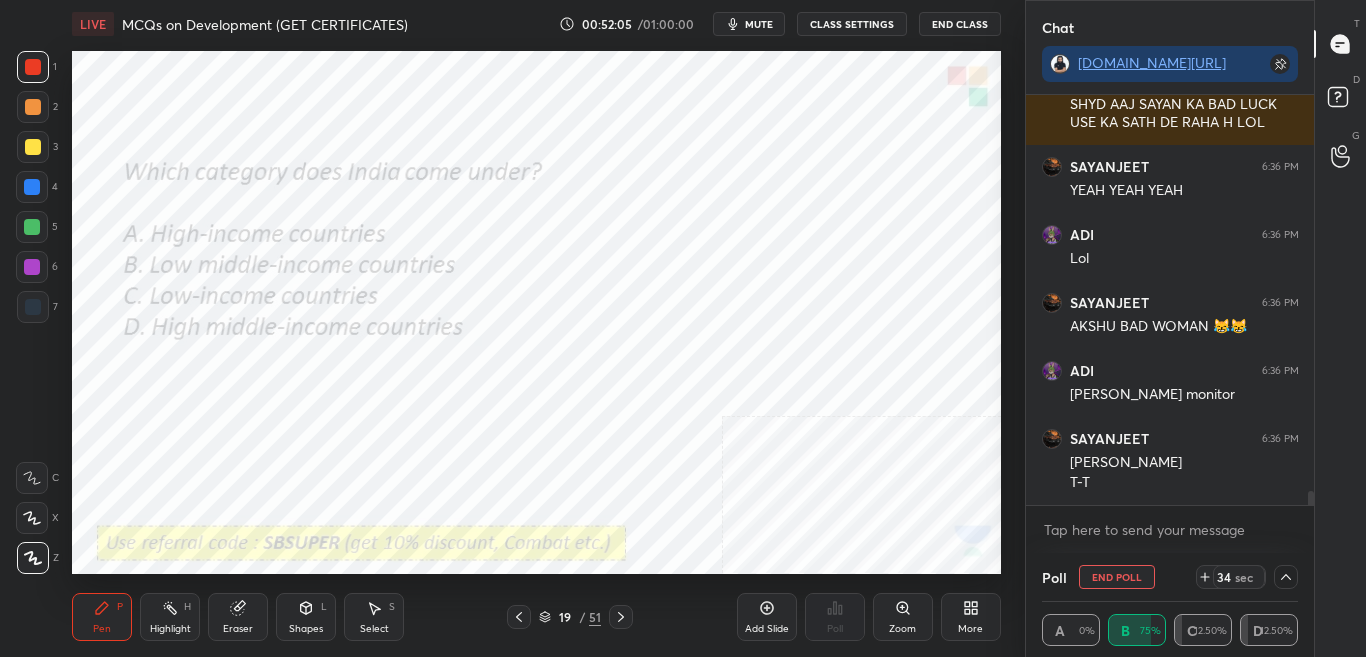 click 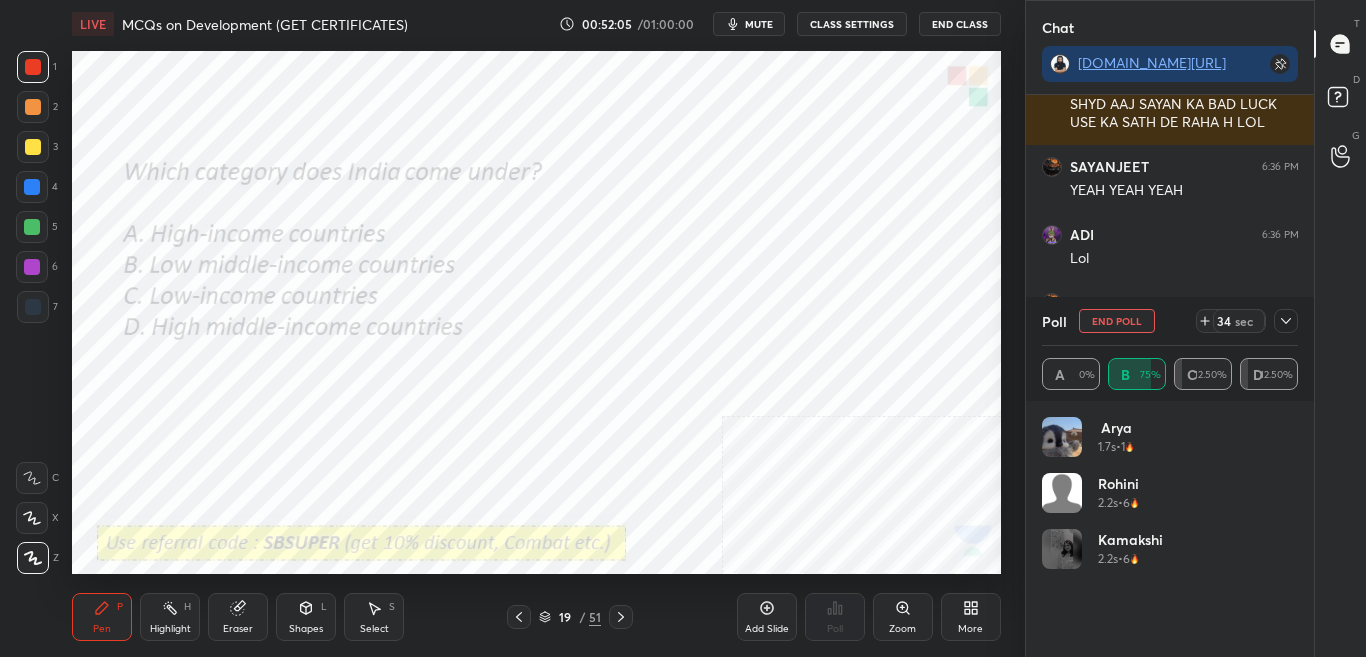 scroll, scrollTop: 7, scrollLeft: 7, axis: both 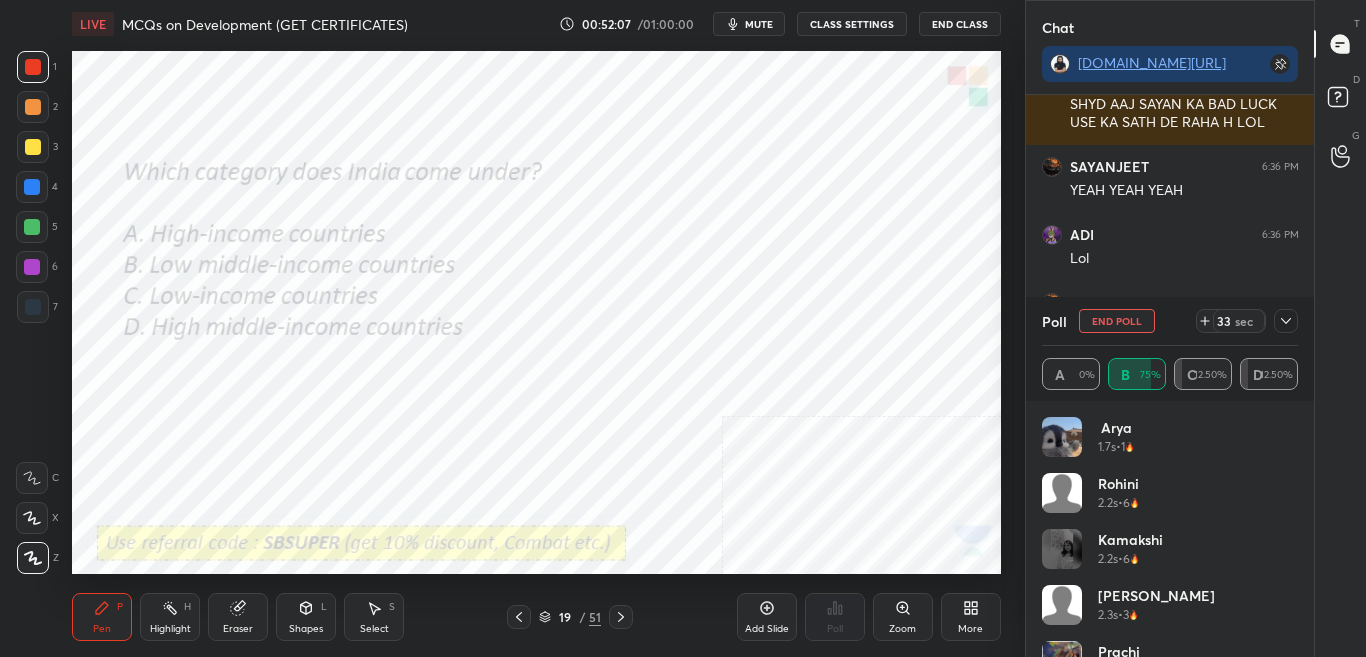 click 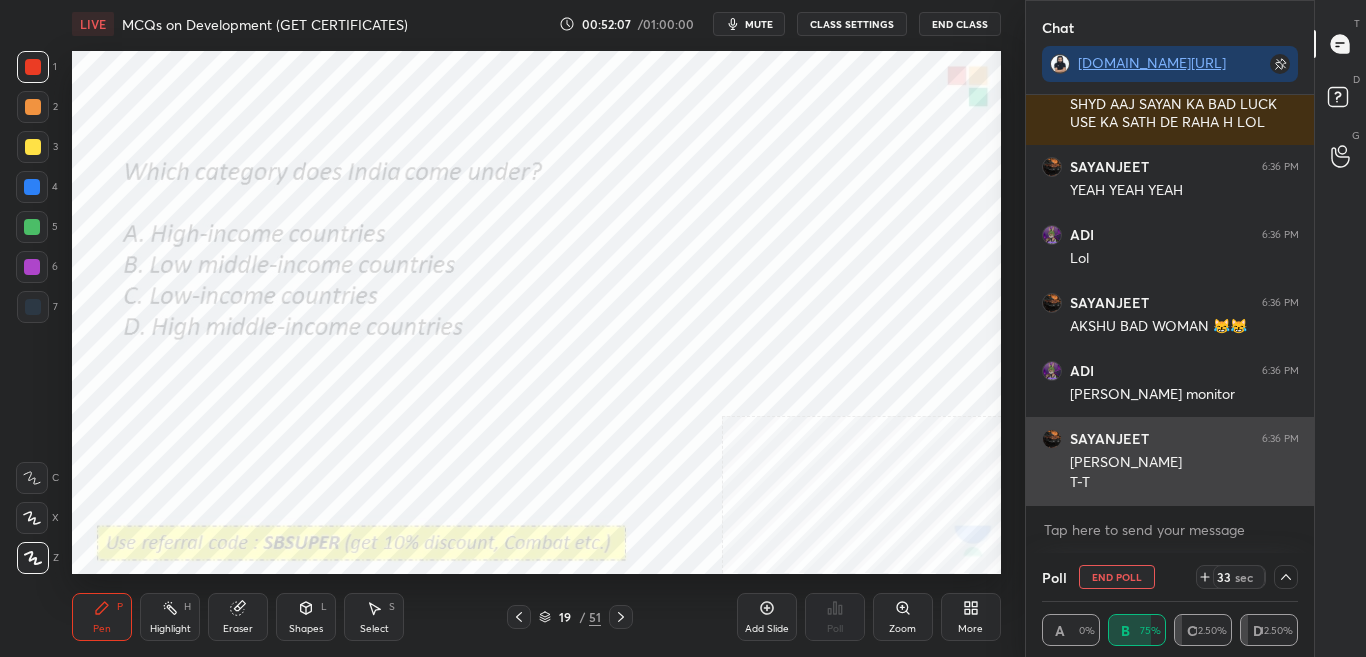 scroll, scrollTop: 0, scrollLeft: 0, axis: both 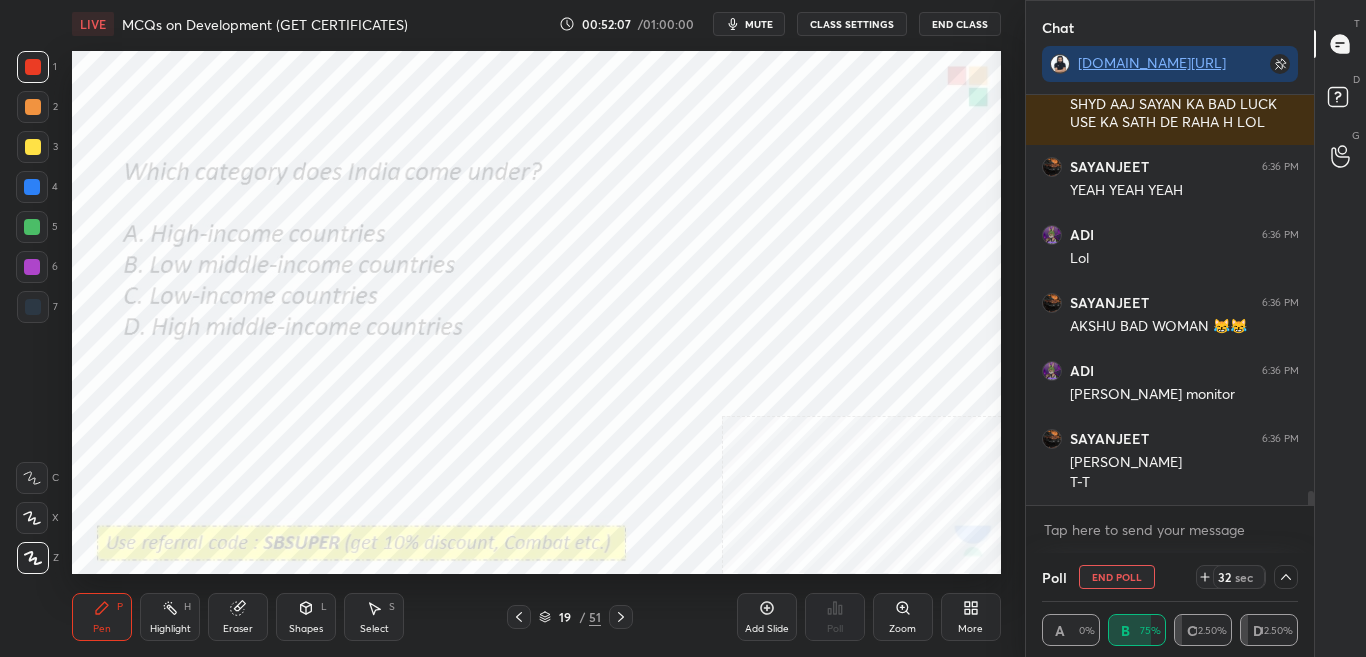 click 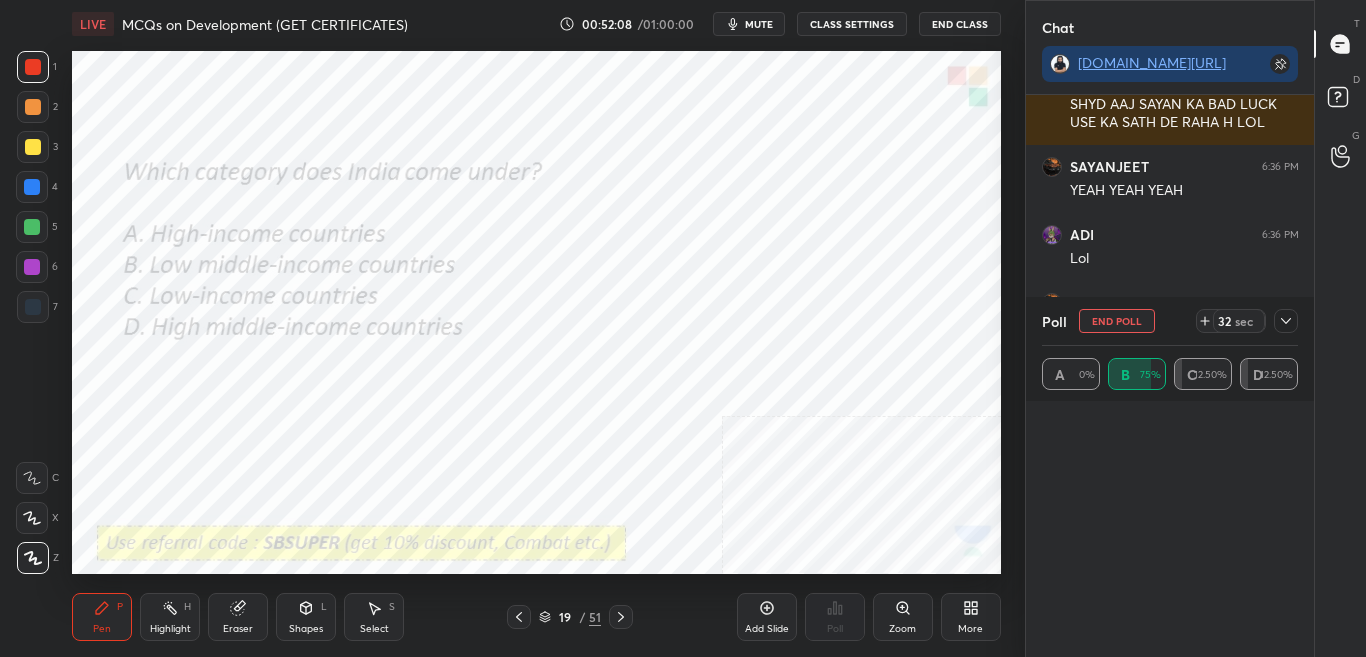 scroll, scrollTop: 7, scrollLeft: 7, axis: both 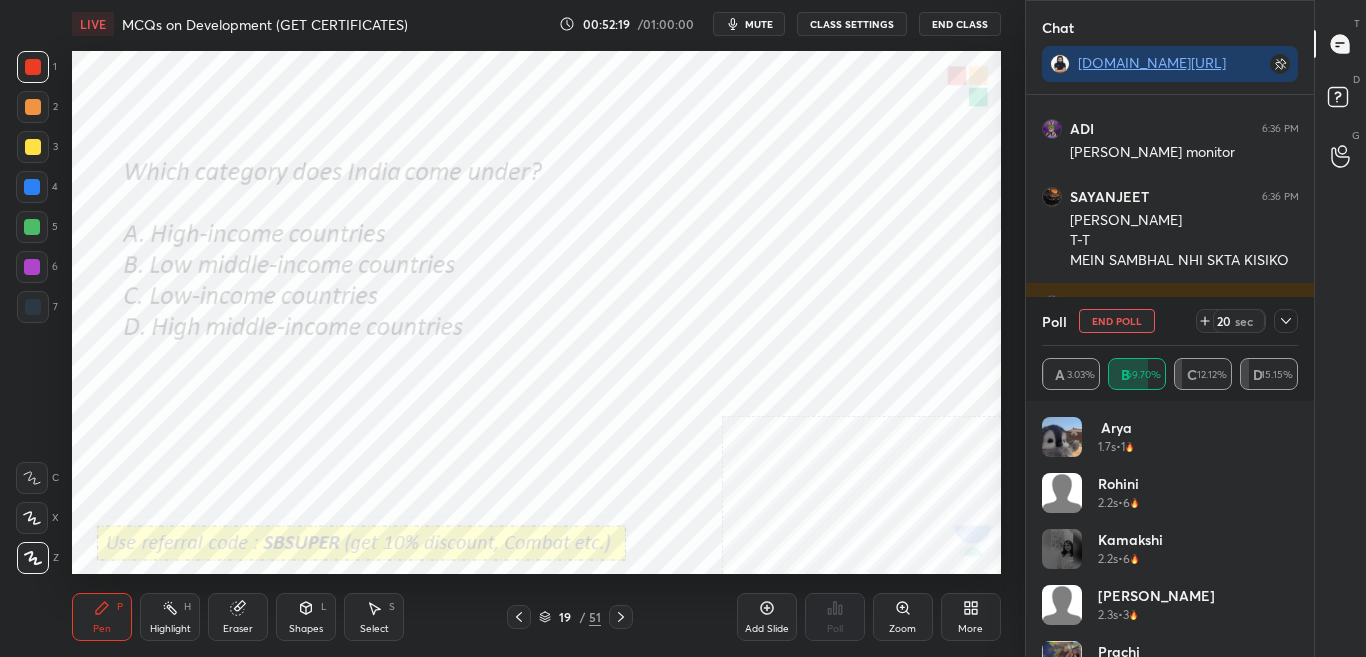 click at bounding box center [1286, 321] 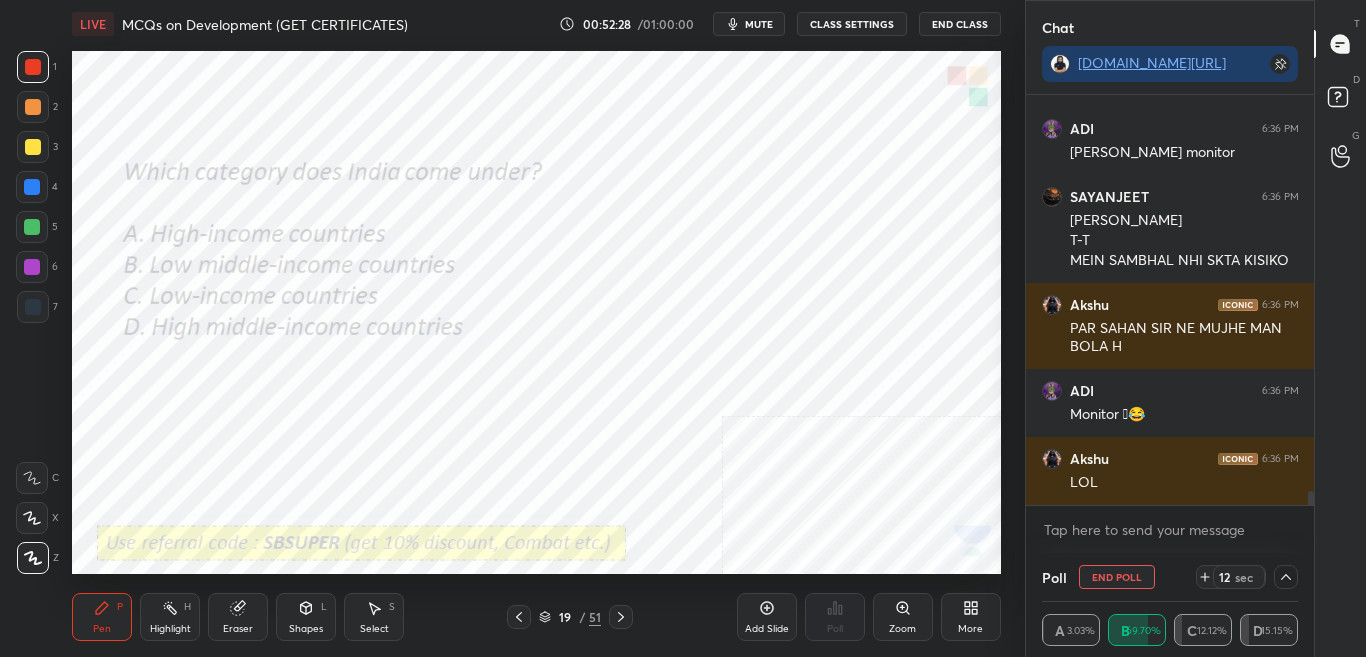 drag, startPoint x: 1310, startPoint y: 493, endPoint x: 1312, endPoint y: 512, distance: 19.104973 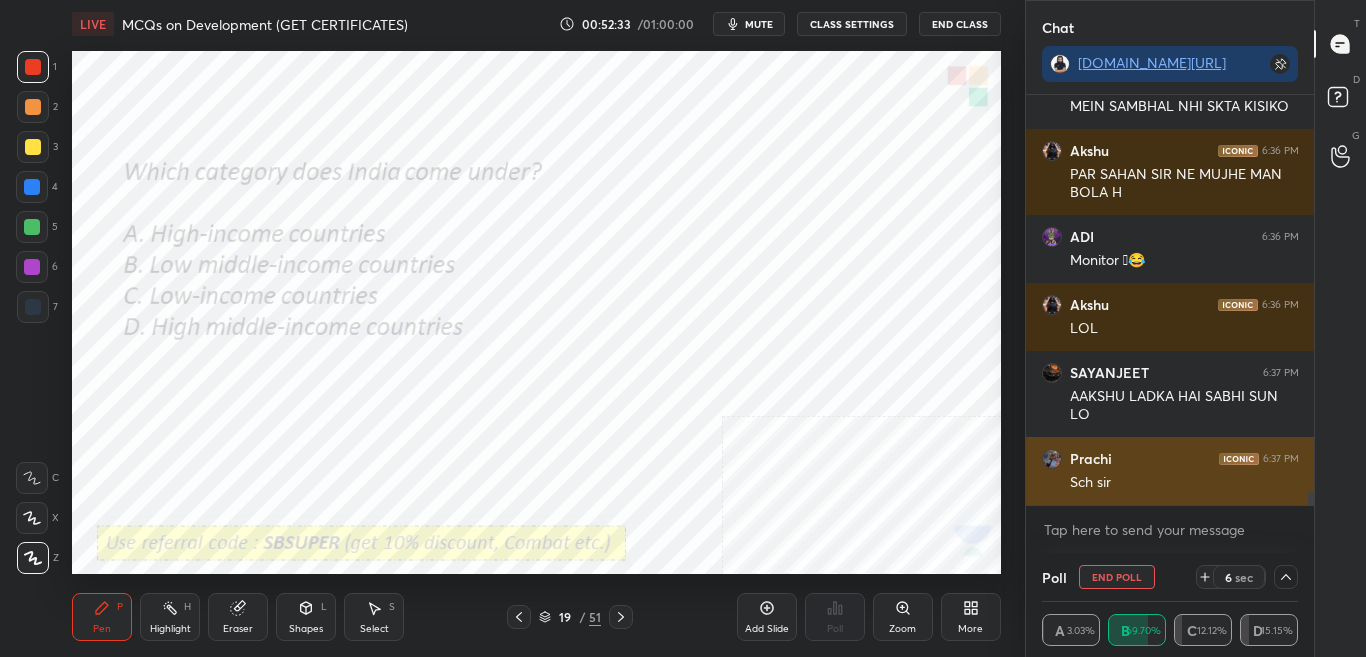 click on "Sch sir" at bounding box center [1184, 483] 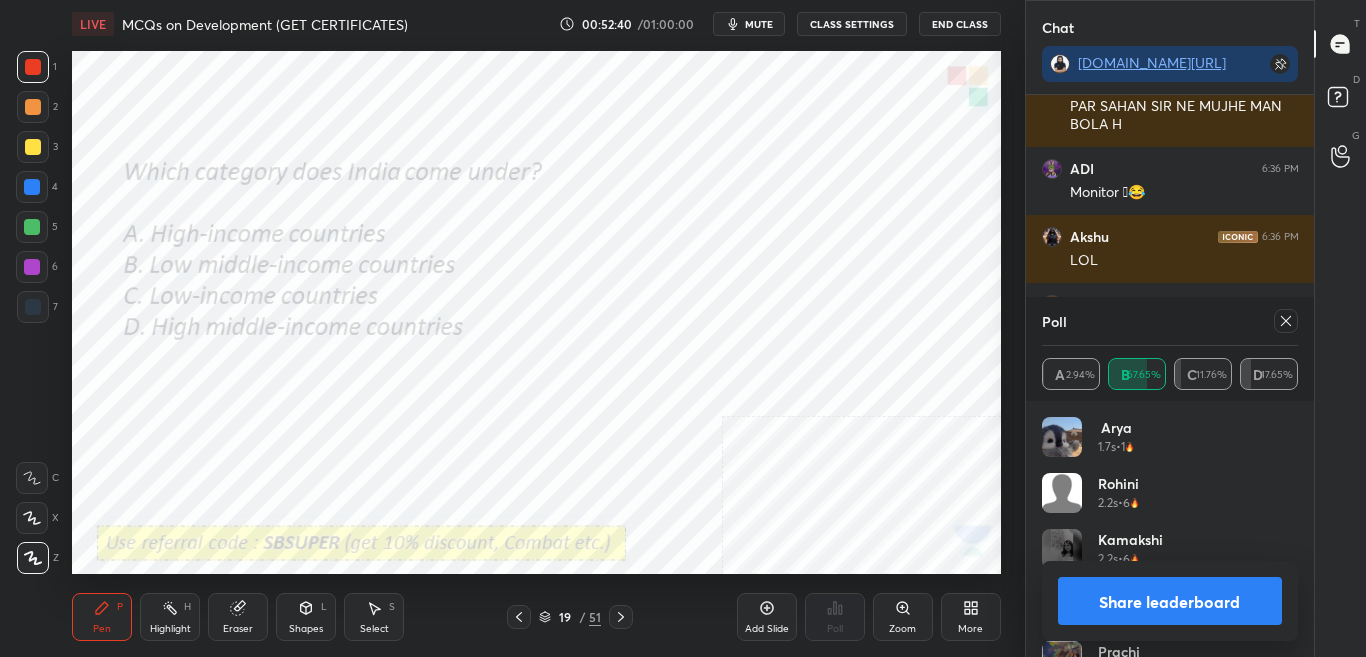 click on "Share leaderboard" at bounding box center [1170, 601] 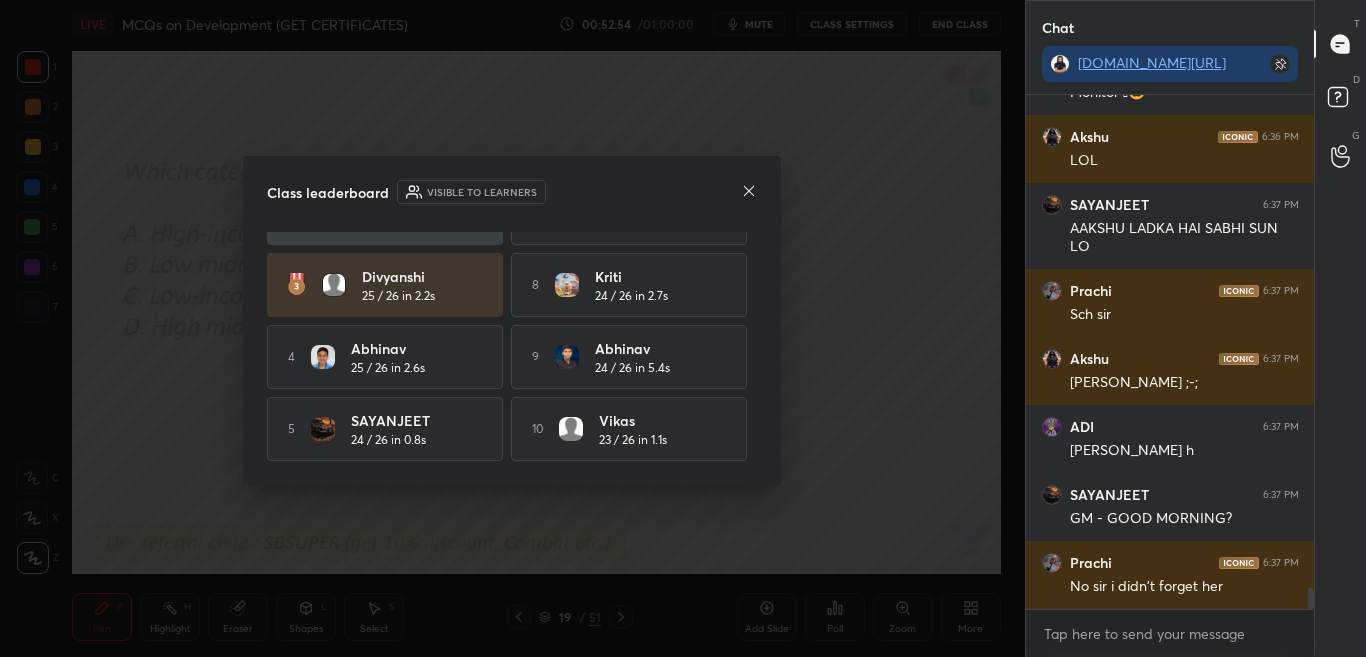 click 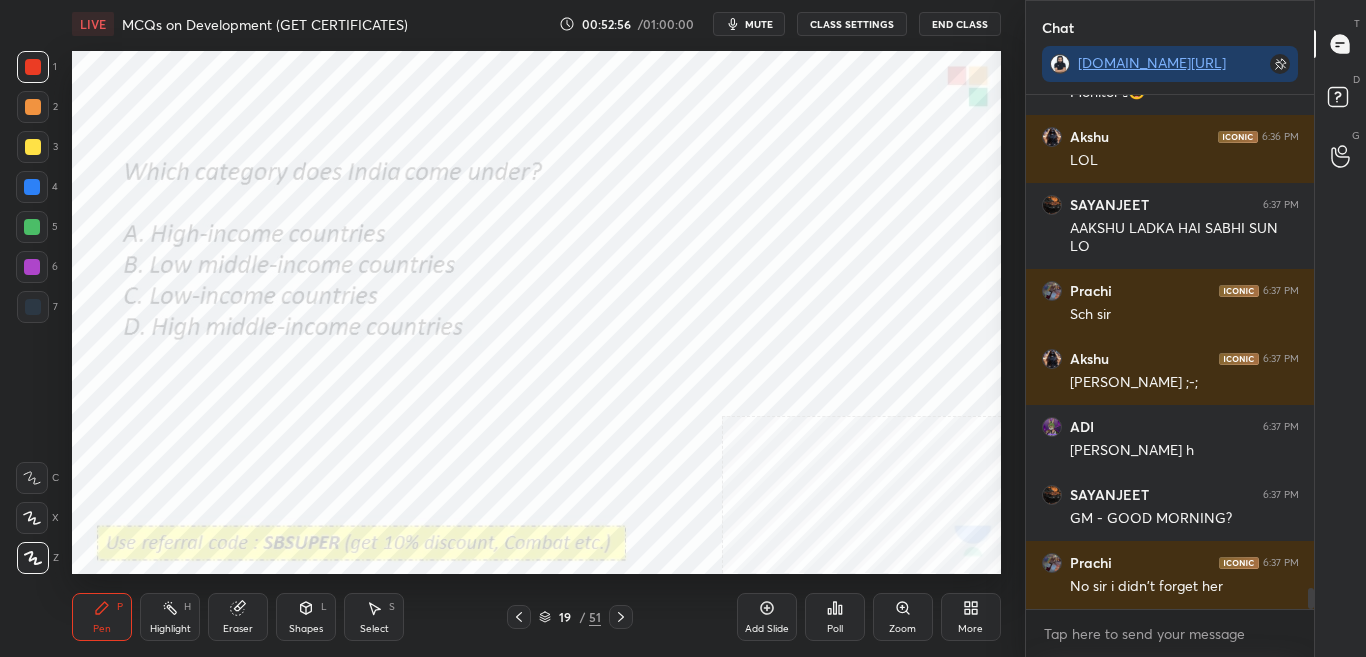 click 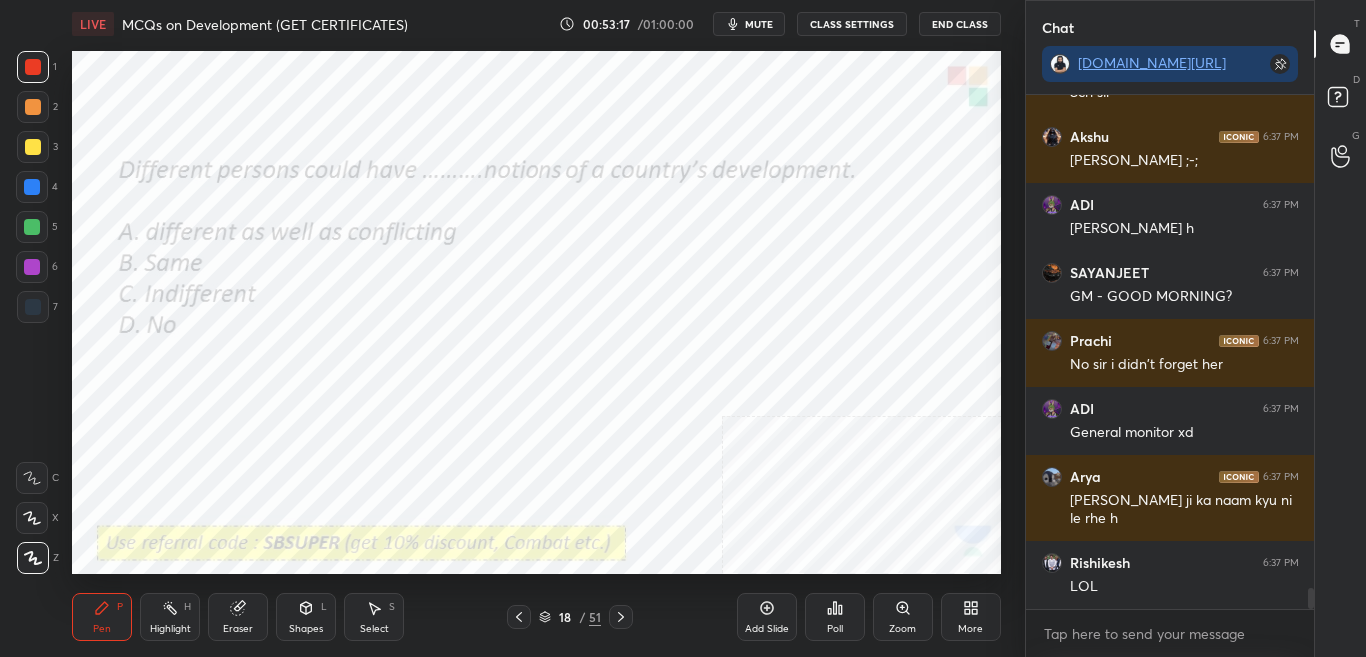 scroll, scrollTop: 12370, scrollLeft: 0, axis: vertical 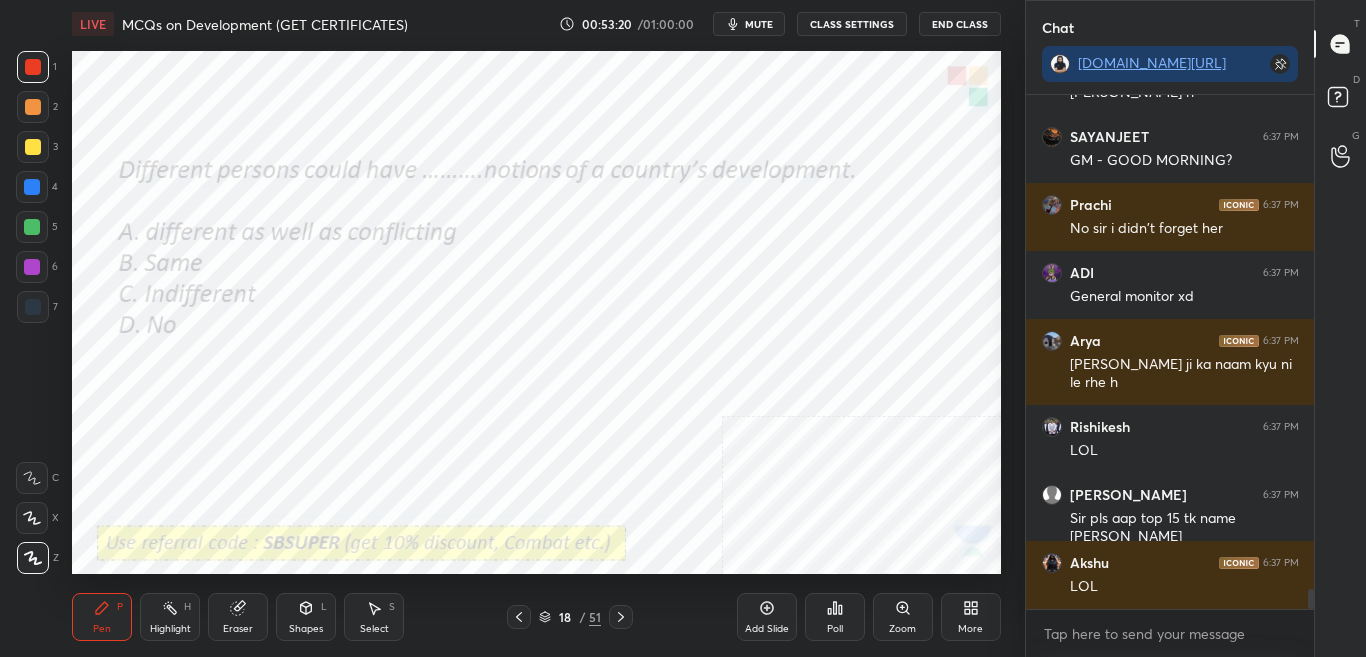 click on "Poll" at bounding box center [835, 629] 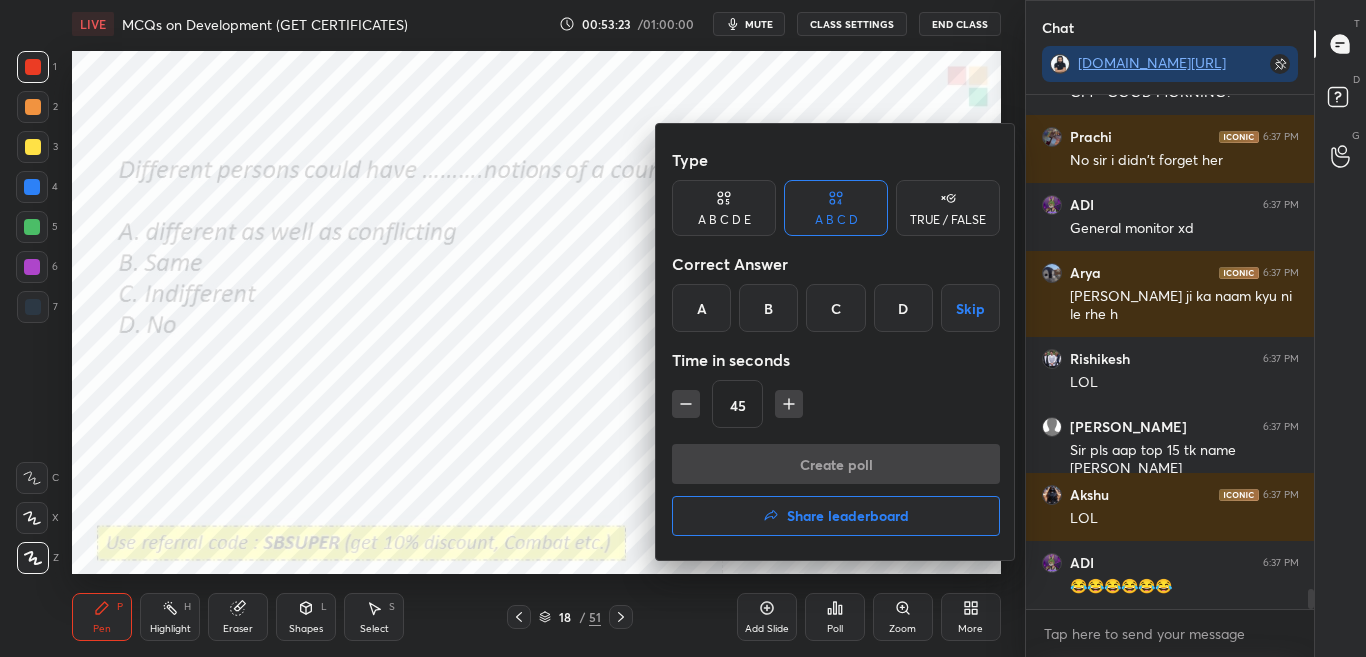 scroll, scrollTop: 12574, scrollLeft: 0, axis: vertical 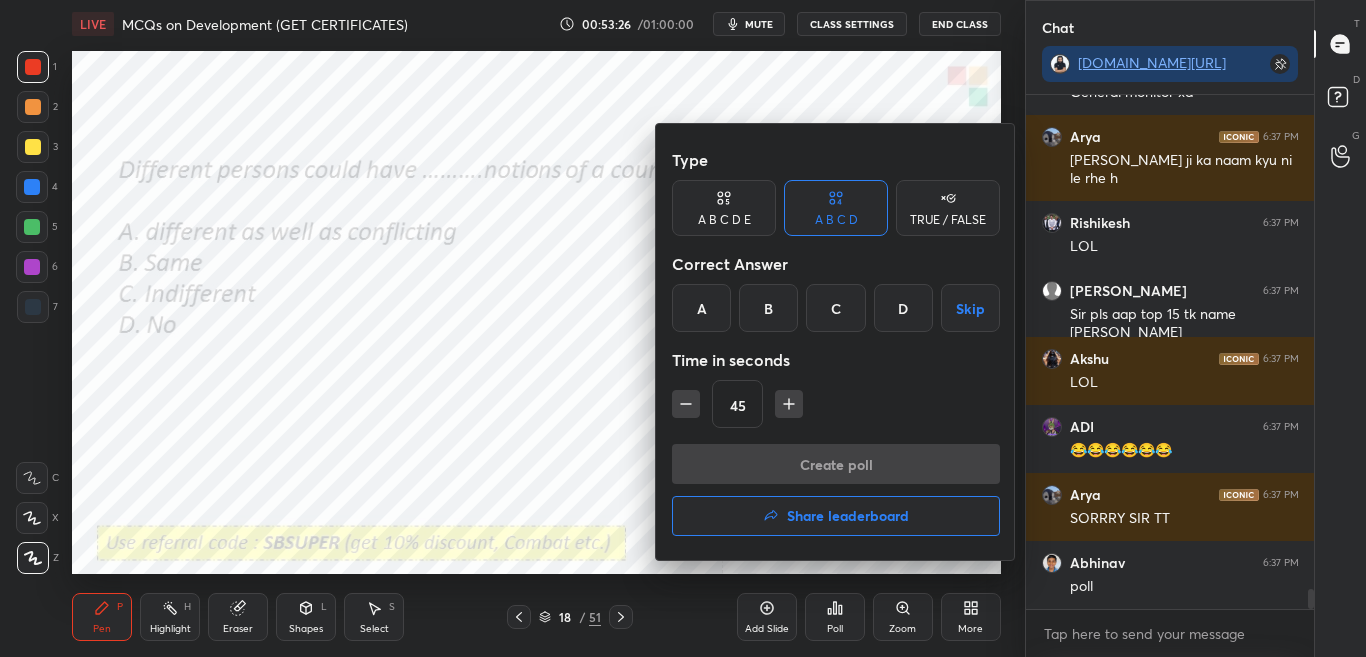 click on "A" at bounding box center (701, 308) 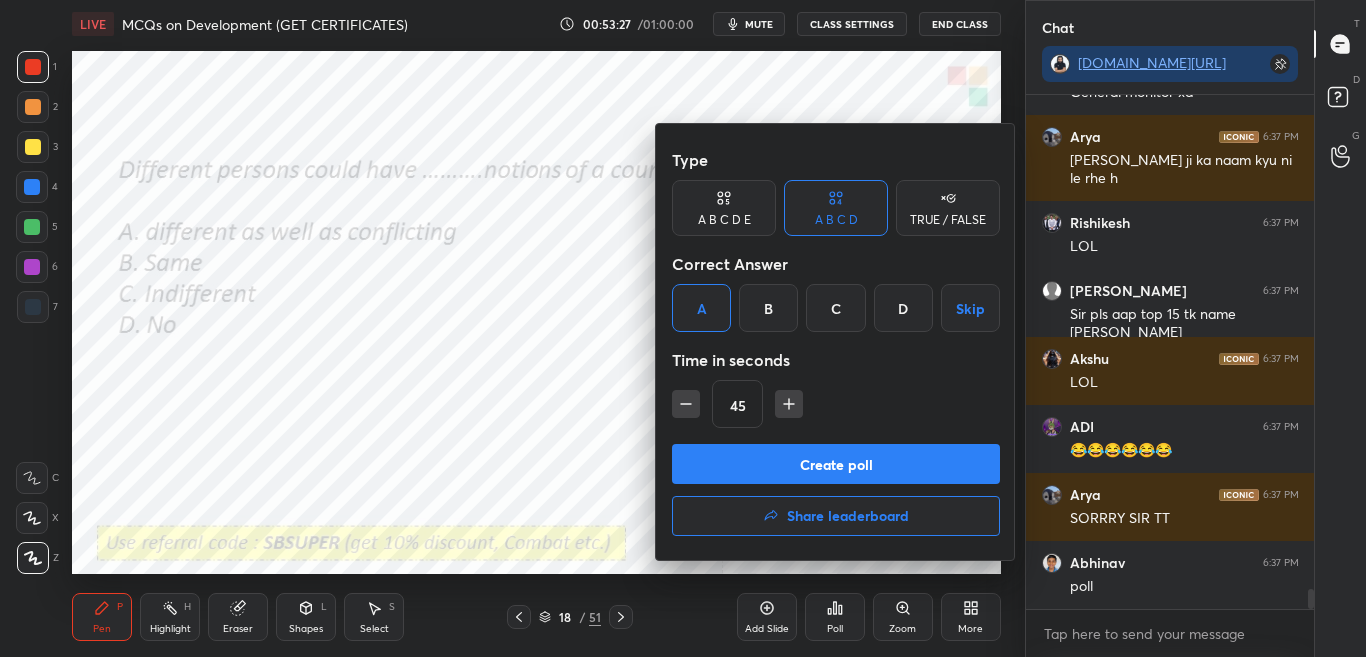 click on "Create poll" at bounding box center [836, 464] 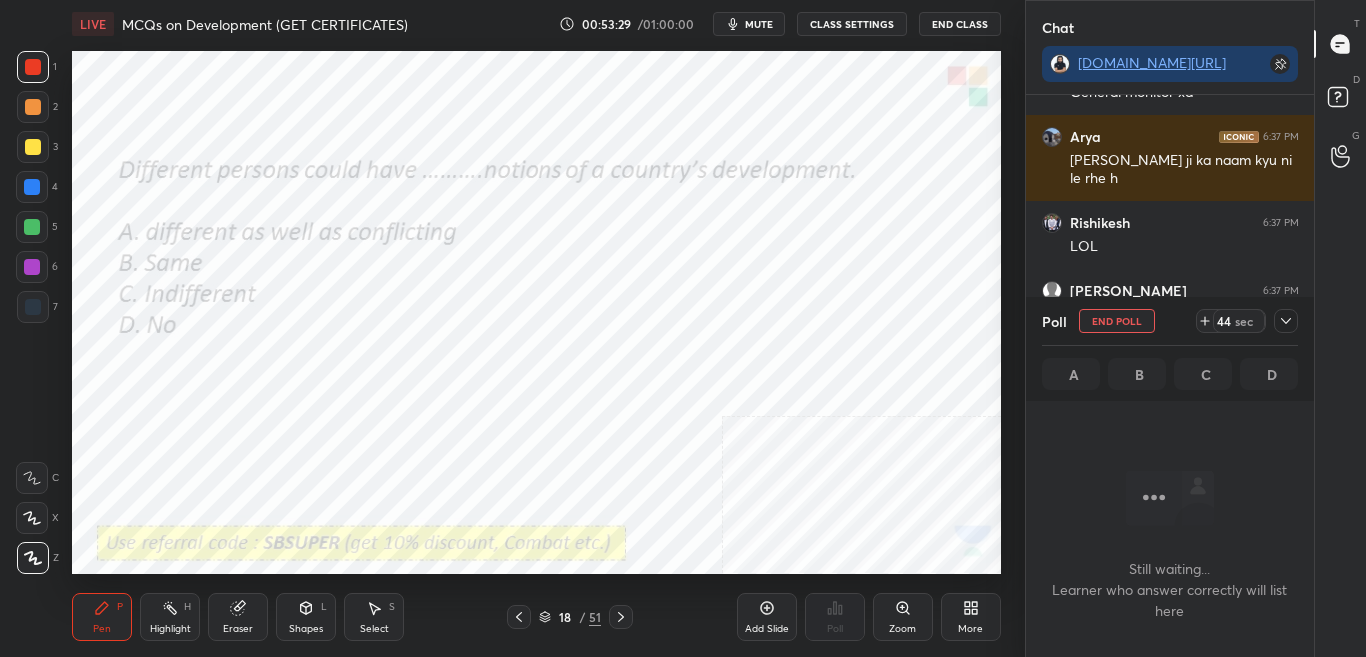 click 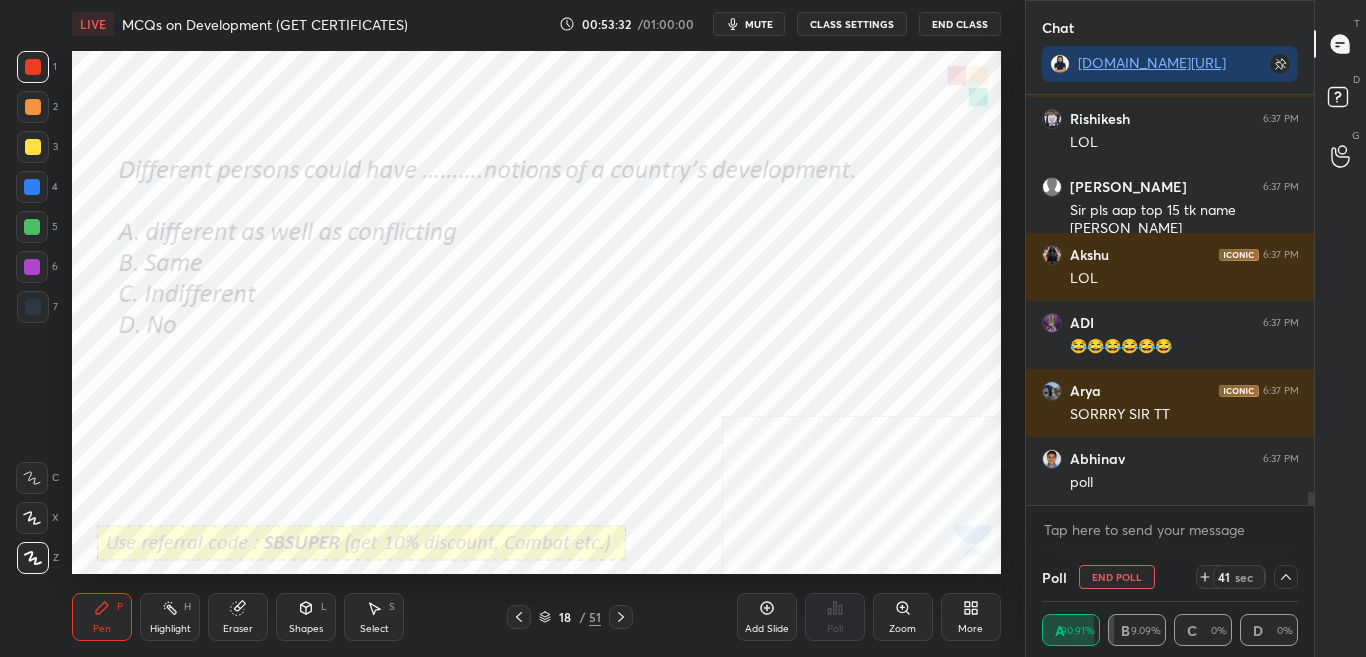 drag, startPoint x: 1309, startPoint y: 495, endPoint x: 1311, endPoint y: 520, distance: 25.079872 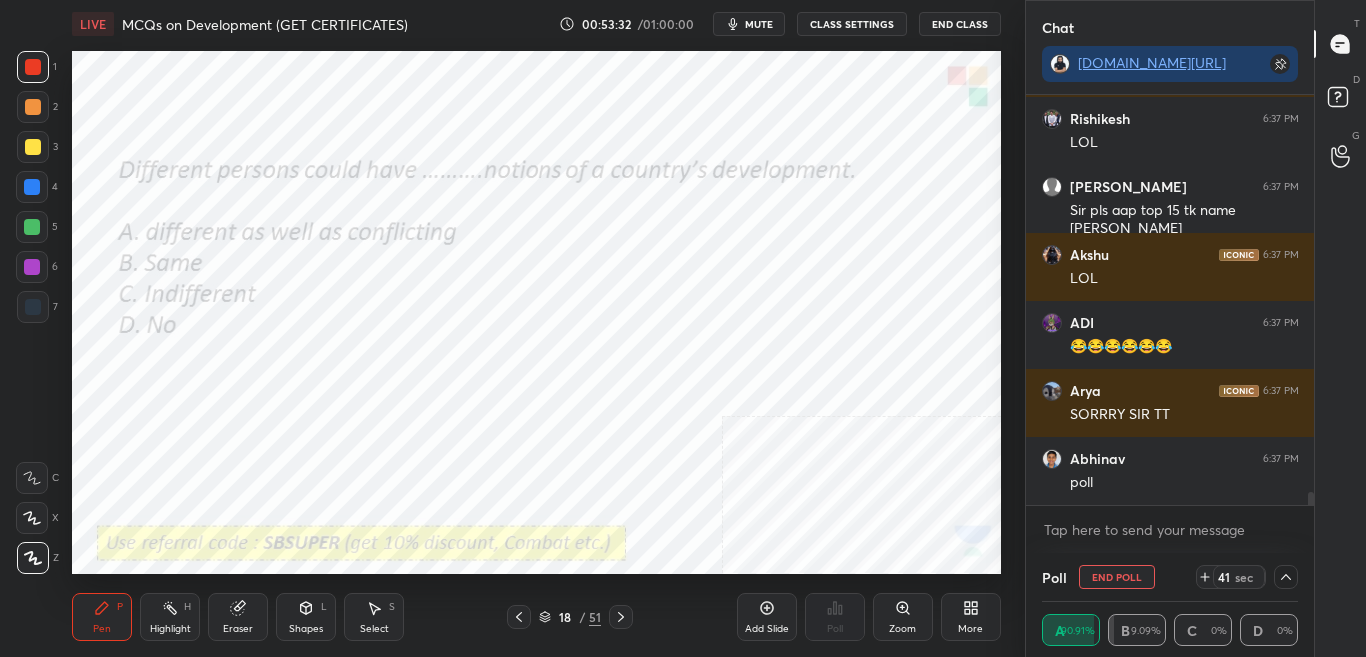 click on "ADI 6:37 PM General monitor xd Arya 6:37 PM sir ji akshu ji ka naam kyu ni le rhe h Rishikesh 6:37 PM LOL Arpita 6:37 PM Sir pls aap top 15 tk name kha kriye Akshu 6:37 PM LOL ADI 6:37 PM 😂😂😂😂😂😂 Arya 6:37 PM SORRRY SIR TT Abhinav 6:37 PM poll JUMP TO LATEST Enable hand raising Enable raise hand to speak to learners. Once enabled, chat will be turned off temporarily. Enable x" at bounding box center (1170, 324) 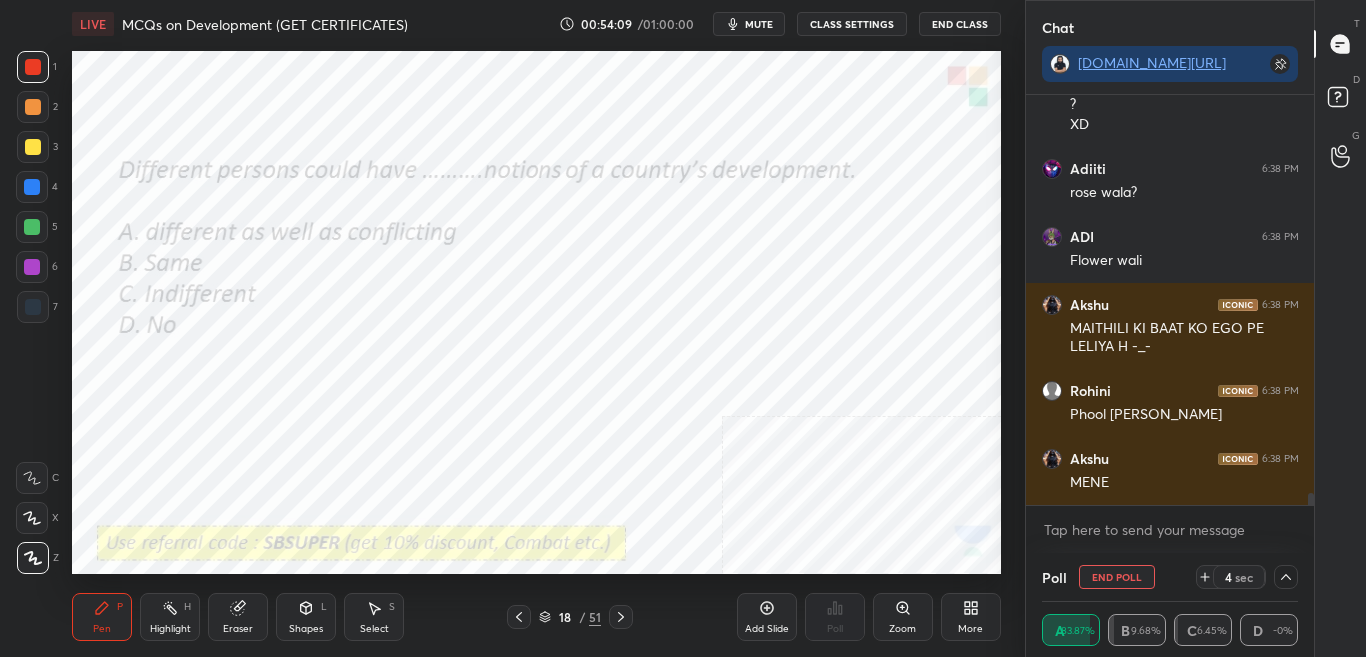 scroll, scrollTop: 13366, scrollLeft: 0, axis: vertical 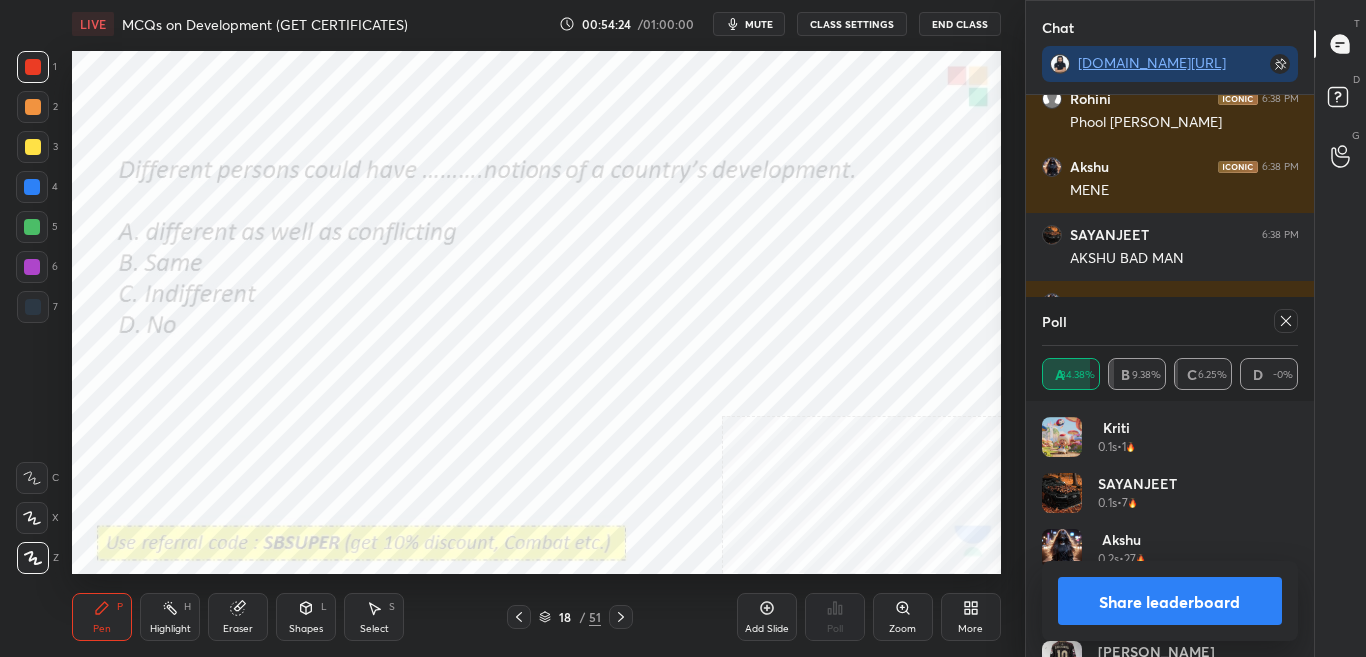 click on "Poll" at bounding box center (1170, 321) 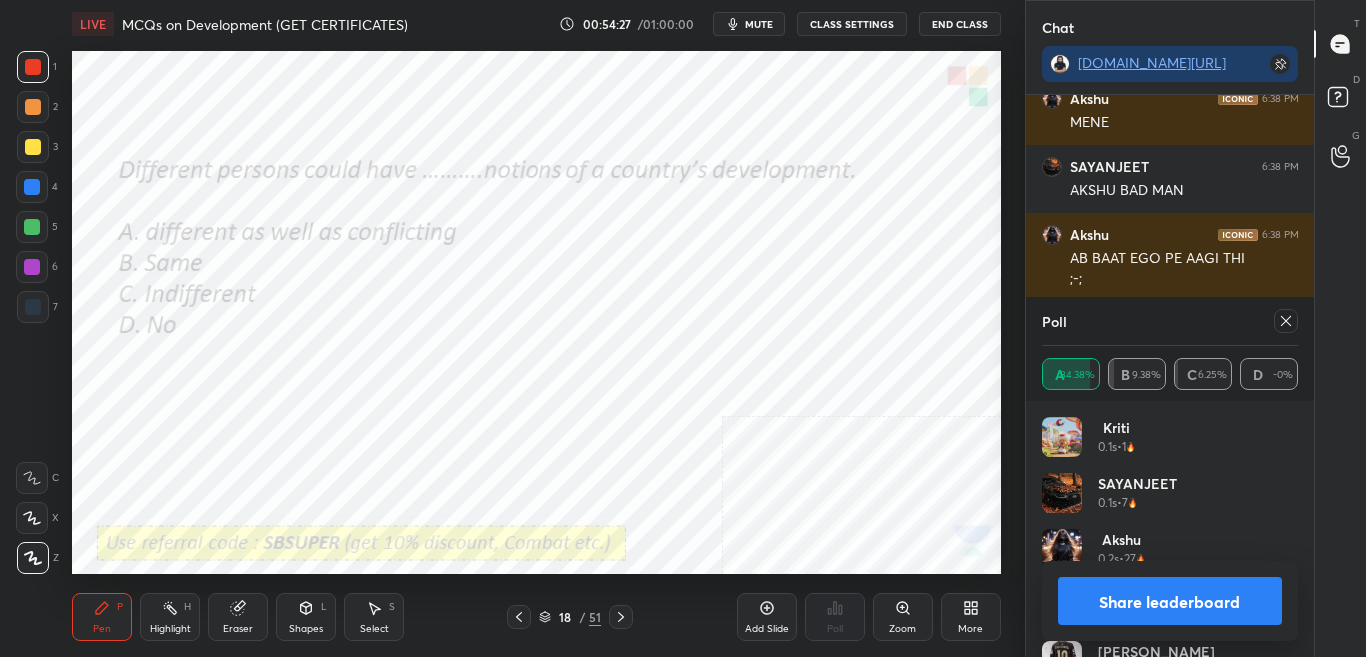 scroll, scrollTop: 13726, scrollLeft: 0, axis: vertical 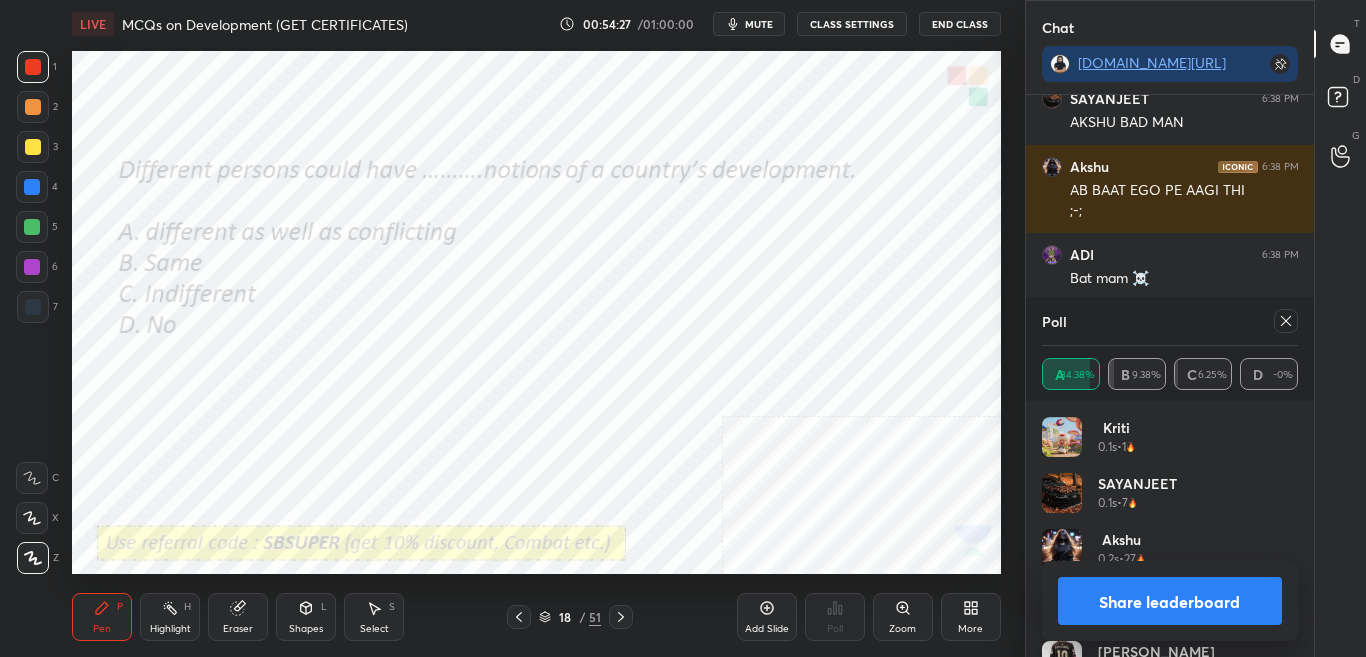 click at bounding box center (1286, 321) 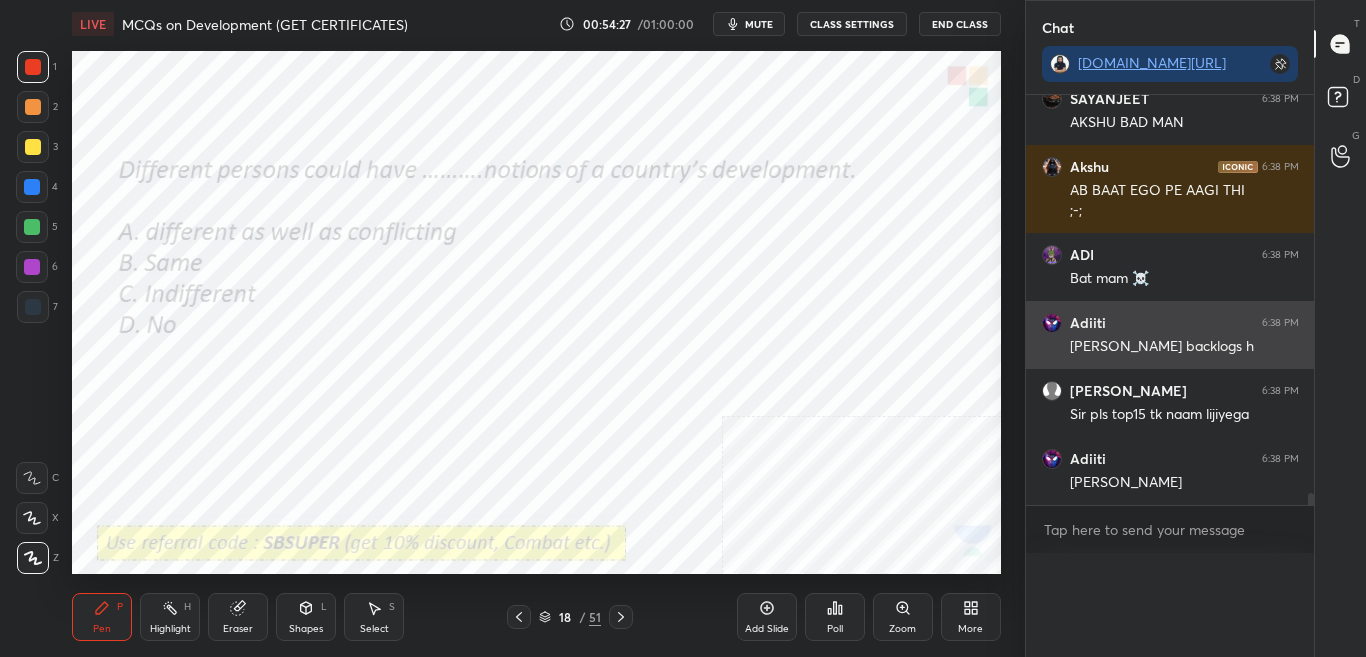 scroll, scrollTop: 0, scrollLeft: 0, axis: both 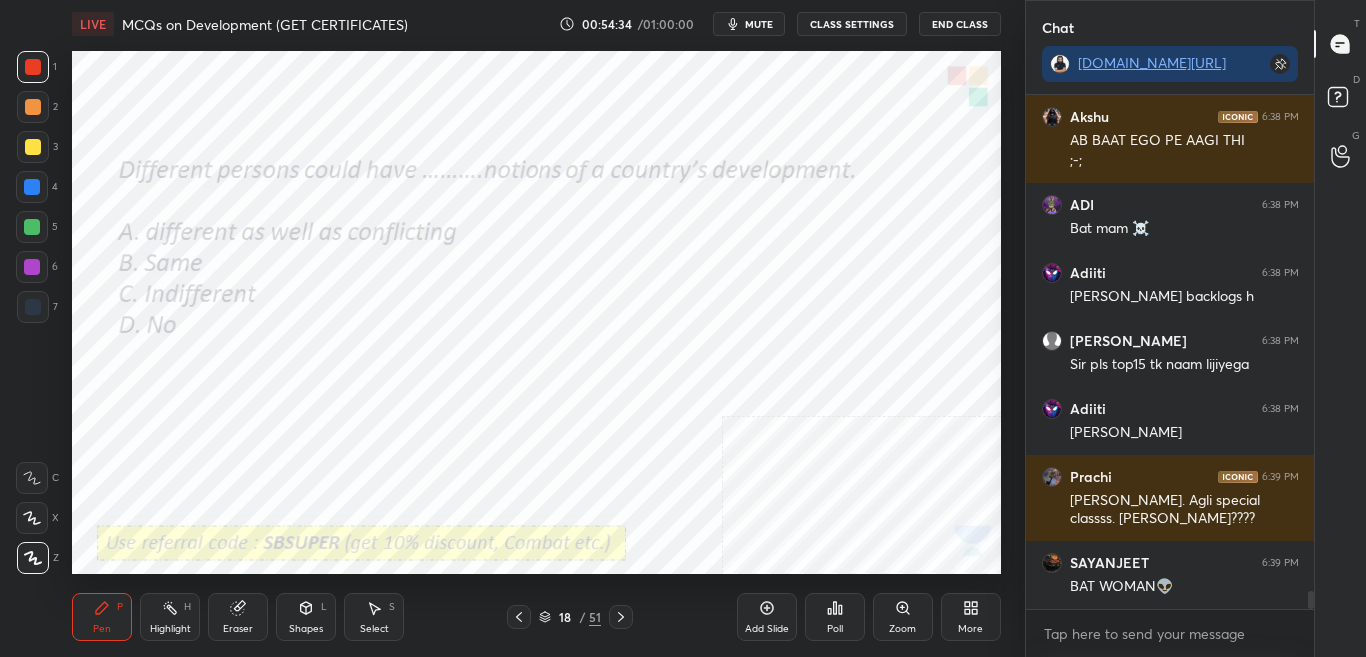 click 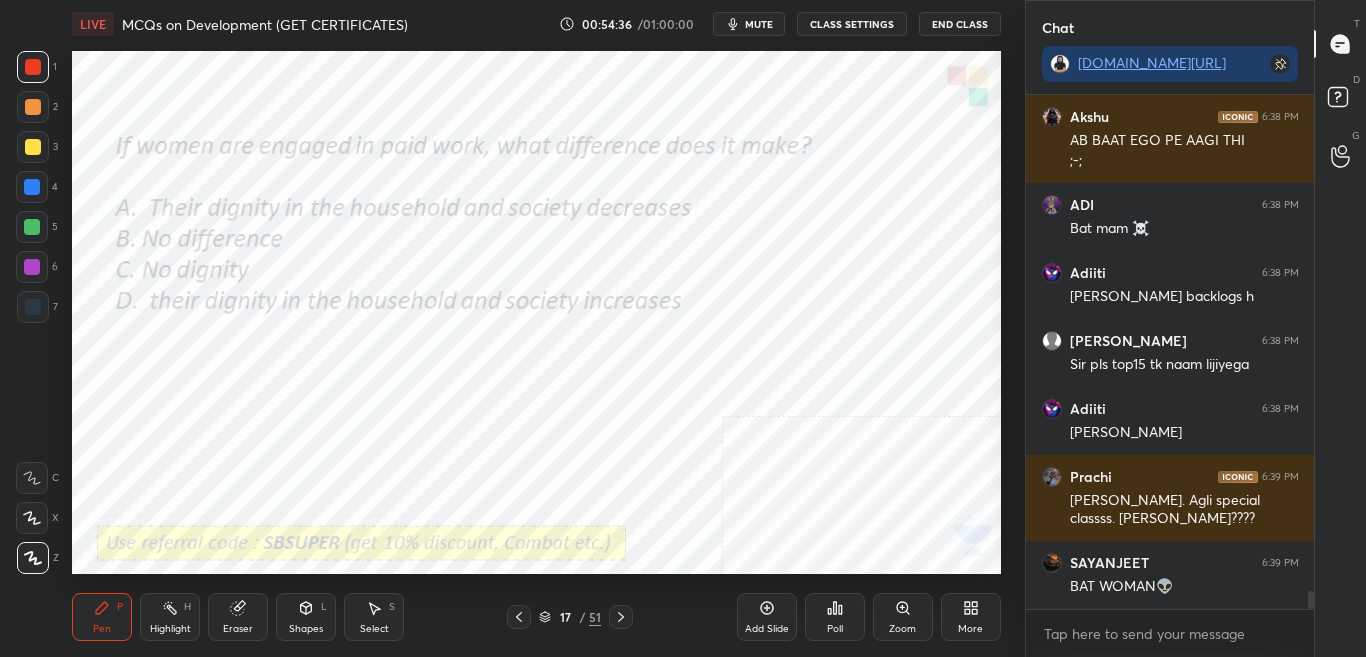 click on "Poll" at bounding box center (835, 617) 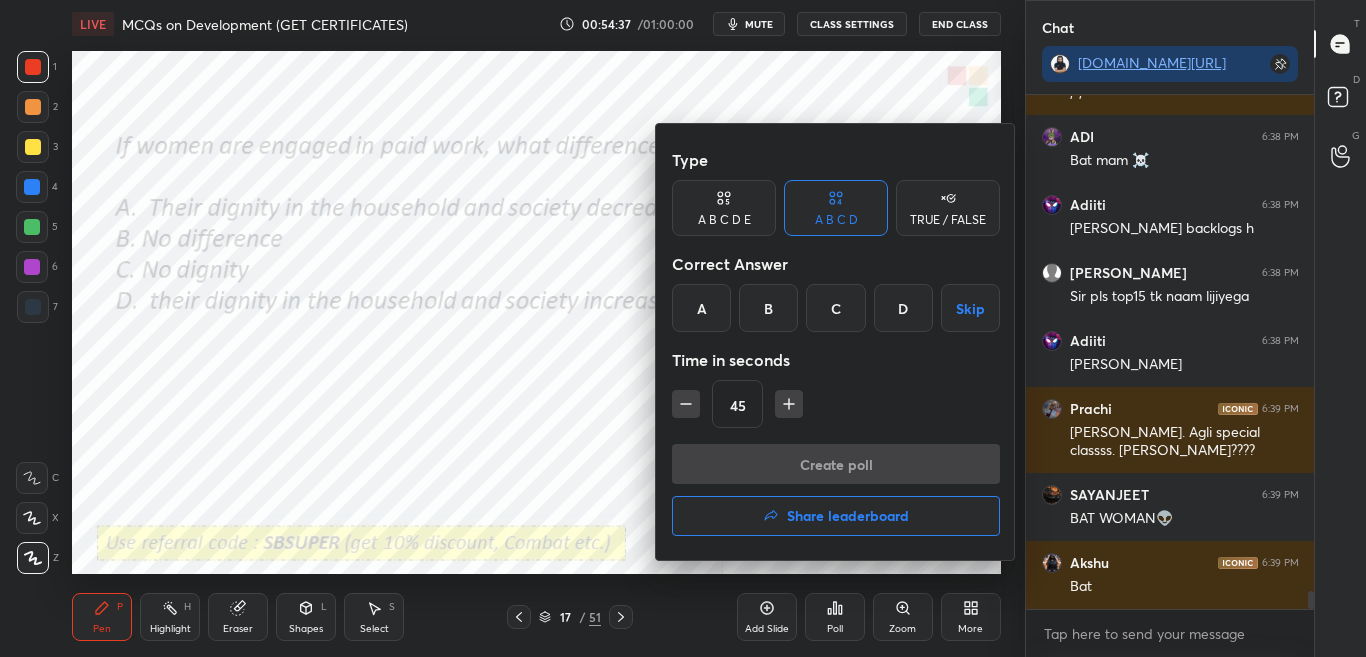 click on "D" at bounding box center [903, 308] 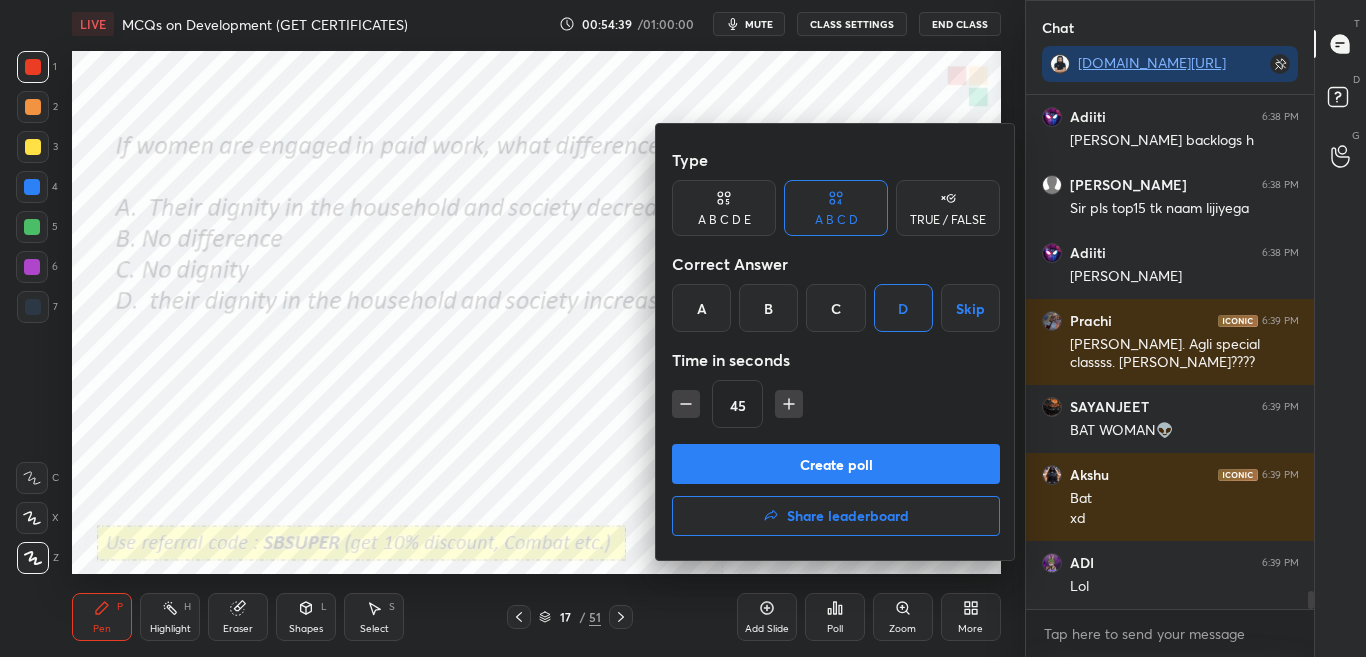 click on "Create poll" at bounding box center [836, 464] 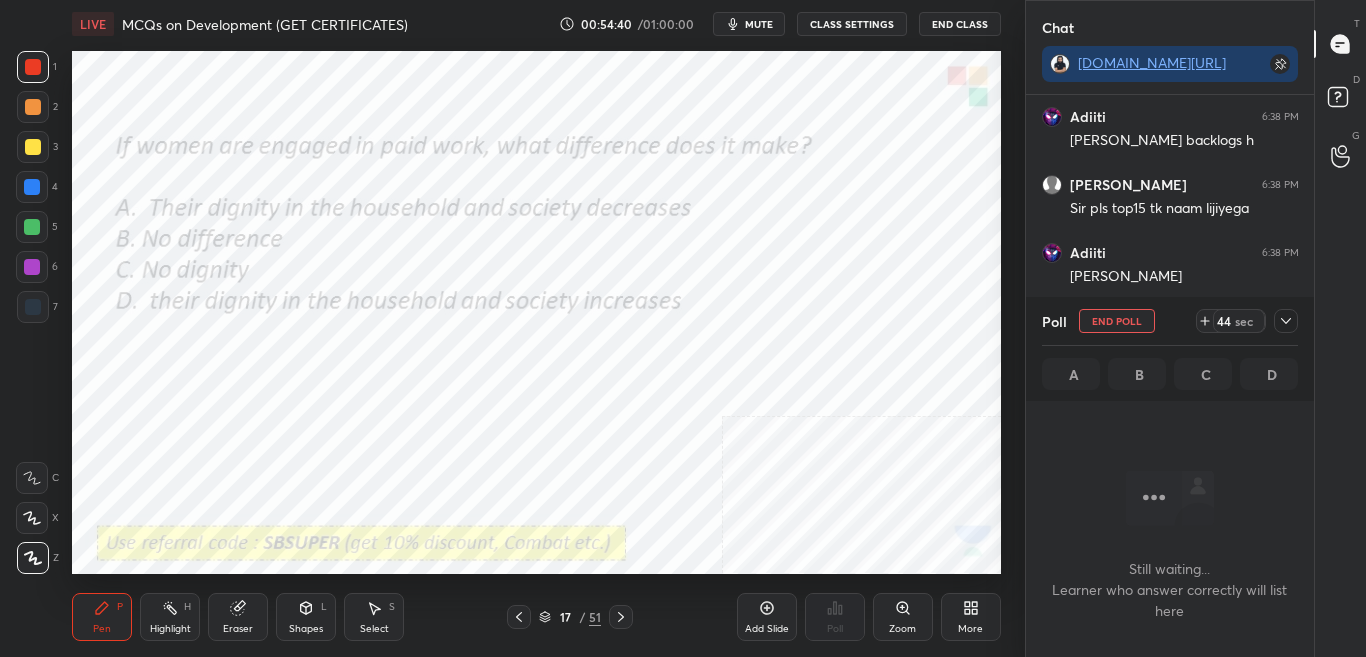click at bounding box center [1286, 321] 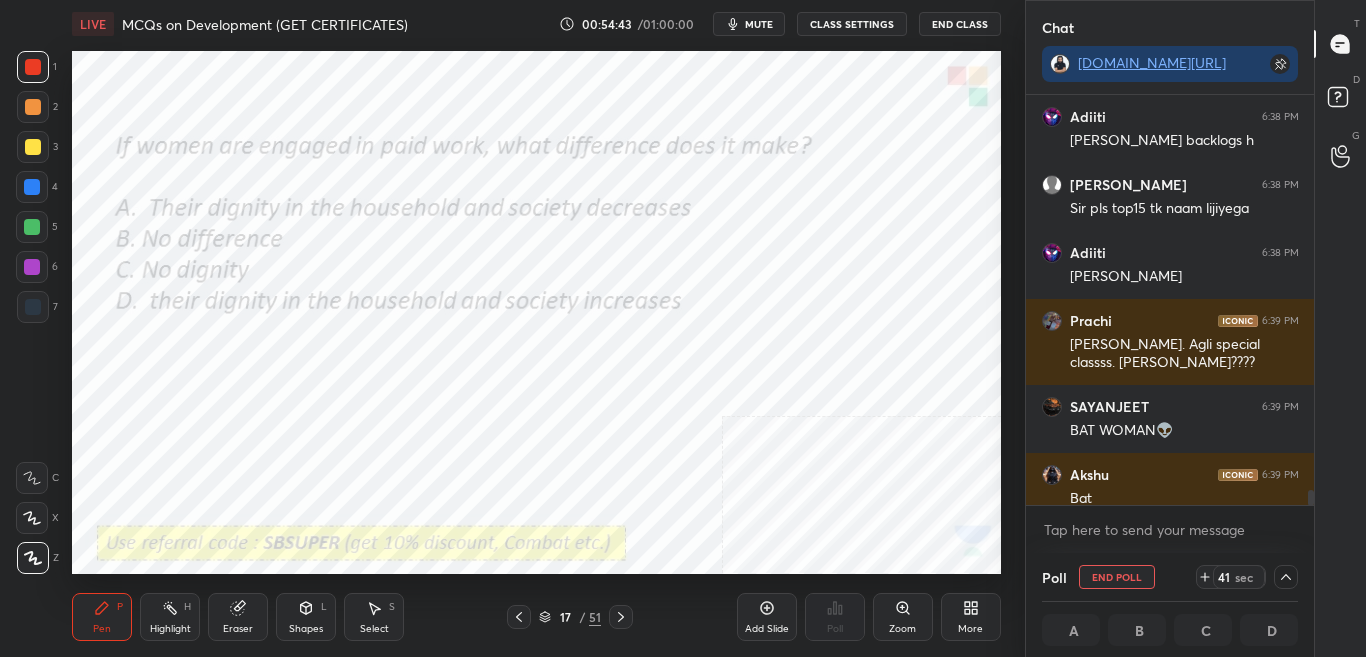 drag, startPoint x: 1307, startPoint y: 493, endPoint x: 1307, endPoint y: 506, distance: 13 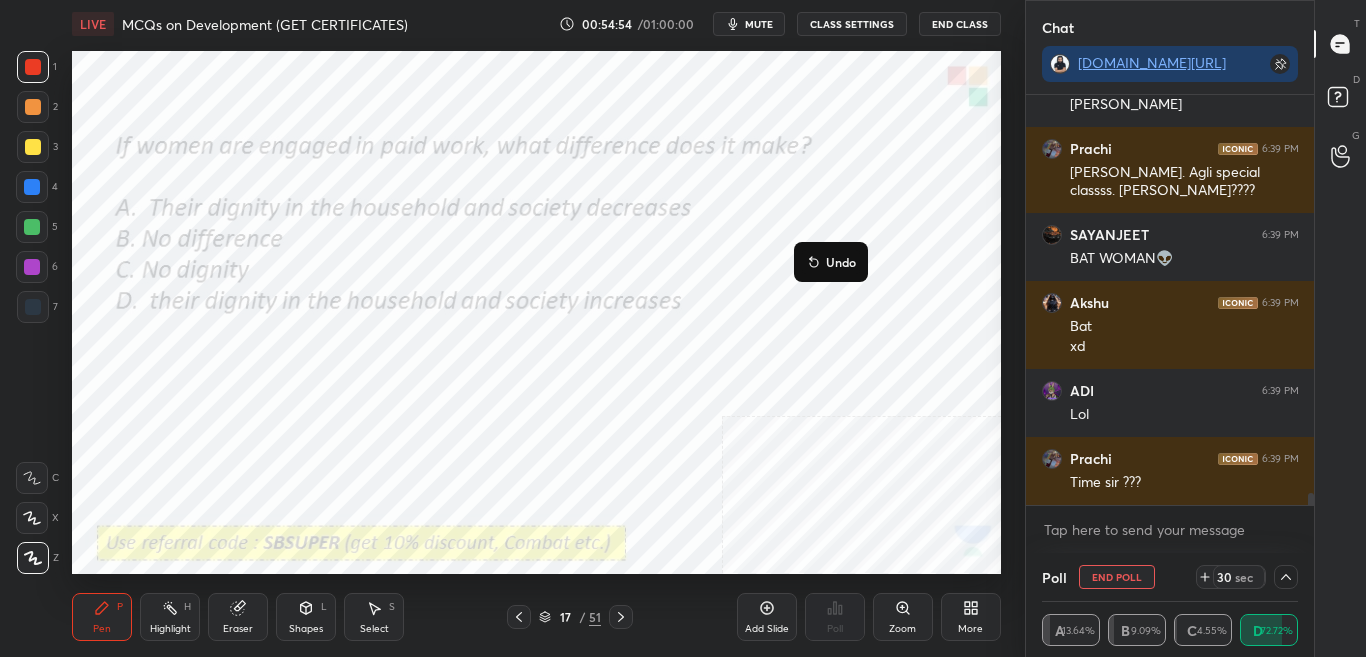 click on "mute" at bounding box center [759, 24] 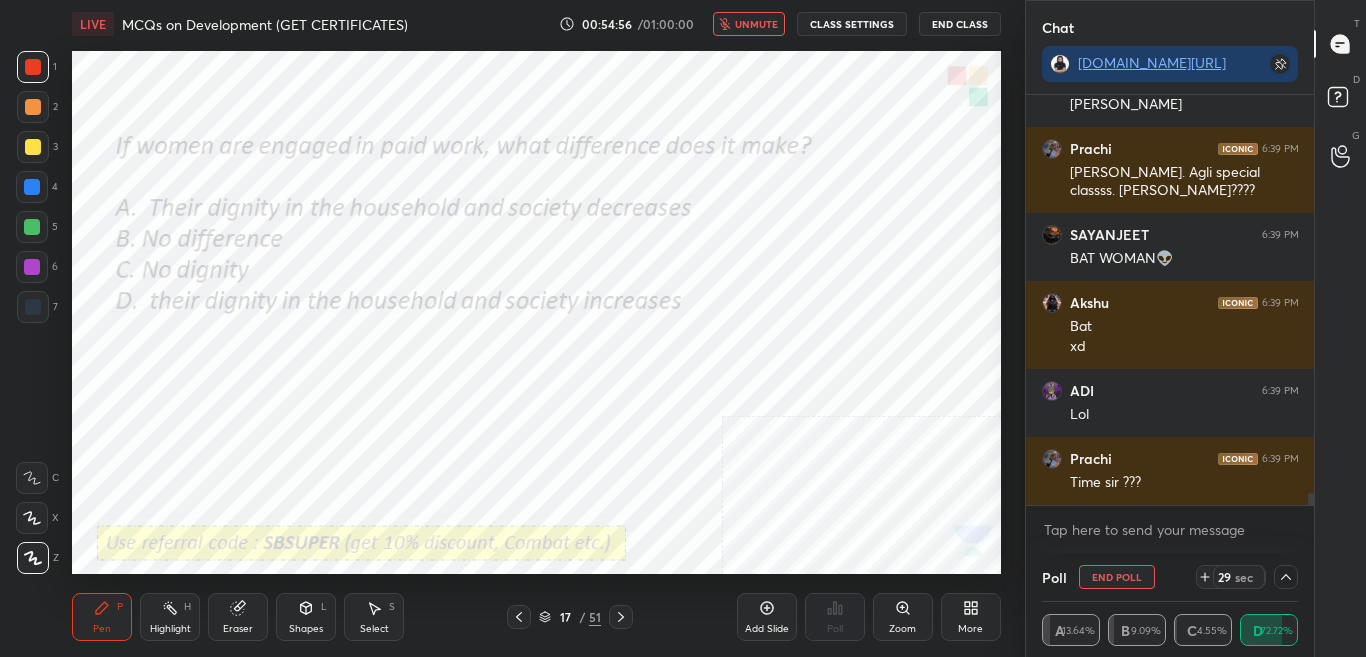 click on "unmute" at bounding box center (756, 24) 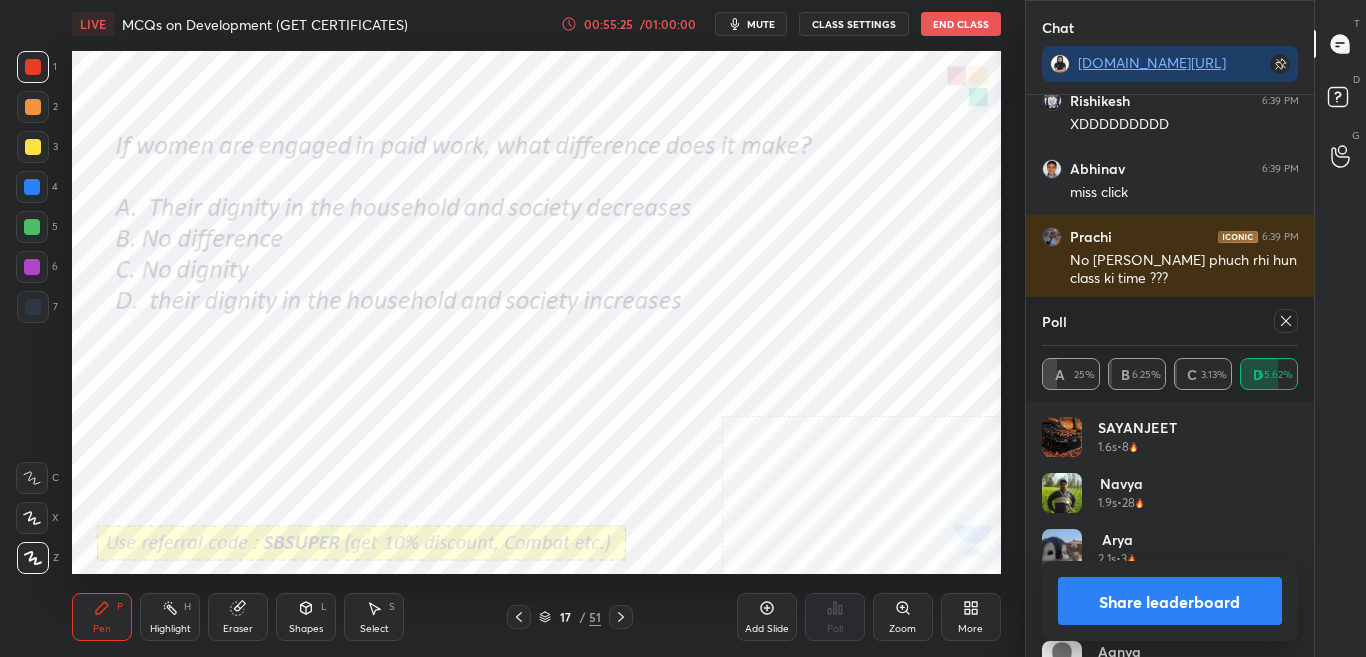 click on "Share leaderboard" at bounding box center (1170, 601) 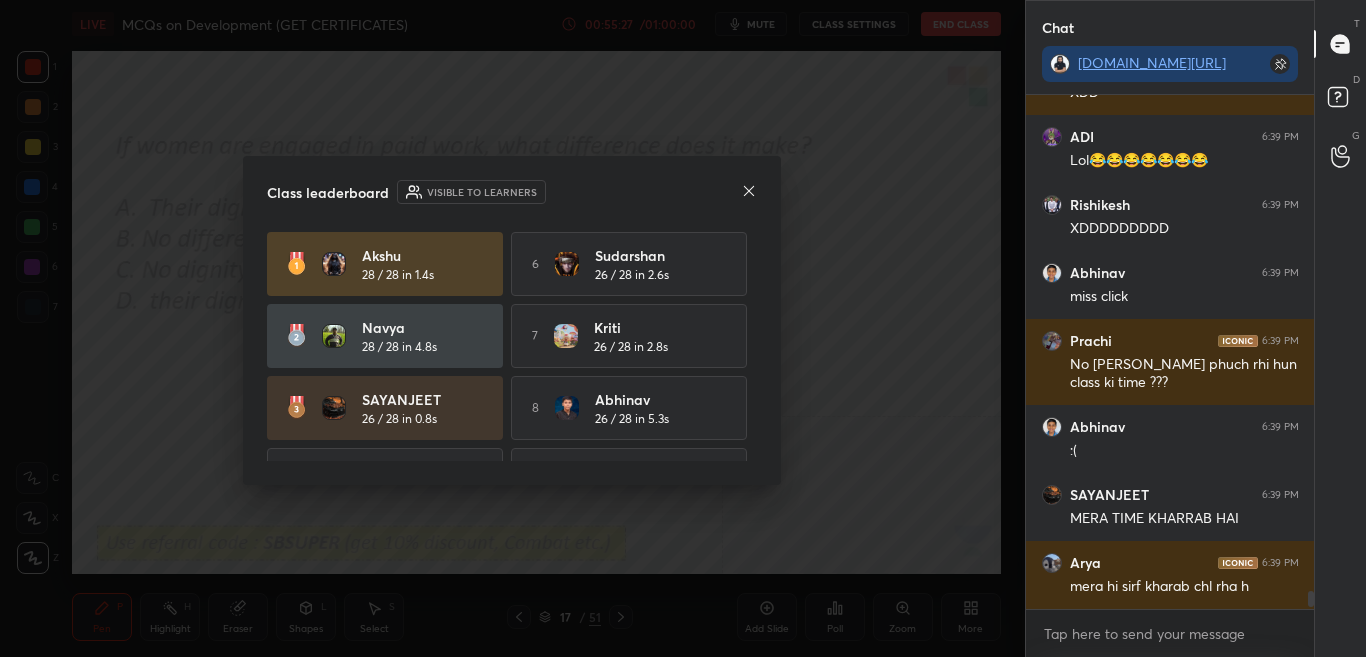 click 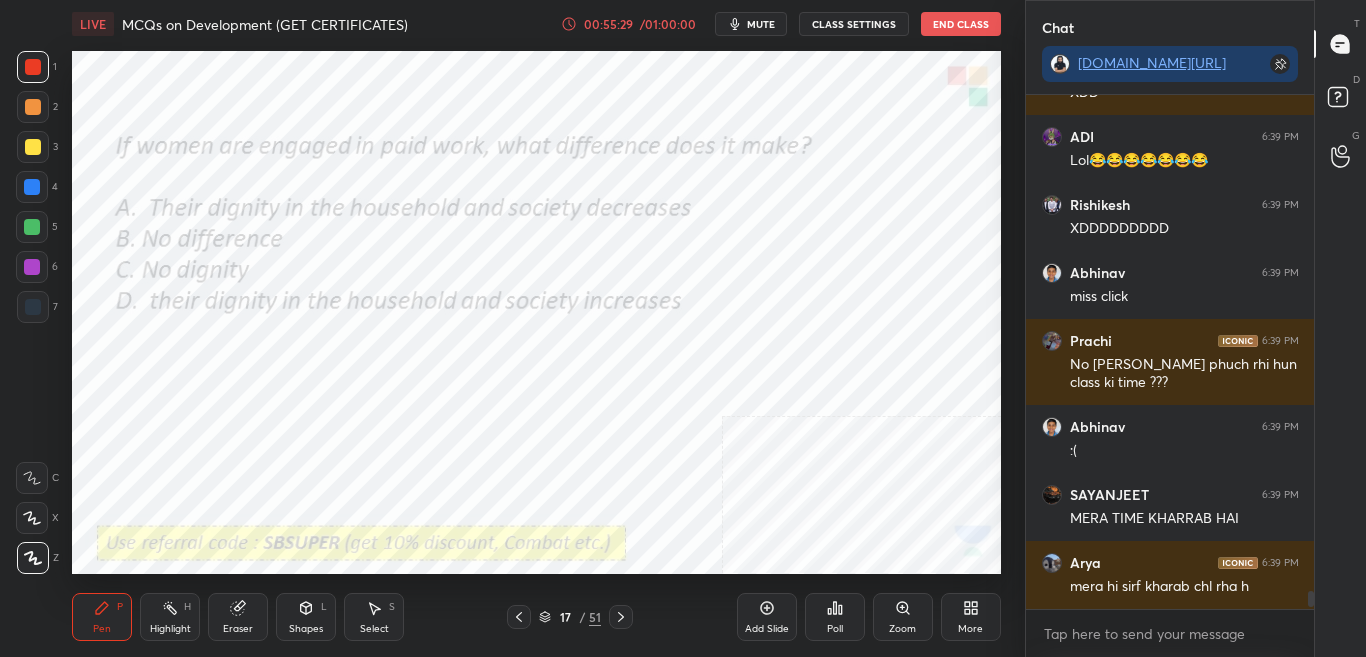click 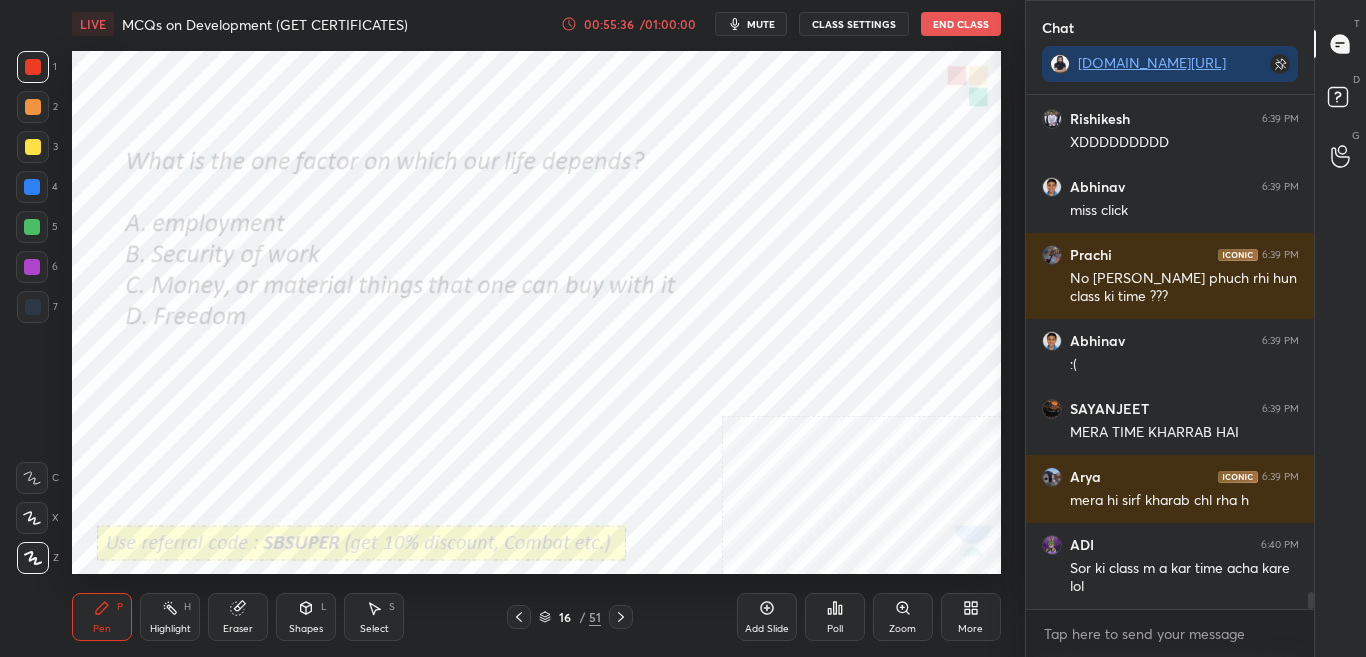 scroll, scrollTop: 14716, scrollLeft: 0, axis: vertical 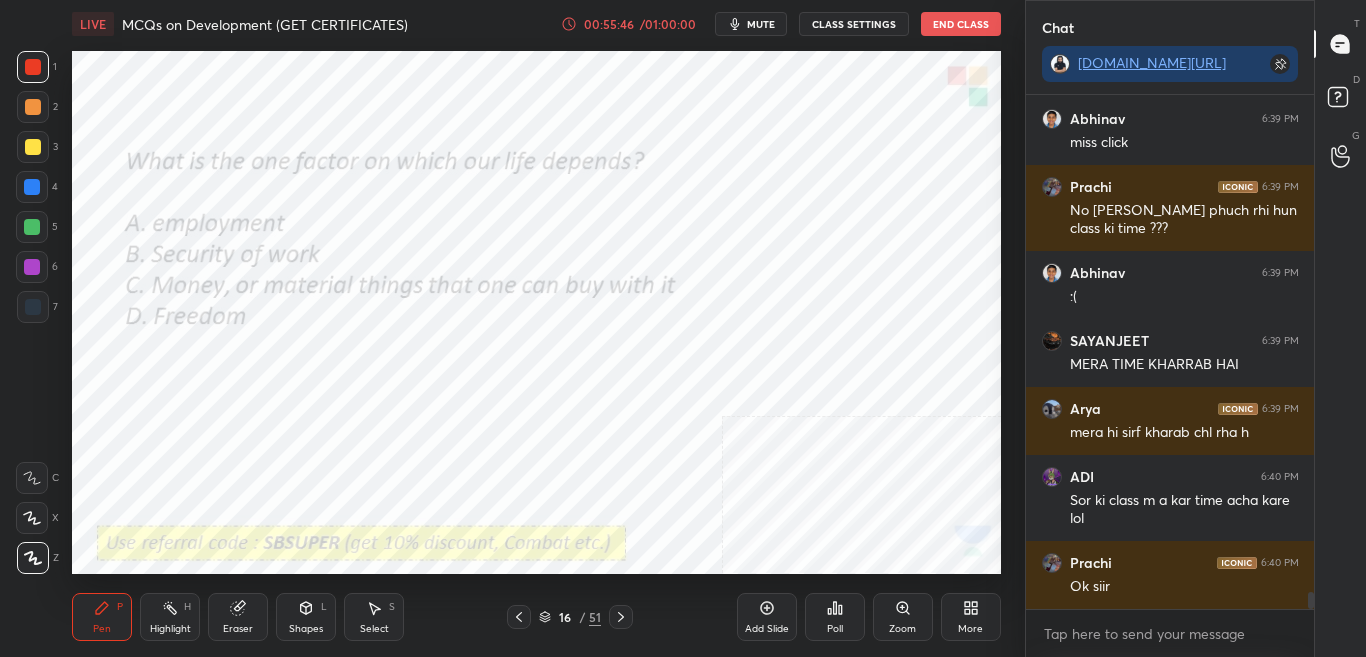 click on "Poll" at bounding box center [835, 617] 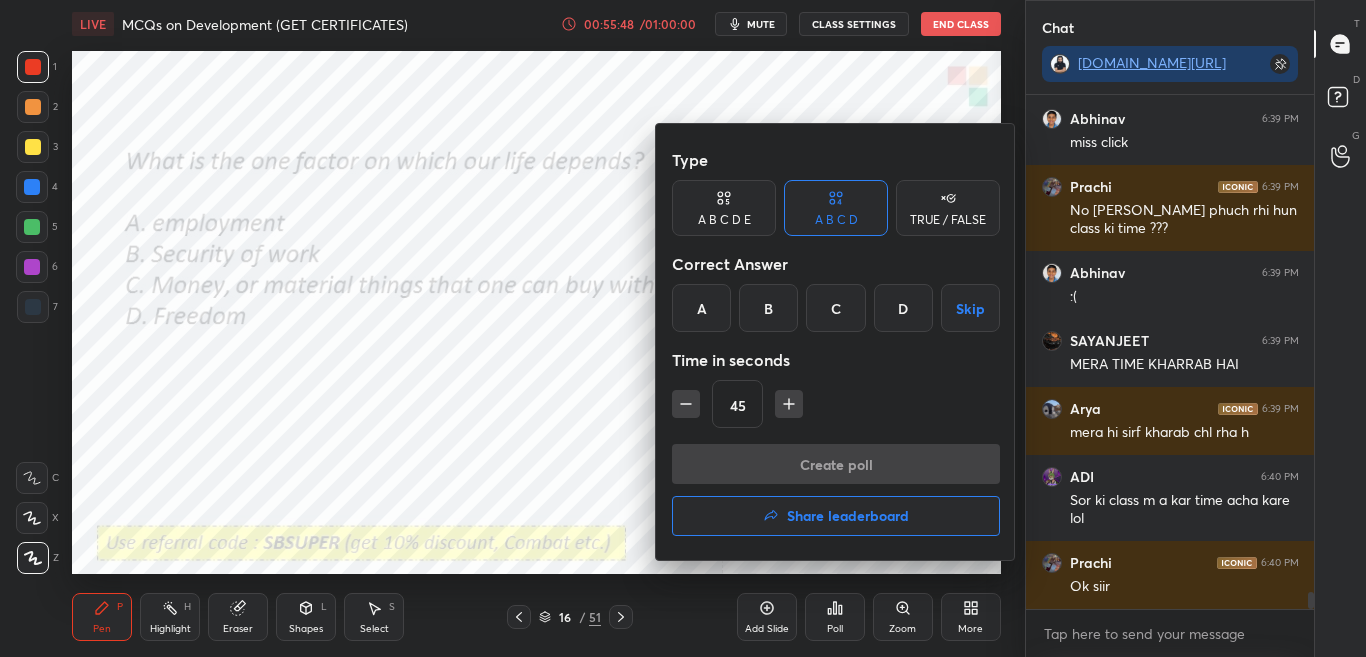 click on "C" at bounding box center (835, 308) 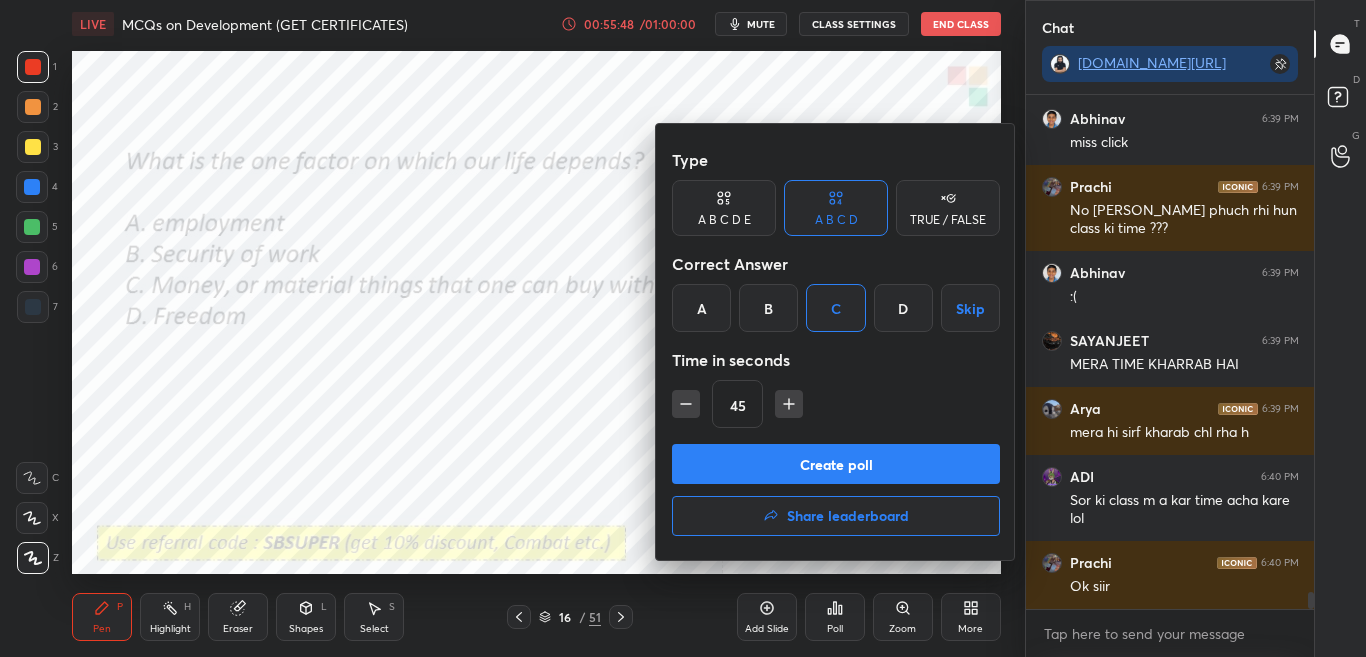 click on "Create poll" at bounding box center (836, 464) 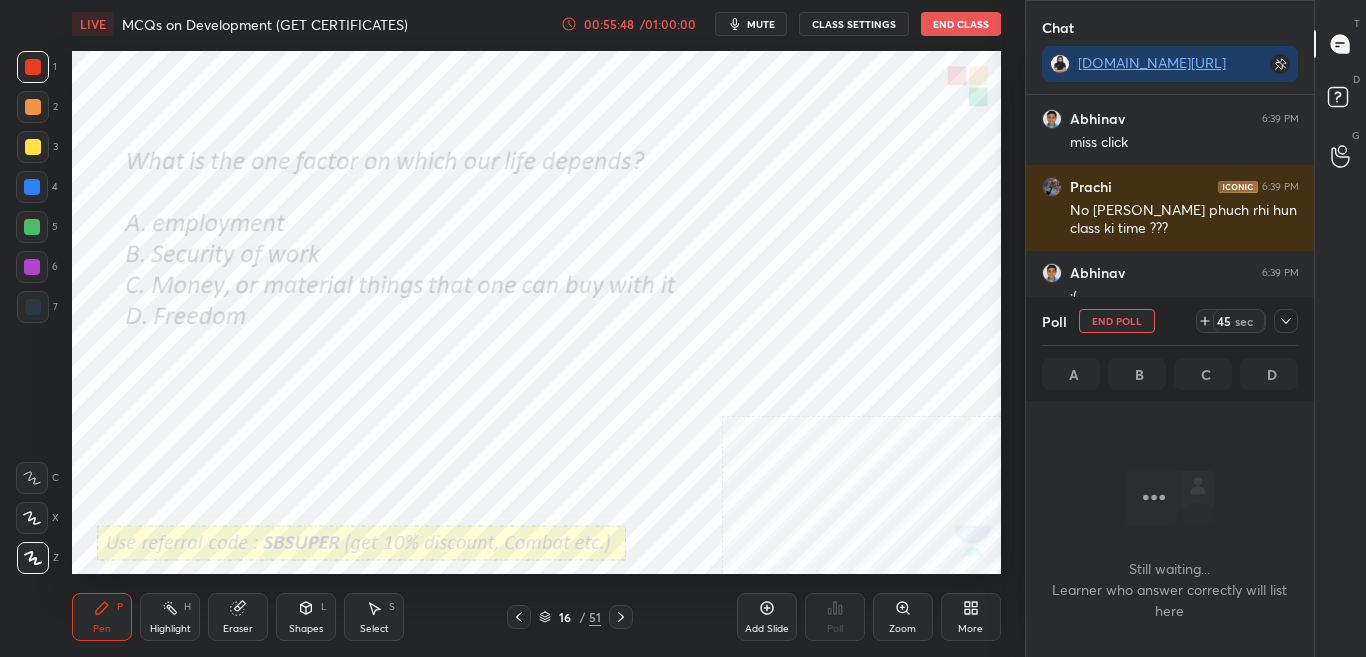 scroll, scrollTop: 290, scrollLeft: 282, axis: both 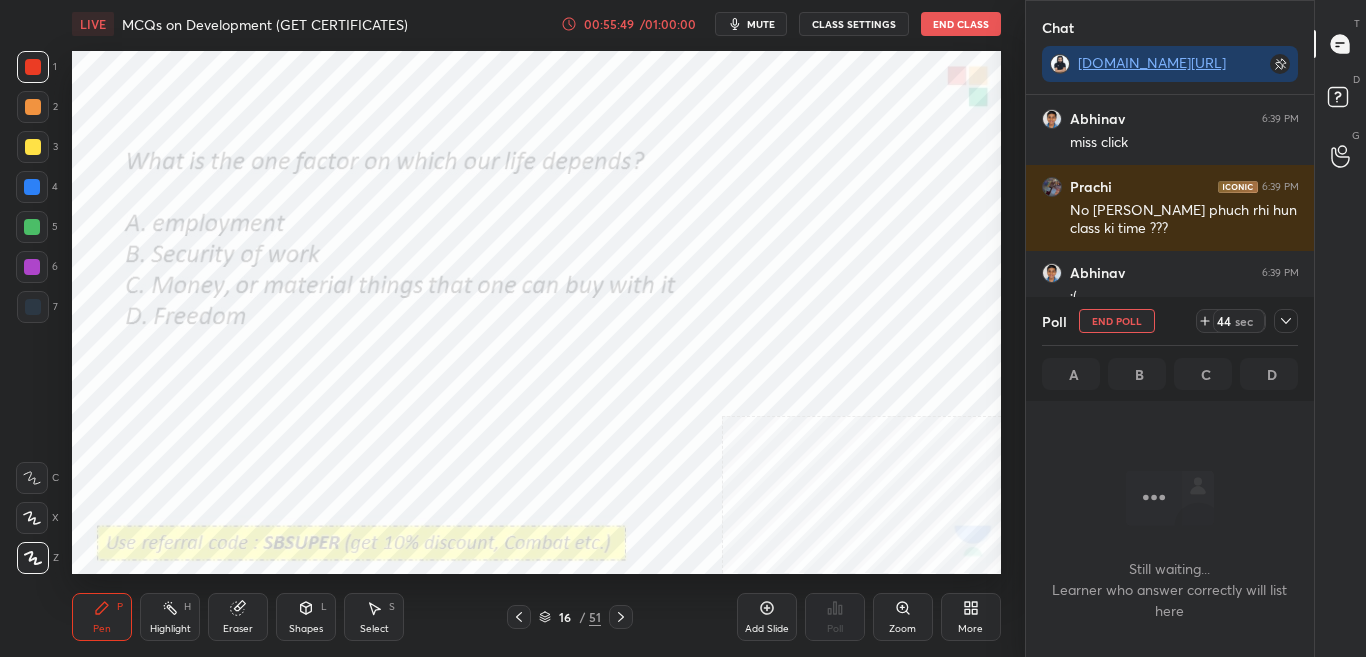 click 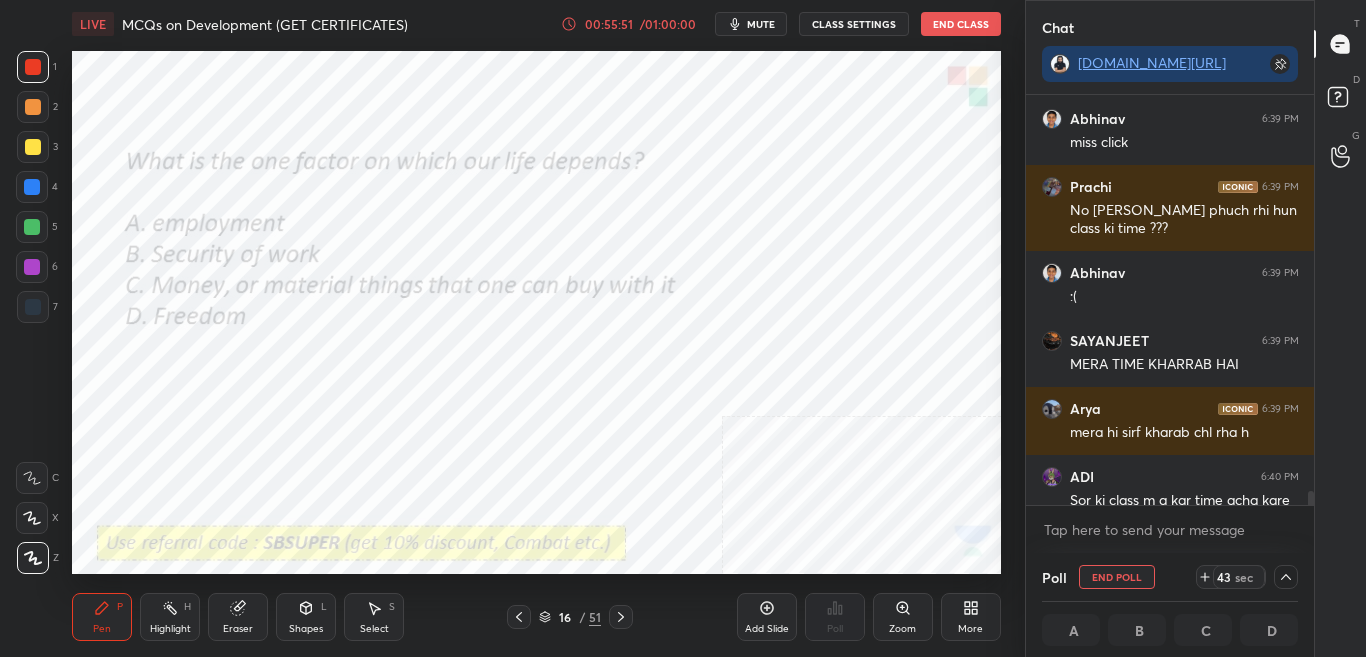 scroll, scrollTop: 1, scrollLeft: 7, axis: both 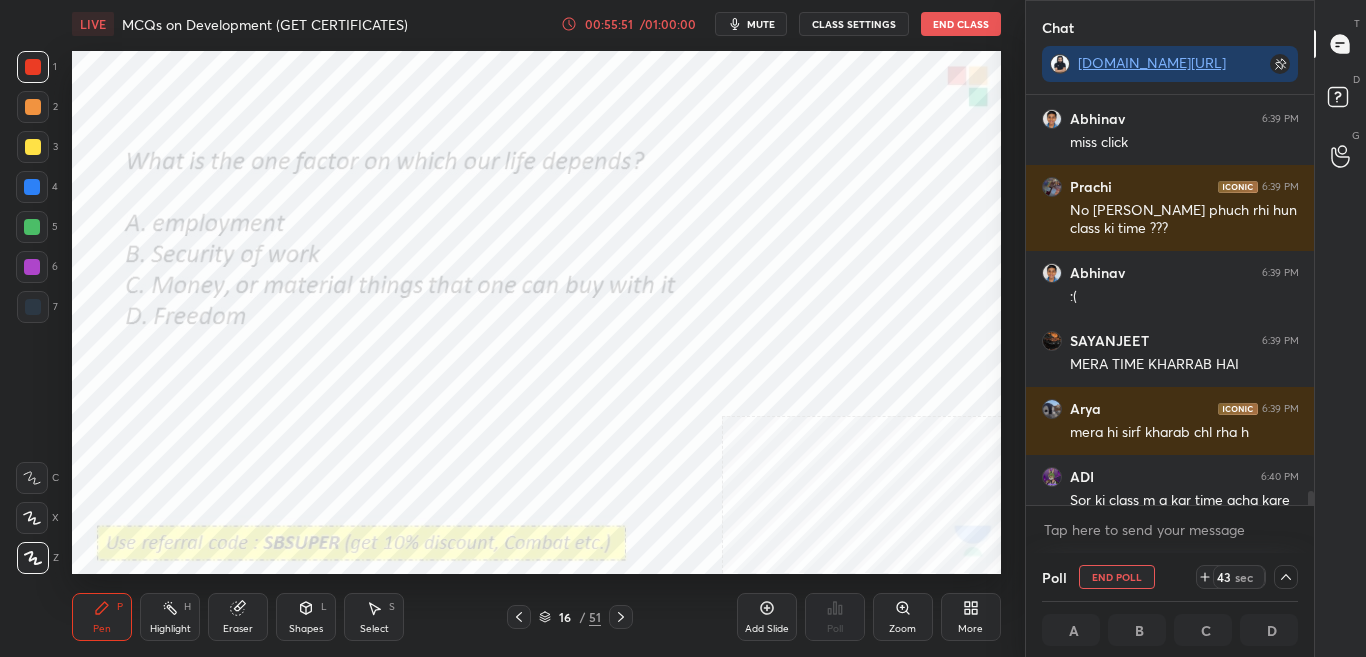 drag, startPoint x: 1307, startPoint y: 492, endPoint x: 1307, endPoint y: 503, distance: 11 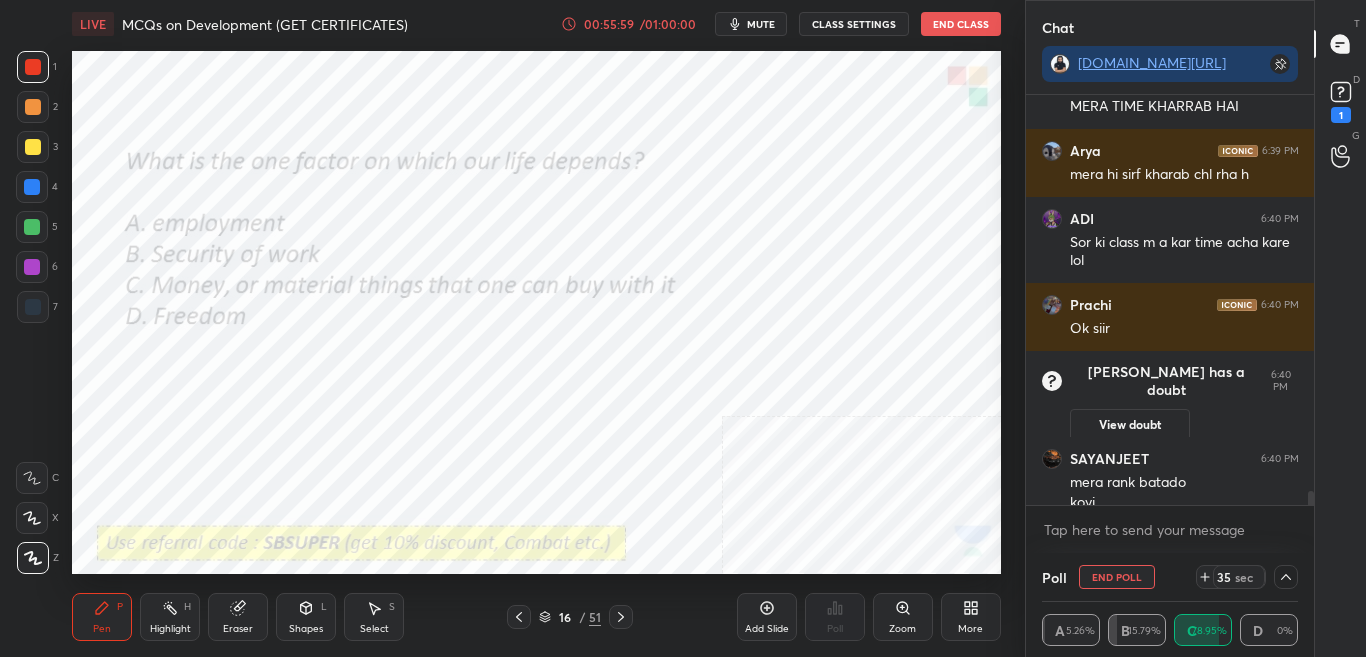 scroll, scrollTop: 11894, scrollLeft: 0, axis: vertical 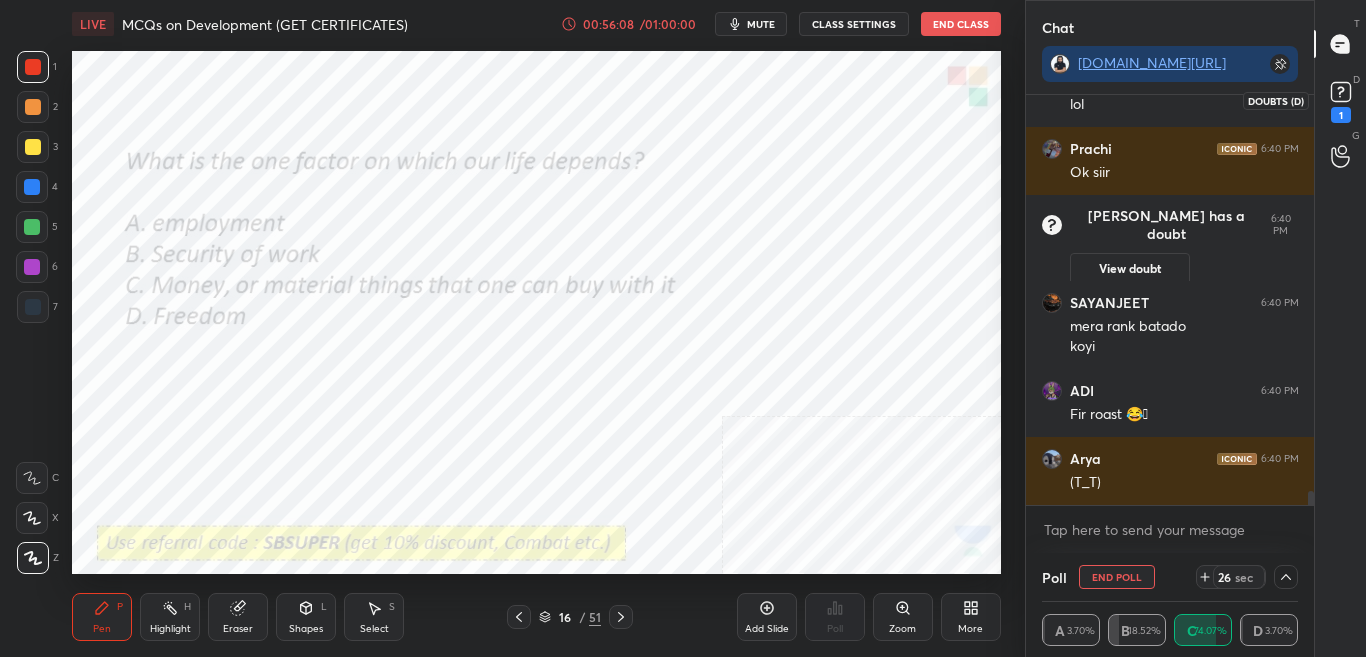 click on "1" at bounding box center (1341, 100) 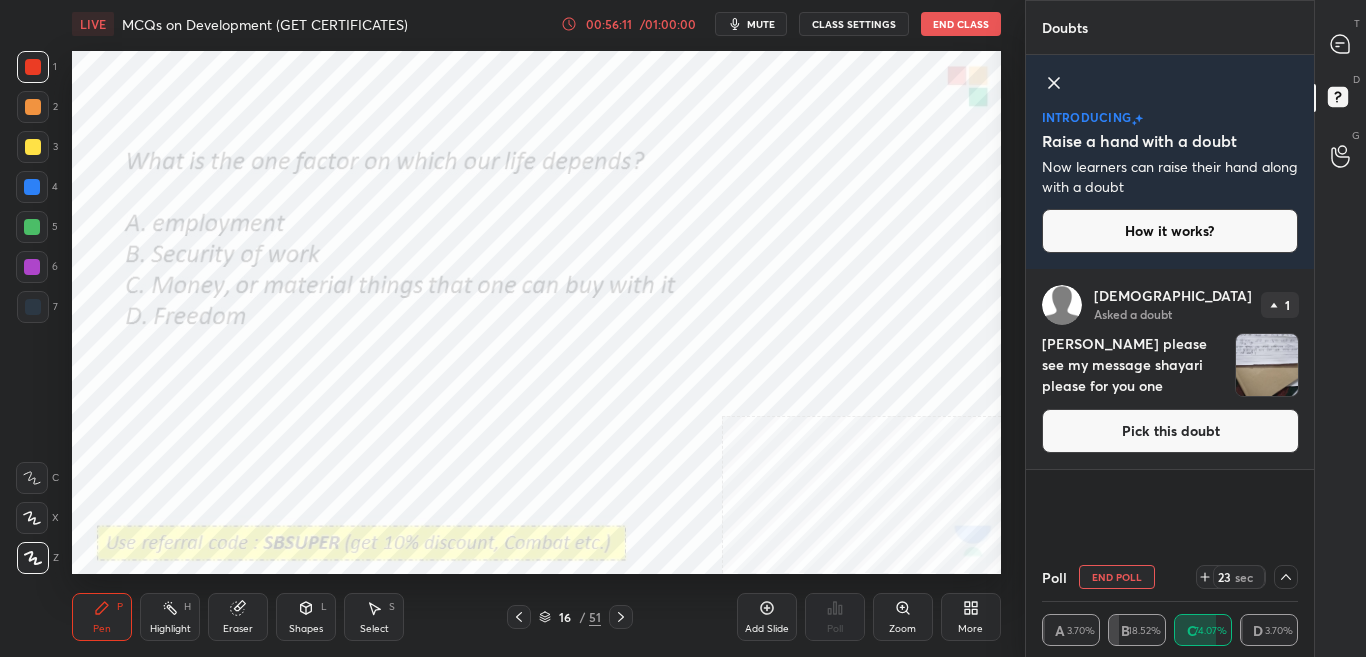 click on "mute" at bounding box center (751, 24) 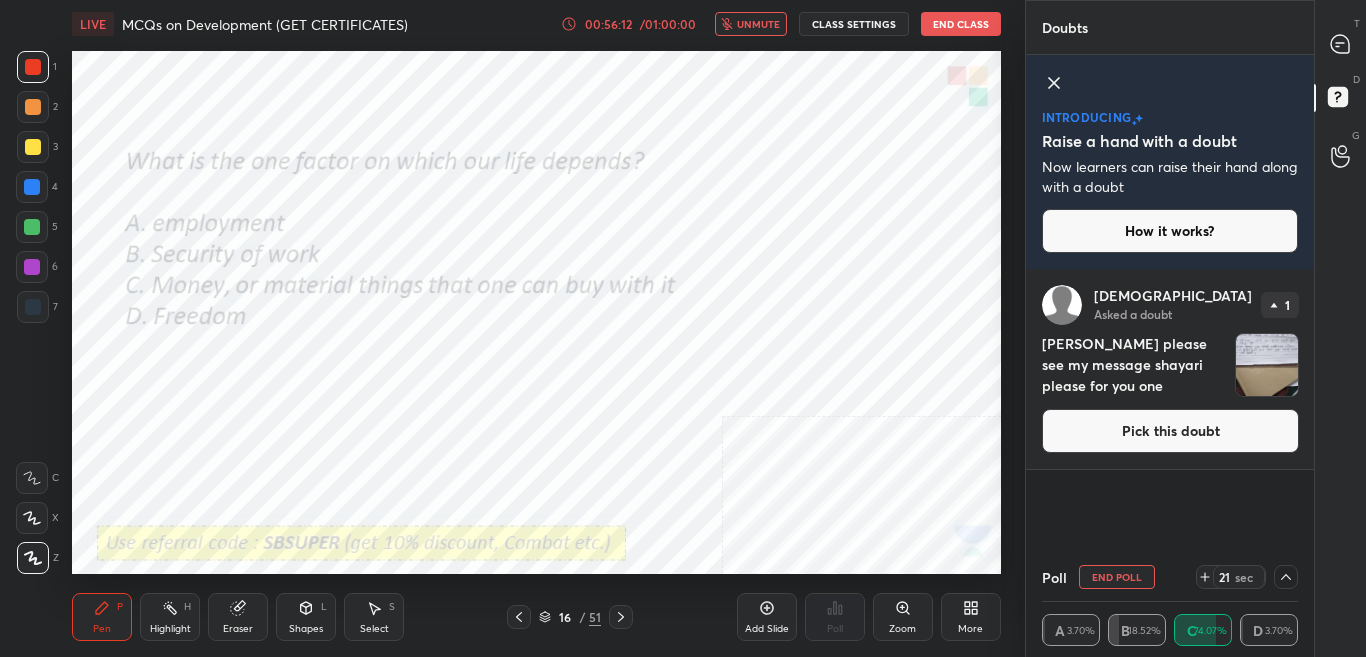click on "Pick this doubt" at bounding box center (1170, 431) 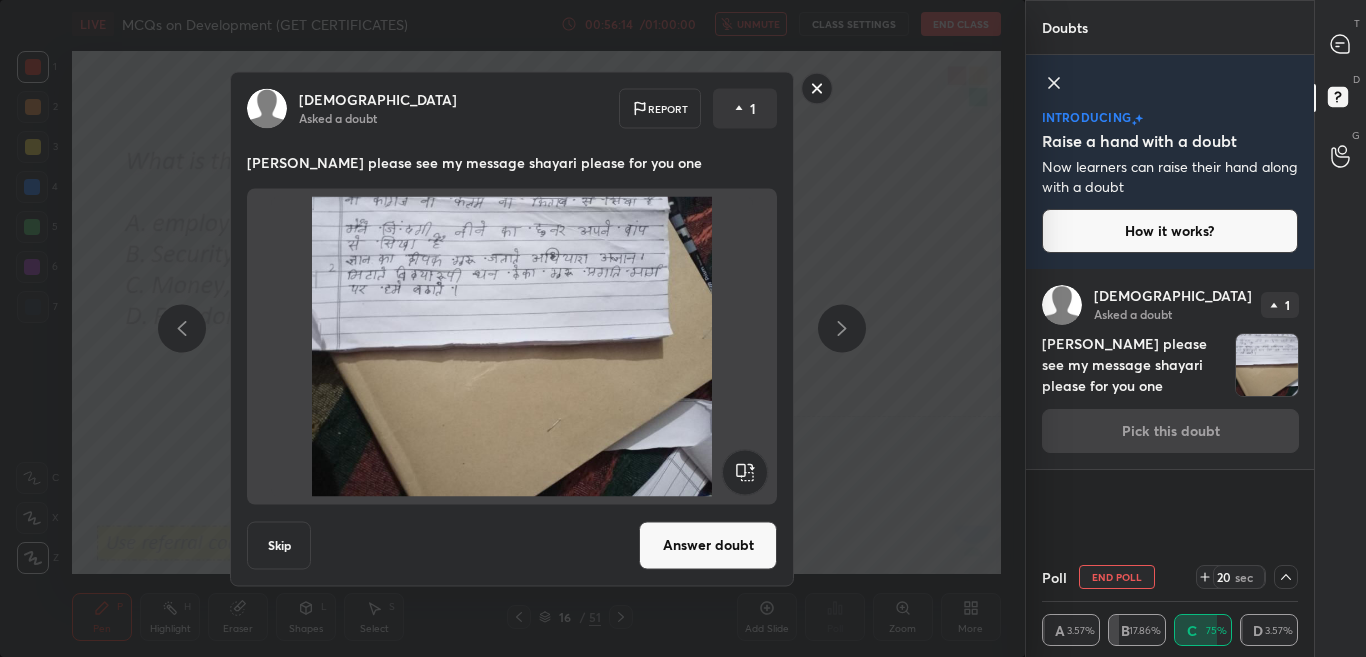 click on "Answer doubt" at bounding box center (708, 545) 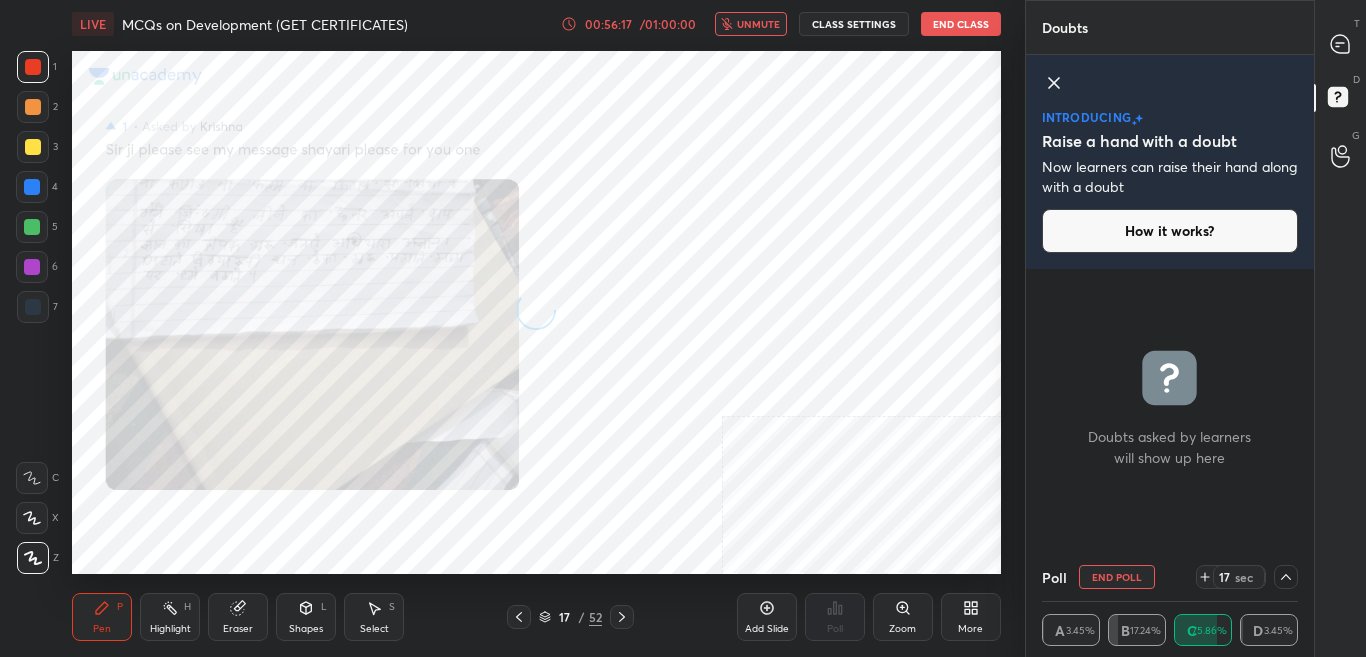 click 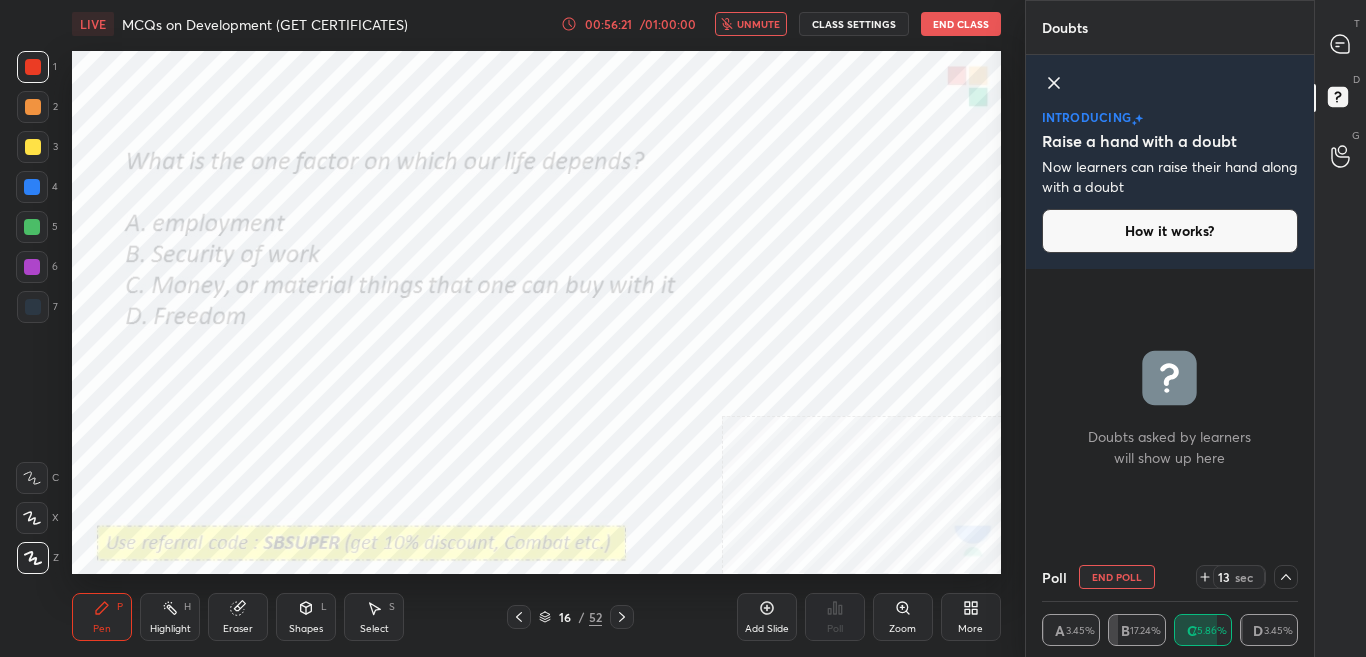 click on "unmute" at bounding box center [758, 24] 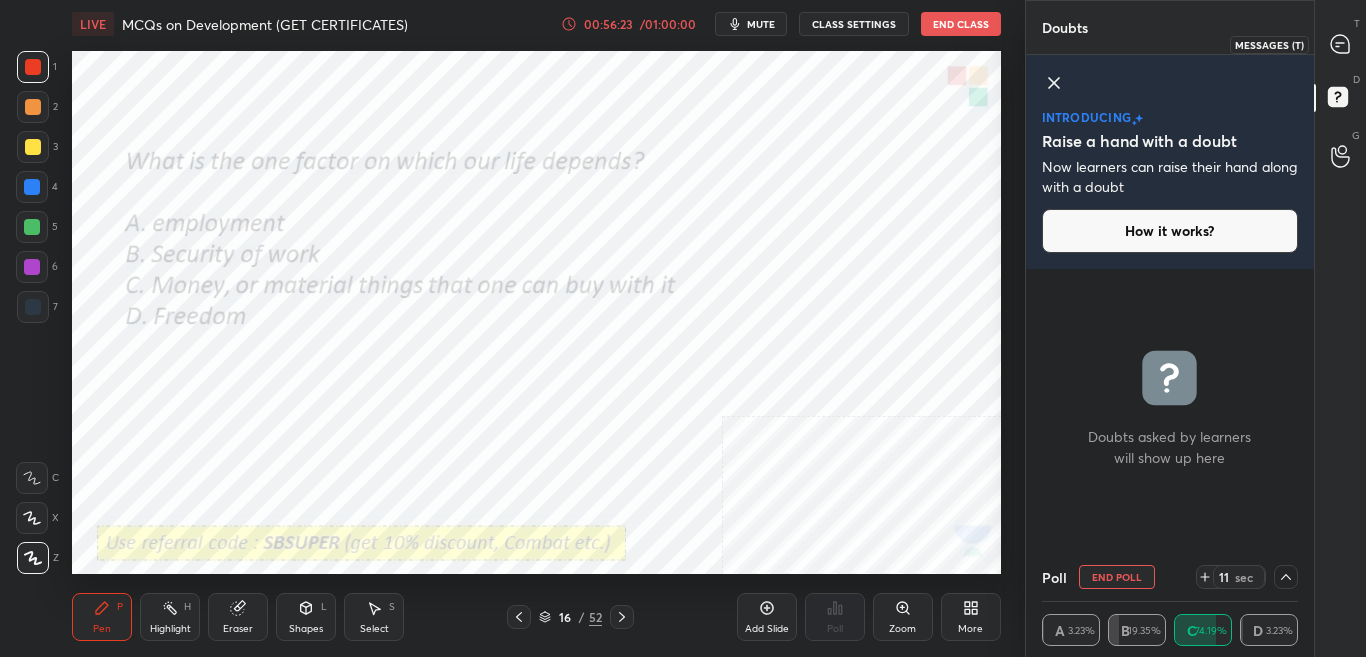 click at bounding box center (1341, 44) 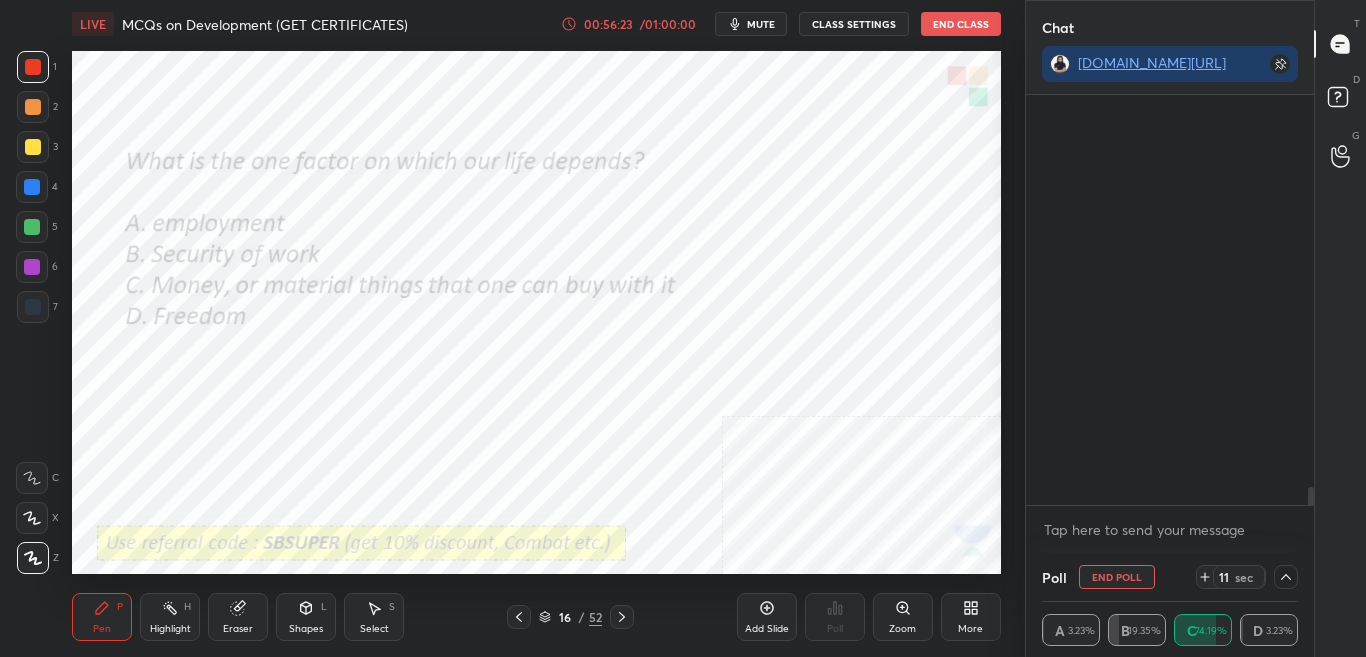 scroll, scrollTop: 12636, scrollLeft: 0, axis: vertical 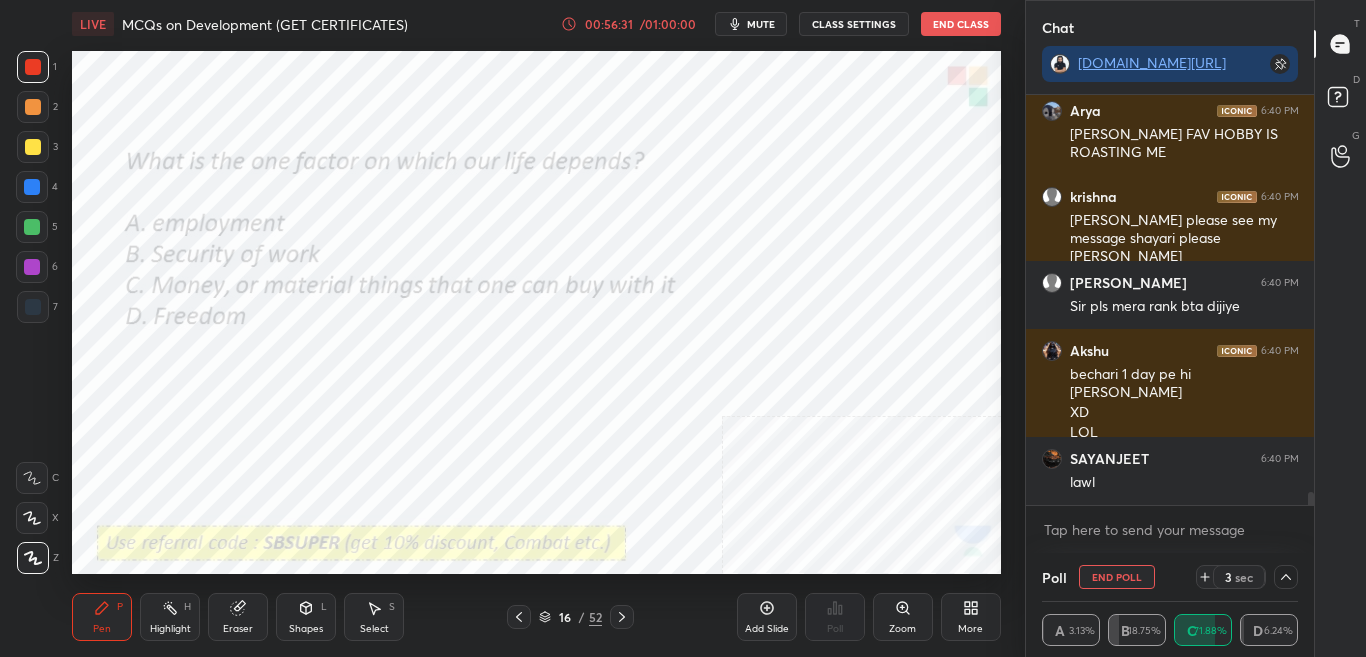 click at bounding box center [1286, 577] 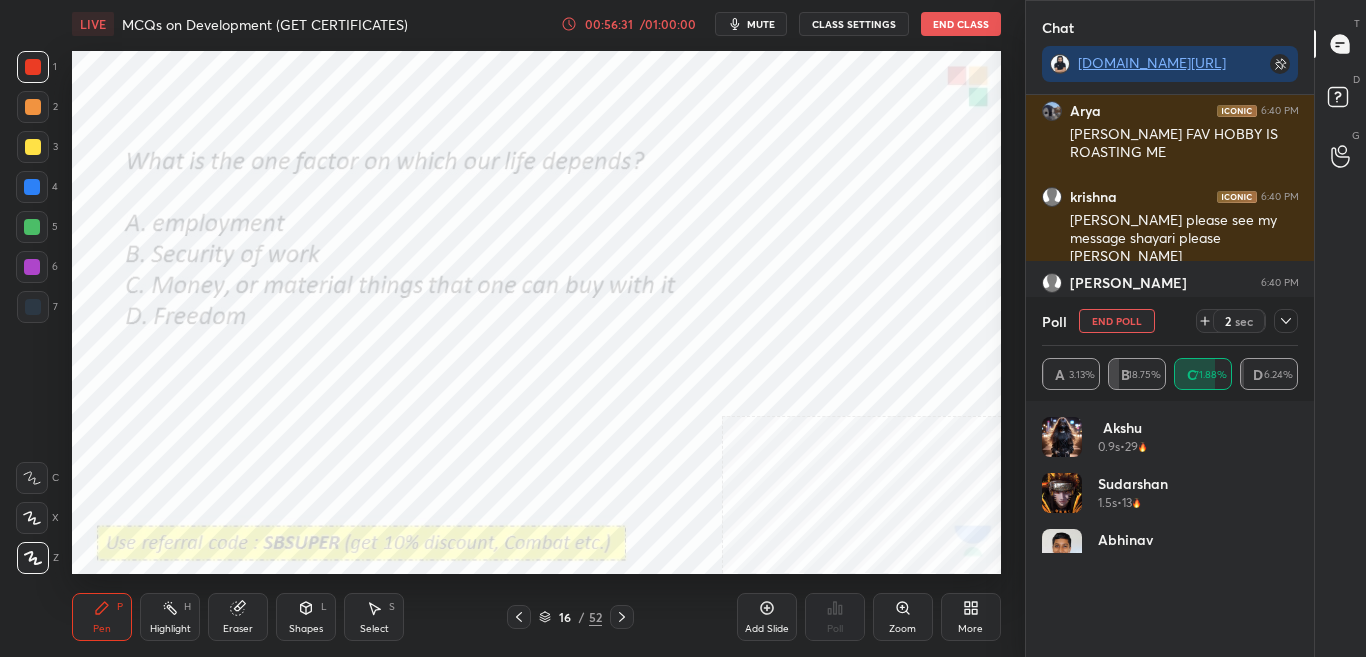 scroll, scrollTop: 7, scrollLeft: 7, axis: both 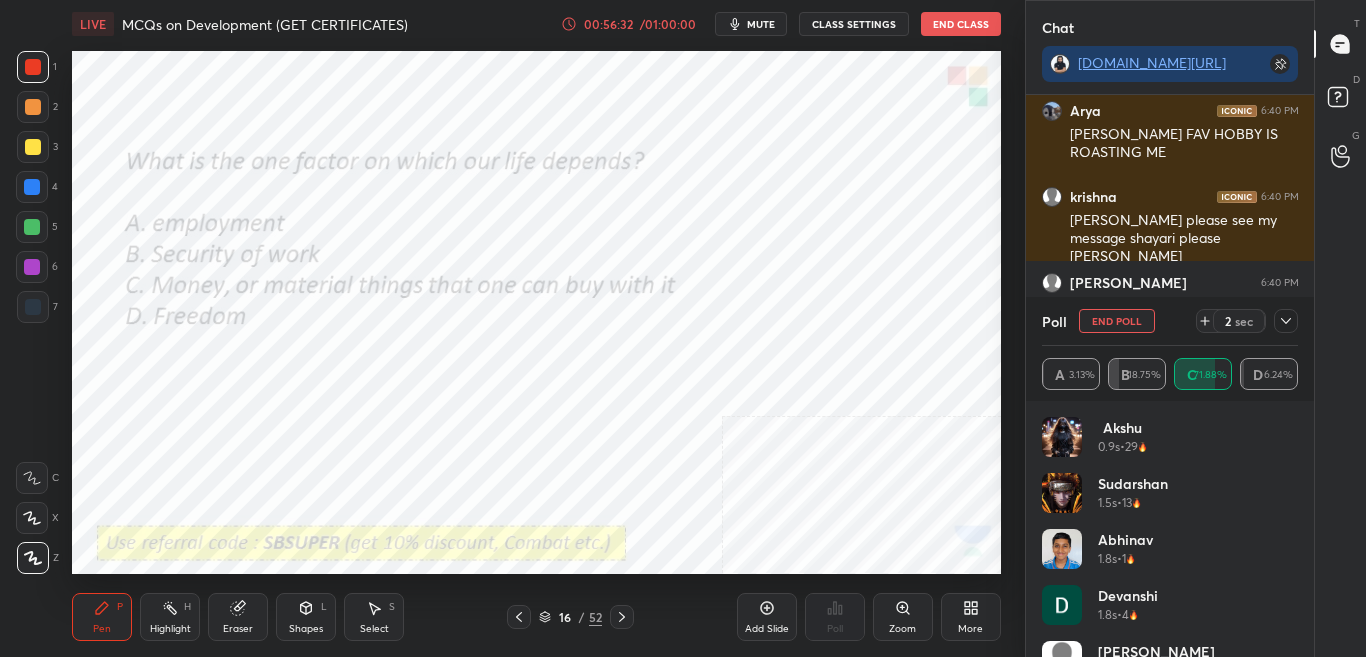 click on "Abhinav 1.8s  •  1" at bounding box center (1170, 557) 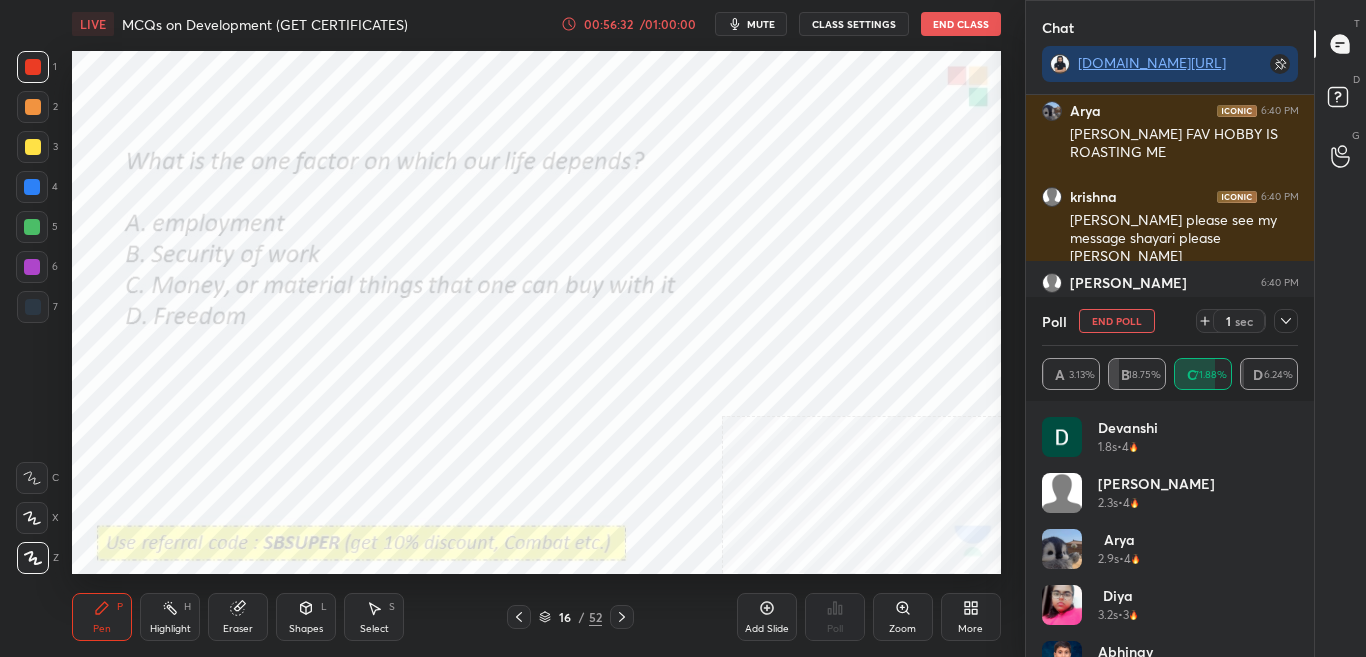 scroll, scrollTop: 210, scrollLeft: 0, axis: vertical 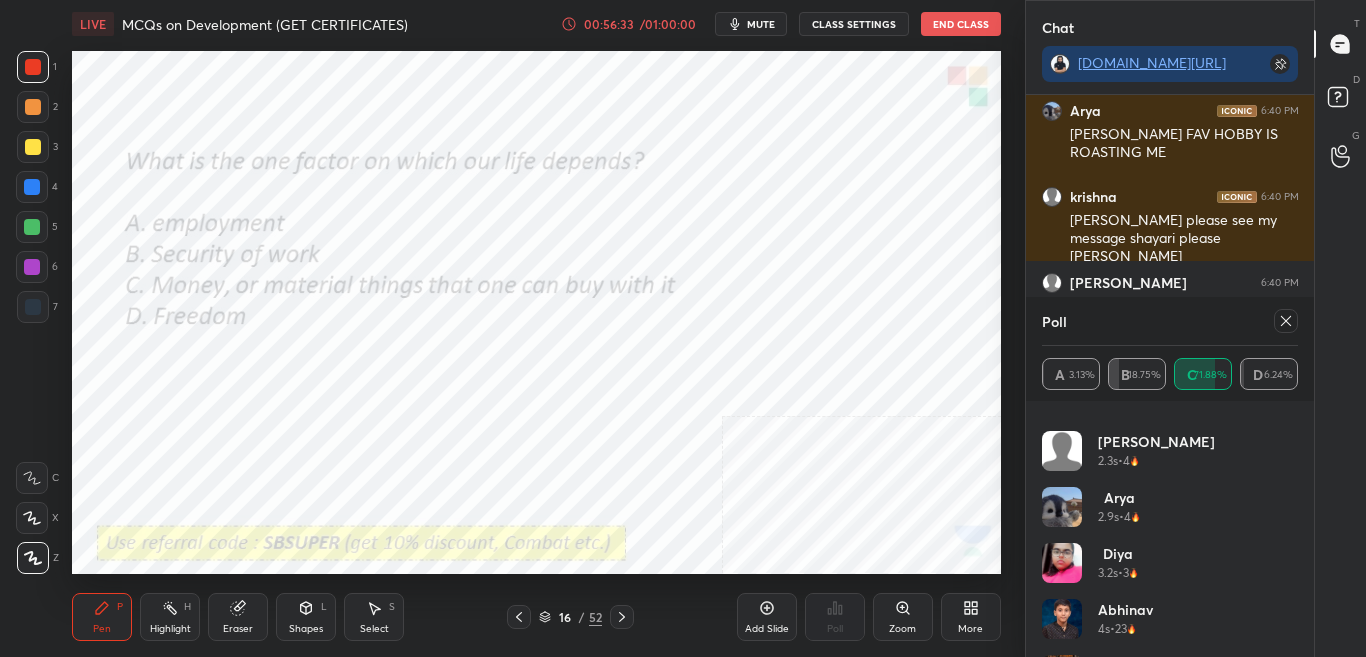 click on "Abhinav 1.8s  •  1 Devanshi 1.8s  •  4 Arpita 2.3s  •  4 Arya 2.9s  •  4 Diya 3.2s  •  3 Abhinav 4s  •  23 SAYANJEET 4.2s  •  9 PRATTOY 4.5s  •  1 kamakshi 4.8s  •  9 Aanya 5.8s  •  3" at bounding box center (1170, 529) 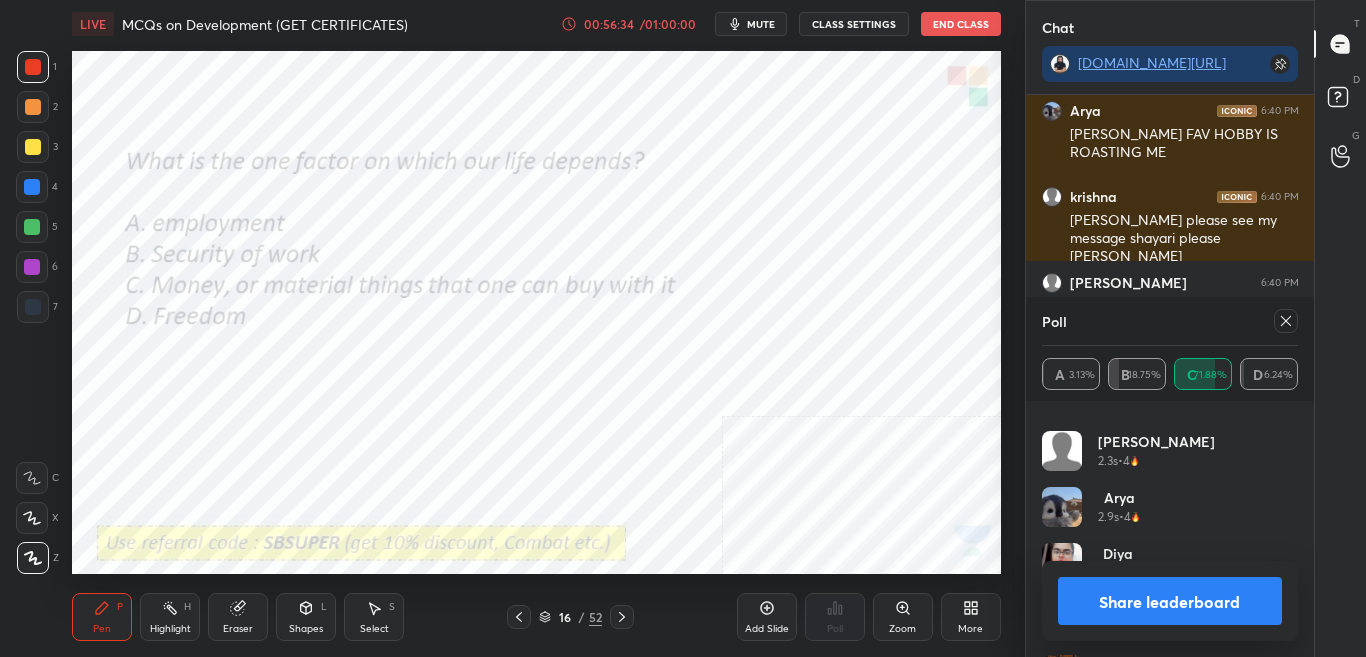 click on "Abhinav 1.8s  •  1 Devanshi 1.8s  •  4 Arpita 2.3s  •  4 Arya 2.9s  •  4 Diya 3.2s  •  3 Abhinav 4s  •  23 SAYANJEET 4.2s  •  9 PRATTOY 4.5s  •  1 kamakshi 4.8s  •  9 Aanya 5.8s  •  3" at bounding box center (1170, 529) 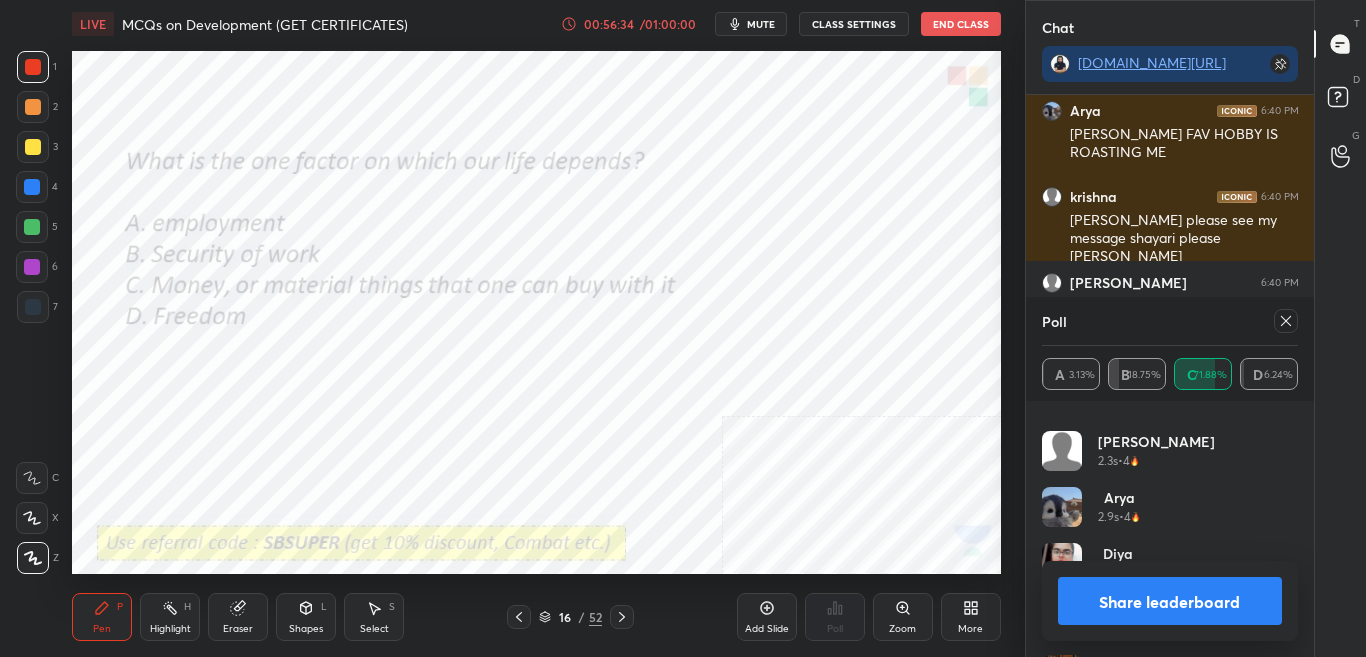 click on "Share leaderboard" at bounding box center [1170, 601] 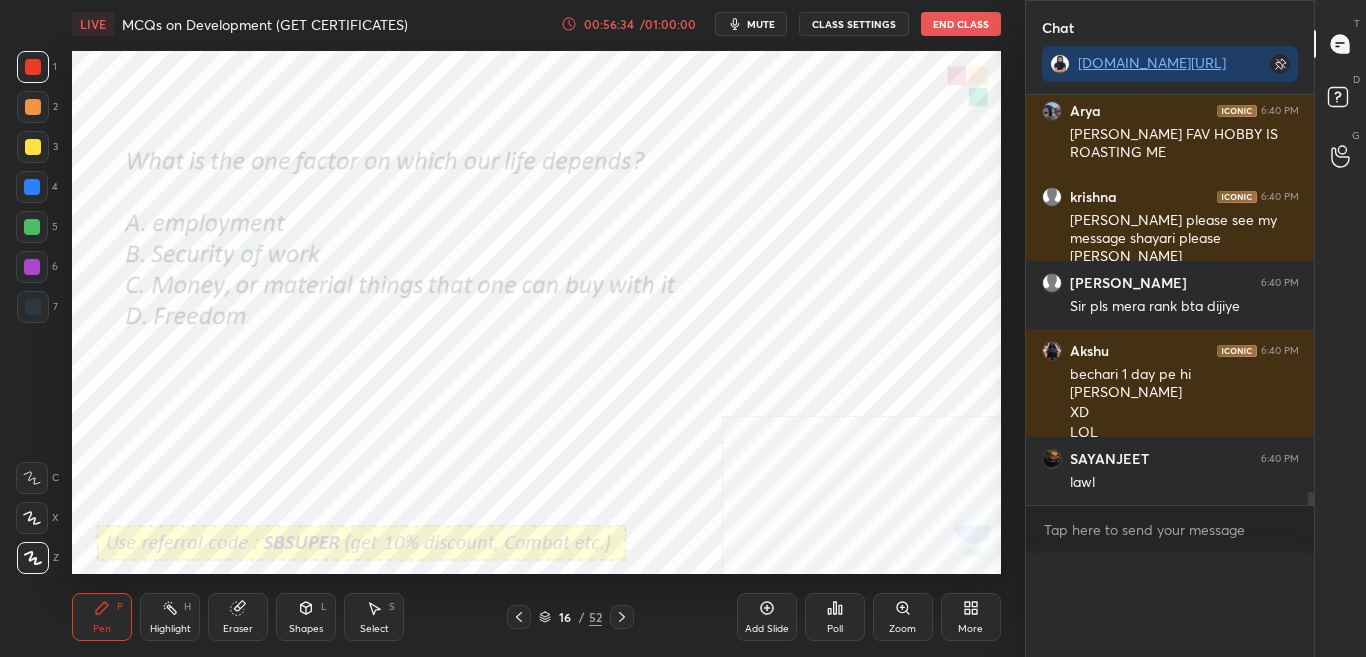 scroll, scrollTop: 0, scrollLeft: 0, axis: both 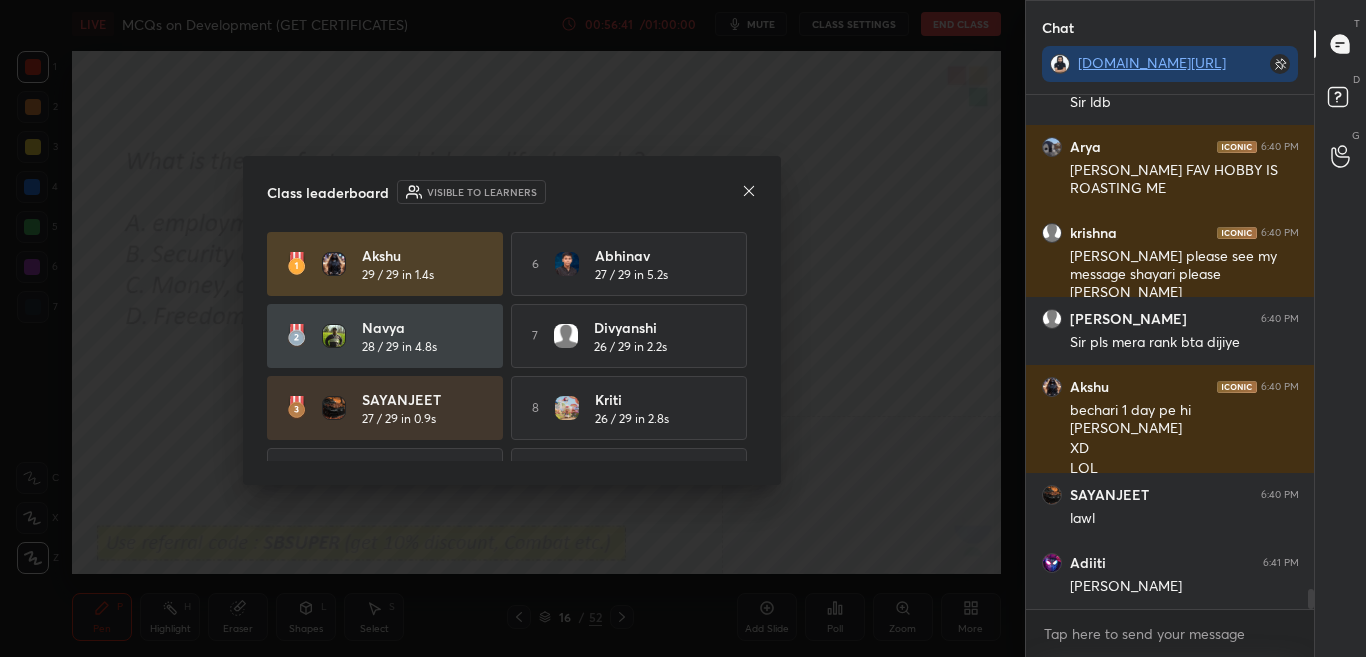 drag, startPoint x: 757, startPoint y: 336, endPoint x: 750, endPoint y: 381, distance: 45.54119 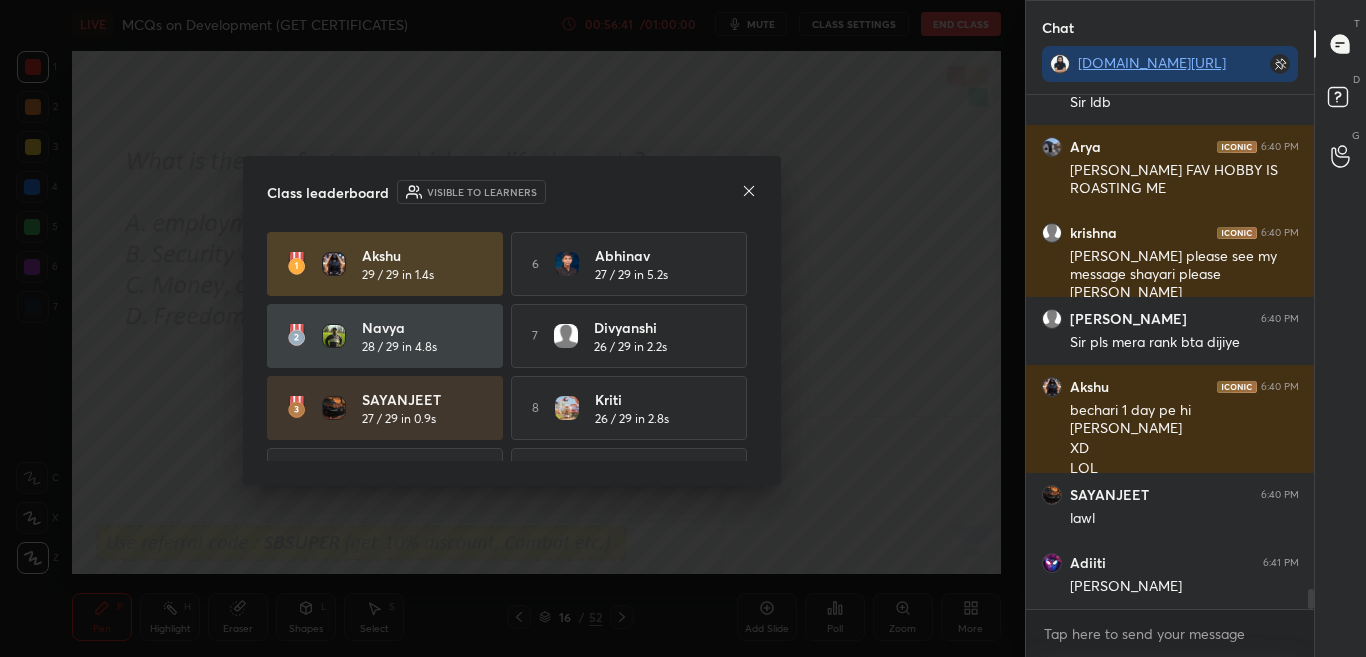 click on "Akshu 29 / 29 in 1.4s 6 Abhinav 27 / 29 in 5.2s Navya 28 / 29 in 4.8s 7 Divyanshi 26 / 29 in 2.2s SAYANJEET 27 / 29 in 0.9s 8 Kriti 26 / 29 in 2.8s 4 Abhinav 27 / 29 in 2.5s 9 kamakshi 26 / 29 in 5.6s 5 Sudarshan 27 / 29 in 2.6s 10 Devanshi 26 / 29 in 6.1s" at bounding box center (512, 346) 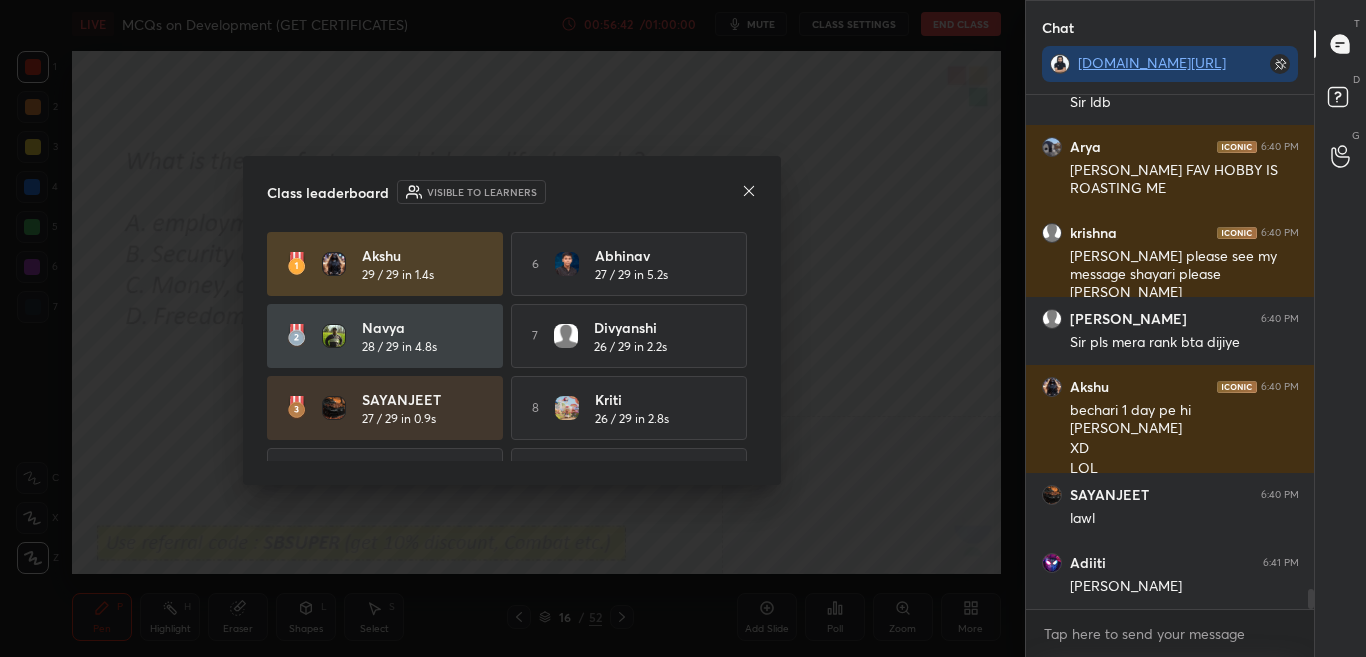 drag, startPoint x: 758, startPoint y: 359, endPoint x: 753, endPoint y: 375, distance: 16.763054 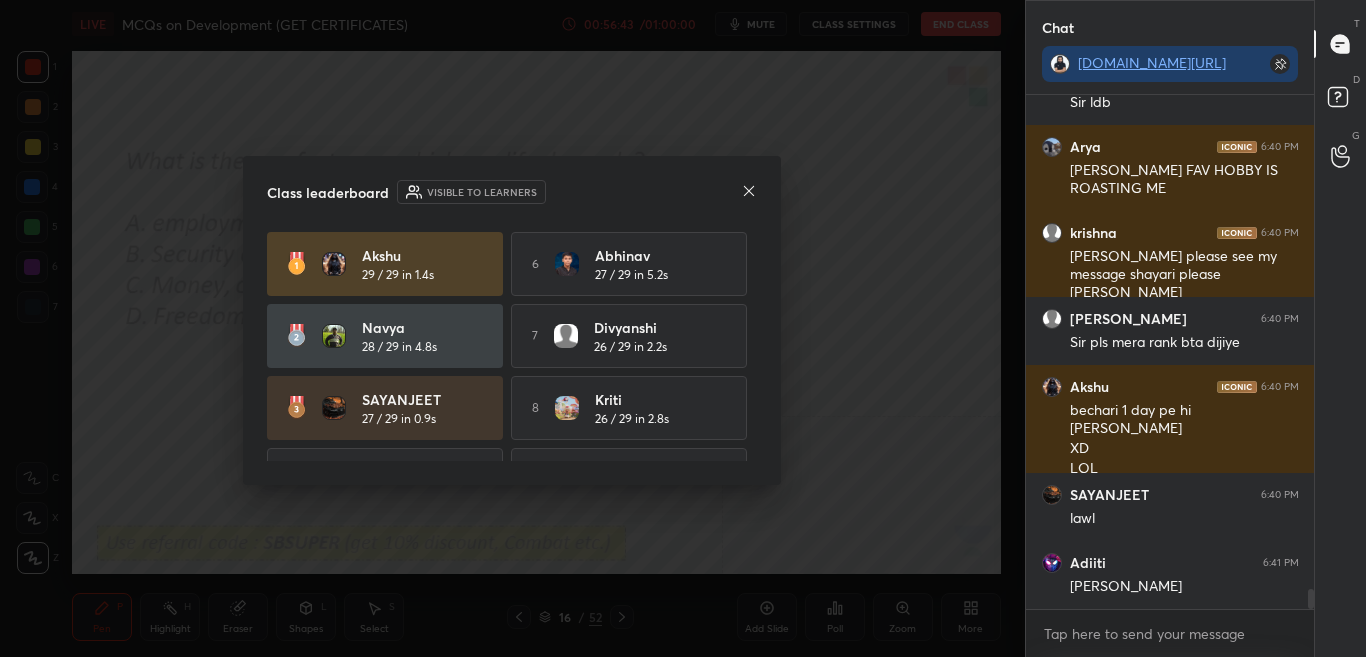click on "Akshu 29 / 29 in 1.4s 6 Abhinav 27 / 29 in 5.2s Navya 28 / 29 in 4.8s 7 Divyanshi 26 / 29 in 2.2s SAYANJEET 27 / 29 in 0.9s 8 Kriti 26 / 29 in 2.8s 4 Abhinav 27 / 29 in 2.5s 9 kamakshi 26 / 29 in 5.6s 5 Sudarshan 27 / 29 in 2.6s 10 Devanshi 26 / 29 in 6.1s" at bounding box center (512, 346) 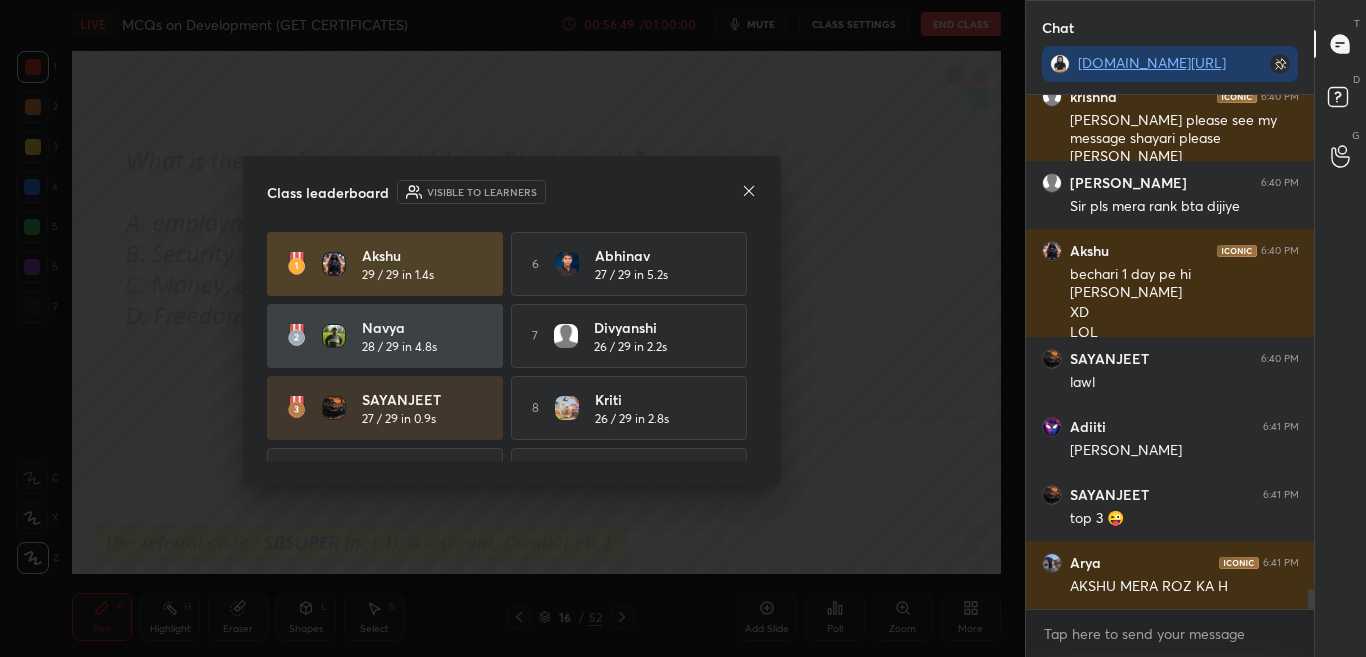 click on "Class leaderboard Visible to learners Akshu 29 / 29 in 1.4s 6 Abhinav 27 / 29 in 5.2s Navya 28 / 29 in 4.8s 7 Divyanshi 26 / 29 in 2.2s SAYANJEET 27 / 29 in 0.9s 8 Kriti 26 / 29 in 2.8s 4 Abhinav 27 / 29 in 2.5s 9 kamakshi 26 / 29 in 5.6s 5 Sudarshan 27 / 29 in 2.6s 10 Devanshi 26 / 29 in 6.1s" at bounding box center (512, 320) 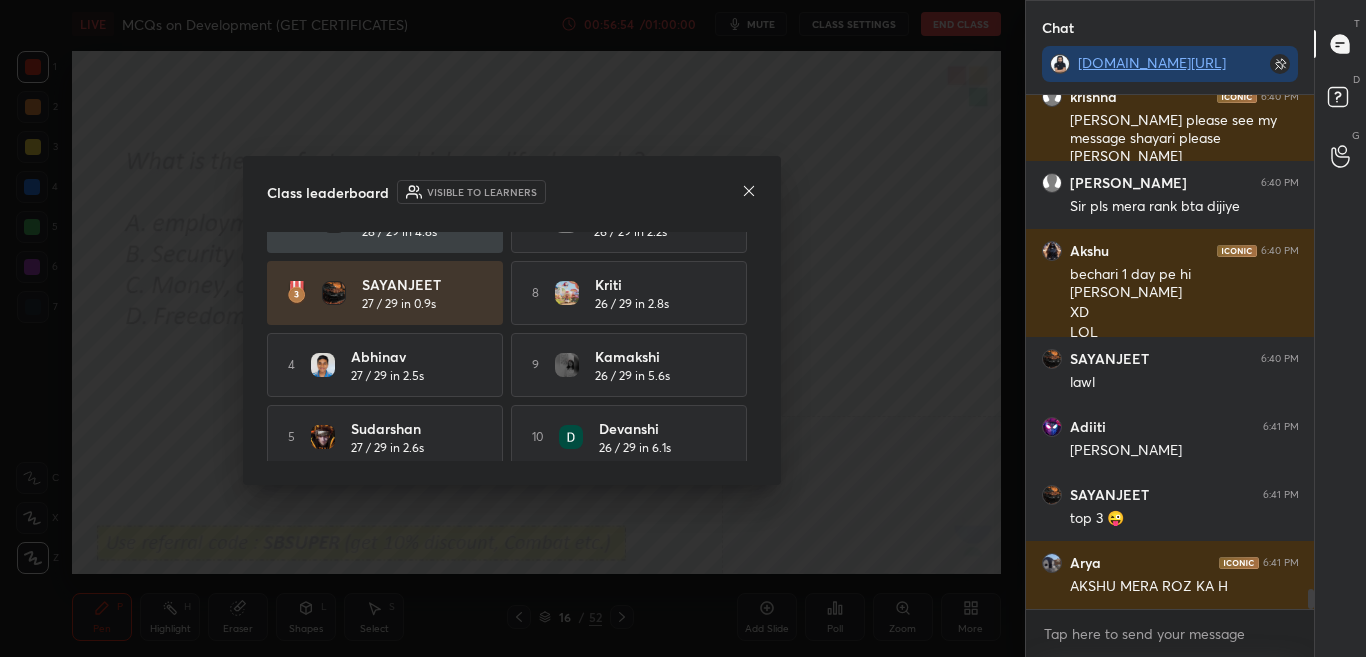 scroll, scrollTop: 128, scrollLeft: 0, axis: vertical 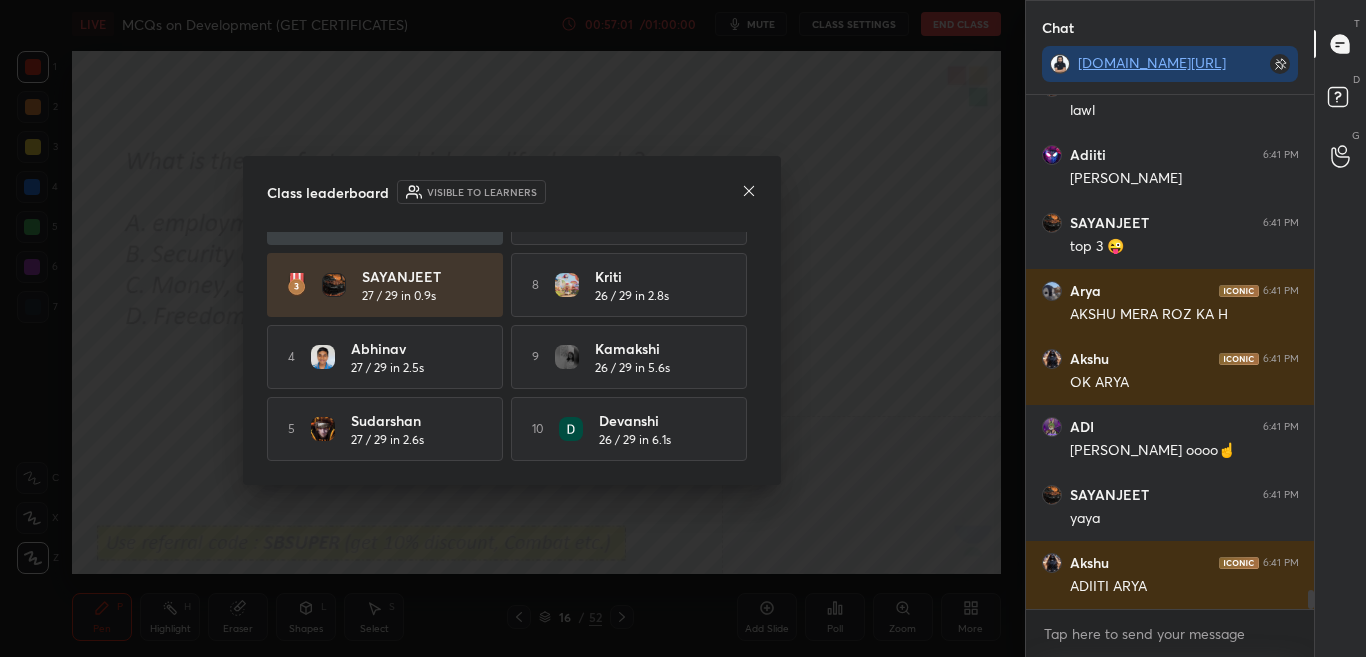 click 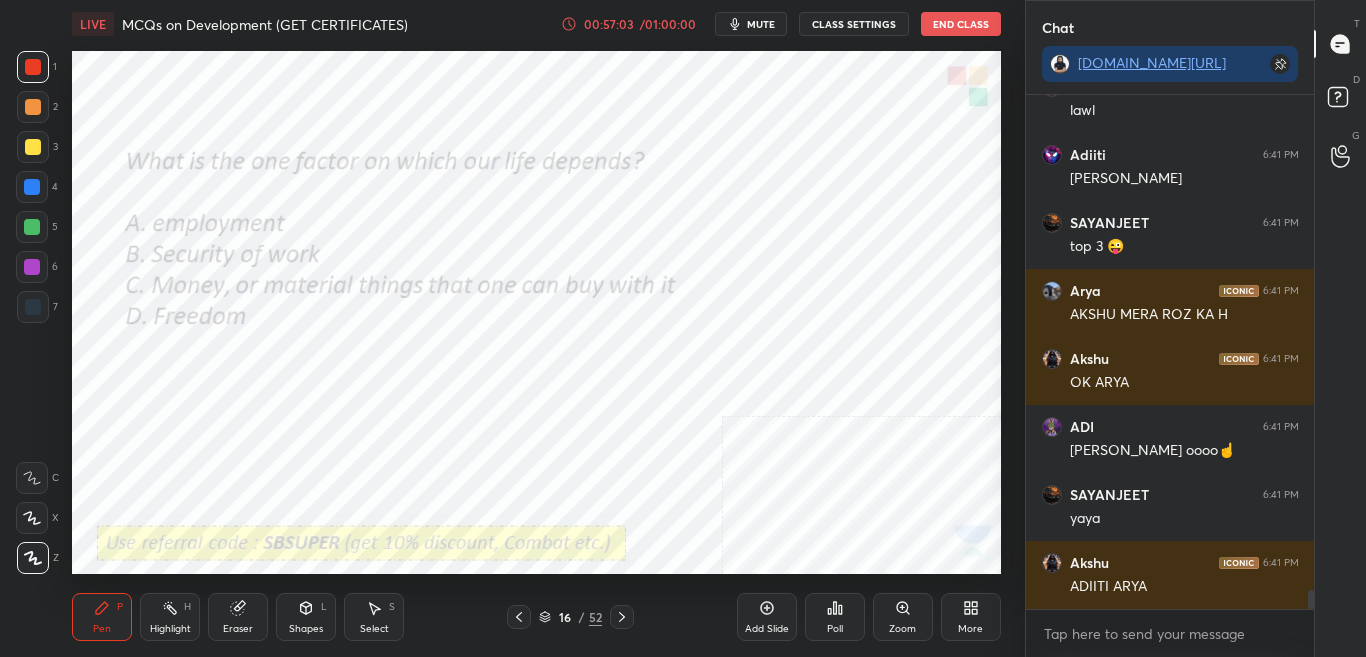 click at bounding box center [519, 617] 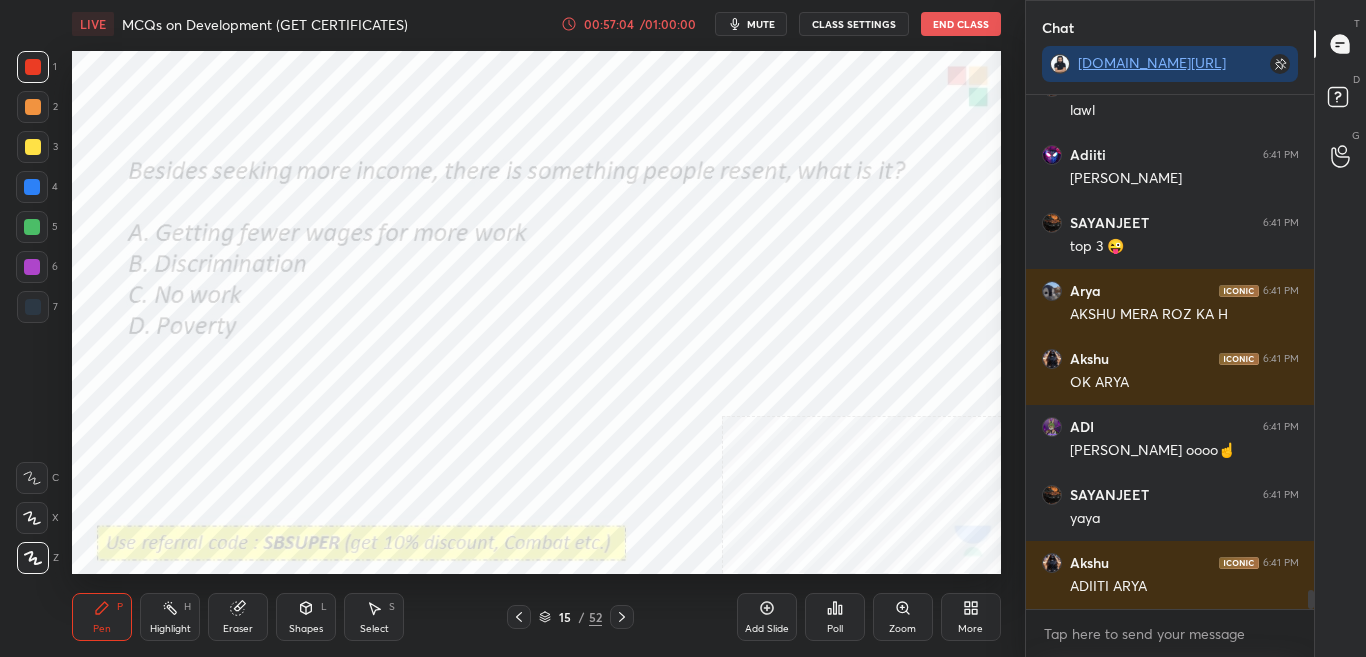 click 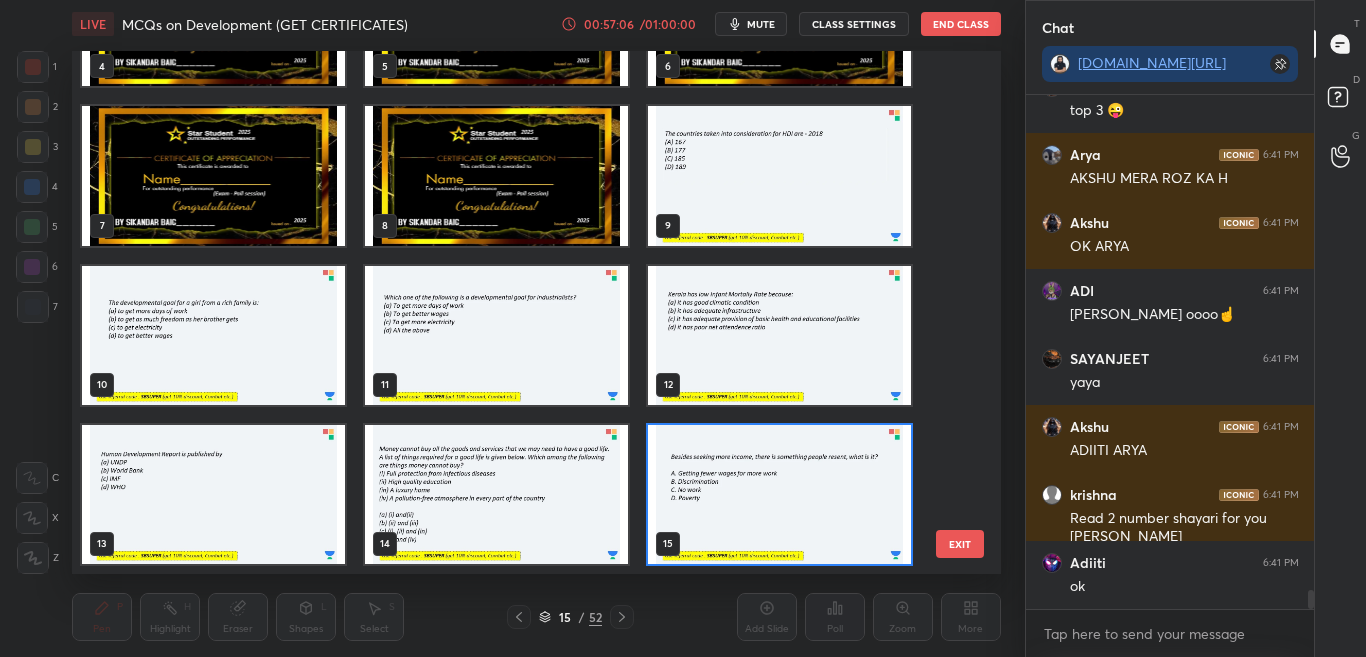 click on "1 2 3 4 5 6 7 8 9 10 11 12 13 14 15 EXIT" at bounding box center (536, 312) 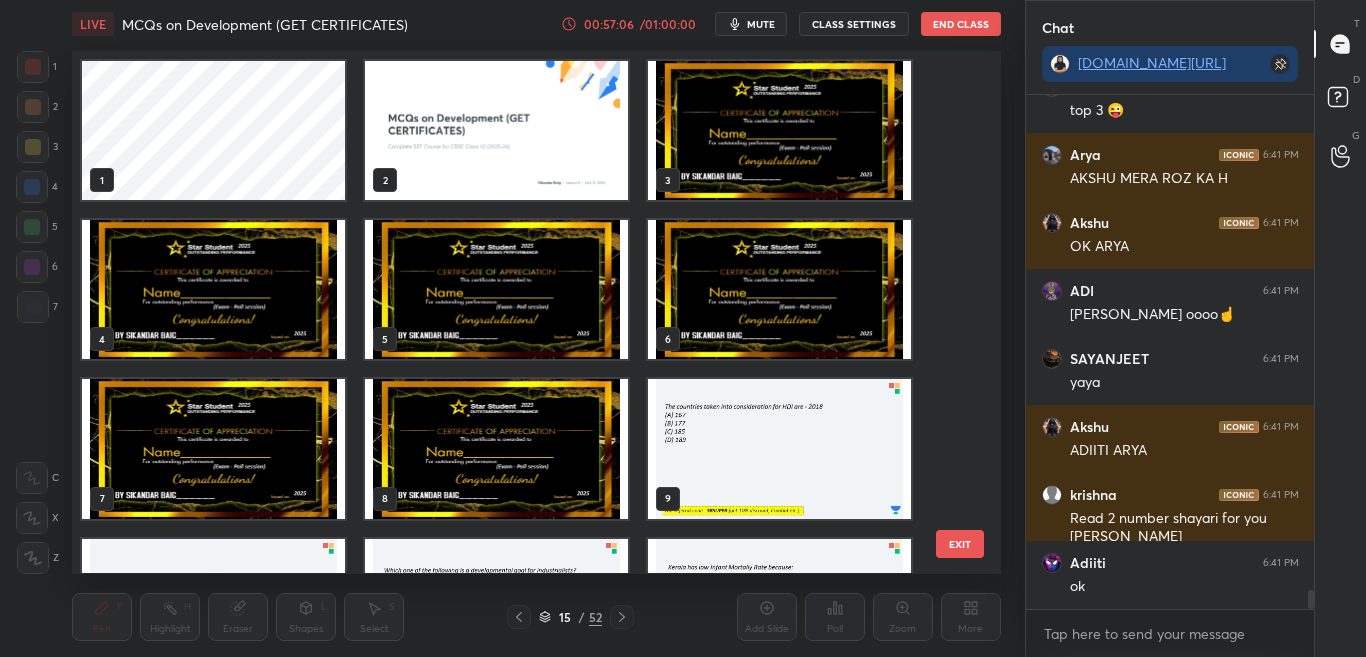 click at bounding box center [779, 130] 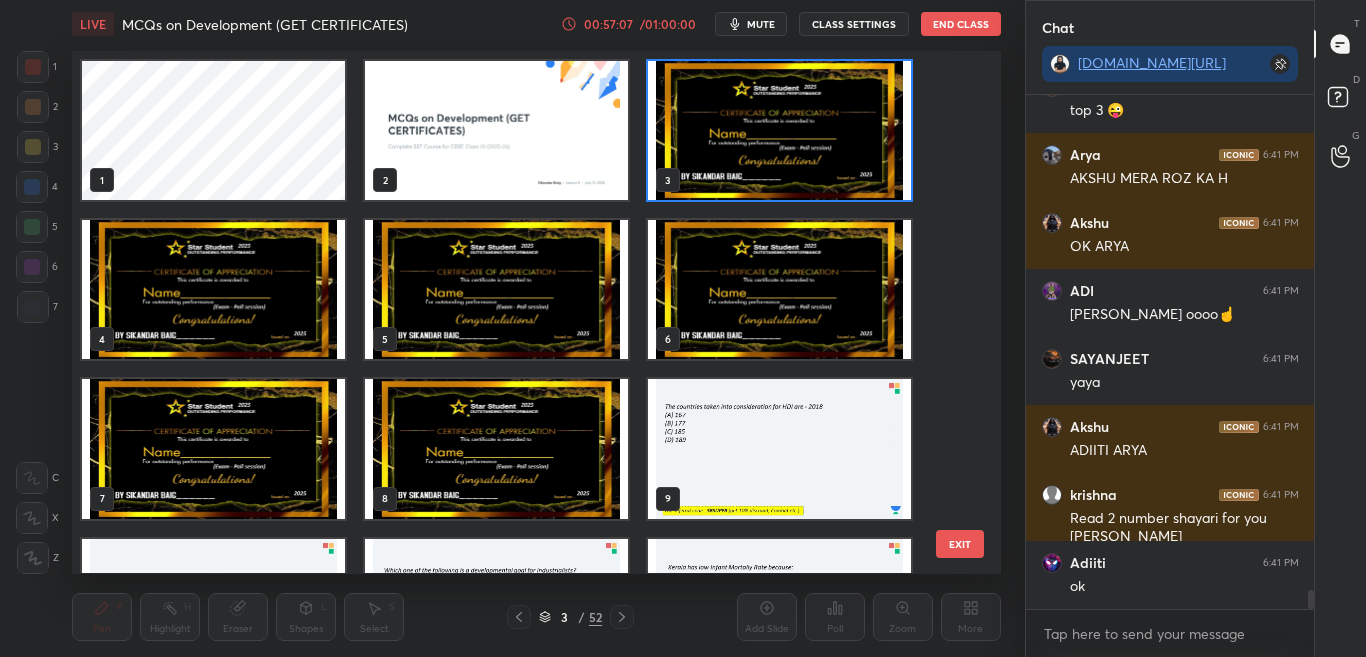 click at bounding box center [779, 130] 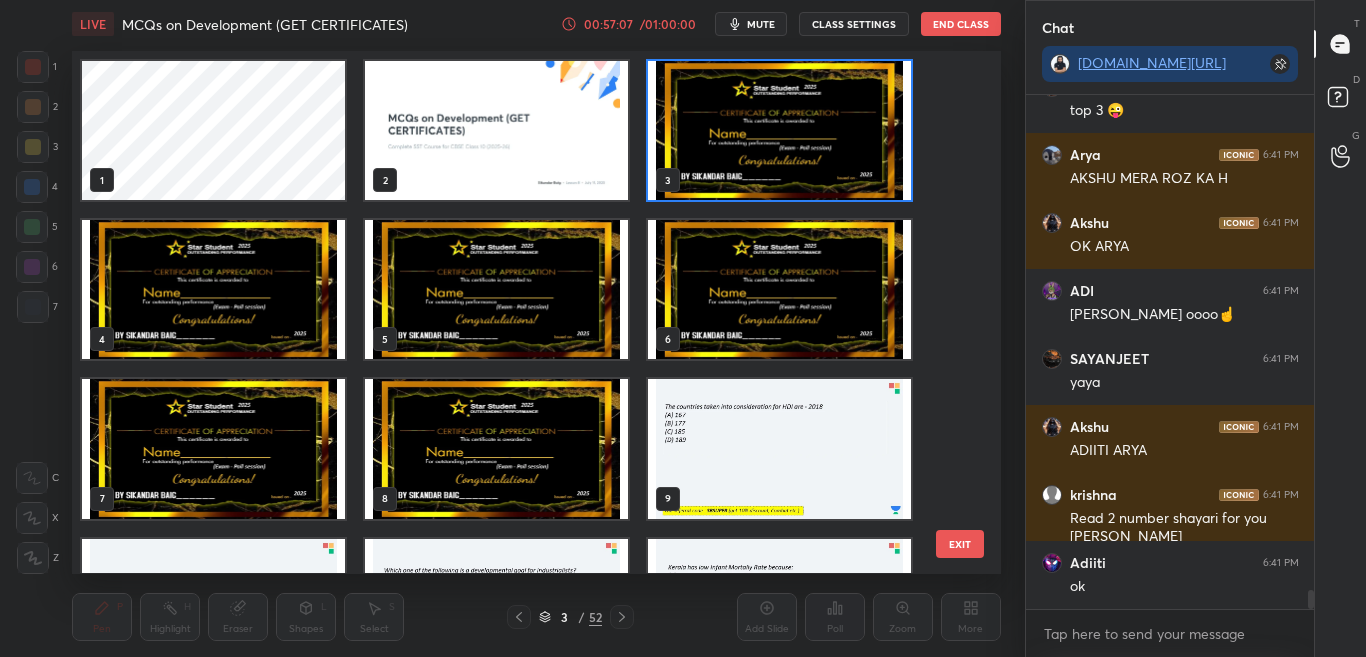 click at bounding box center [779, 130] 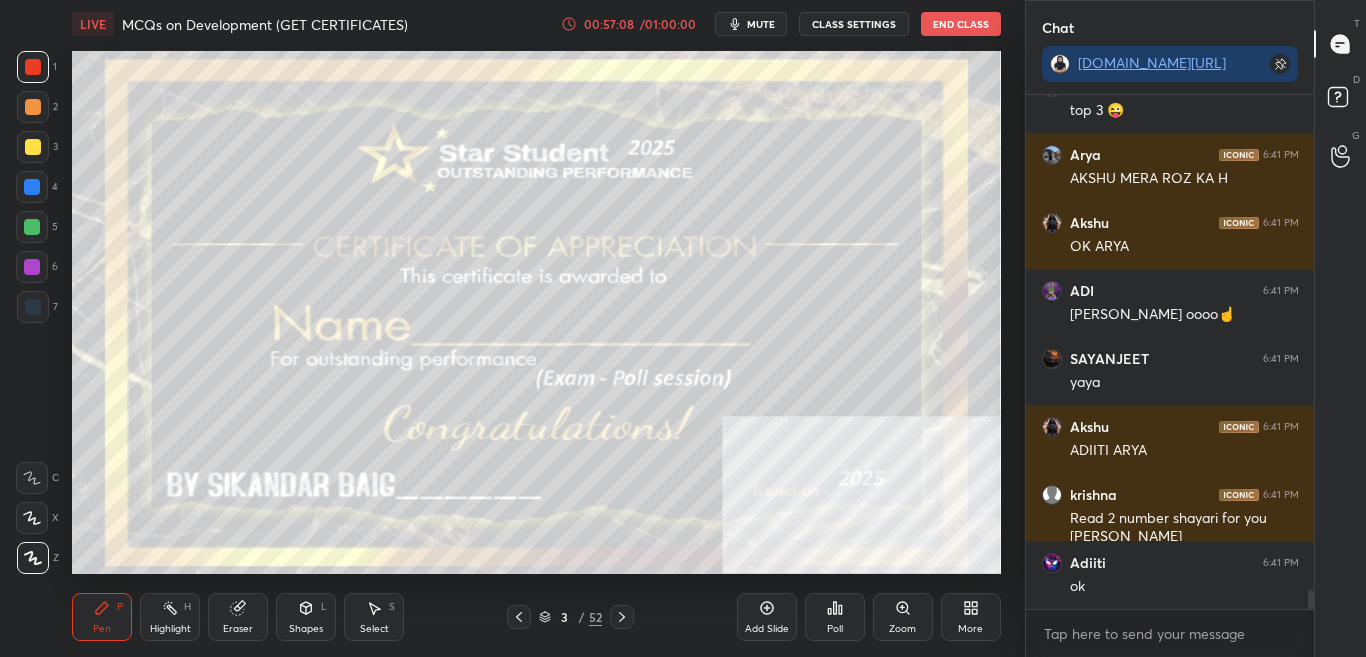 click on "Poll" at bounding box center [835, 617] 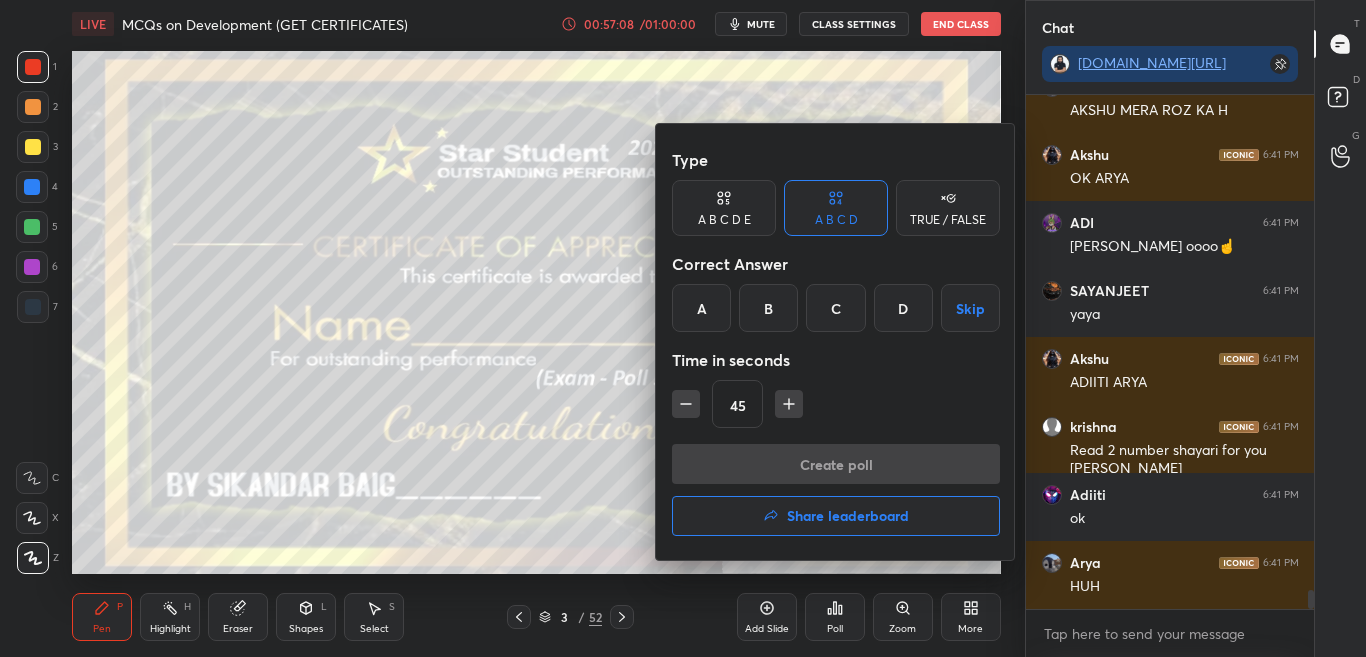 drag, startPoint x: 827, startPoint y: 518, endPoint x: 838, endPoint y: 520, distance: 11.18034 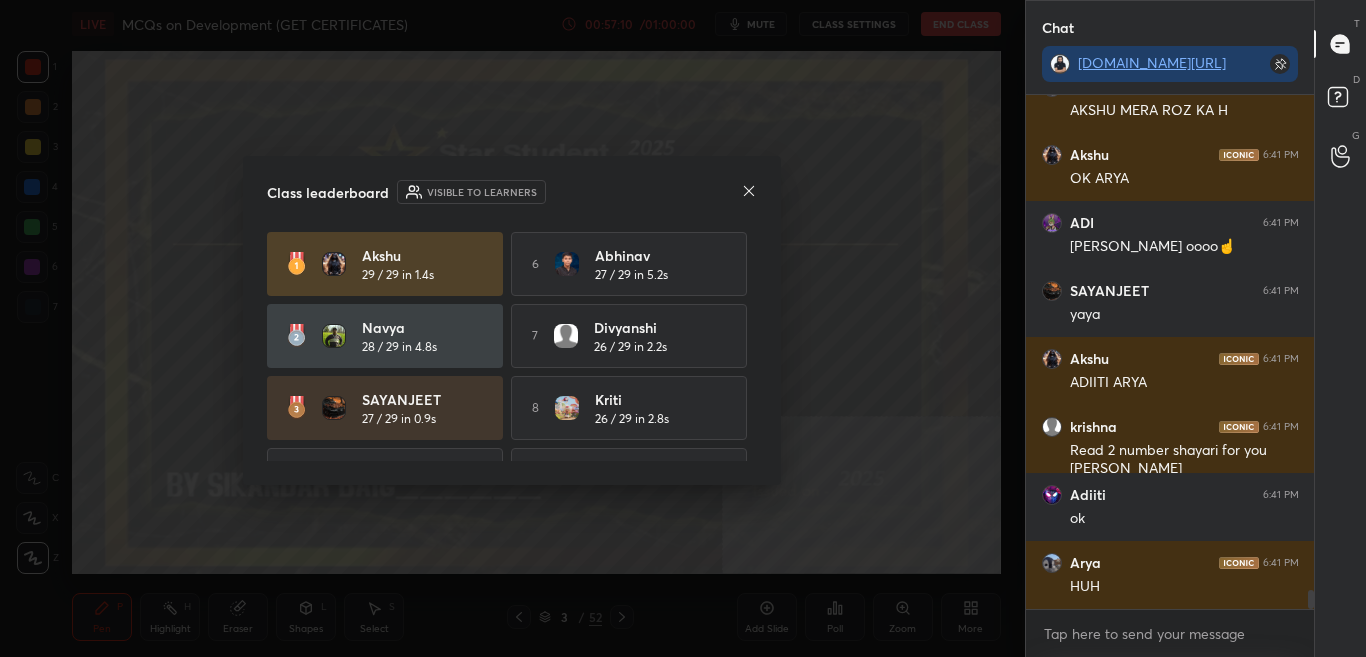 click 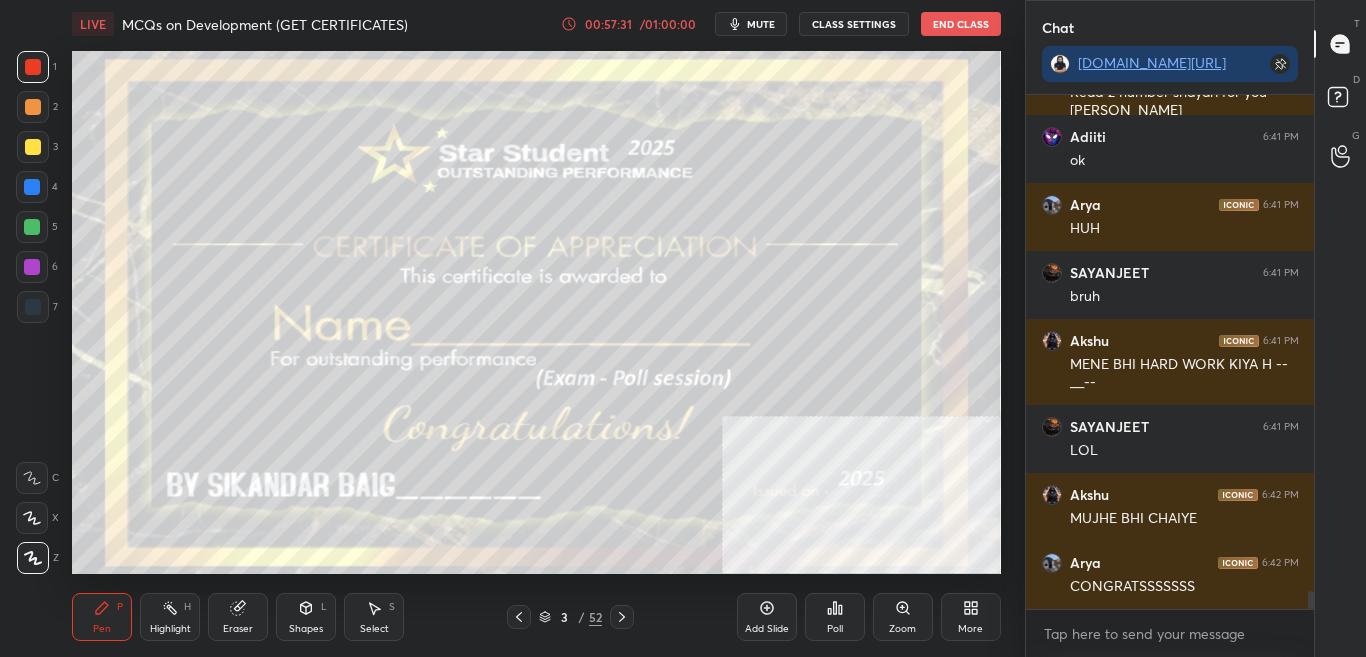 click on "3 / 52" at bounding box center (570, 617) 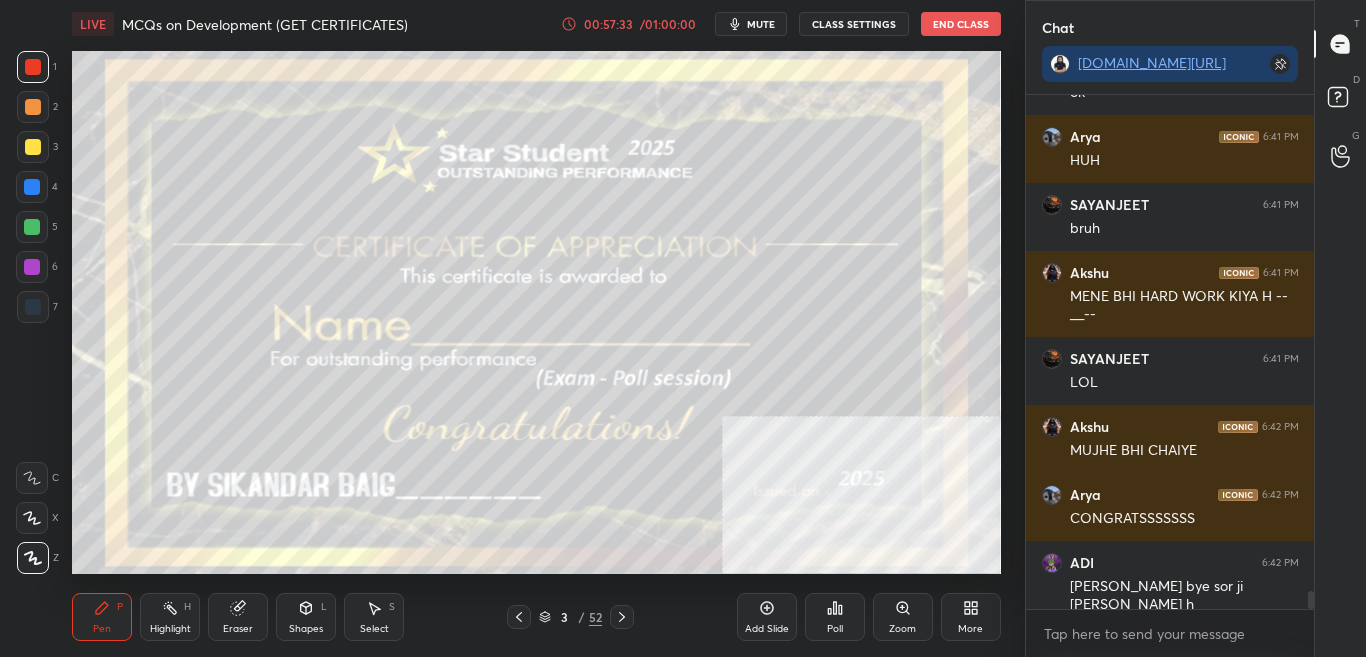 click 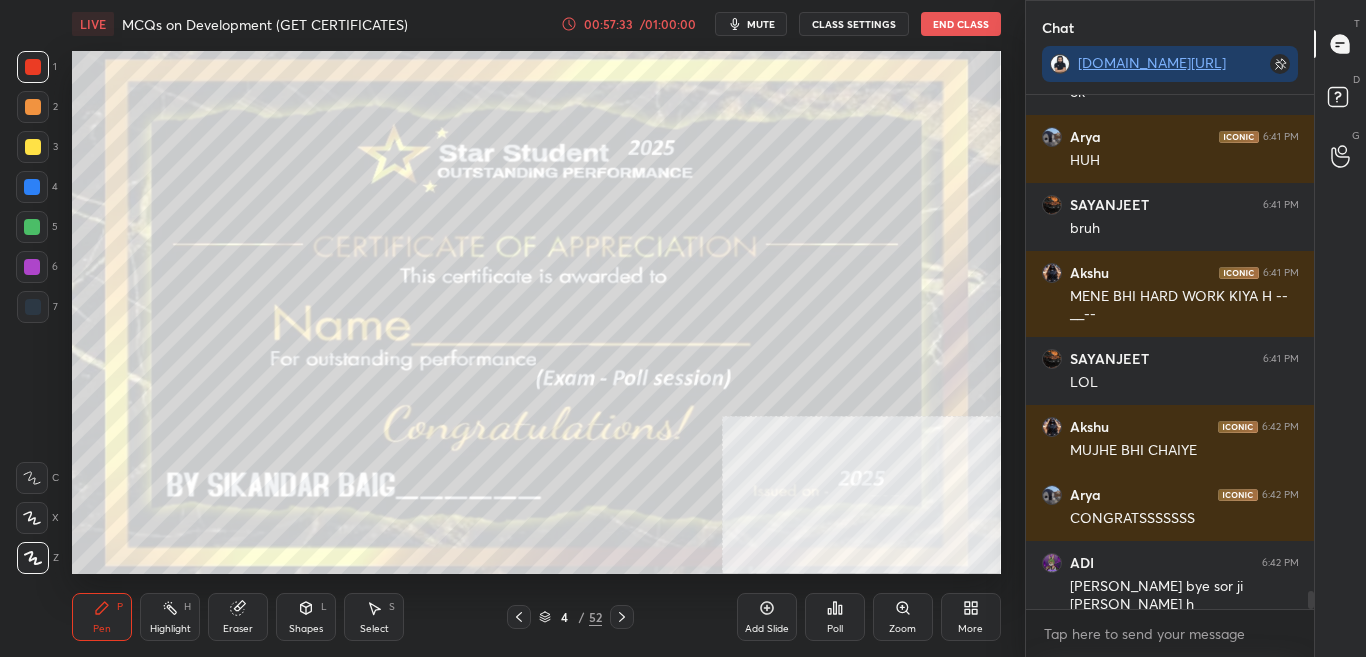 click on "Poll" at bounding box center [835, 617] 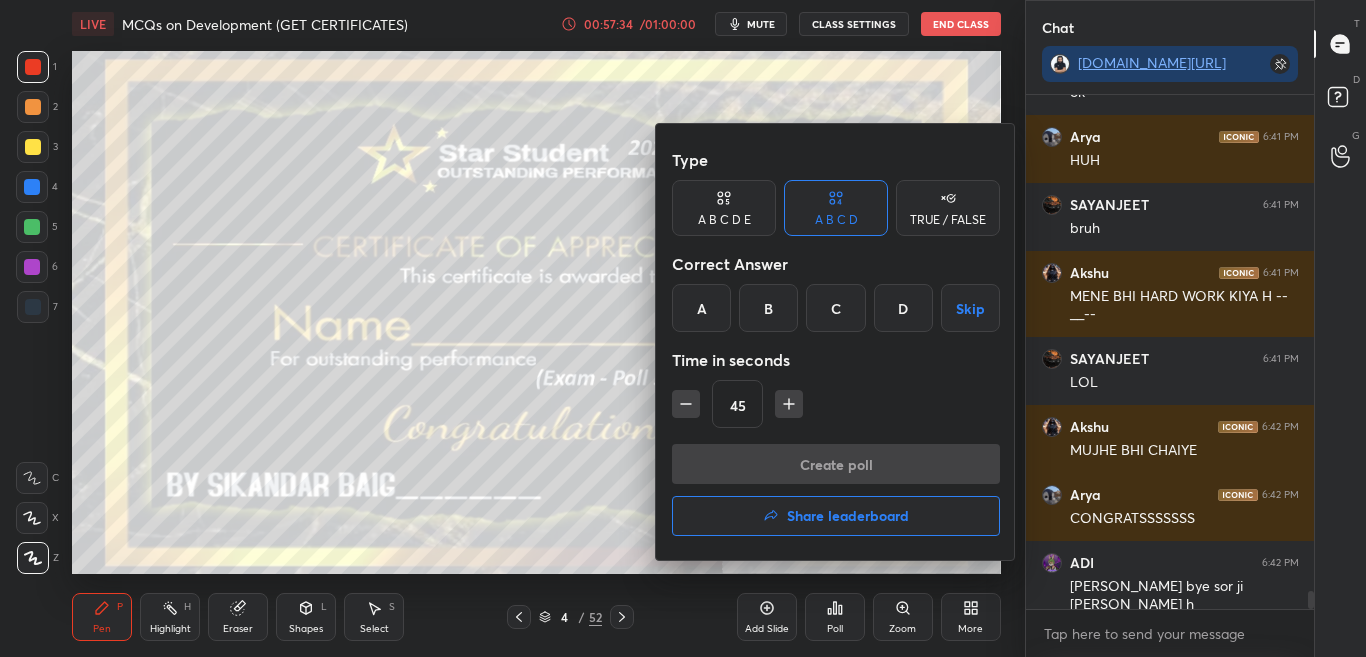 click on "Share leaderboard" at bounding box center [848, 516] 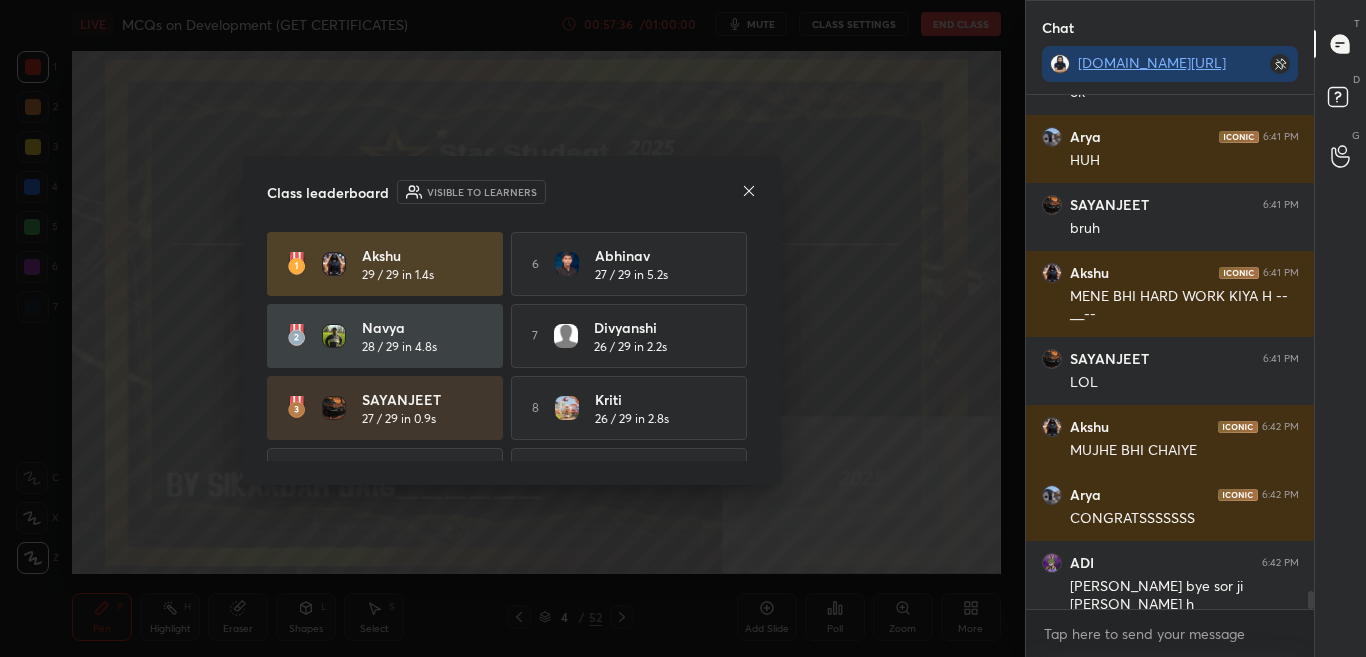 scroll, scrollTop: 13940, scrollLeft: 0, axis: vertical 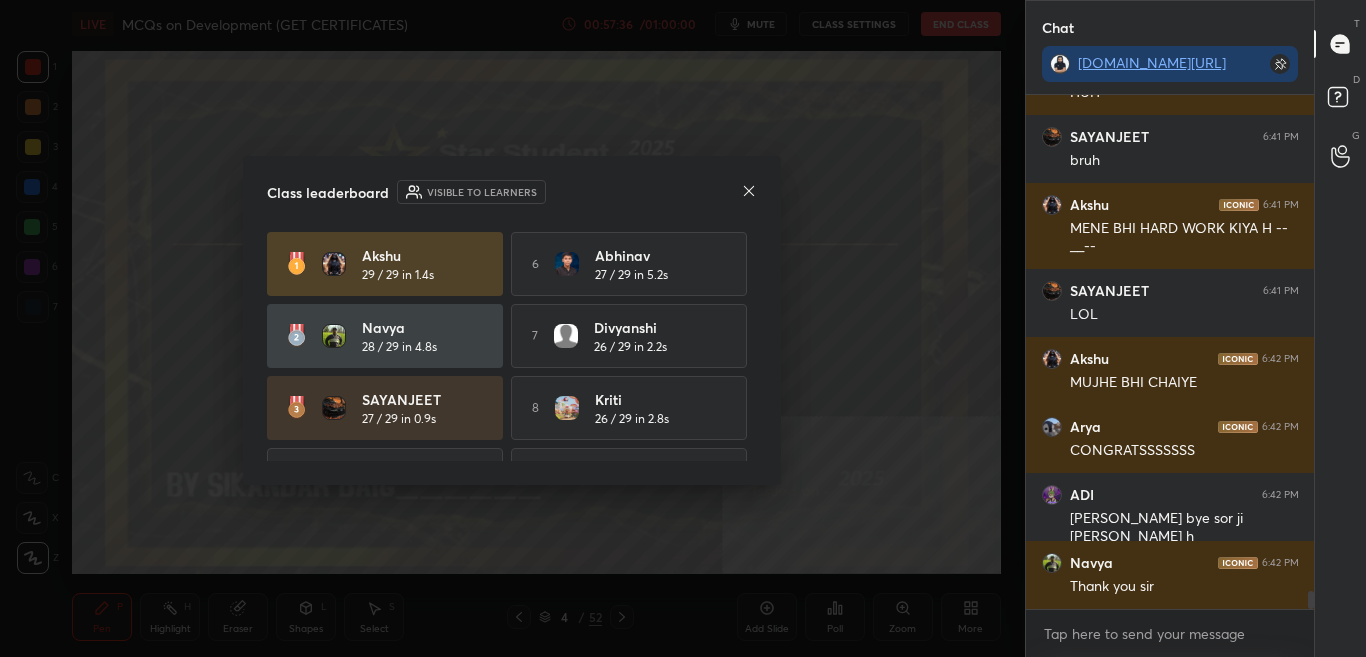 click 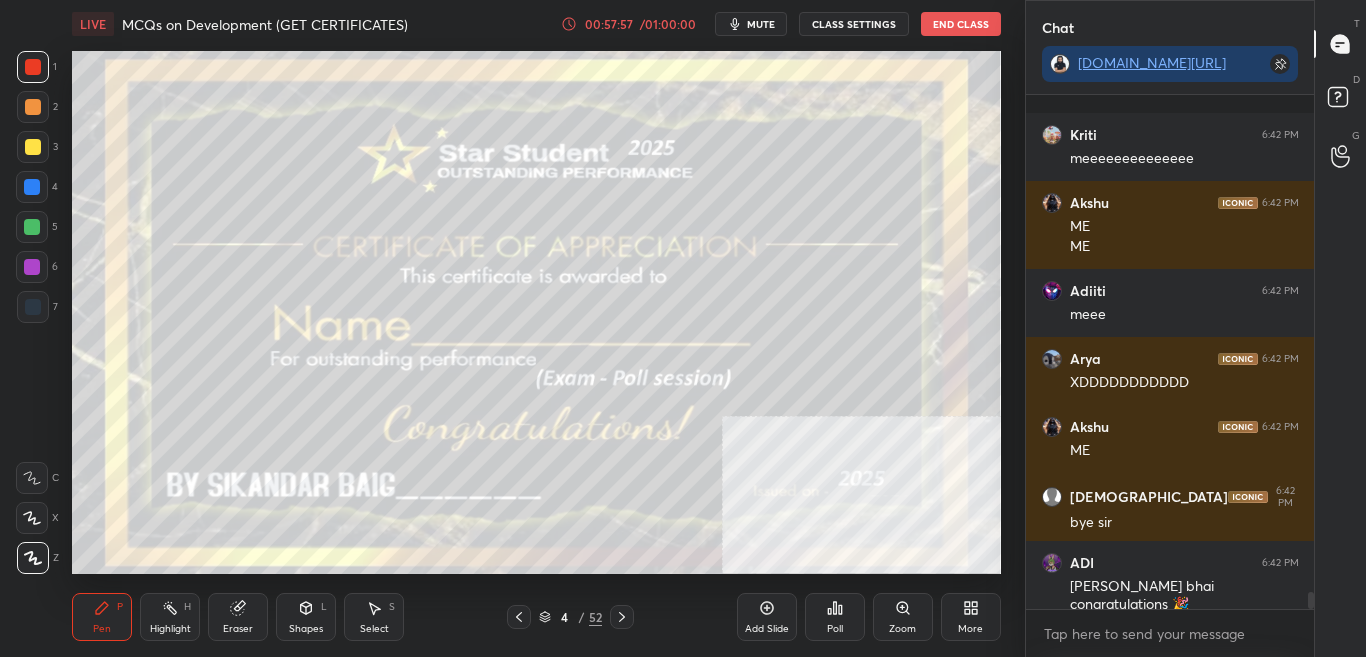 scroll, scrollTop: 15204, scrollLeft: 0, axis: vertical 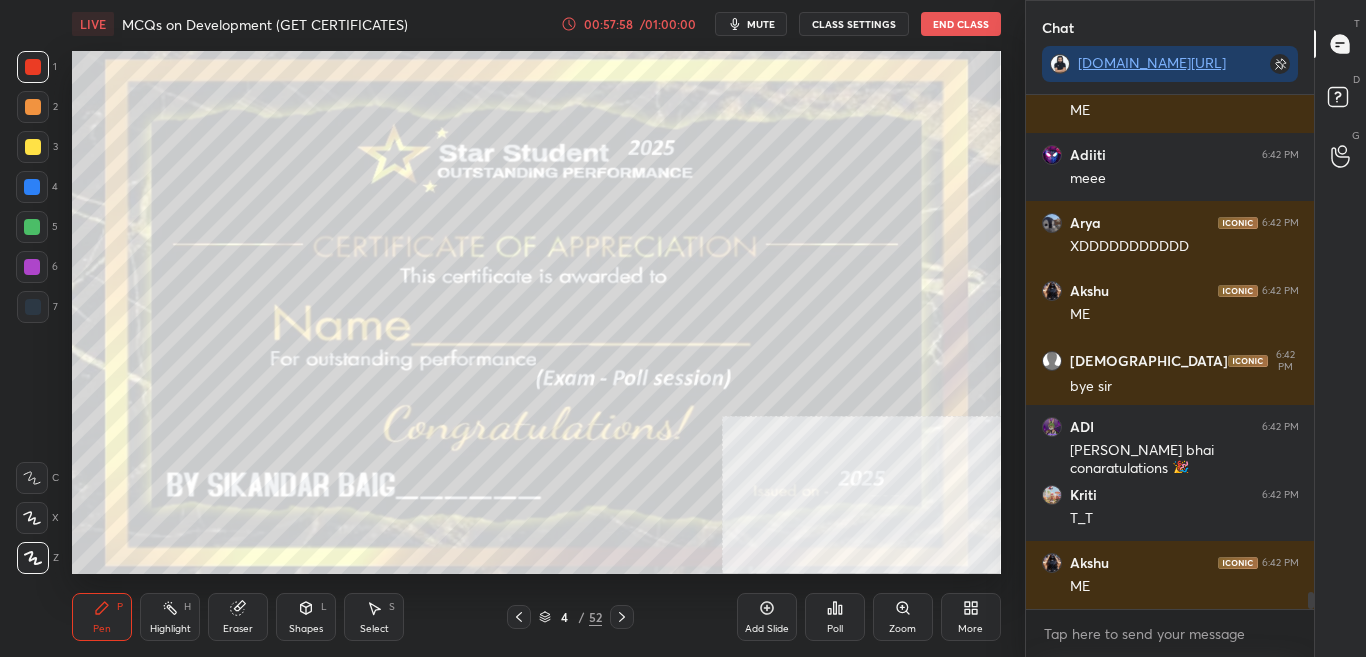 click on "LIVE MCQs on Development (GET CERTIFICATES) 00:57:58 /  01:00:00 mute CLASS SETTINGS End Class Setting up your live class Poll for   secs No correct answer Start poll Back MCQs on Development (GET CERTIFICATES) • L8 of Complete SST Course for CBSE Class 10 (2025-26) Sikandar Baig Pen P Highlight H Eraser Shapes L Select S 4 / 52 Add Slide Poll Zoom More" at bounding box center [536, 328] 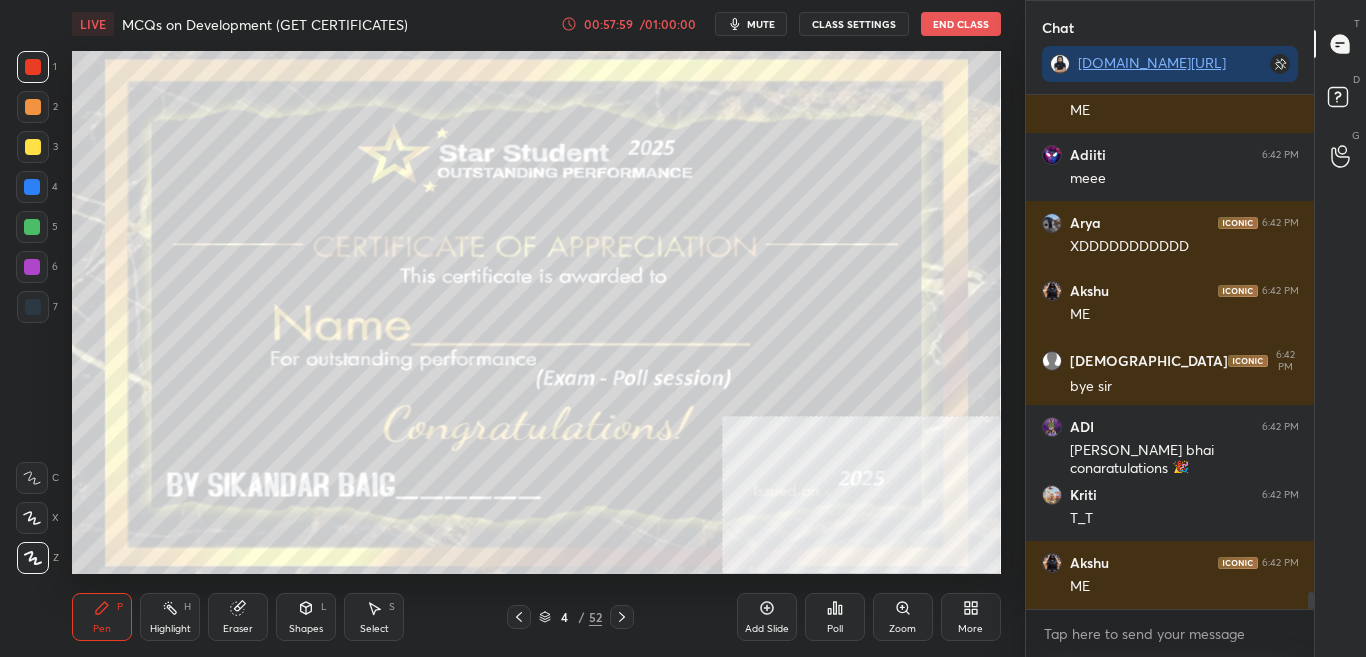 click on "Pen P Highlight H Eraser Shapes L Select S 4 / 52 Add Slide Poll Zoom More" at bounding box center (536, 617) 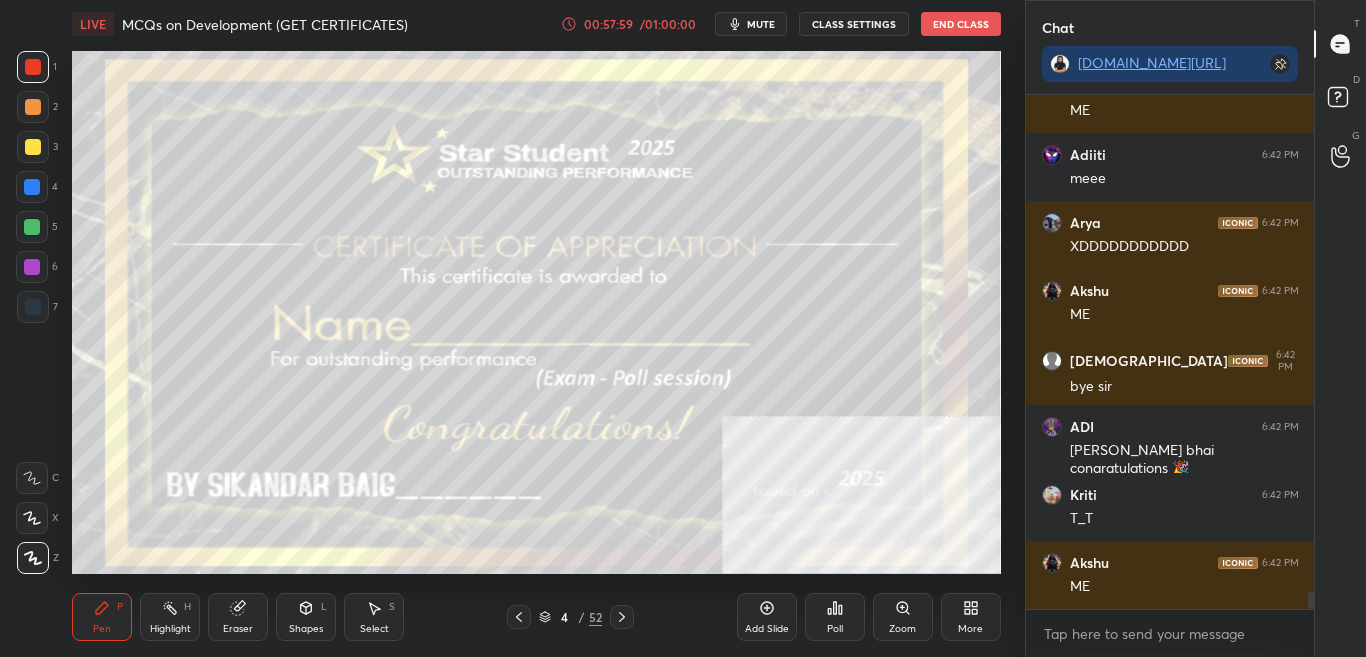 click at bounding box center (622, 617) 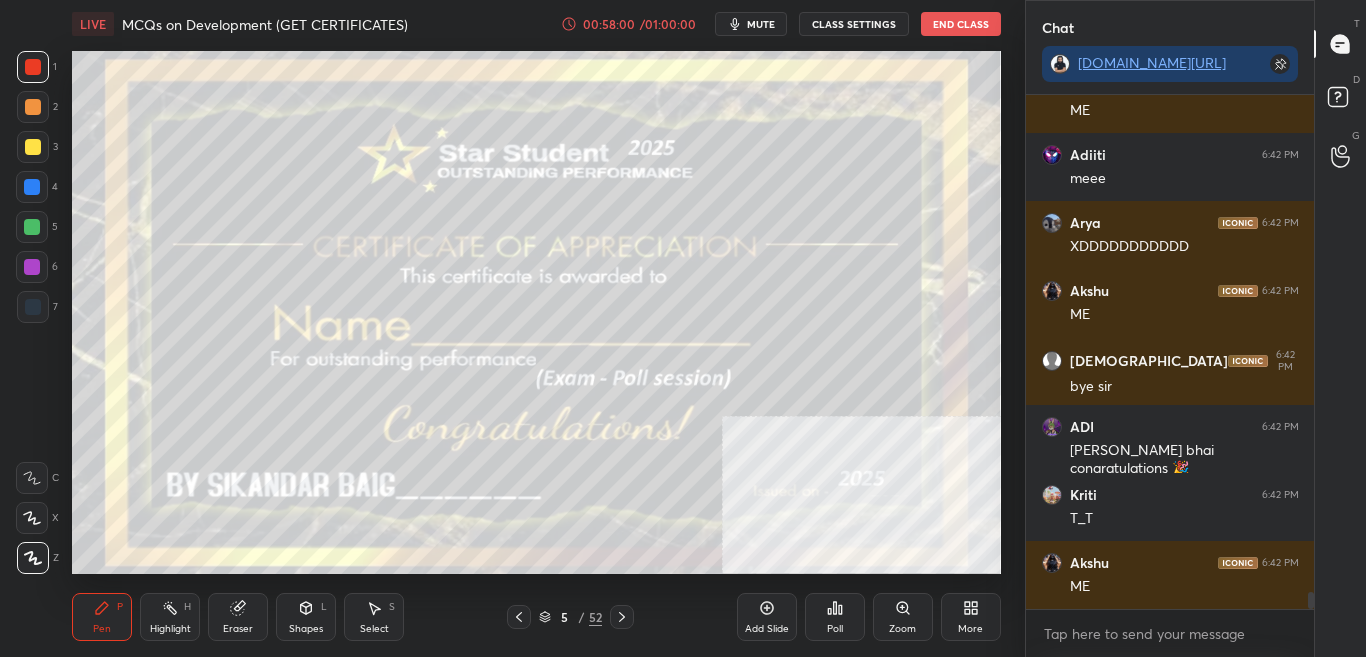 click on "Poll" at bounding box center [835, 617] 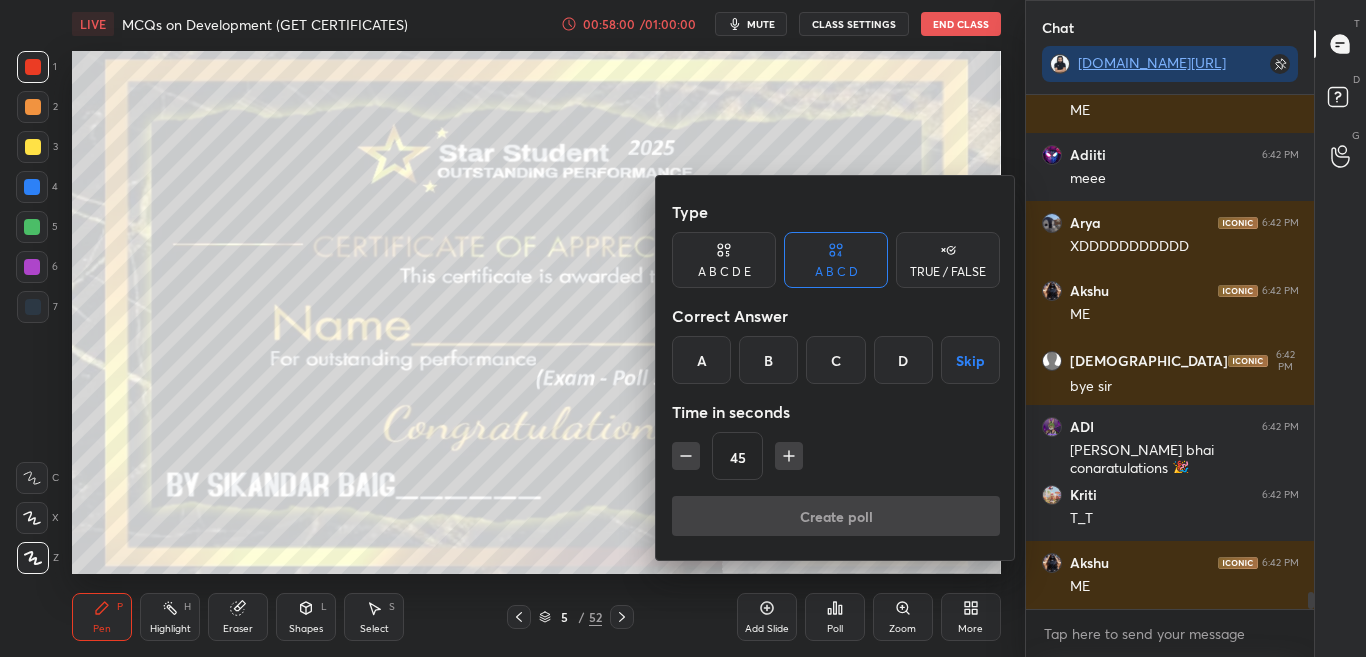 click on "Create poll" at bounding box center [836, 520] 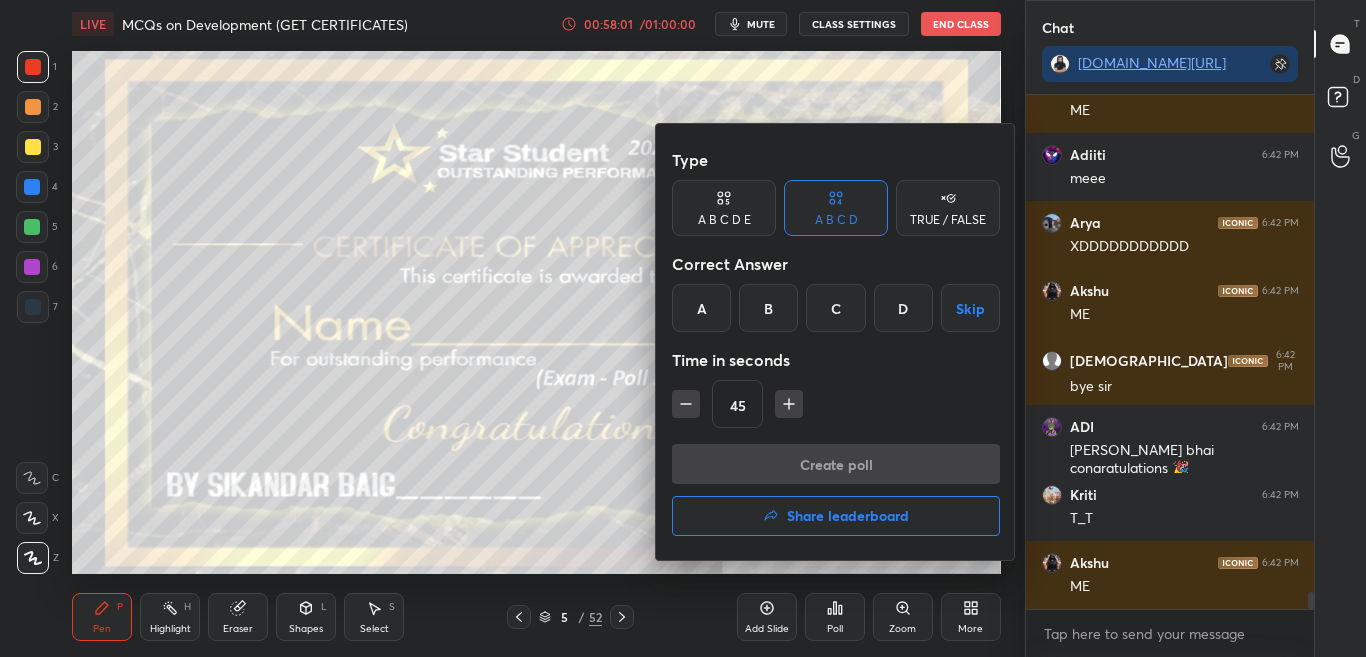 click on "Share leaderboard" at bounding box center [848, 516] 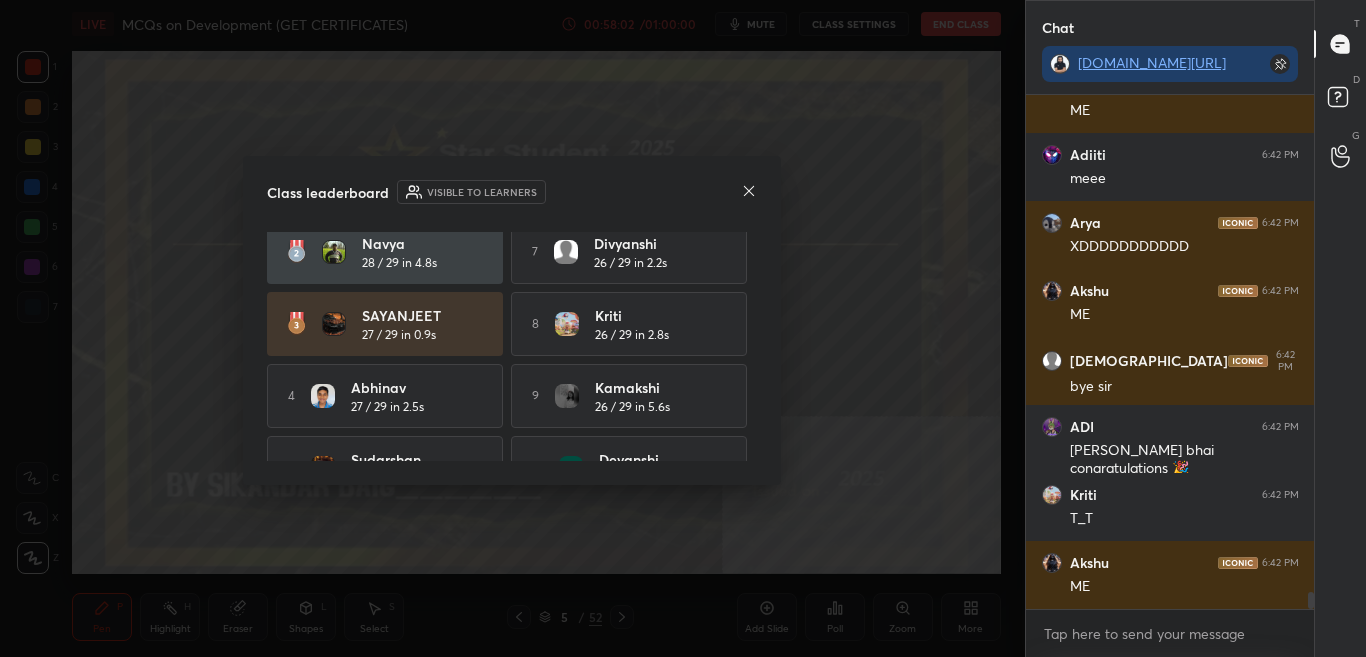 scroll, scrollTop: 129, scrollLeft: 0, axis: vertical 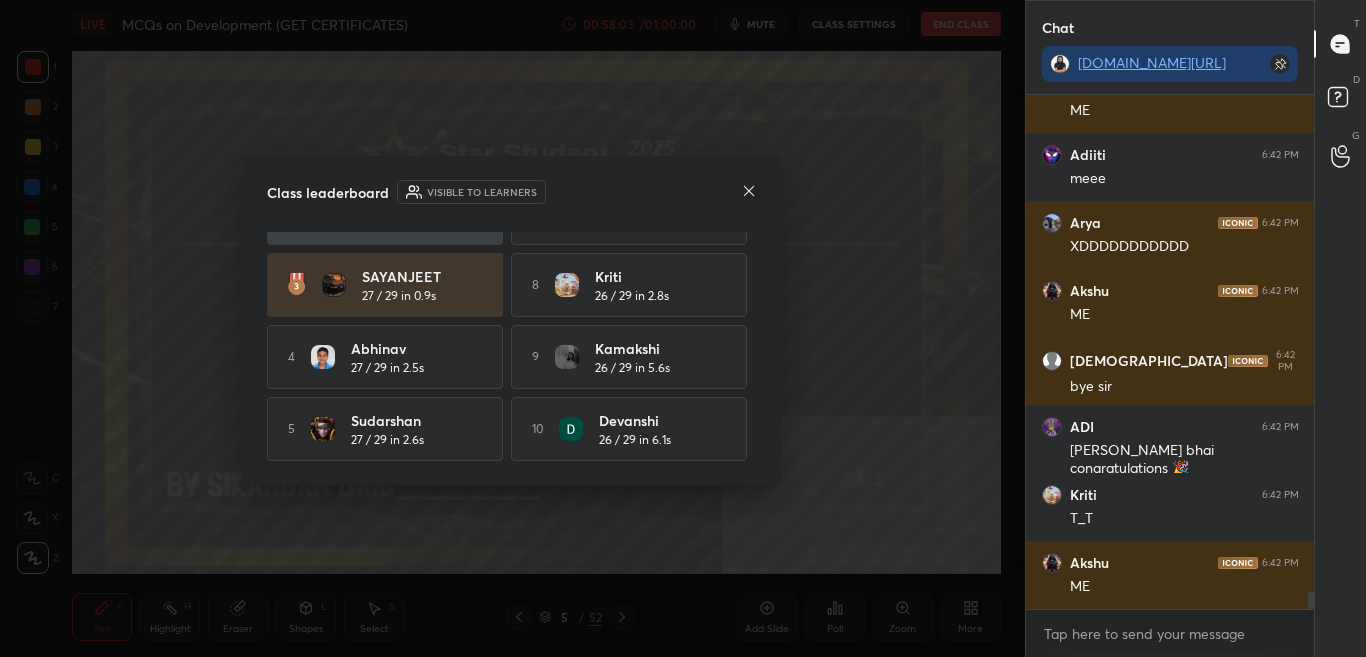 click 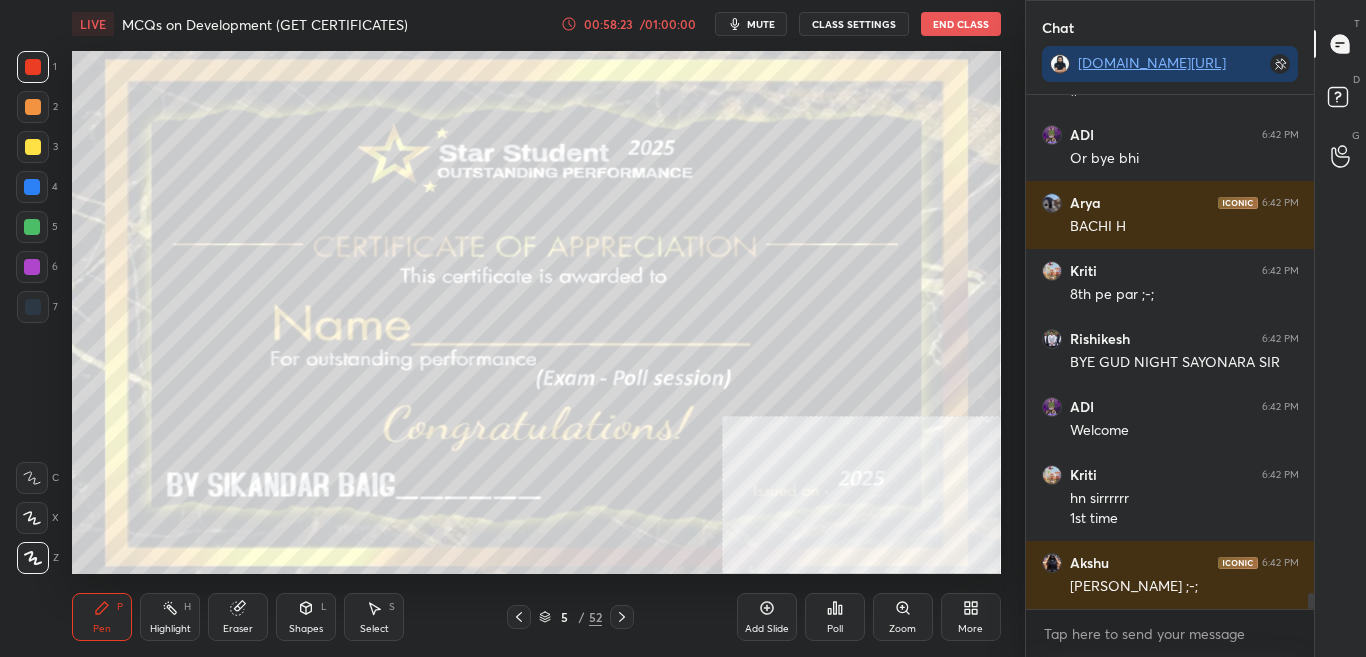 scroll, scrollTop: 16040, scrollLeft: 0, axis: vertical 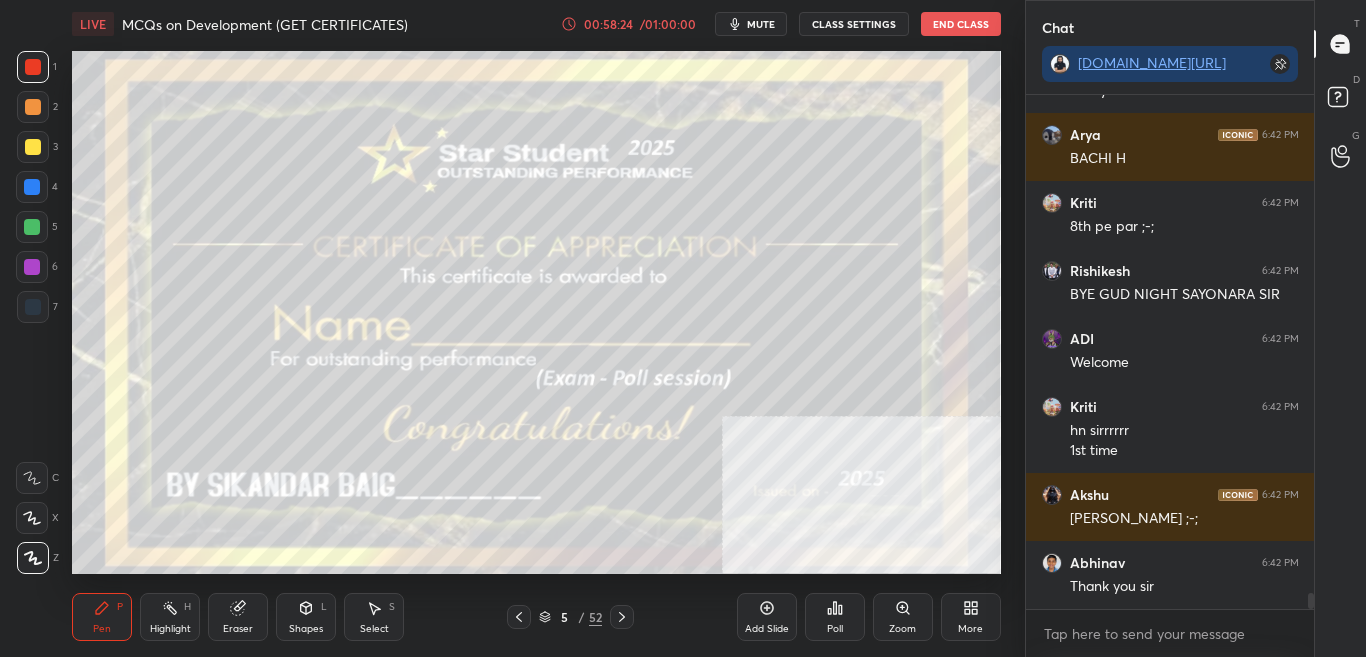 click 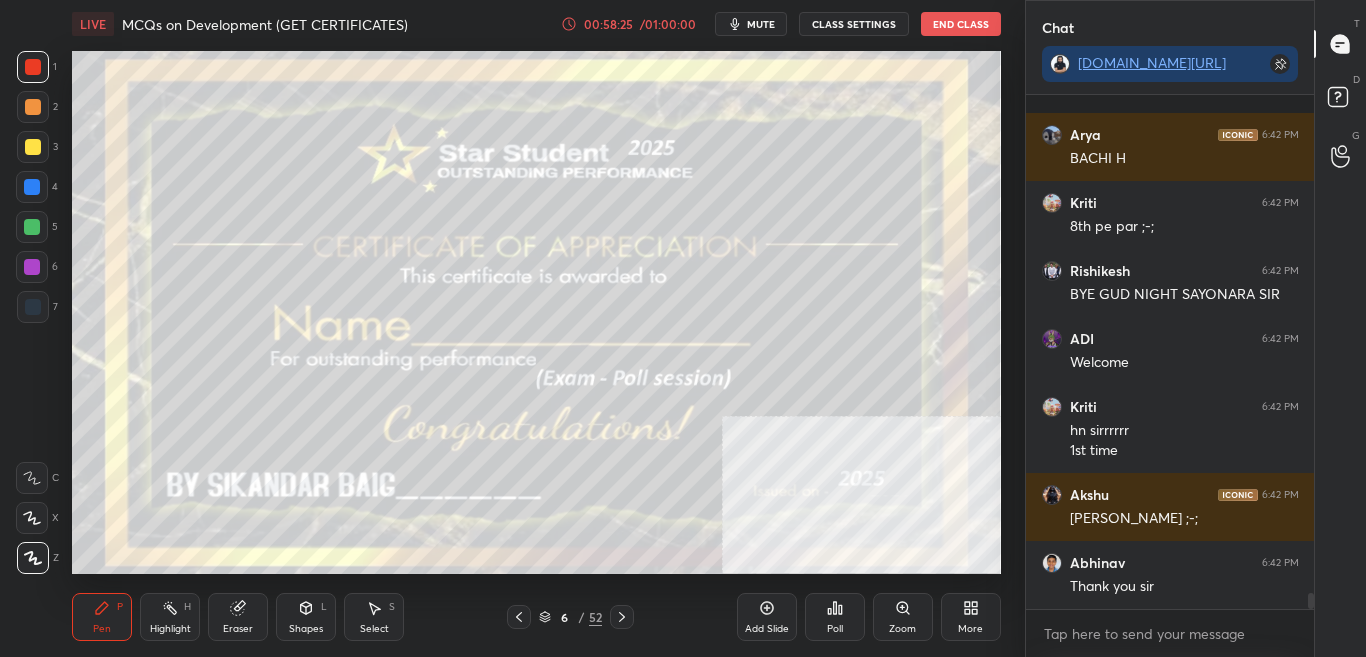 scroll, scrollTop: 16176, scrollLeft: 0, axis: vertical 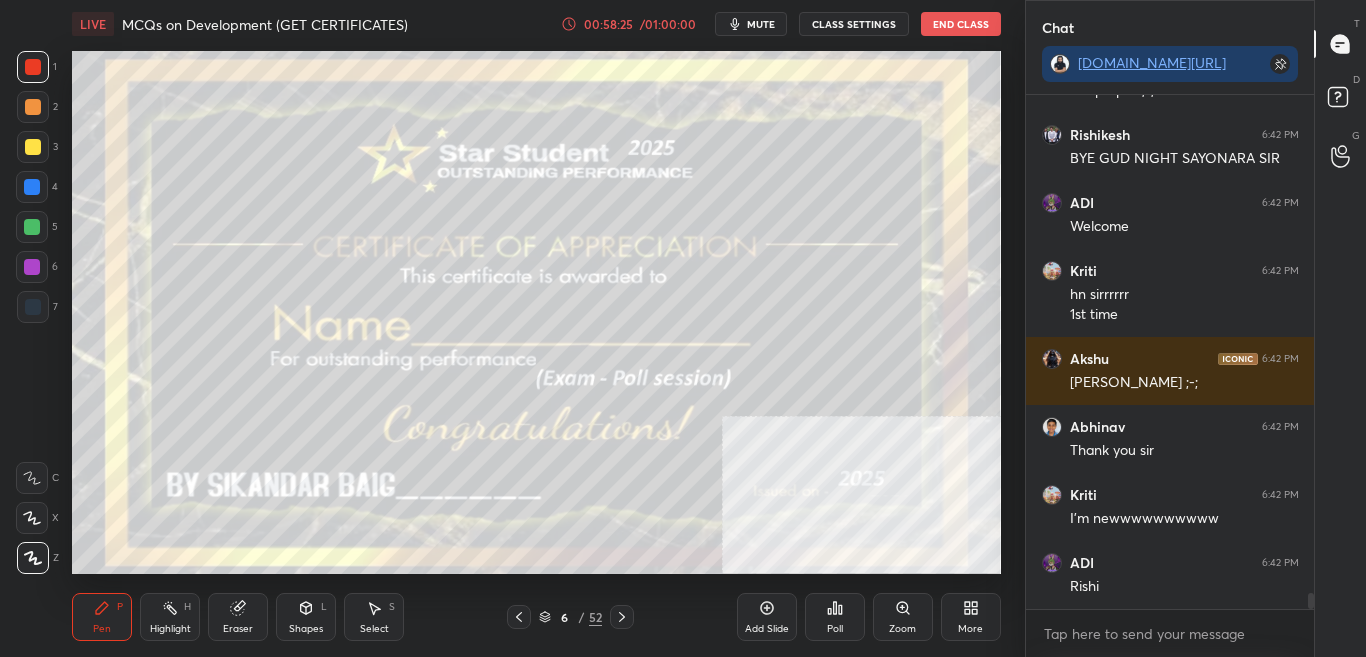 click on "Poll" at bounding box center (835, 617) 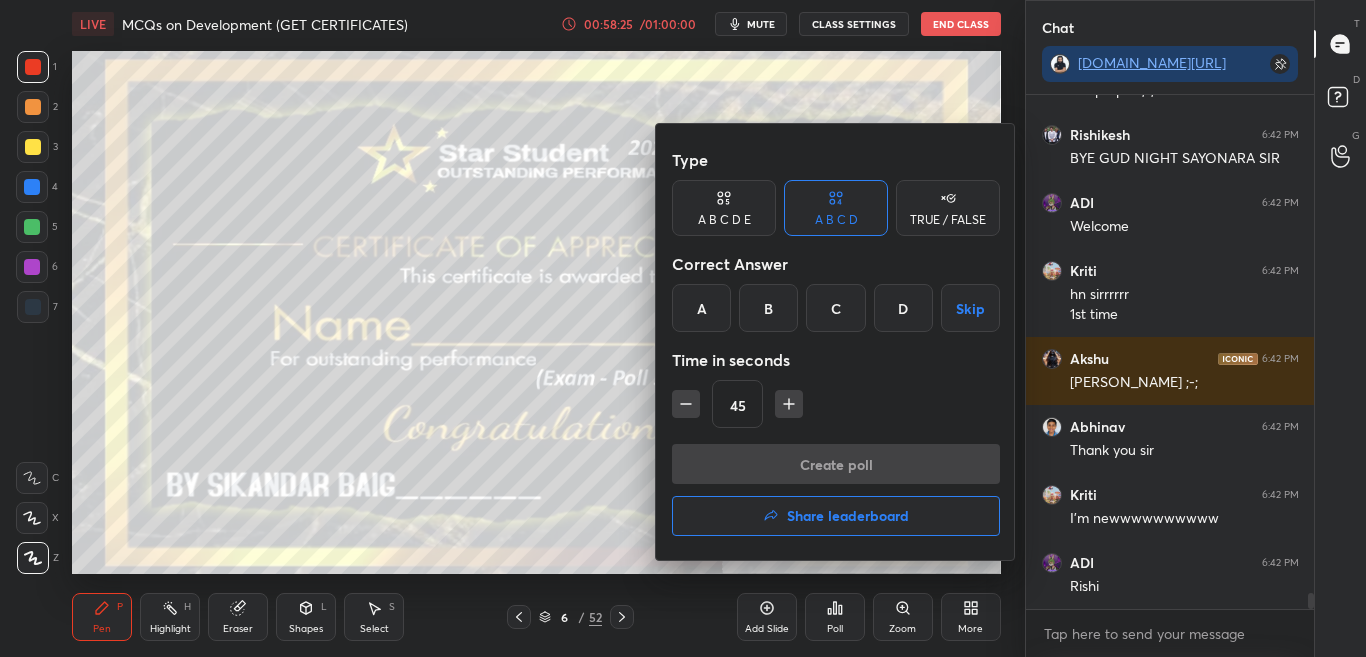 click on "Share leaderboard" at bounding box center (836, 516) 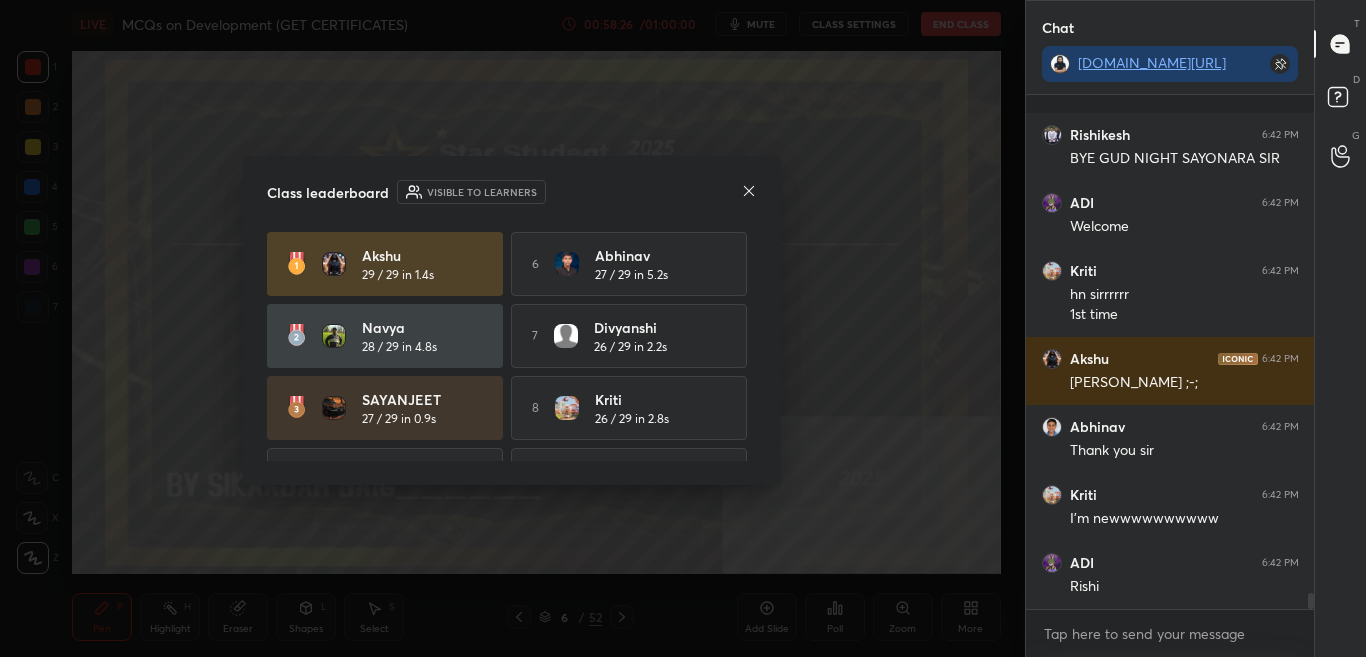 scroll, scrollTop: 16312, scrollLeft: 0, axis: vertical 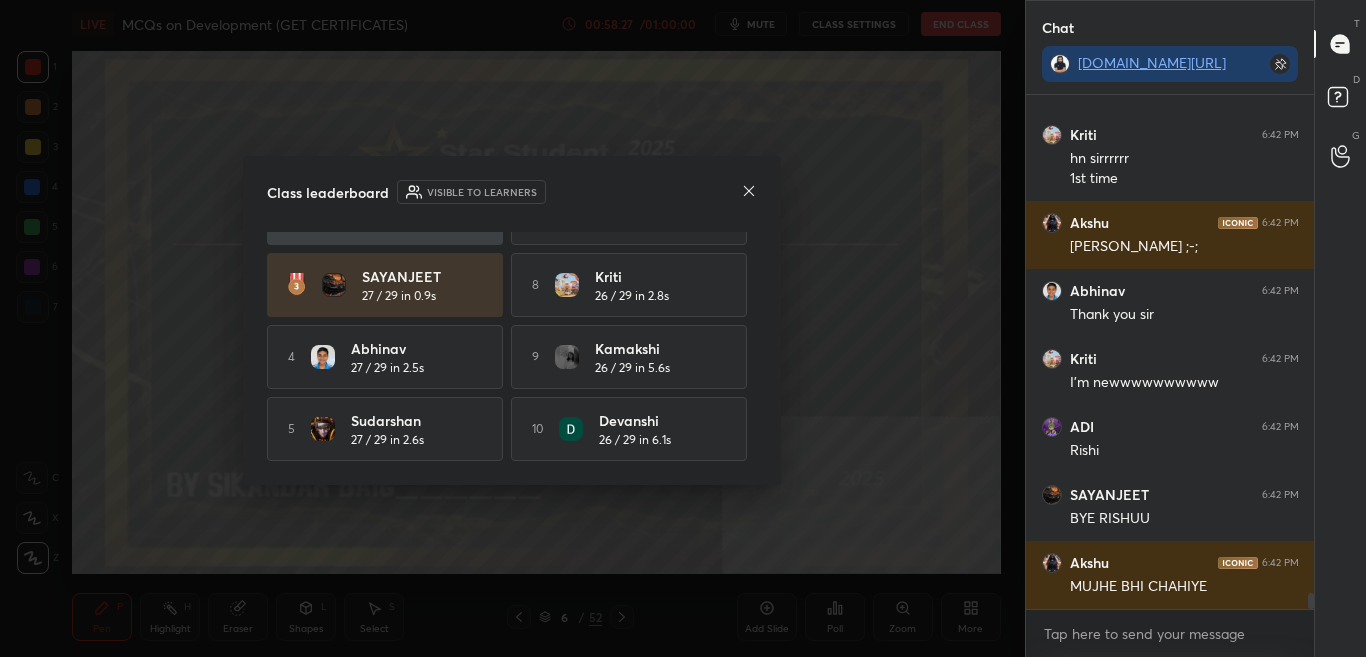 click on "Akshu 29 / 29 in 1.4s 6 Abhinav 27 / 29 in 5.2s Navya 28 / 29 in 4.8s 7 Divyanshi 26 / 29 in 2.2s SAYANJEET 27 / 29 in 0.9s 8 Kriti 26 / 29 in 2.8s 4 Abhinav 27 / 29 in 2.5s 9 kamakshi 26 / 29 in 5.6s 5 Sudarshan 27 / 29 in 2.6s 10 Devanshi 26 / 29 in 6.1s" at bounding box center [512, 285] 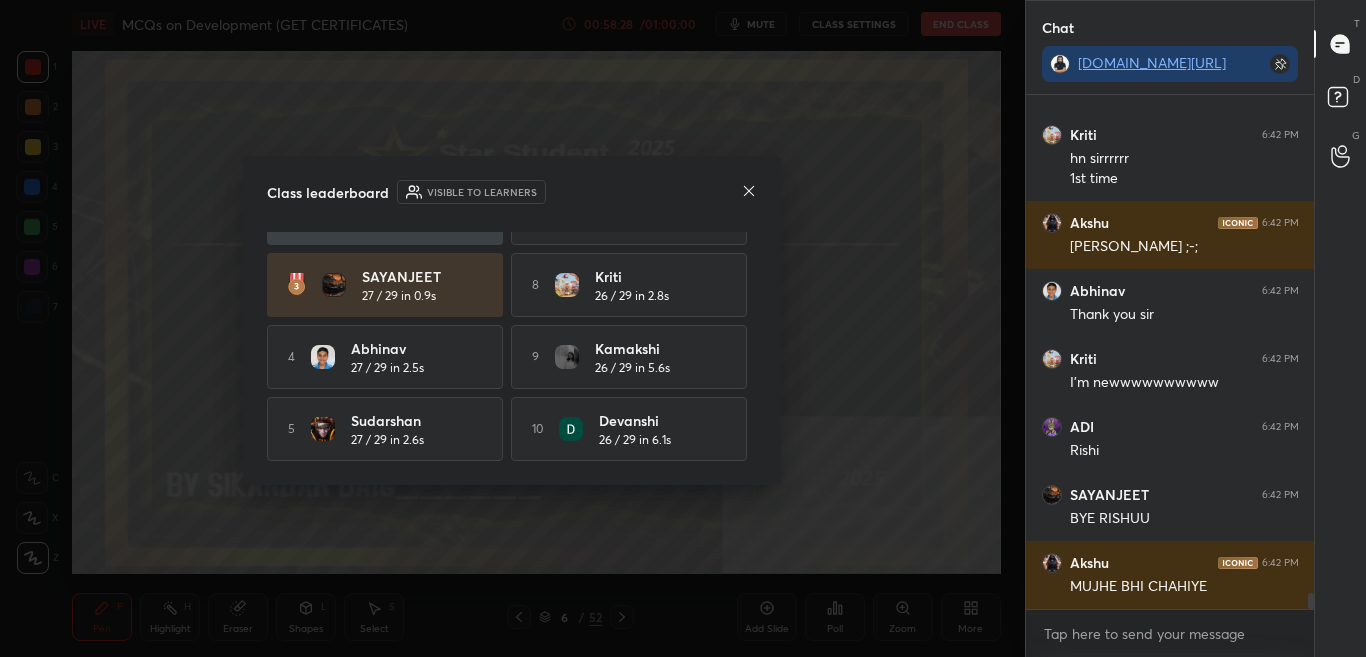 click 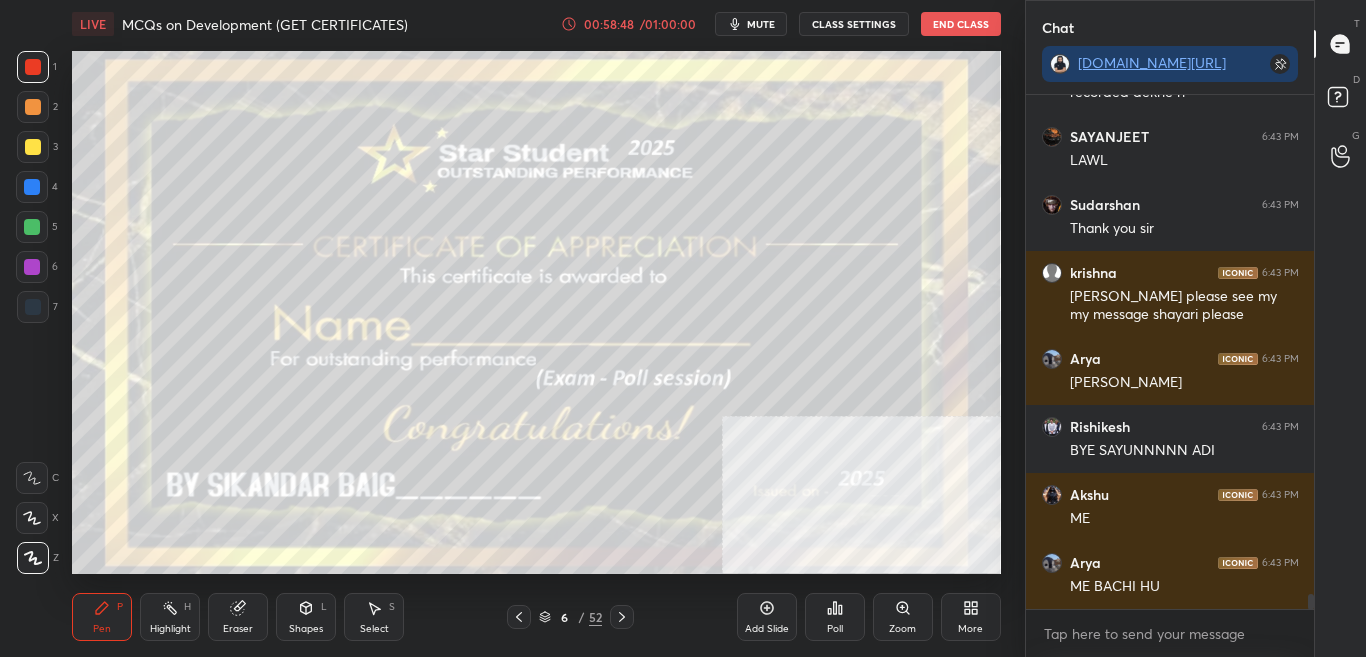 scroll, scrollTop: 16942, scrollLeft: 0, axis: vertical 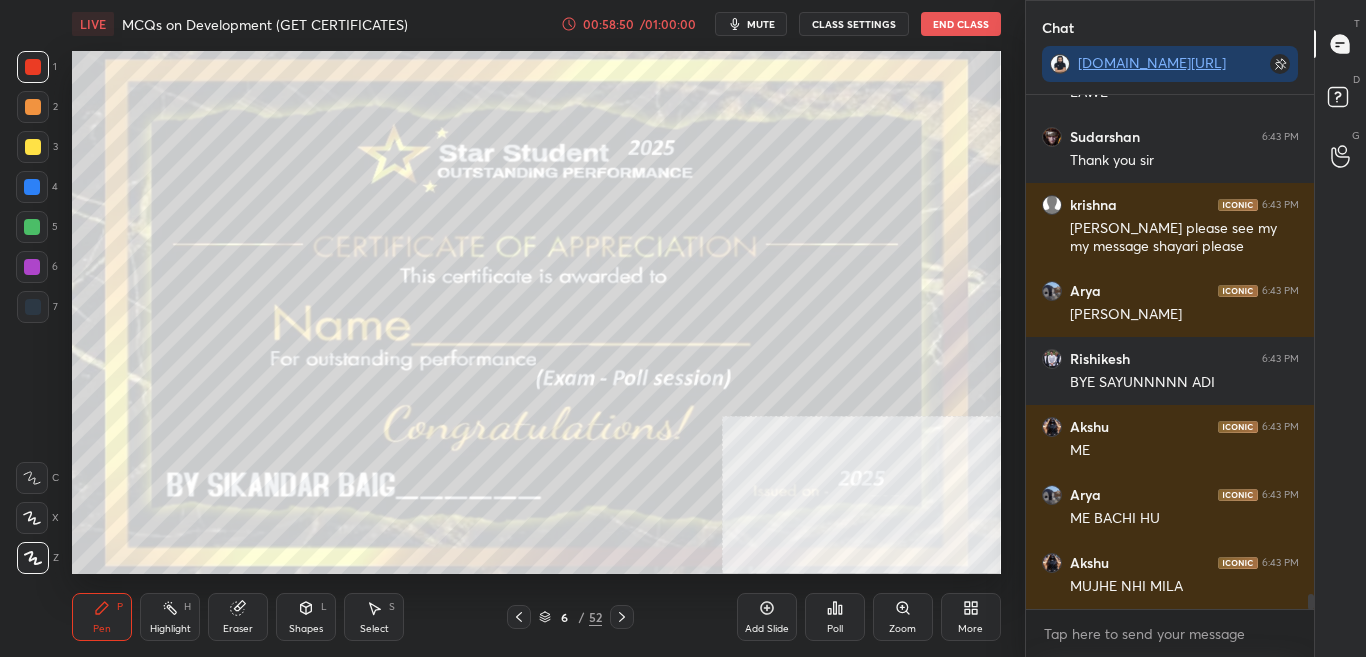 click 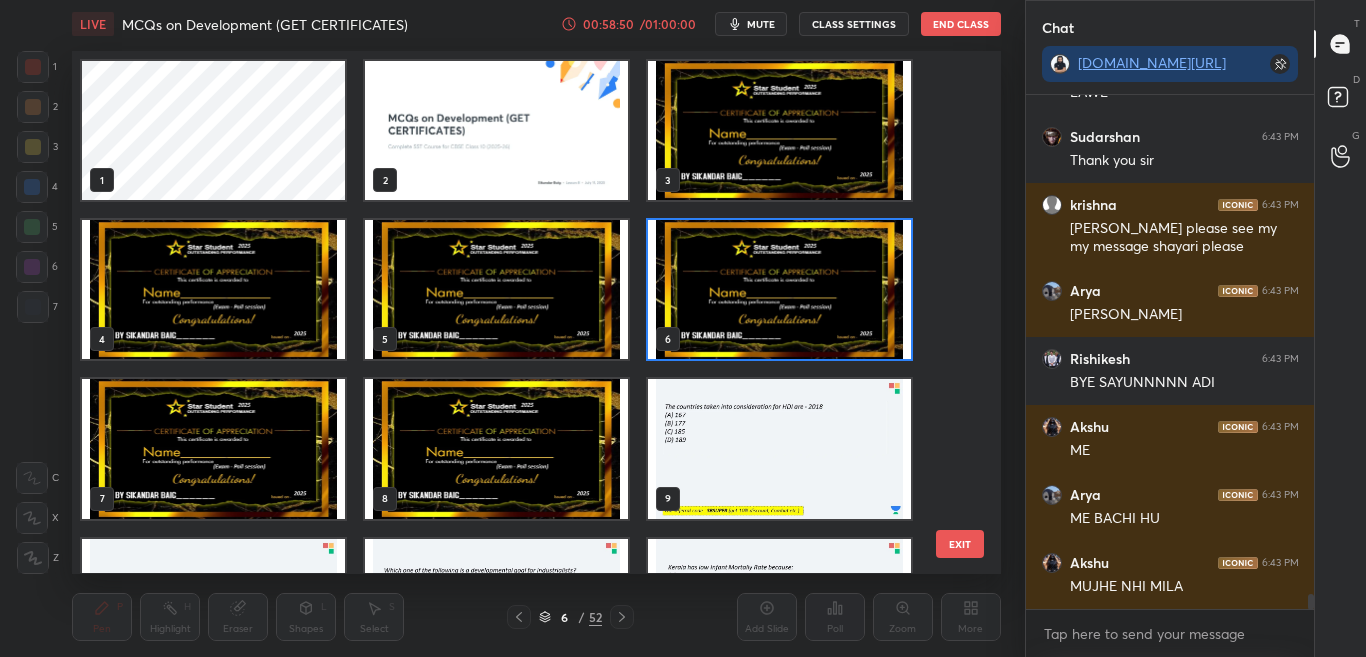 scroll, scrollTop: 7, scrollLeft: 11, axis: both 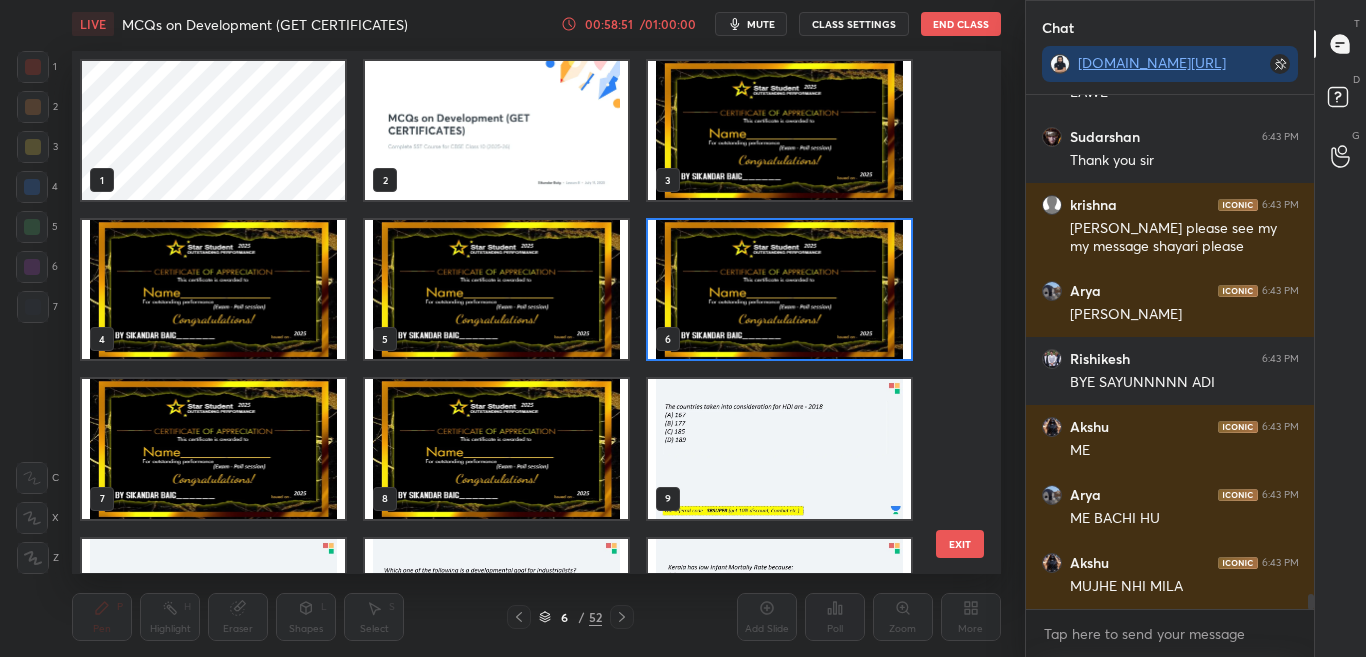 click at bounding box center (779, 130) 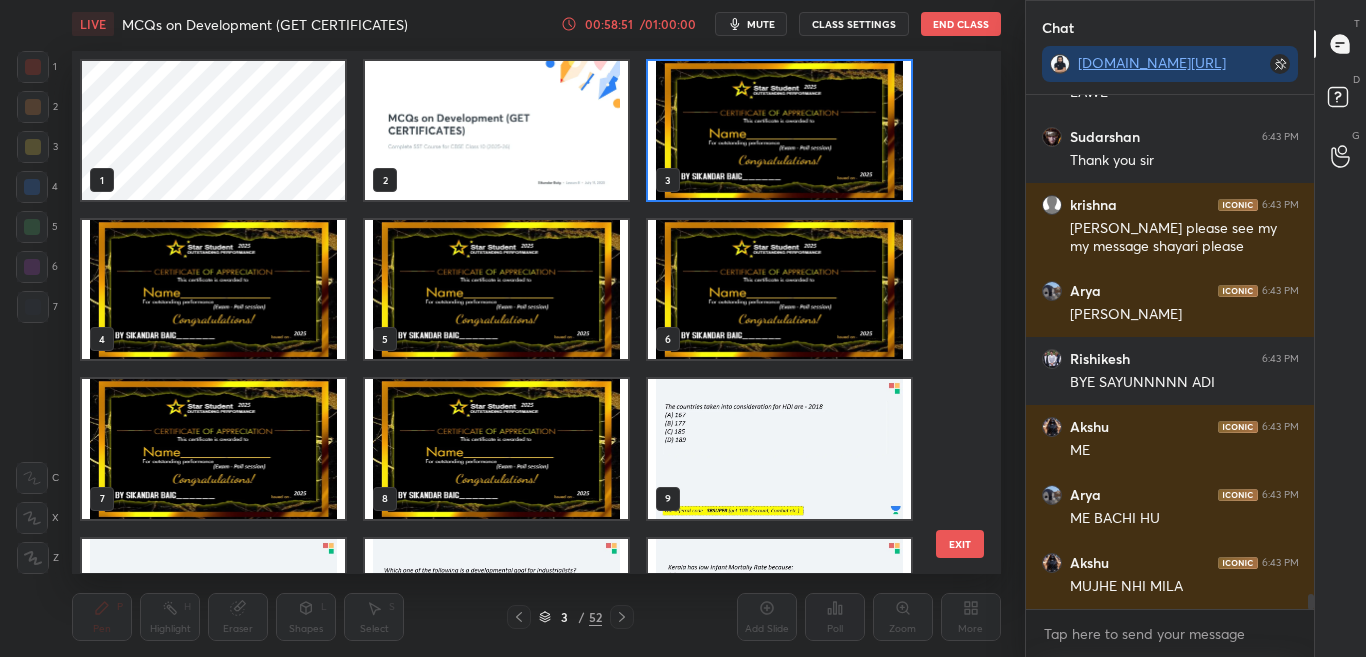 click at bounding box center [779, 130] 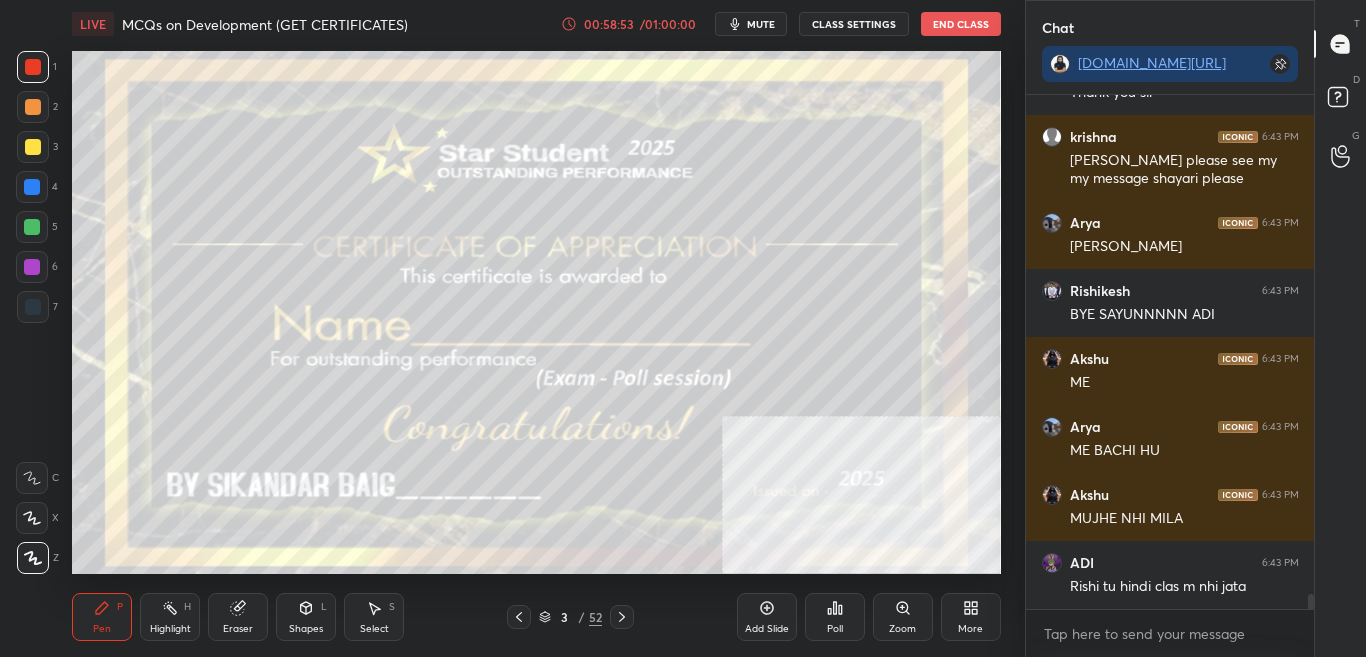 scroll, scrollTop: 17078, scrollLeft: 0, axis: vertical 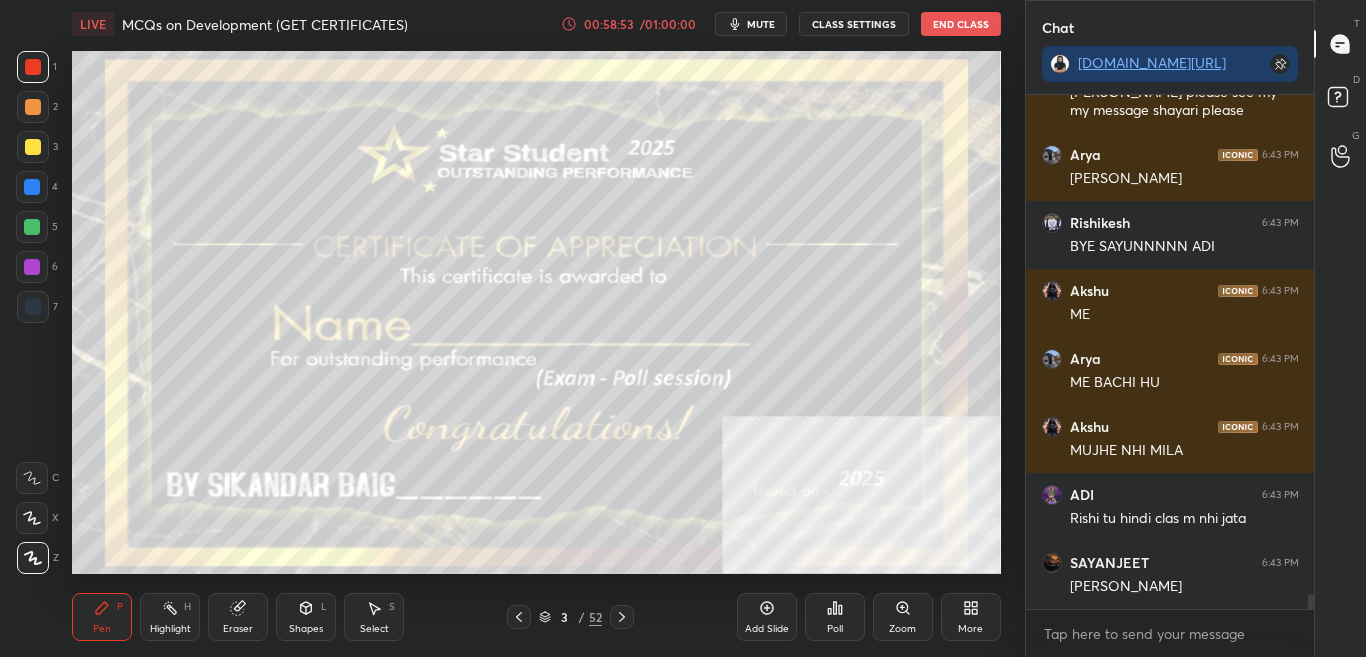 click 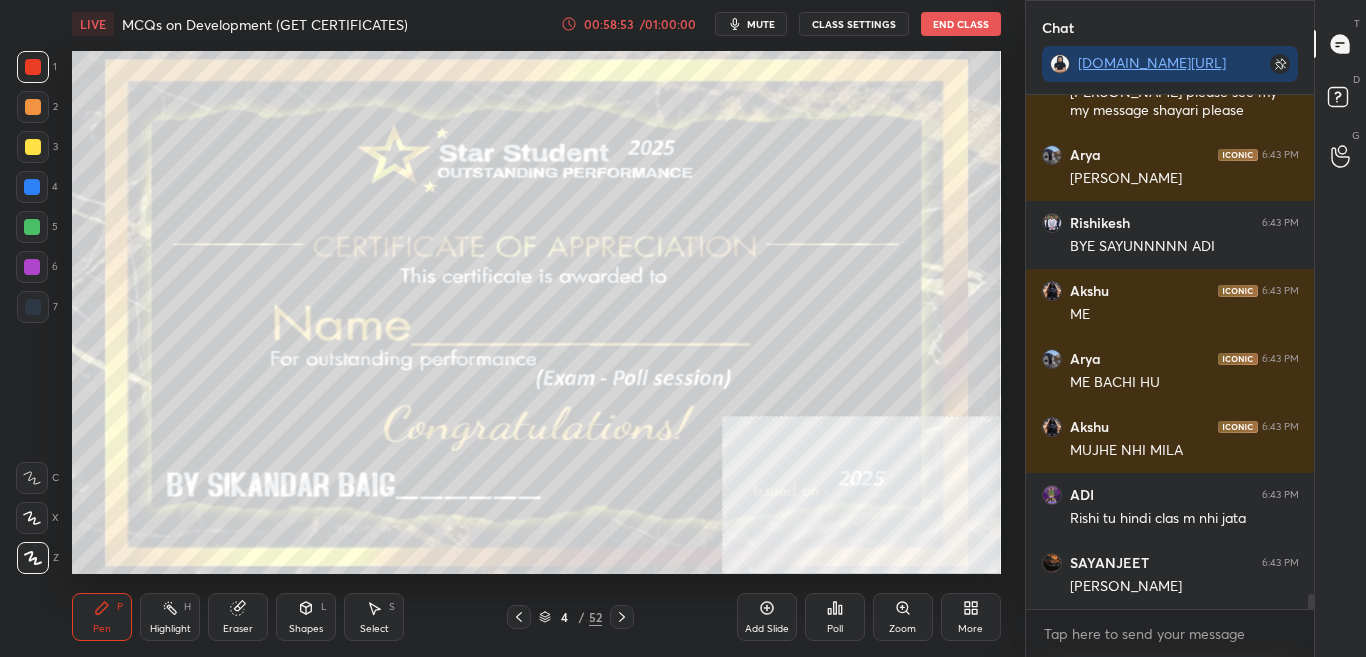 click 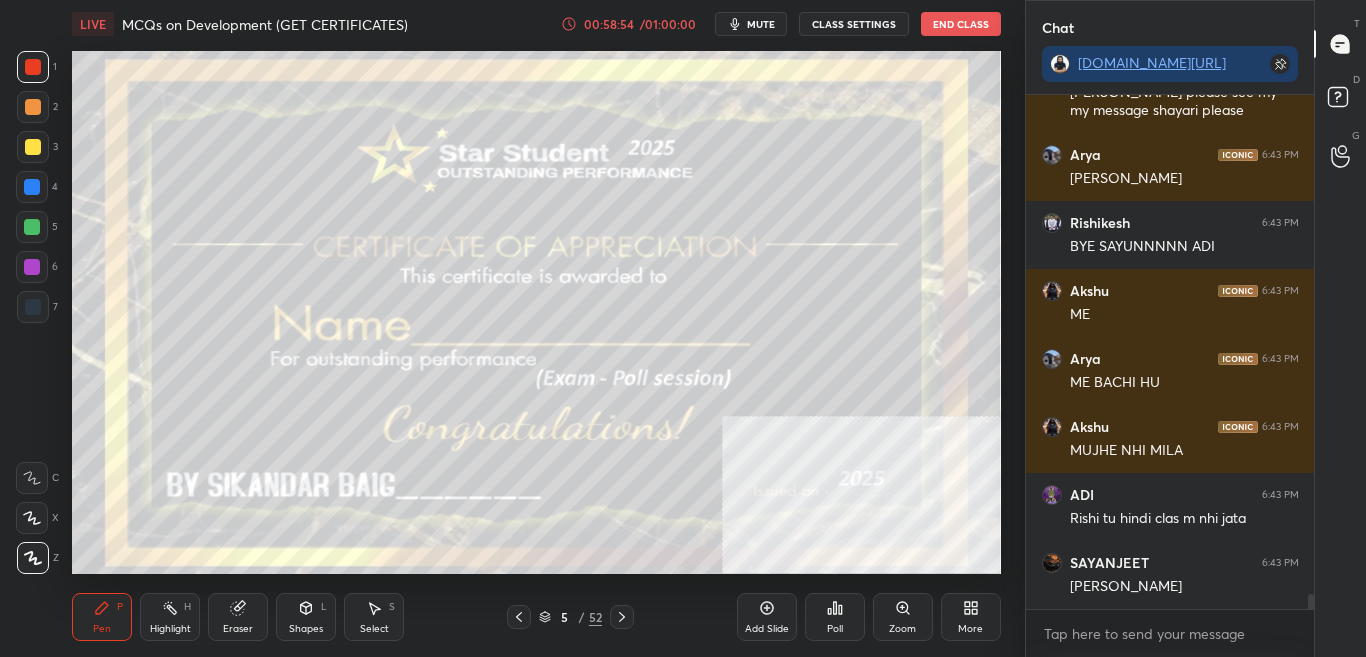 click at bounding box center (622, 617) 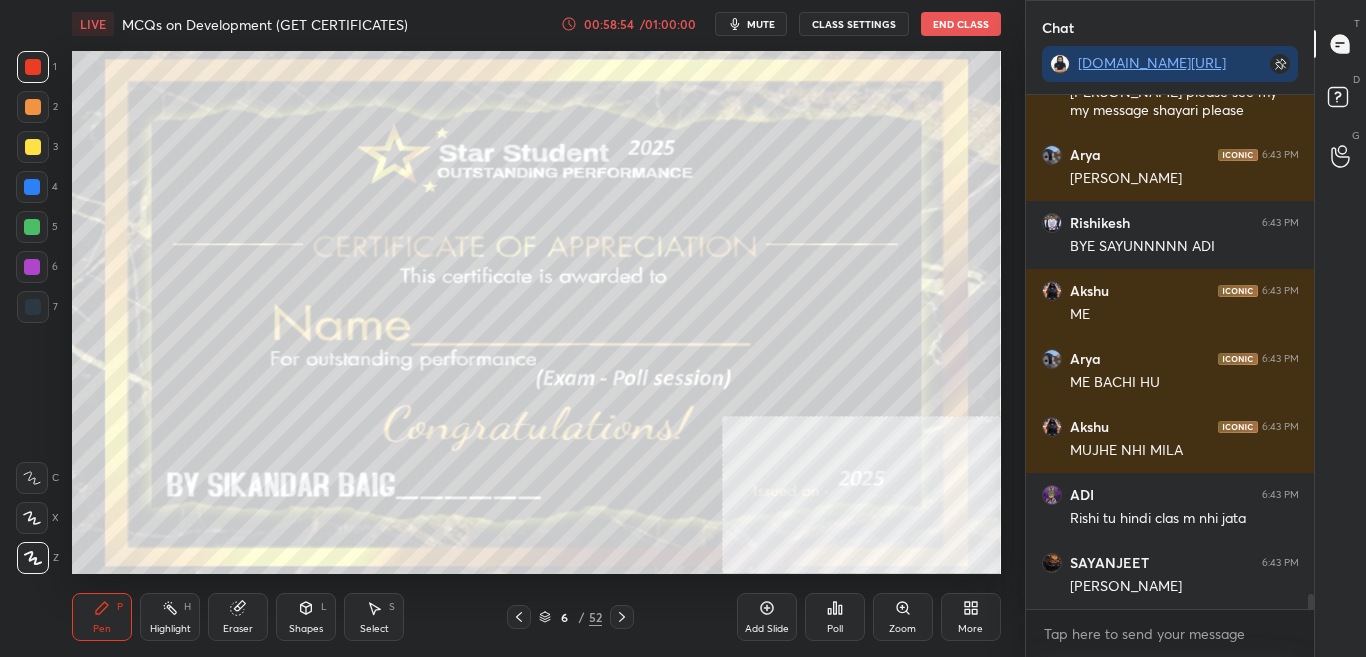 click at bounding box center (622, 617) 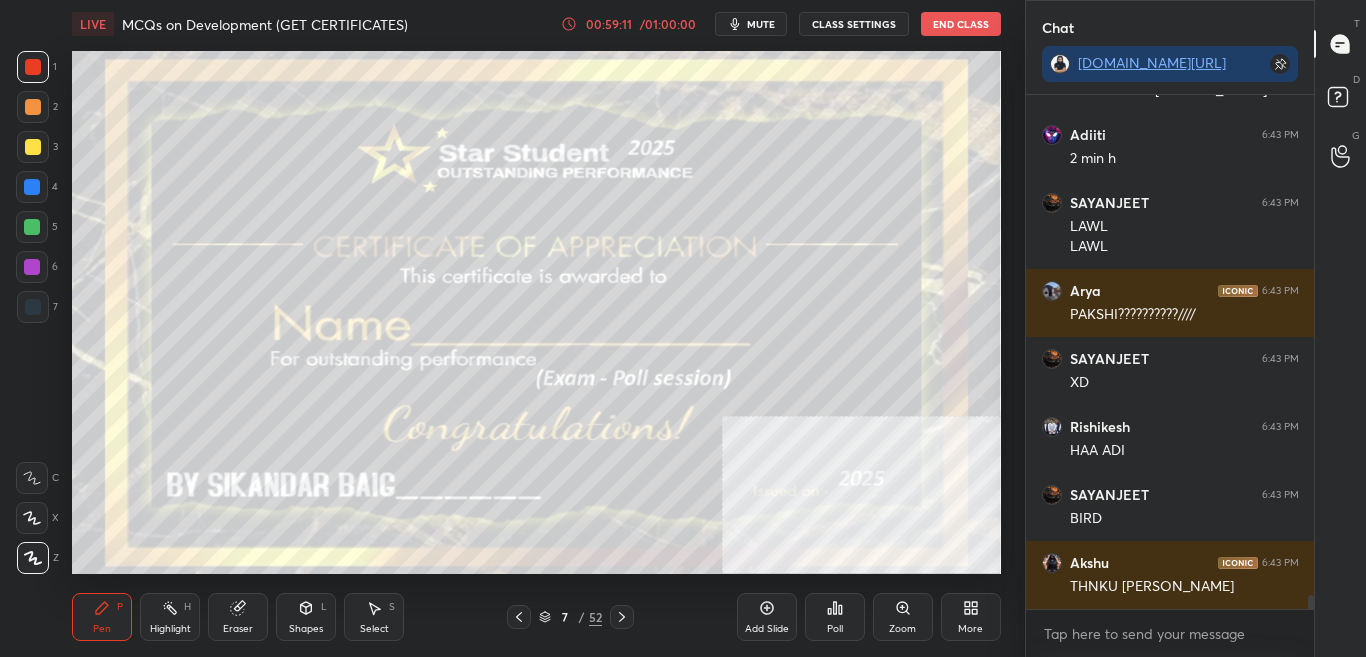 scroll, scrollTop: 17710, scrollLeft: 0, axis: vertical 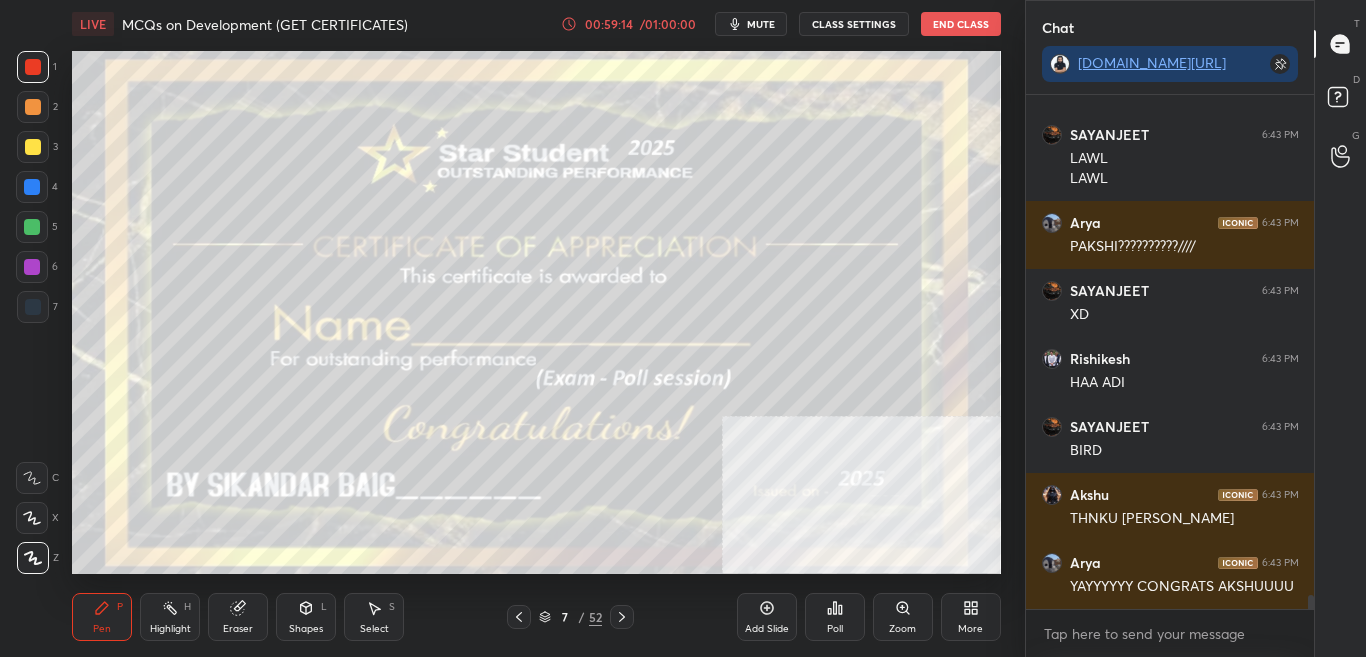 click 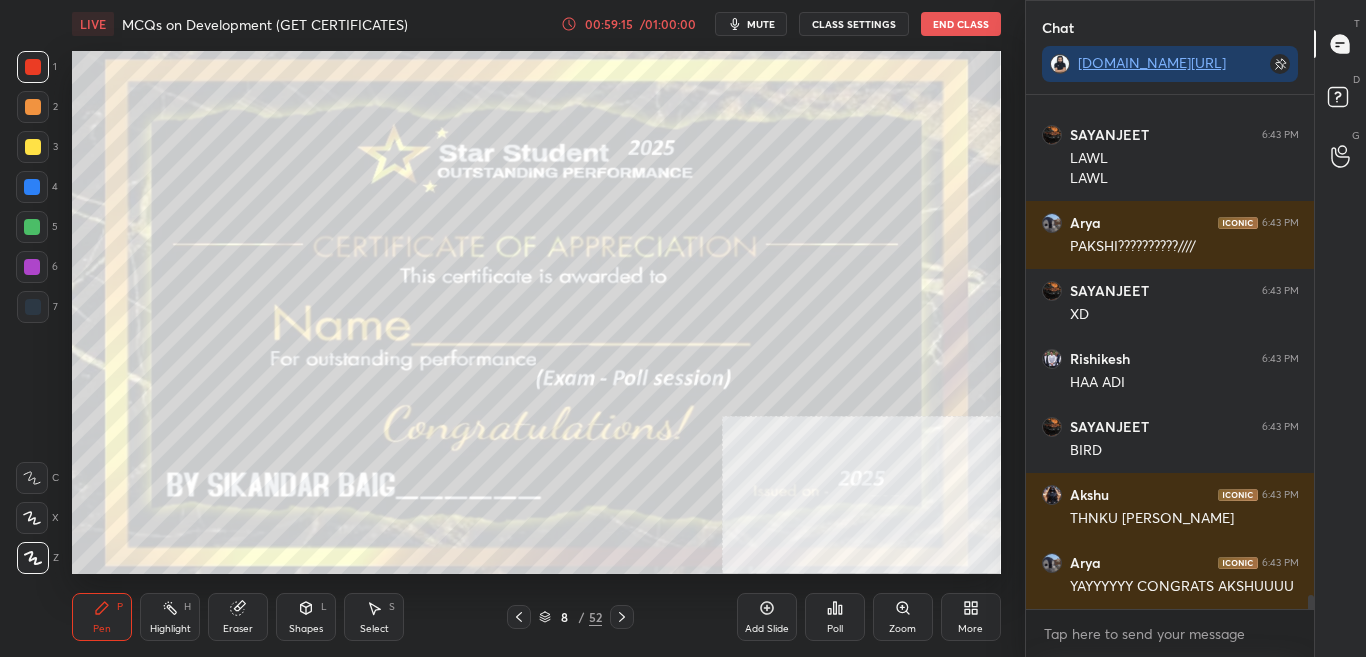 click 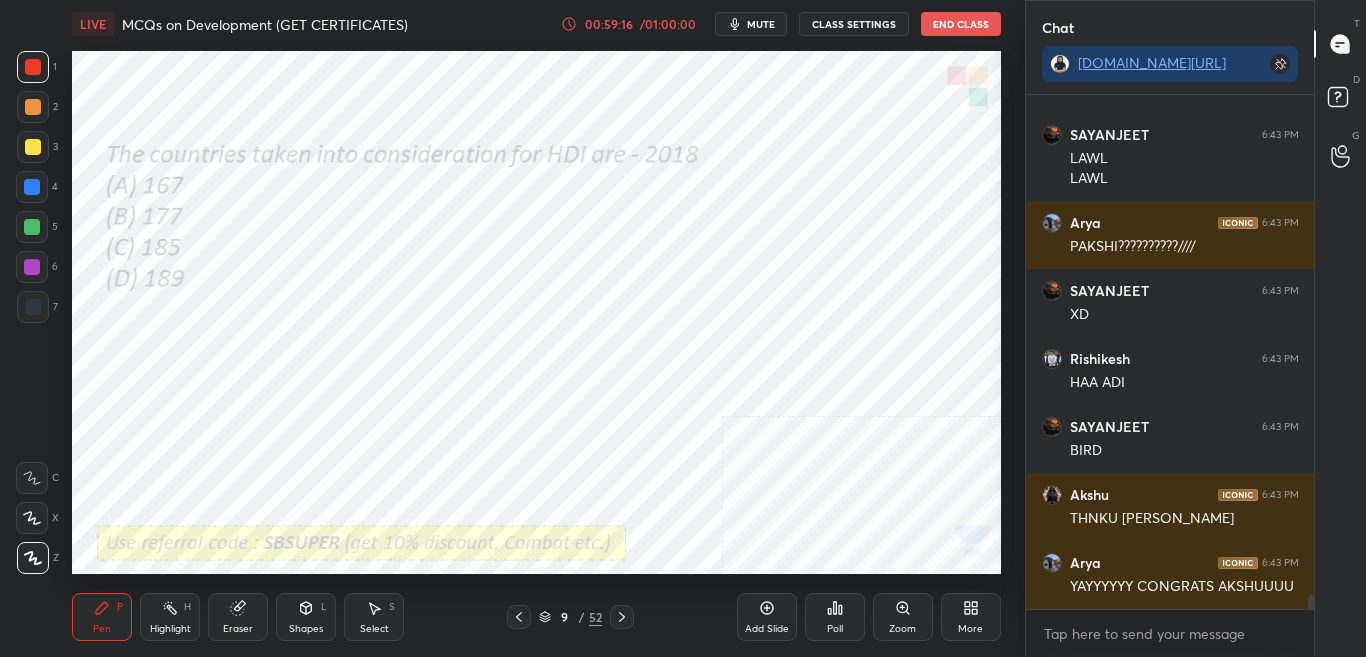 scroll, scrollTop: 17778, scrollLeft: 0, axis: vertical 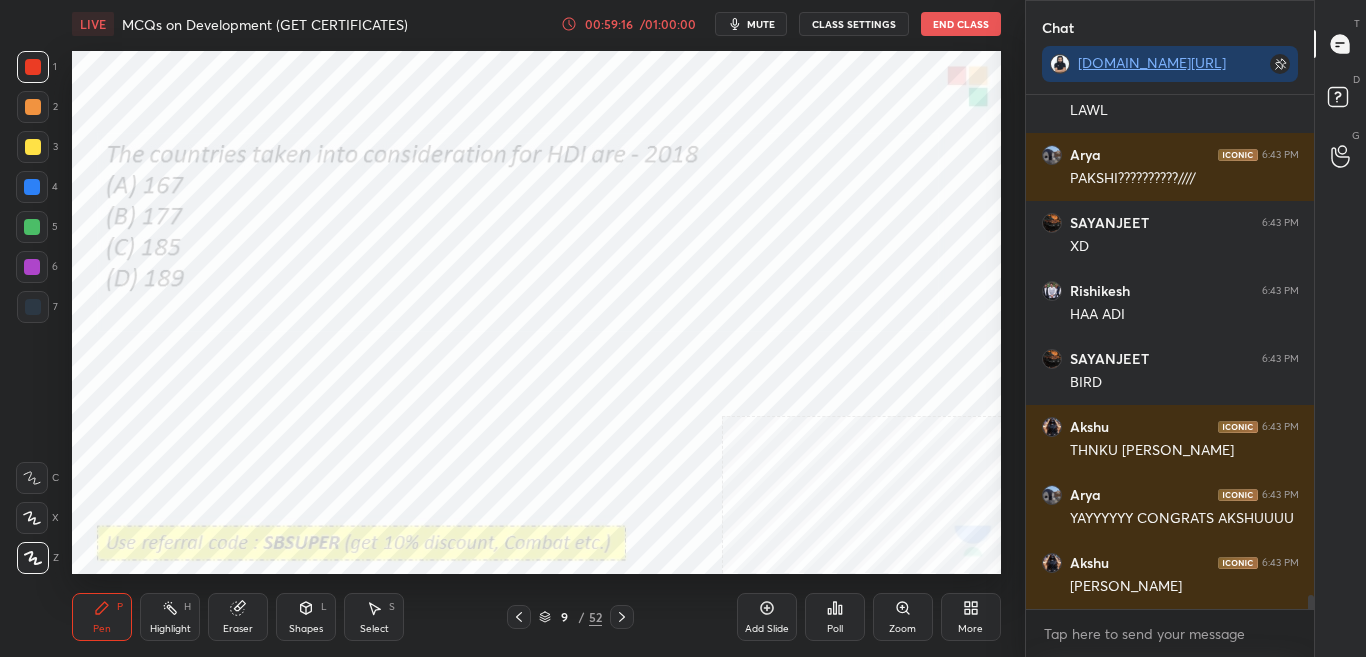click on "9 / 52" at bounding box center [570, 617] 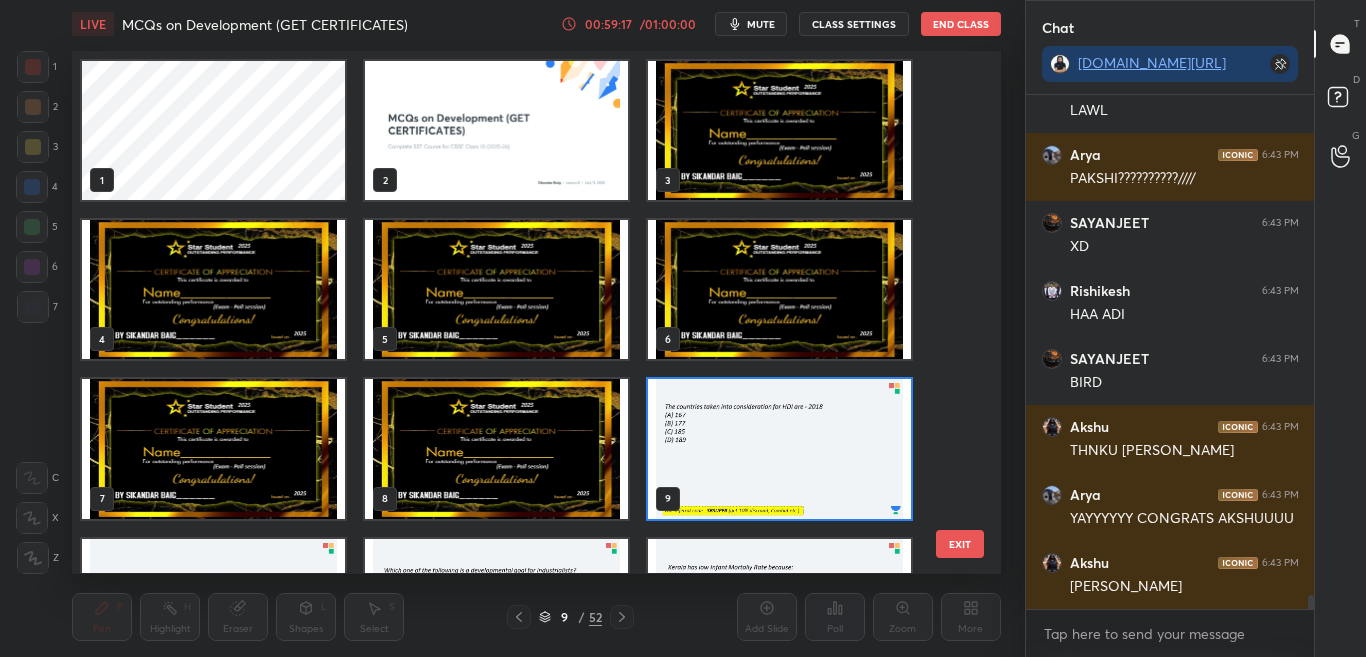 scroll, scrollTop: 7, scrollLeft: 11, axis: both 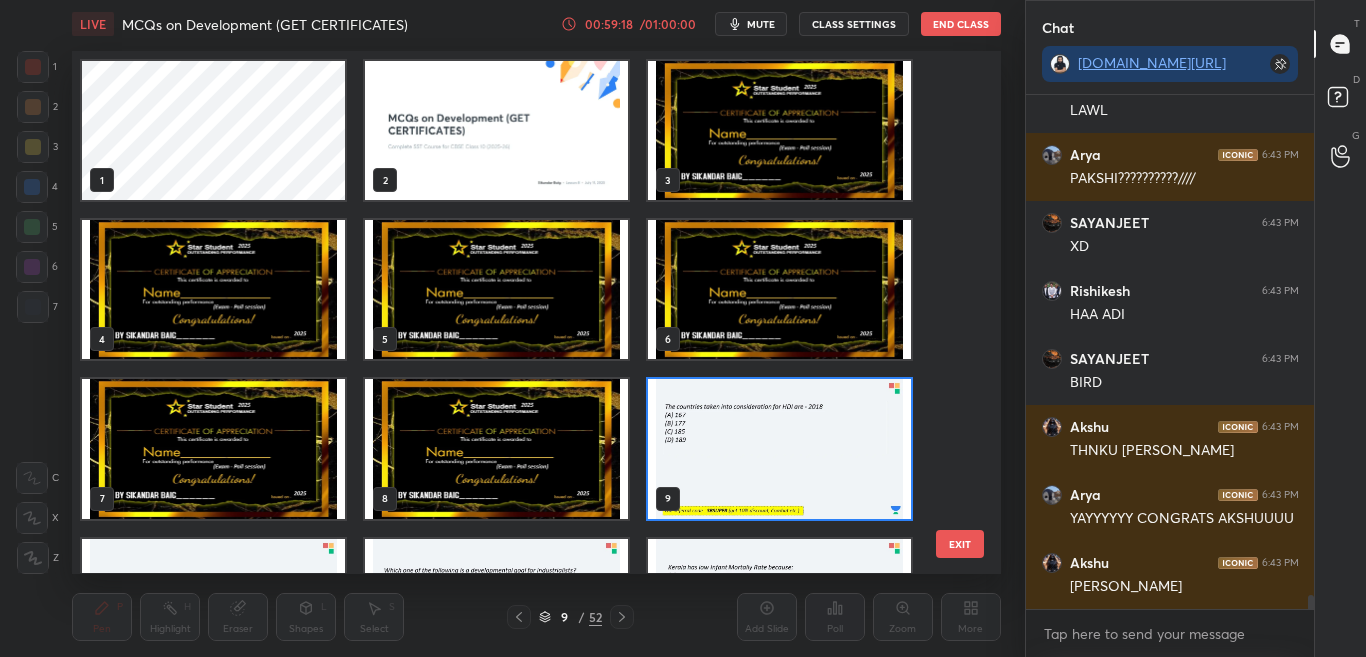 drag, startPoint x: 965, startPoint y: 131, endPoint x: 947, endPoint y: 203, distance: 74.215904 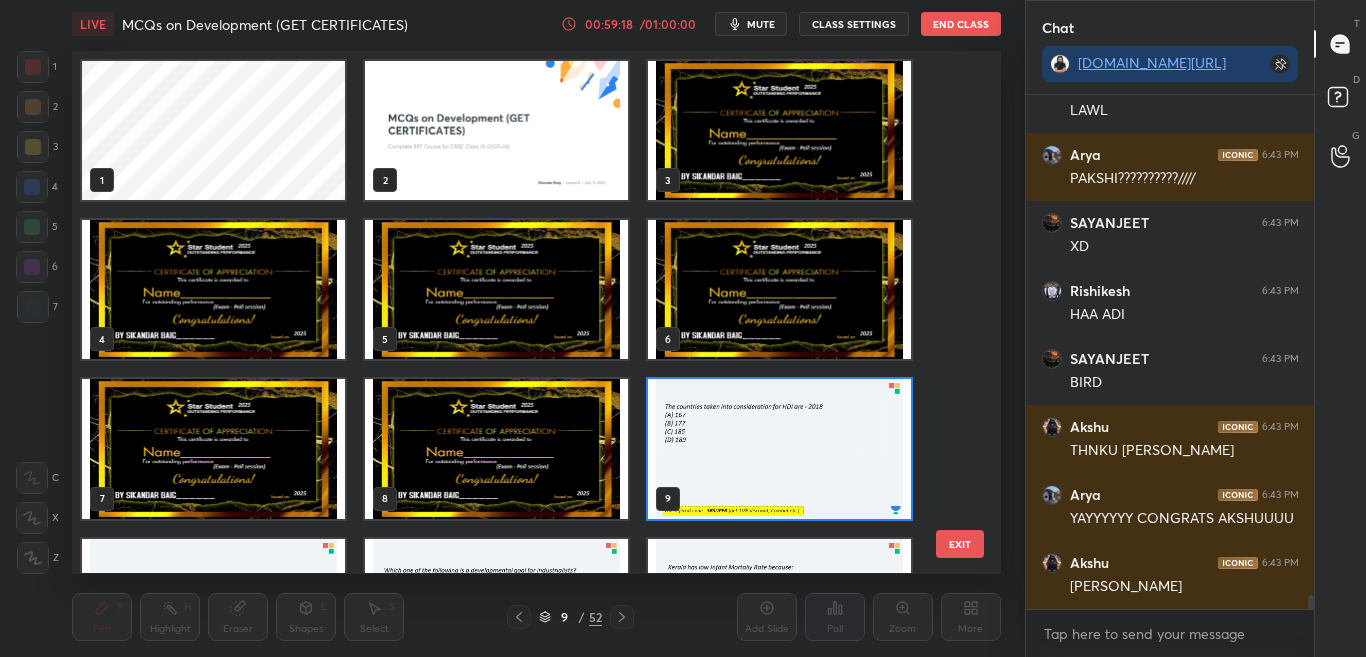 click on "1 2 3 4 5 6 7 8 9 10 11 12 13 14 15 EXIT" at bounding box center (536, 312) 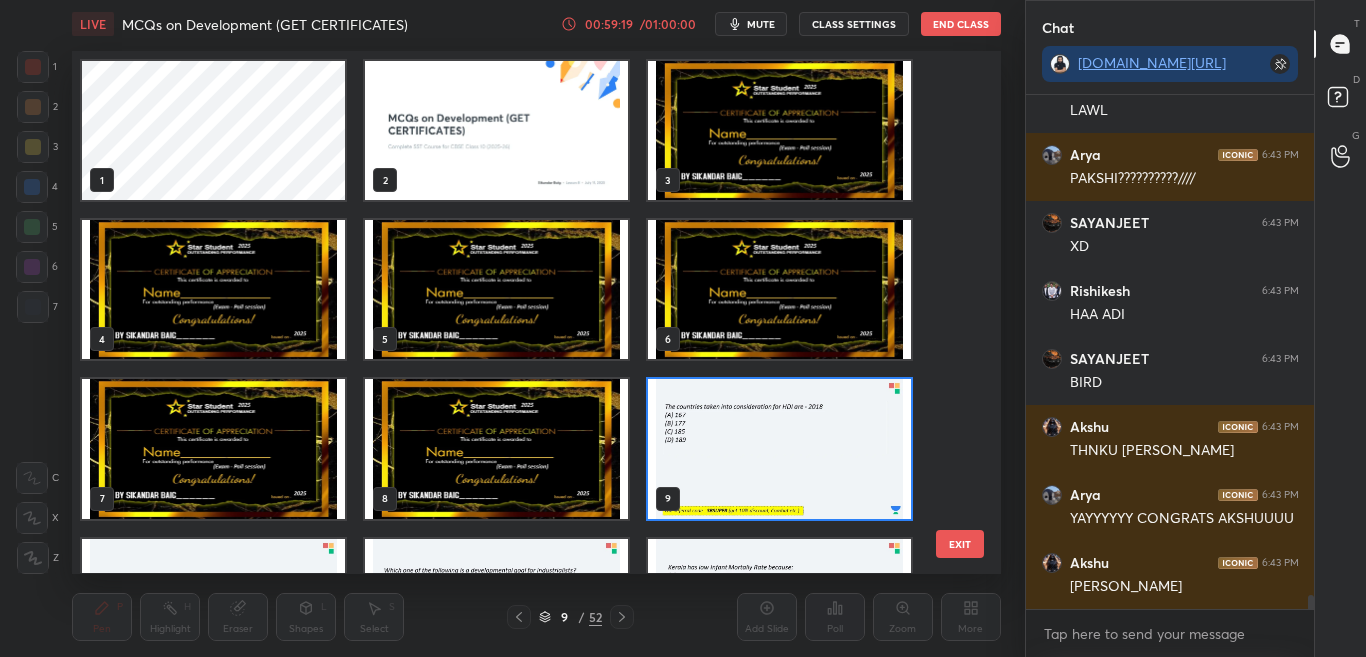 drag, startPoint x: 967, startPoint y: 128, endPoint x: 964, endPoint y: 140, distance: 12.369317 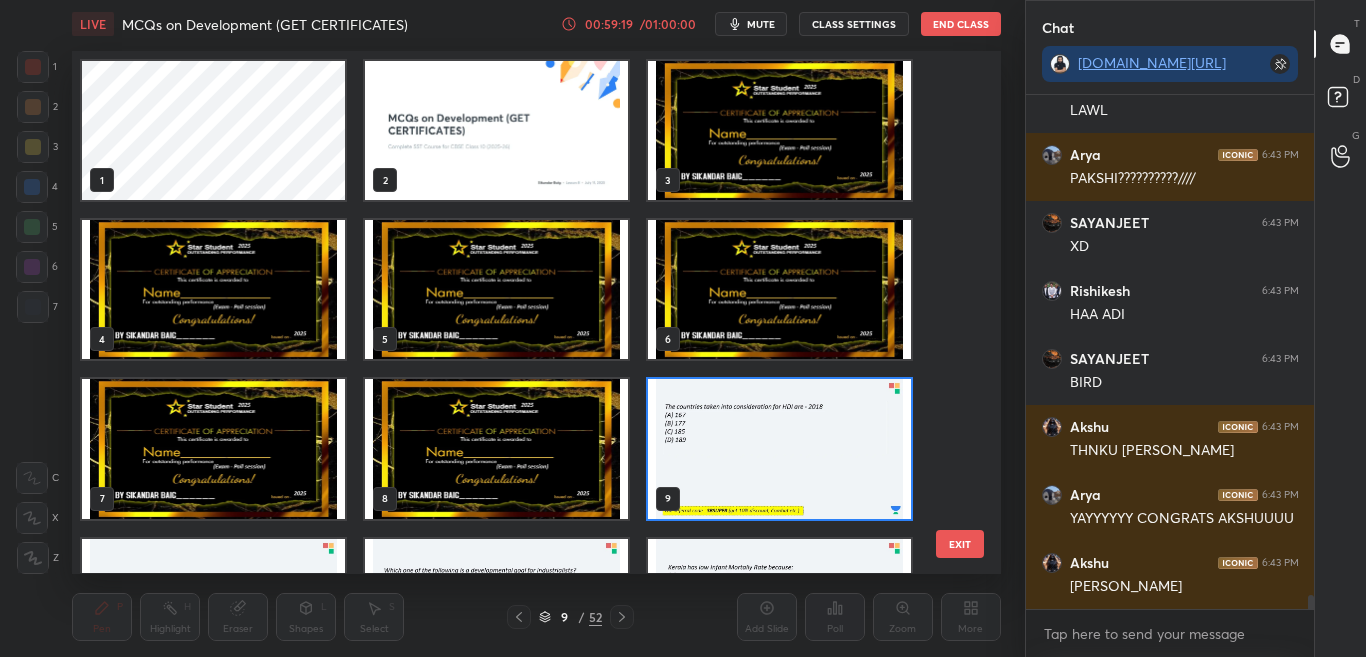 scroll, scrollTop: 17846, scrollLeft: 0, axis: vertical 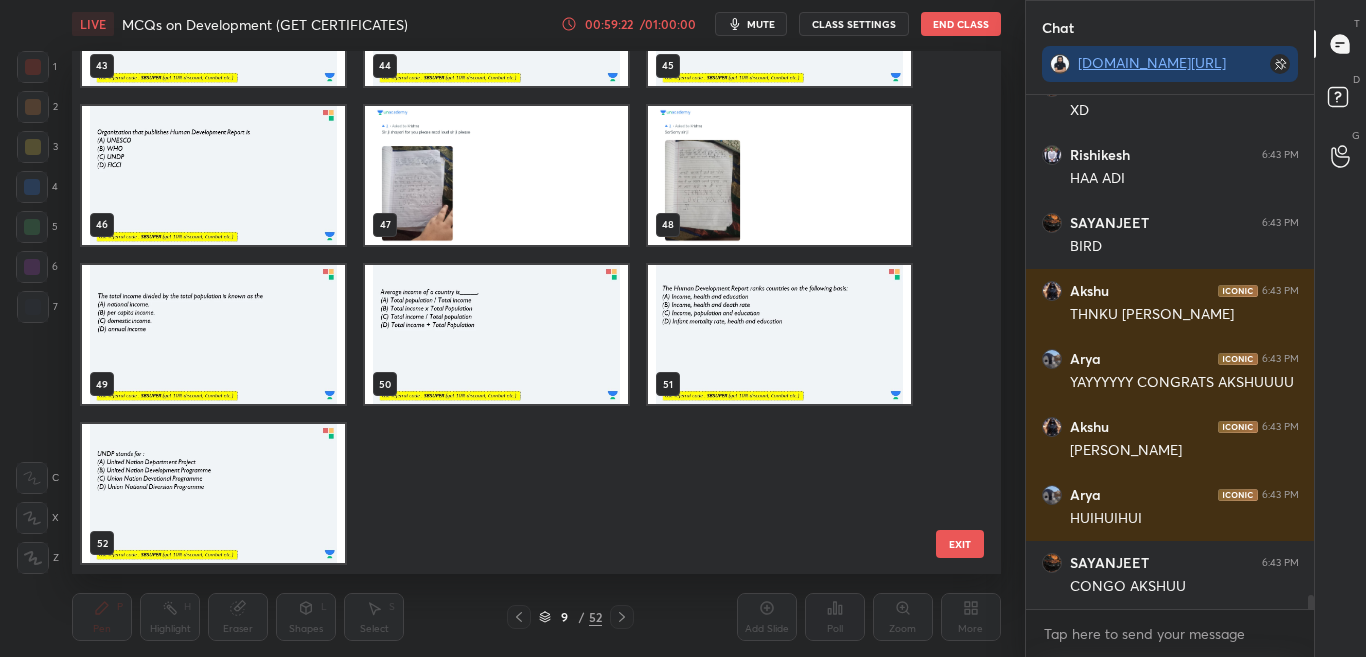 click at bounding box center (779, 175) 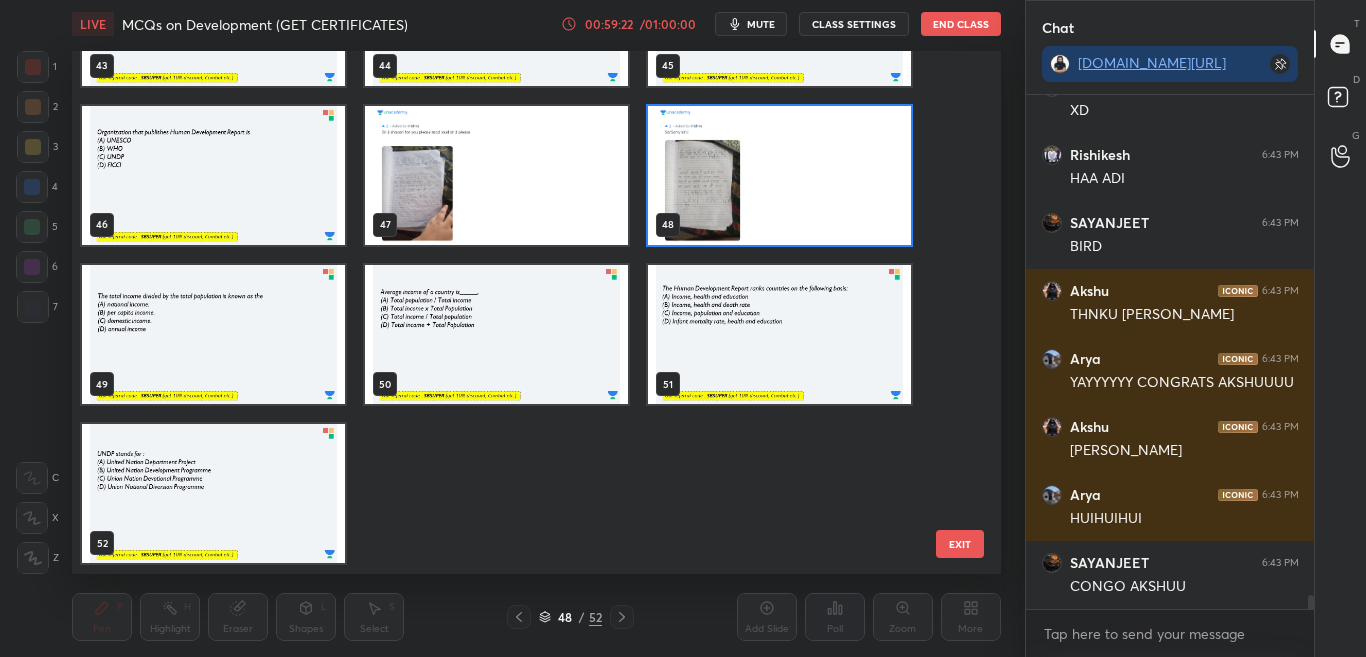 click at bounding box center [779, 175] 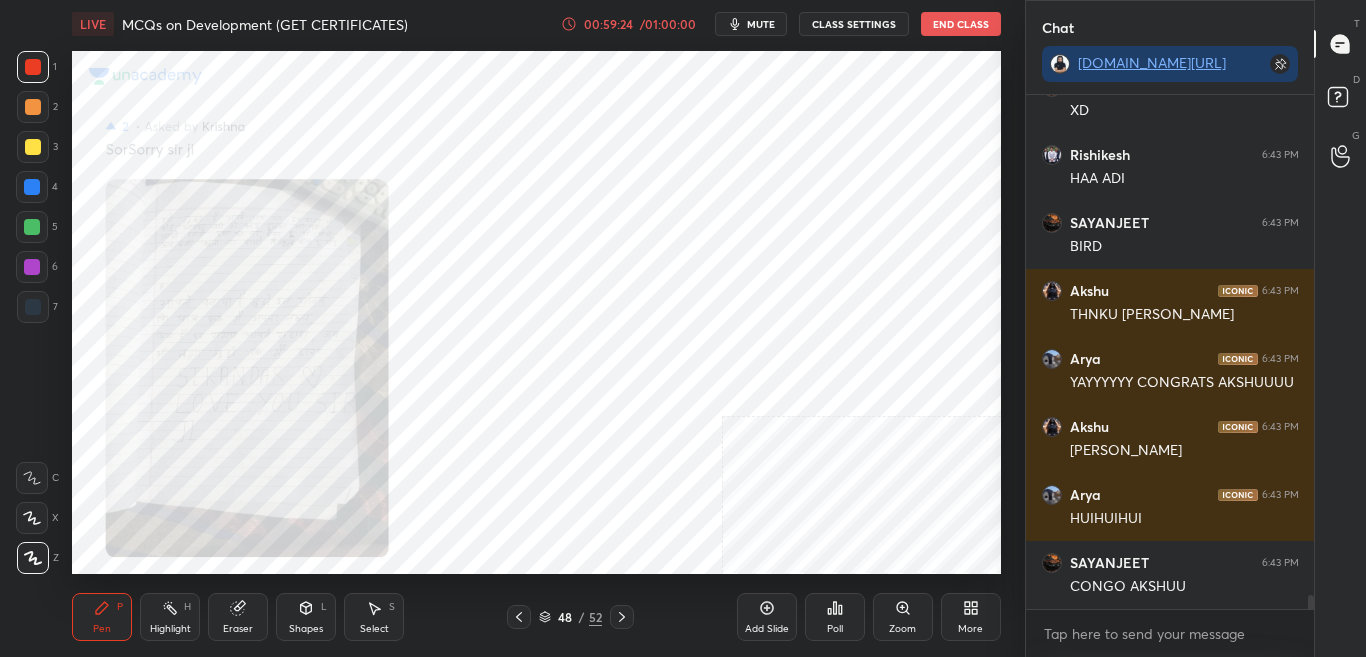 click 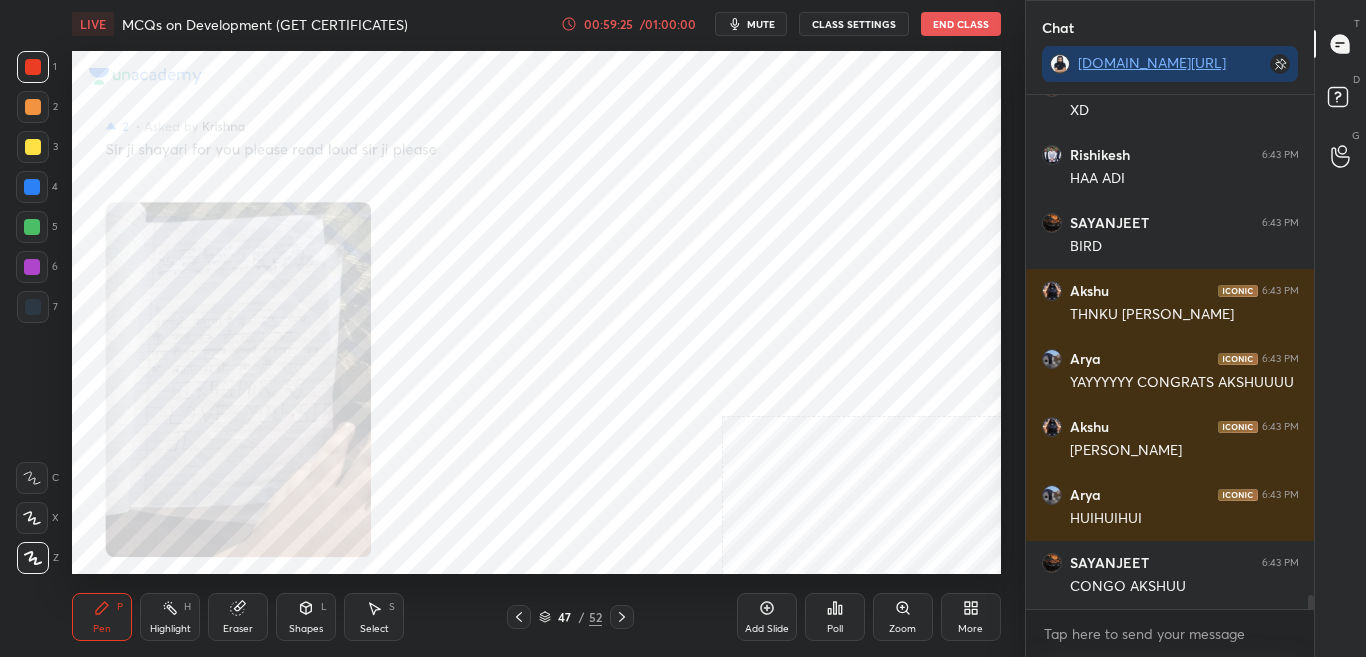 click 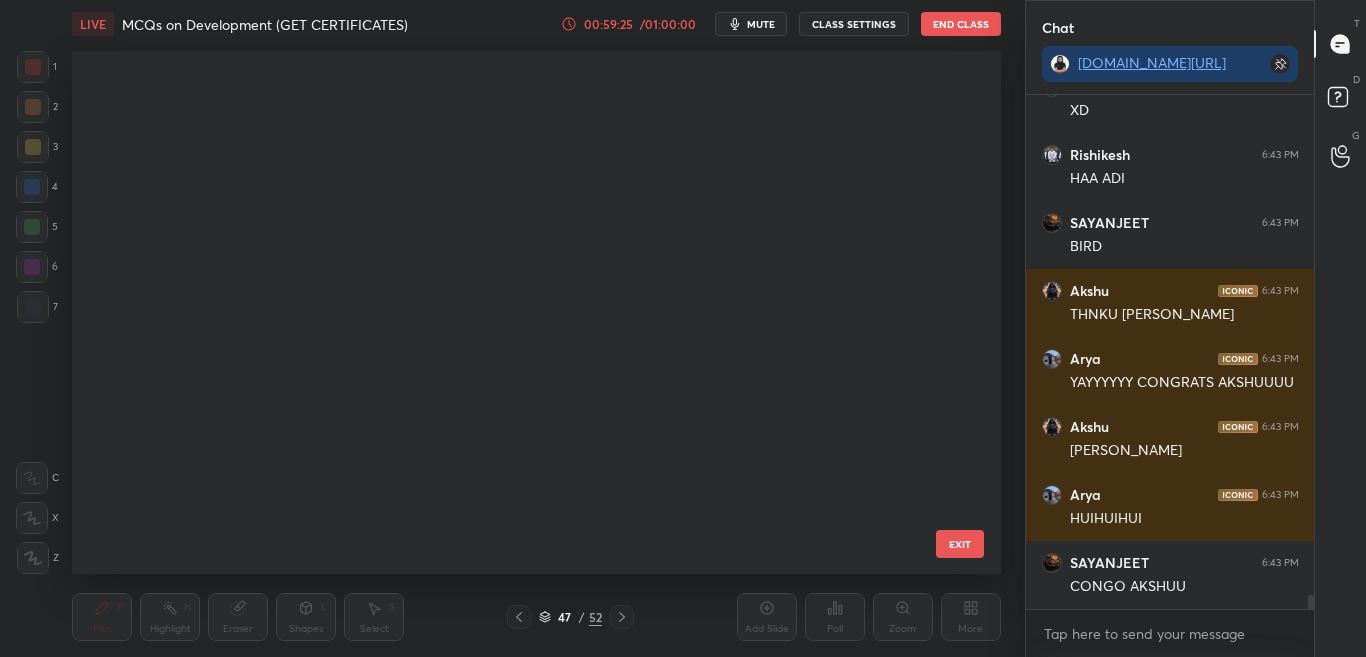 scroll, scrollTop: 2025, scrollLeft: 0, axis: vertical 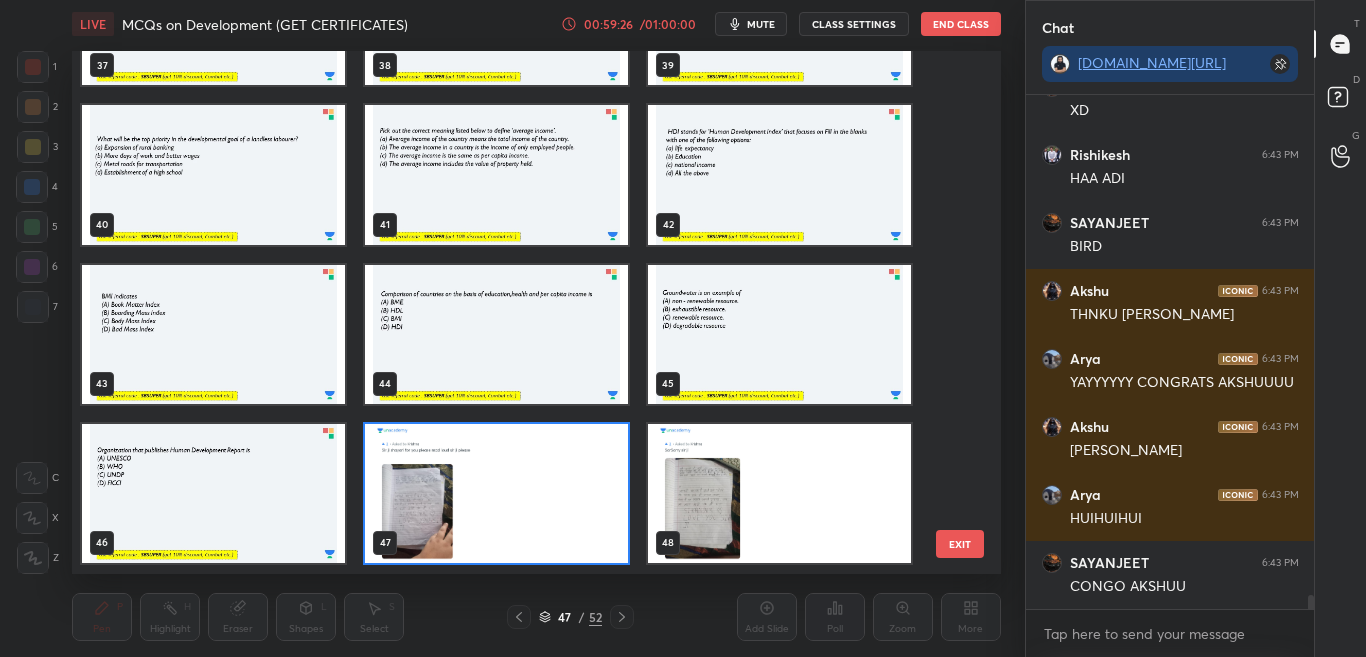 click on "37 38 39 40 41 42 43 44 45 46 47 48 49 50 51" at bounding box center [519, 312] 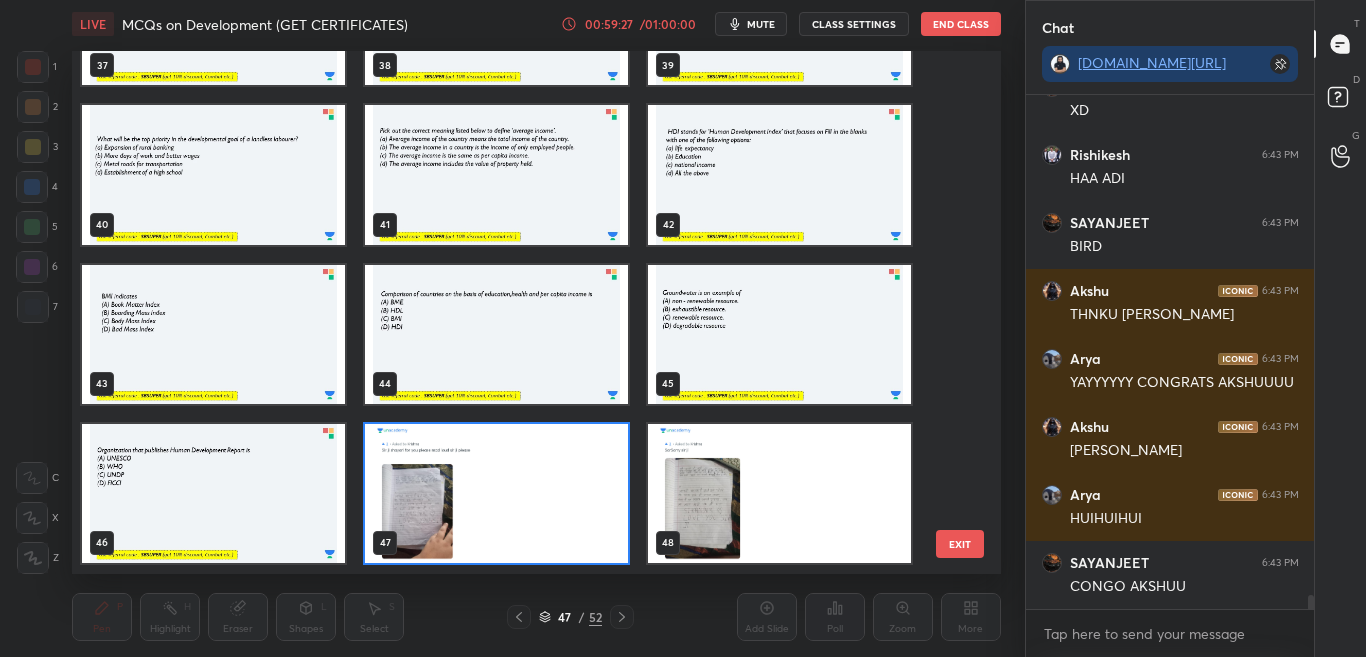 click on "37 38 39 40 41 42 43 44 45 46 47 48 49 50 51" at bounding box center (519, 312) 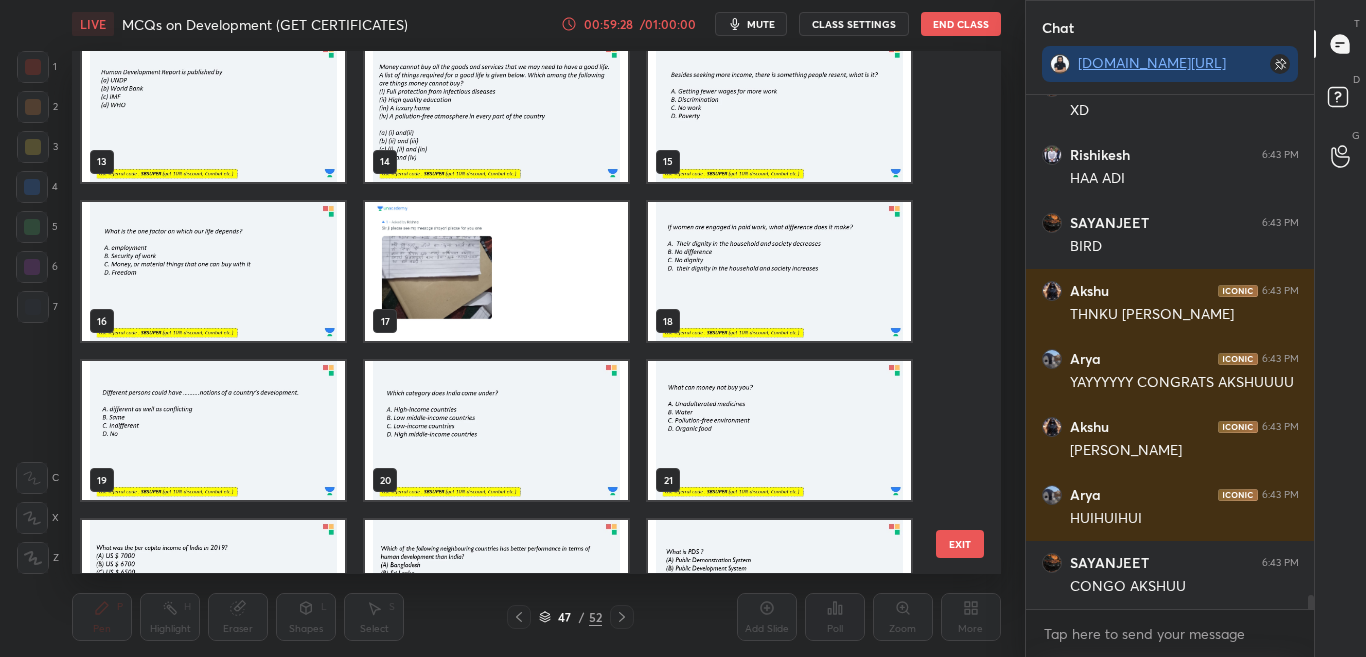scroll, scrollTop: 647, scrollLeft: 0, axis: vertical 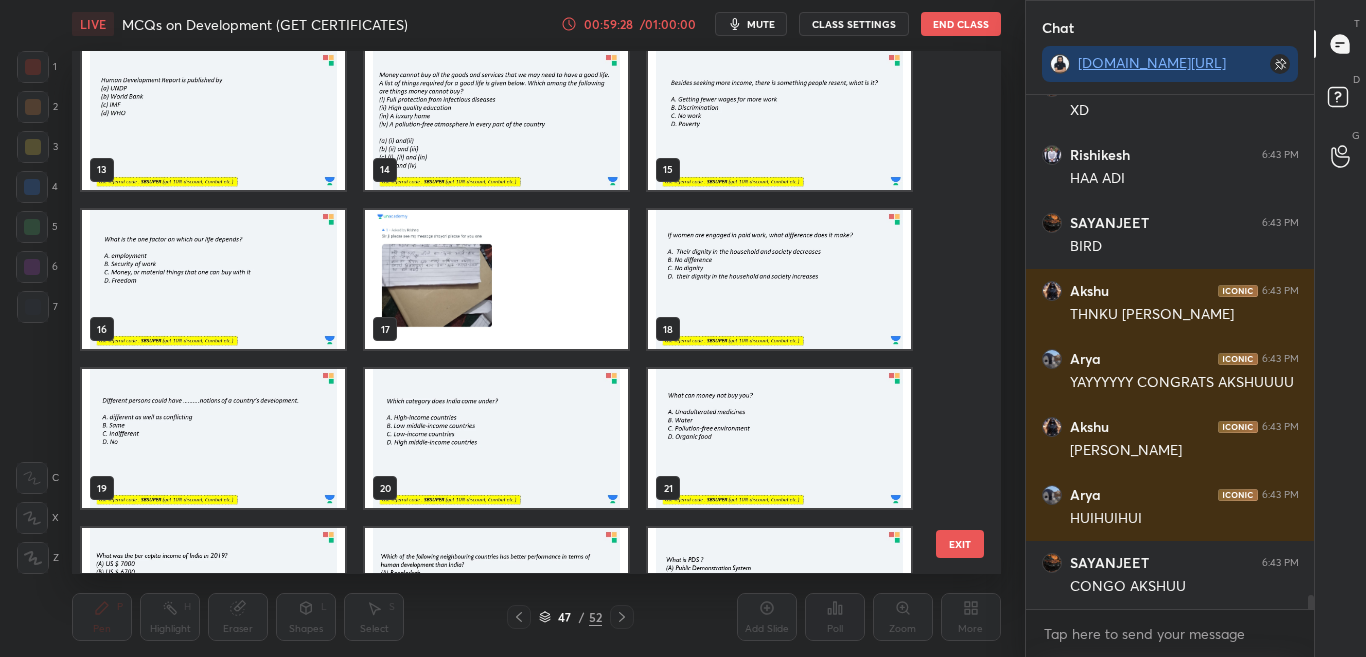 click on "10 11 12 13 14 15 16 17 18 19 20 21 22 23 24 EXIT" at bounding box center (536, 312) 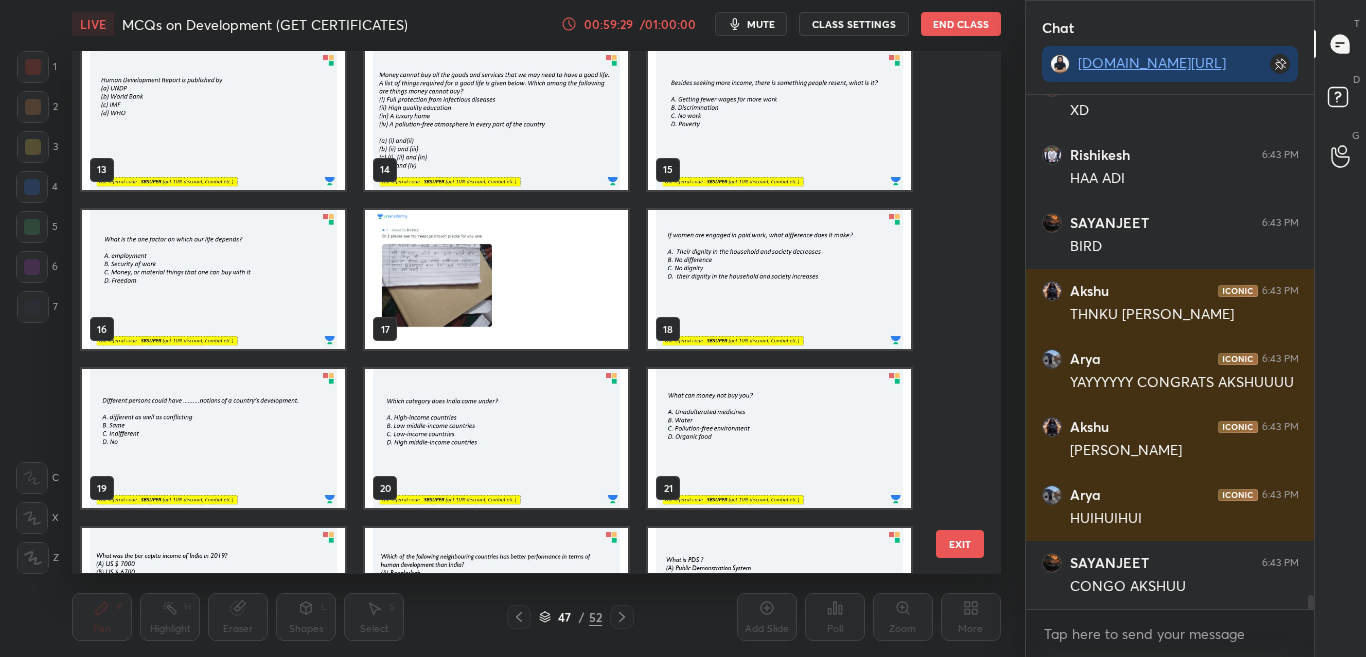 click at bounding box center (496, 279) 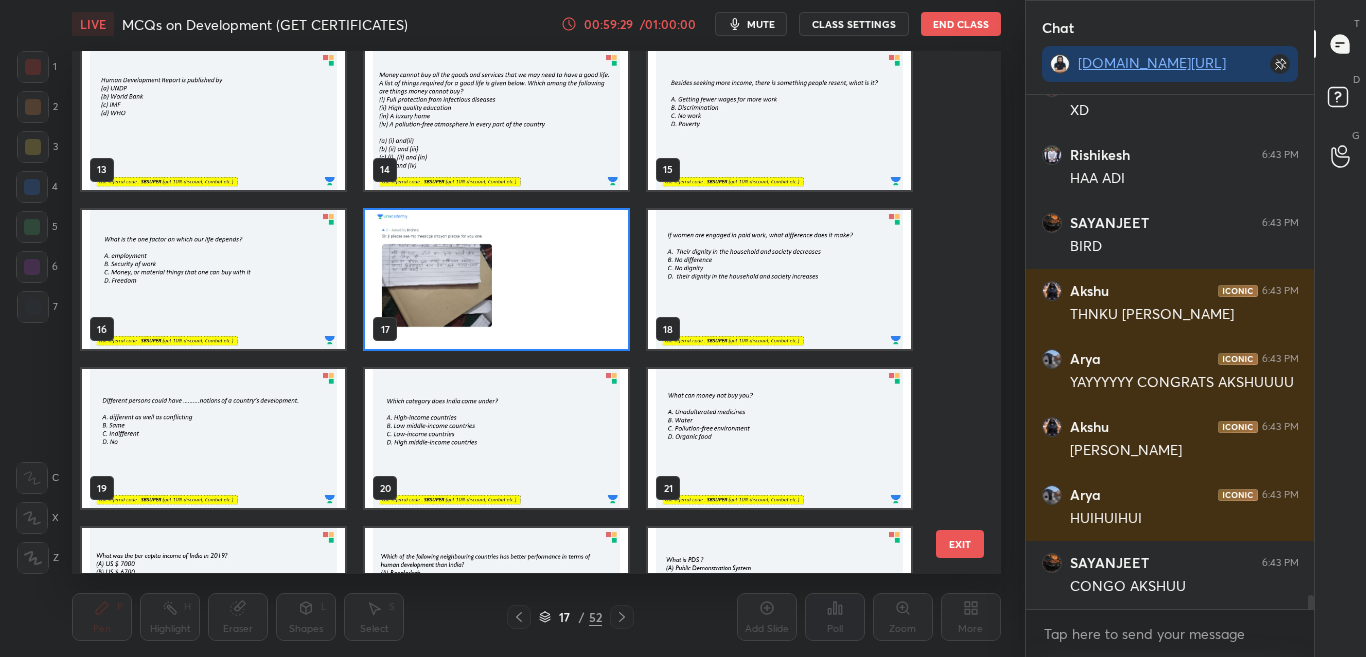click at bounding box center (496, 279) 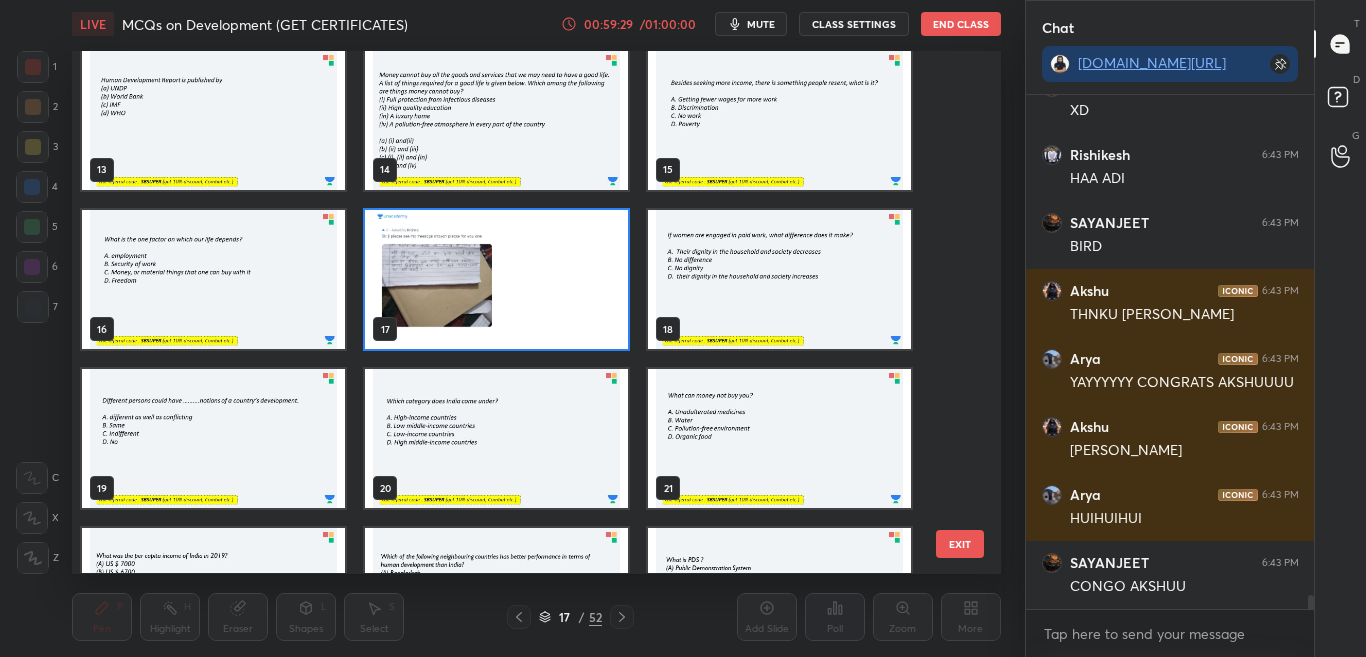 click at bounding box center [496, 279] 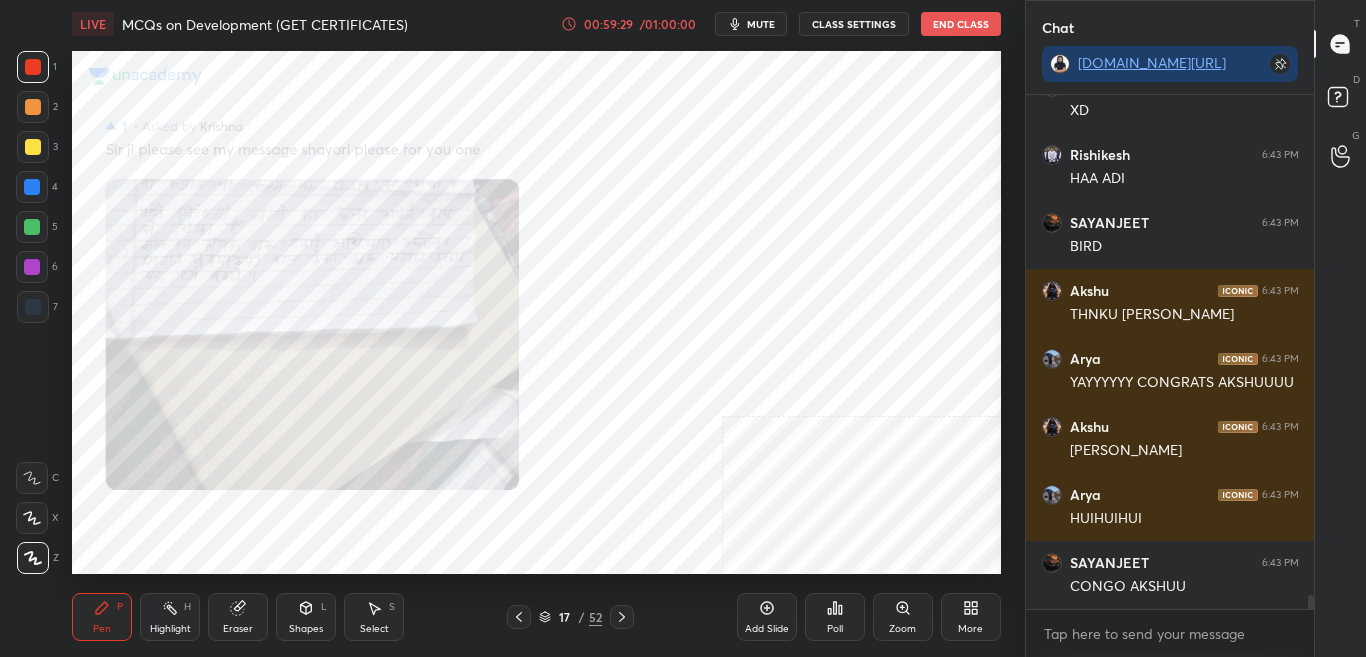 scroll, scrollTop: 17982, scrollLeft: 0, axis: vertical 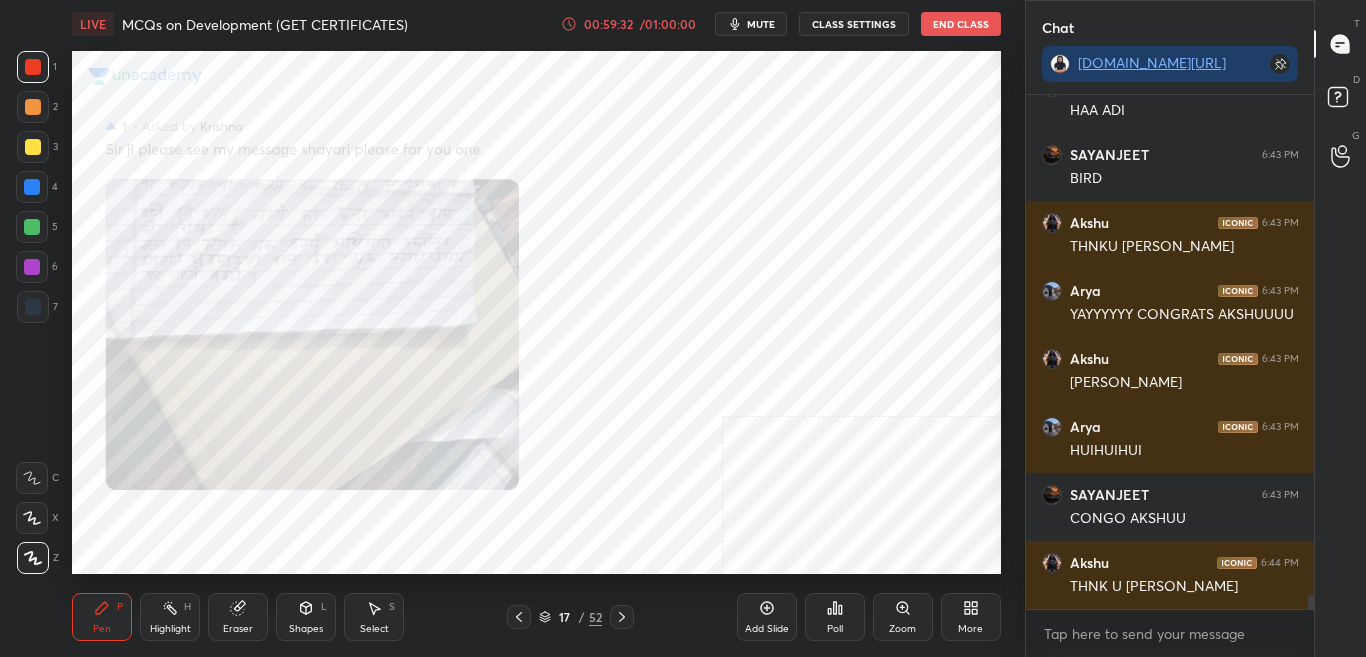 click on "Zoom" at bounding box center (903, 617) 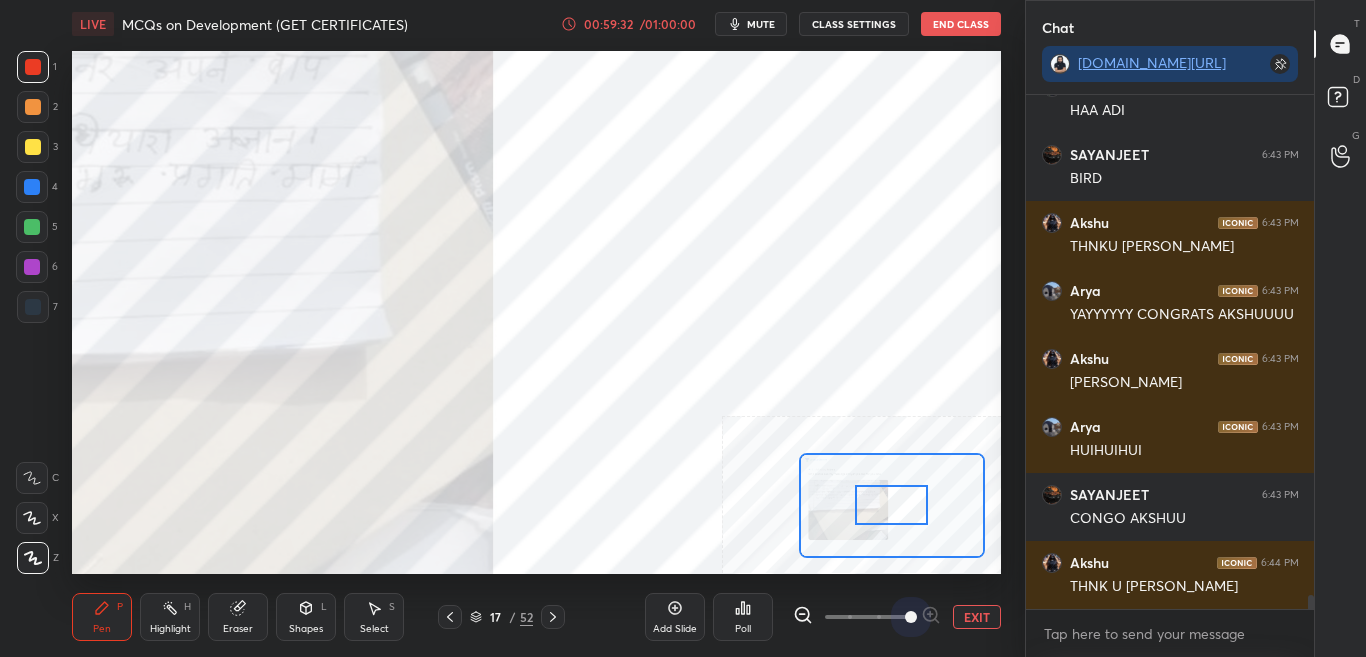 click at bounding box center (867, 617) 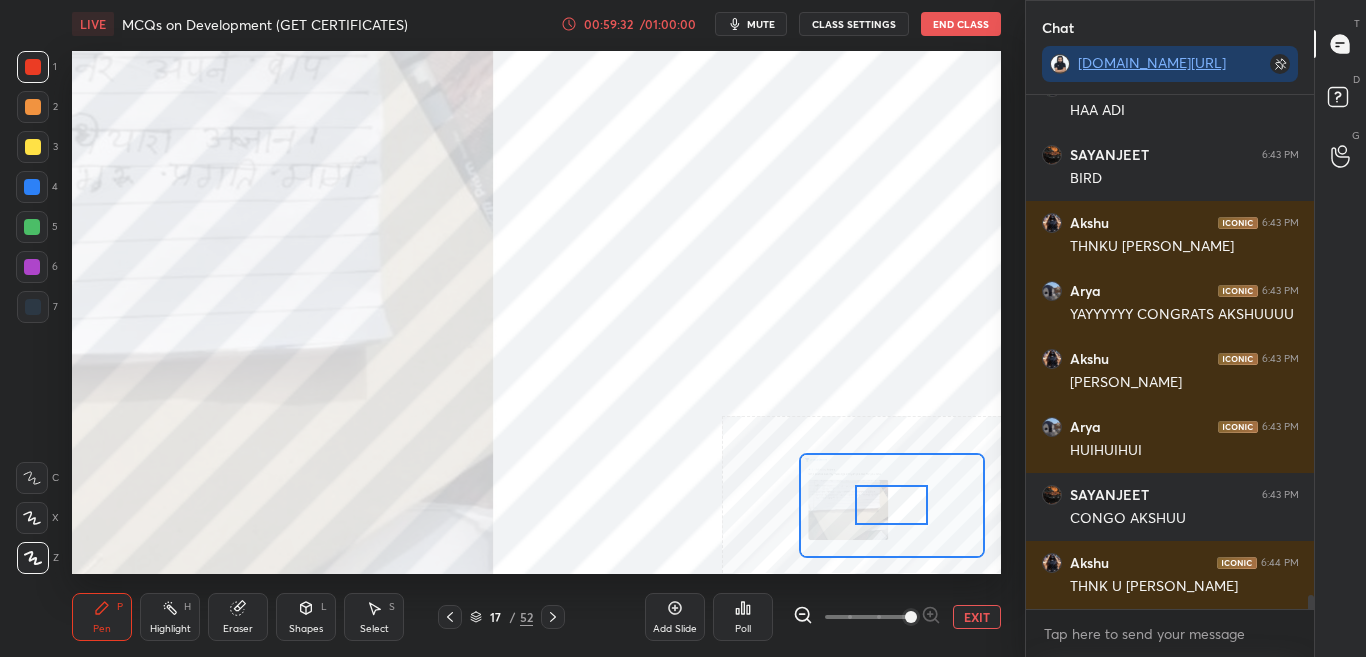 scroll, scrollTop: 18050, scrollLeft: 0, axis: vertical 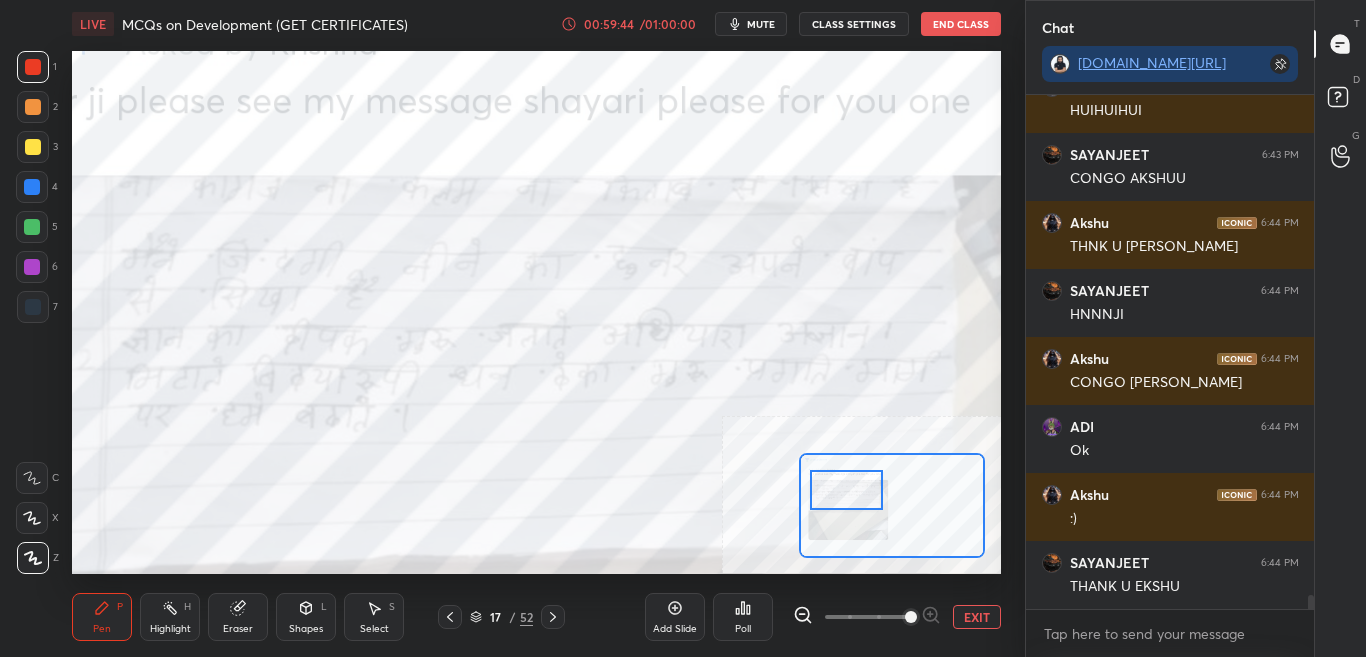 drag, startPoint x: 864, startPoint y: 505, endPoint x: 839, endPoint y: 476, distance: 38.28838 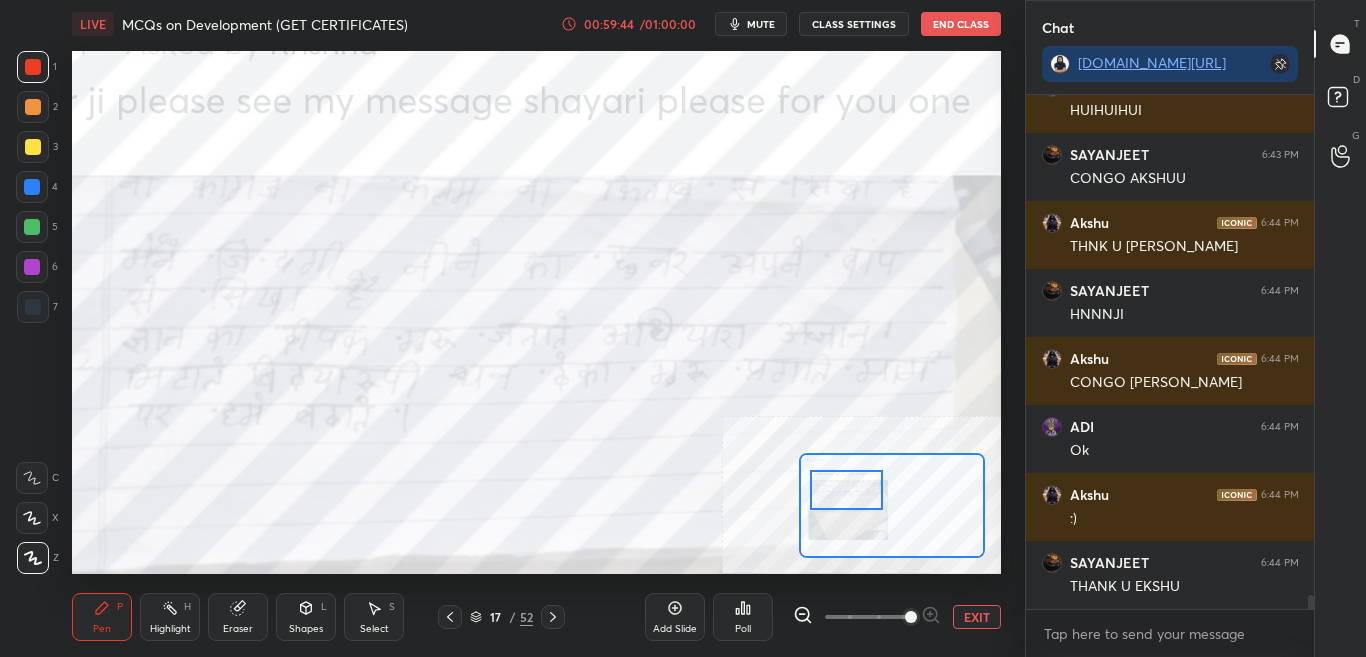 click at bounding box center (846, 490) 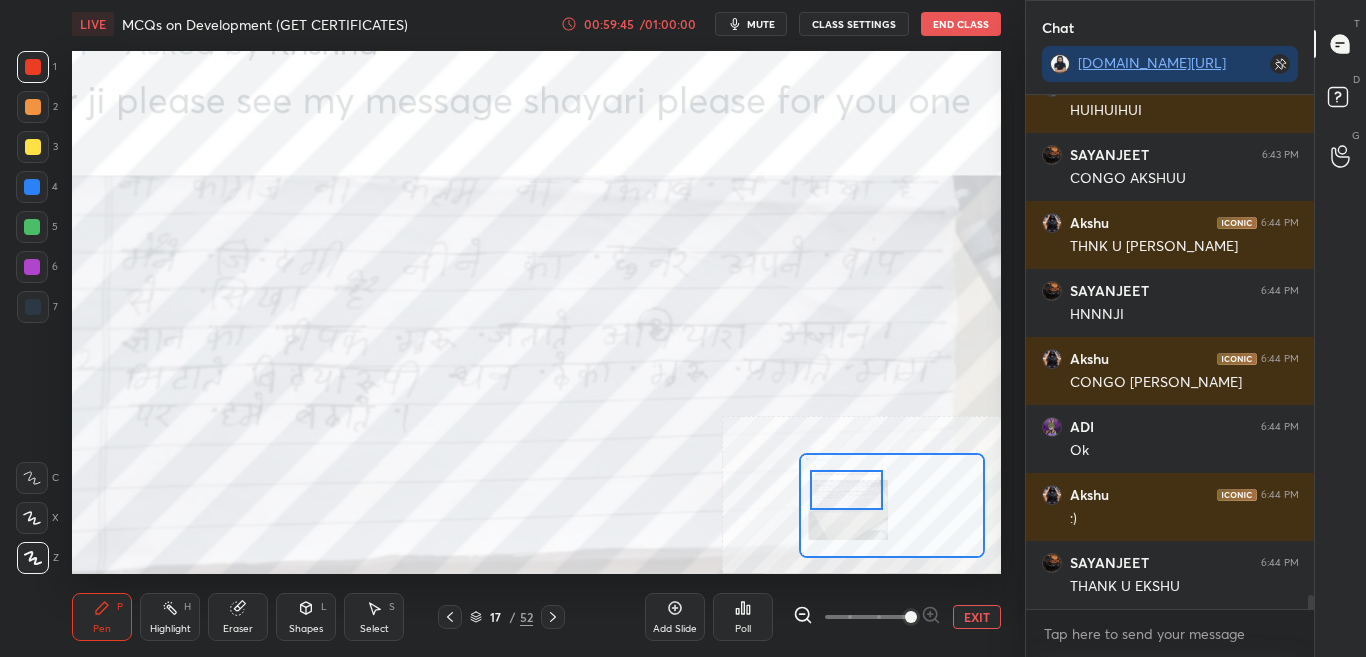 scroll, scrollTop: 18390, scrollLeft: 0, axis: vertical 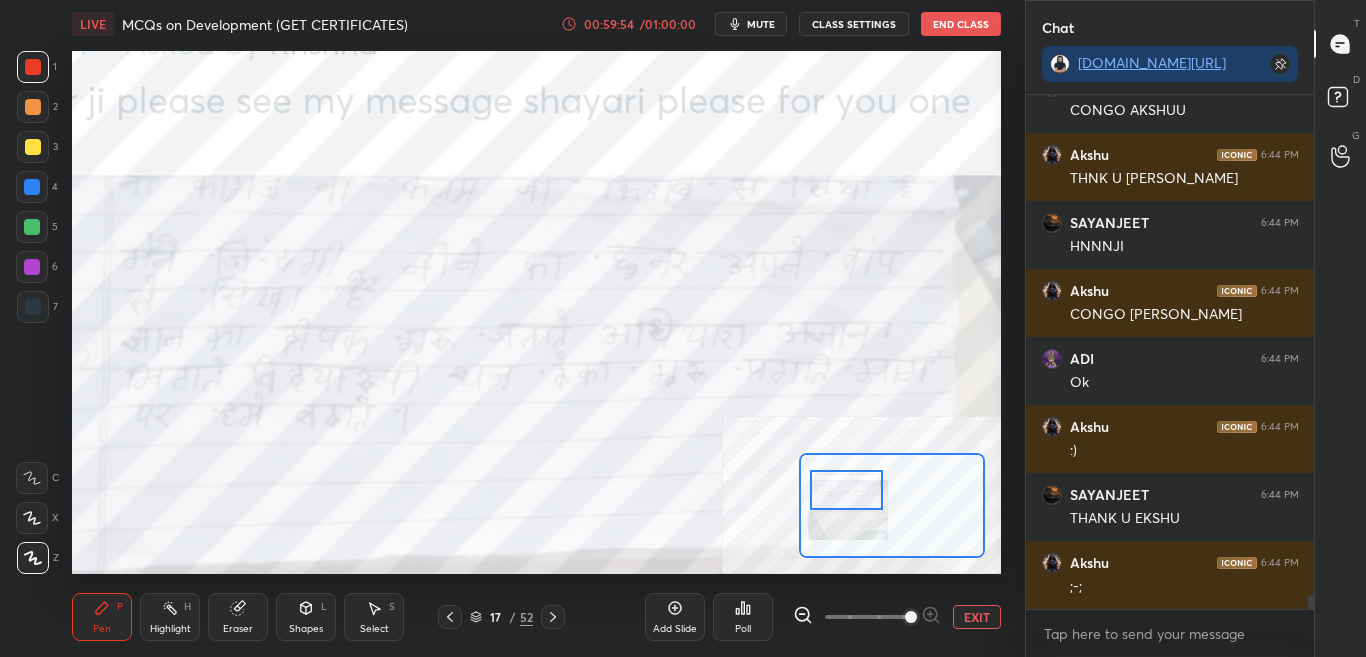 click on "EXIT" at bounding box center (977, 617) 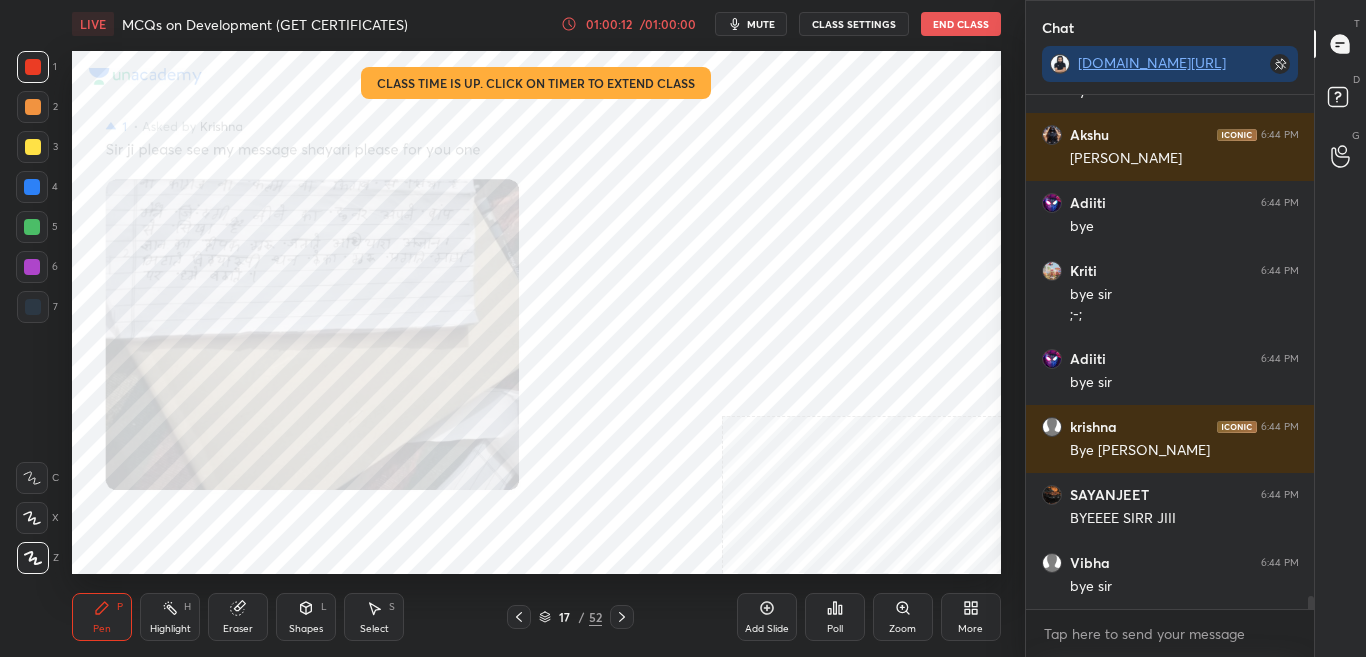 scroll, scrollTop: 19566, scrollLeft: 0, axis: vertical 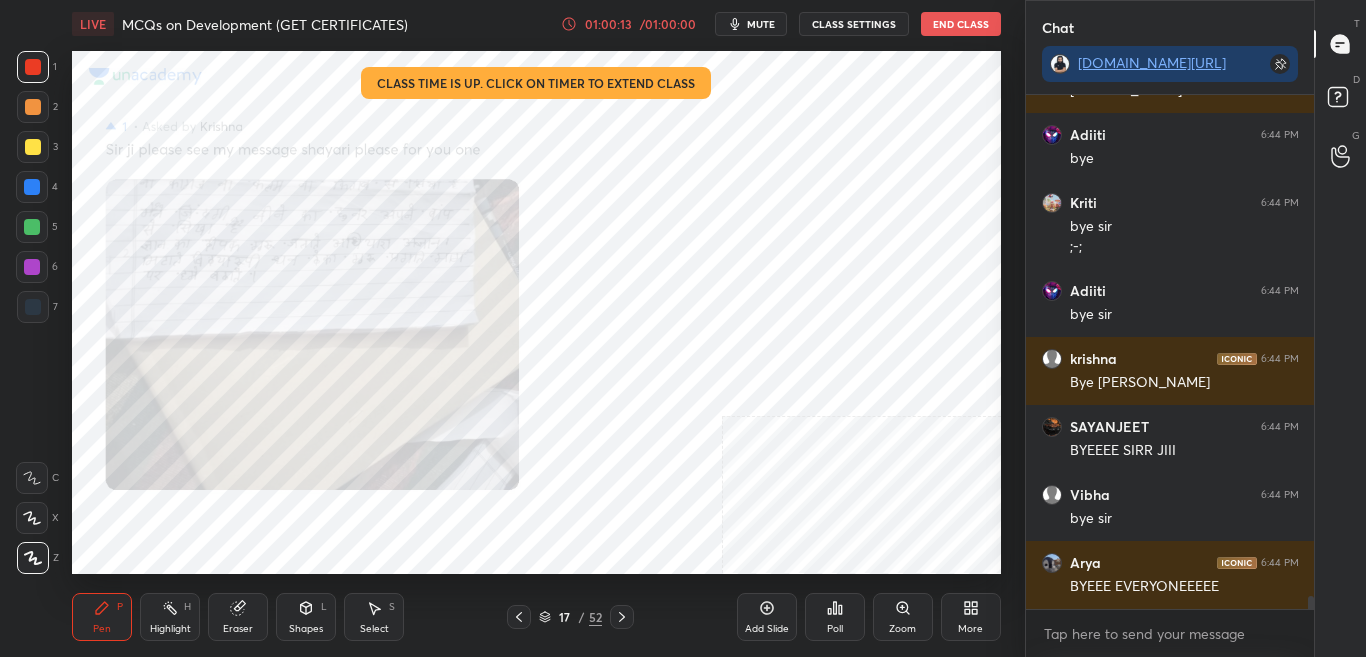 click on "End Class" at bounding box center (961, 24) 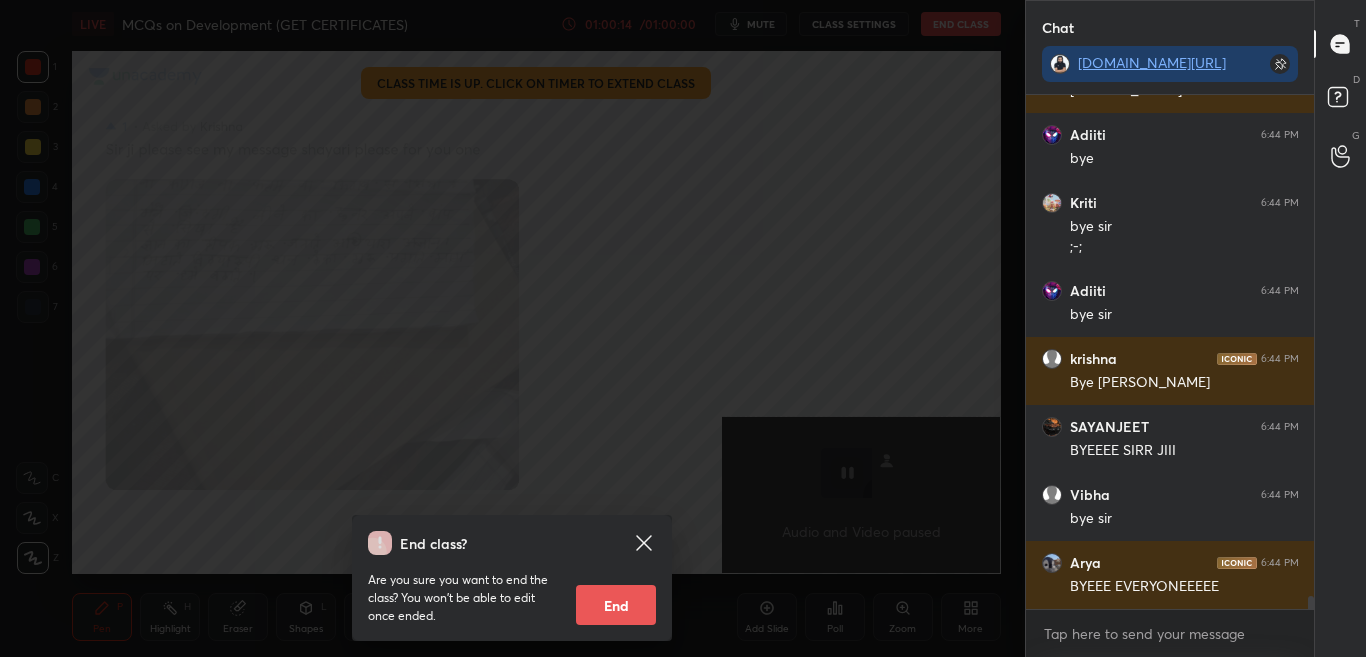 click on "End" at bounding box center (616, 605) 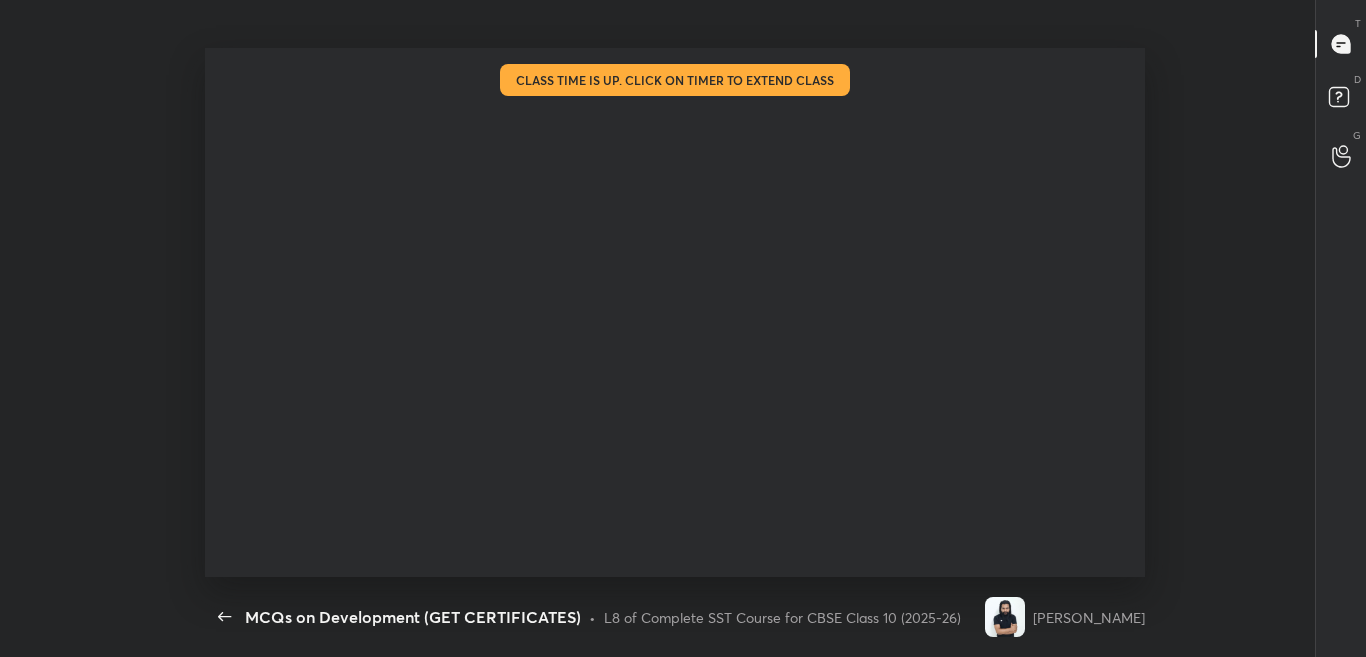 scroll, scrollTop: 99471, scrollLeft: 98912, axis: both 